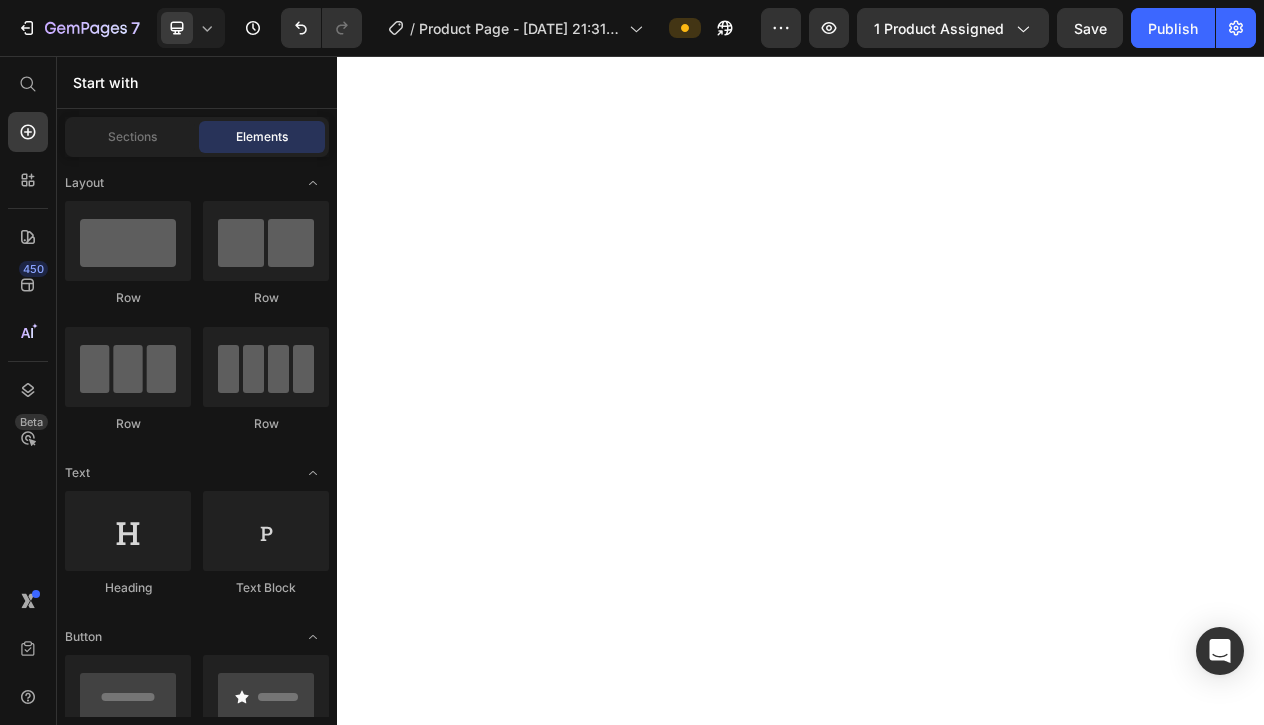 scroll, scrollTop: 0, scrollLeft: 0, axis: both 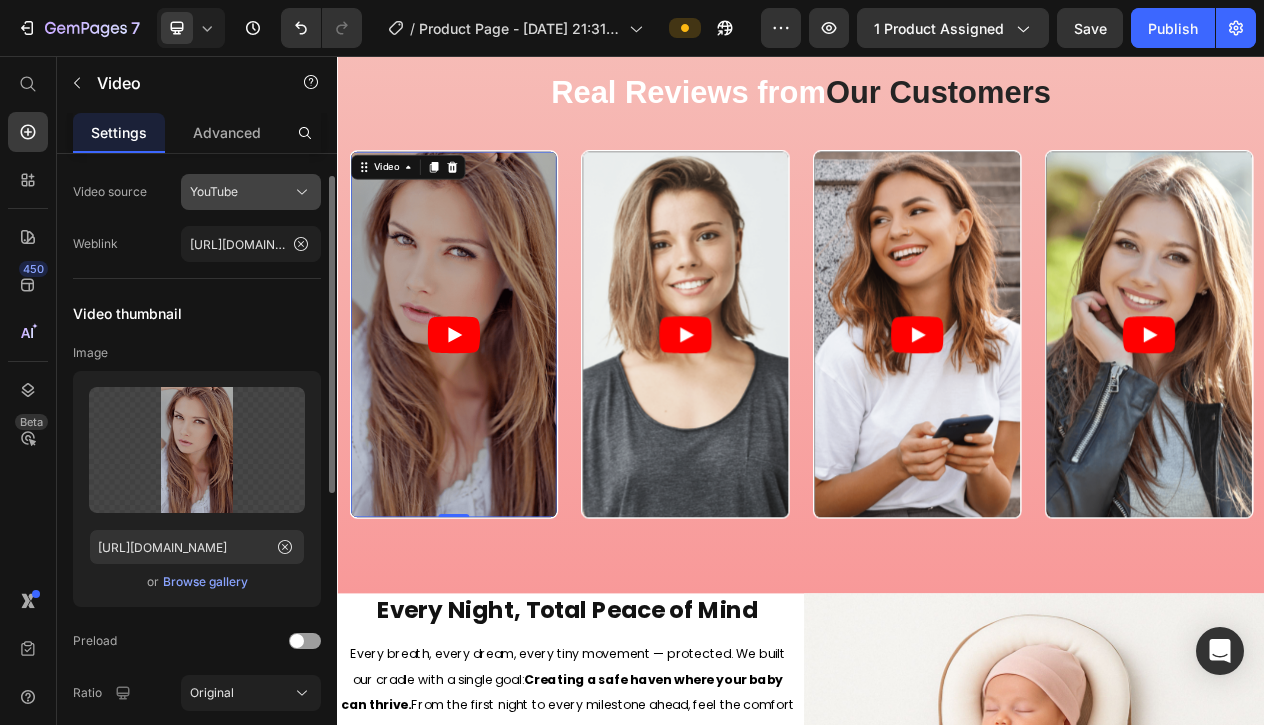 click on "YouTube" 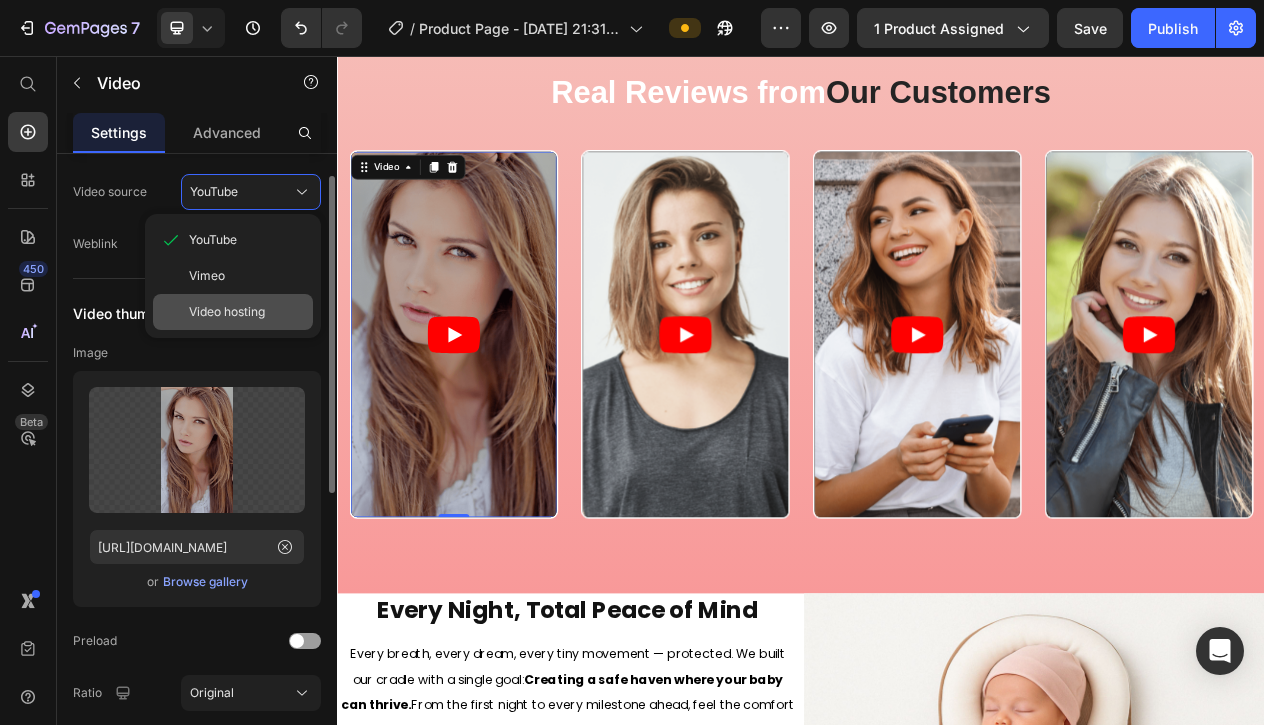 click on "Video hosting" at bounding box center [227, 312] 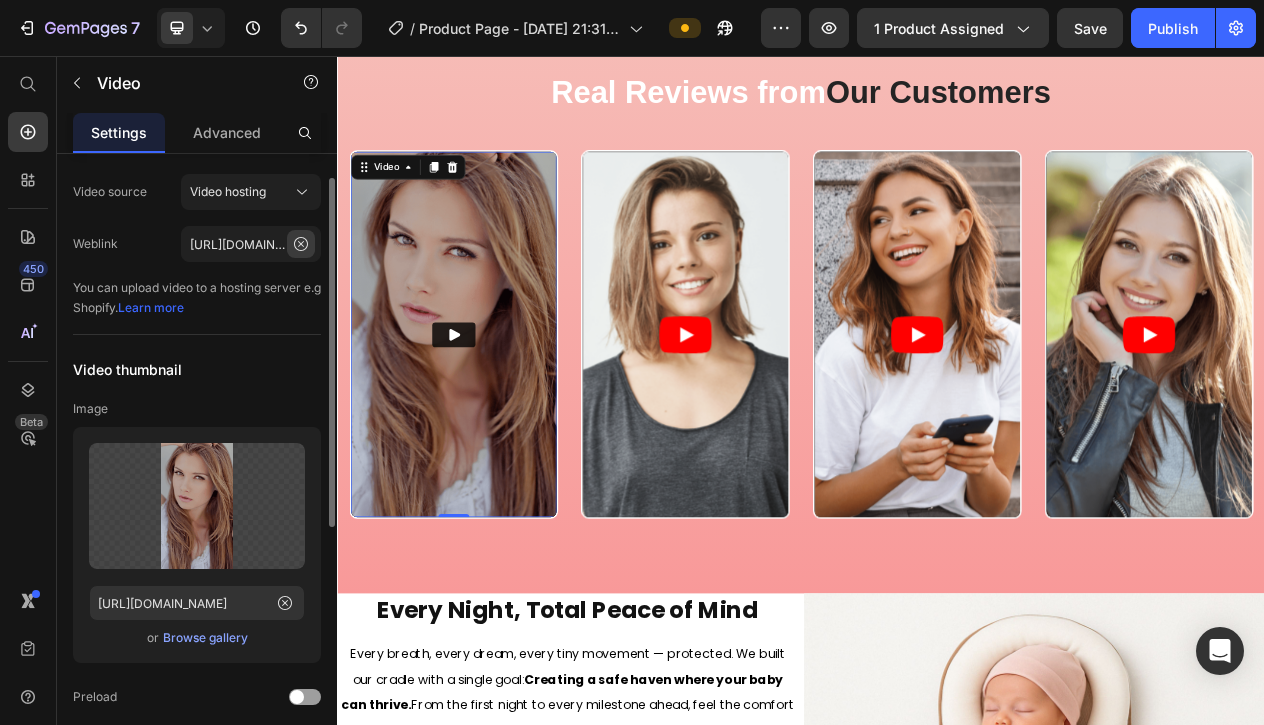 click 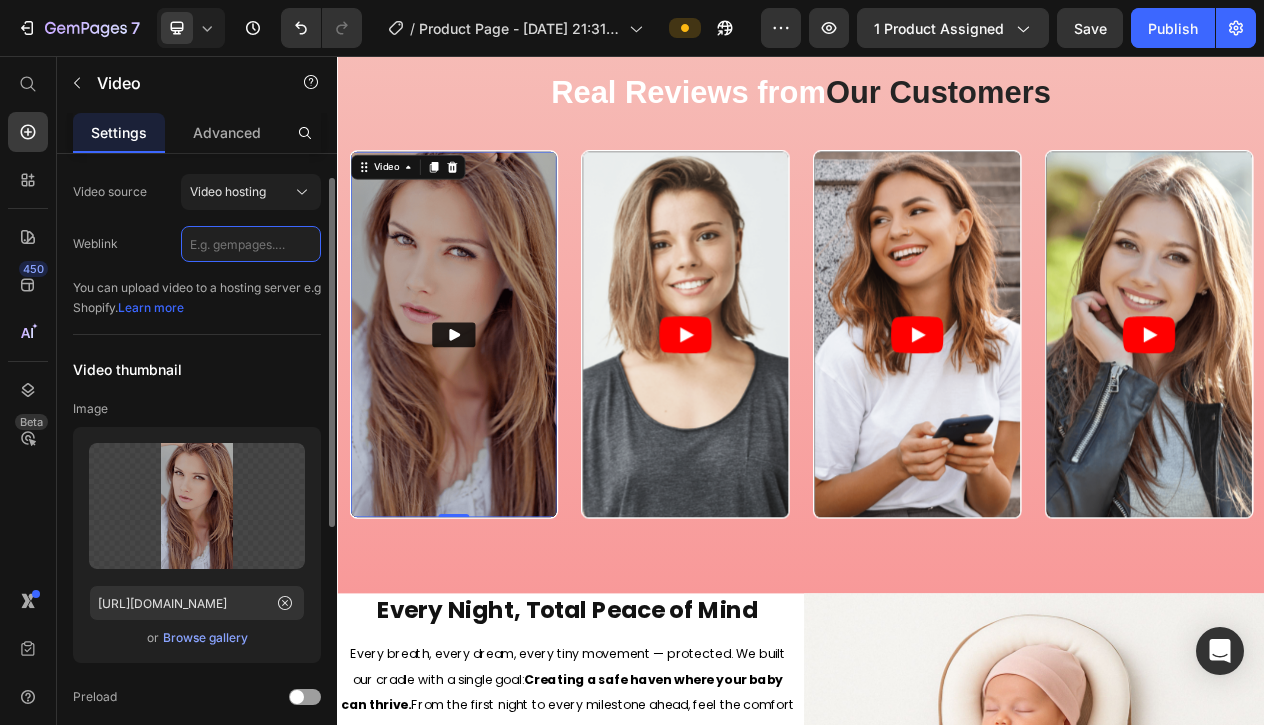 paste on "[URL][DOMAIN_NAME]" 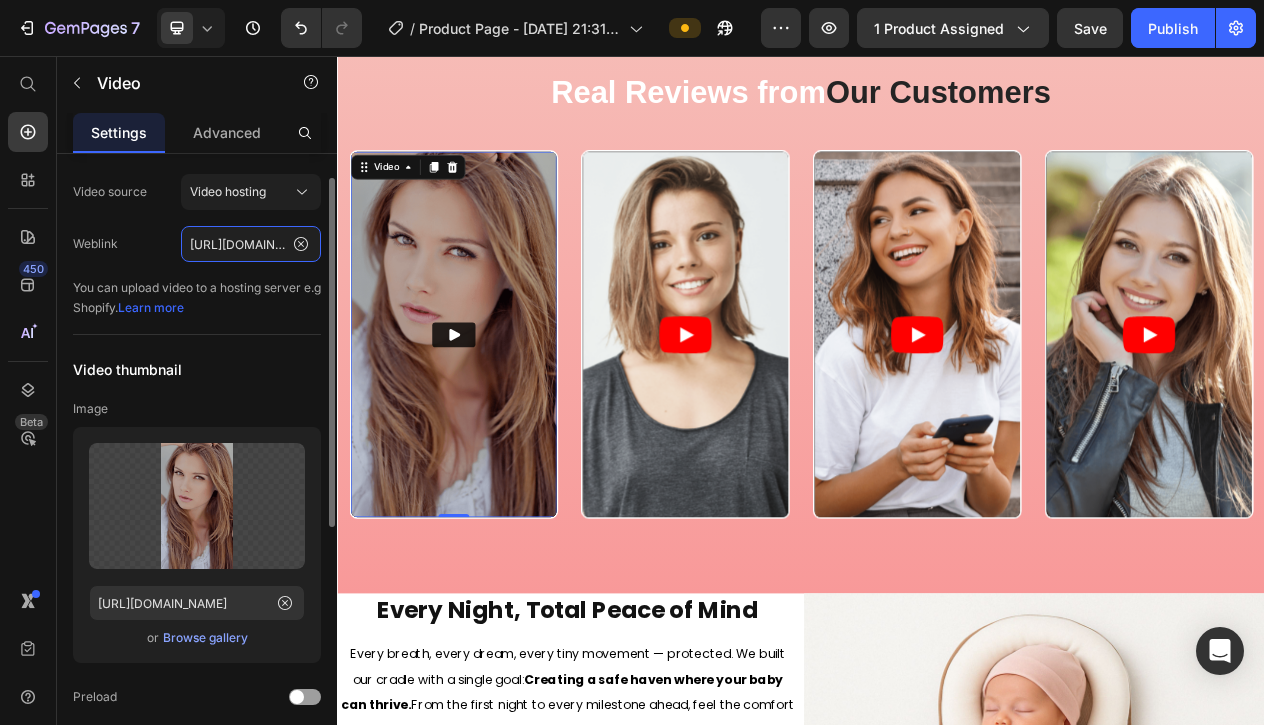 type on "[URL][DOMAIN_NAME]" 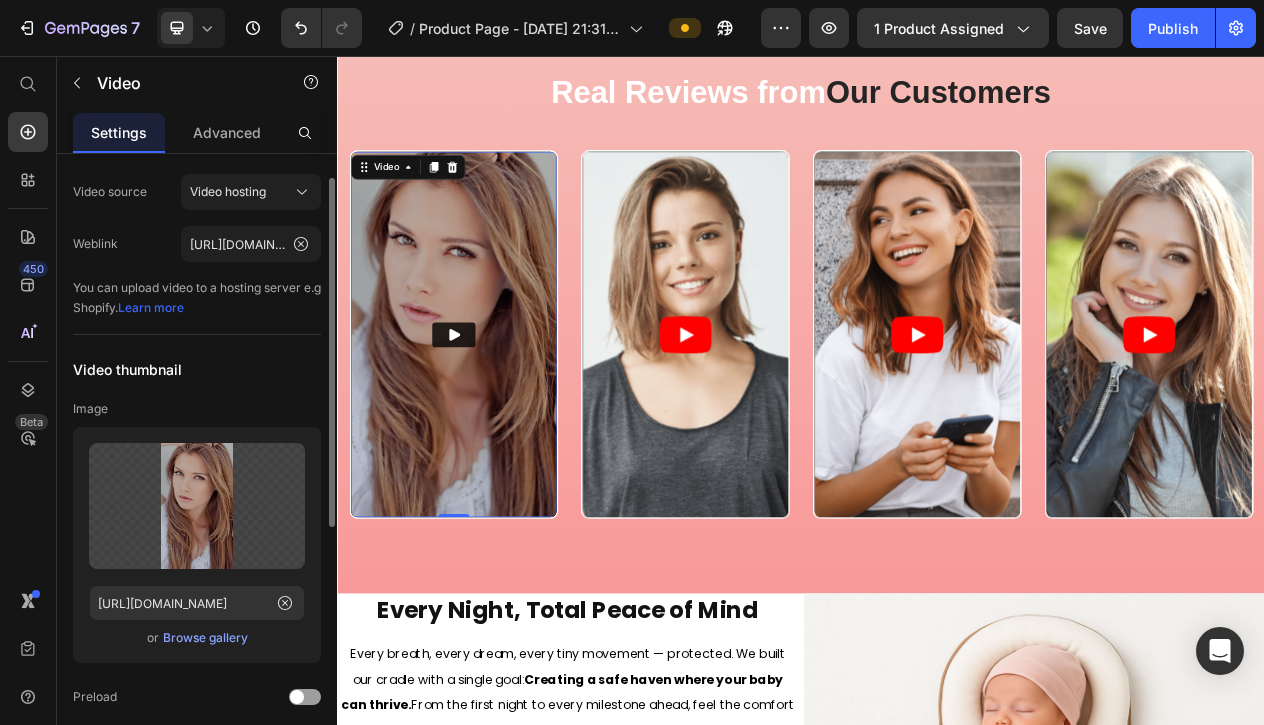 click on "You can upload video to a hosting server e.g Shopify.   Learn more" at bounding box center [197, 298] 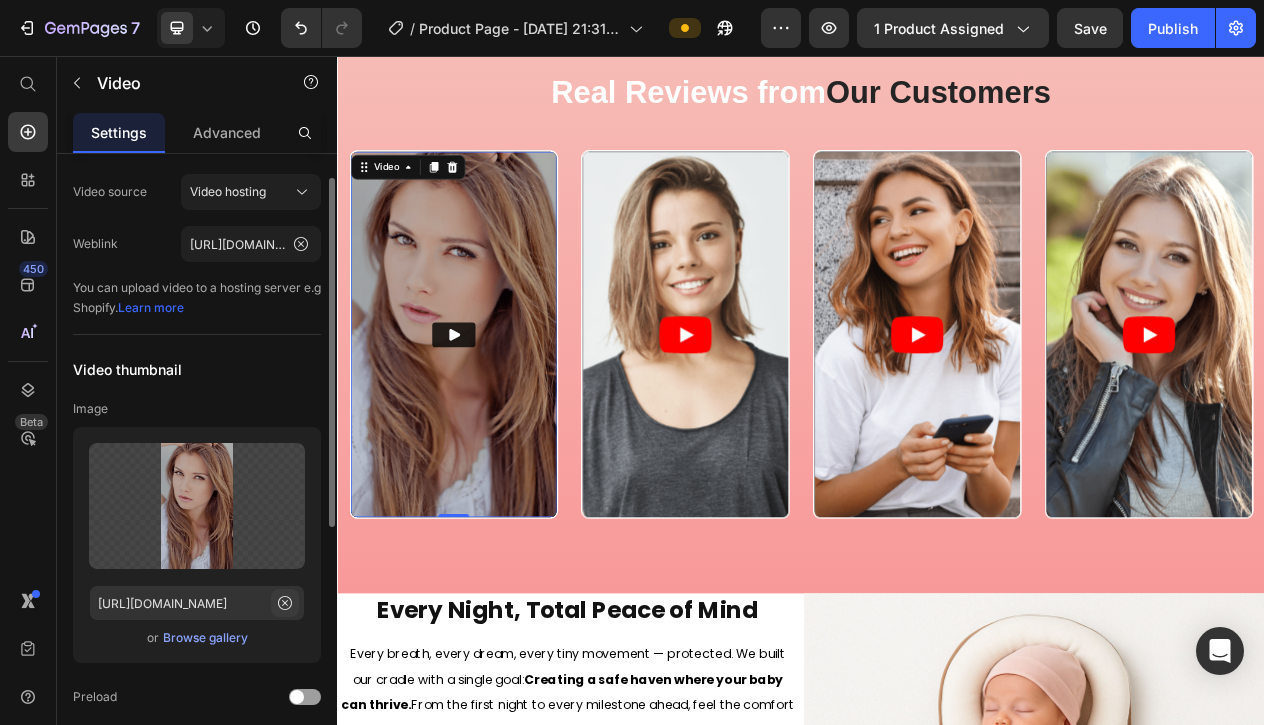 click 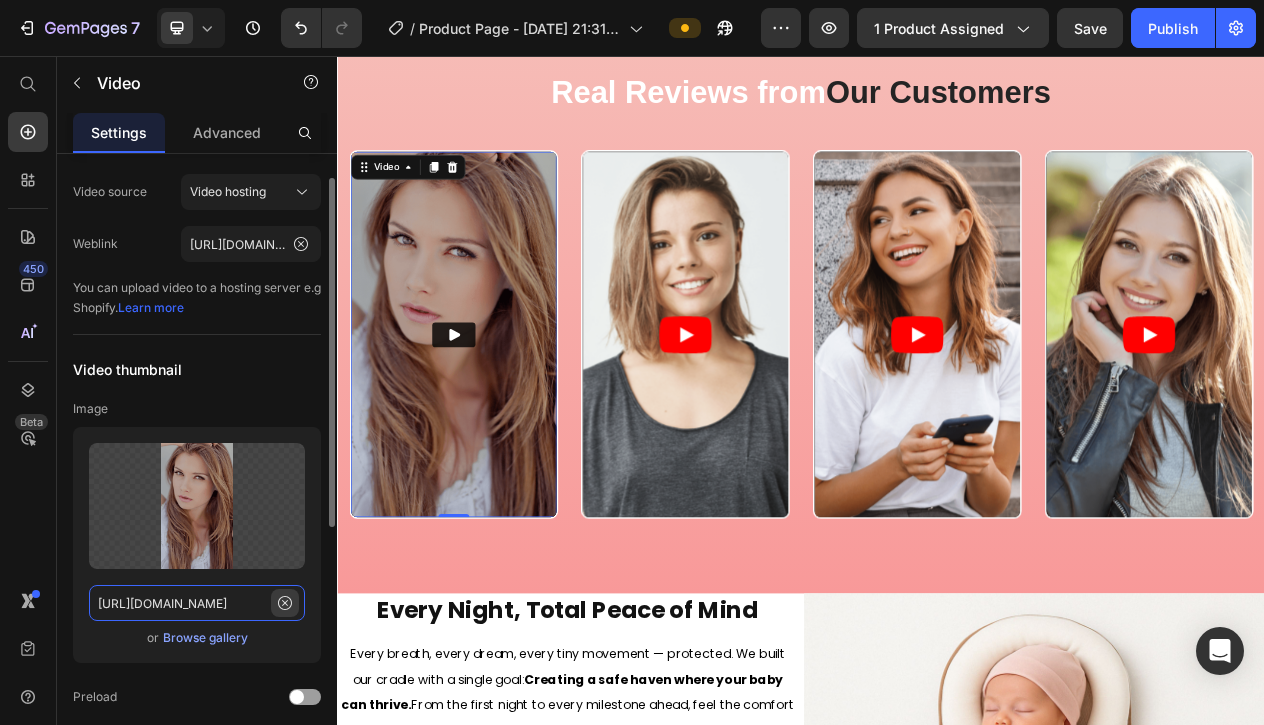 type 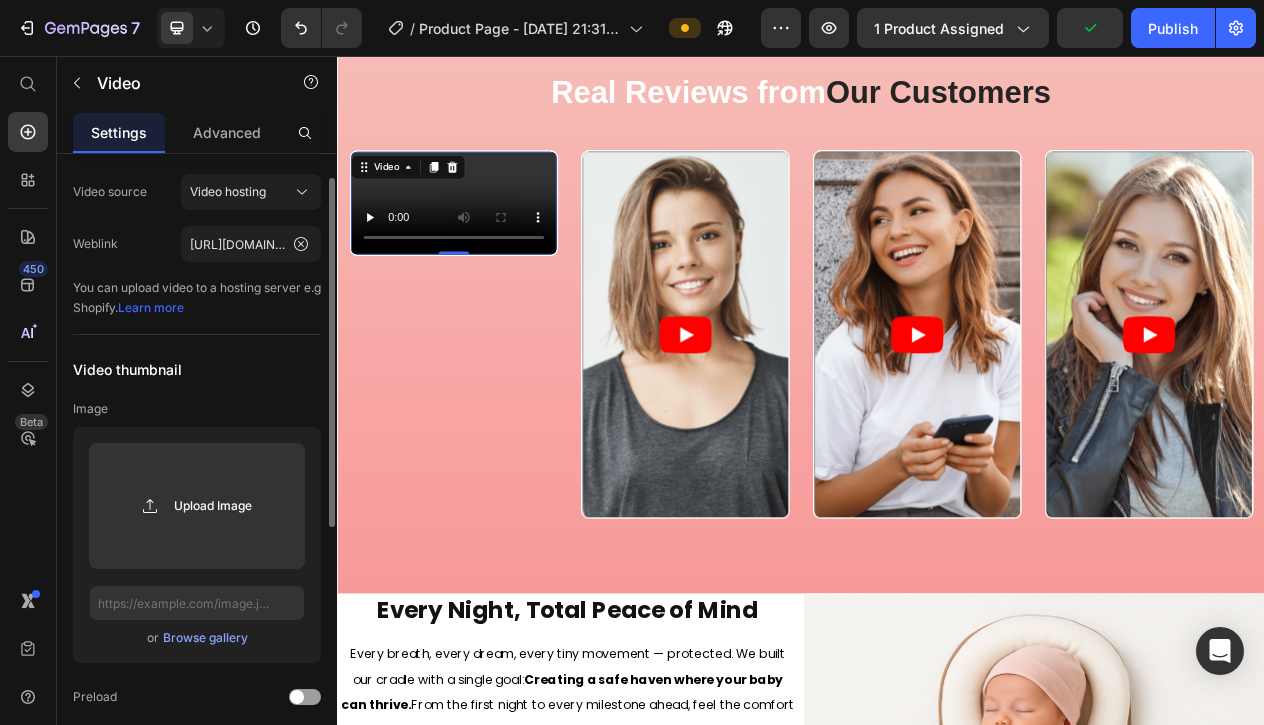 click on "Video thumbnail" at bounding box center [197, 369] 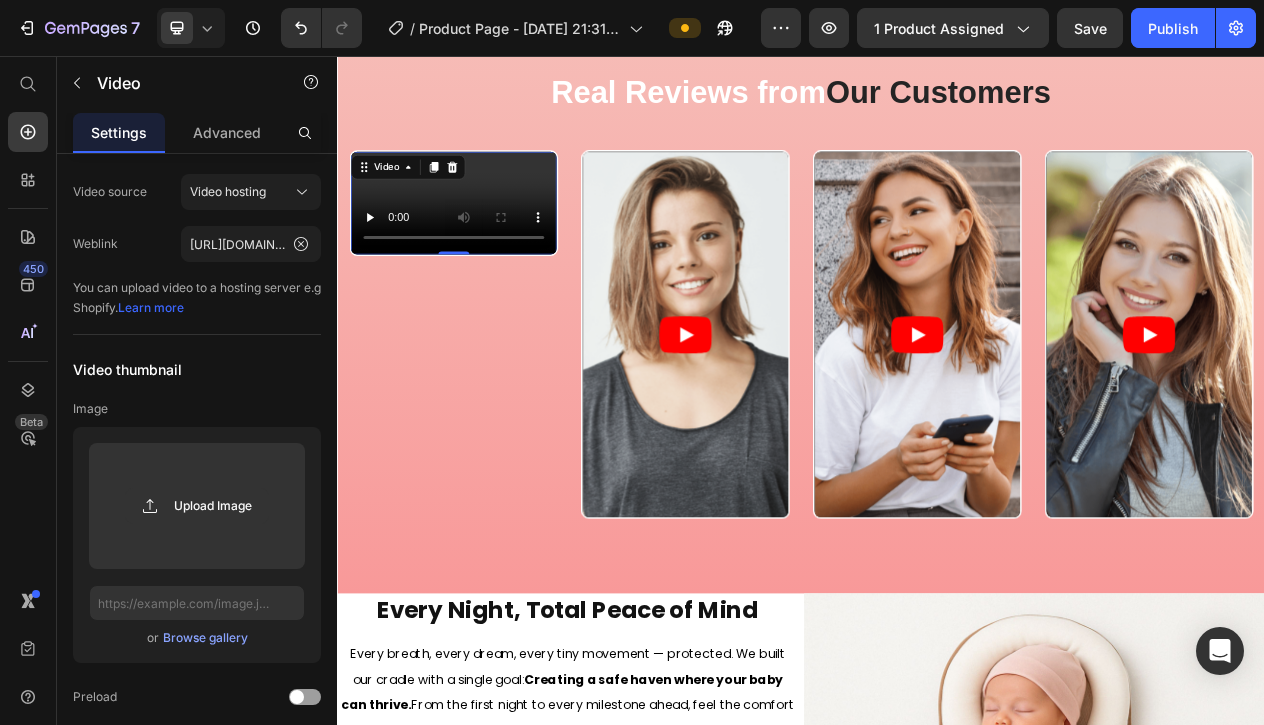 click at bounding box center [787, 416] 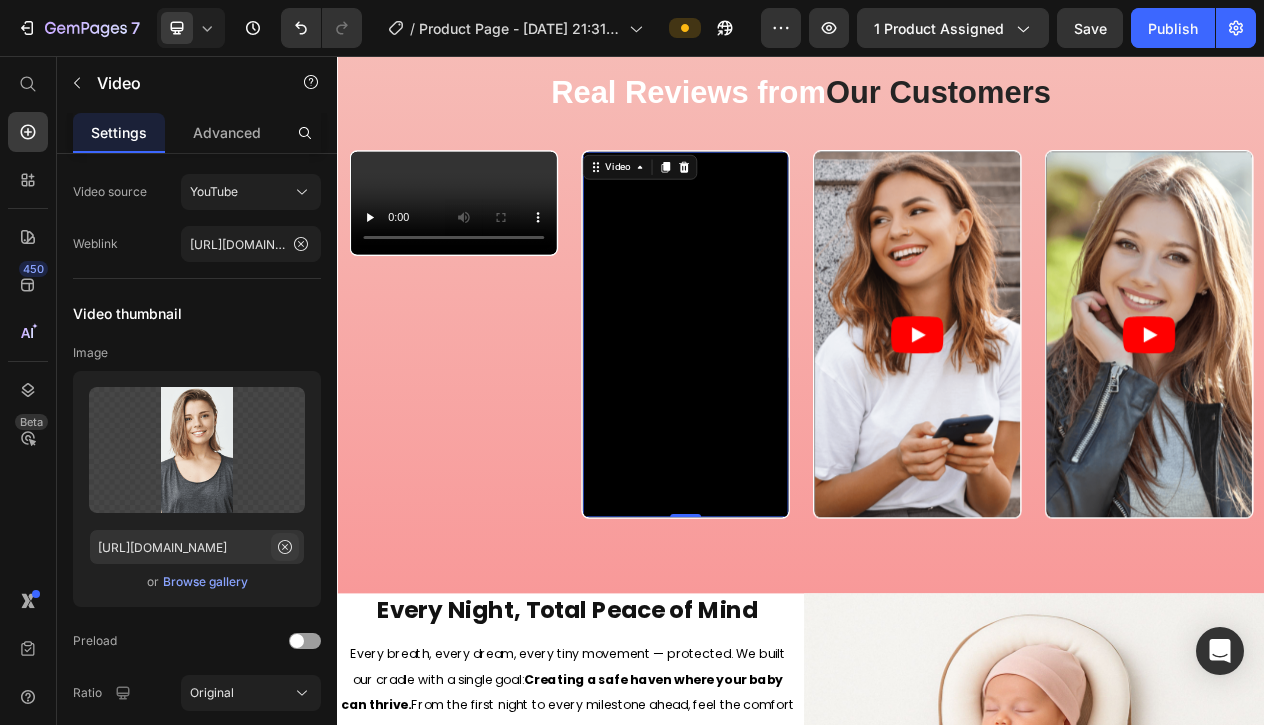 click 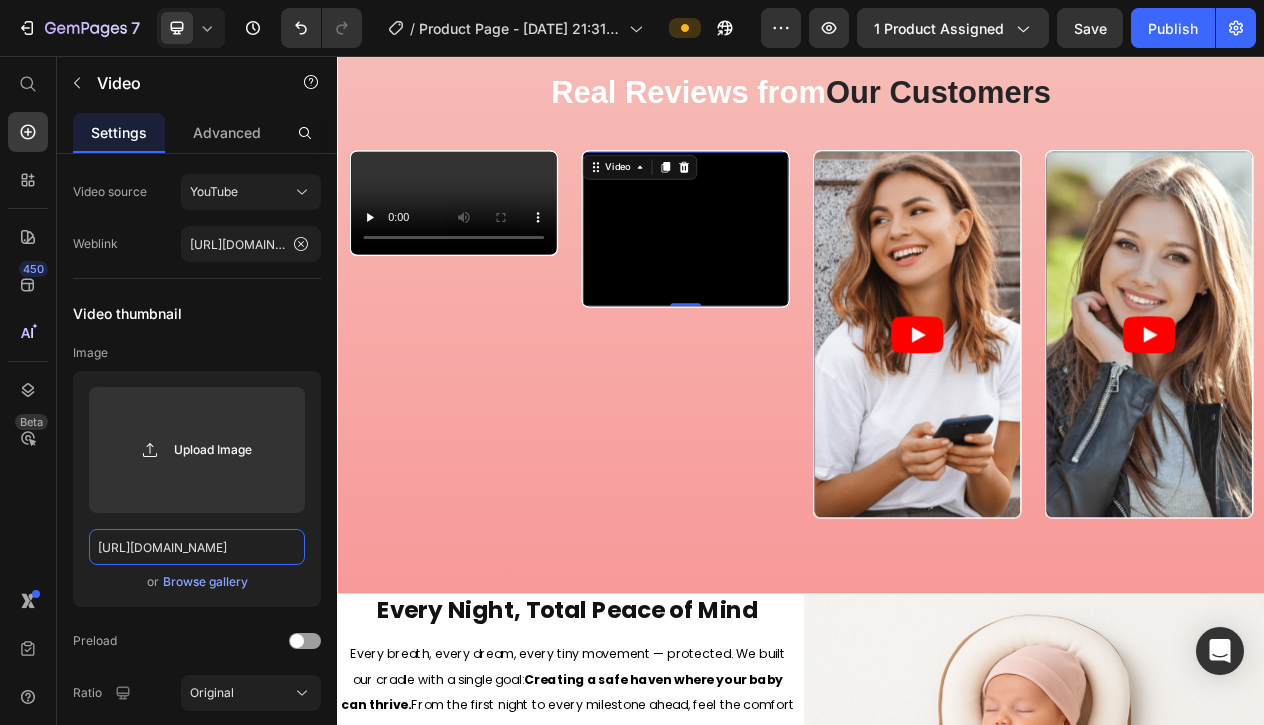 type 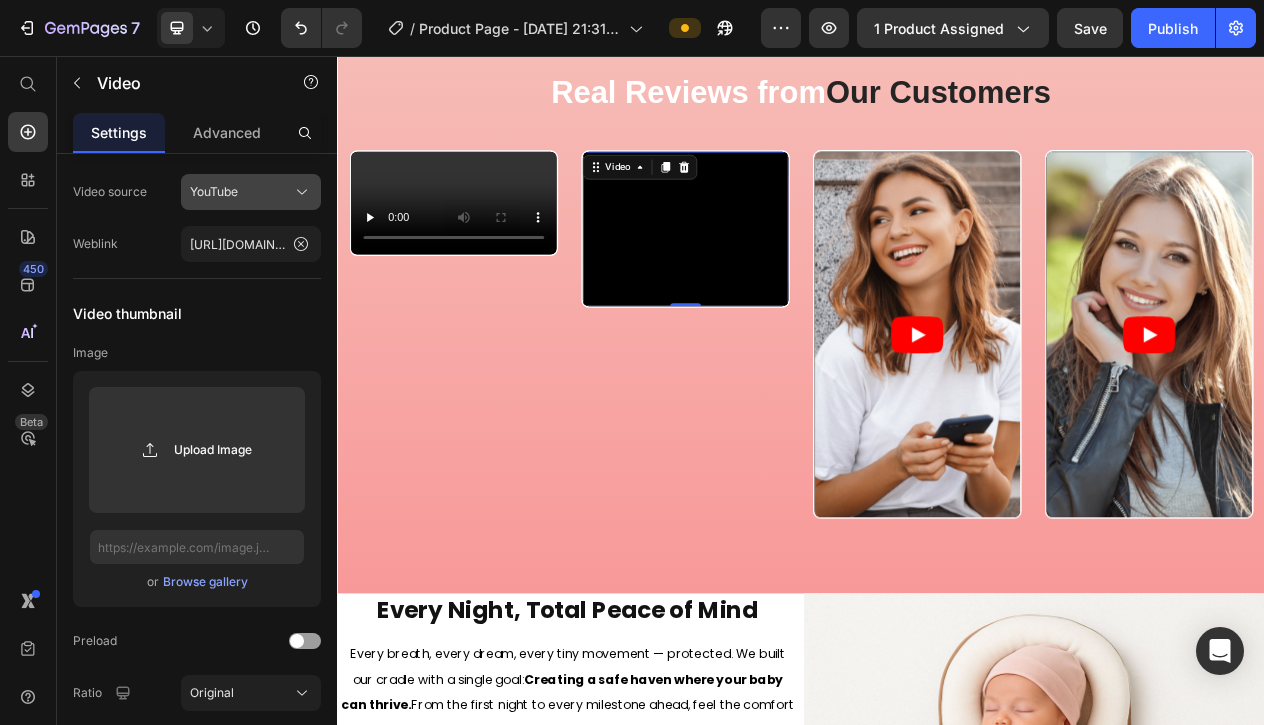 click on "YouTube" 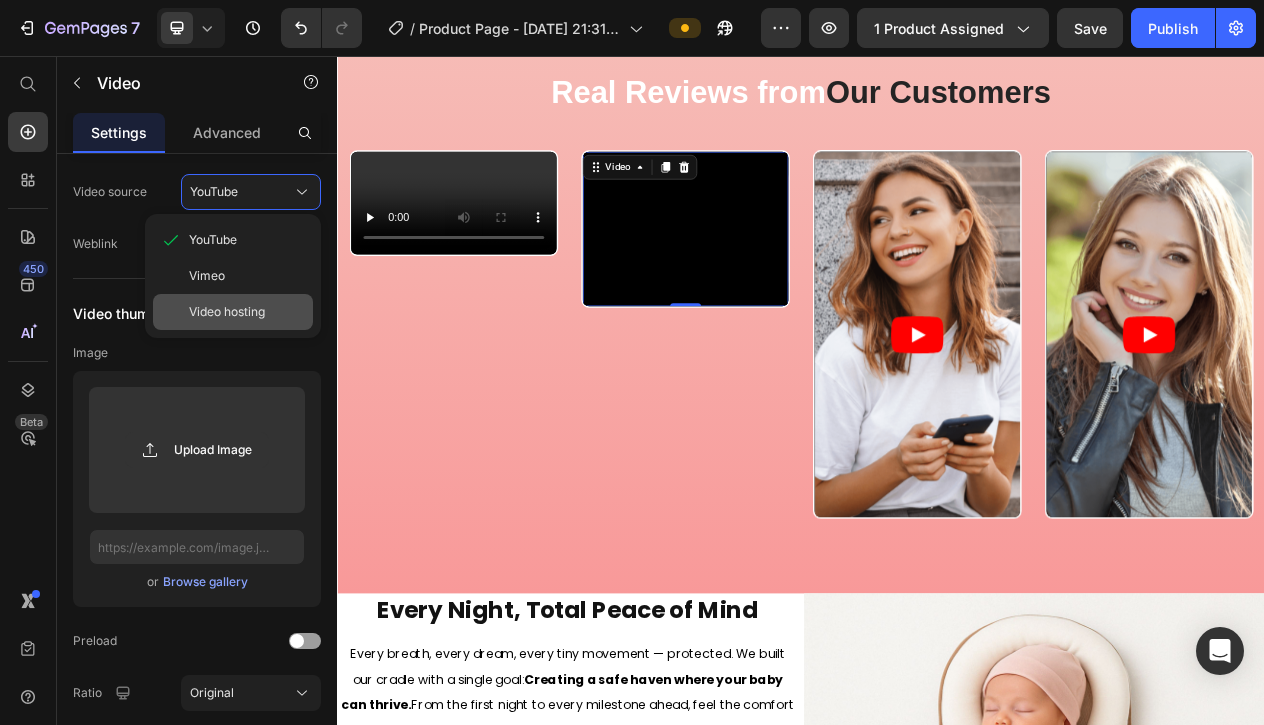 click on "Video hosting" at bounding box center [227, 312] 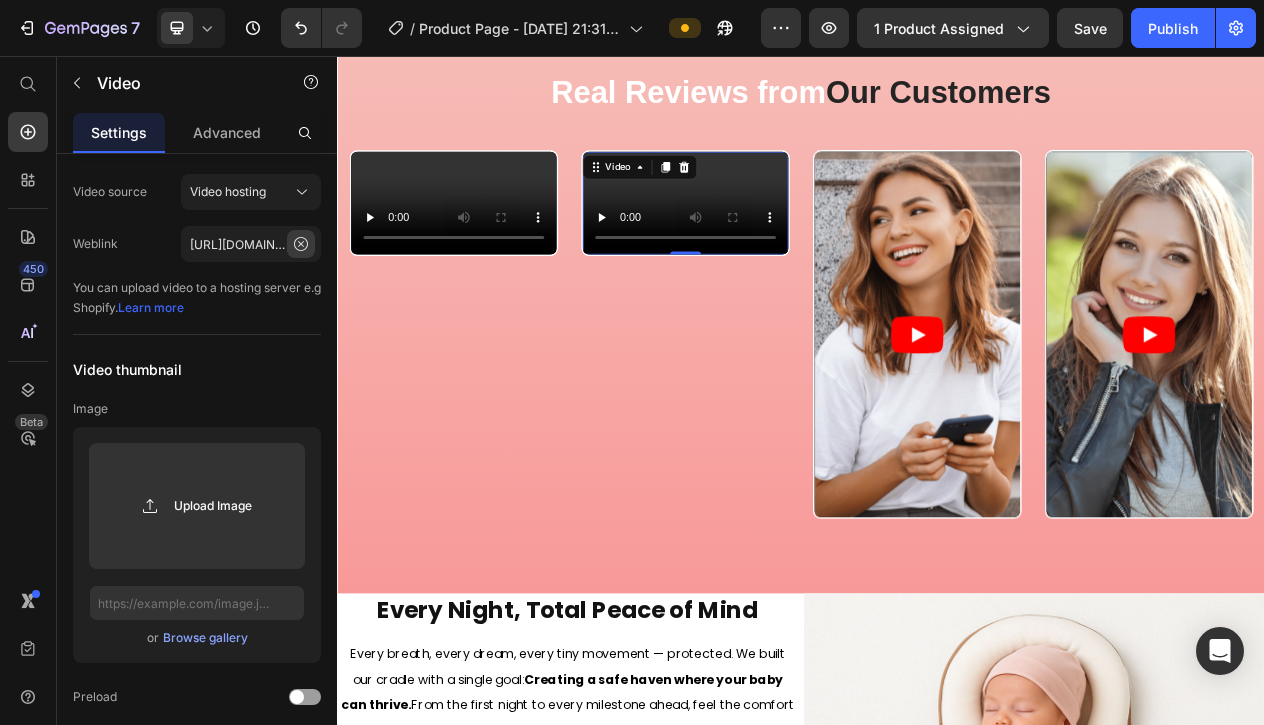 click 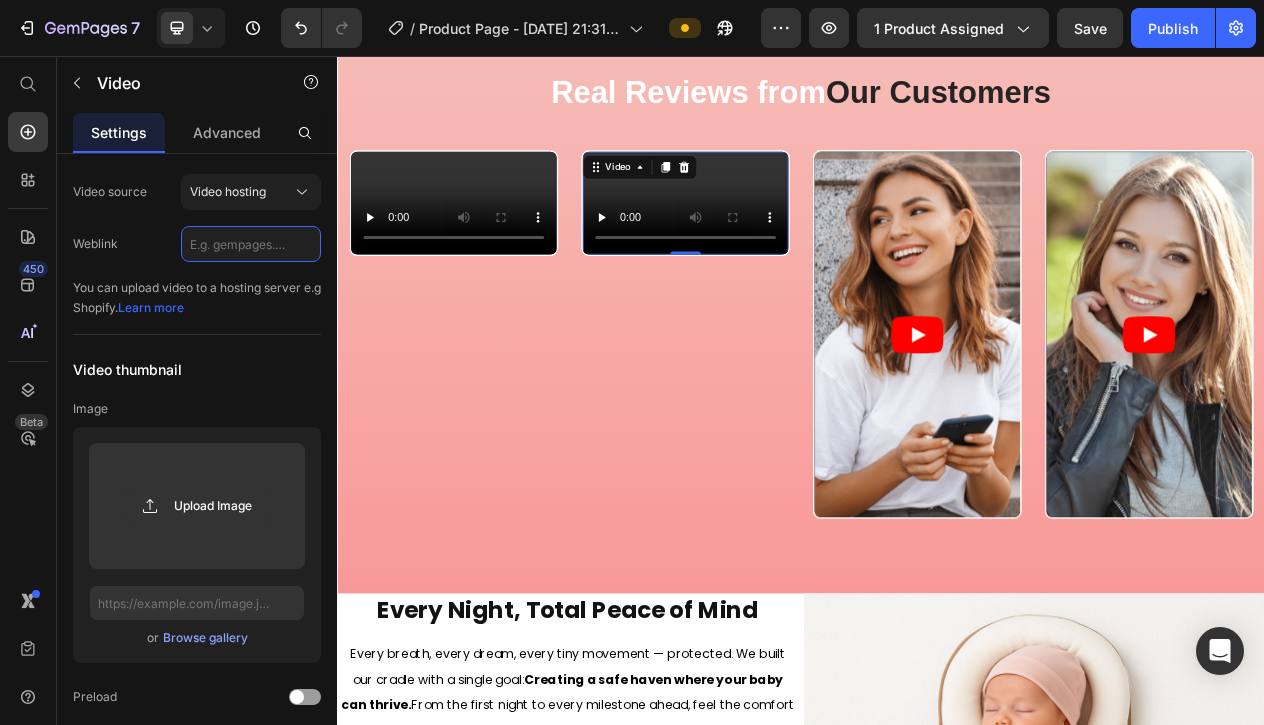paste on "[URL][DOMAIN_NAME]" 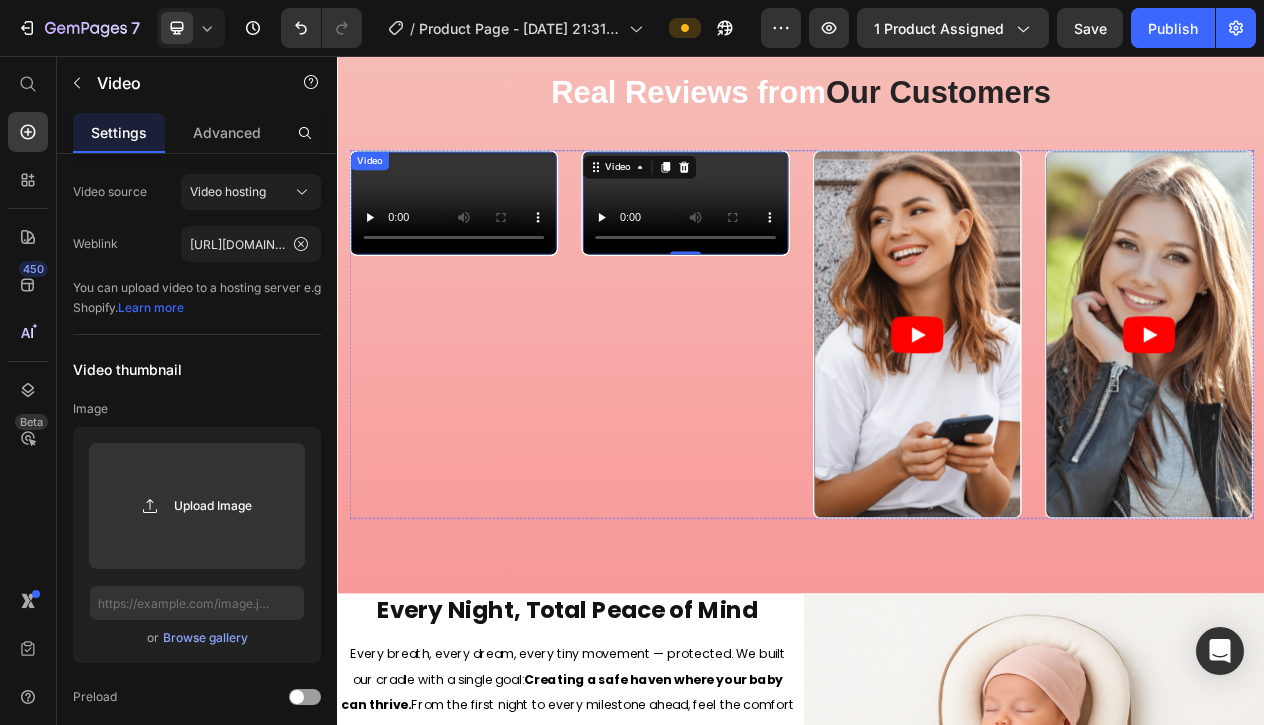 click at bounding box center (487, 246) 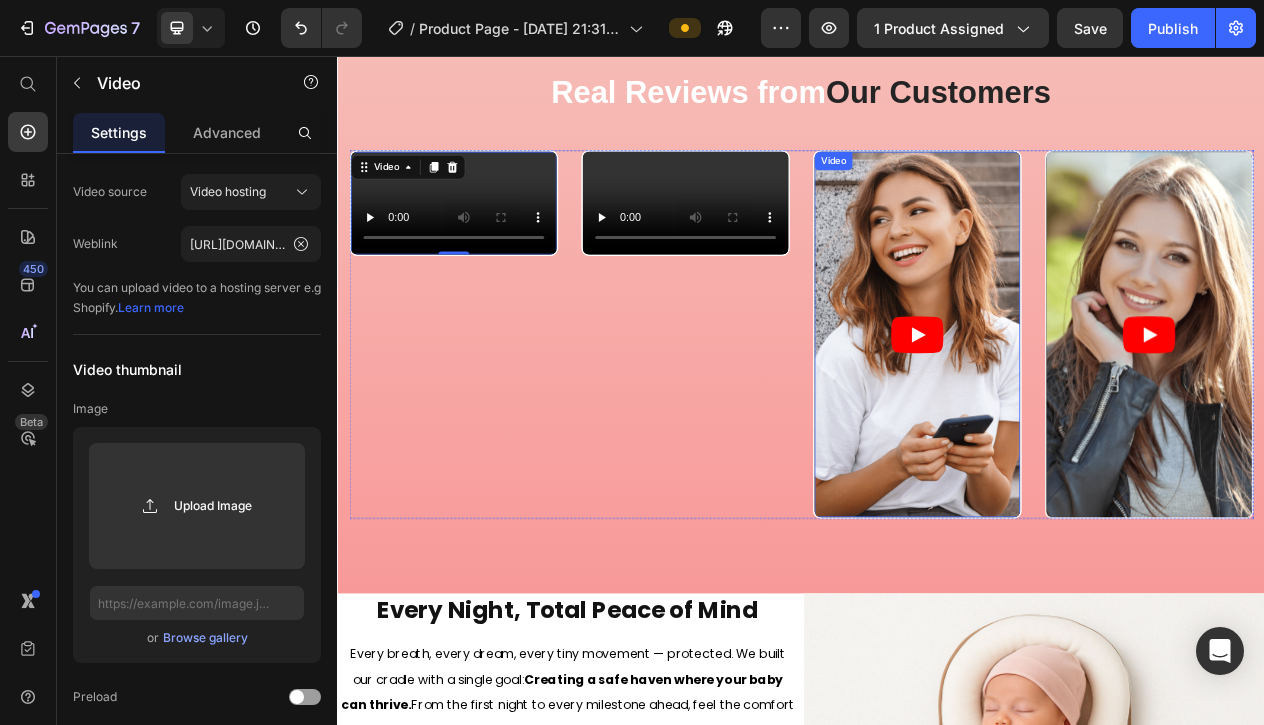 click at bounding box center [1087, 416] 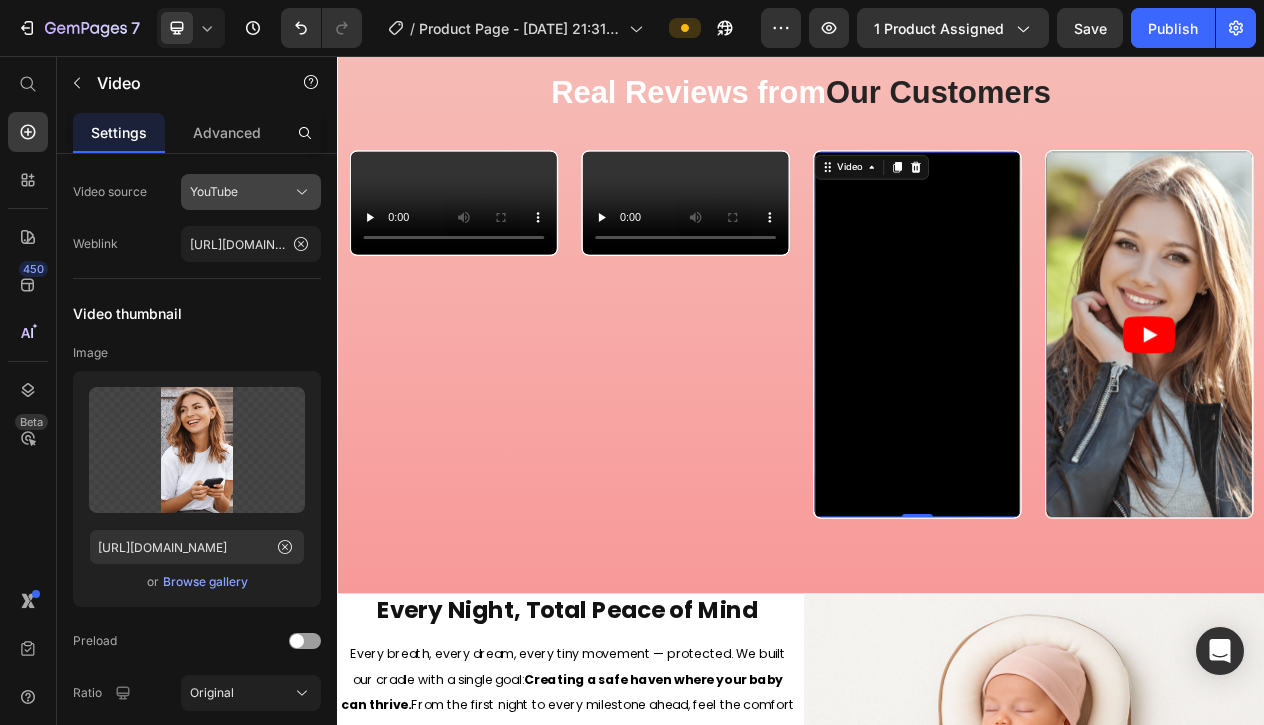 click 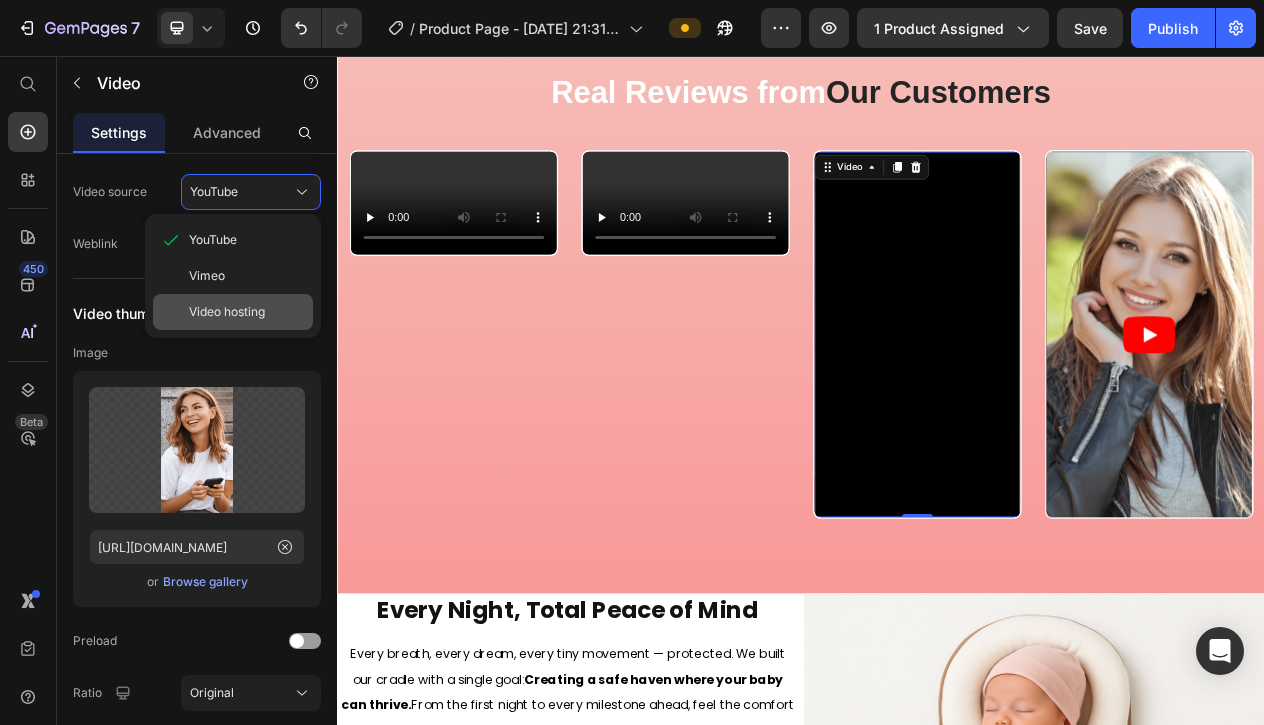 click on "Video hosting" 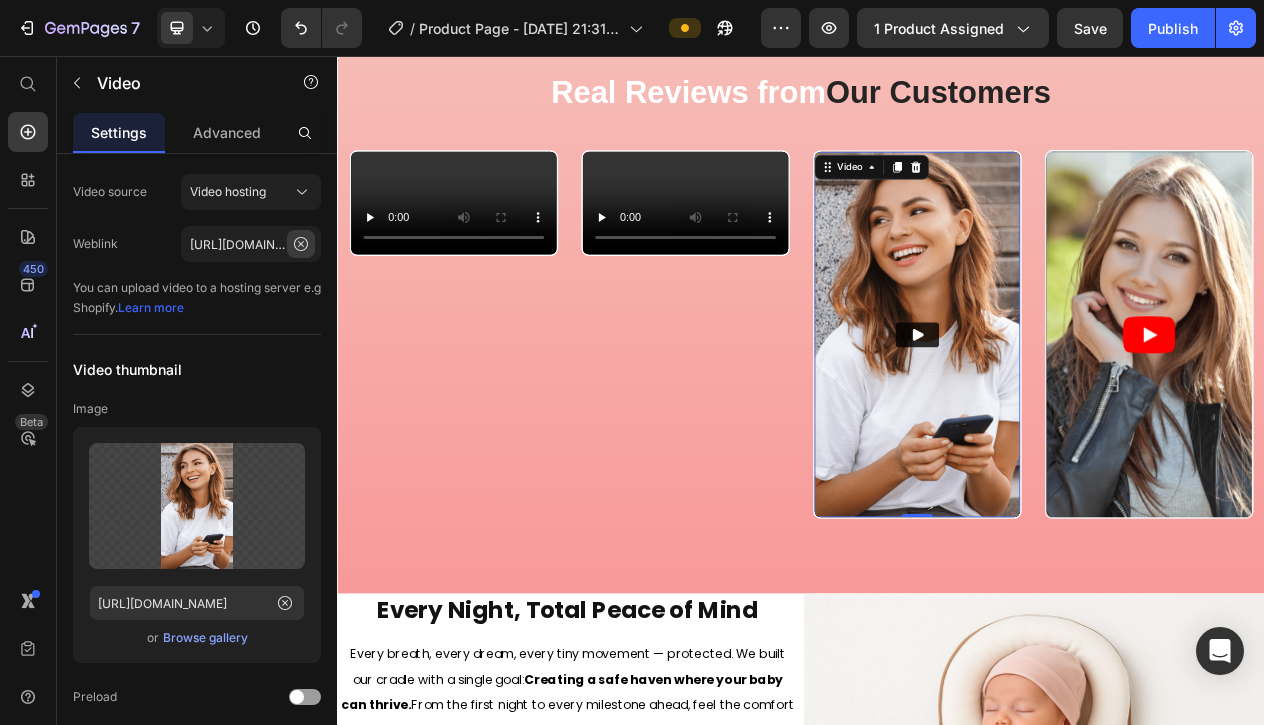click 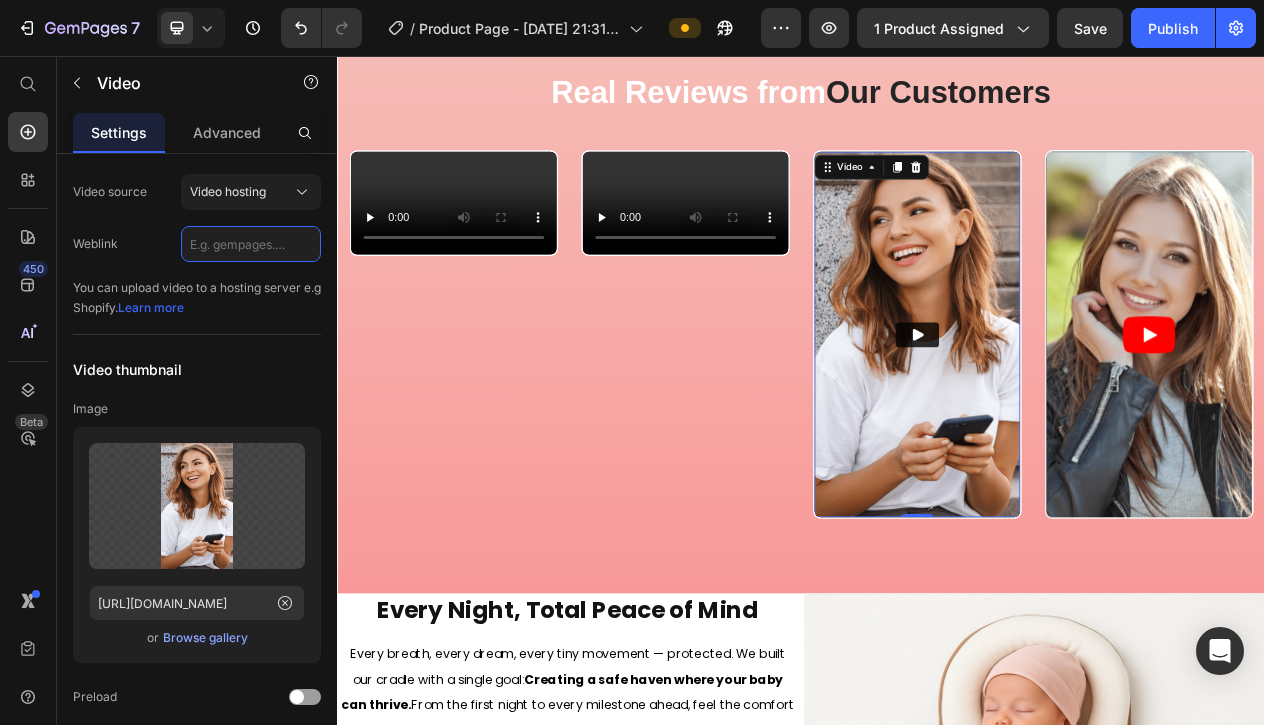 paste on "[URL][DOMAIN_NAME]" 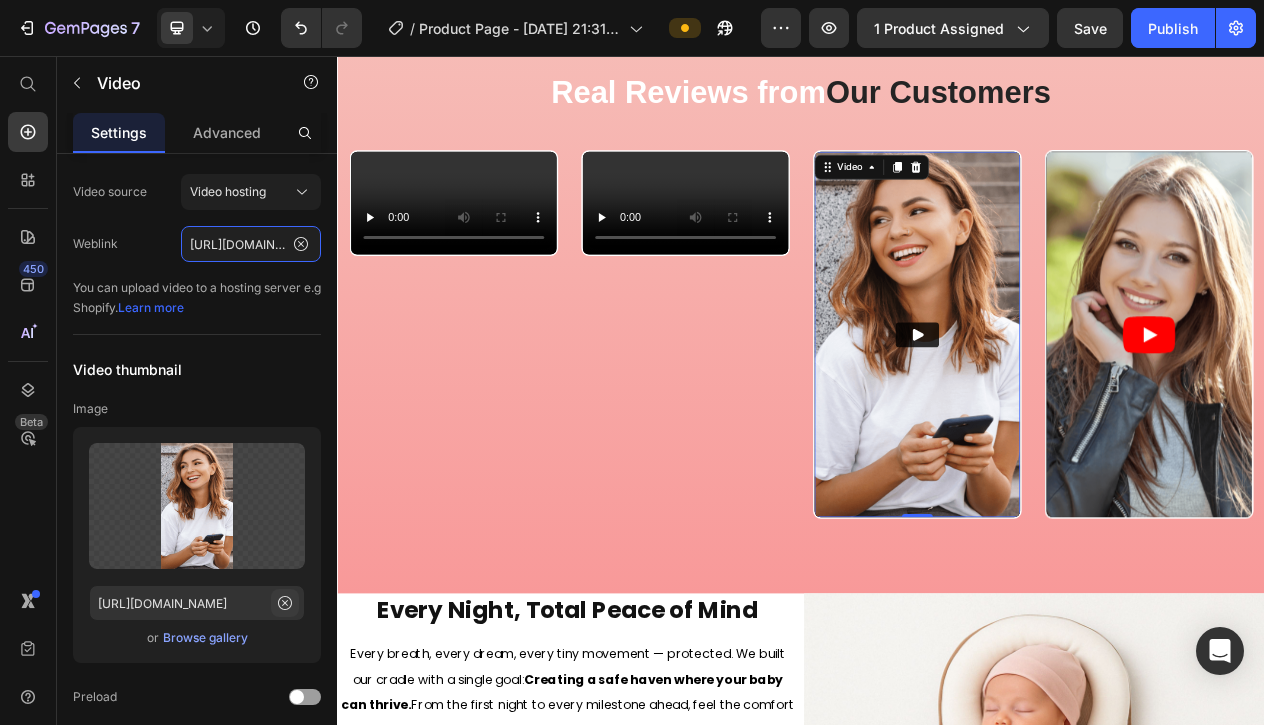 type on "[URL][DOMAIN_NAME]" 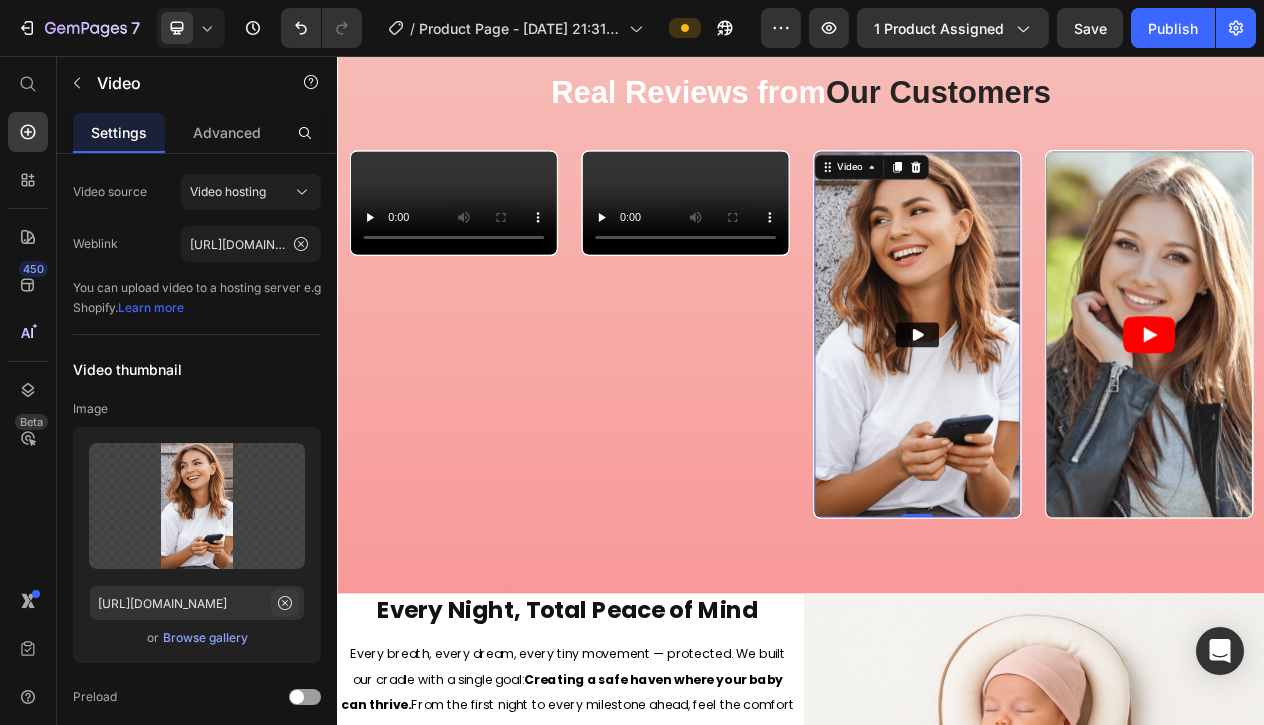 click 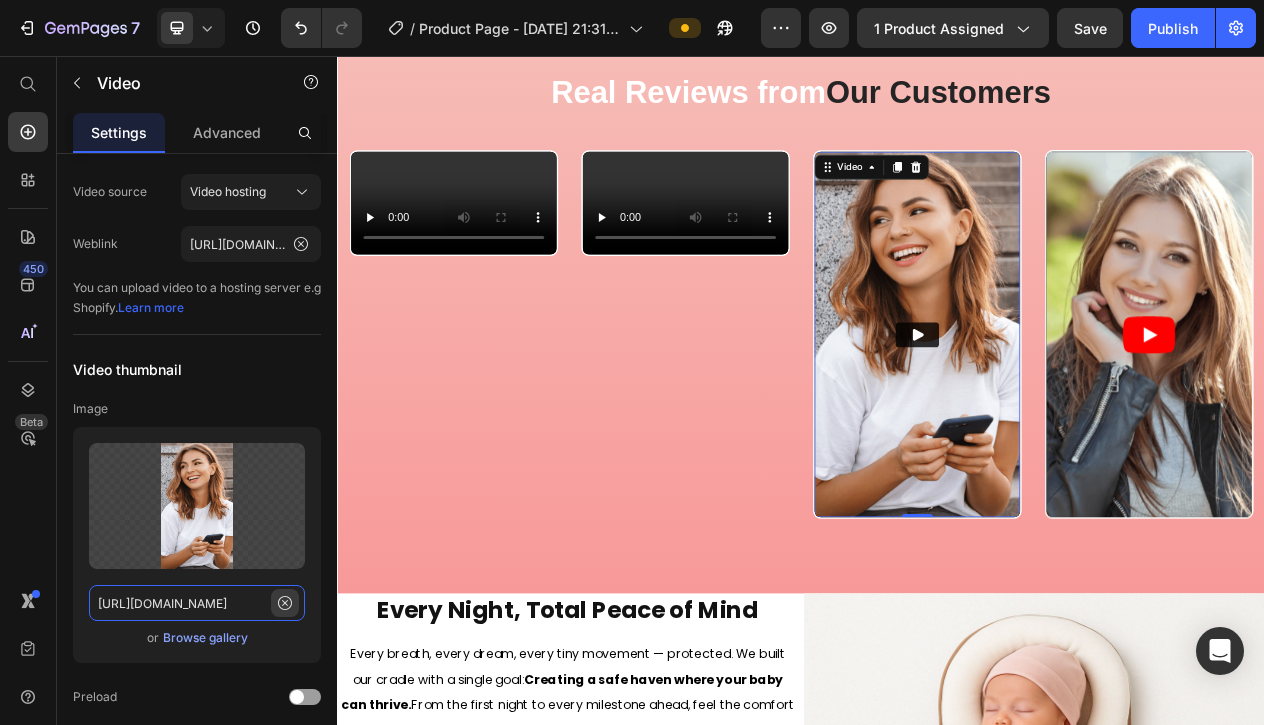 type 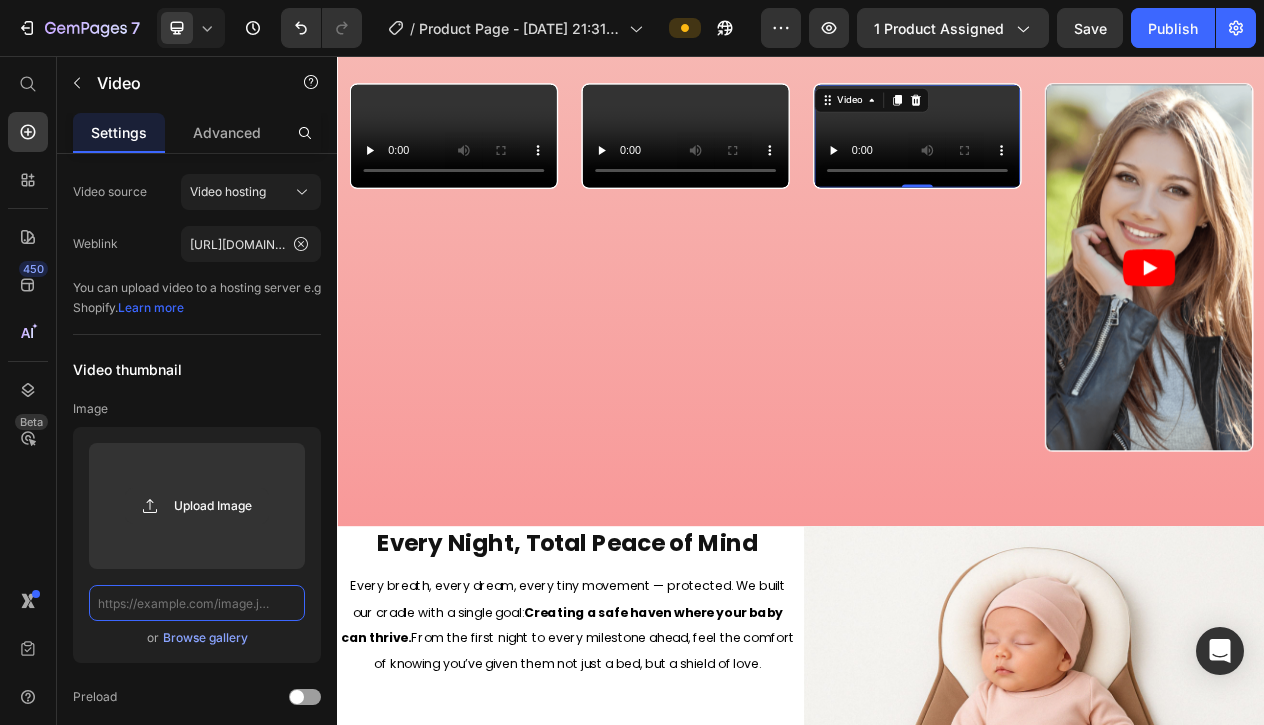 scroll, scrollTop: 1411, scrollLeft: 0, axis: vertical 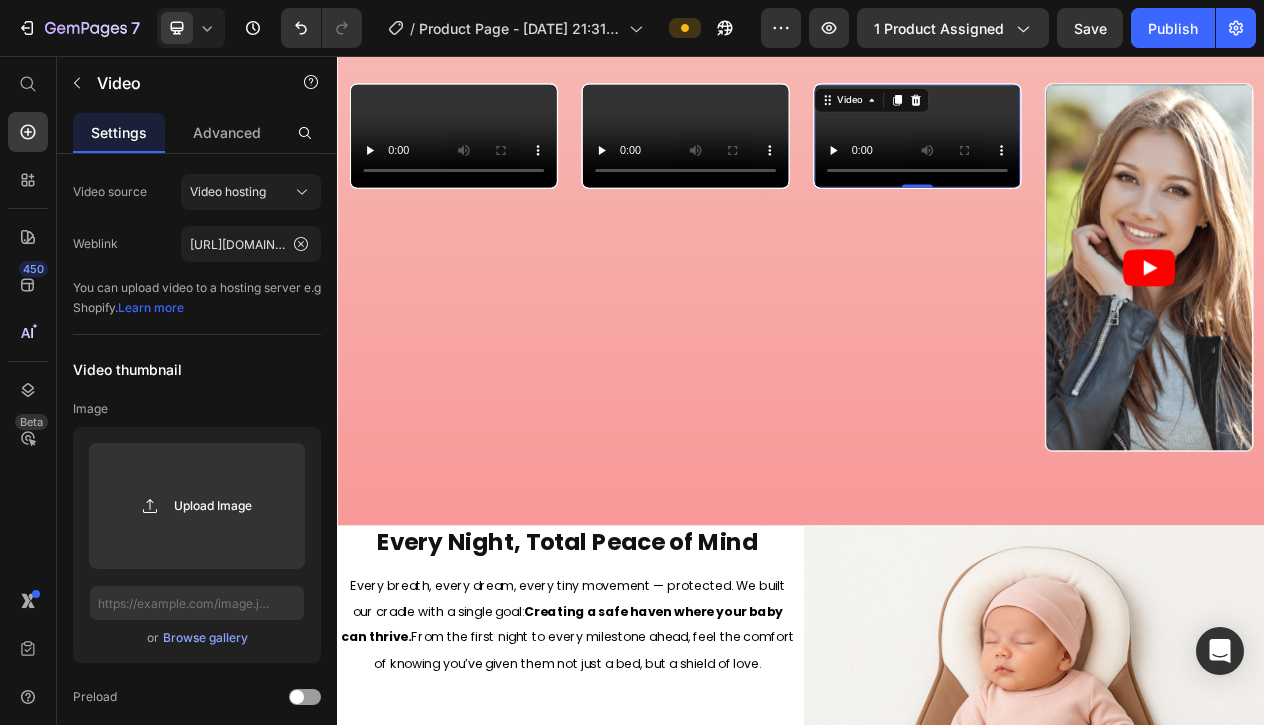 click at bounding box center (1387, 328) 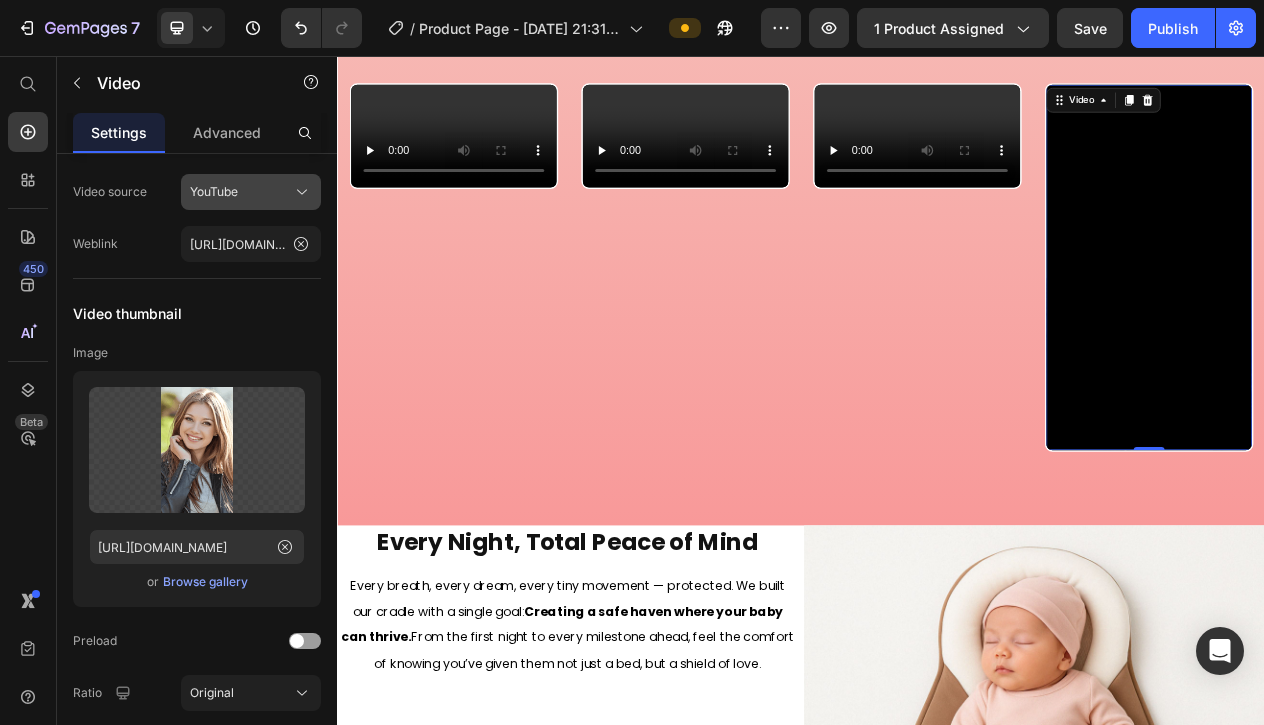 click on "YouTube" at bounding box center [251, 192] 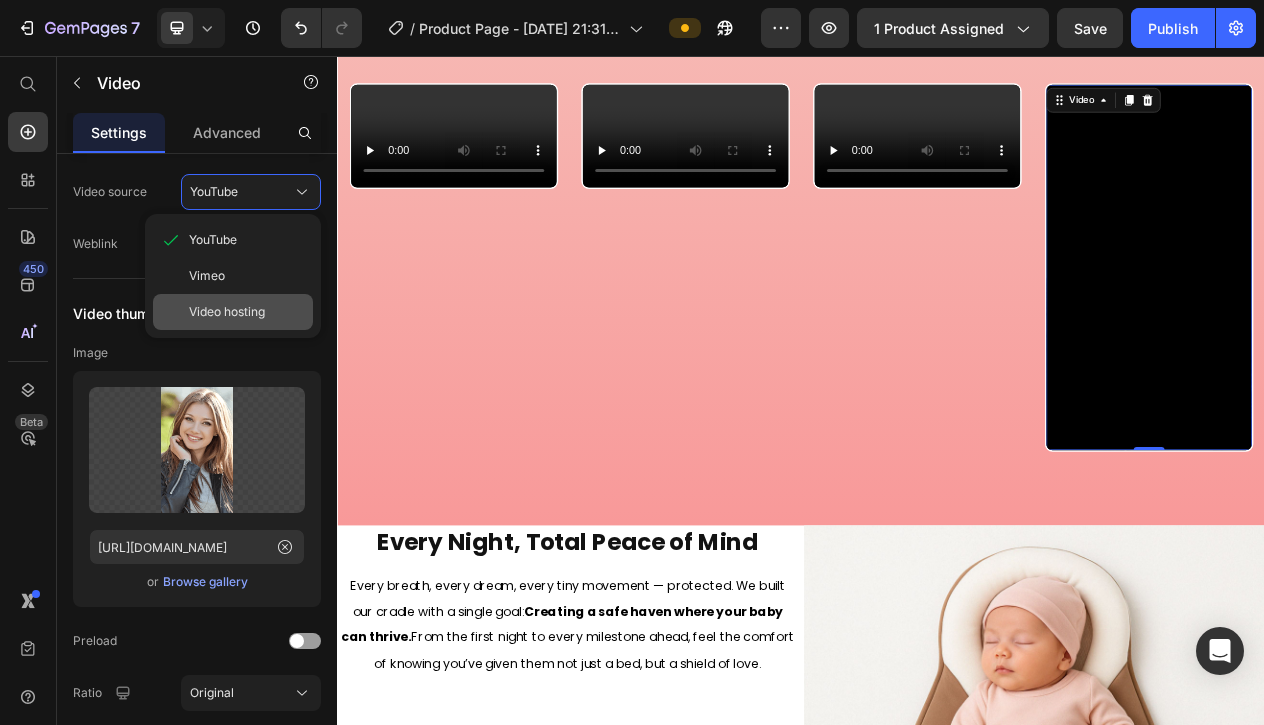 click on "Video hosting" at bounding box center (227, 312) 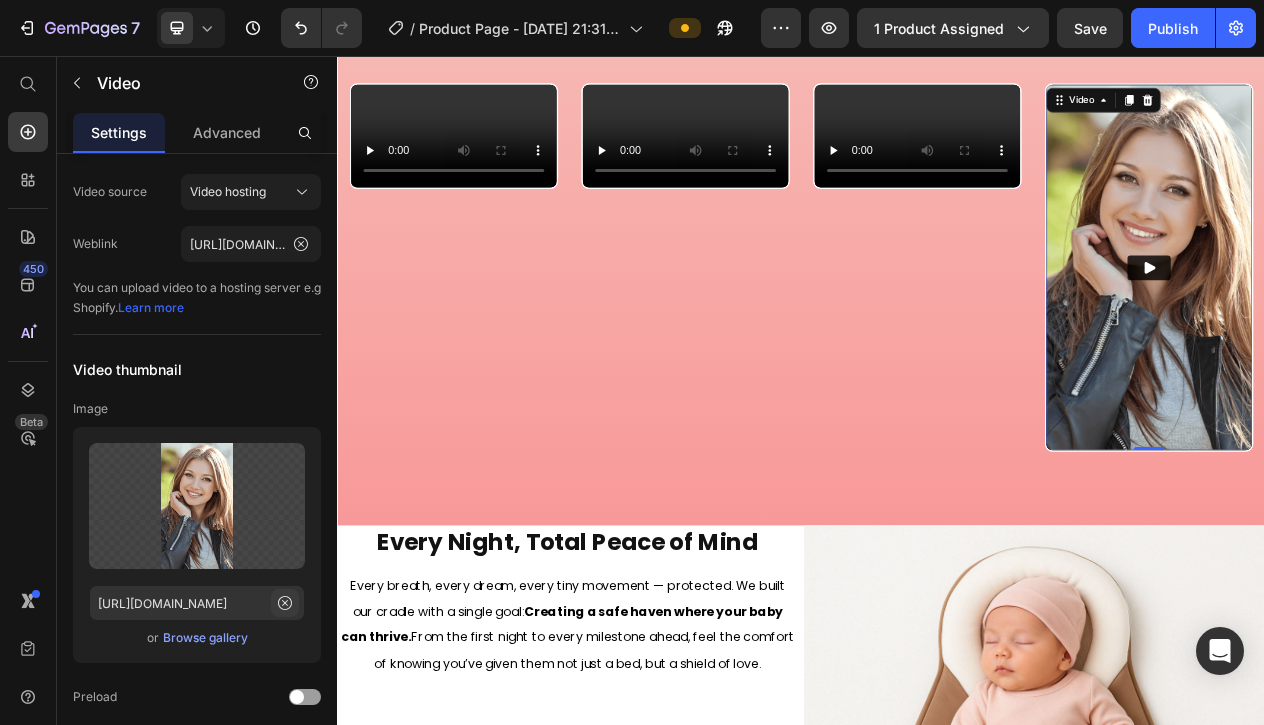 click 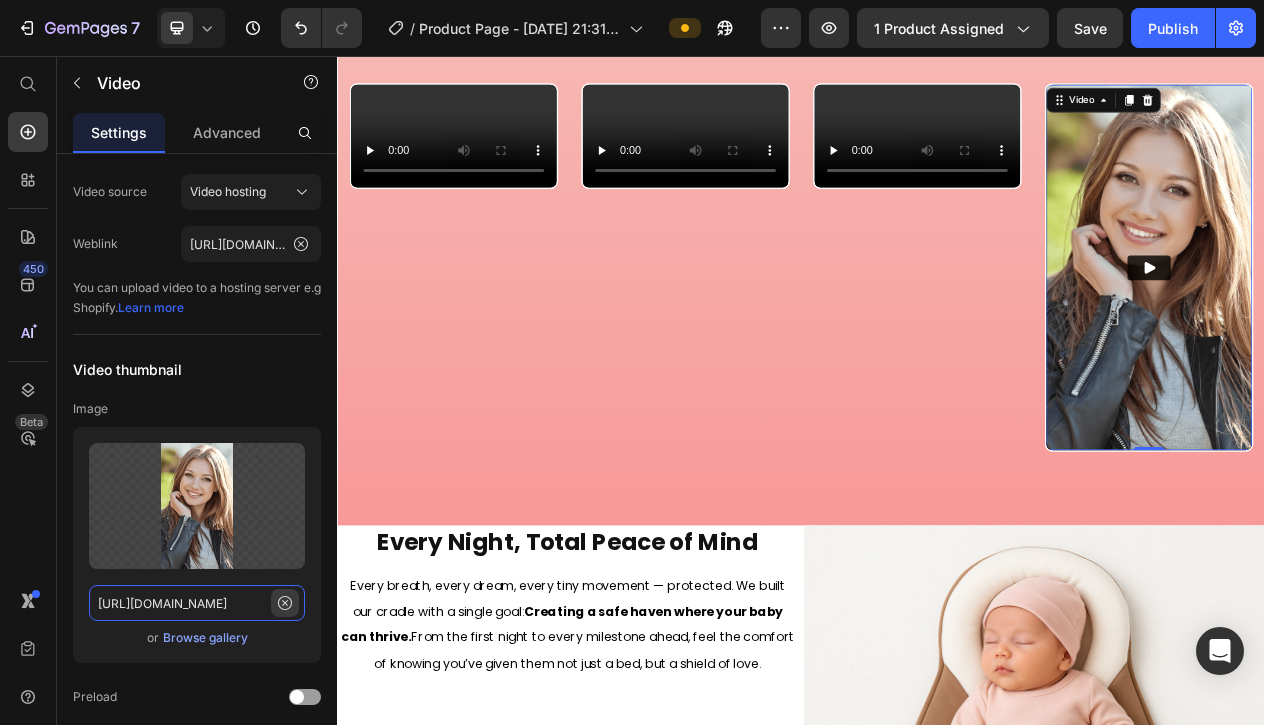 type 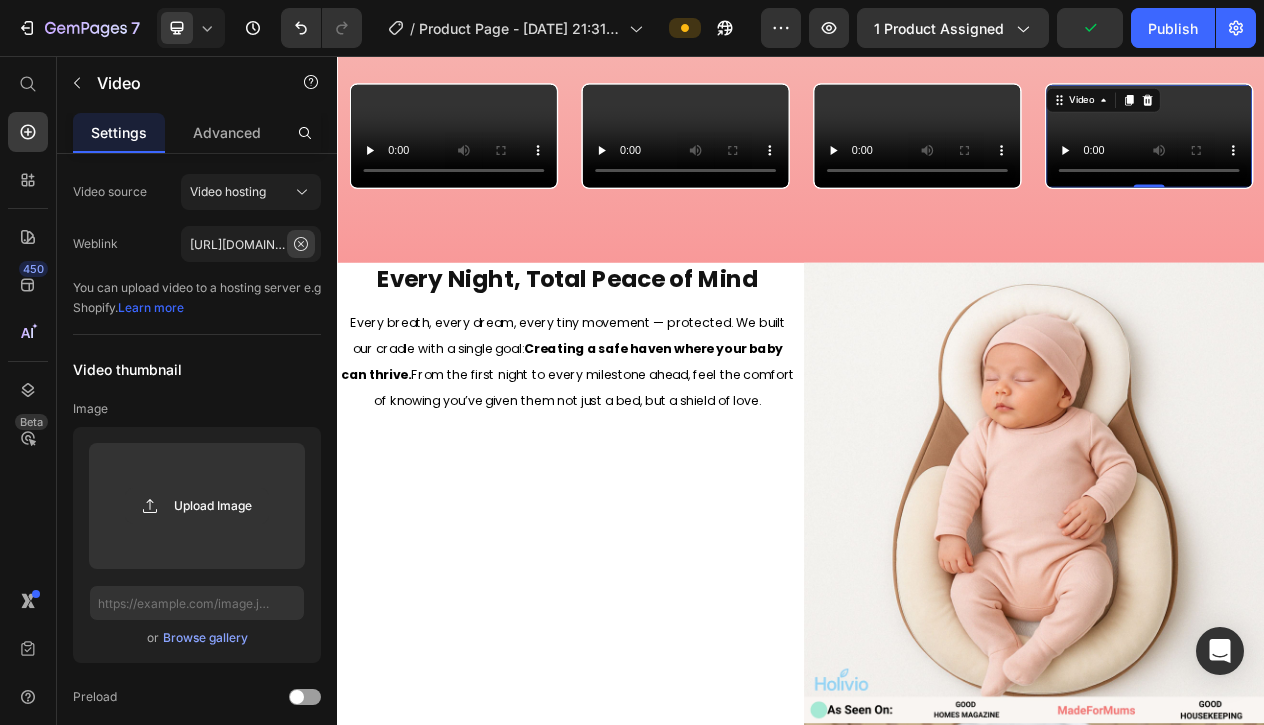 click 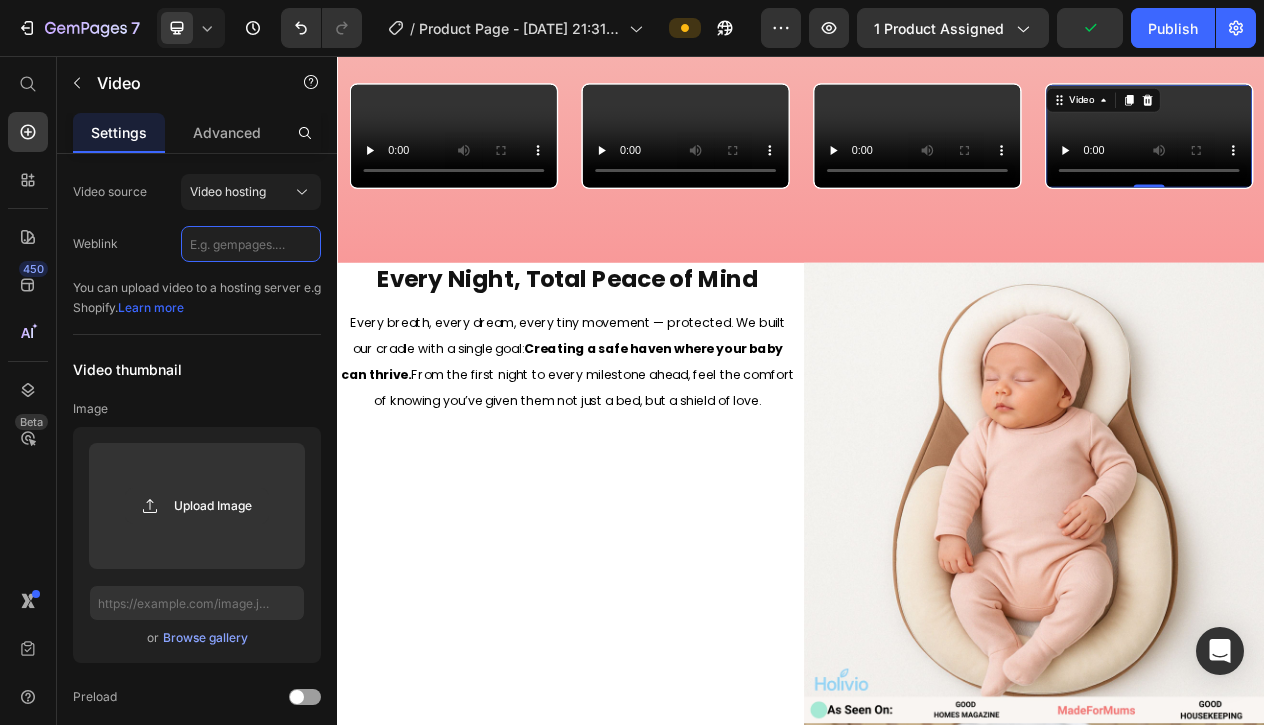 paste on "[URL][DOMAIN_NAME]" 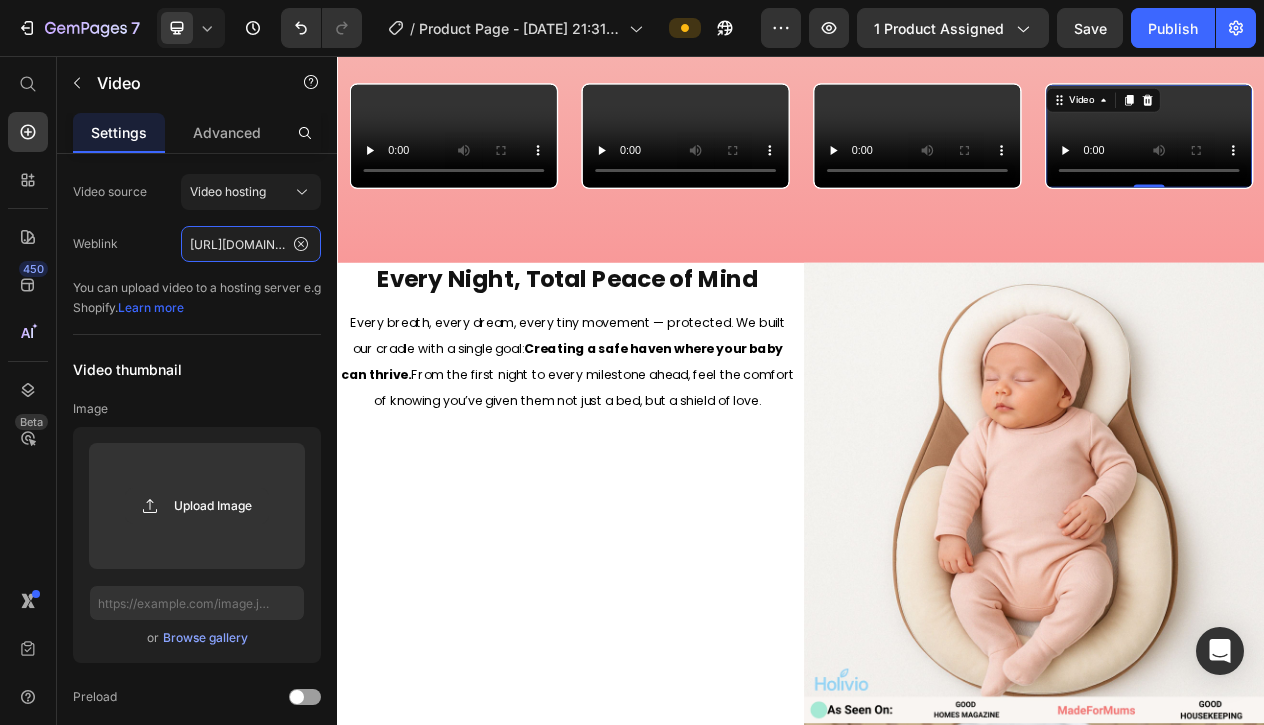 type on "[URL][DOMAIN_NAME]" 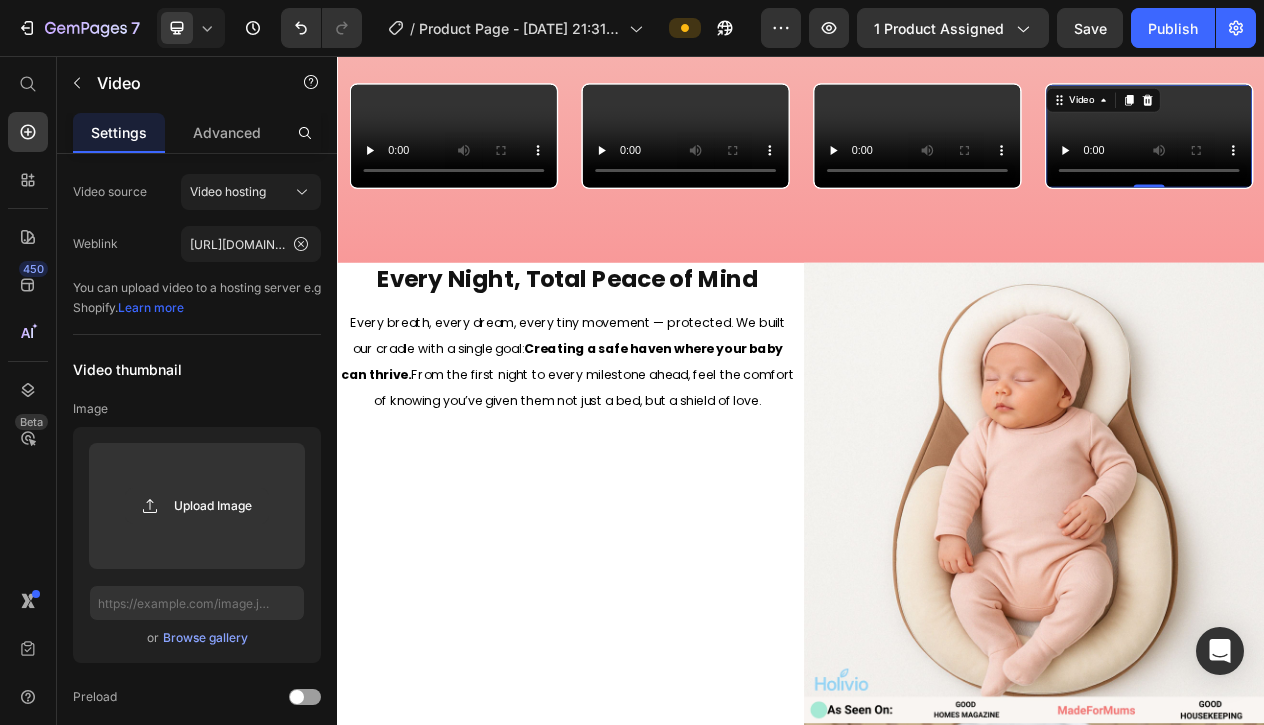 click at bounding box center [1387, 158] 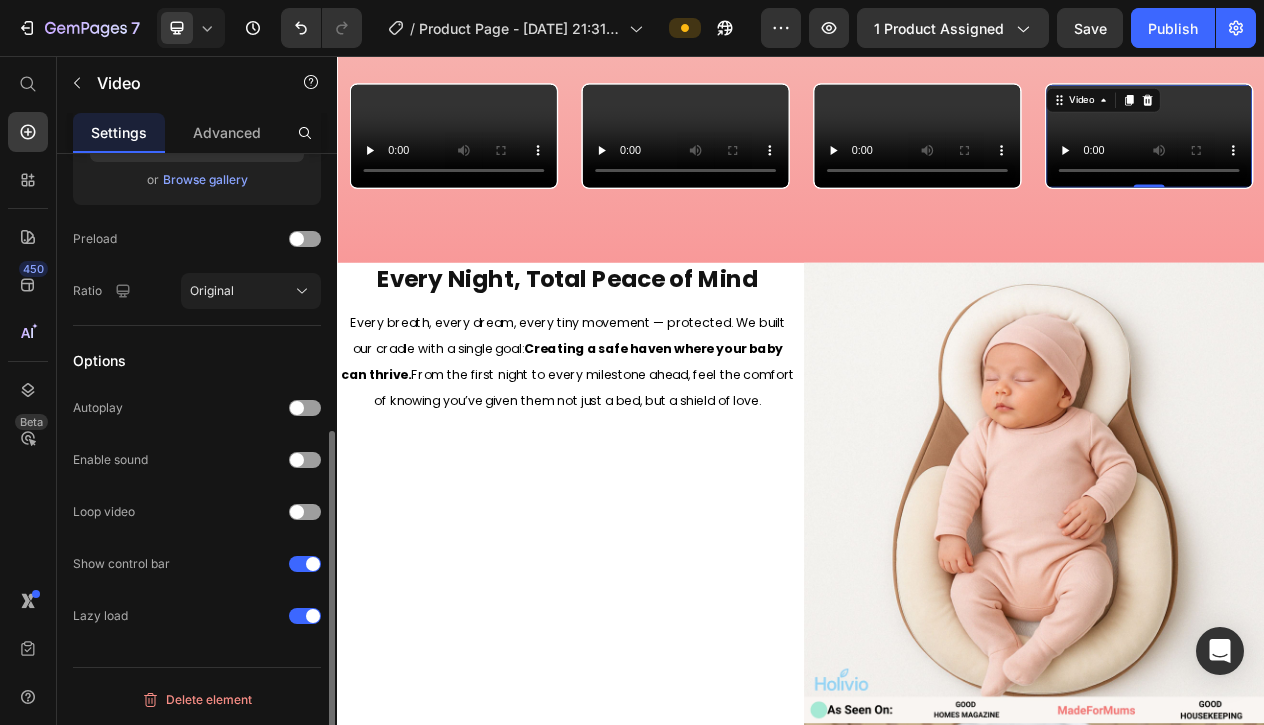 scroll, scrollTop: 494, scrollLeft: 0, axis: vertical 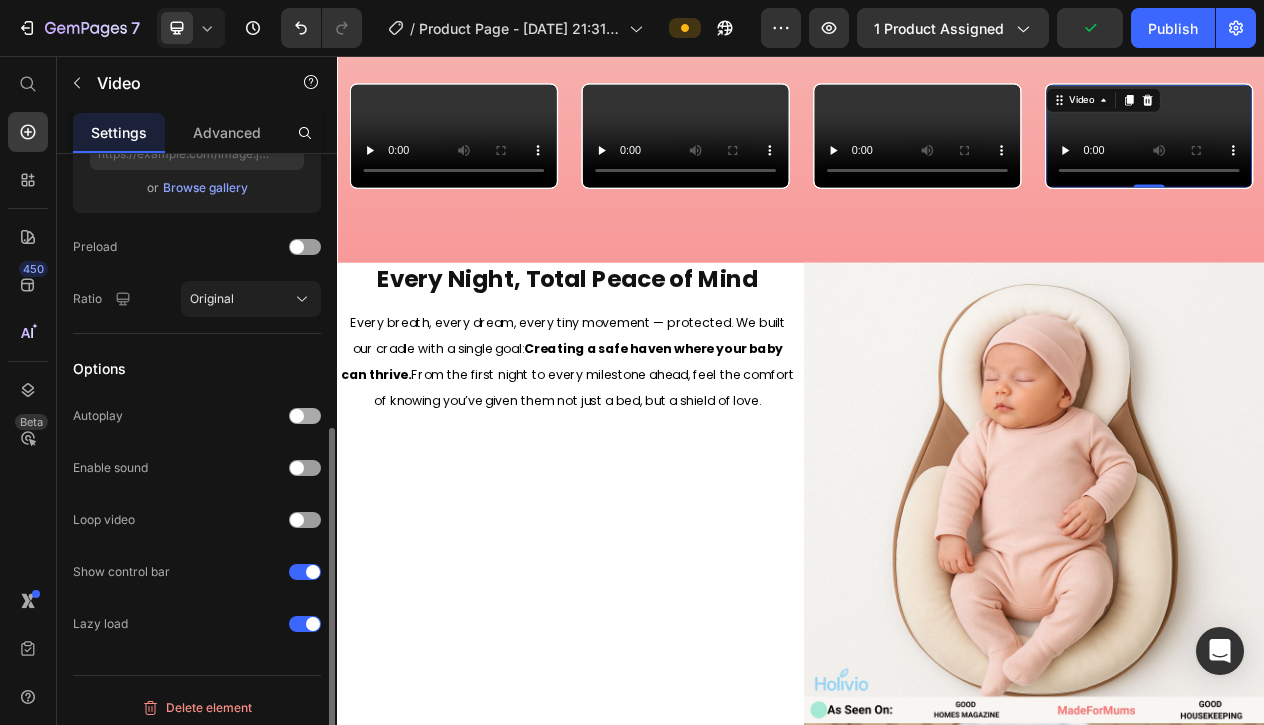 click at bounding box center (297, 416) 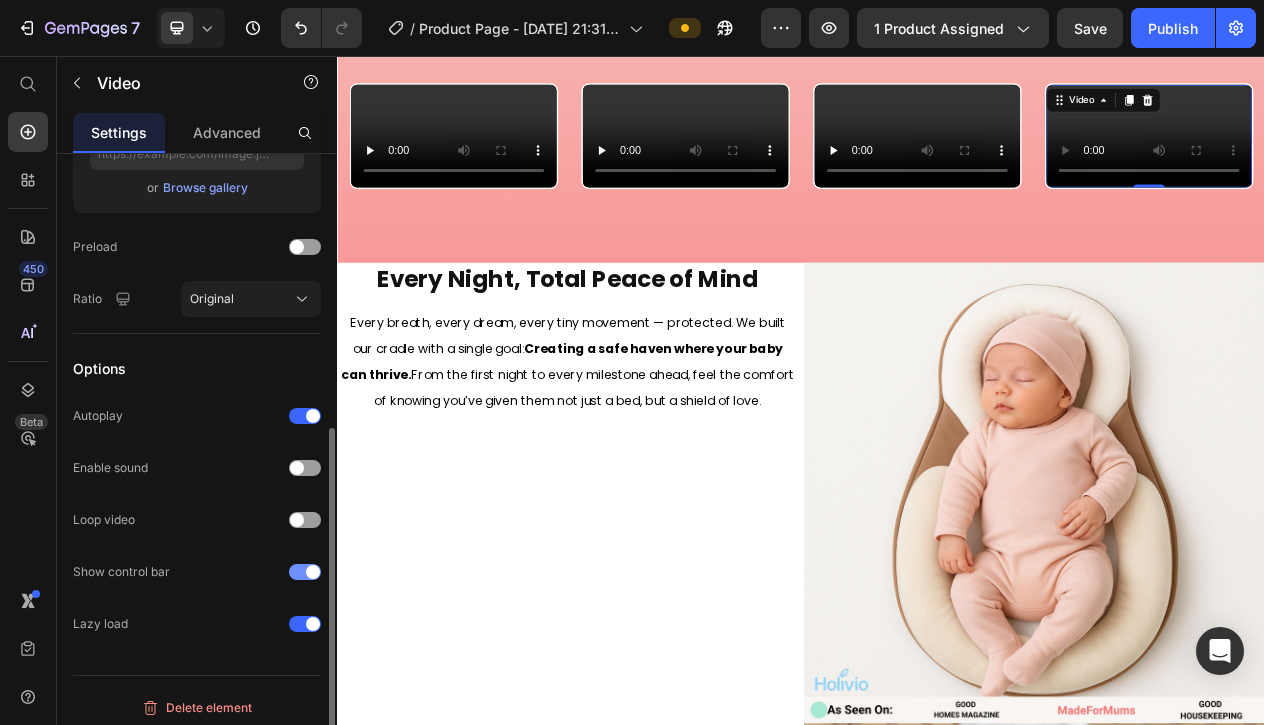 click at bounding box center (313, 572) 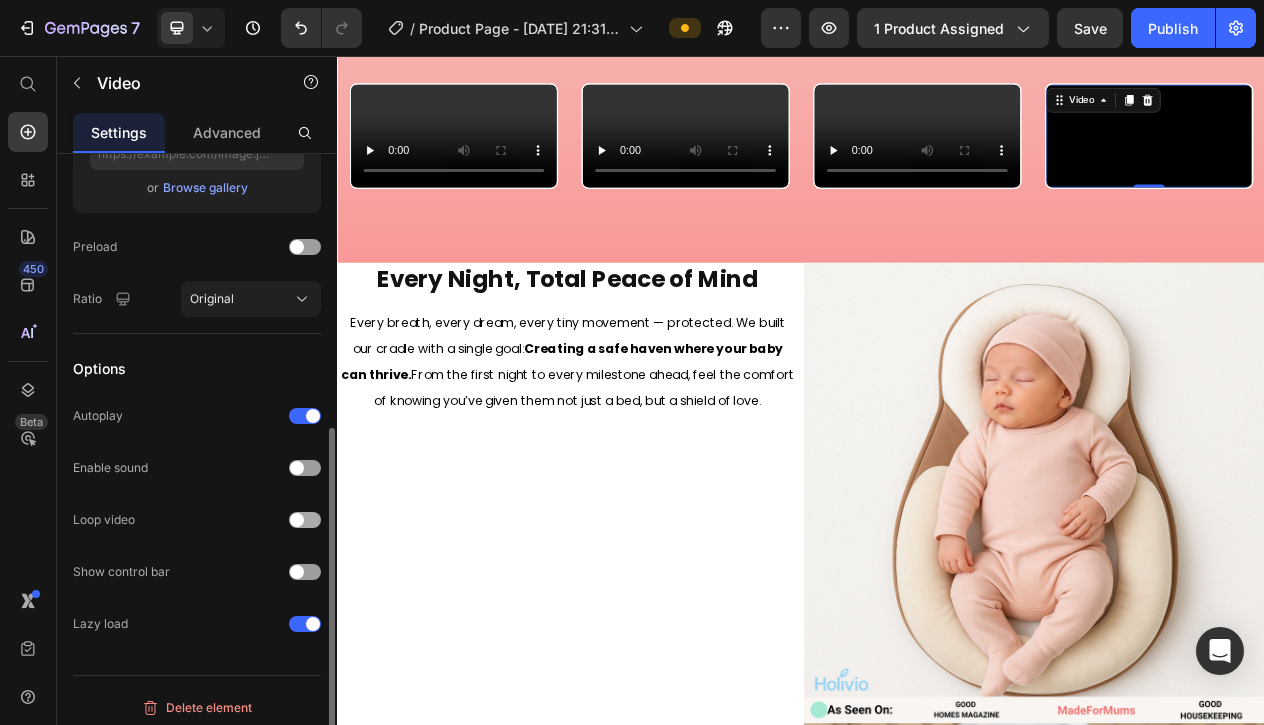 click at bounding box center [305, 520] 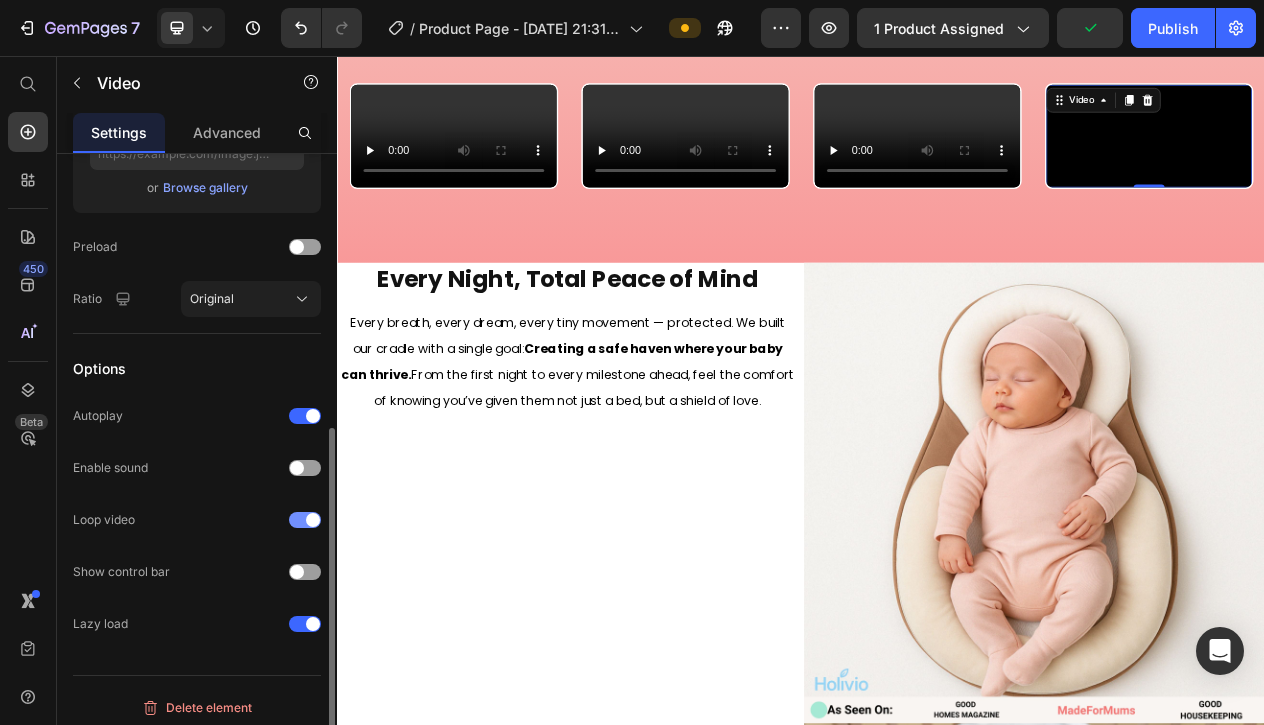 click at bounding box center [305, 520] 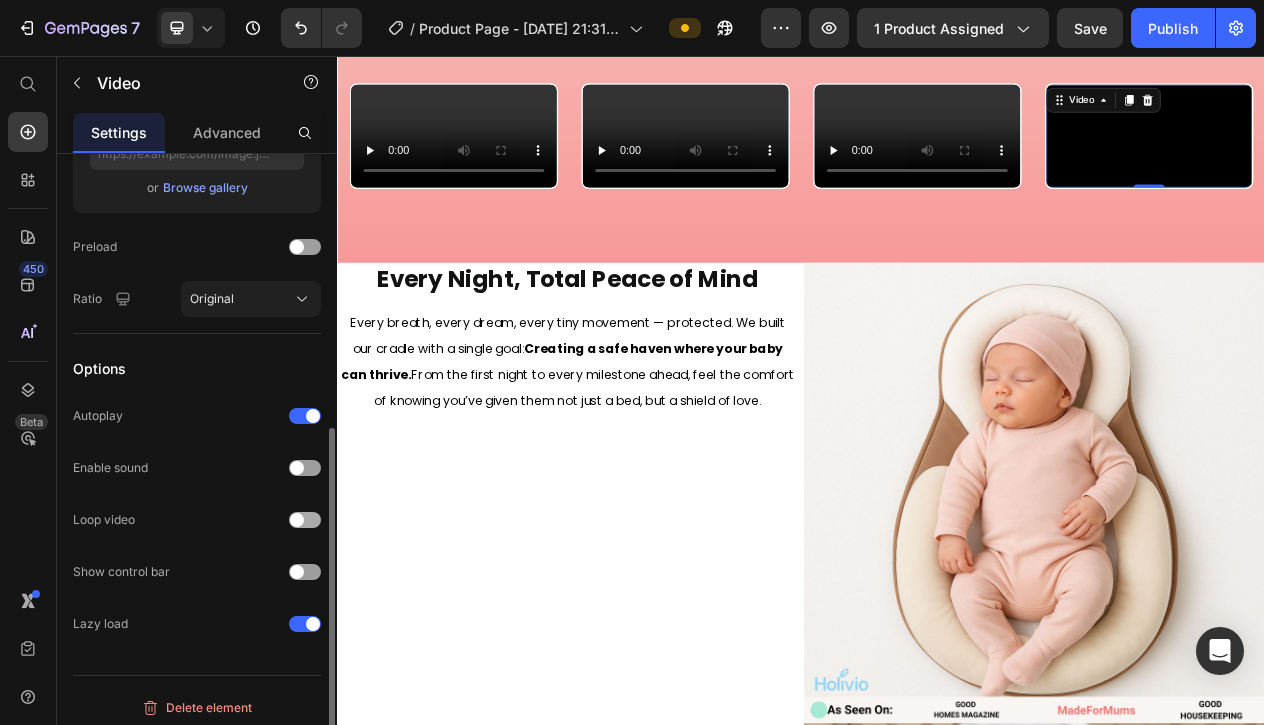 click at bounding box center [305, 520] 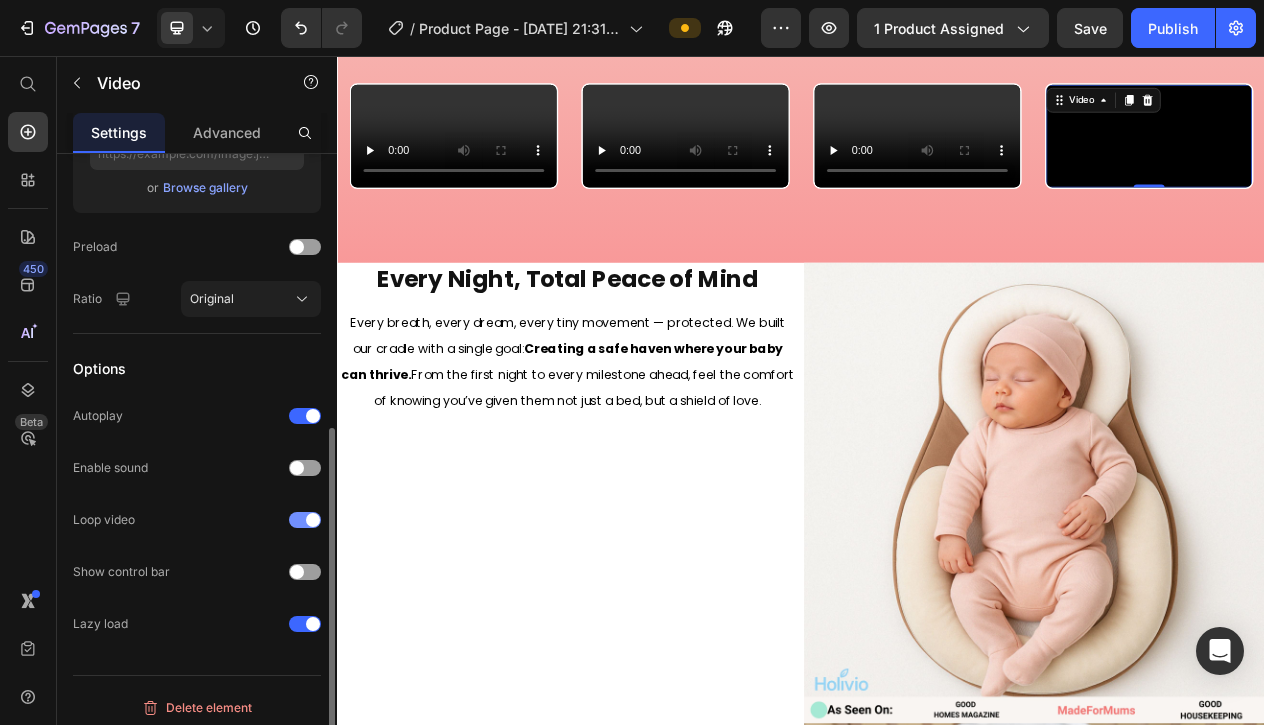 click at bounding box center (305, 520) 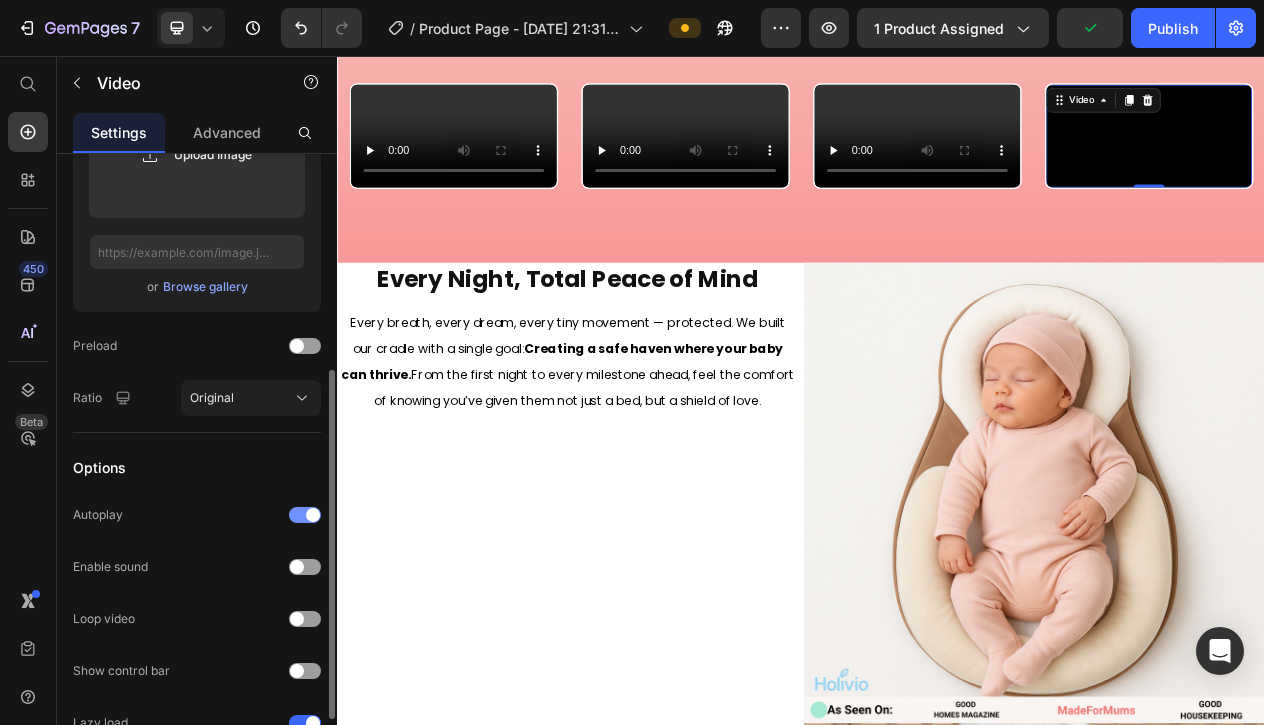 scroll, scrollTop: 384, scrollLeft: 0, axis: vertical 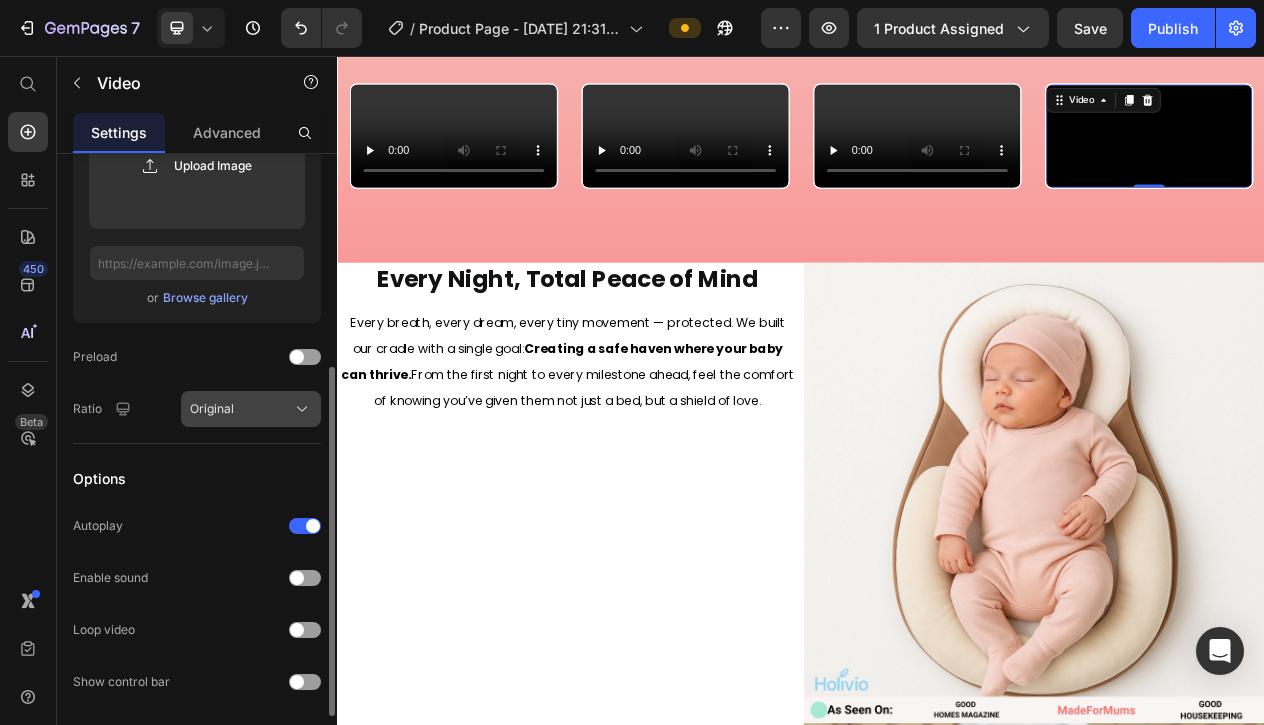 click on "Original" 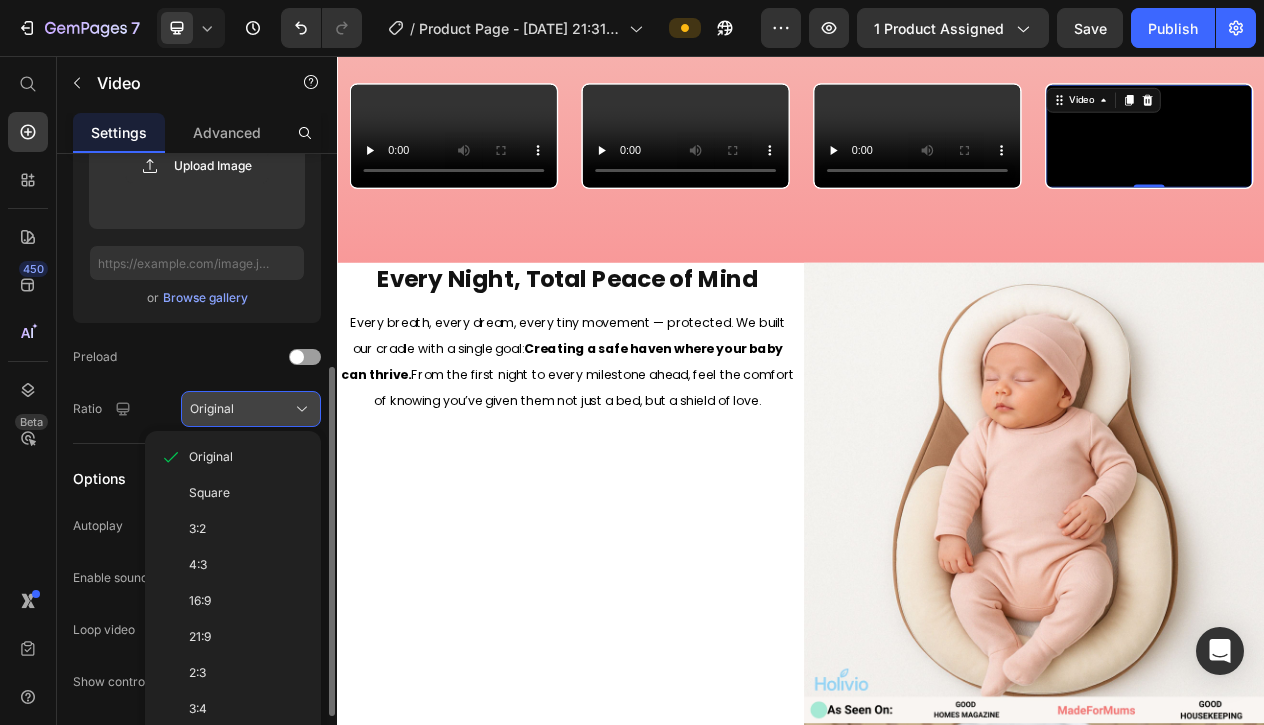 click on "Original" 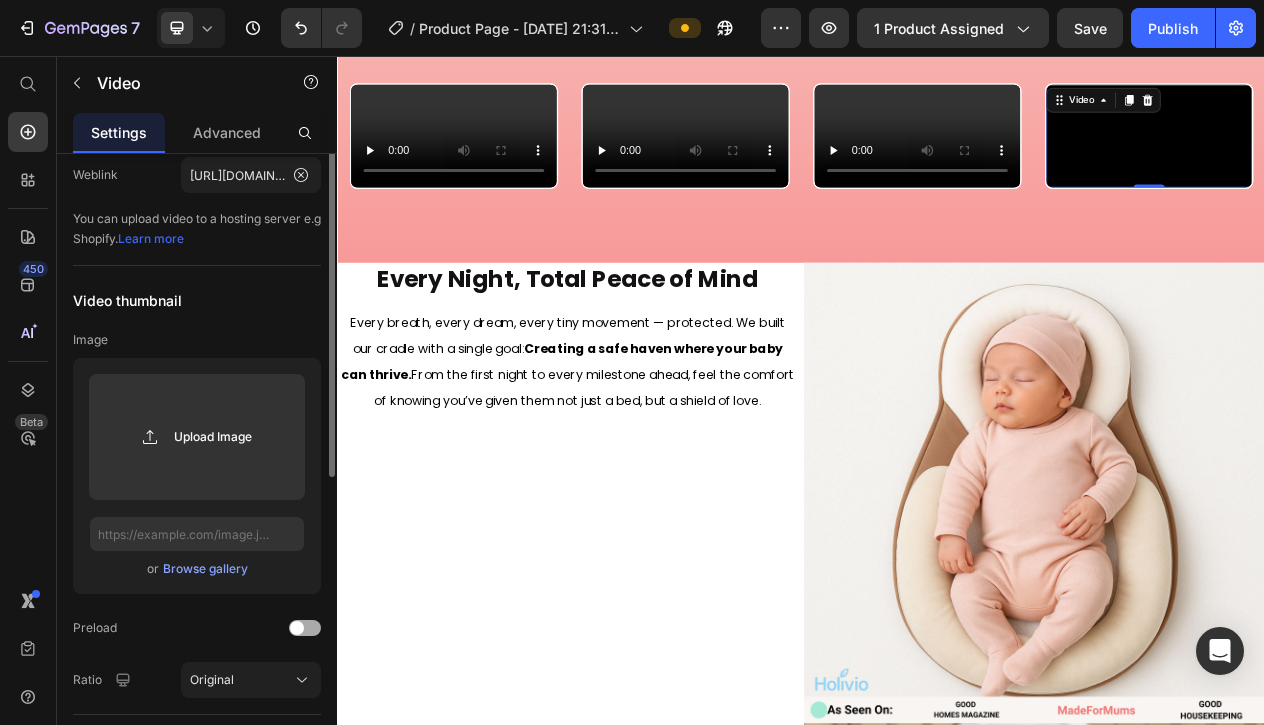 scroll, scrollTop: 0, scrollLeft: 0, axis: both 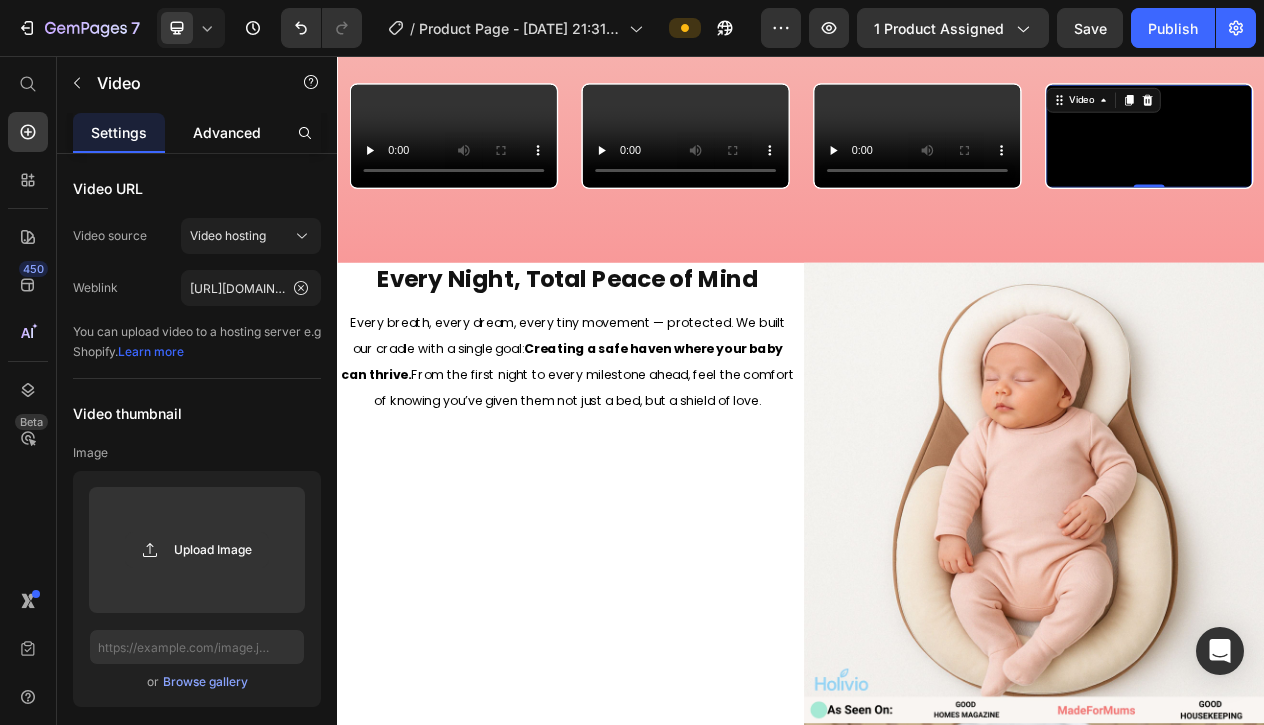 click on "Advanced" 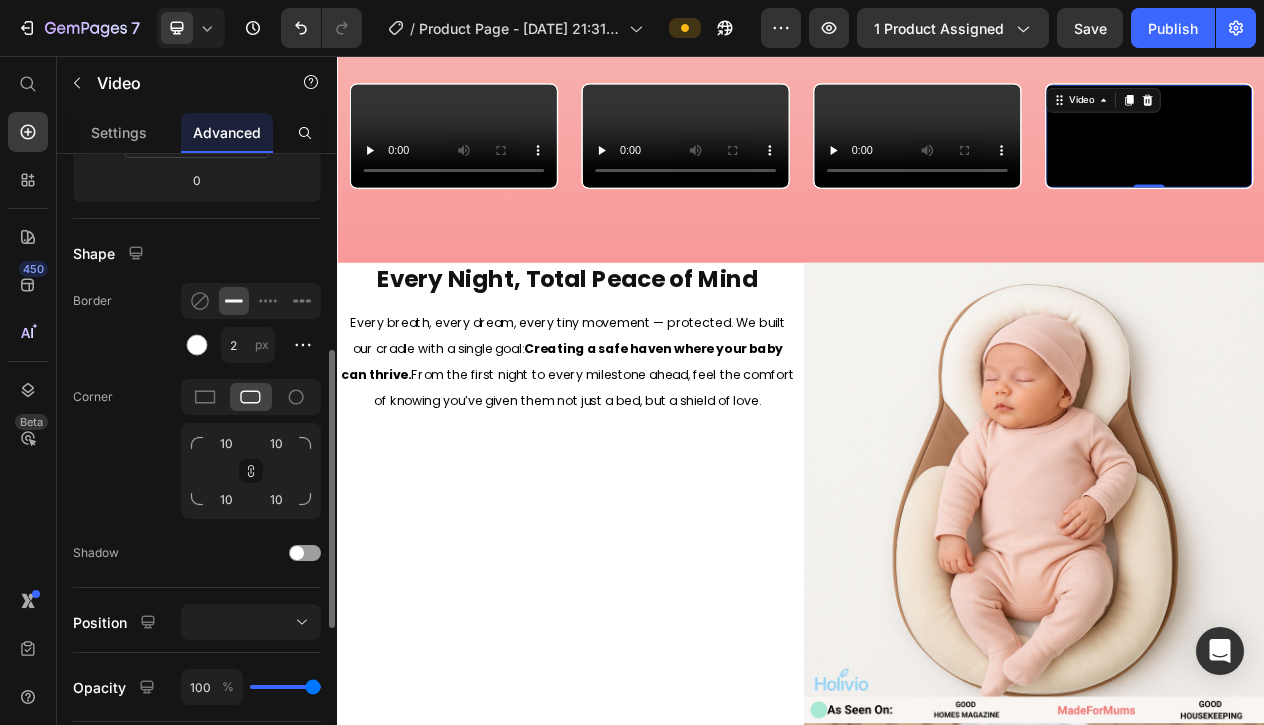 scroll, scrollTop: 436, scrollLeft: 0, axis: vertical 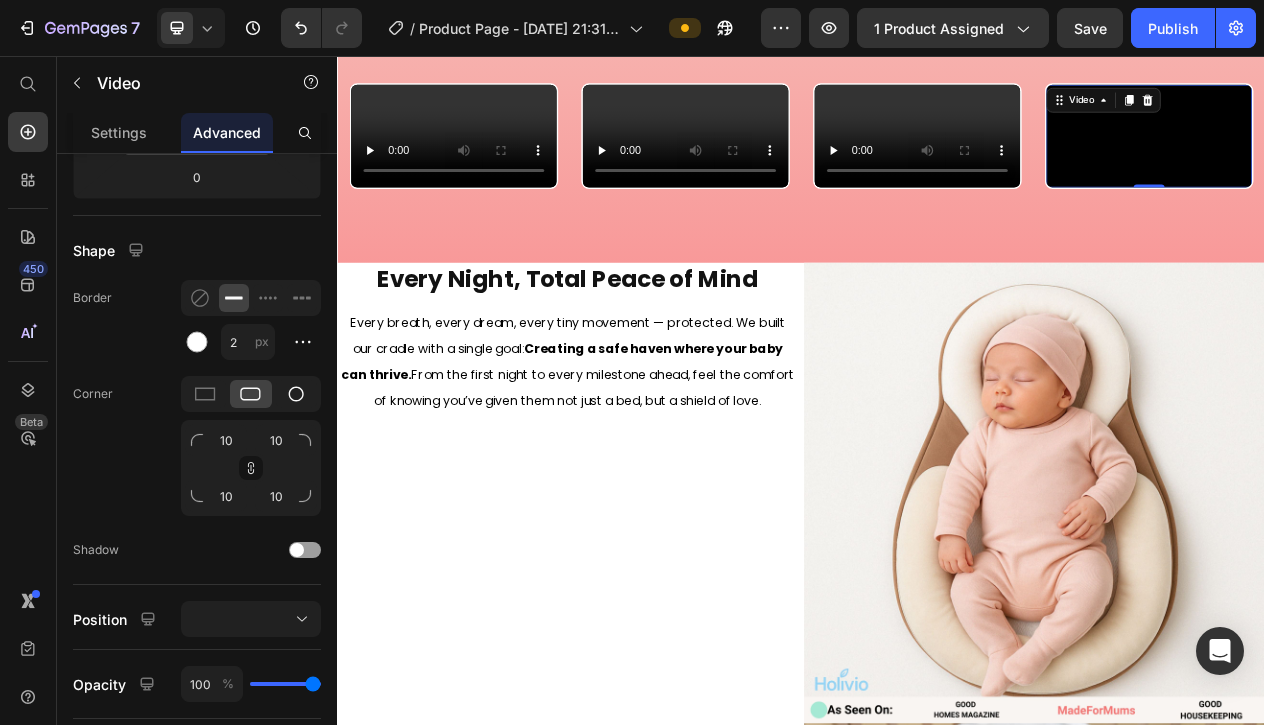click 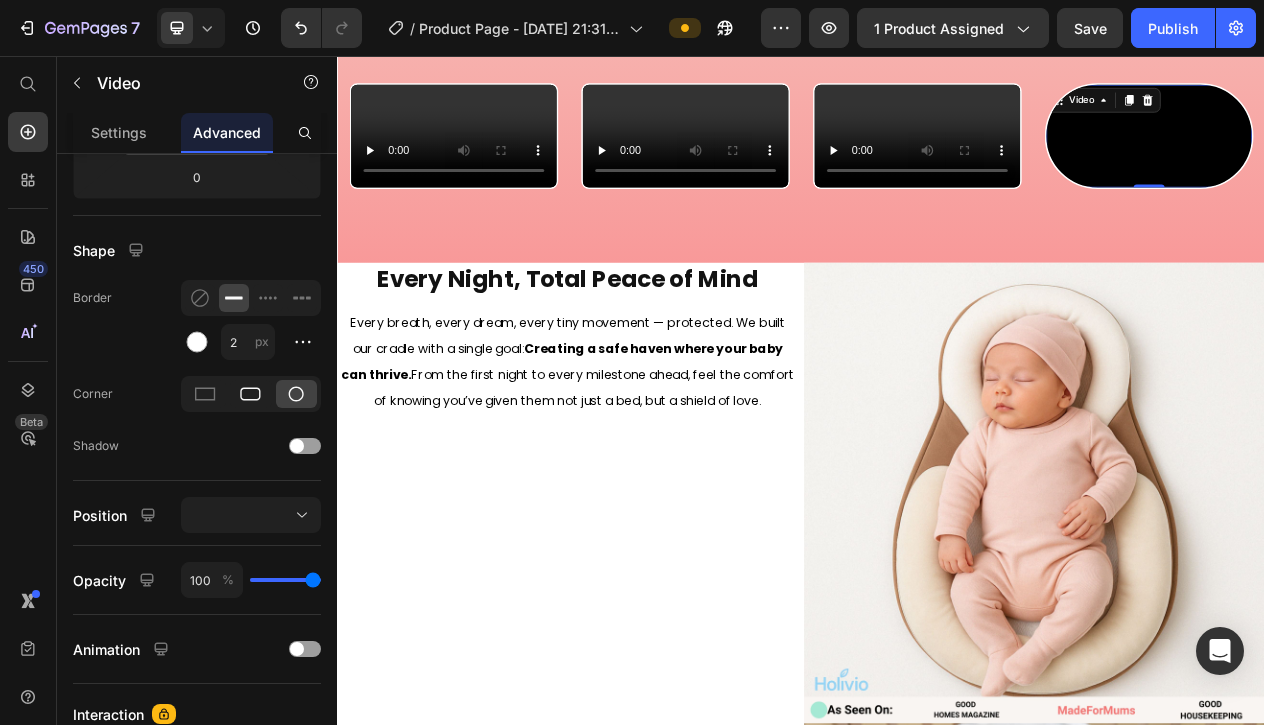 click 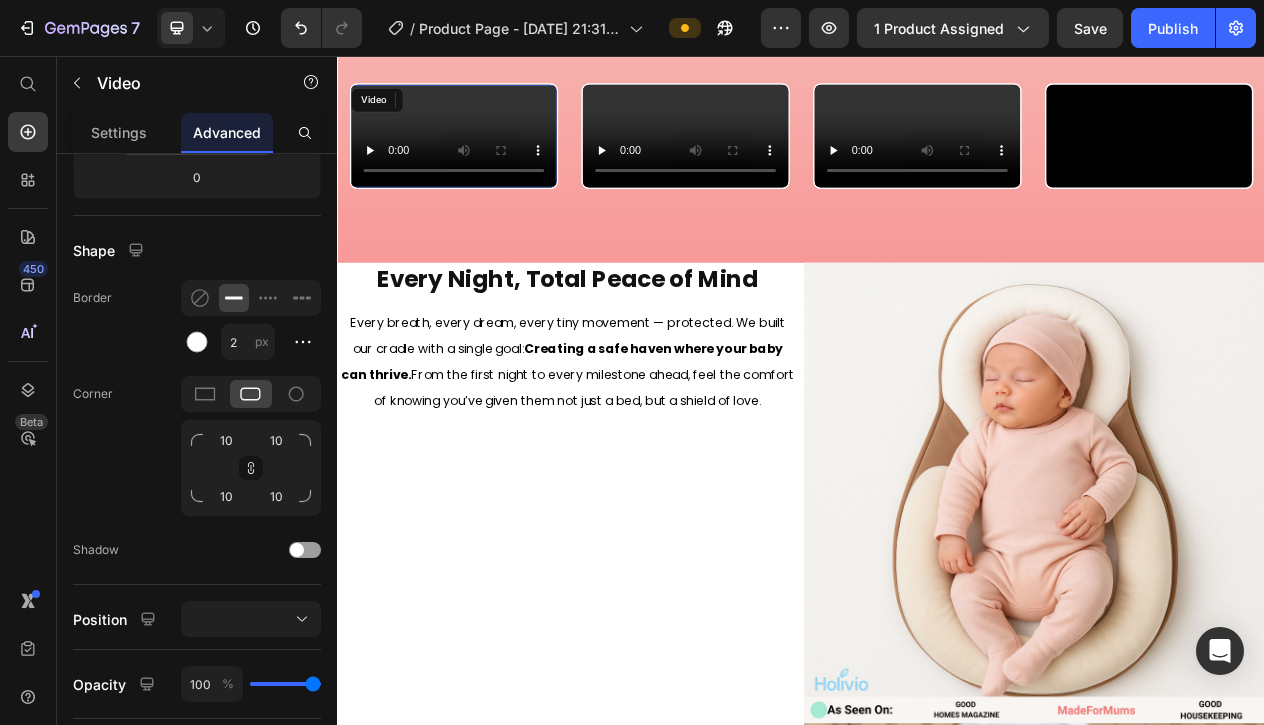 click at bounding box center [487, 158] 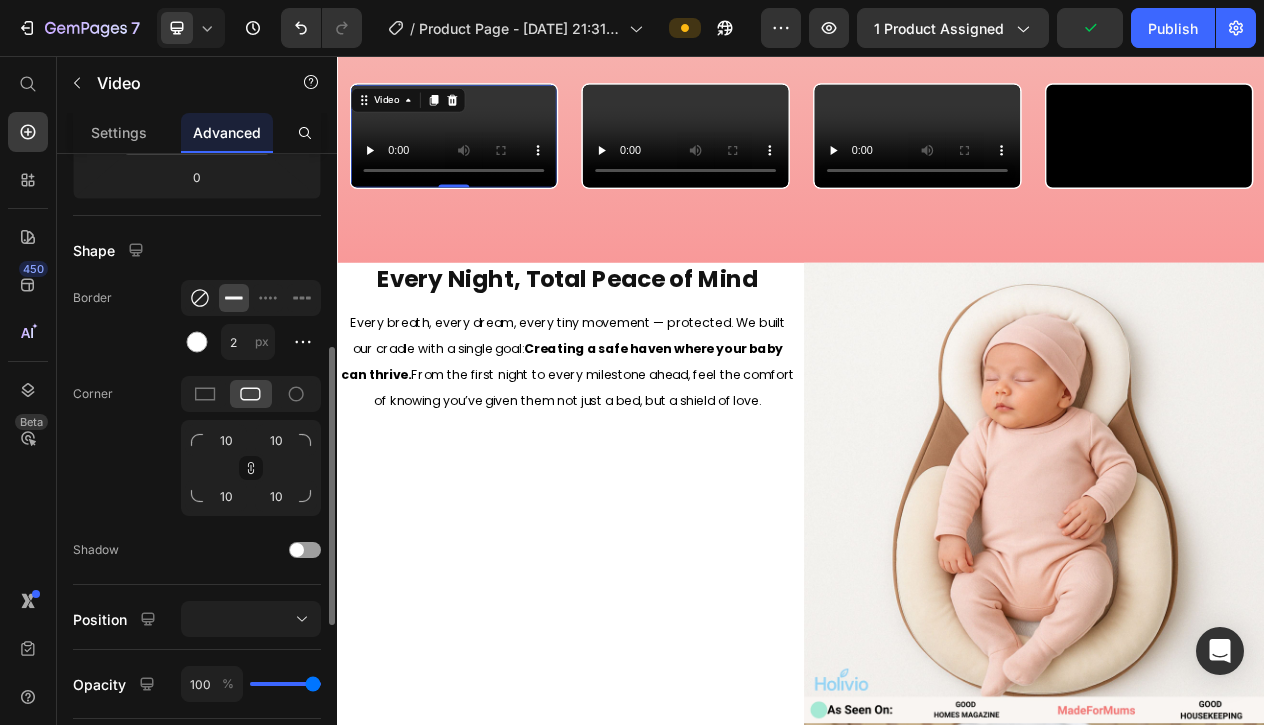 click 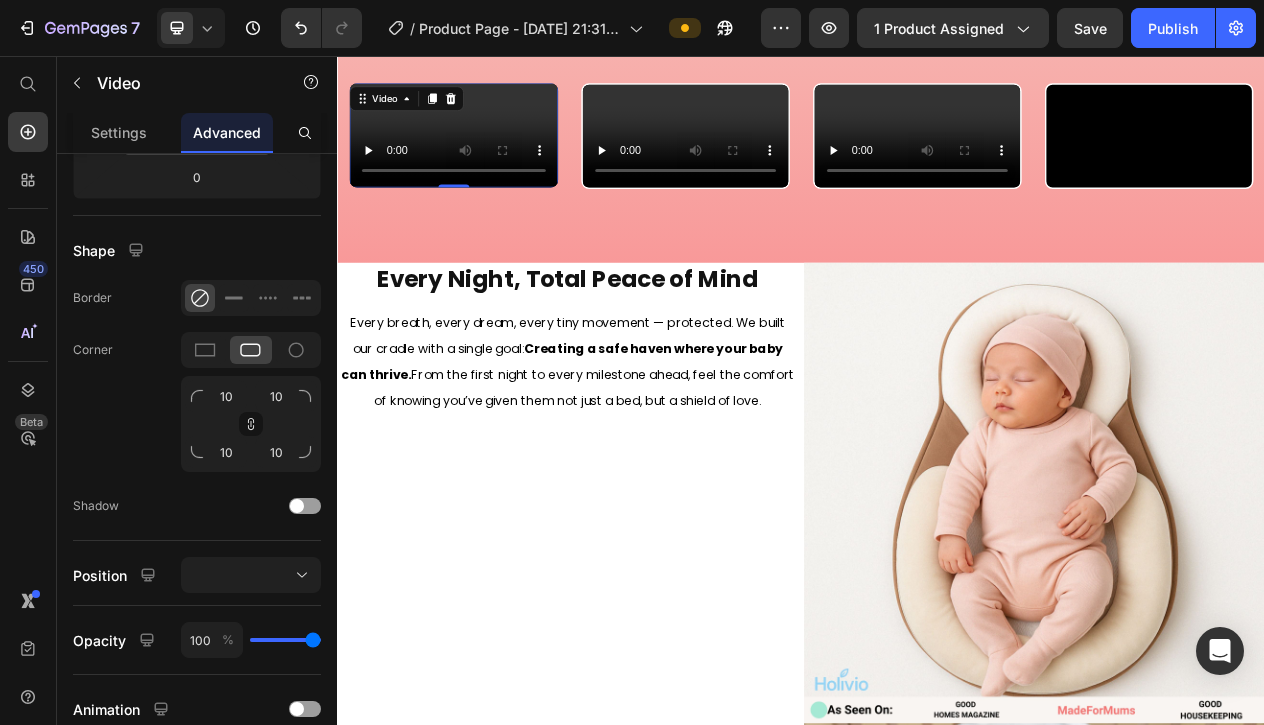 click at bounding box center [787, 158] 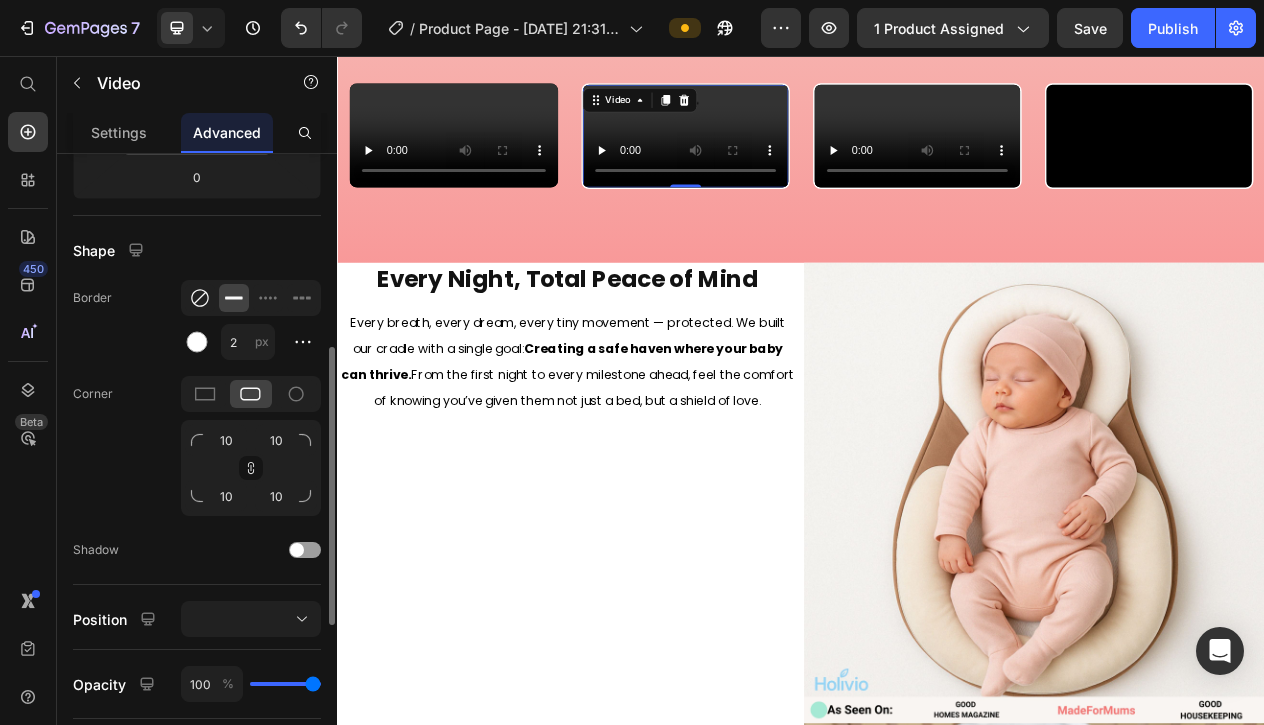 click 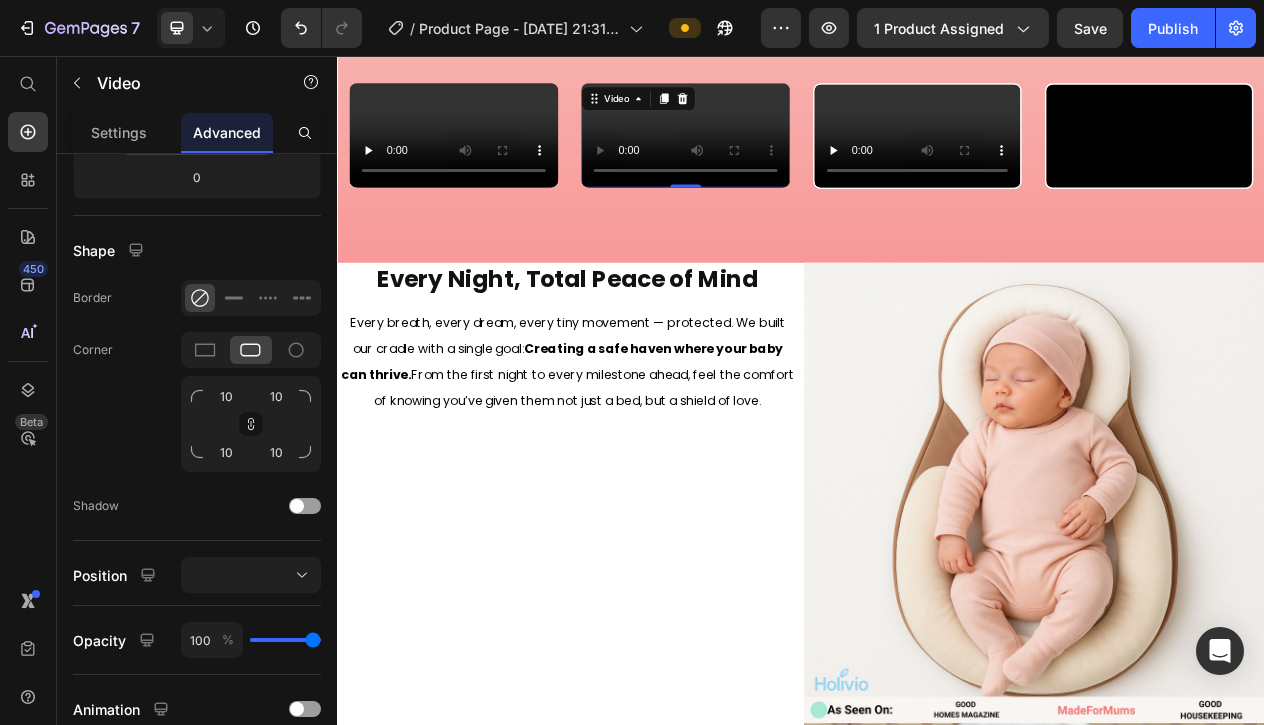 click at bounding box center (1087, 158) 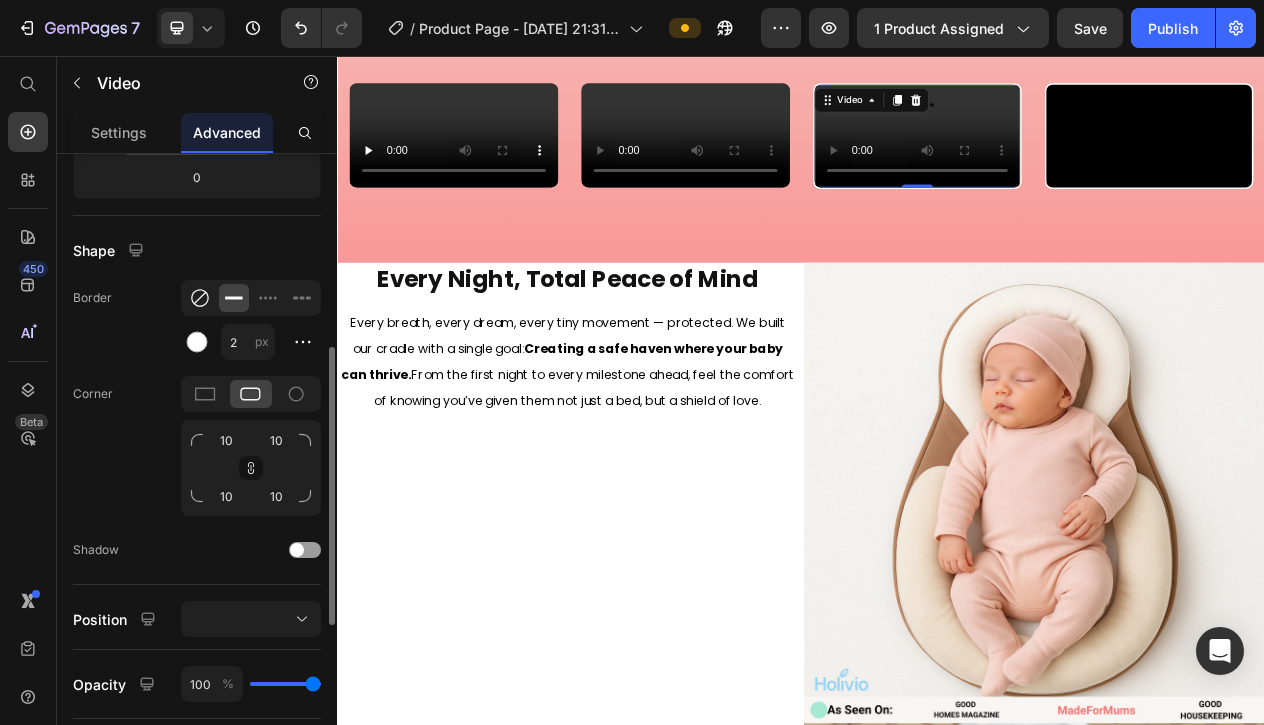click 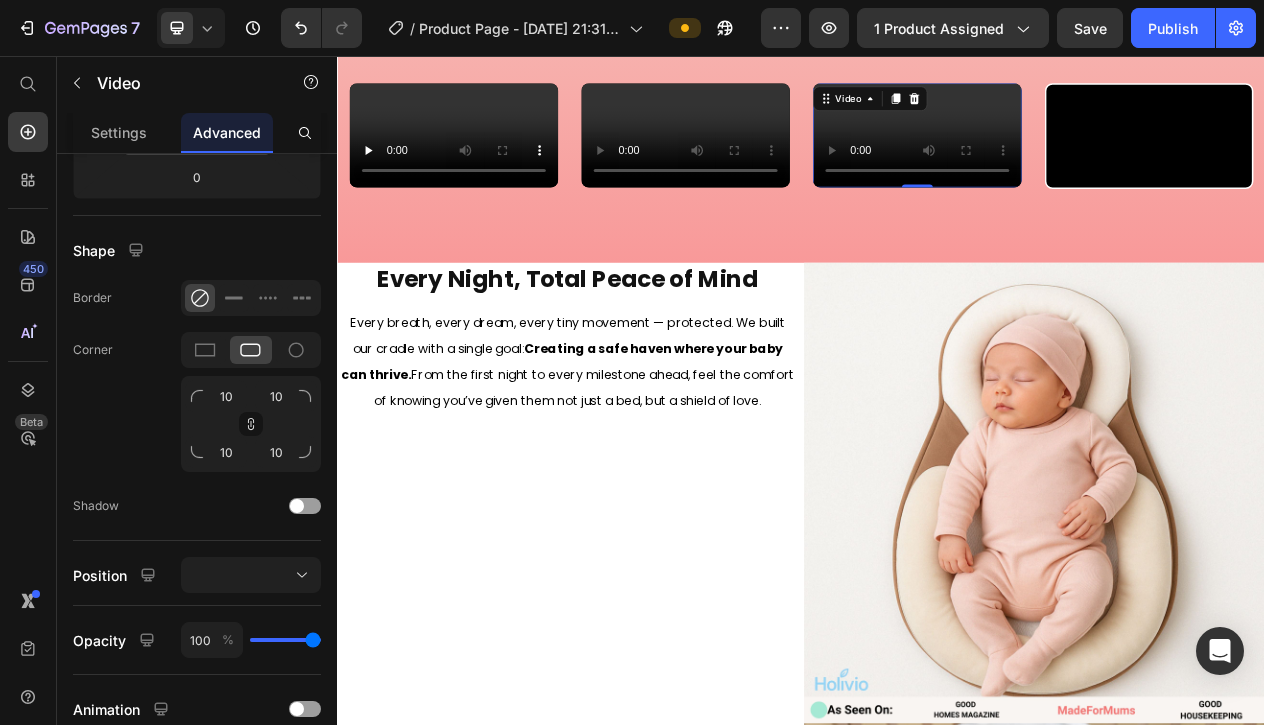 drag, startPoint x: 1413, startPoint y: 240, endPoint x: 1294, endPoint y: 222, distance: 120.353645 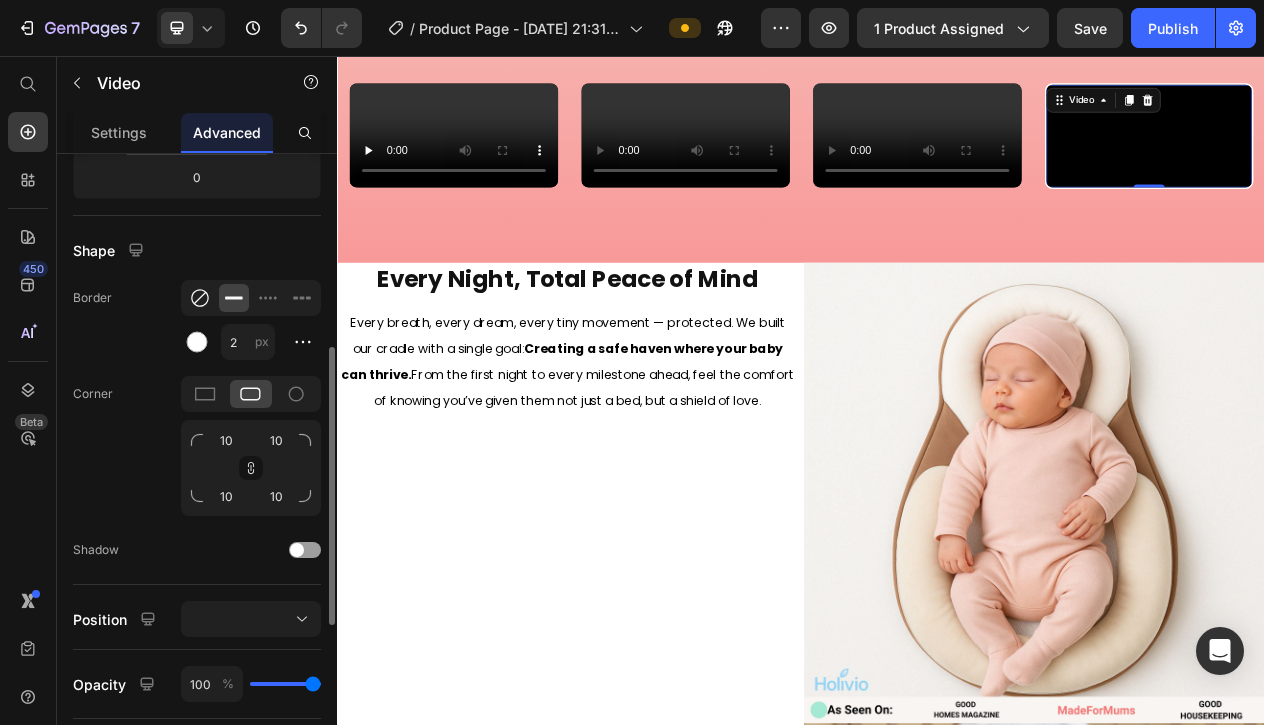 click 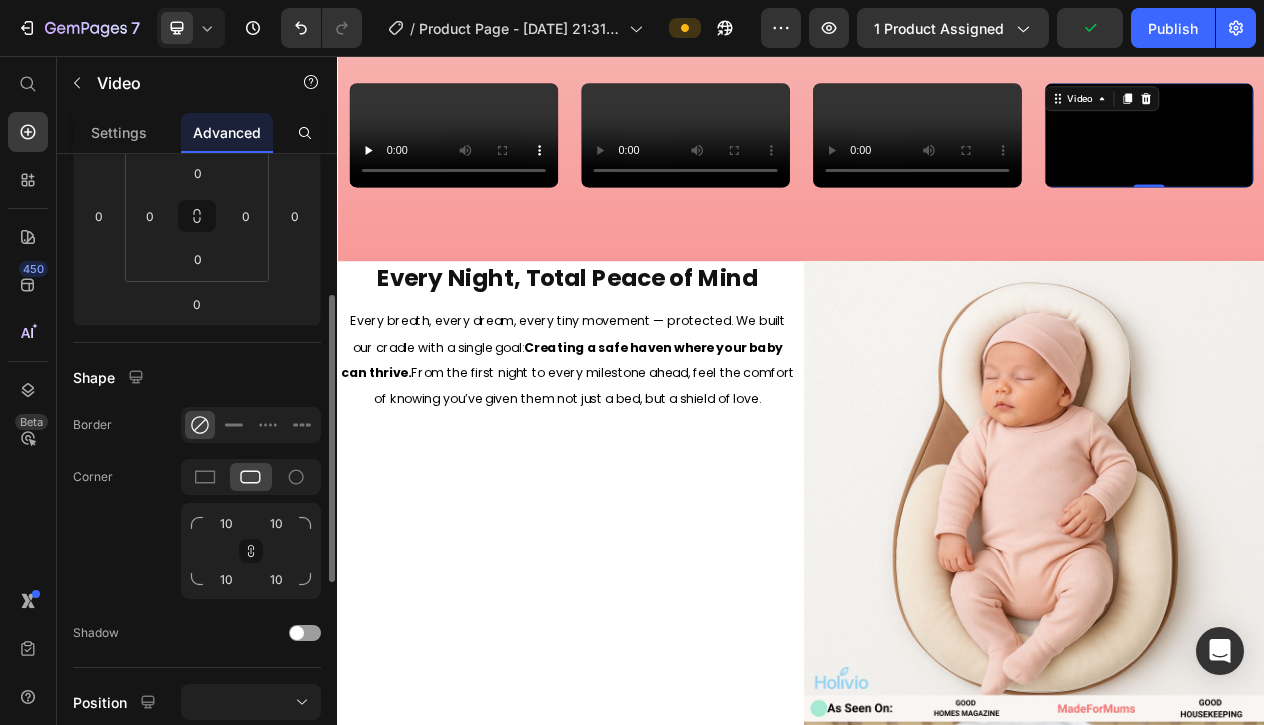 scroll, scrollTop: 274, scrollLeft: 0, axis: vertical 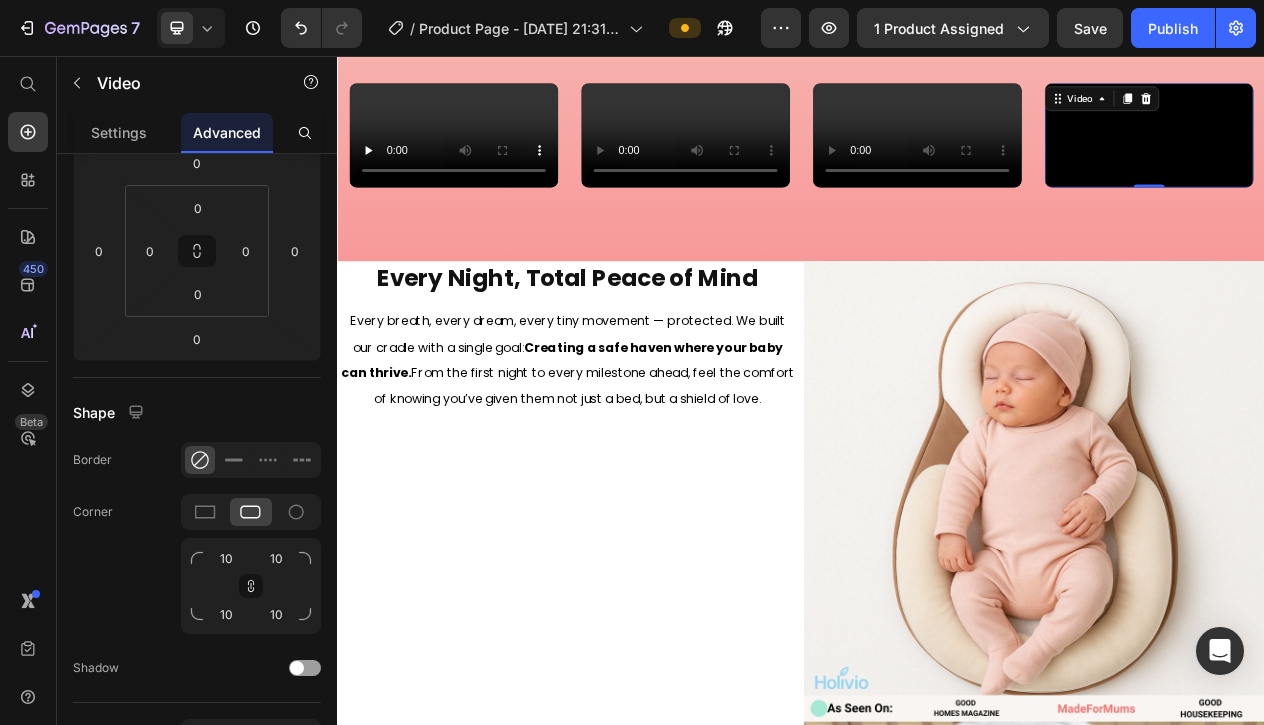 drag, startPoint x: 776, startPoint y: 257, endPoint x: 469, endPoint y: 244, distance: 307.27512 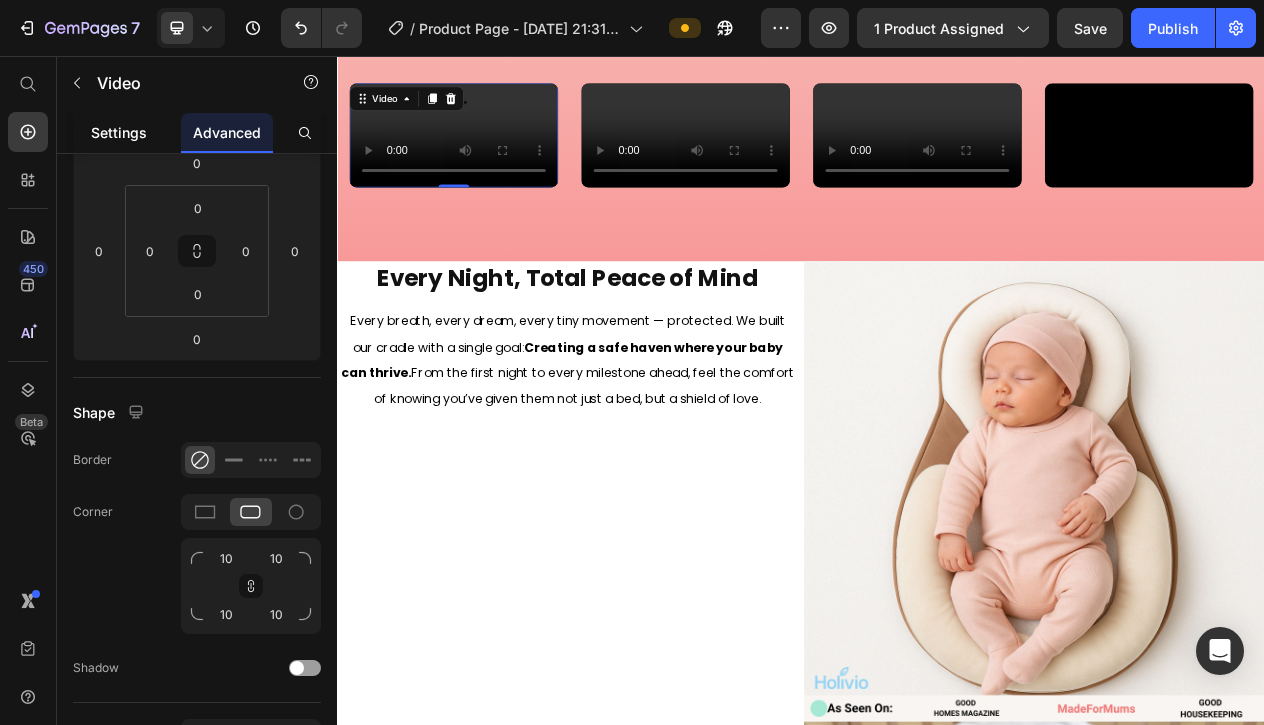 click on "Settings" at bounding box center [119, 132] 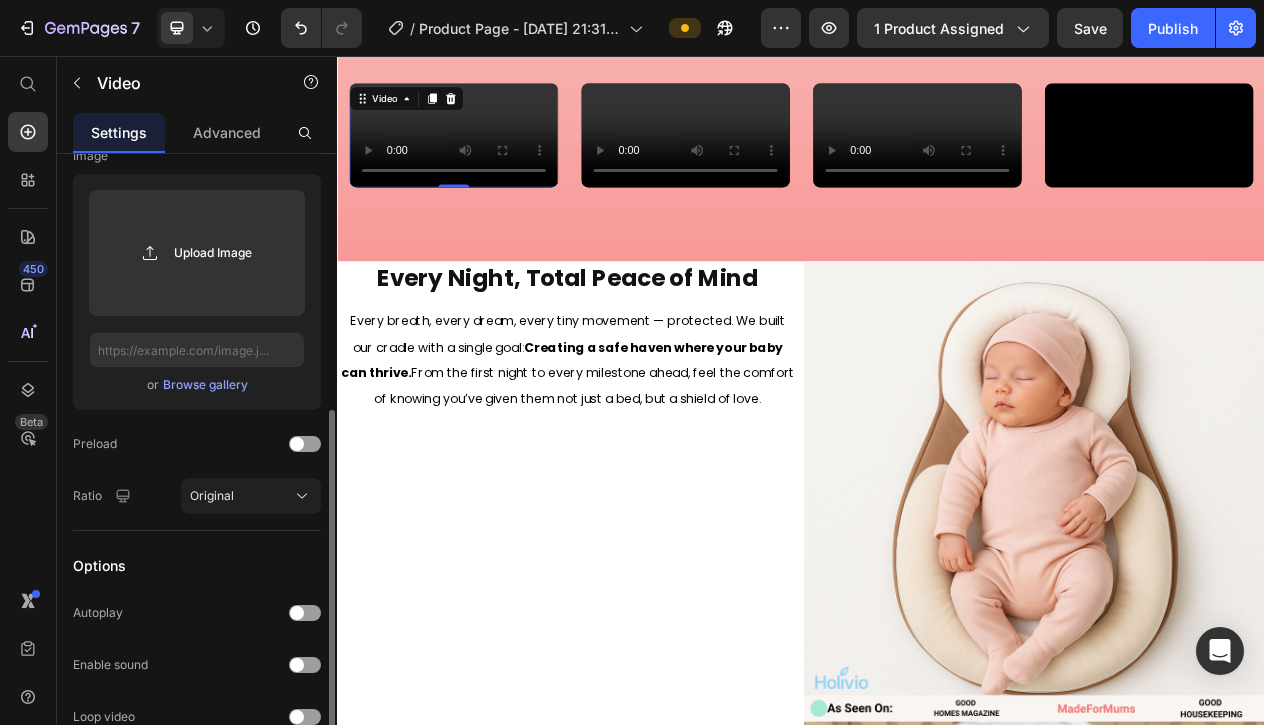scroll, scrollTop: 502, scrollLeft: 0, axis: vertical 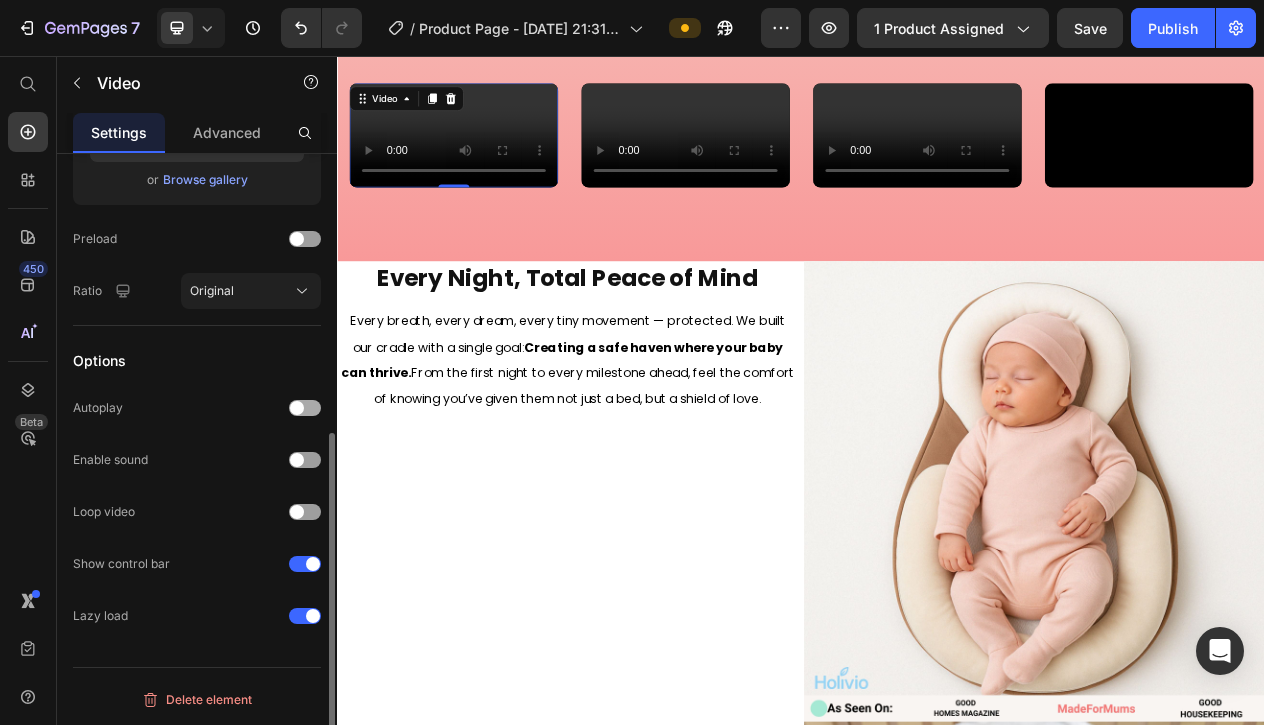 click at bounding box center (297, 408) 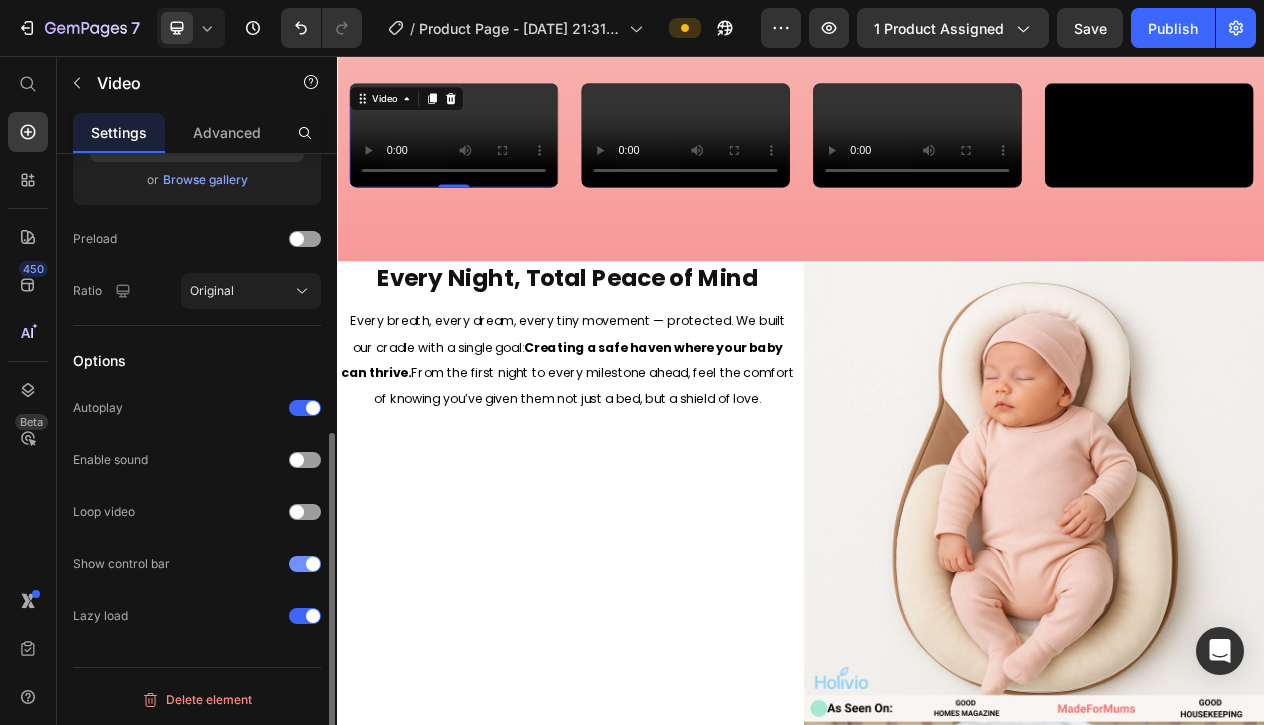 click at bounding box center (305, 564) 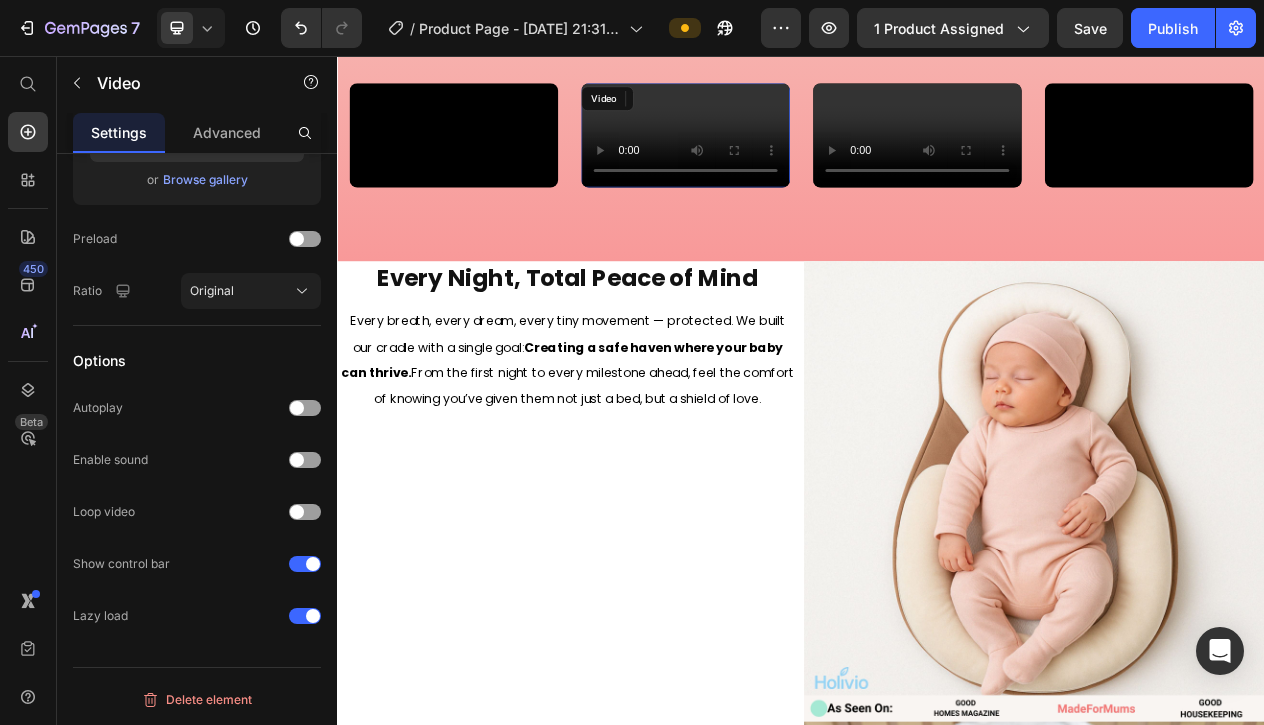 click at bounding box center (787, 157) 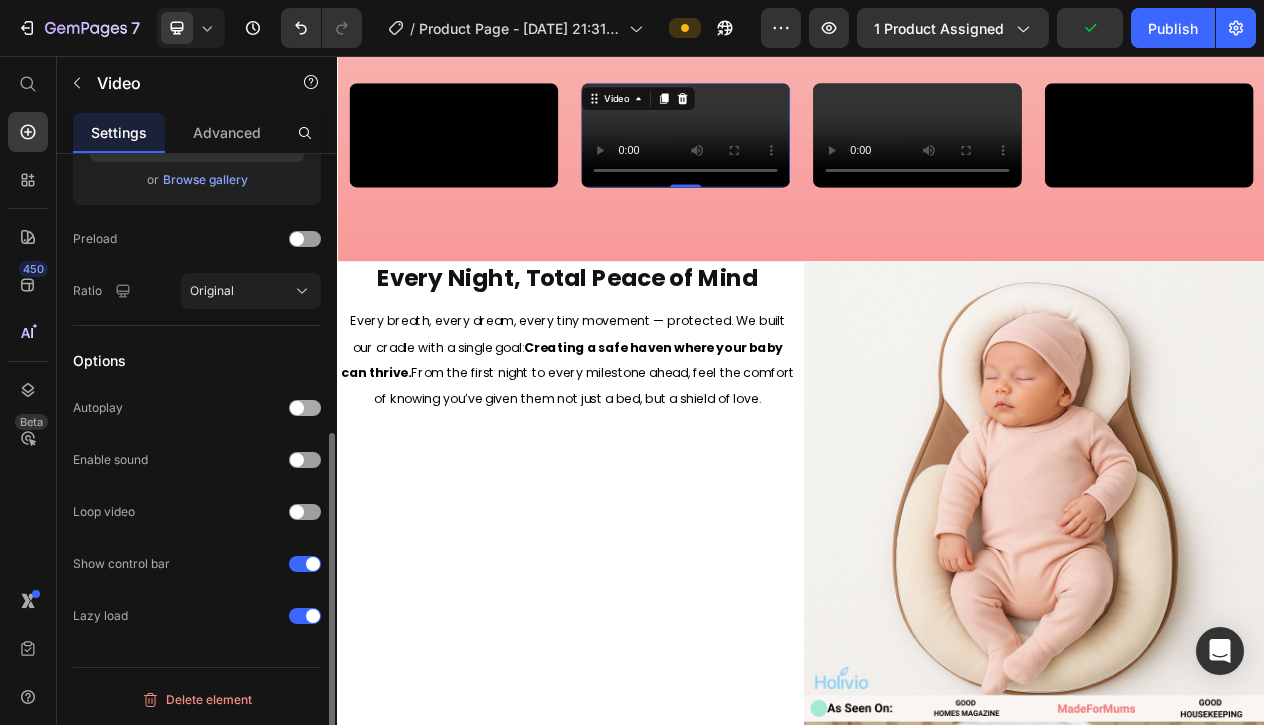 click at bounding box center [305, 408] 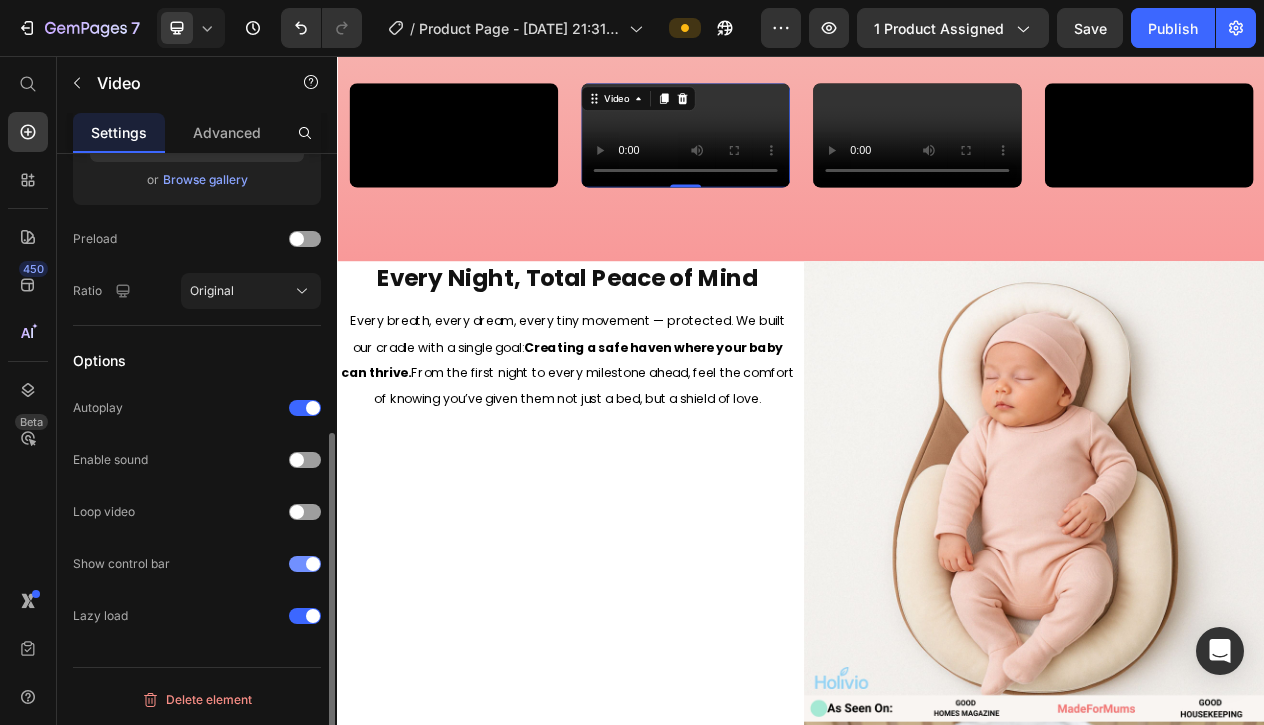 click at bounding box center [305, 564] 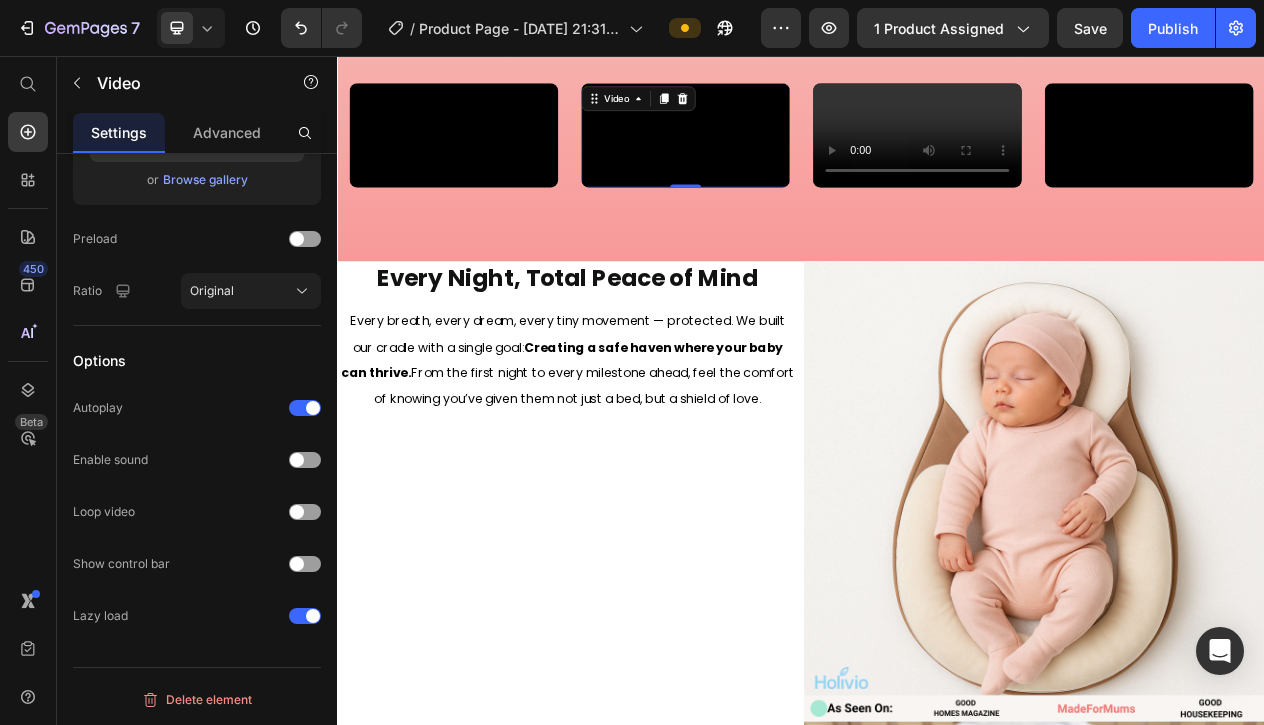click at bounding box center [1087, 157] 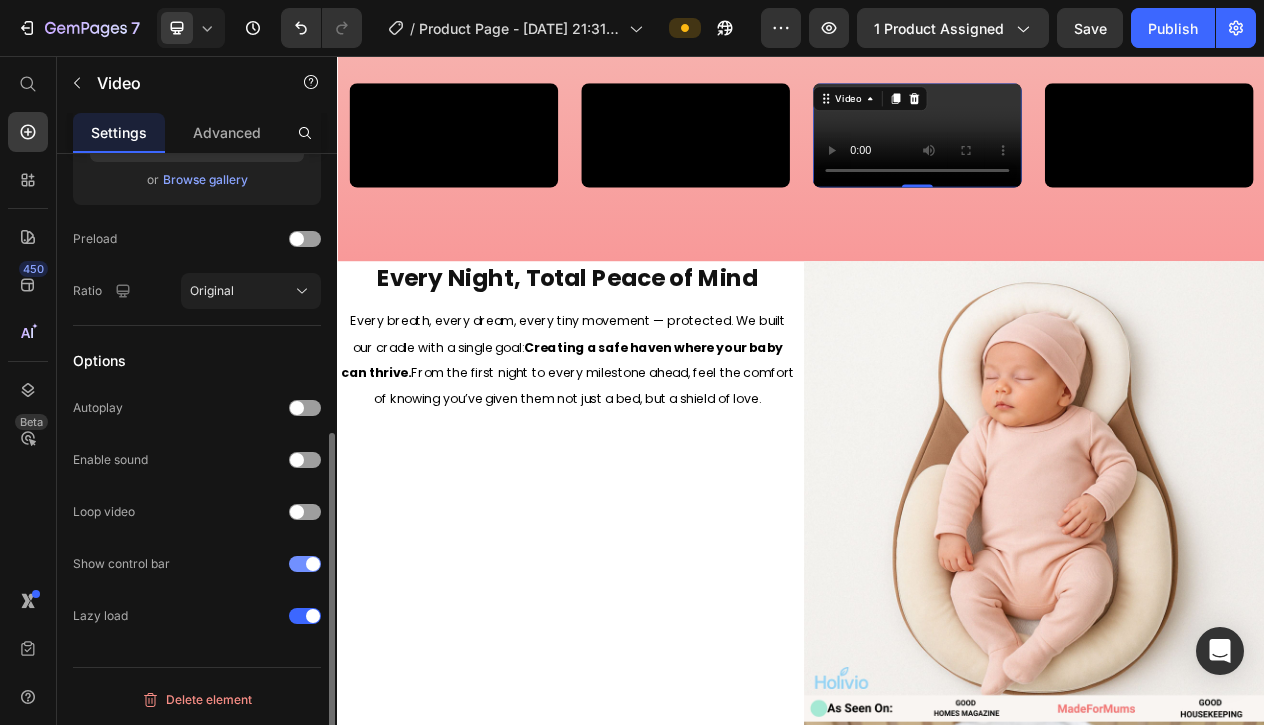 click at bounding box center (305, 564) 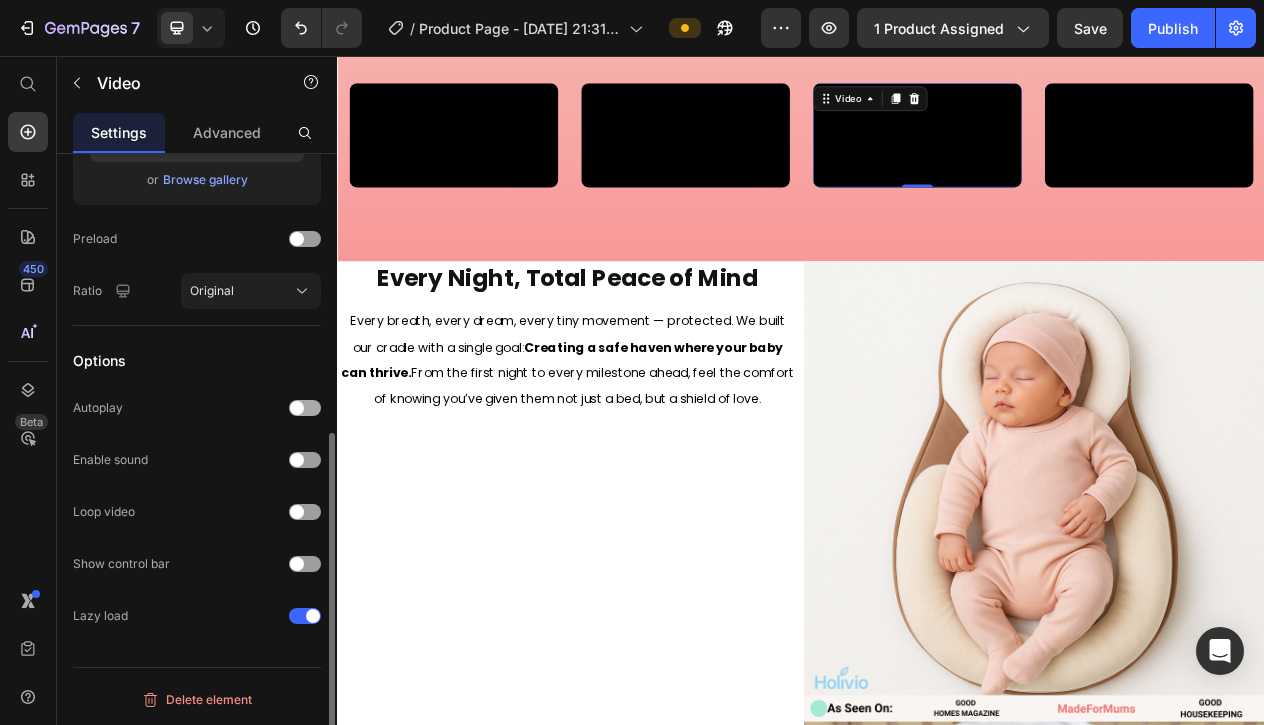 click at bounding box center [305, 408] 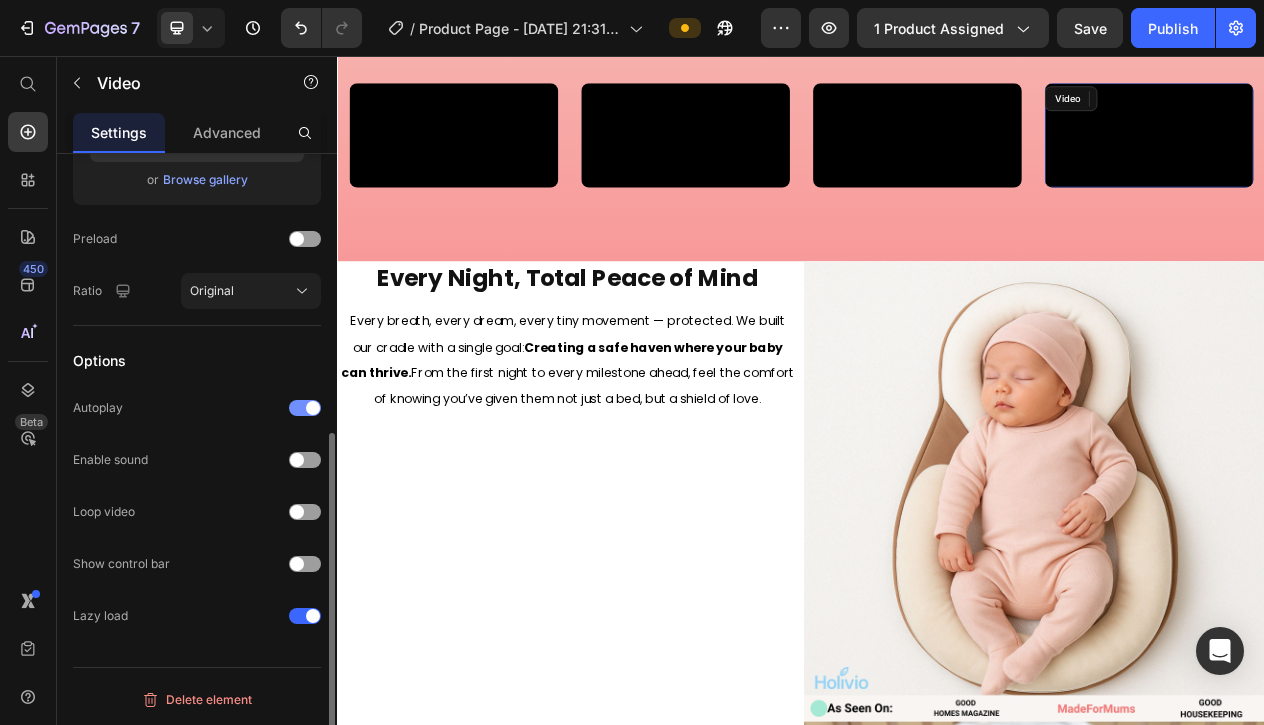 click at bounding box center [1387, 157] 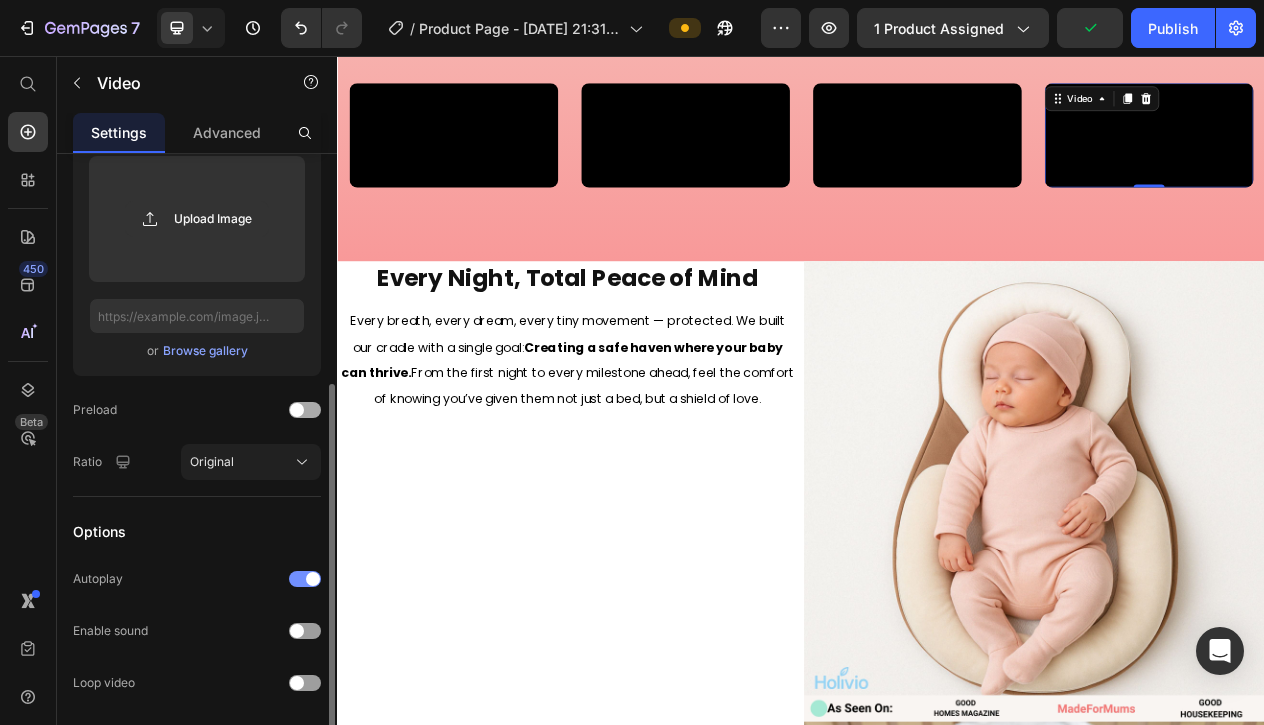 scroll, scrollTop: 0, scrollLeft: 0, axis: both 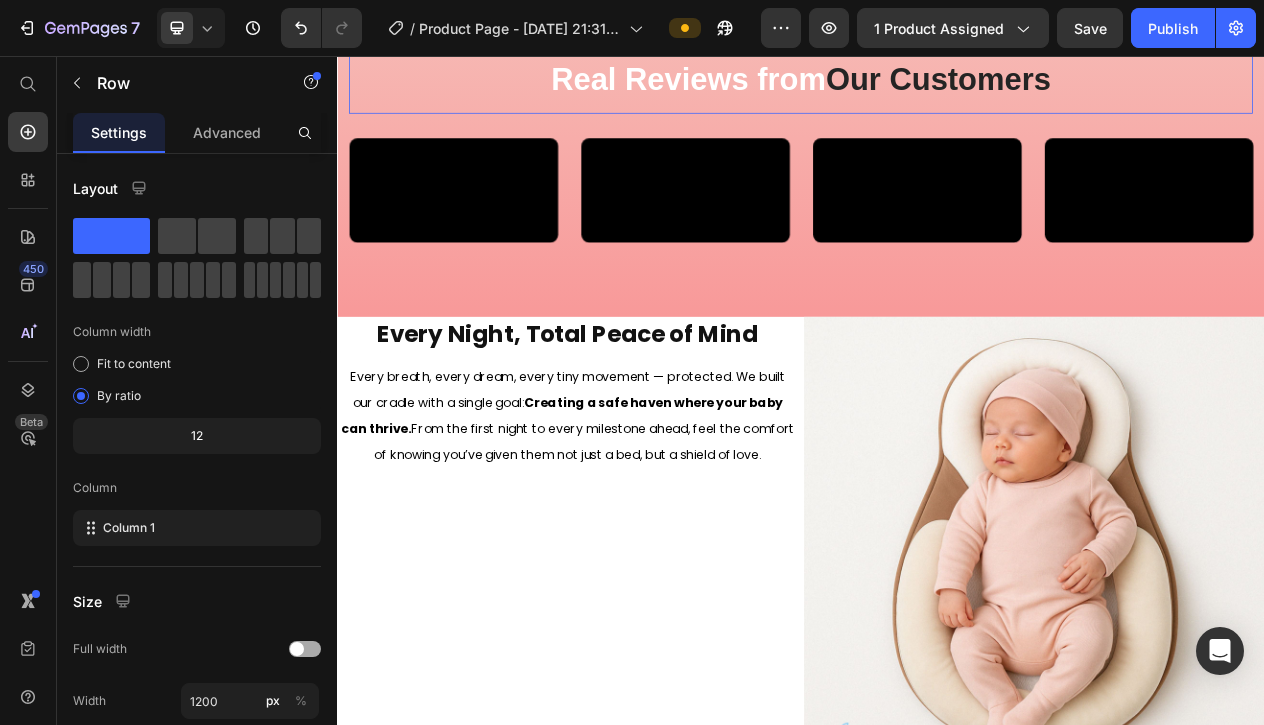 click on "Icon Icon Icon Icon Icon Icon List 2000+ Customers Who Love Us Text Block Row Real Reviews from  Our Customers Heading" at bounding box center (937, 76) 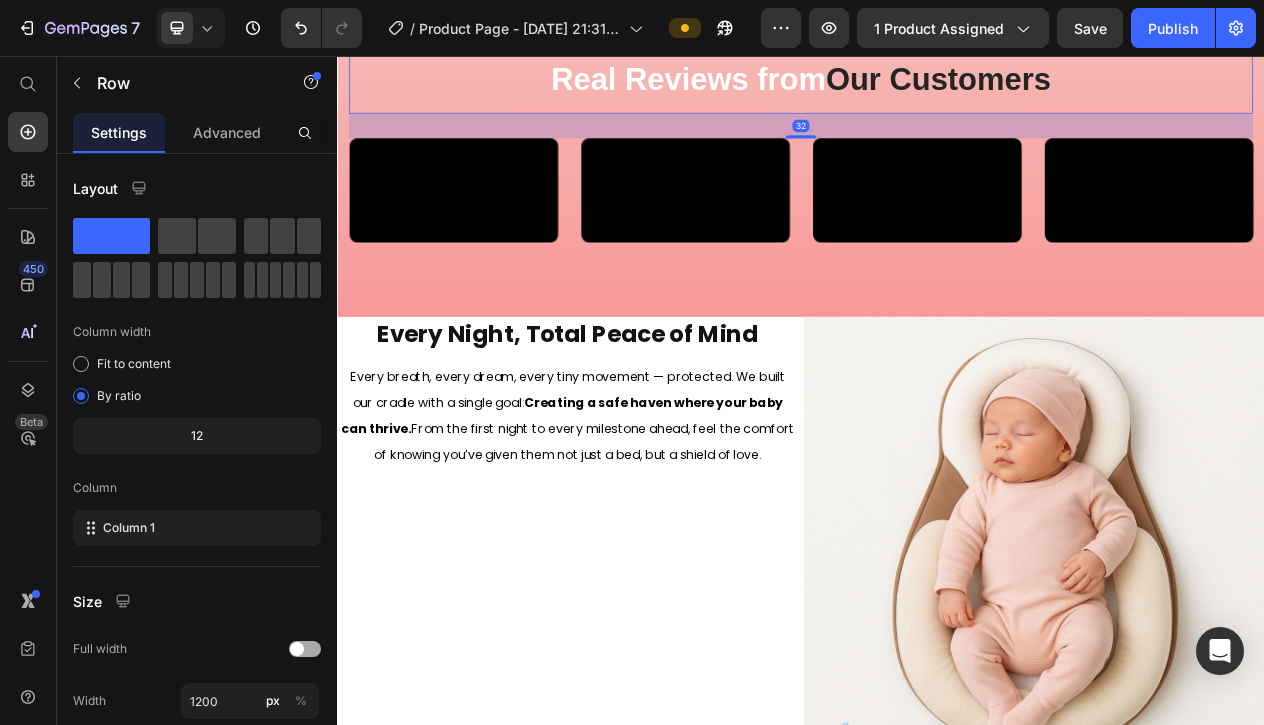 click on "32" at bounding box center (937, 146) 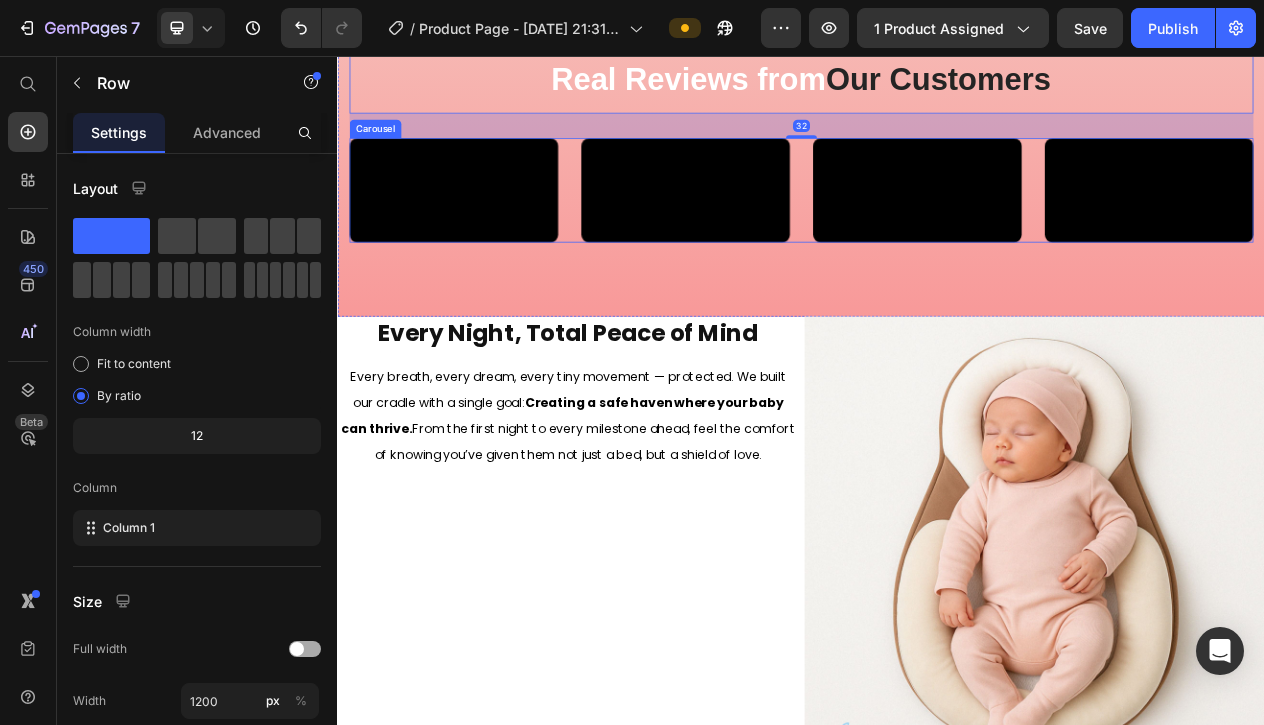 click on "Video Video Video Video" at bounding box center [937, 229] 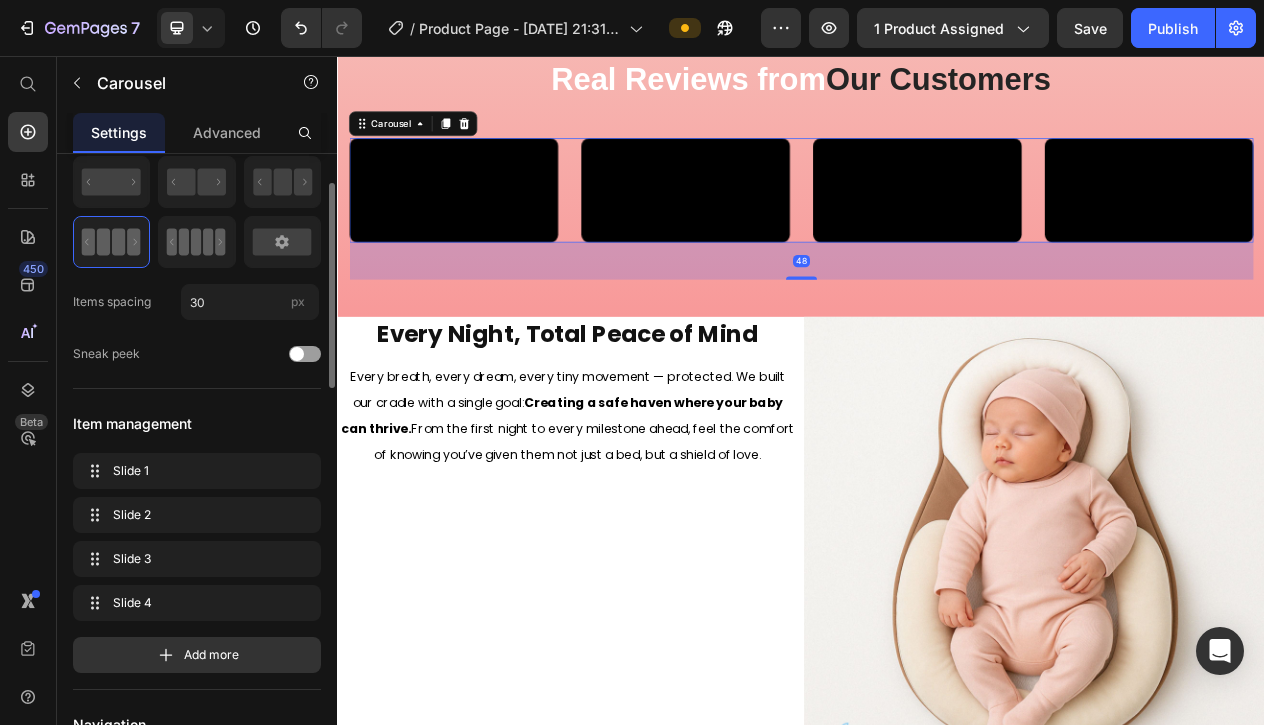 scroll, scrollTop: 69, scrollLeft: 0, axis: vertical 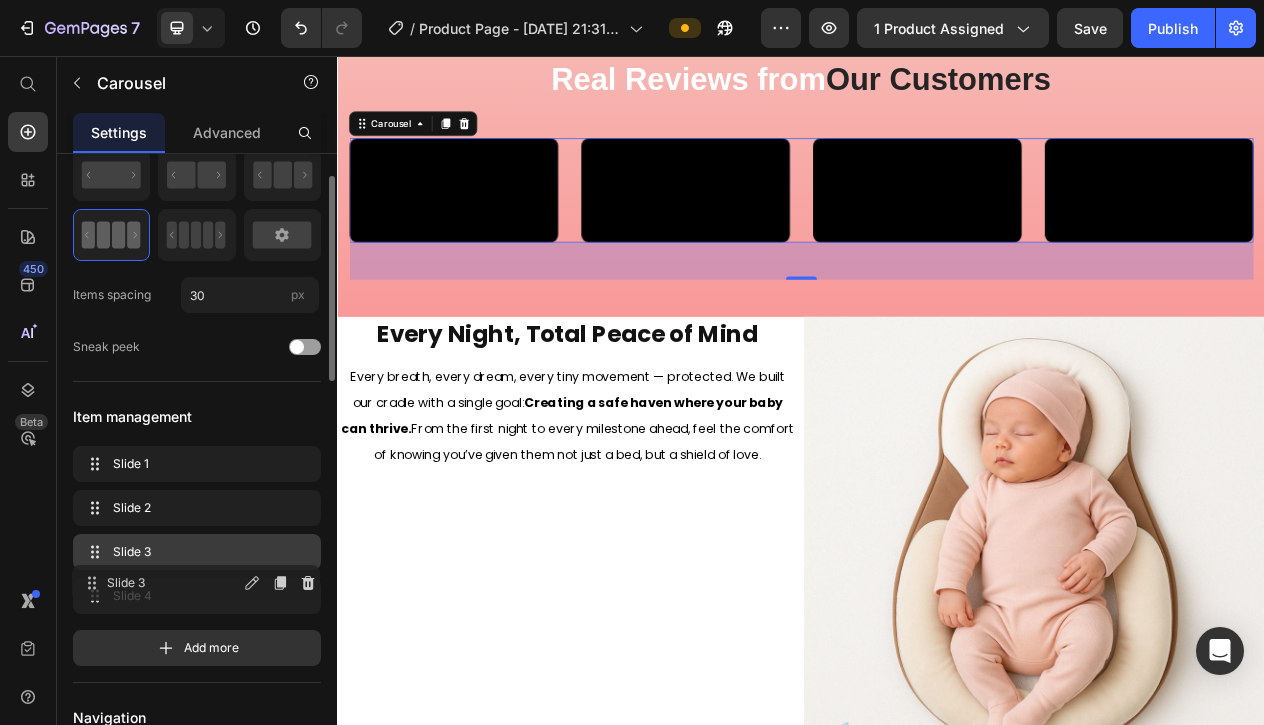 type 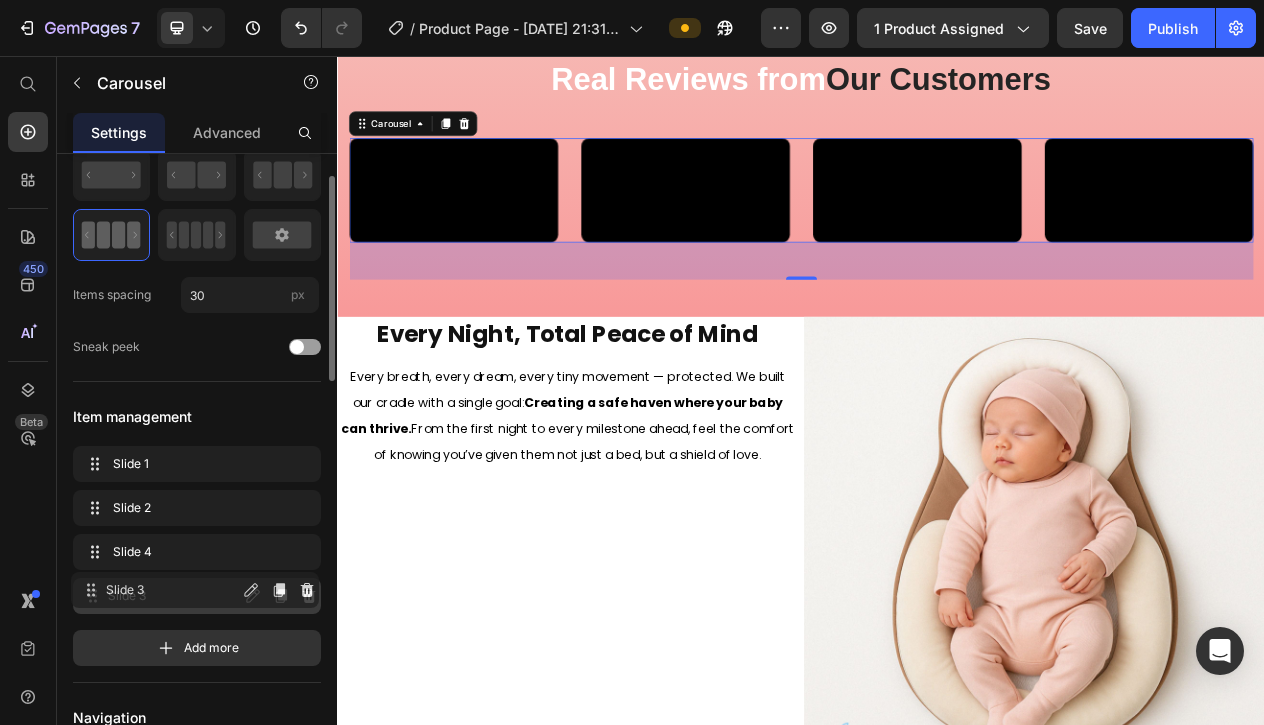 drag, startPoint x: 207, startPoint y: 546, endPoint x: 205, endPoint y: 584, distance: 38.052597 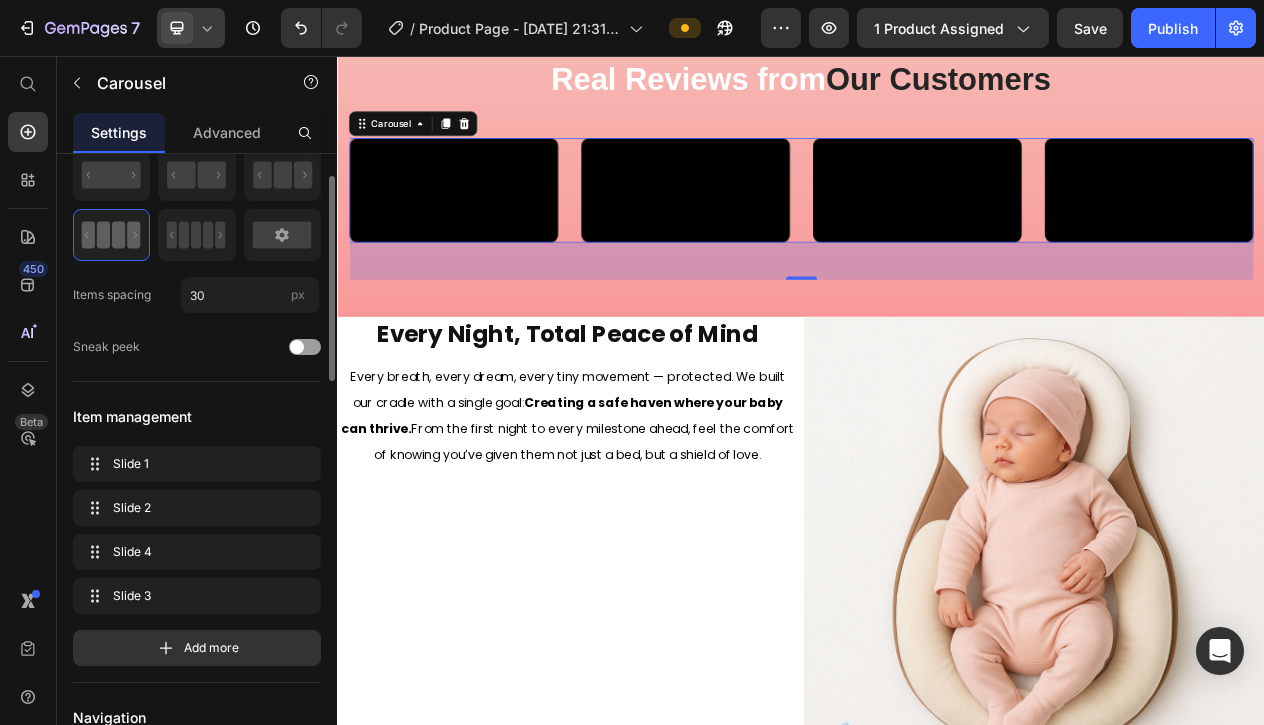 click at bounding box center (177, 28) 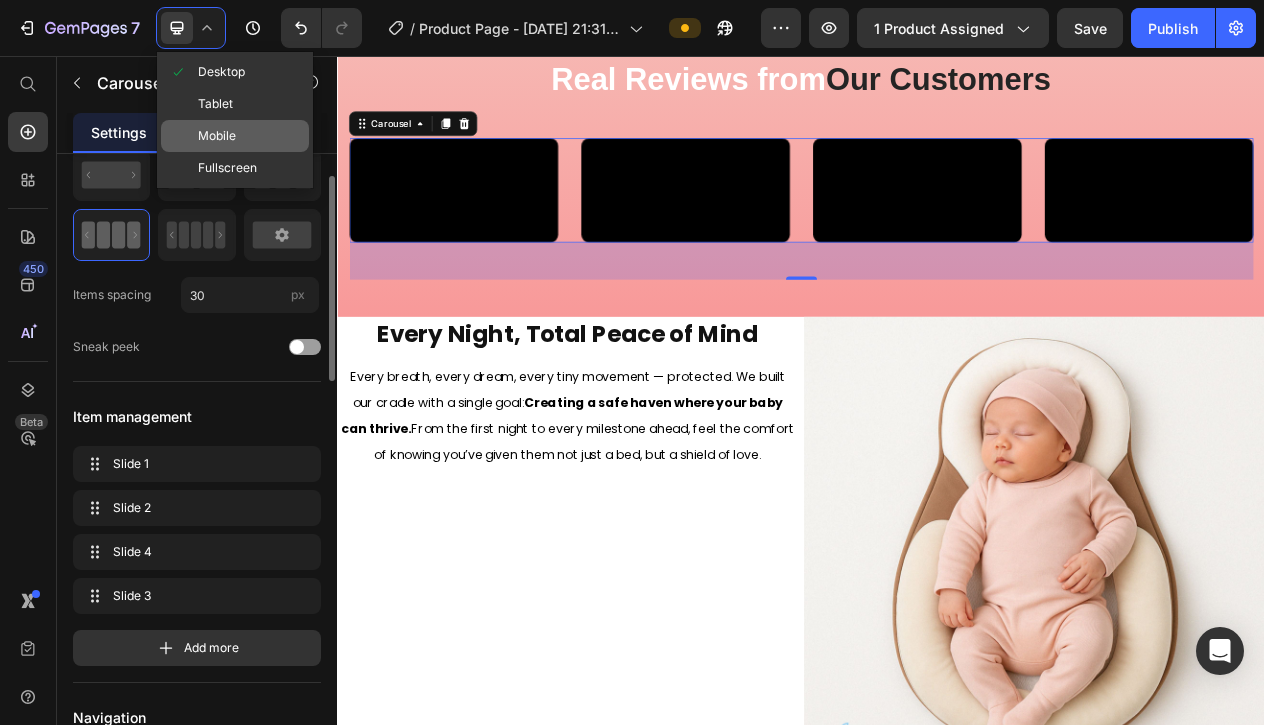 click on "Mobile" 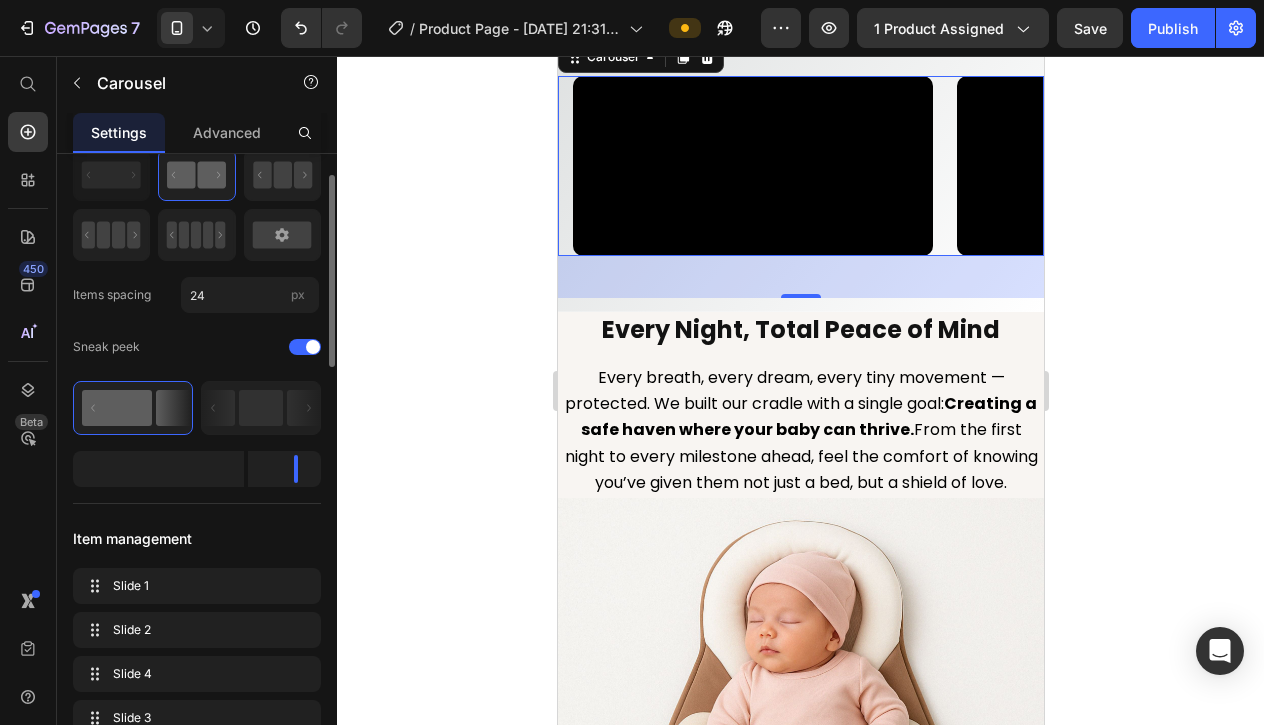 scroll, scrollTop: 1876, scrollLeft: 0, axis: vertical 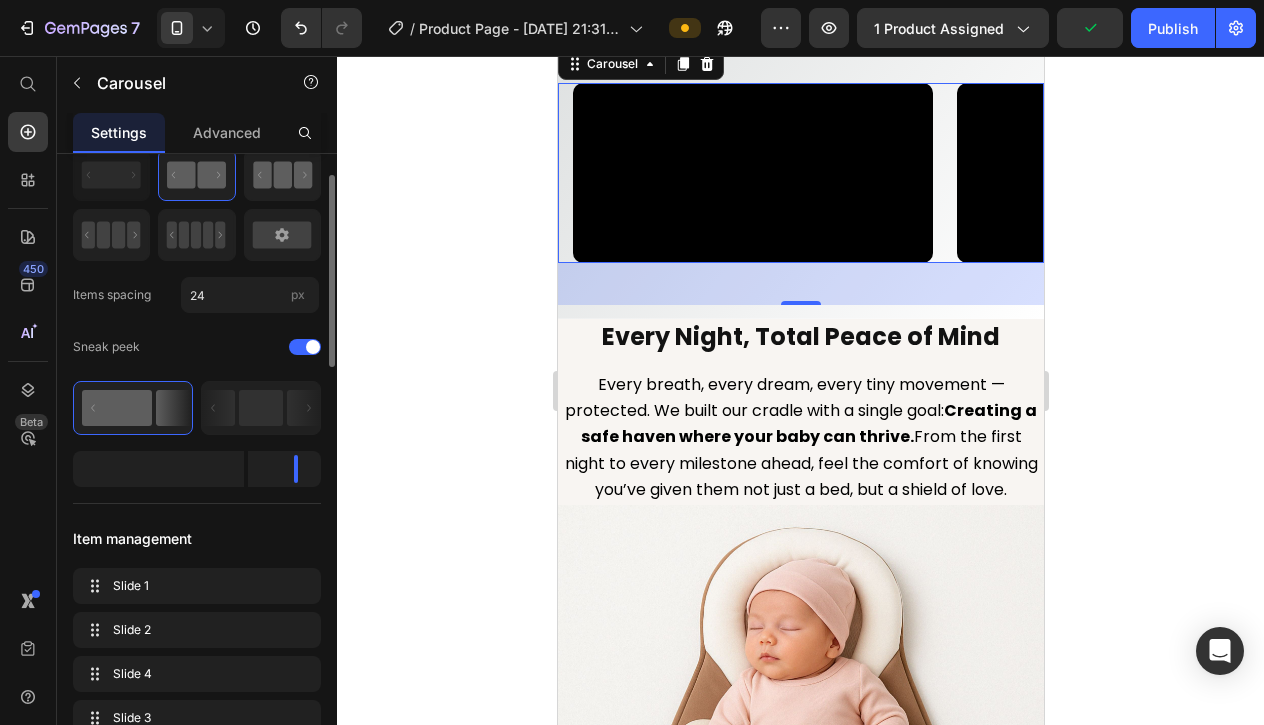 click 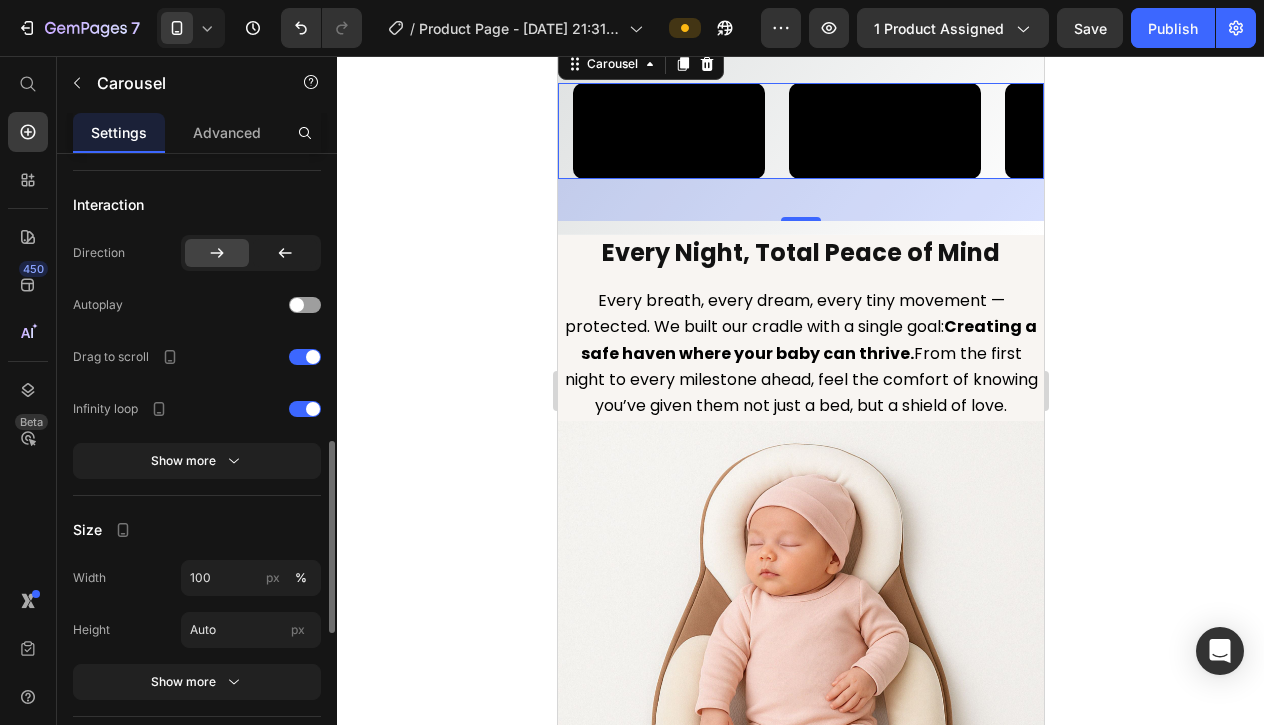 scroll, scrollTop: 965, scrollLeft: 0, axis: vertical 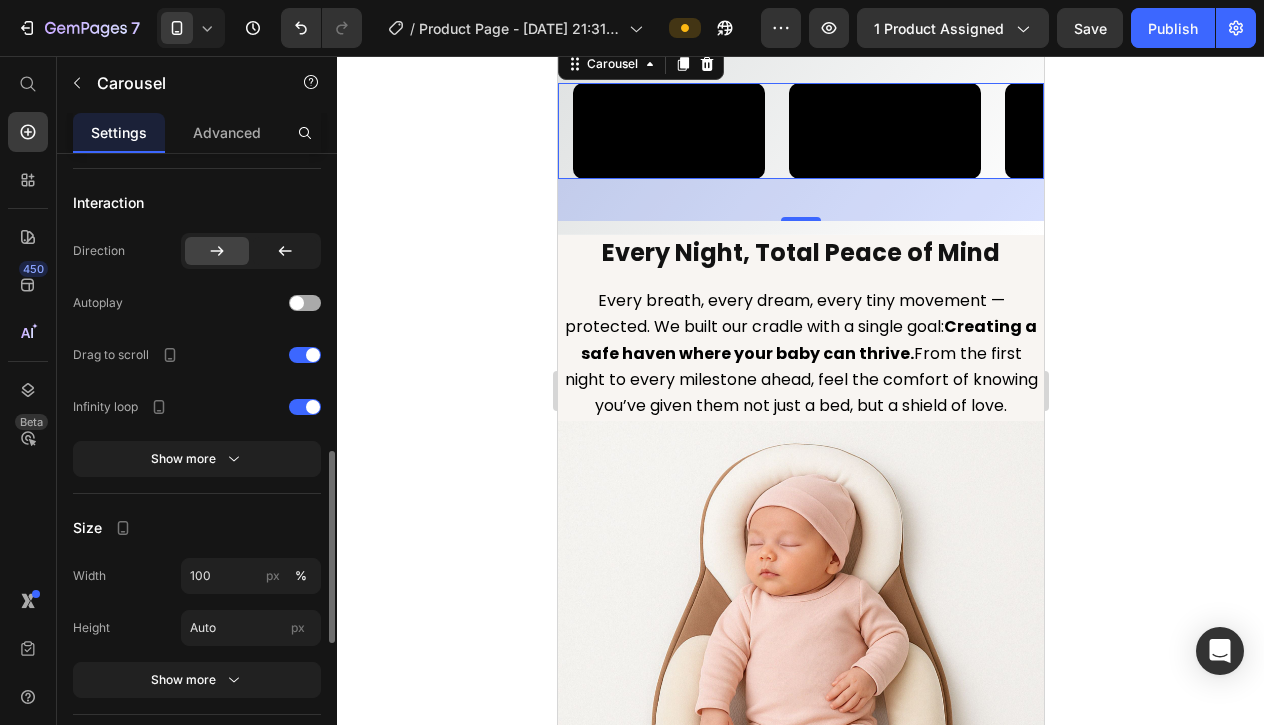 click at bounding box center [305, 303] 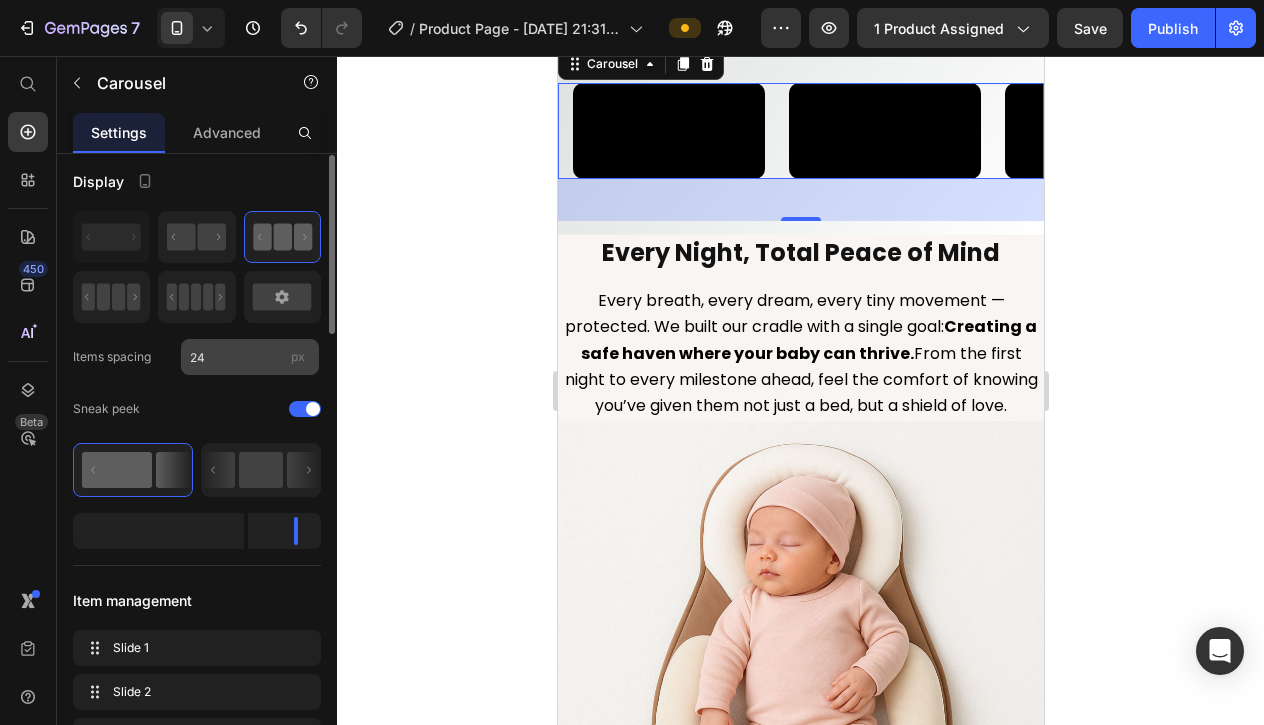 scroll, scrollTop: 0, scrollLeft: 0, axis: both 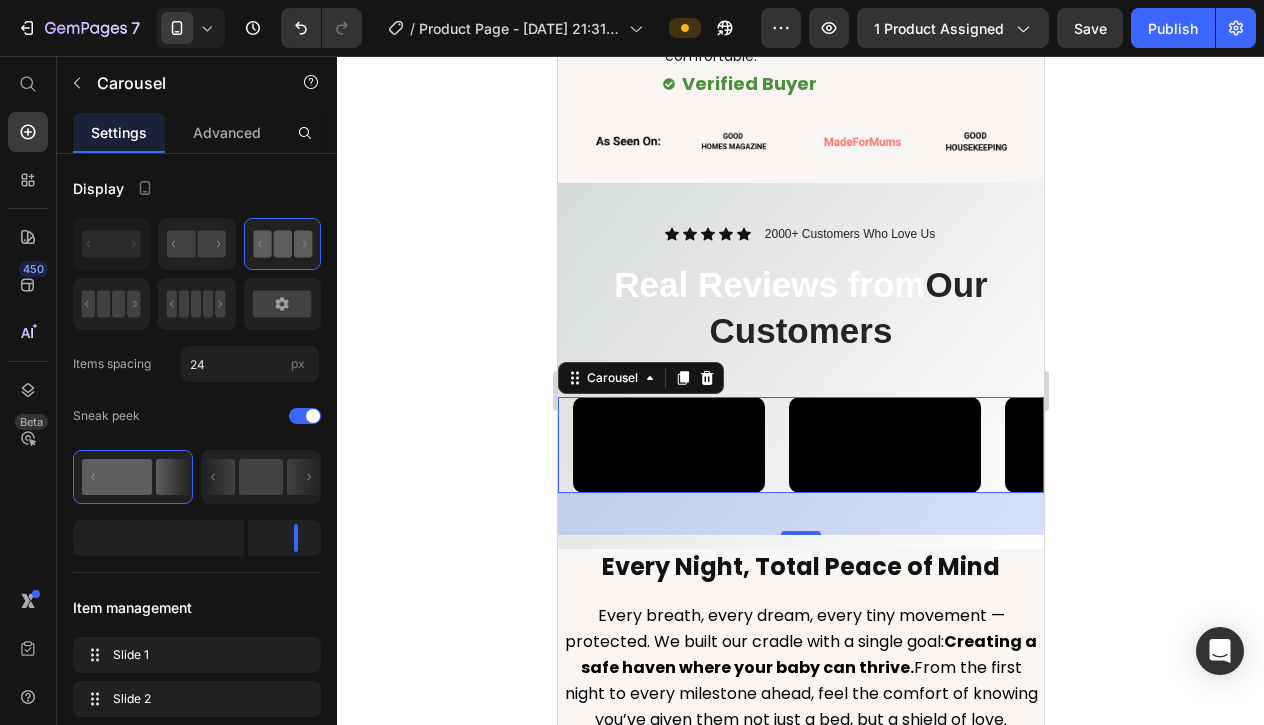 click on "Icon Icon Icon Icon Icon Icon List 2000+ Customers Who Love Us Text Block Row" at bounding box center [800, 235] 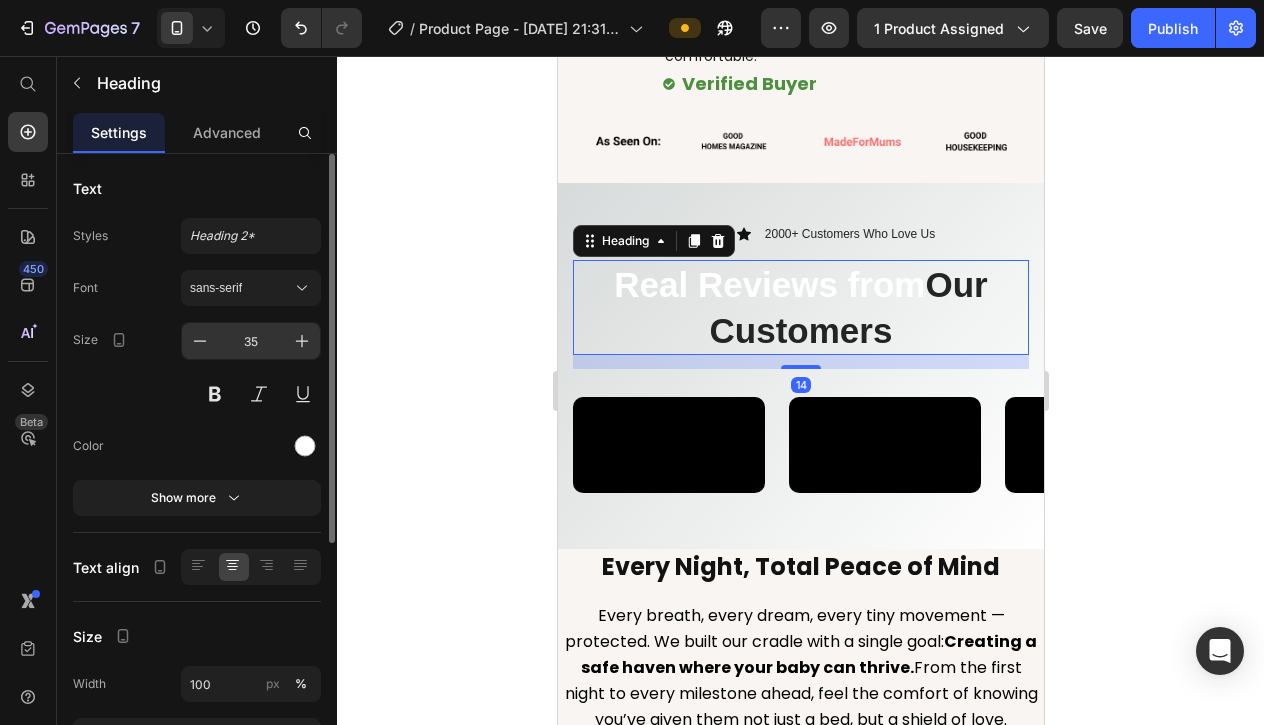 click on "35" at bounding box center (251, 341) 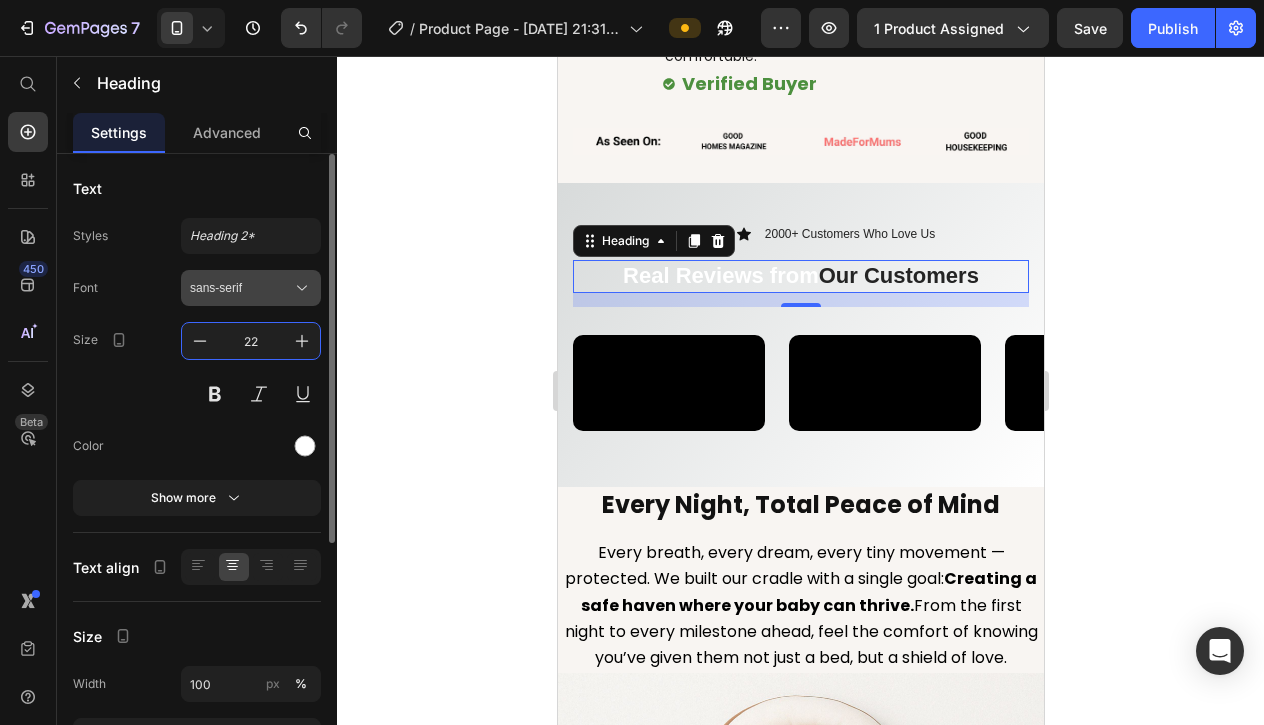 type on "22" 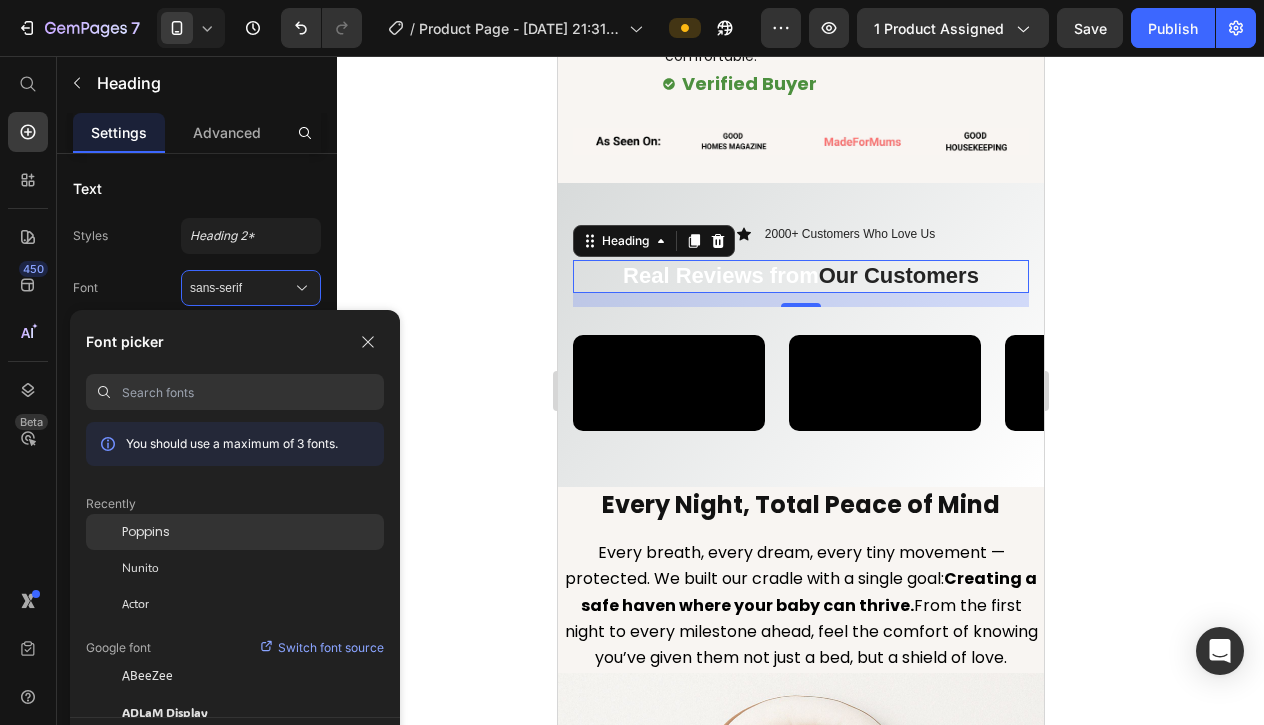 click on "Poppins" 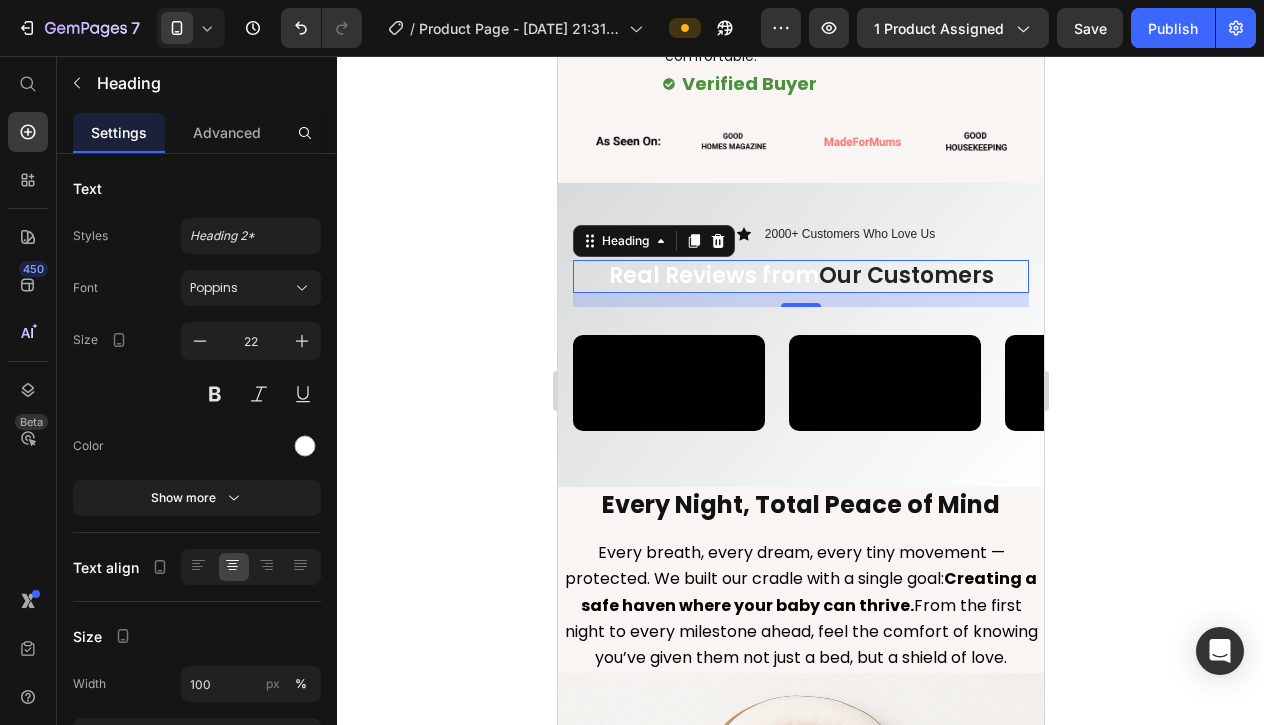 click 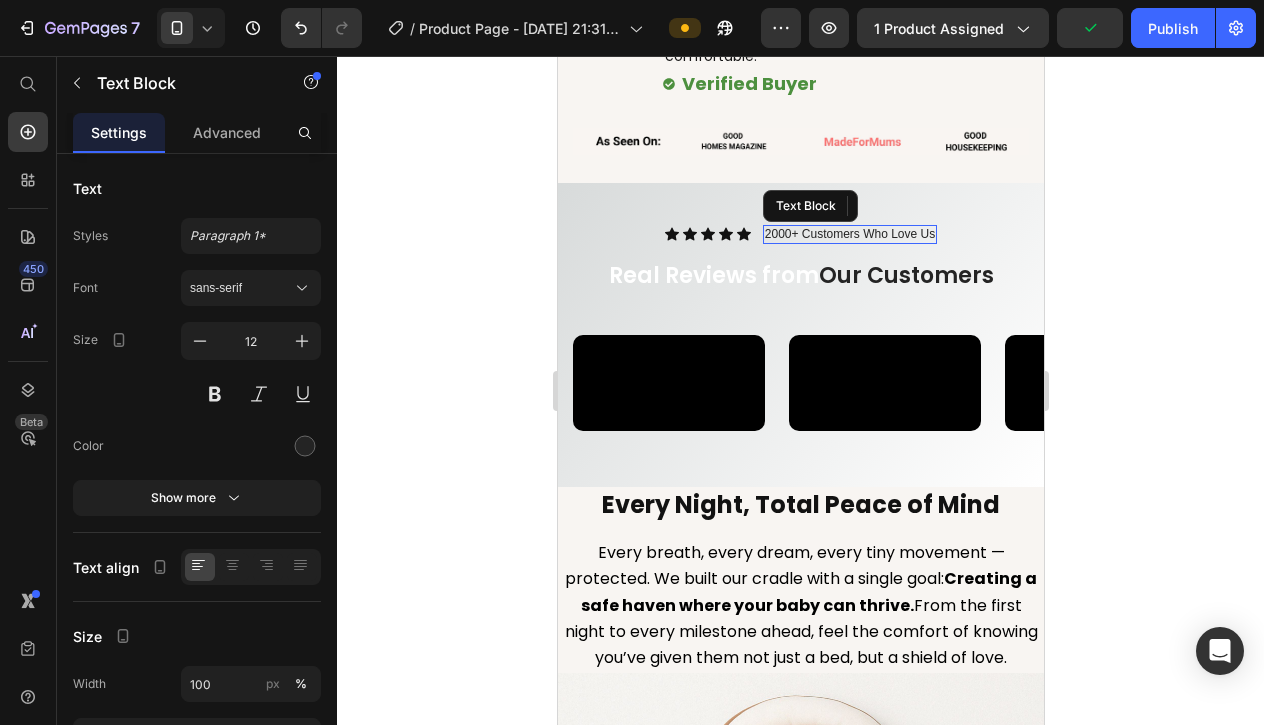 click on "2000+ Customers Who Love Us" at bounding box center (849, 235) 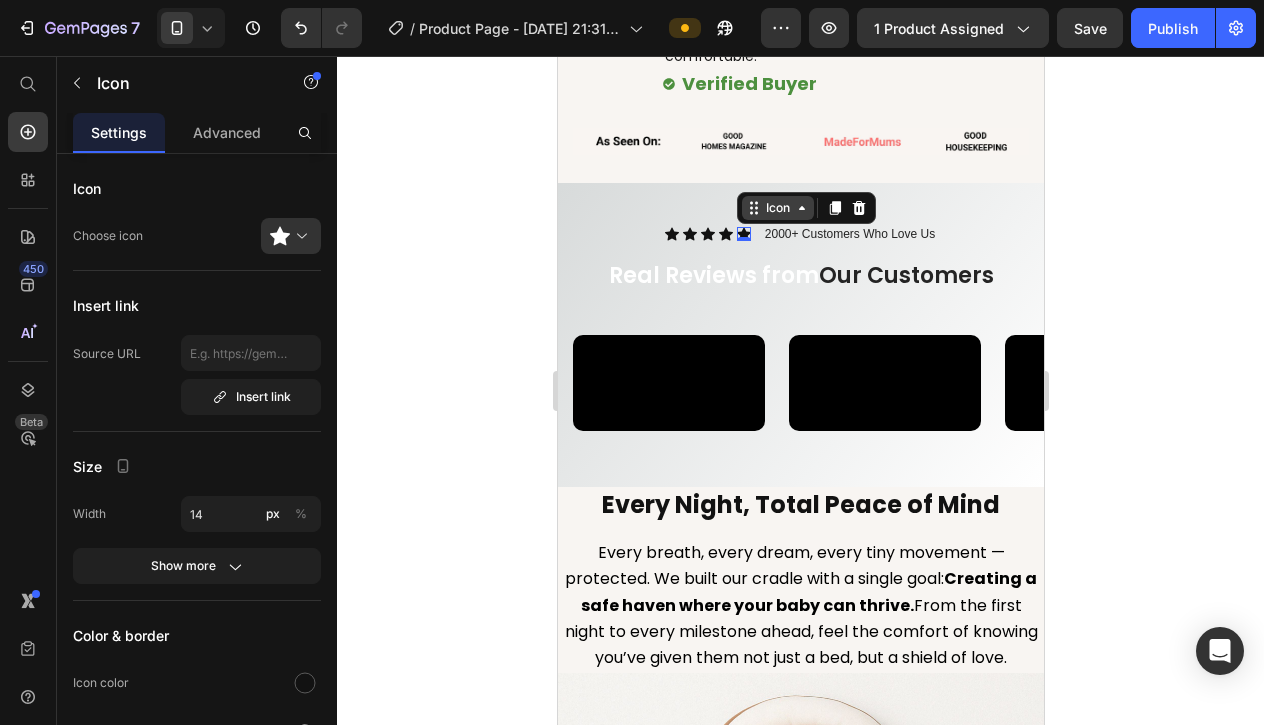 click 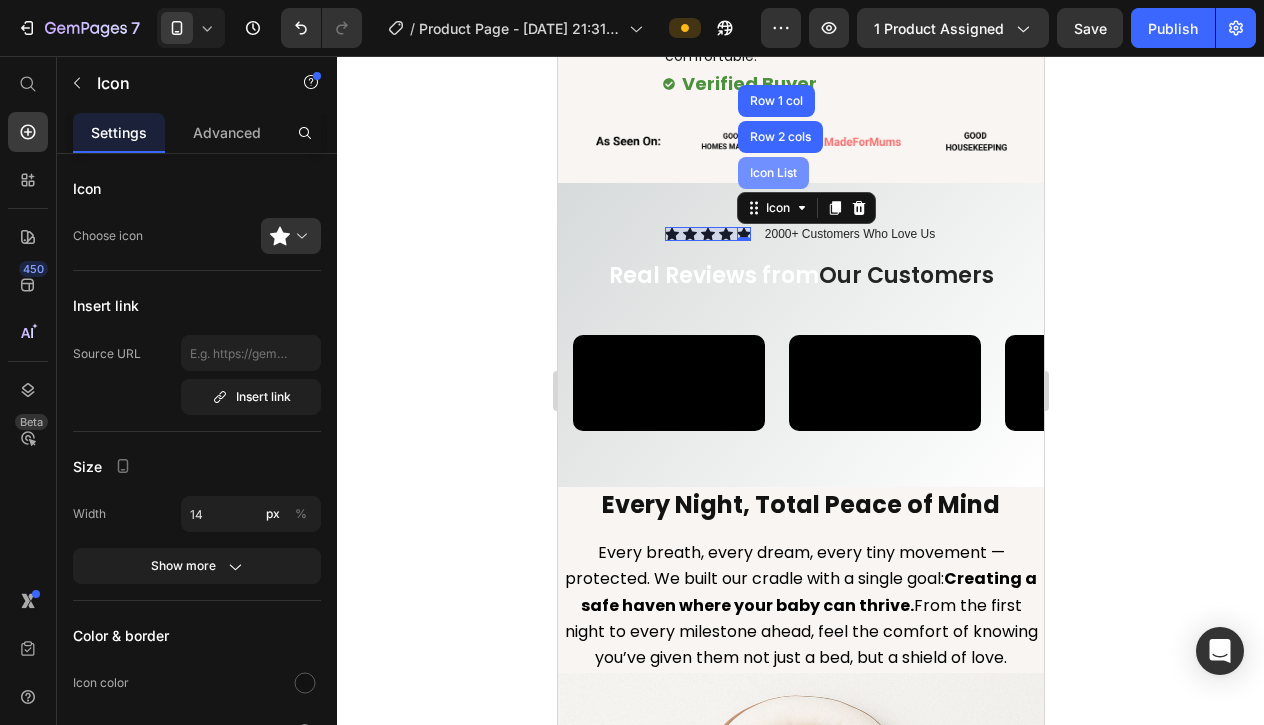 click on "Icon List" at bounding box center [772, 173] 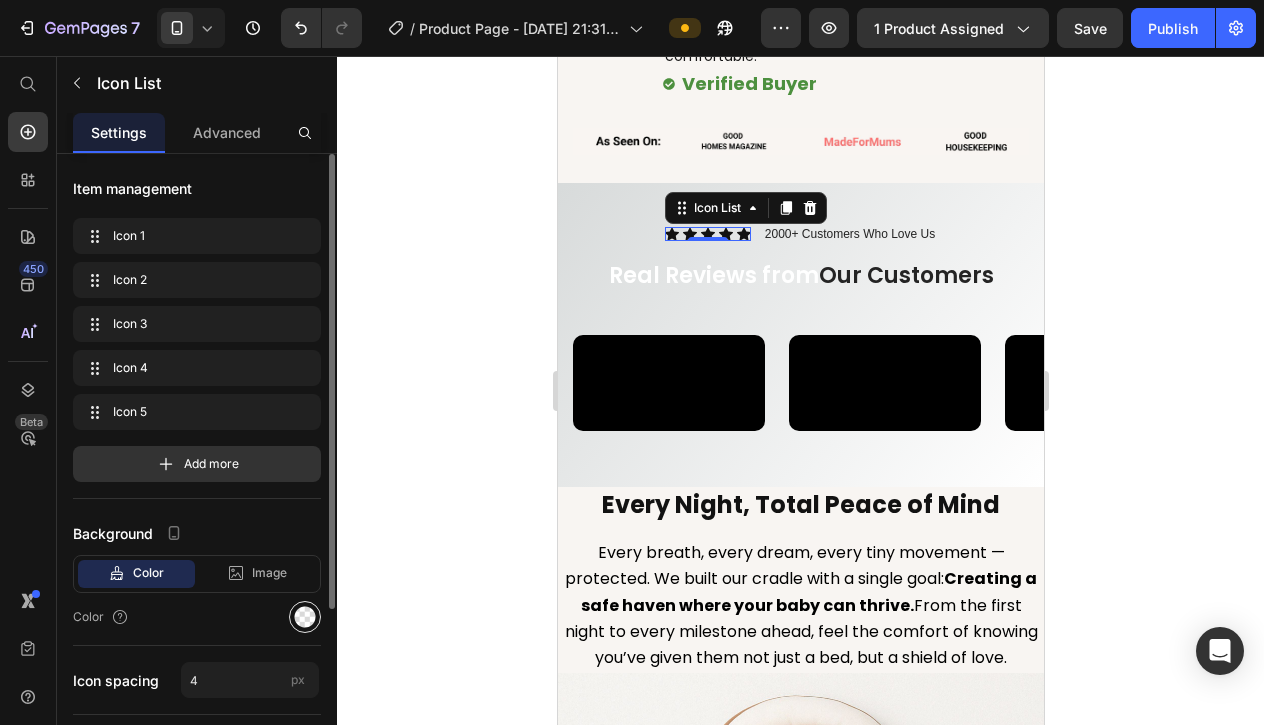 click at bounding box center (305, 617) 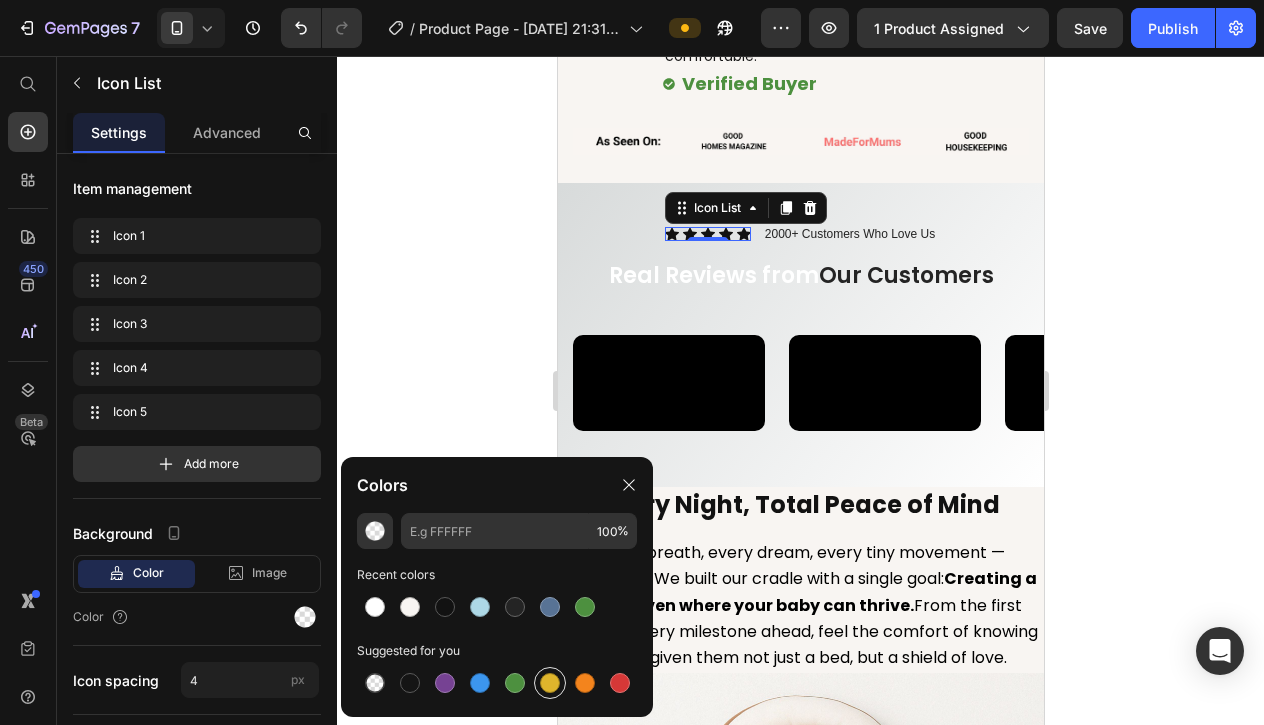 click at bounding box center (550, 683) 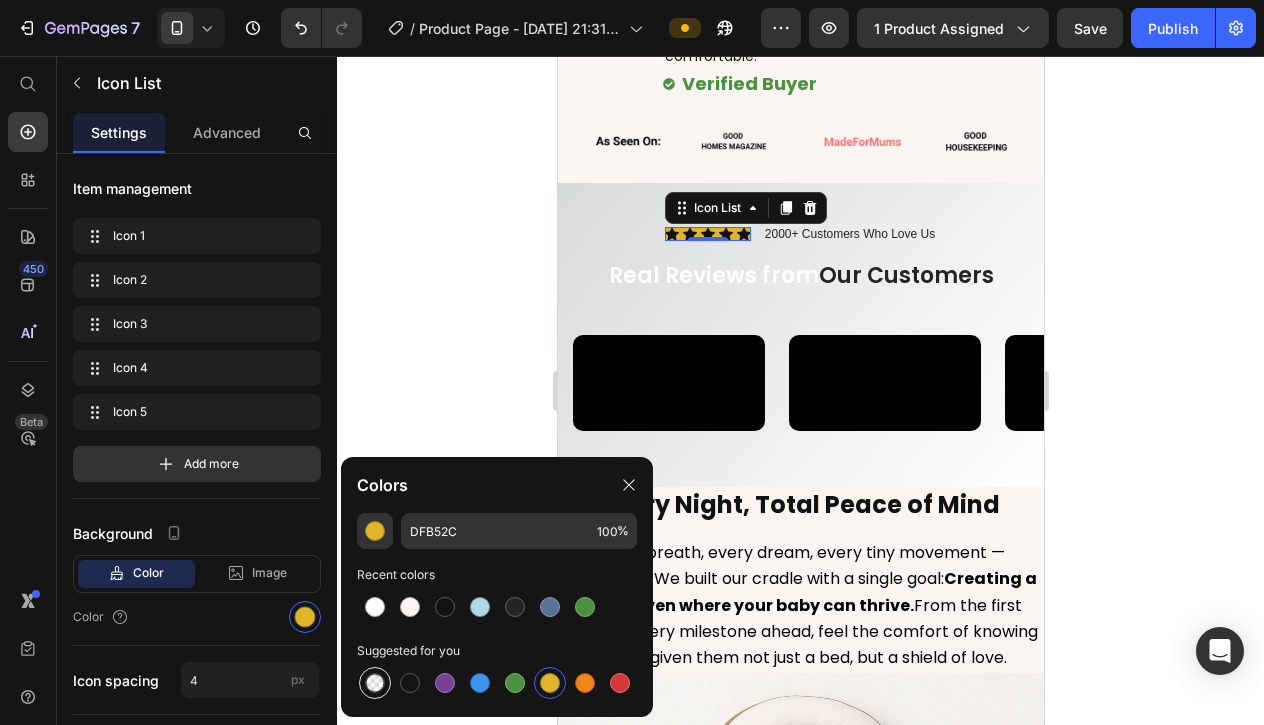 click at bounding box center (375, 683) 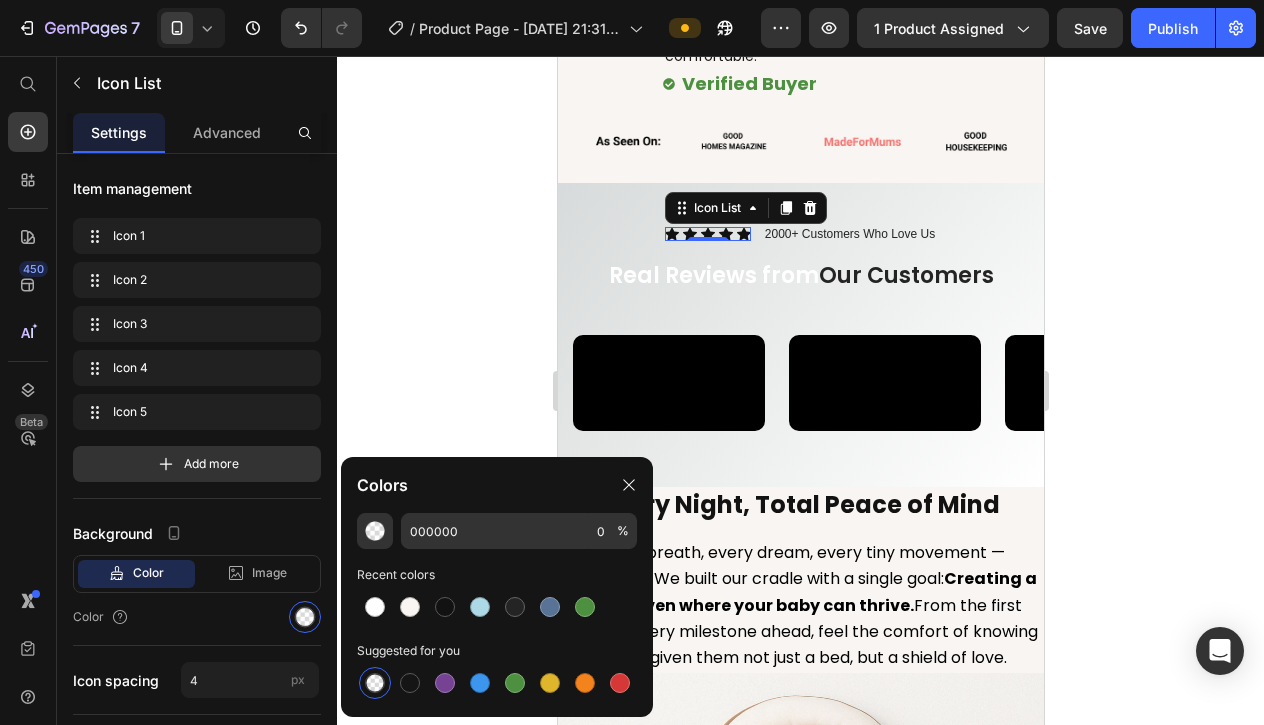 click 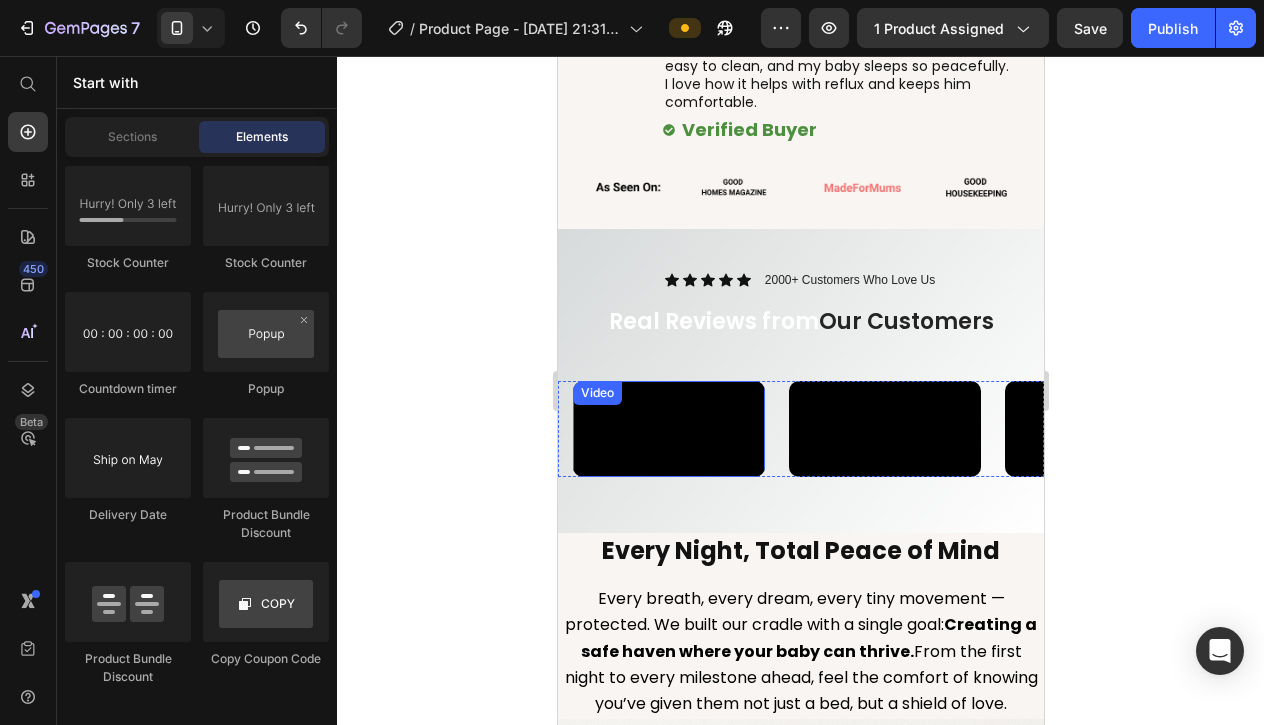 scroll, scrollTop: 1532, scrollLeft: 0, axis: vertical 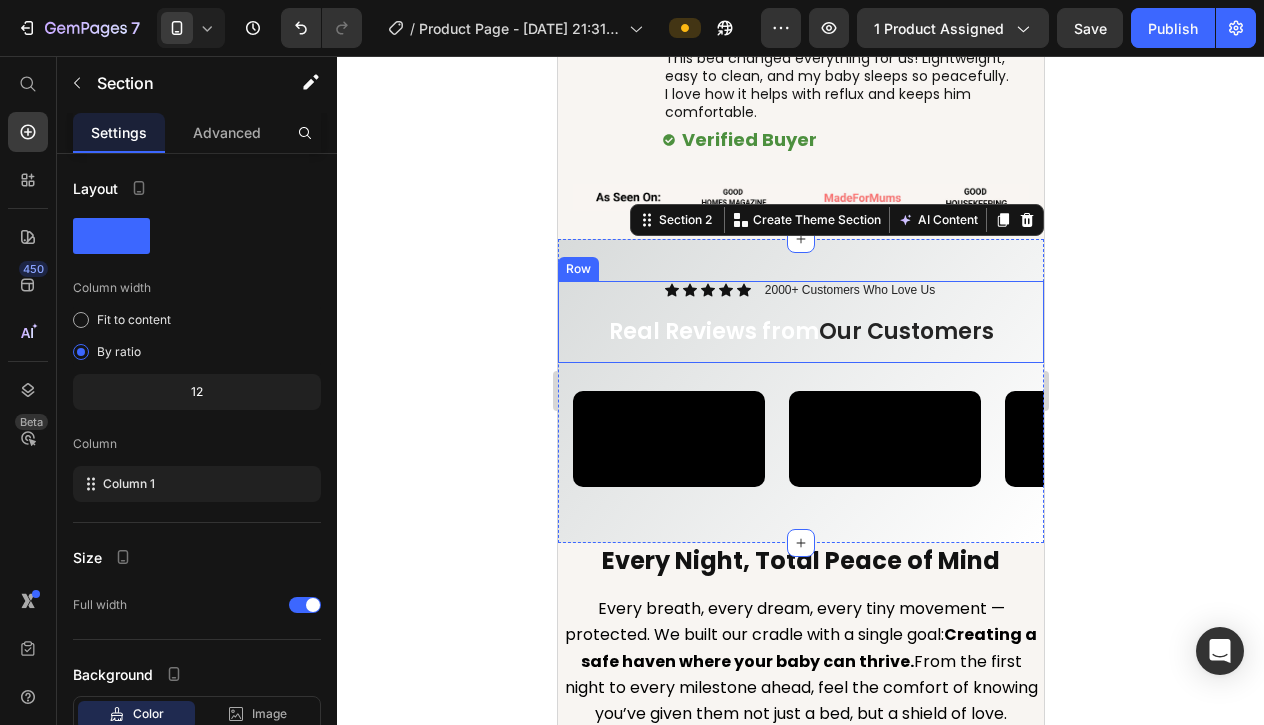 click on "Icon Icon Icon Icon Icon Icon List 2000+ Customers Who Love Us Text Block Row Real Reviews from  Our Customers Heading Row" at bounding box center (800, 322) 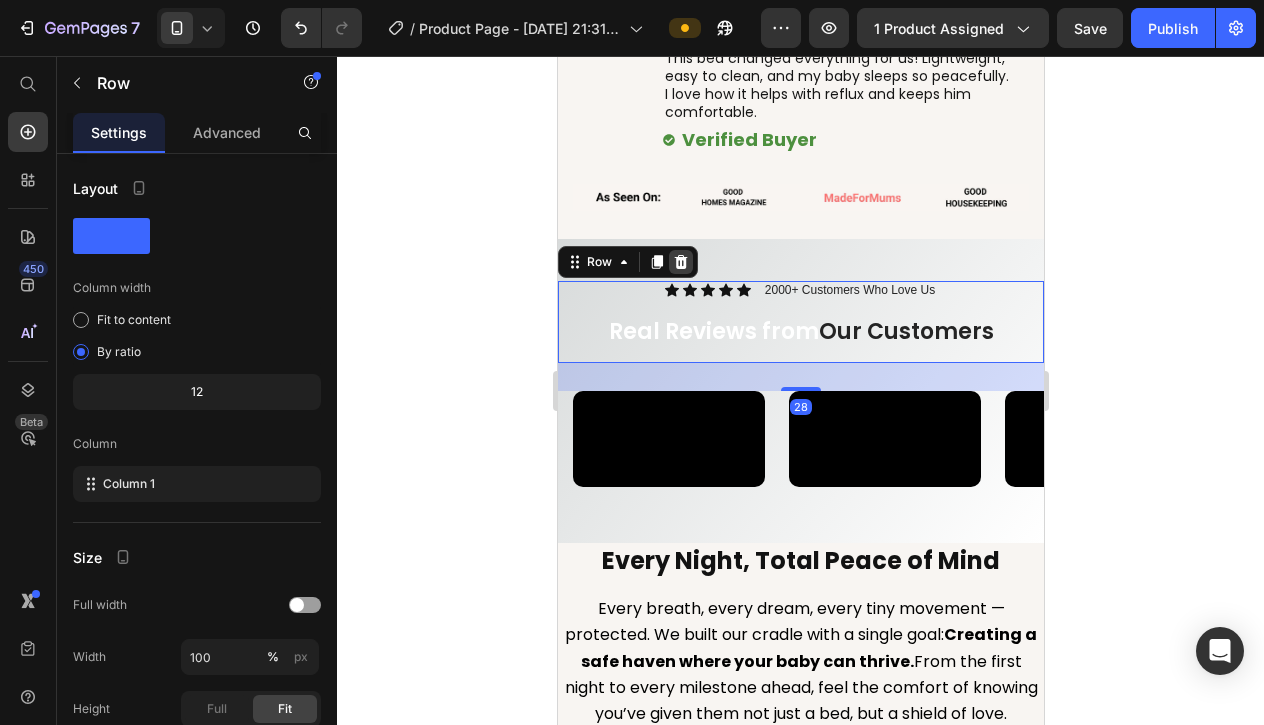 click 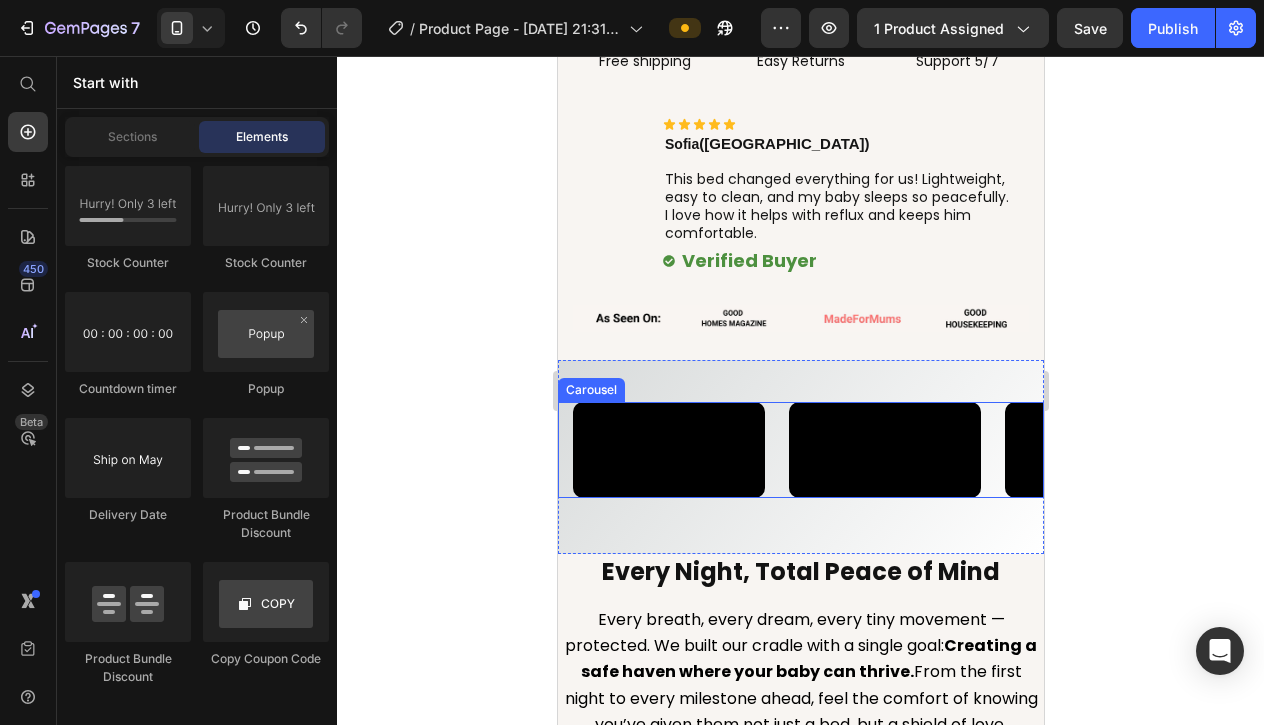 scroll, scrollTop: 1419, scrollLeft: 0, axis: vertical 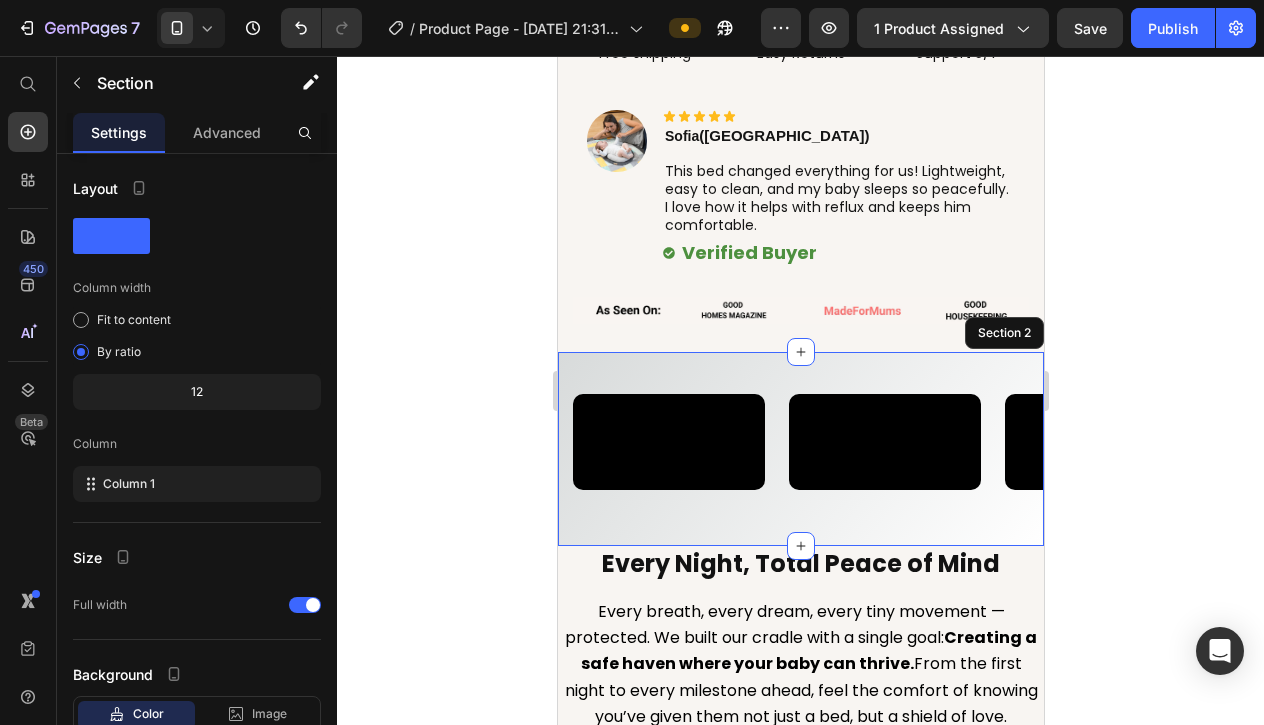 click on "Video Video Video Video Carousel Section 2" at bounding box center [800, 449] 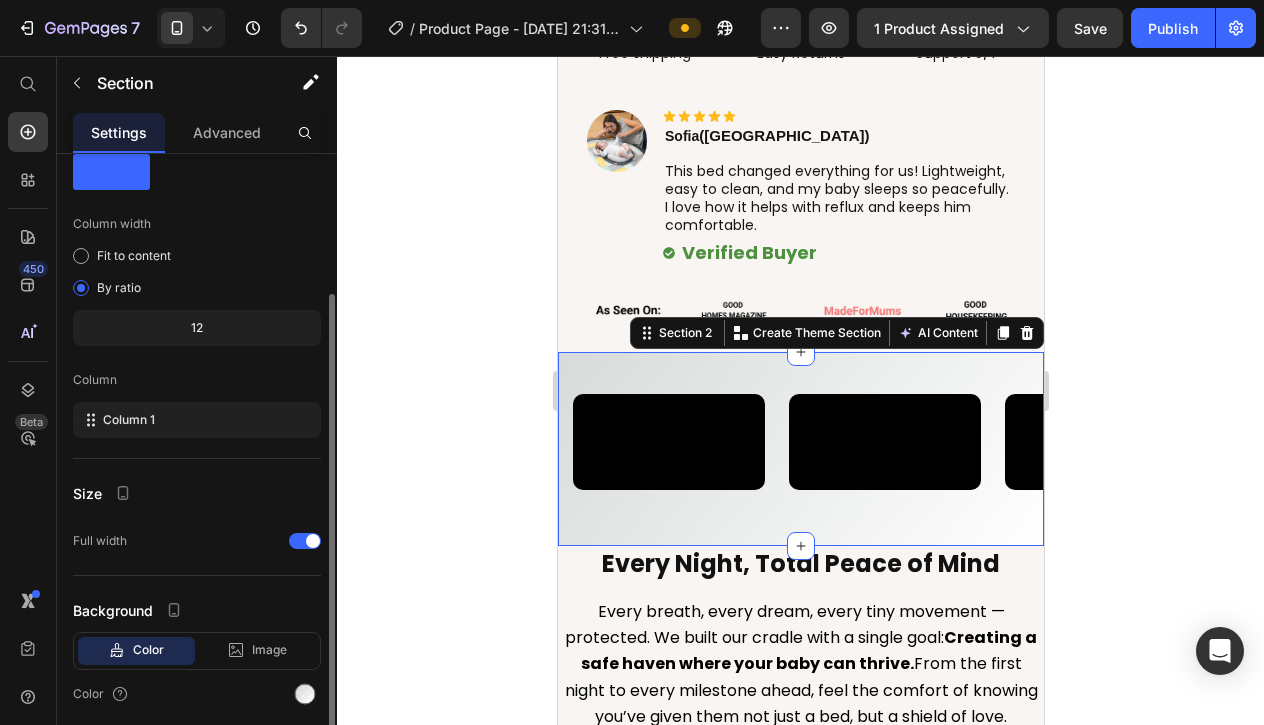 scroll, scrollTop: 136, scrollLeft: 0, axis: vertical 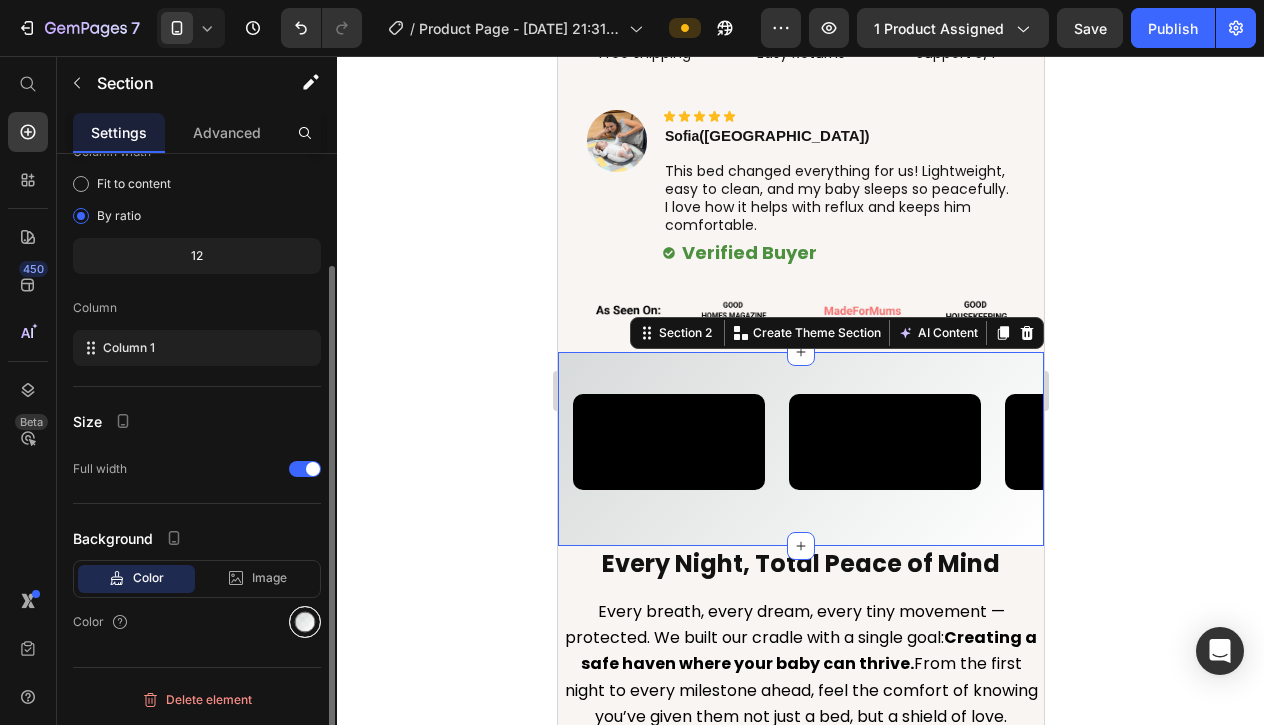 click at bounding box center (305, 622) 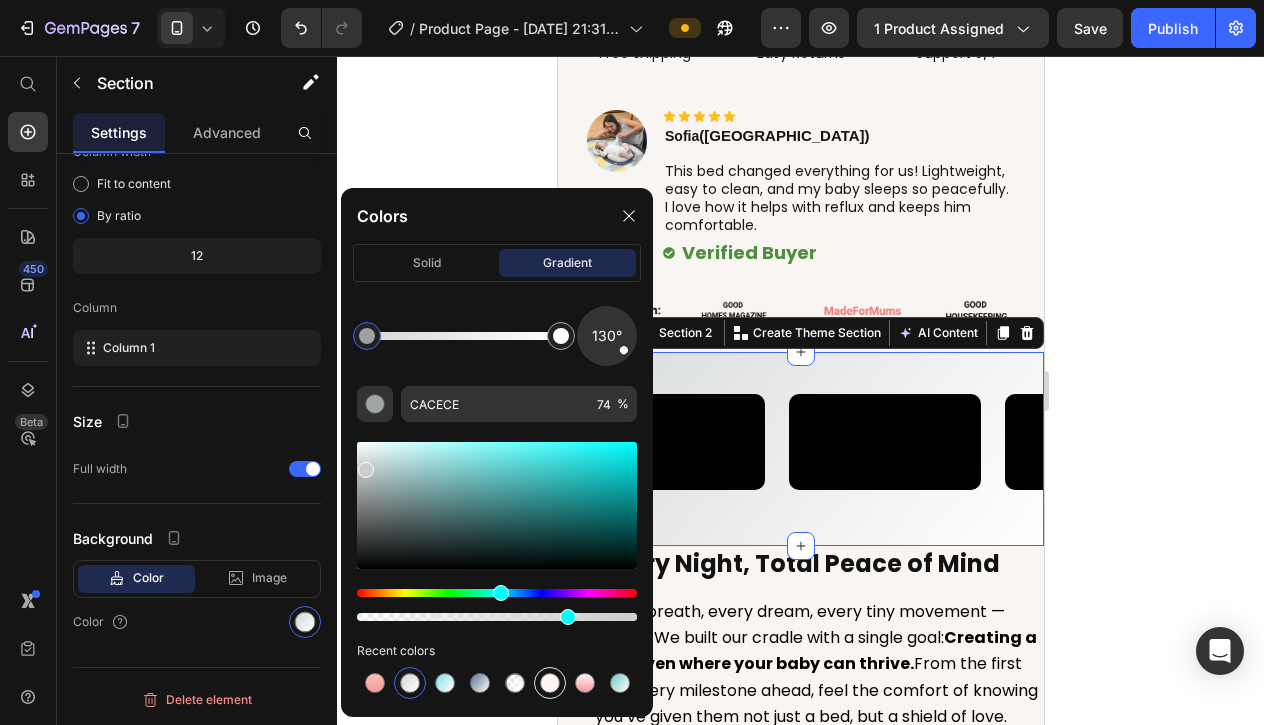 click at bounding box center (550, 683) 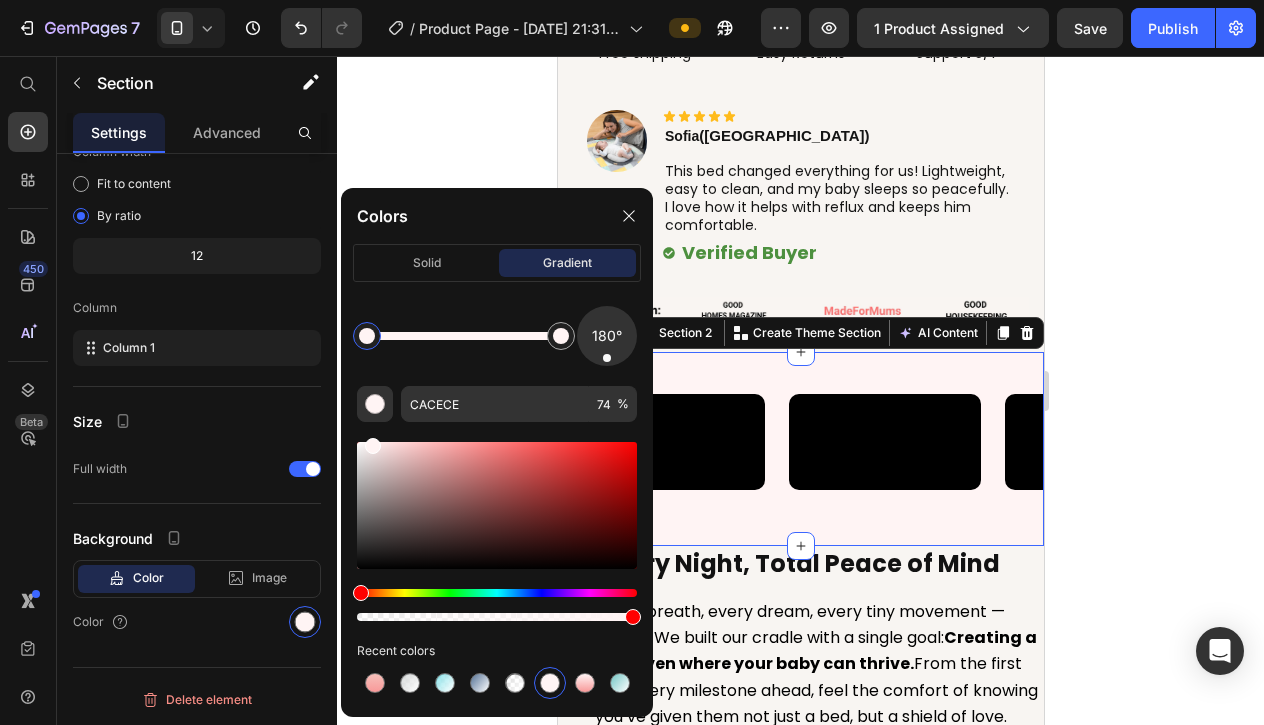 type on "FFF4F4" 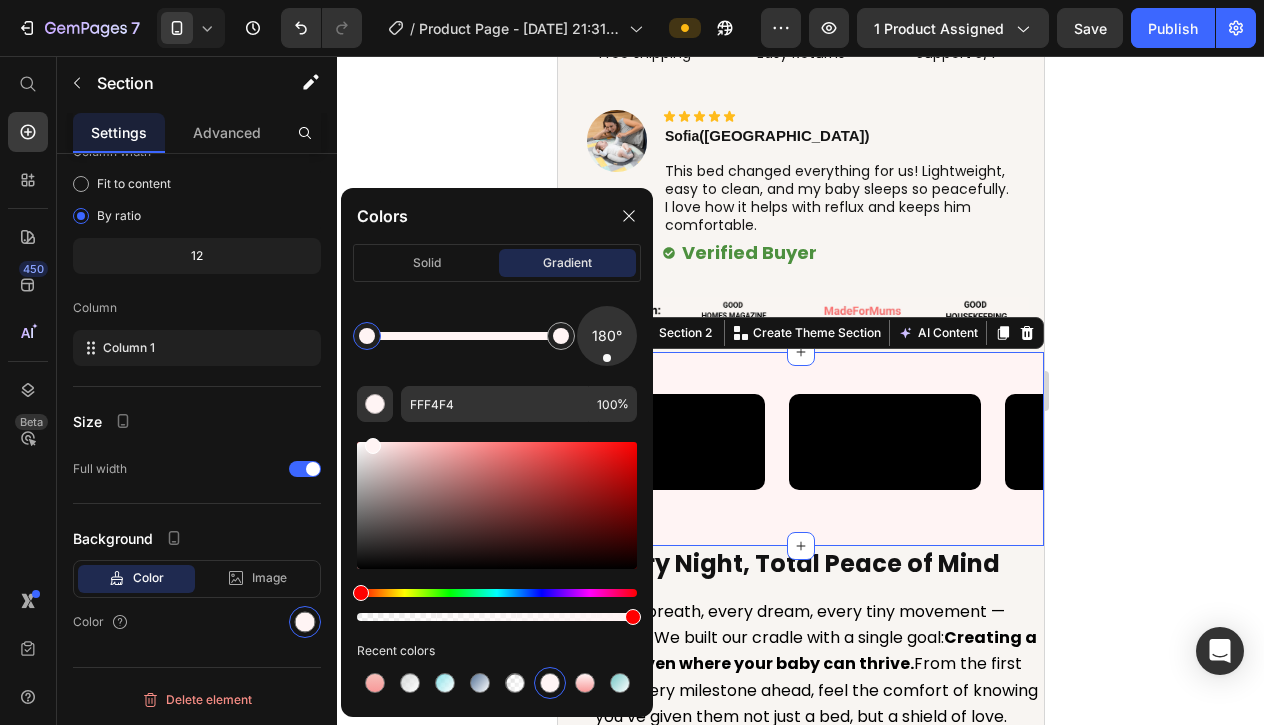 click 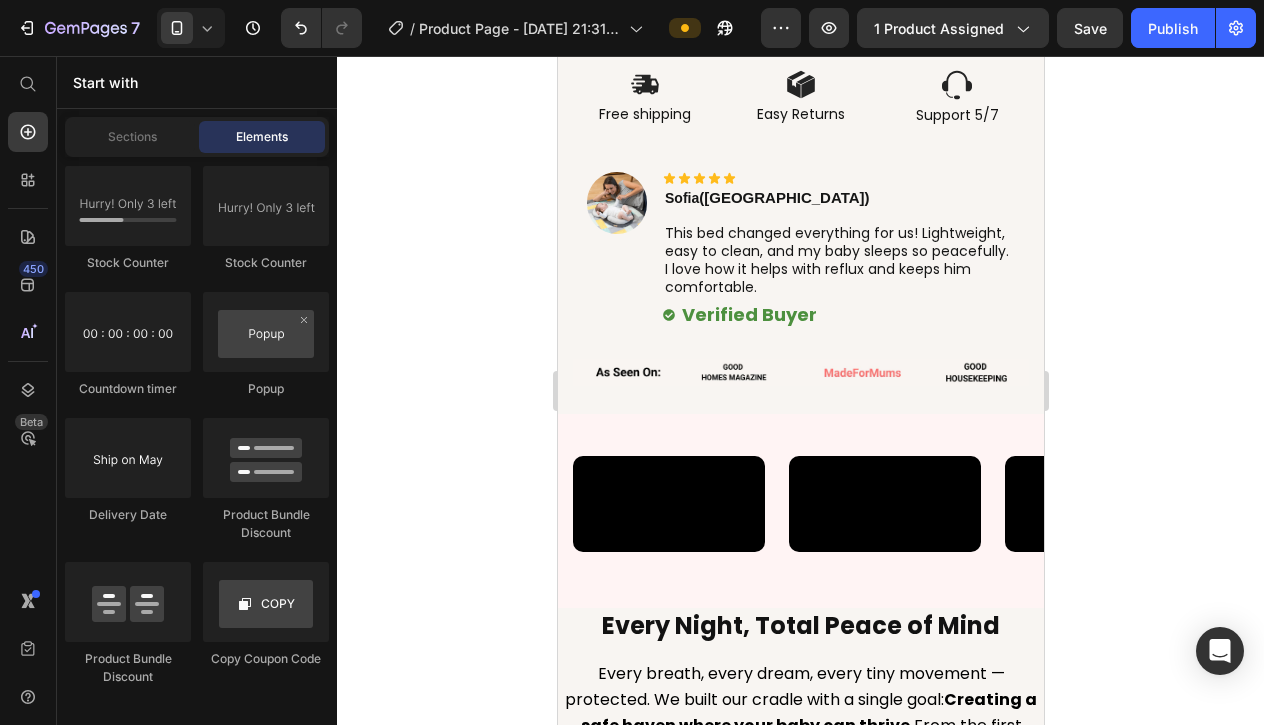scroll, scrollTop: 1306, scrollLeft: 0, axis: vertical 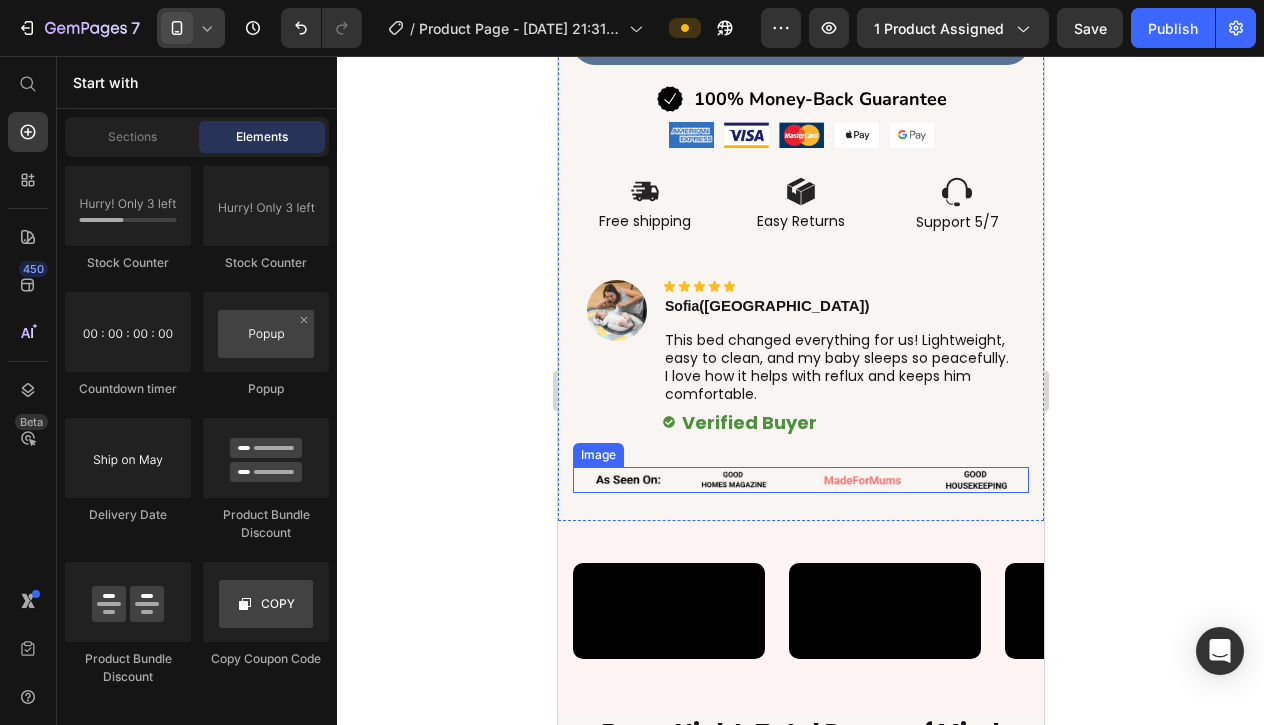 click 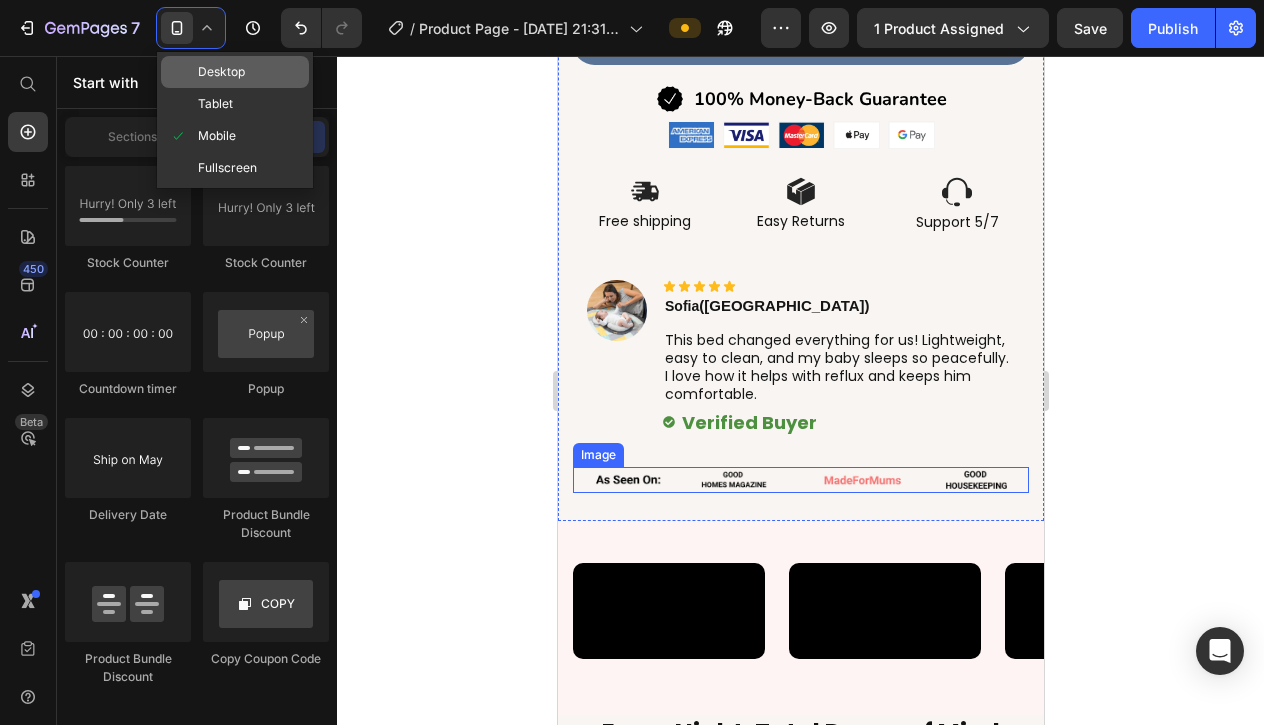 click on "Desktop" at bounding box center (221, 72) 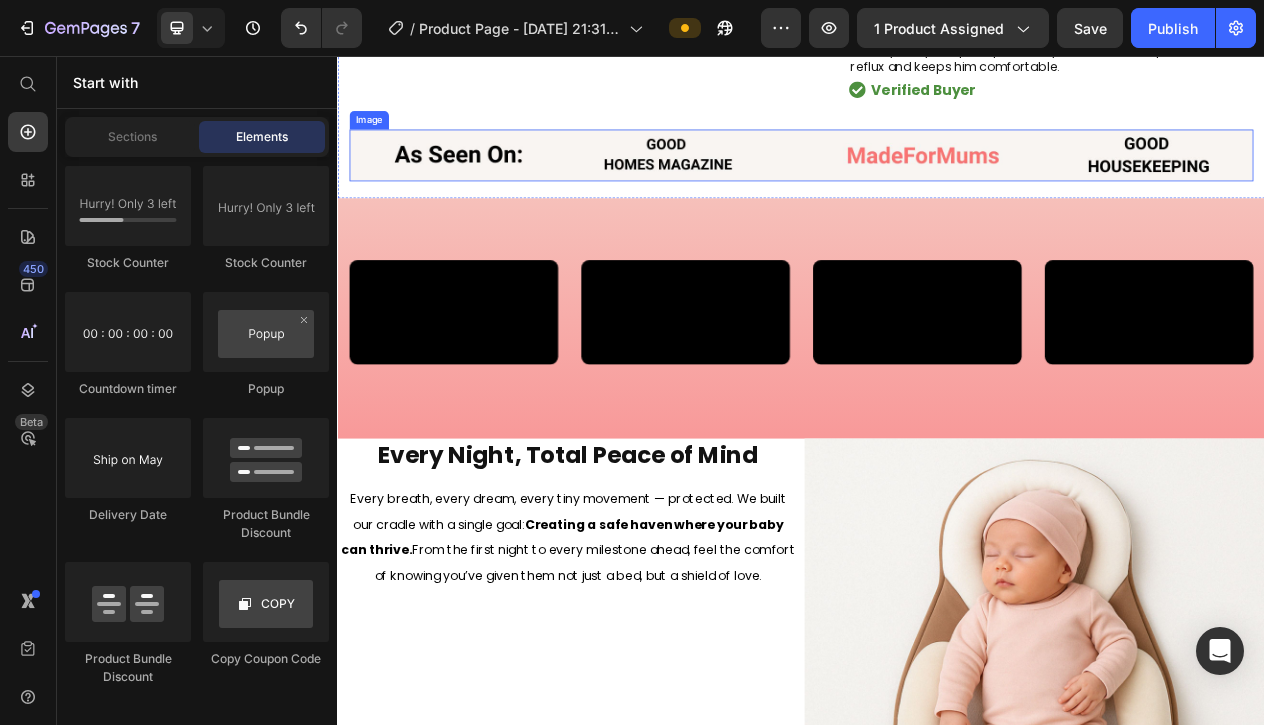 scroll, scrollTop: 1158, scrollLeft: 0, axis: vertical 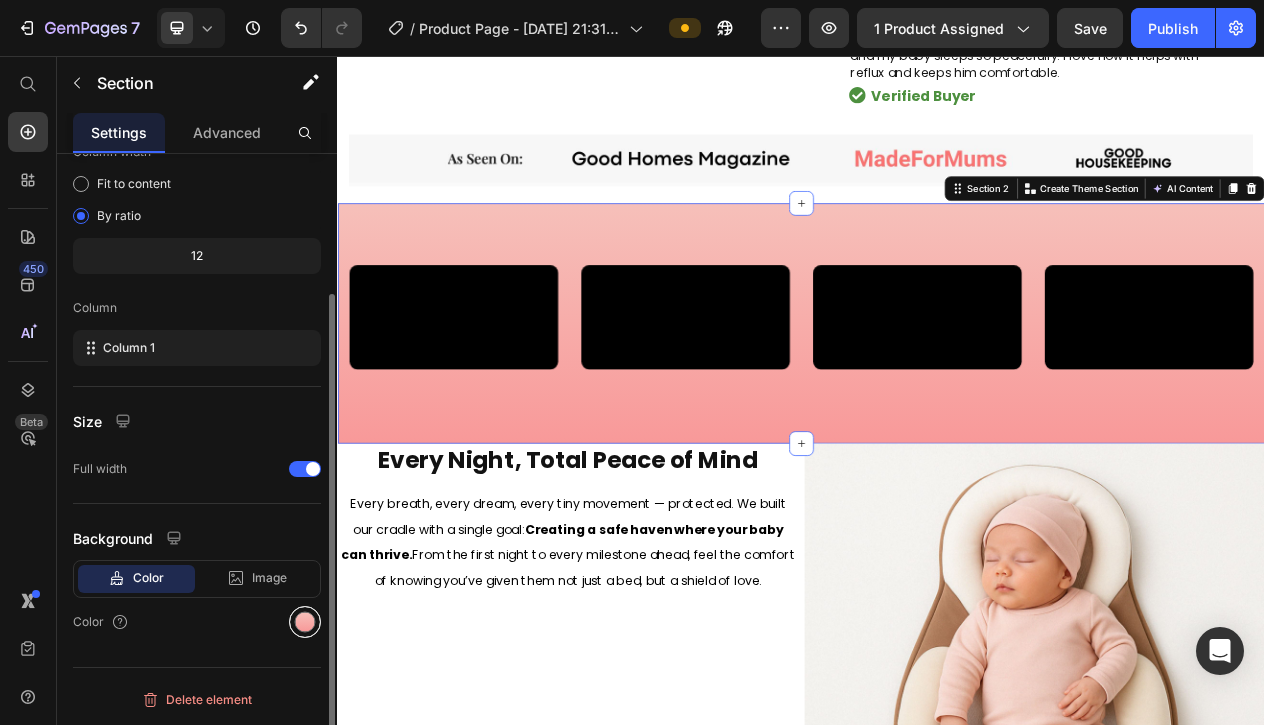 click at bounding box center [305, 622] 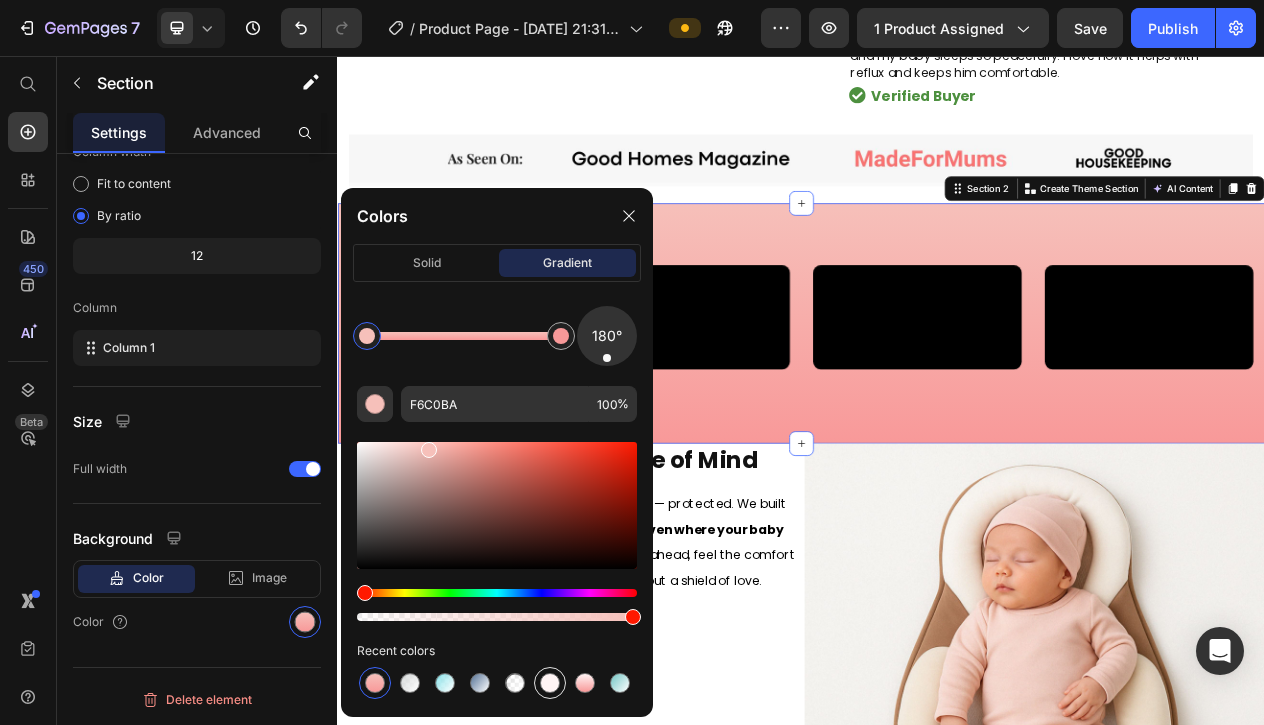 click at bounding box center (550, 683) 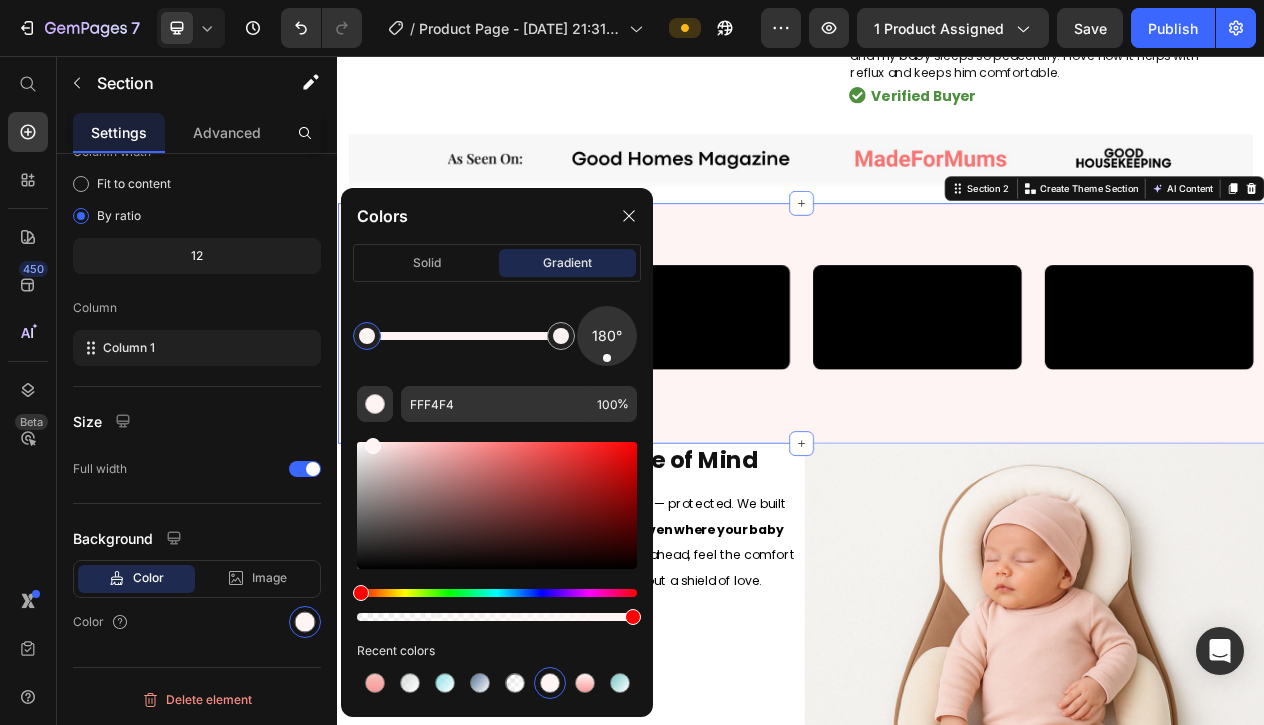 click on "Video Video Video Video Carousel Section 2   You can create reusable sections Create Theme Section AI Content Write with GemAI What would you like to describe here? Tone and Voice Persuasive Product Shipping Protection Show more Generate" at bounding box center [937, 401] 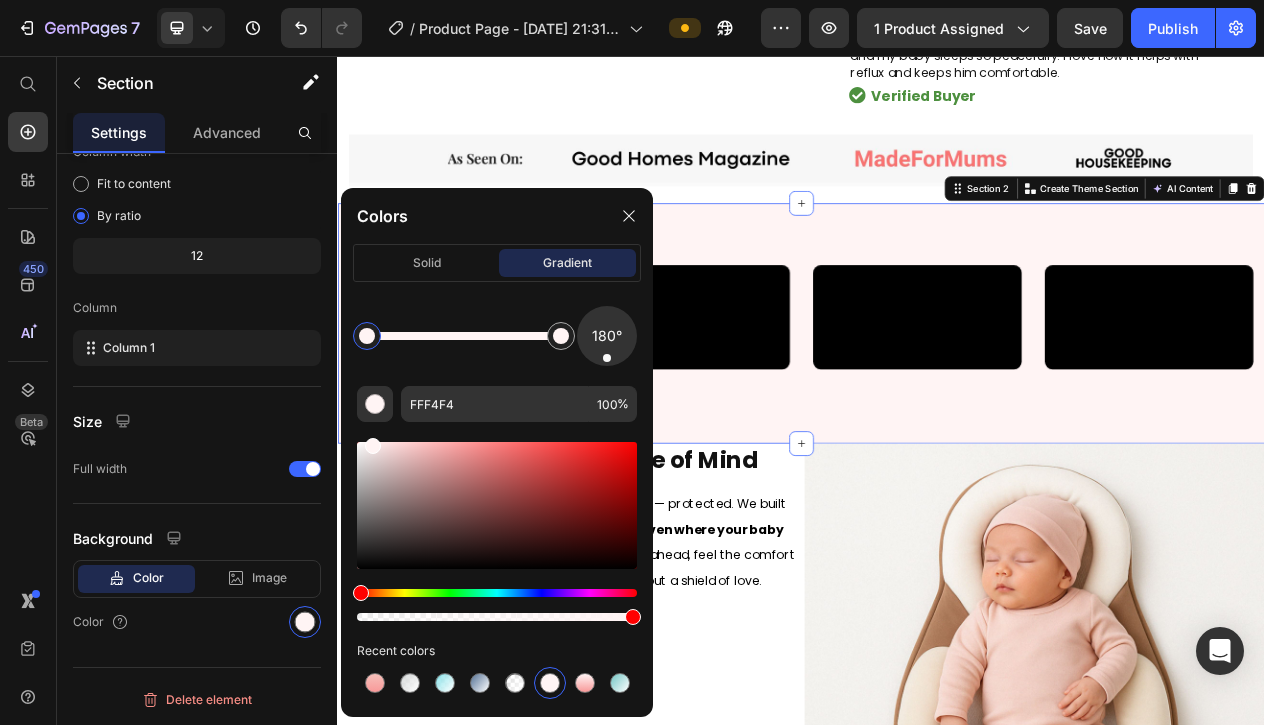 click on "Video Video Video Video Carousel Section 2   You can create reusable sections Create Theme Section AI Content Write with GemAI What would you like to describe here? Tone and Voice Persuasive Product Shipping Protection Show more Generate" at bounding box center [937, 401] 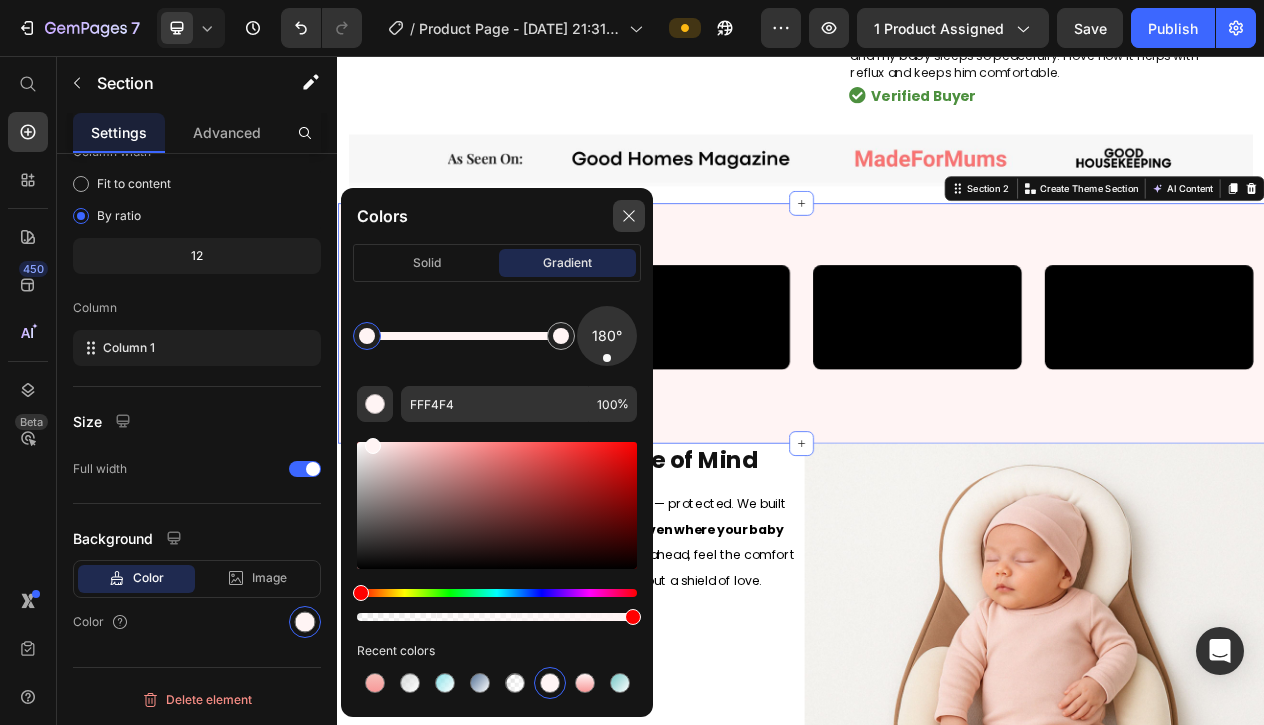 click 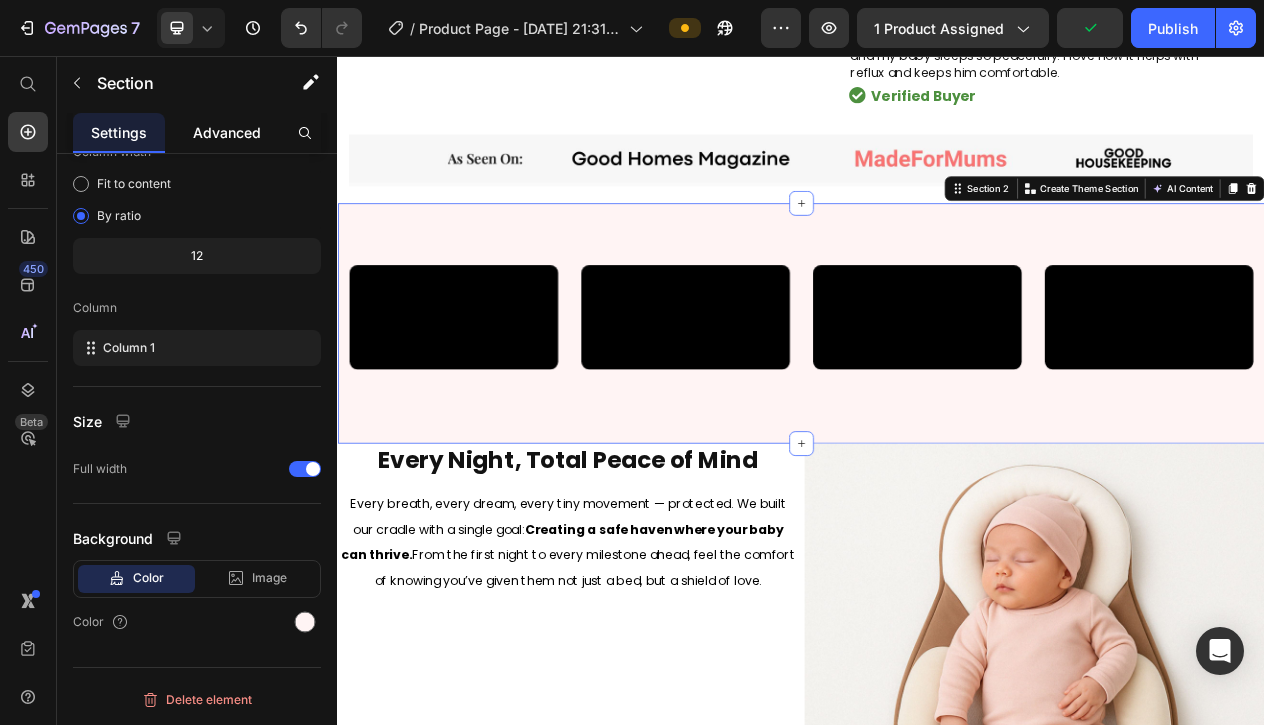 click on "Advanced" at bounding box center (227, 132) 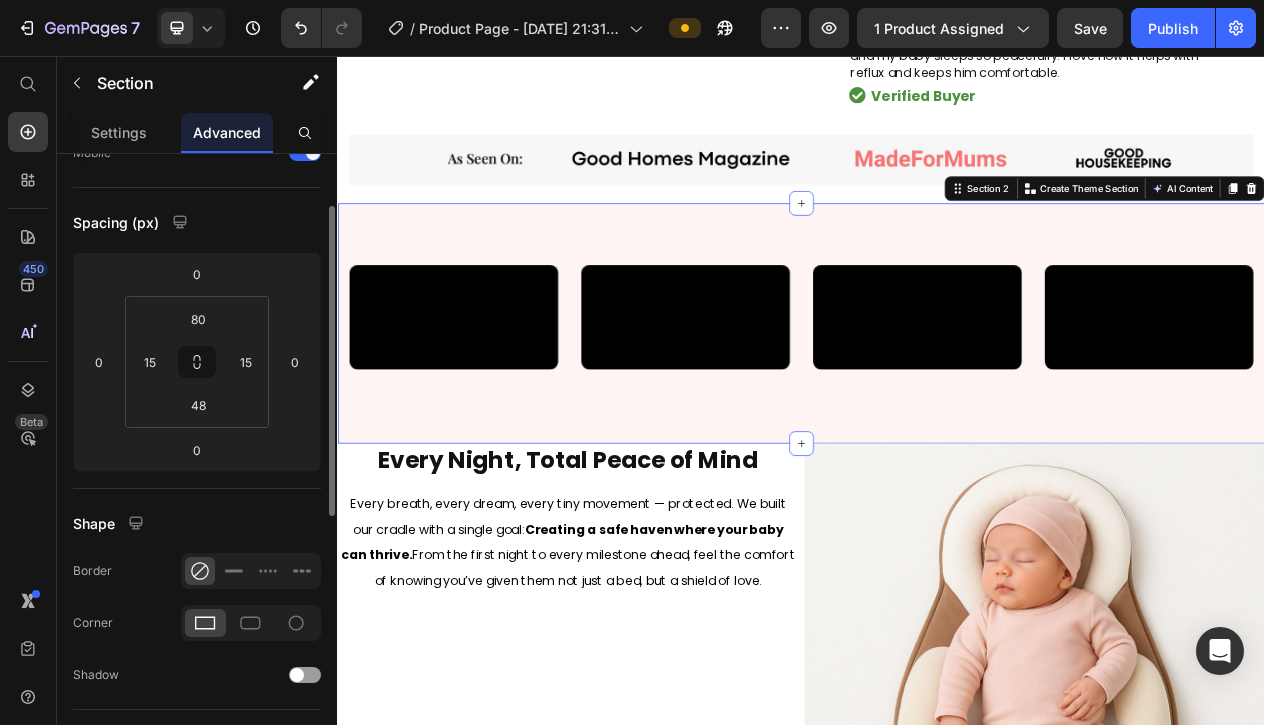 scroll, scrollTop: 144, scrollLeft: 0, axis: vertical 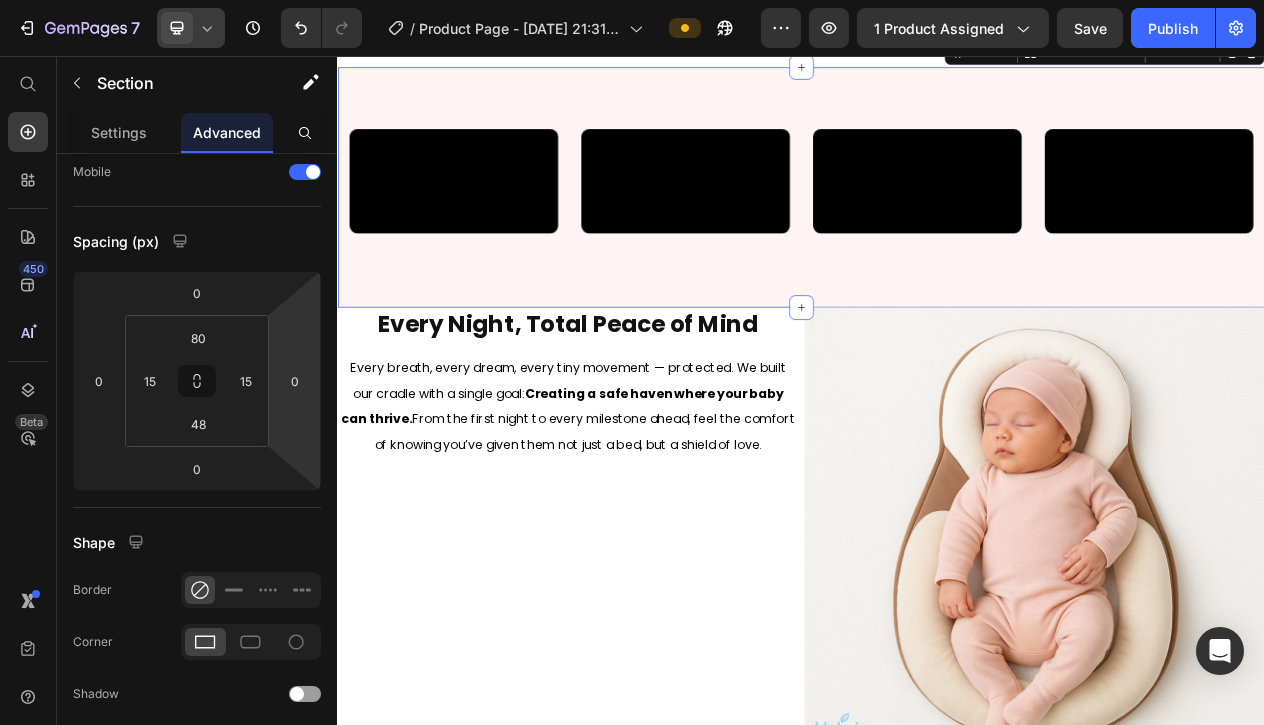 click at bounding box center (177, 28) 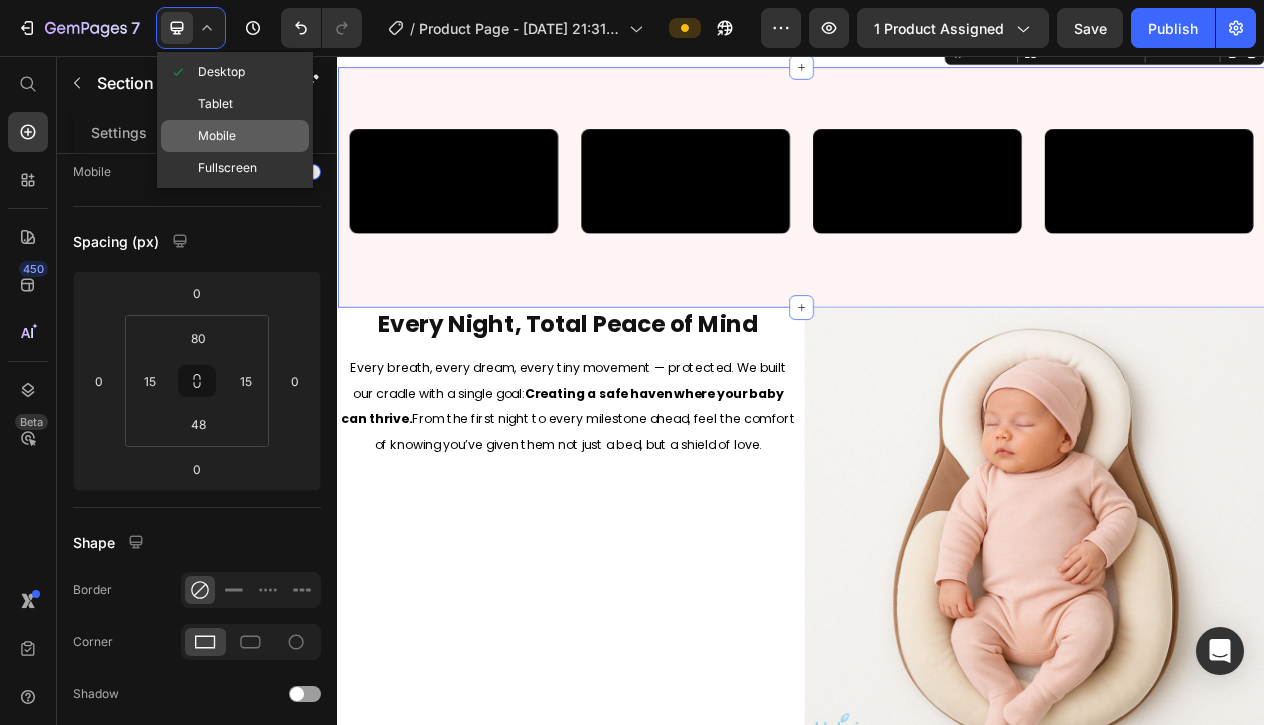 click on "Mobile" at bounding box center [217, 136] 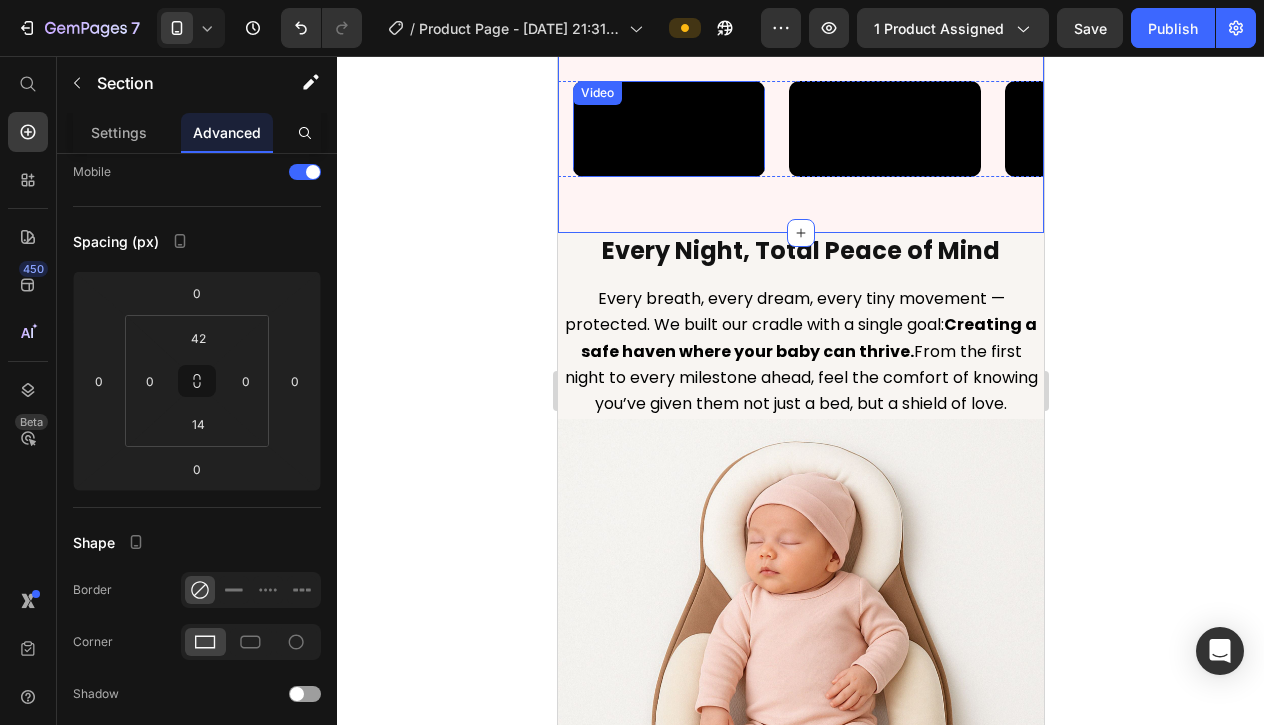 scroll, scrollTop: 1792, scrollLeft: 0, axis: vertical 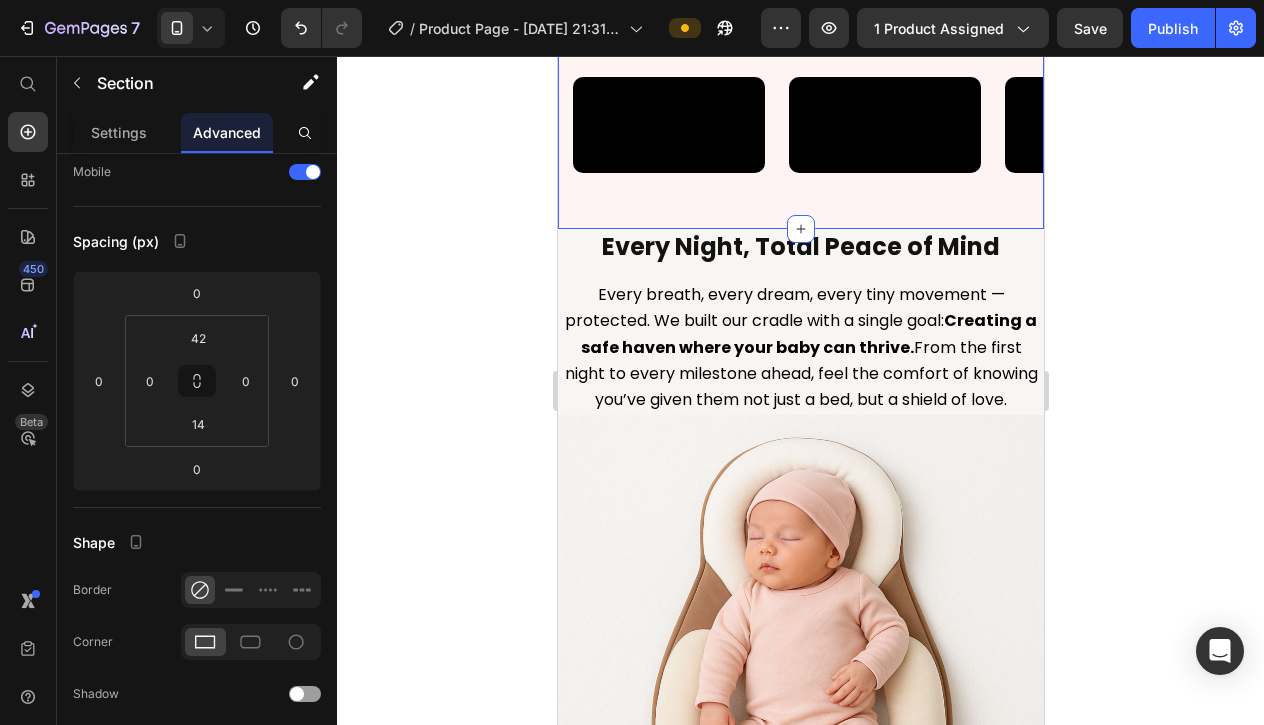 click on "Video Video Video Video Carousel" at bounding box center [800, 146] 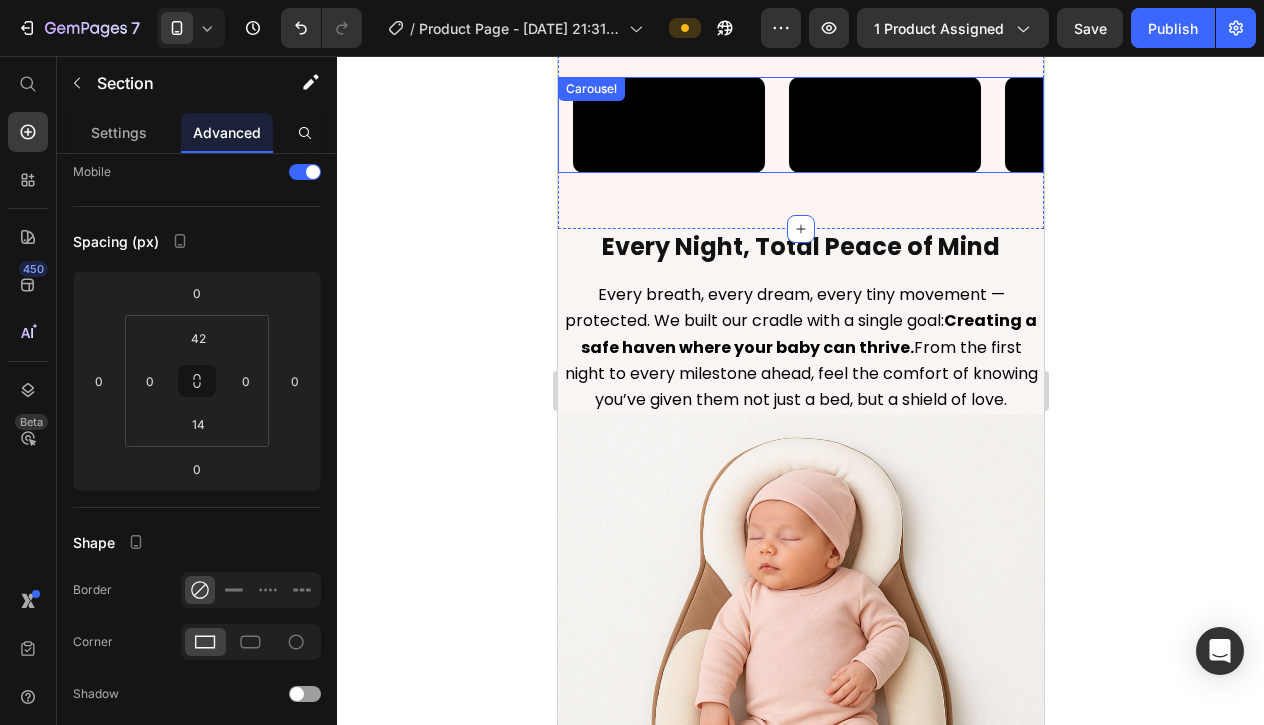 click on "Video Video Video Video" at bounding box center [807, 125] 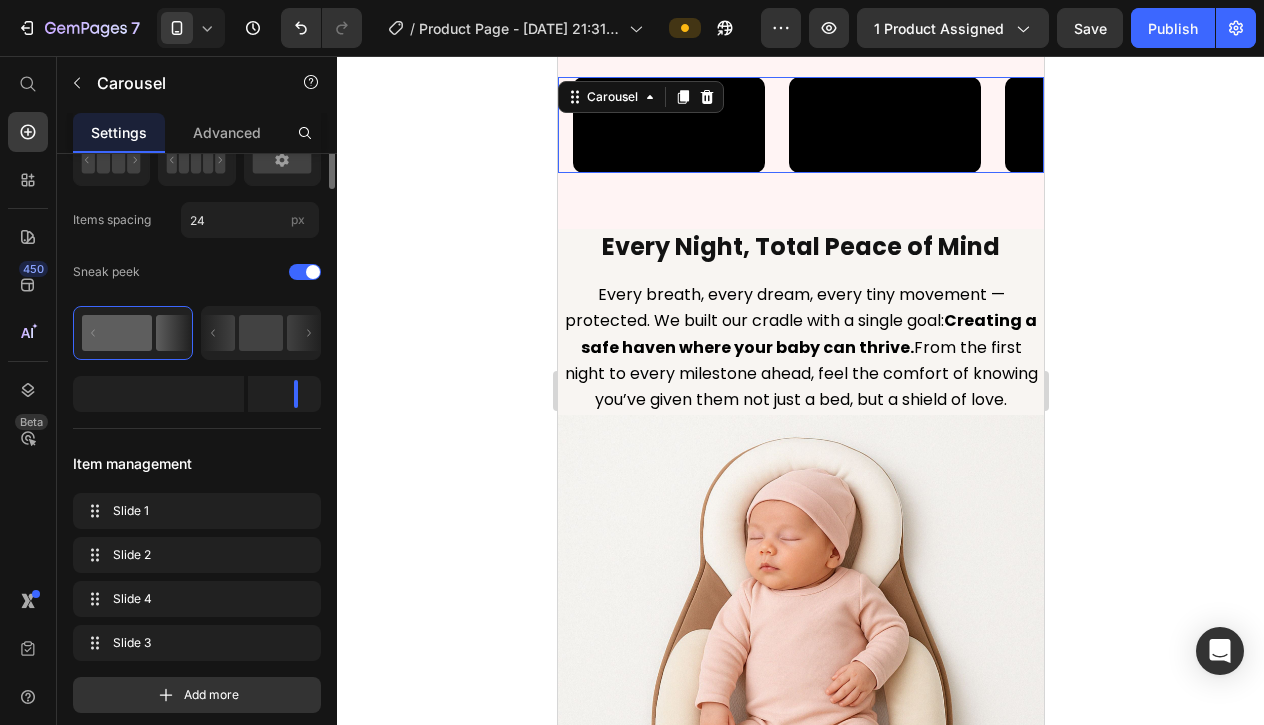 scroll, scrollTop: 0, scrollLeft: 0, axis: both 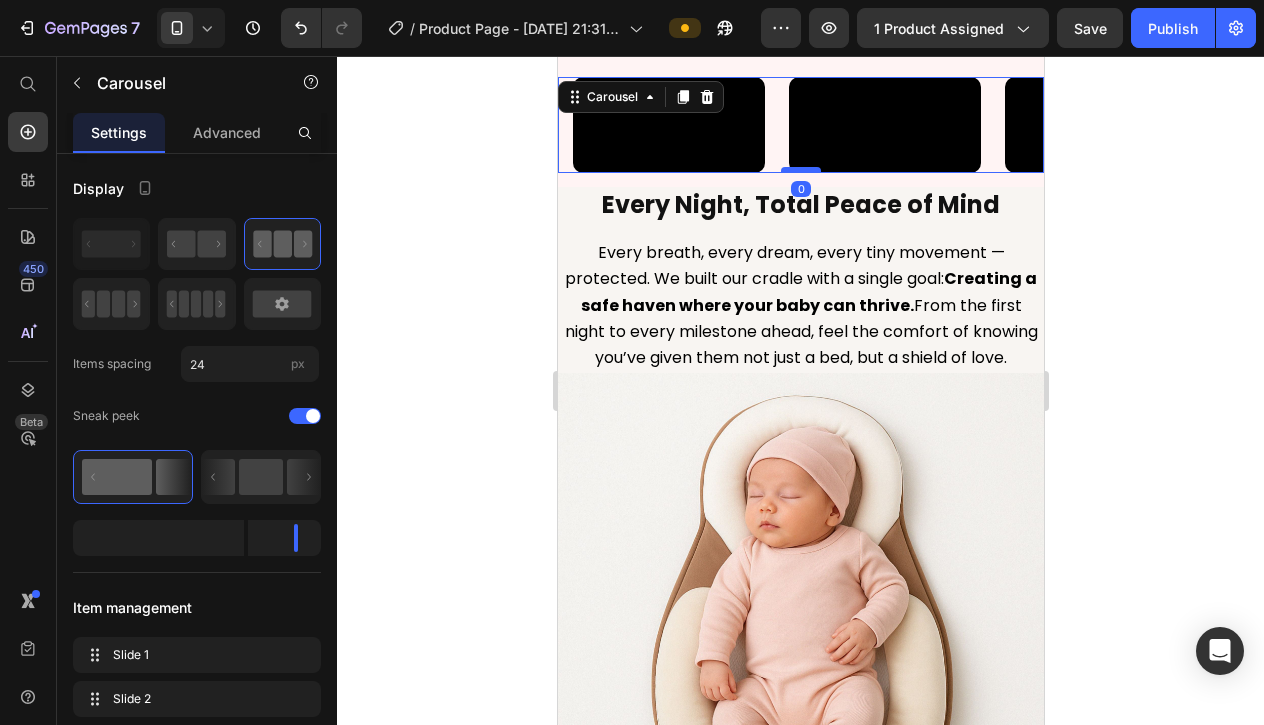 drag, startPoint x: 804, startPoint y: 452, endPoint x: 790, endPoint y: 409, distance: 45.221676 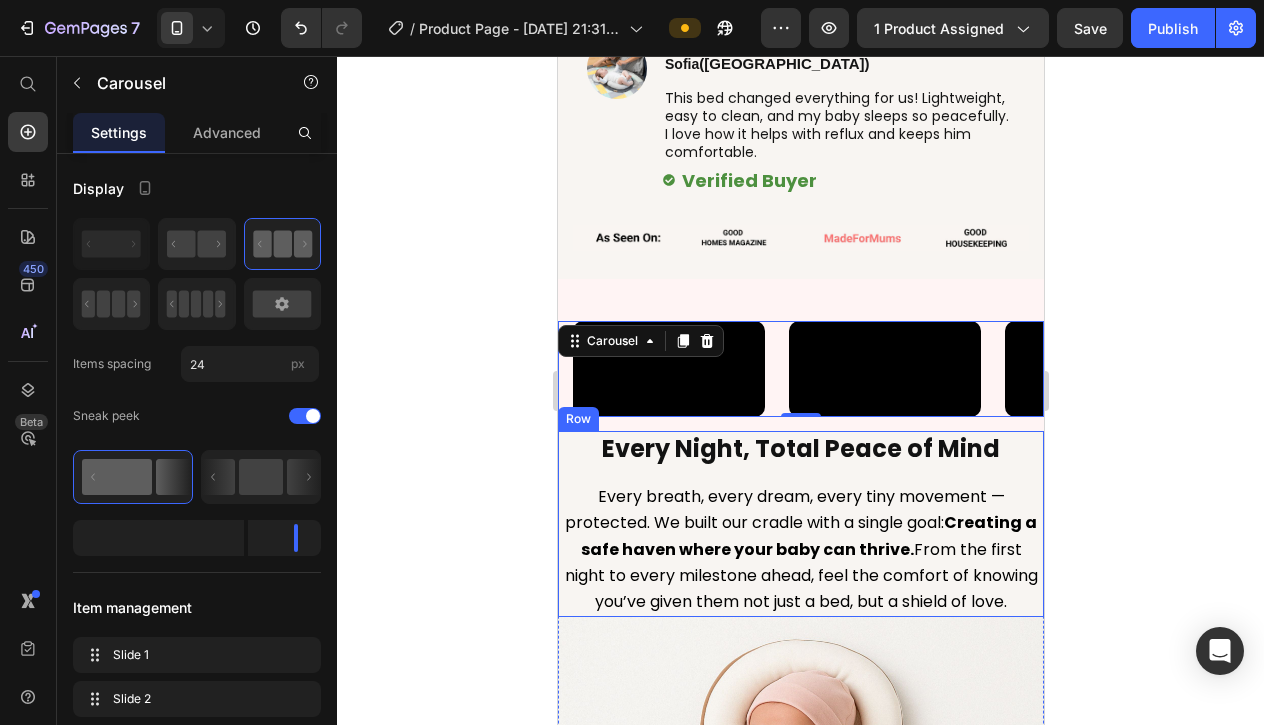 scroll, scrollTop: 1526, scrollLeft: 0, axis: vertical 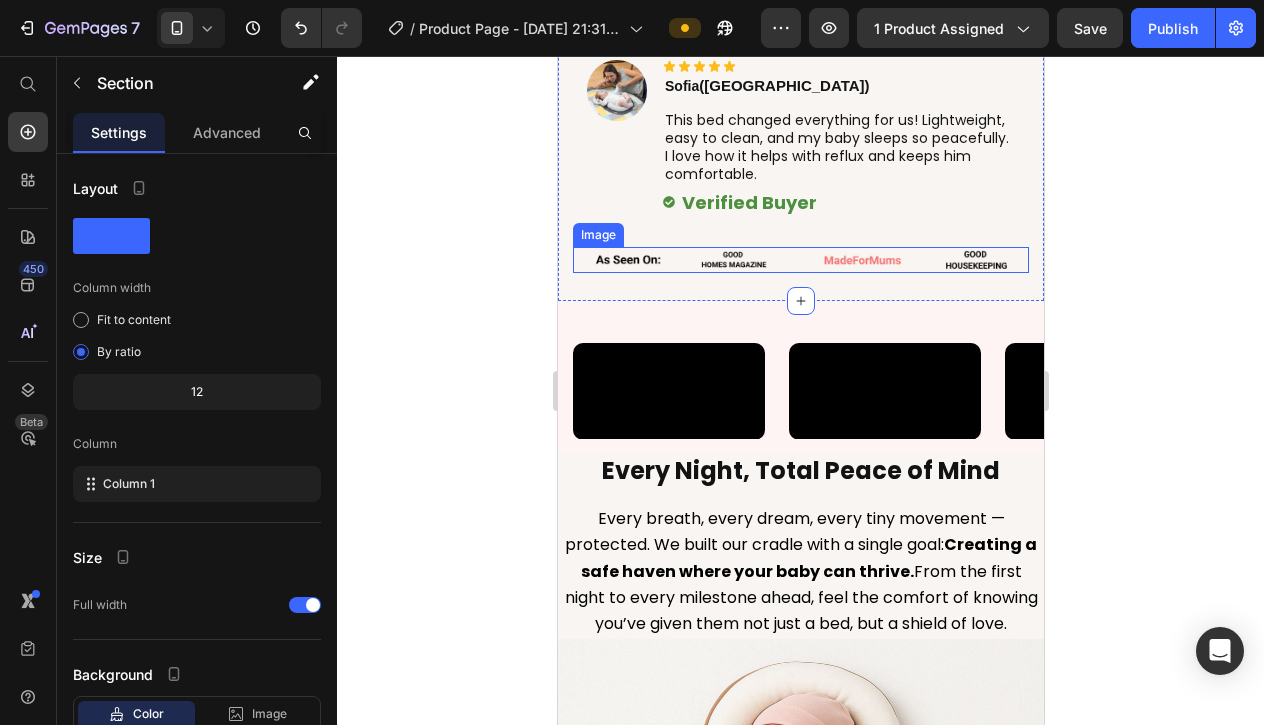 click at bounding box center (800, 260) 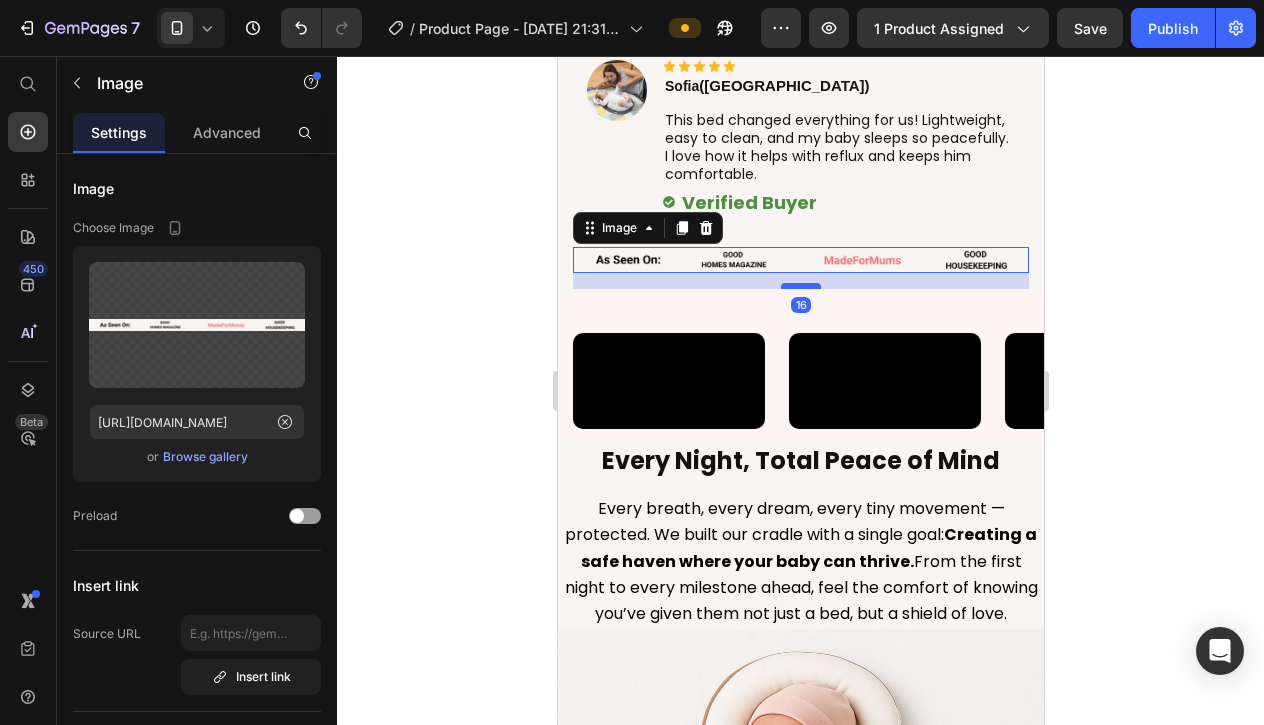 drag, startPoint x: 798, startPoint y: 288, endPoint x: 796, endPoint y: 278, distance: 10.198039 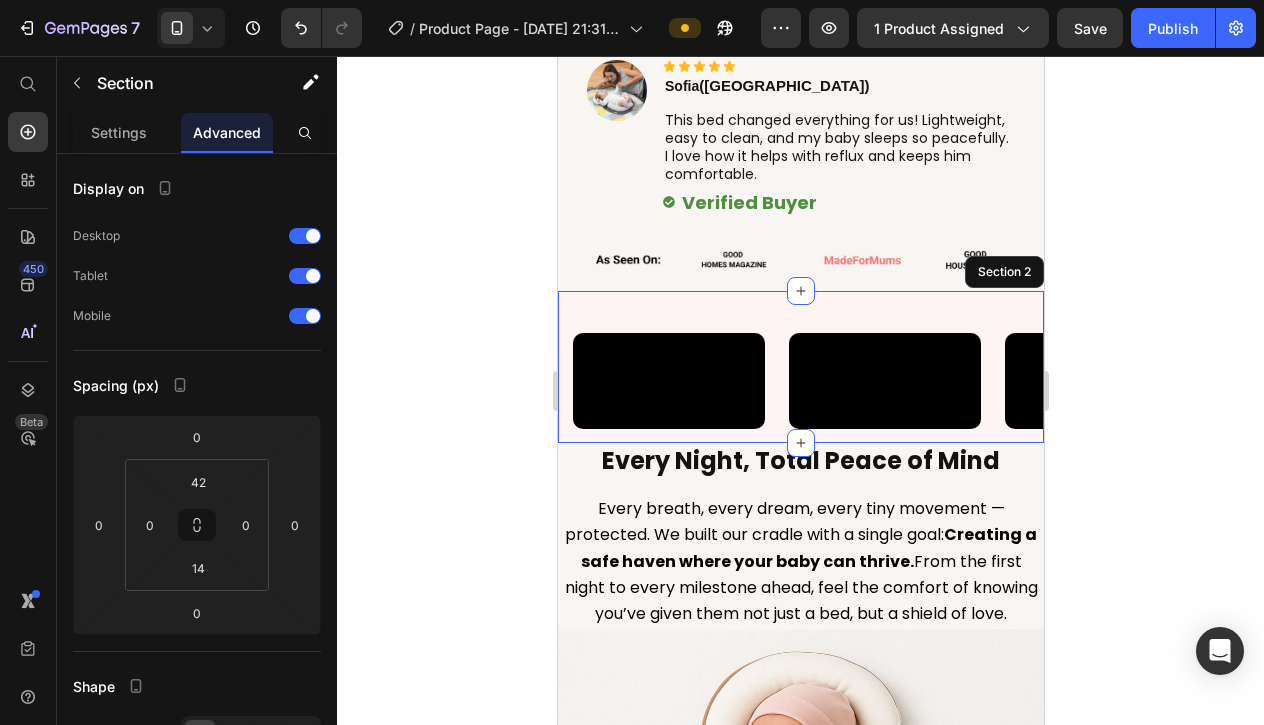 click on "Video Video Video Video Carousel Section 2" at bounding box center [800, 367] 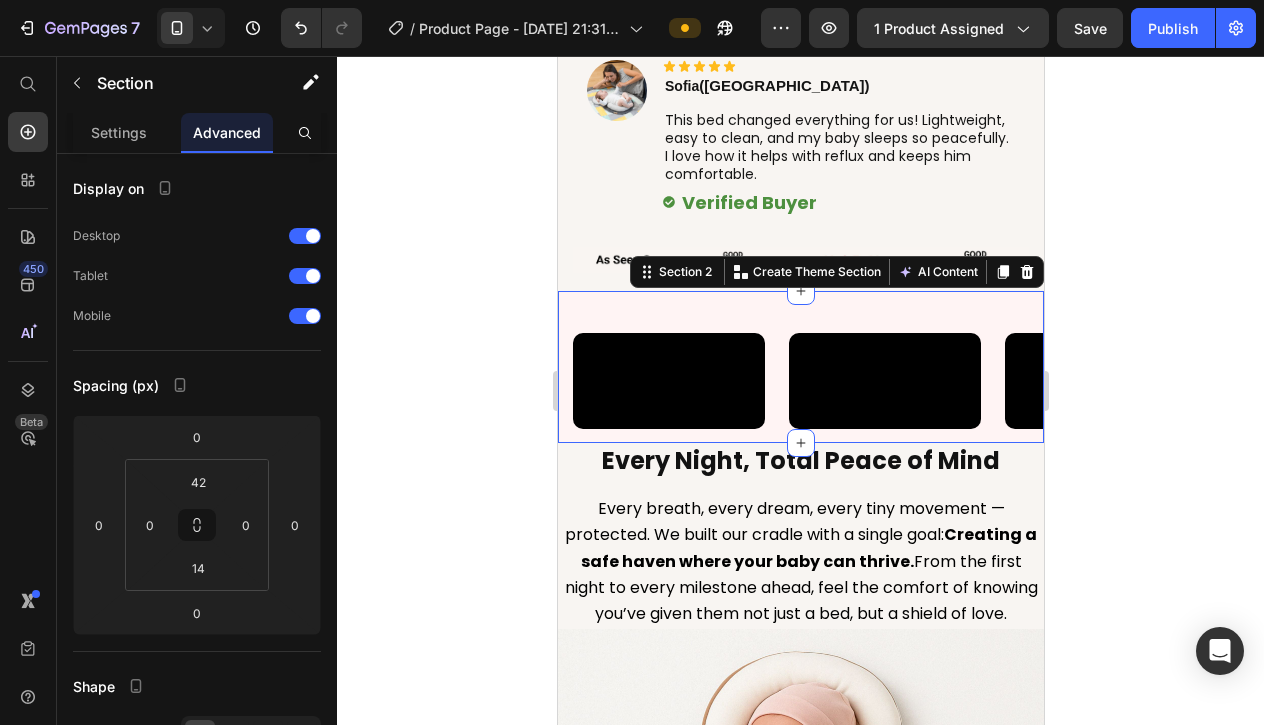 click on "Video Video Video Video Carousel Section 2   You can create reusable sections Create Theme Section AI Content Write with GemAI What would you like to describe here? Tone and Voice Persuasive Product Shipping Protection Show more Generate" at bounding box center [800, 367] 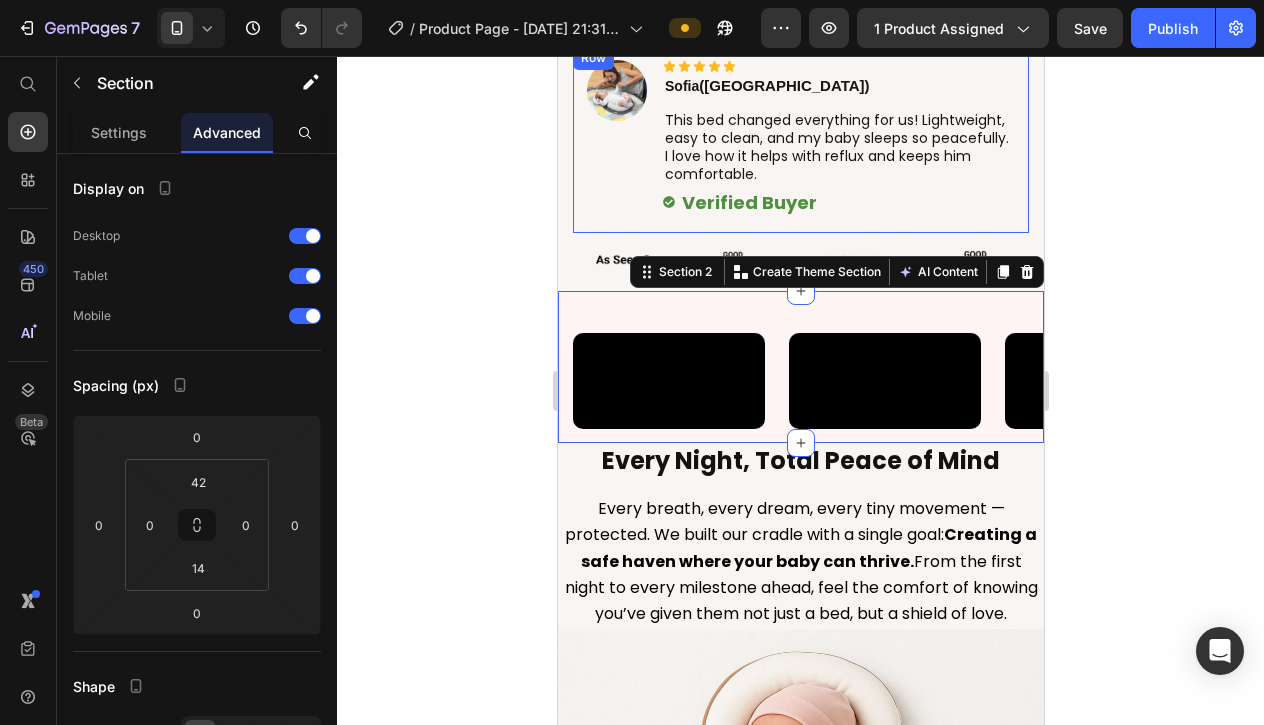 click on "Image" at bounding box center (616, 139) 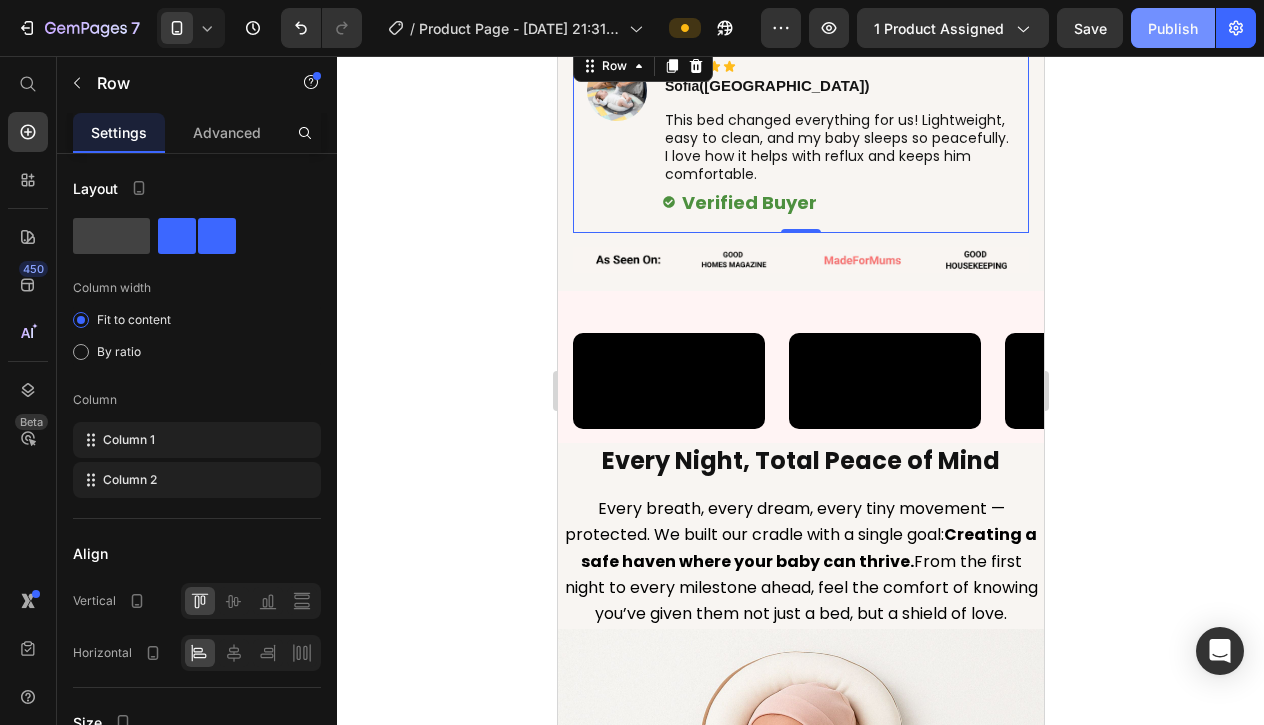 click on "Publish" at bounding box center [1173, 28] 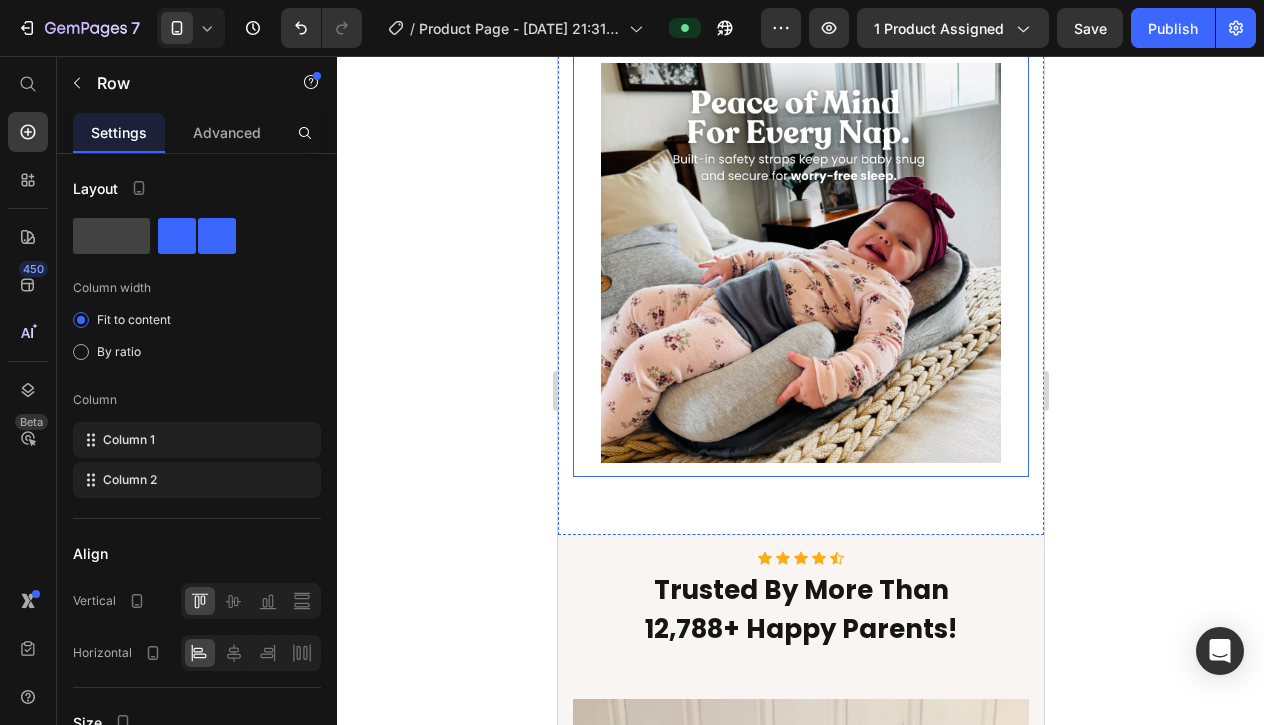 scroll, scrollTop: 5532, scrollLeft: 0, axis: vertical 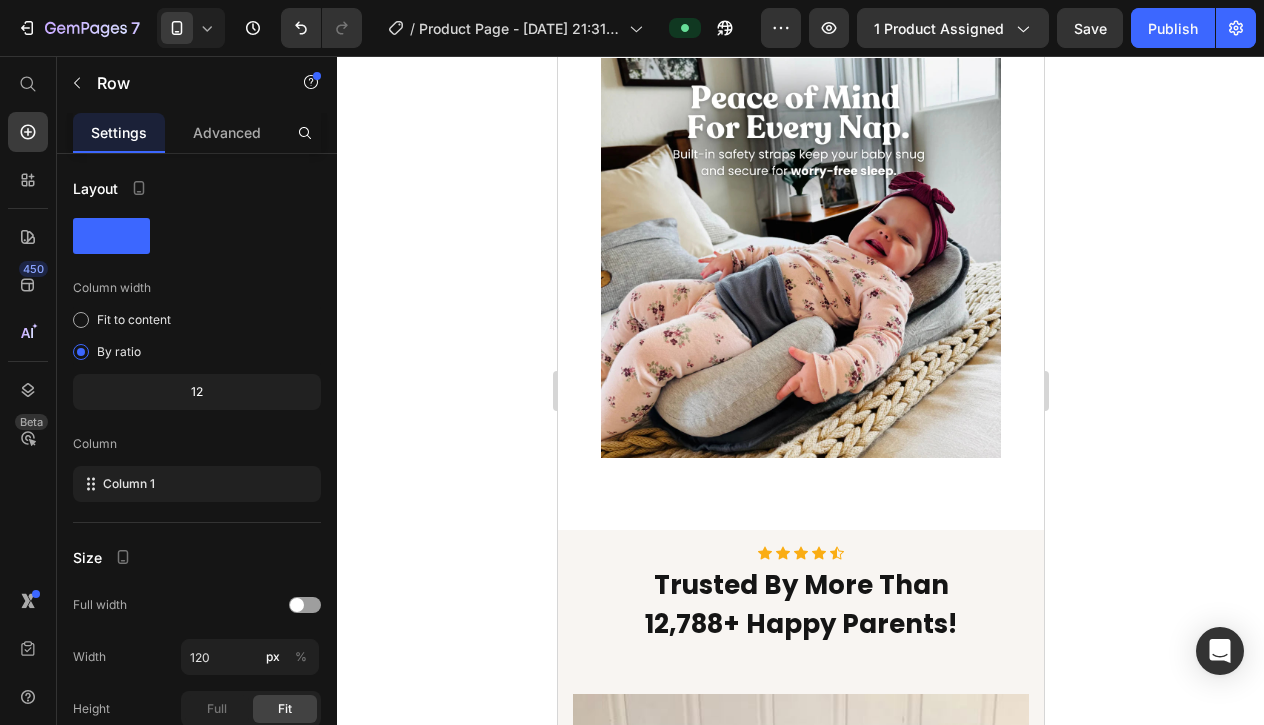 click on "96% Text Block Row" at bounding box center (632, -144) 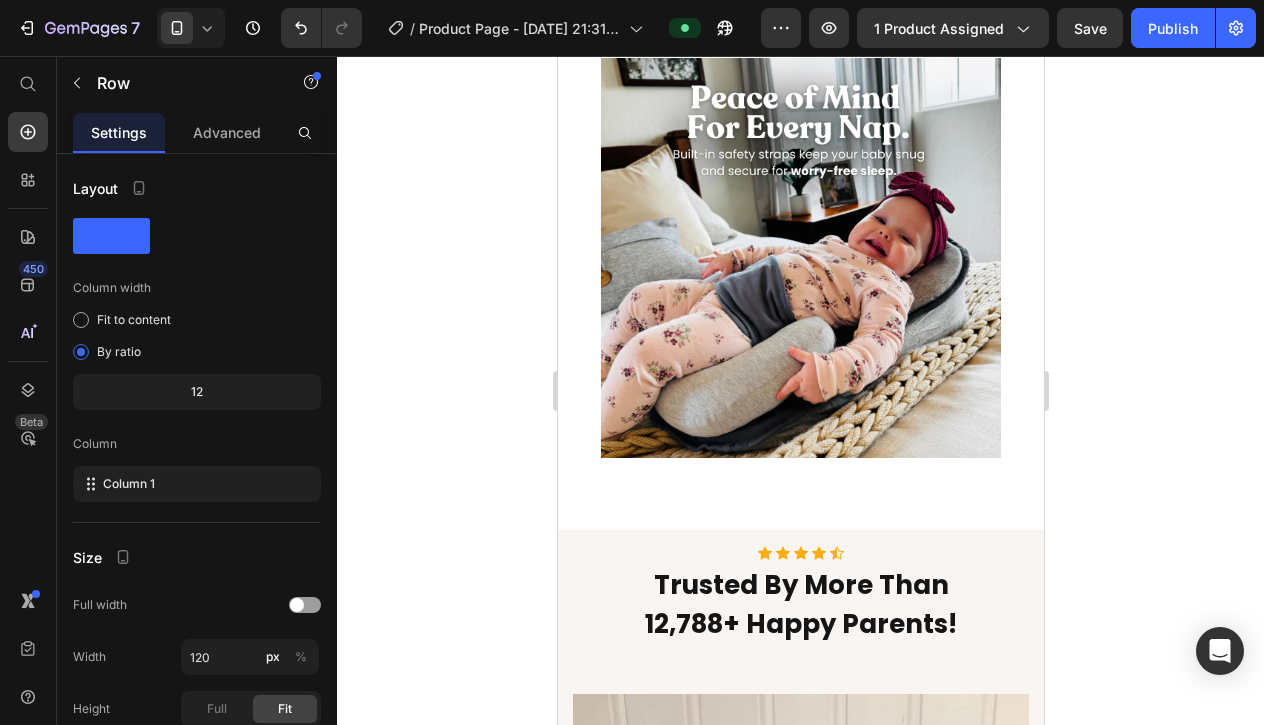 click on "96%" at bounding box center (627, -144) 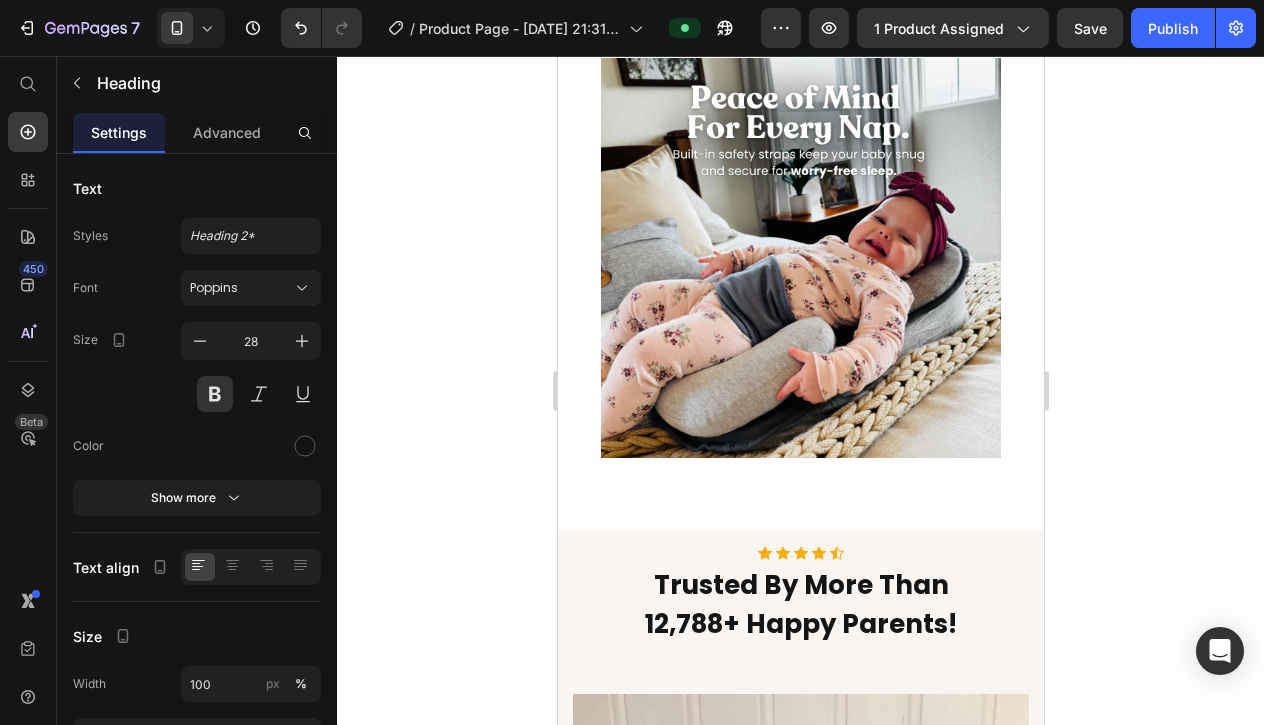 click on "Why Parents Love Holivio™" at bounding box center [800, -205] 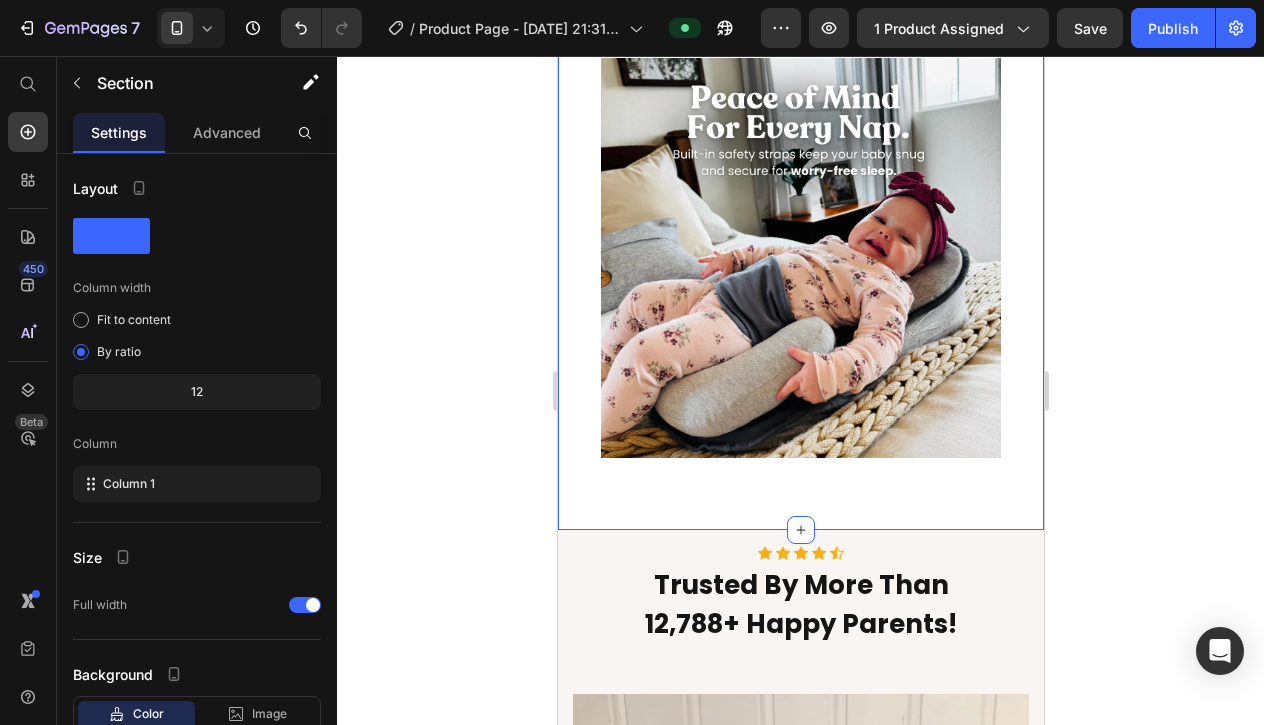 click on "# 1 UK BED FOR NEWBORNS Text Block Why Parents Love Holivio™ Heading   14 96% Text Block Row Row Noticed significant relief from [MEDICAL_DATA]. Text Block Row 94% Text Block Row Row Noticed their baby sleeps longer & more soundly through the night. Text Block Row 98% Text Block Row Row Saw their baby enjoy more restful naps and wake up happier. Text Block Row Image Row Section 5" at bounding box center [800, 102] 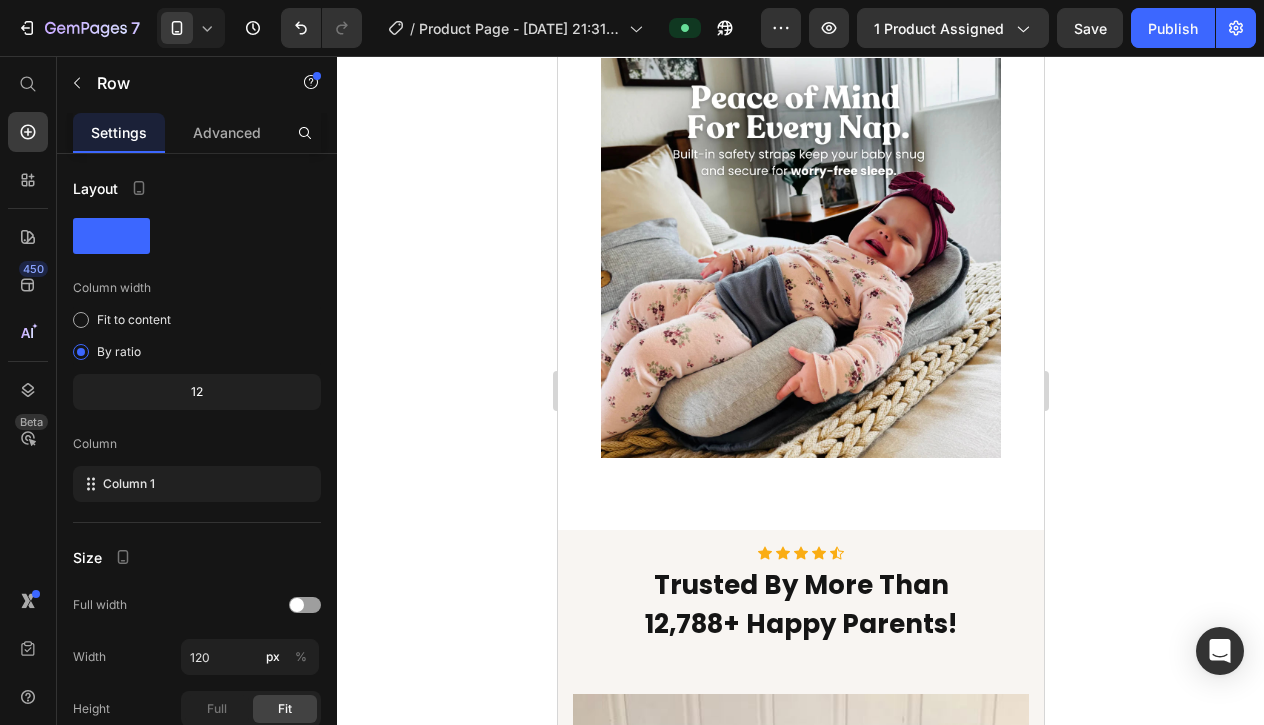 click on "96% Text Block Row" at bounding box center [632, -144] 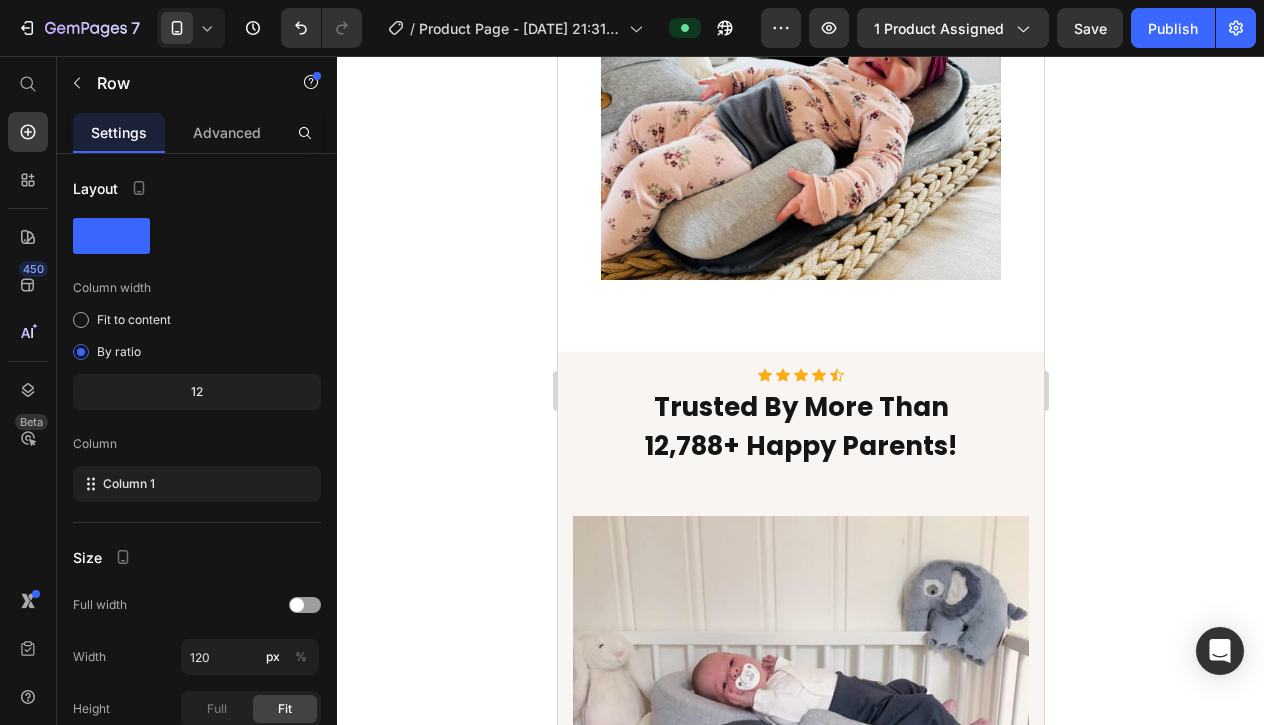 scroll, scrollTop: 5741, scrollLeft: 0, axis: vertical 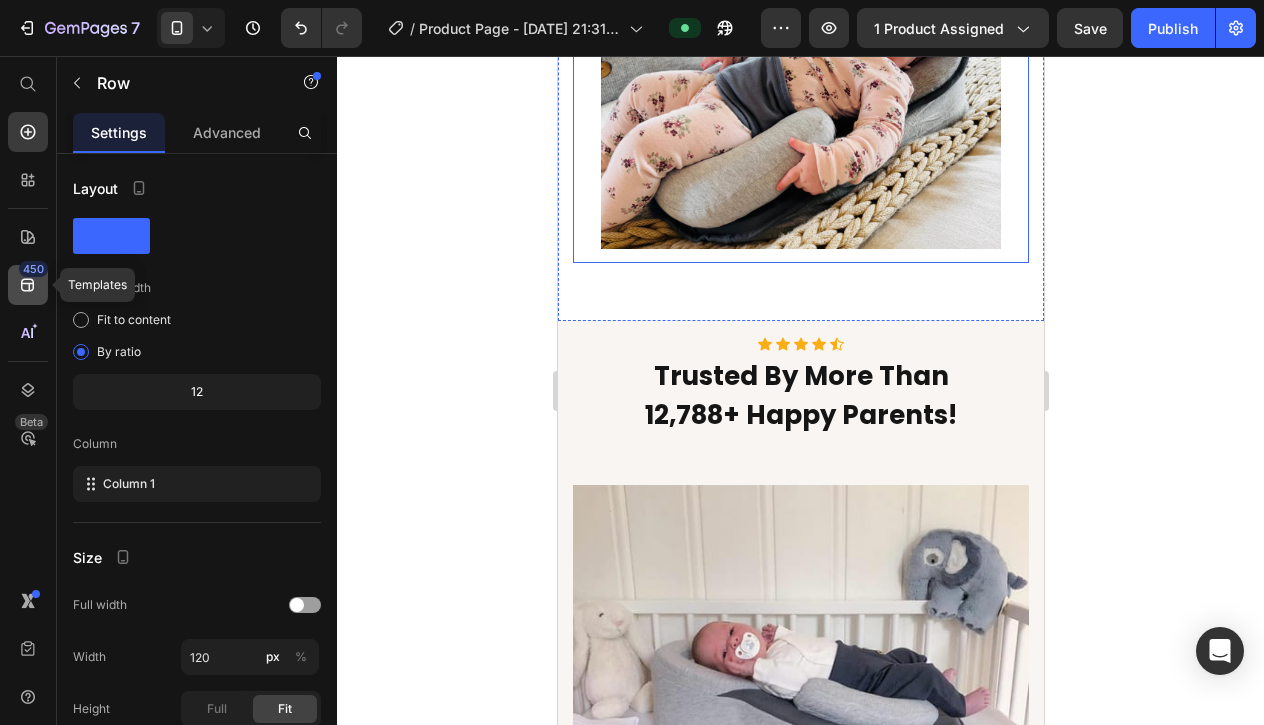 click on "450" at bounding box center (33, 269) 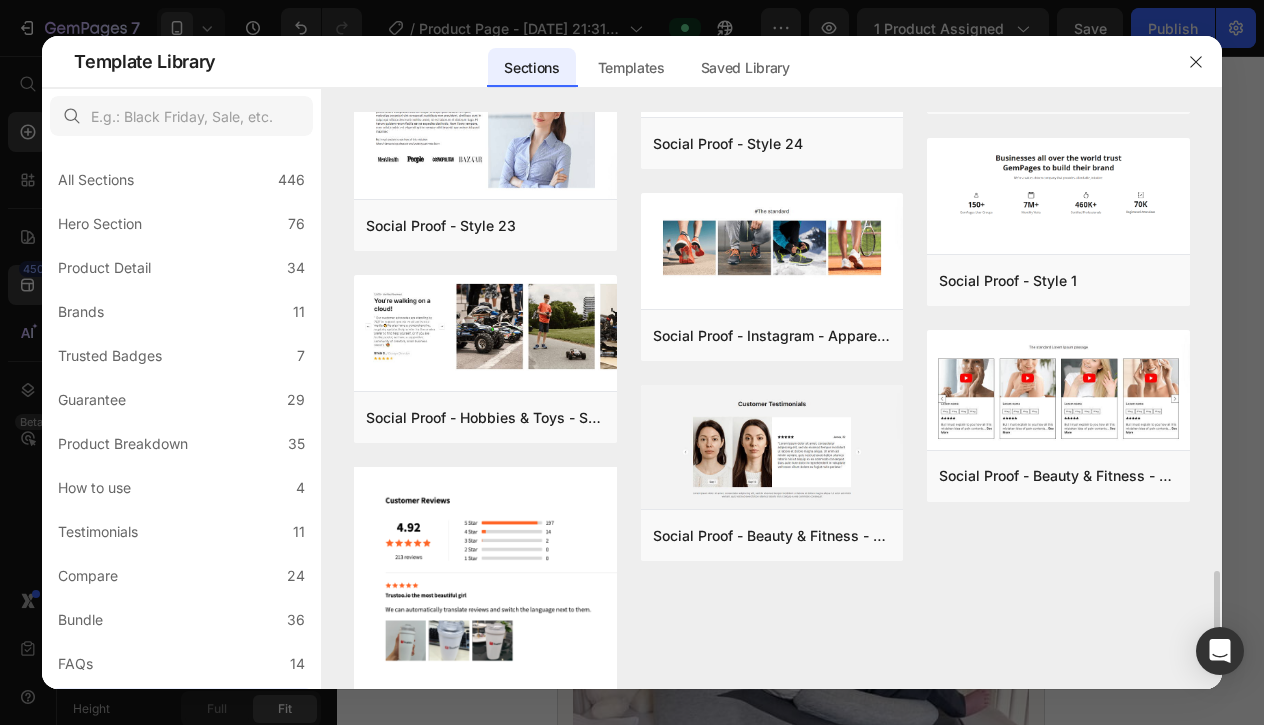 scroll, scrollTop: 2546, scrollLeft: 0, axis: vertical 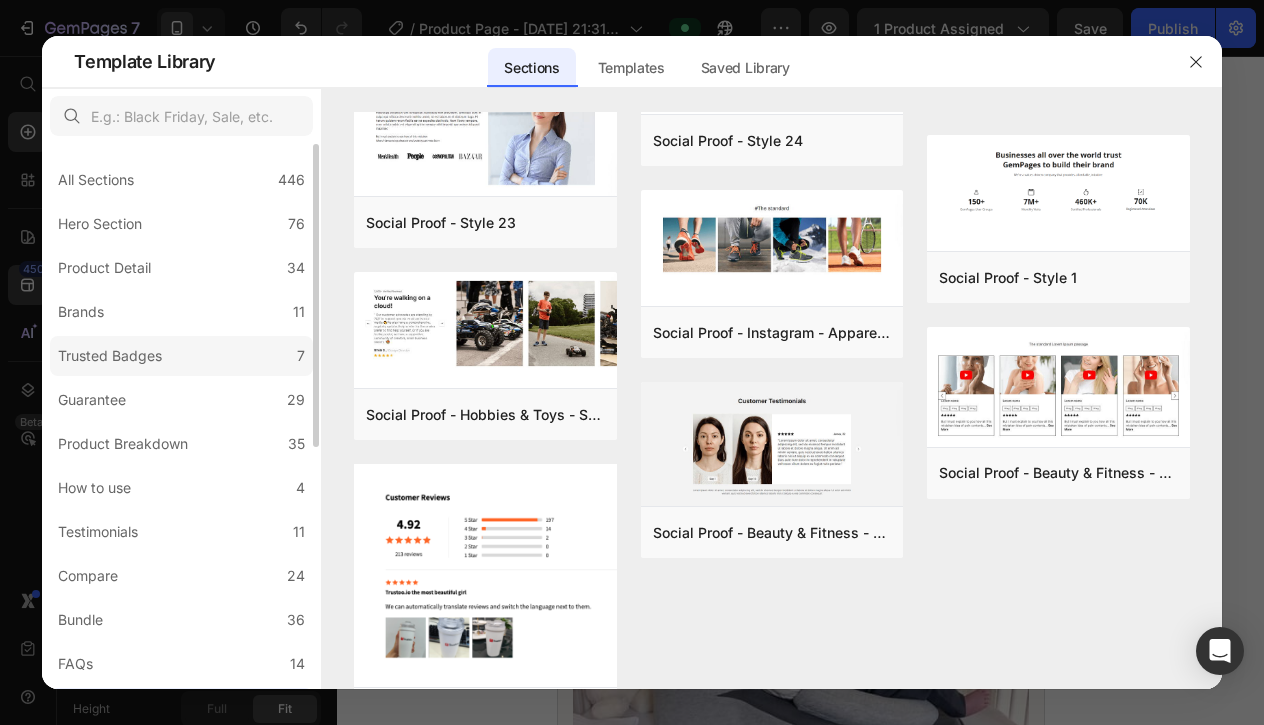 click on "Trusted Badges 7" 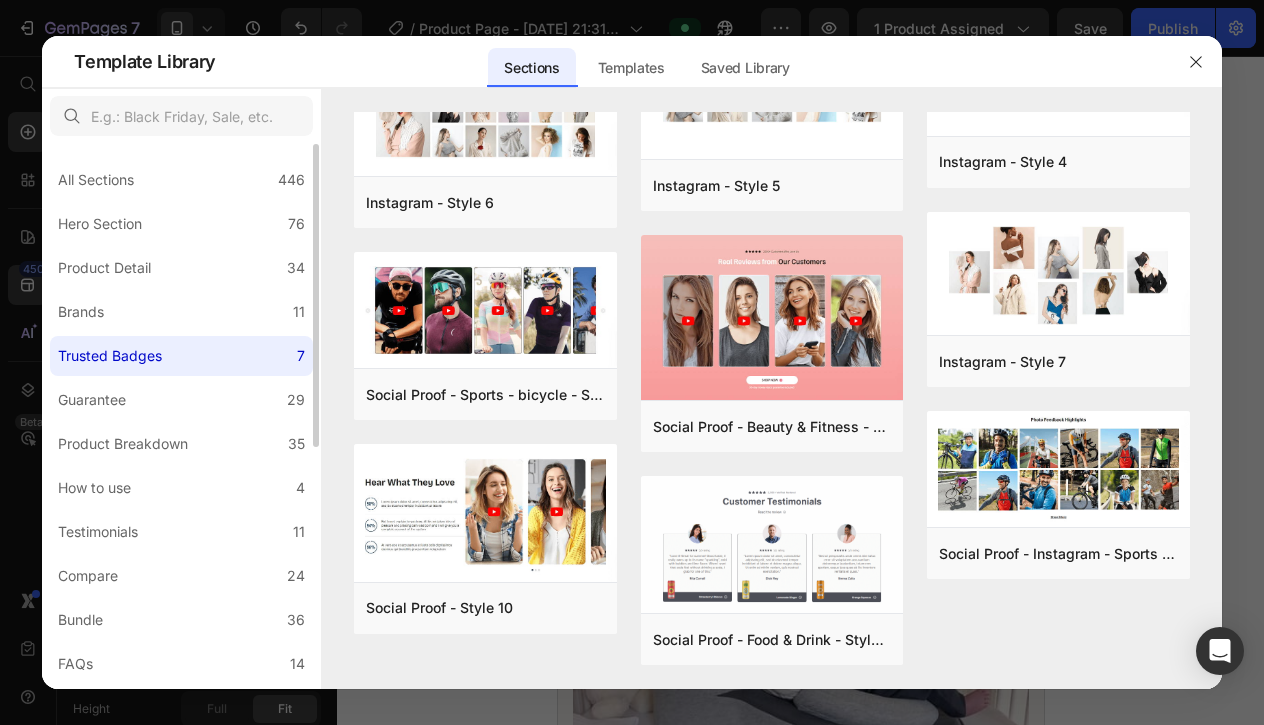 scroll, scrollTop: 0, scrollLeft: 0, axis: both 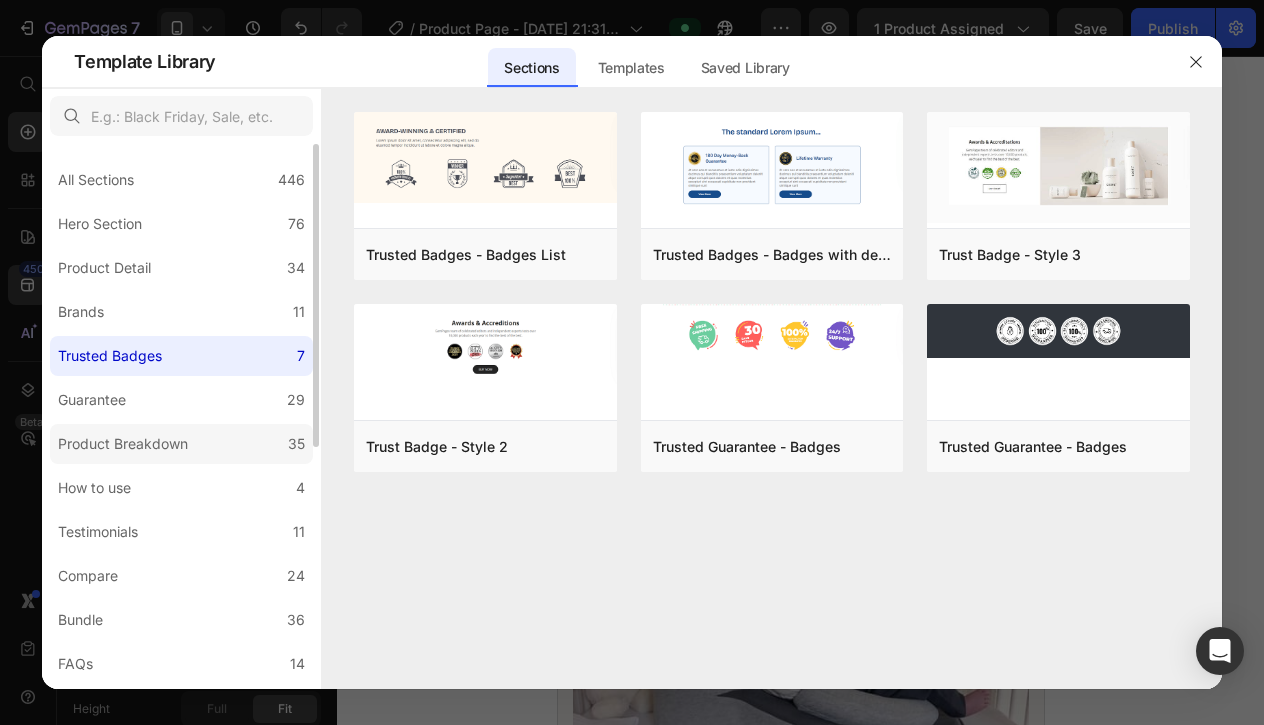 click on "Product Breakdown" at bounding box center [123, 444] 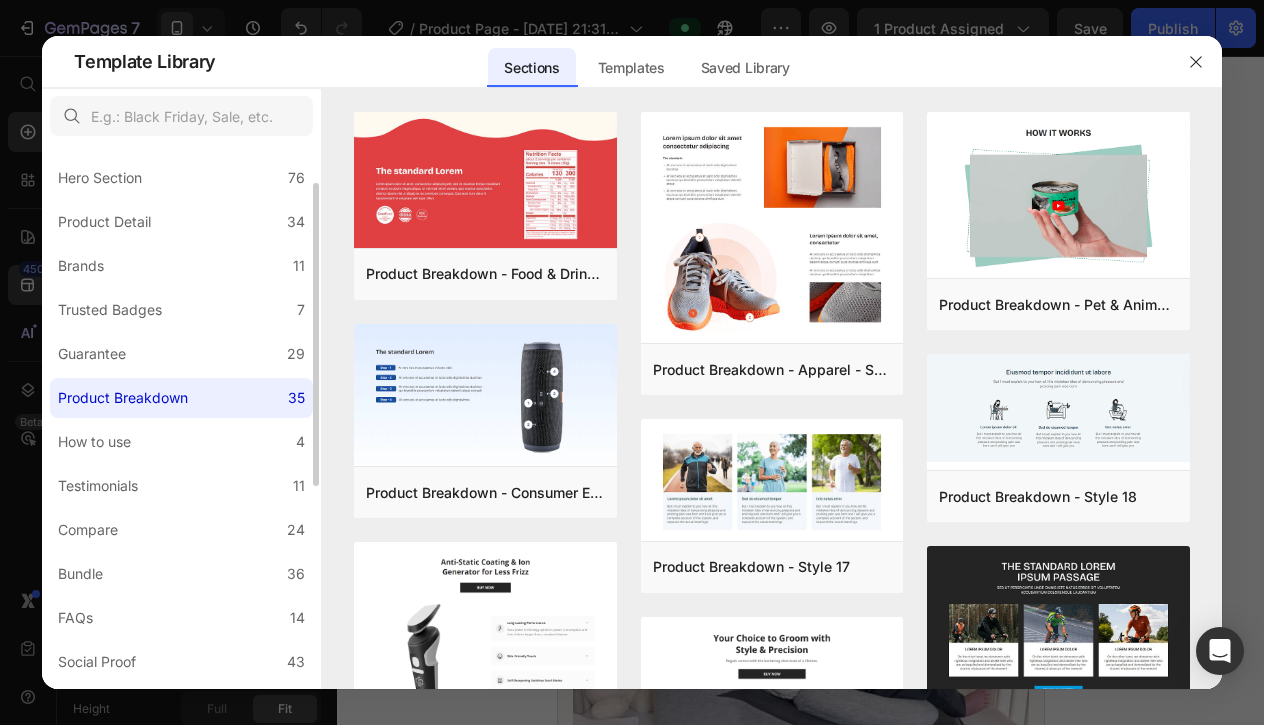 scroll, scrollTop: 69, scrollLeft: 0, axis: vertical 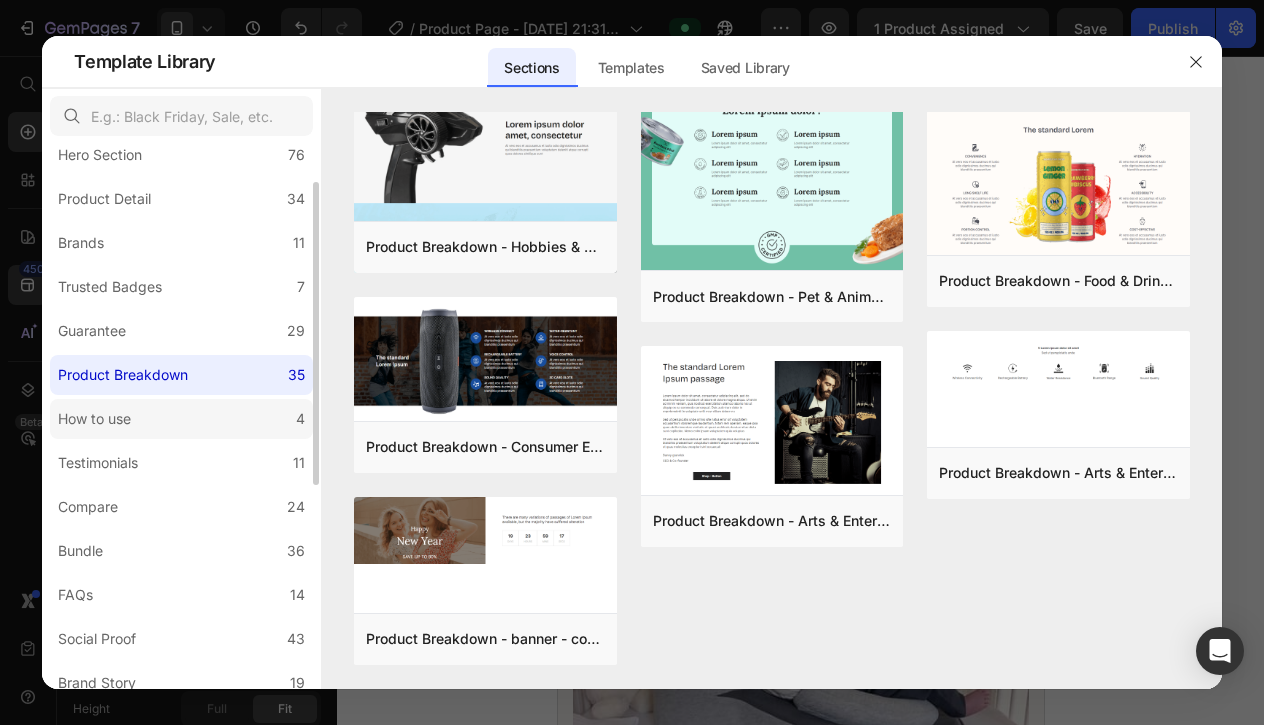 click on "How to use" at bounding box center (94, 419) 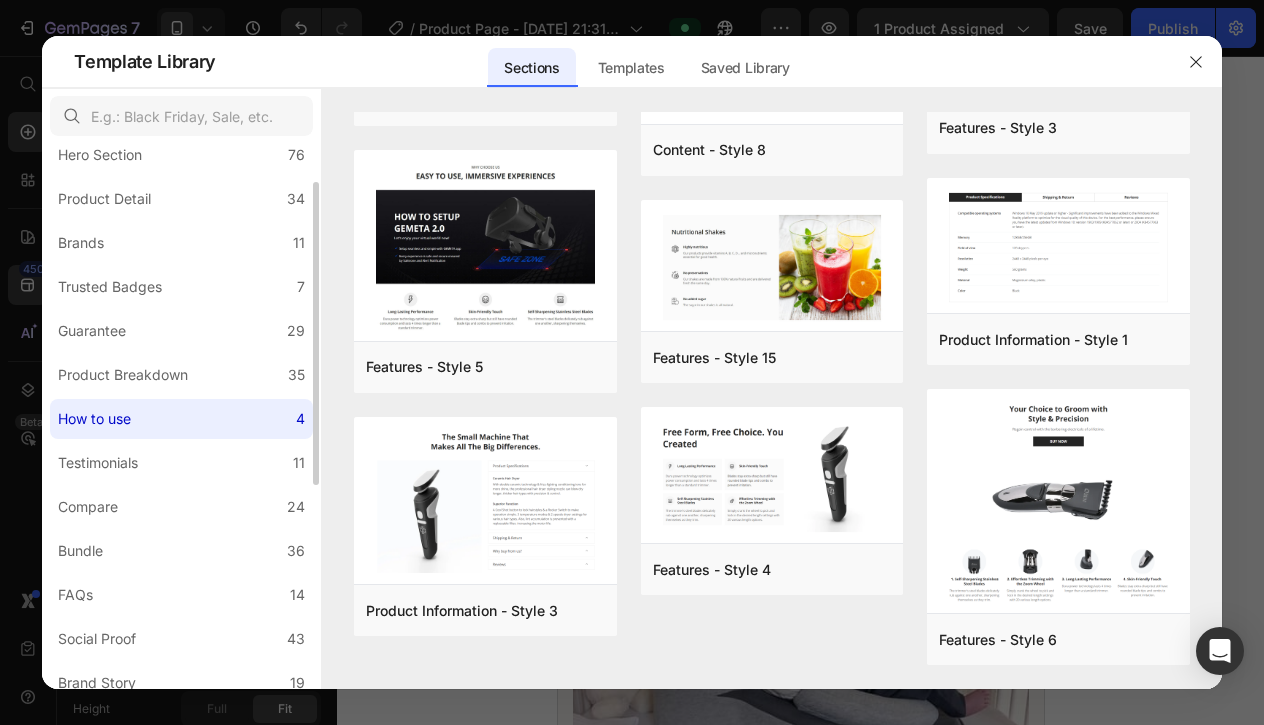 scroll, scrollTop: 0, scrollLeft: 0, axis: both 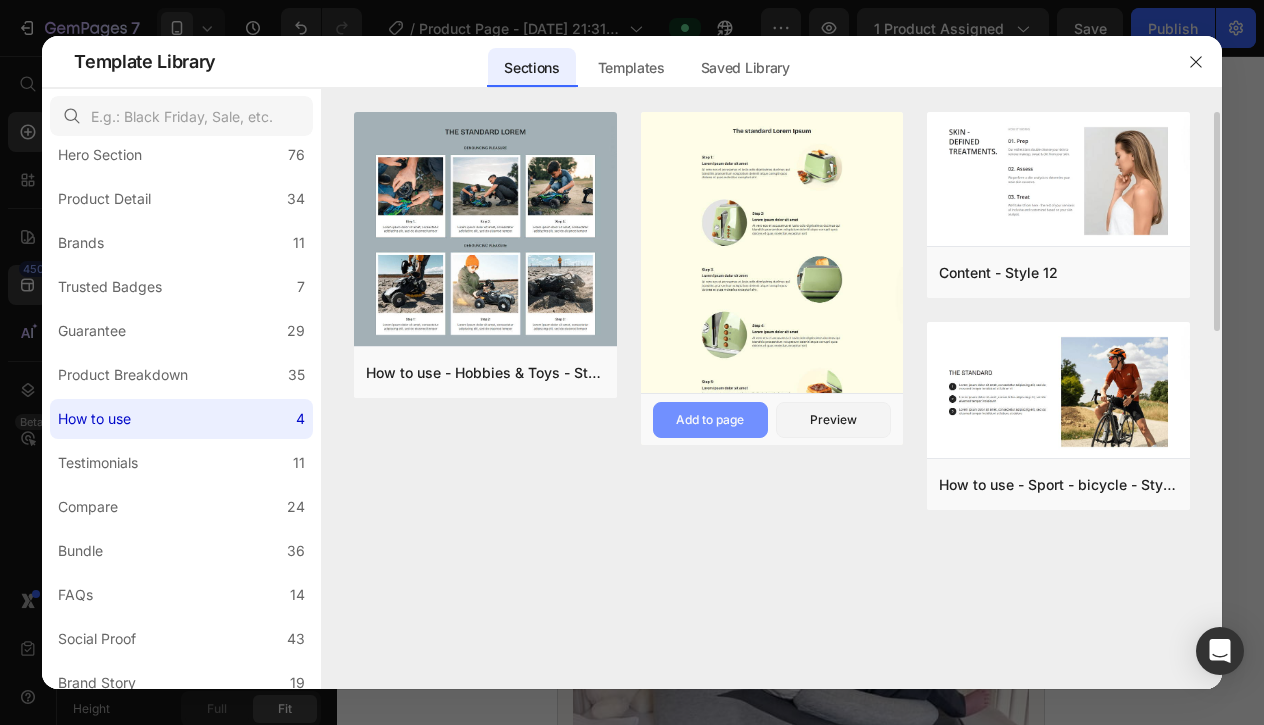 click on "Add to page" at bounding box center (710, 420) 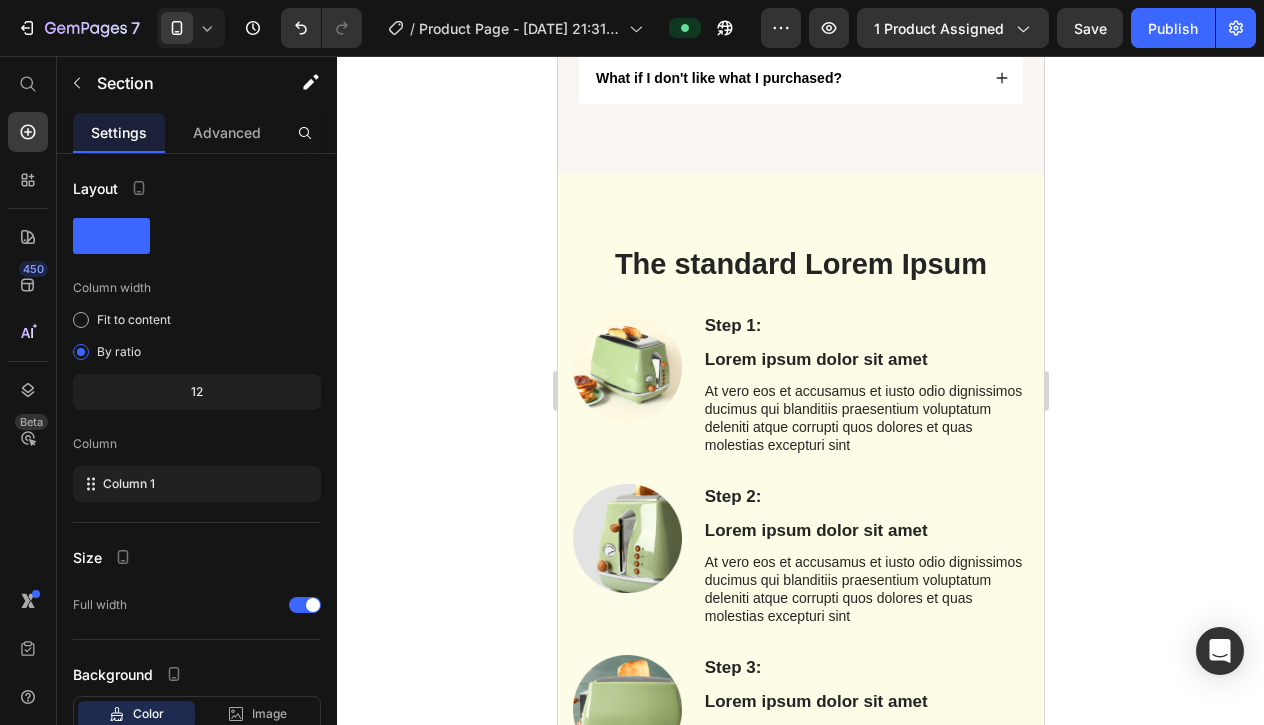 scroll, scrollTop: 9049, scrollLeft: 0, axis: vertical 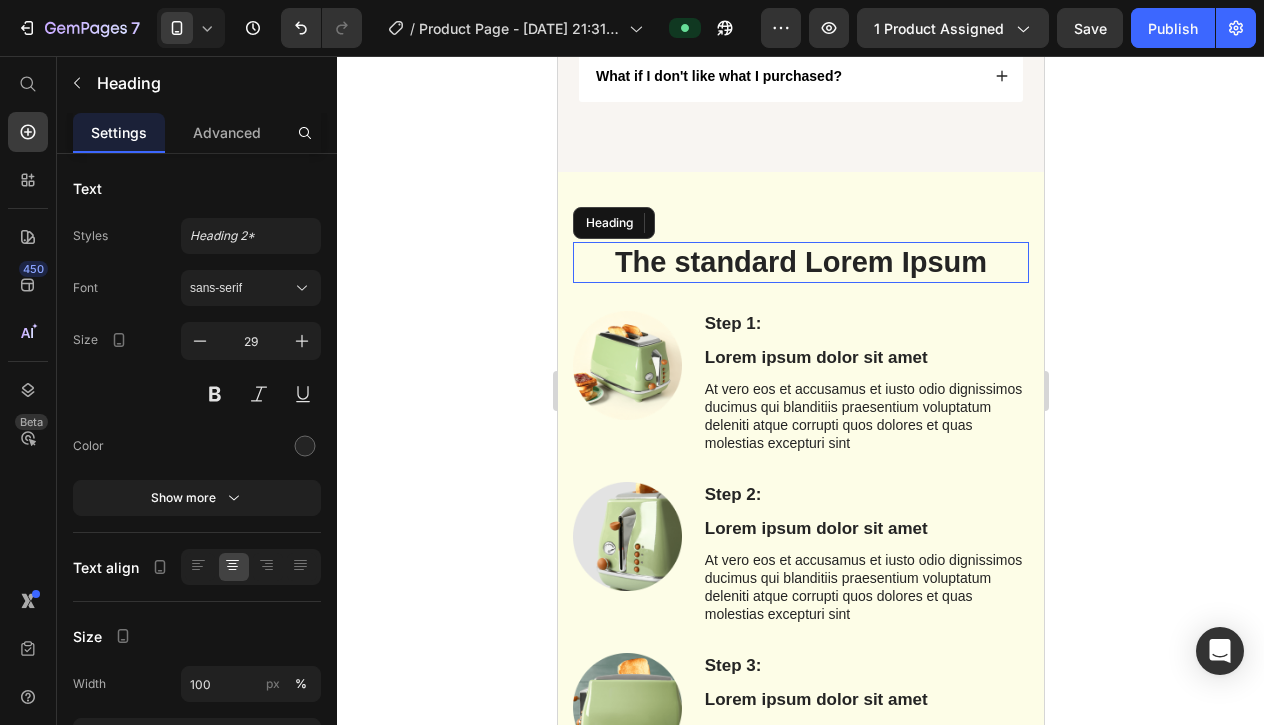 click on "The standard Lorem Ipsum" at bounding box center (800, 263) 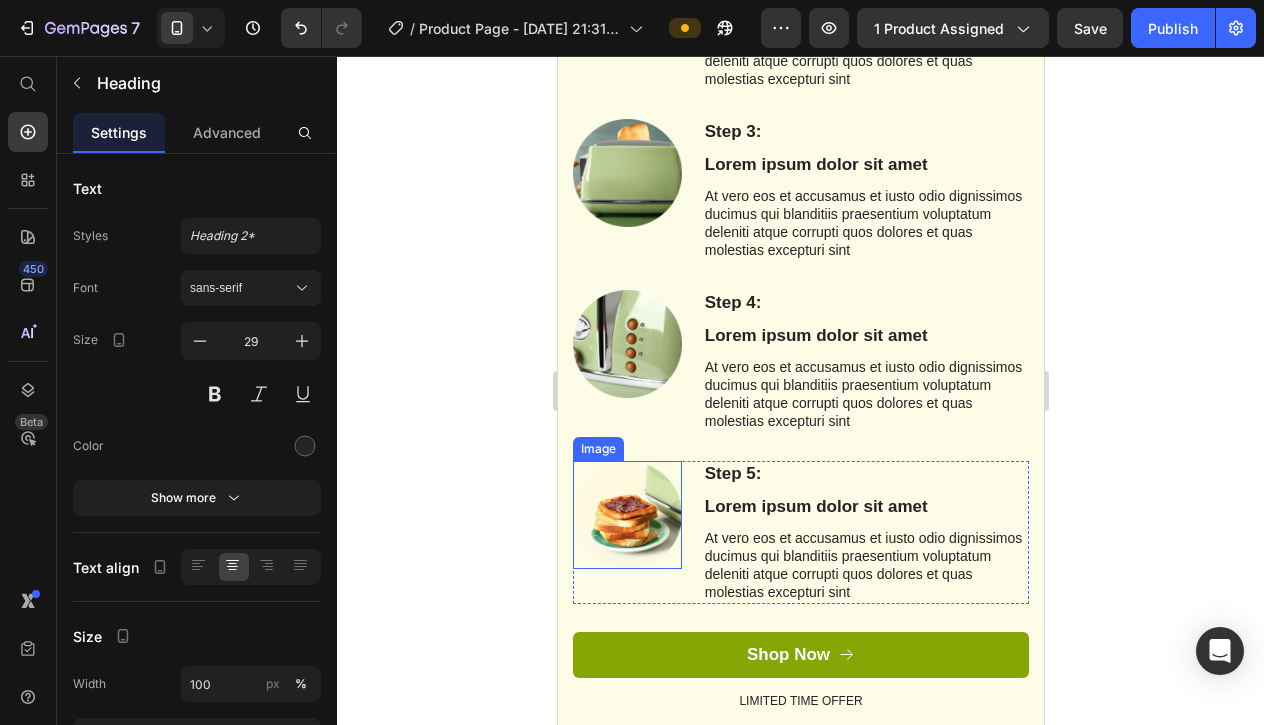 scroll, scrollTop: 9831, scrollLeft: 0, axis: vertical 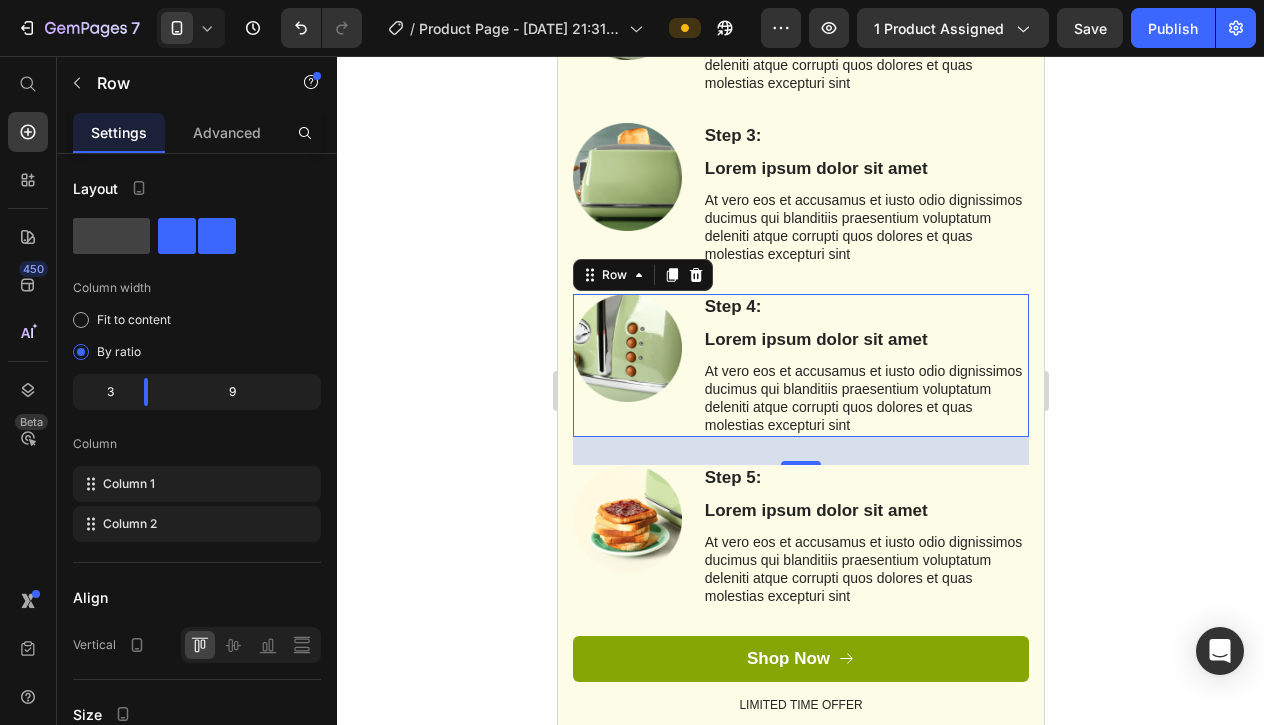 click on "Step 4: Text Block Lorem ipsum dolor sit amet Text Block At vero eos et accusamus et iusto odio dignissimos ducimus qui blanditiis praesentium voluptatum deleniti atque corrupti quos [PERSON_NAME] et quas molestias excepturi sint Text Block" at bounding box center [865, 365] 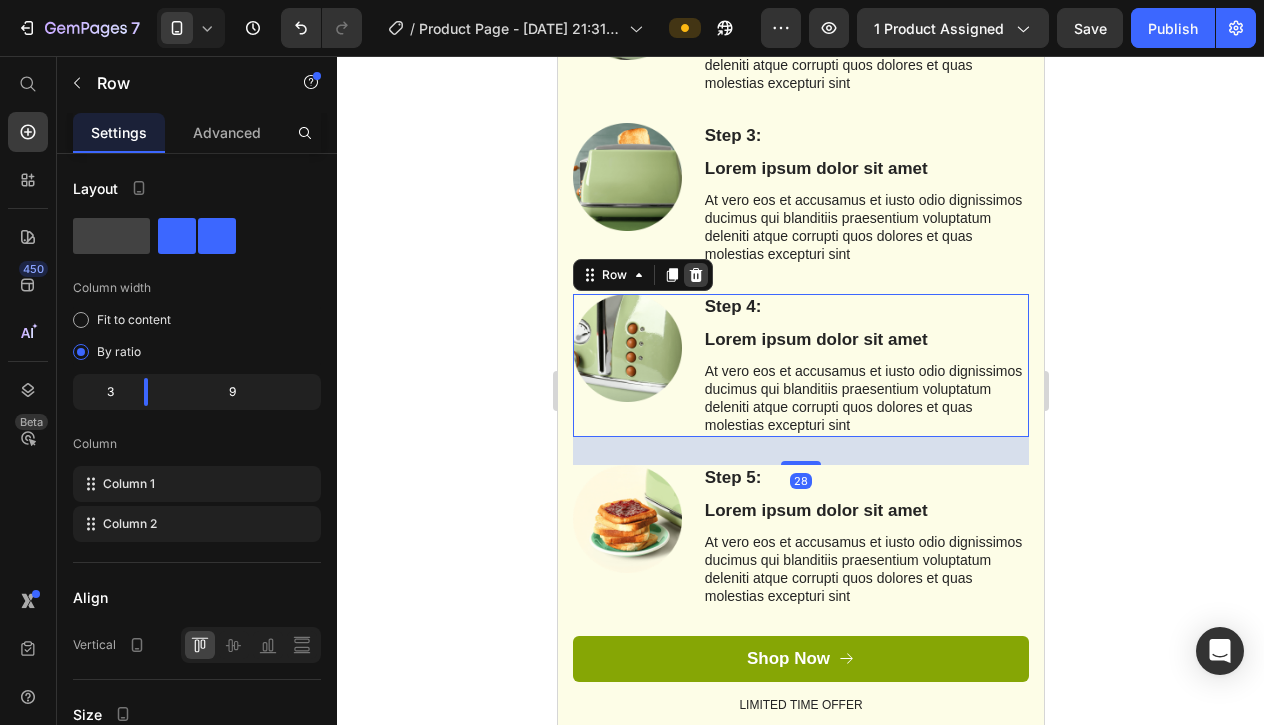 click at bounding box center (695, 275) 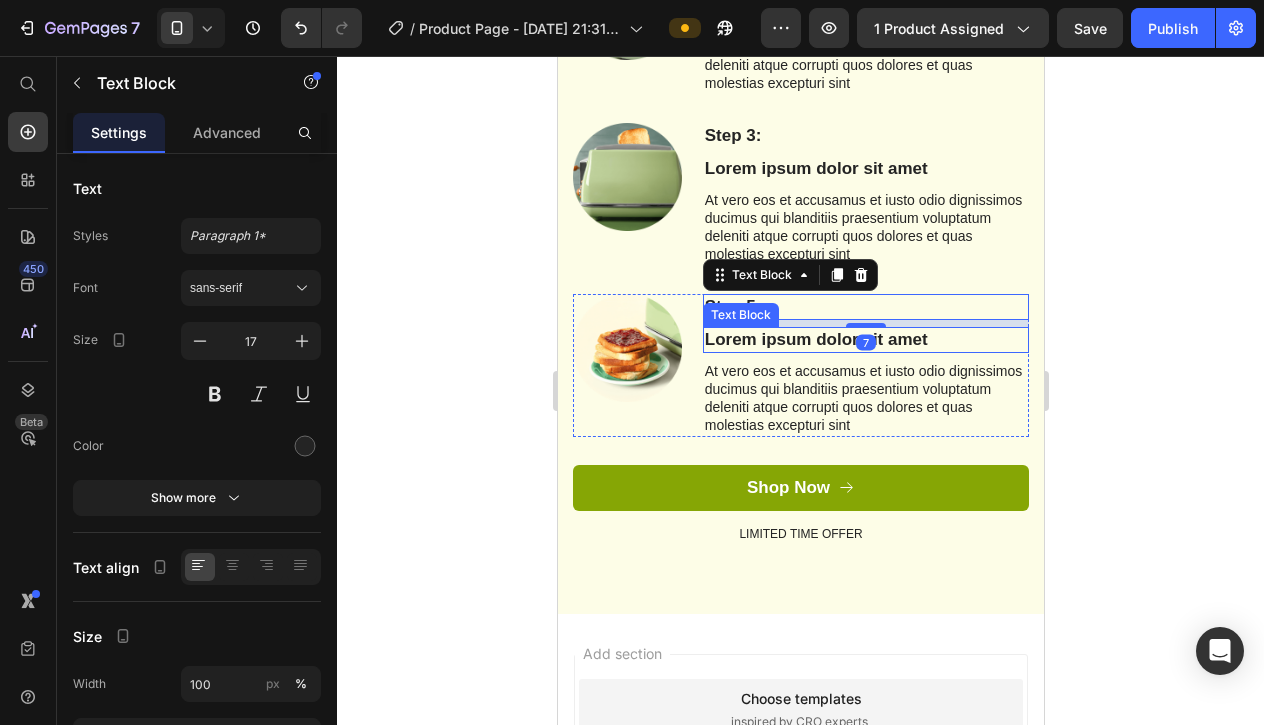 click on "Lorem ipsum dolor sit amet" at bounding box center (865, 340) 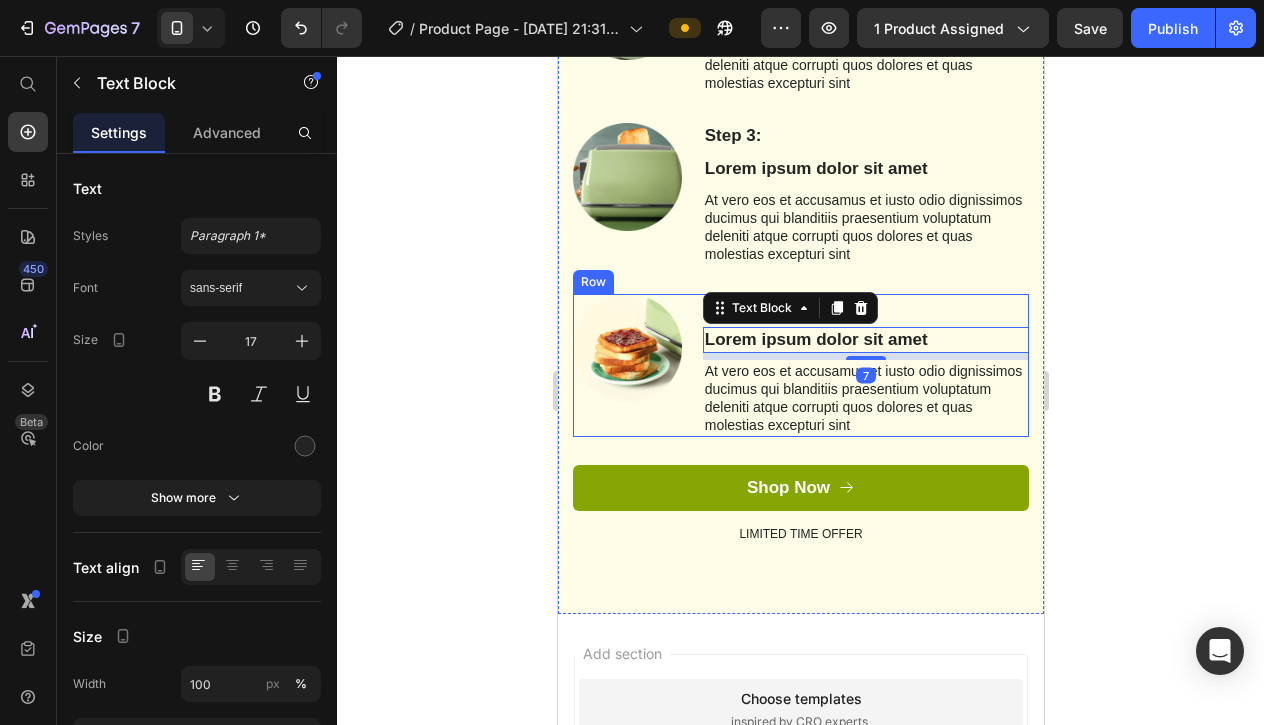 click on "Step 5: Text Block Lorem ipsum dolor sit amet Text Block   7 At vero eos et accusamus et iusto odio dignissimos ducimus qui blanditiis praesentium voluptatum deleniti atque corrupti quos [PERSON_NAME] et quas molestias excepturi sint Text Block Image Row" at bounding box center [800, 365] 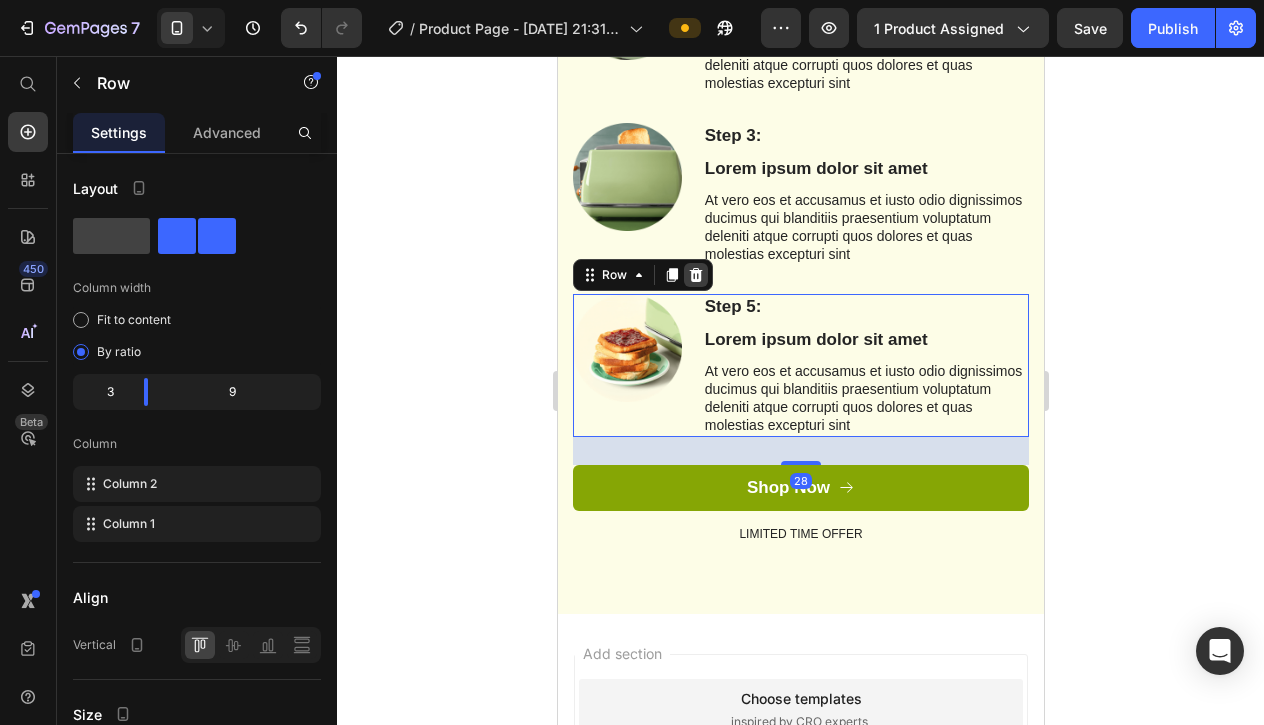 click 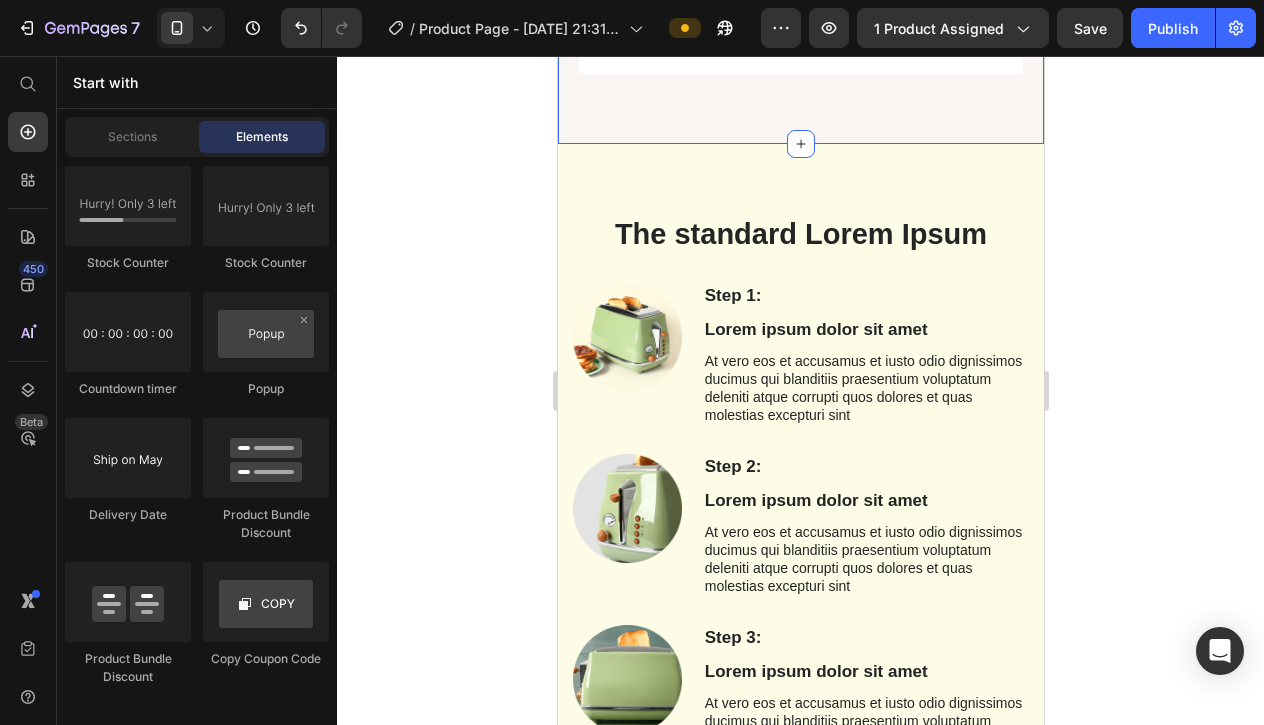 scroll, scrollTop: 9078, scrollLeft: 0, axis: vertical 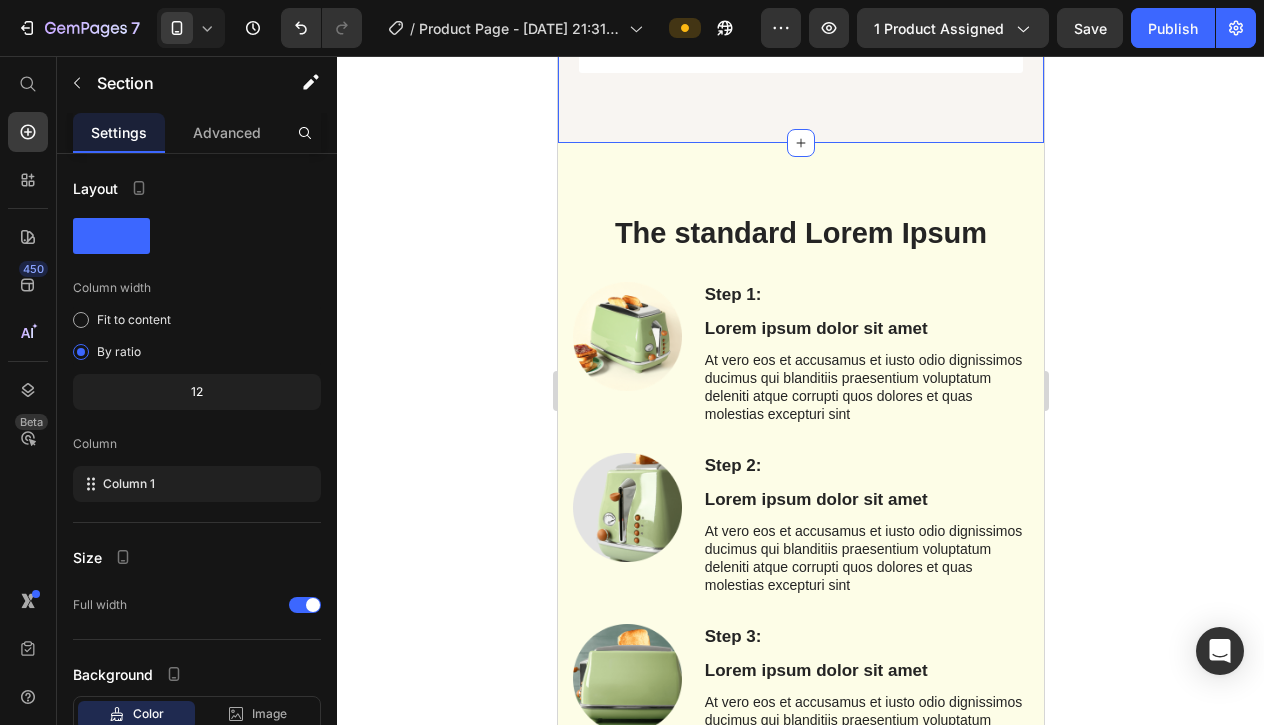 click on "Frequently Asked Questions Heading
Why choose our Holivio™?
What age is it suitable for?
What are the shipping times?
Are the product materials safe for my little one ?
What if I don't like what I purchased? Accordion Row Section 11" at bounding box center (800, -123) 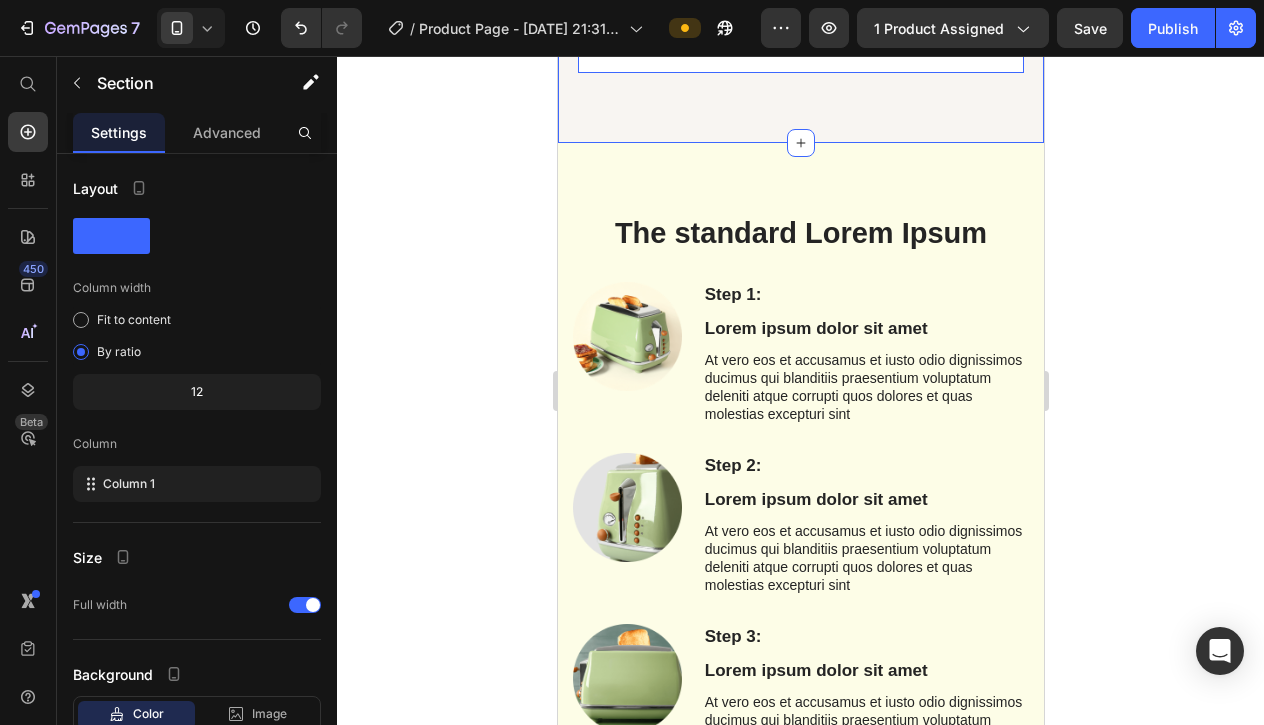click on "What if I don't like what I purchased?" at bounding box center [785, 47] 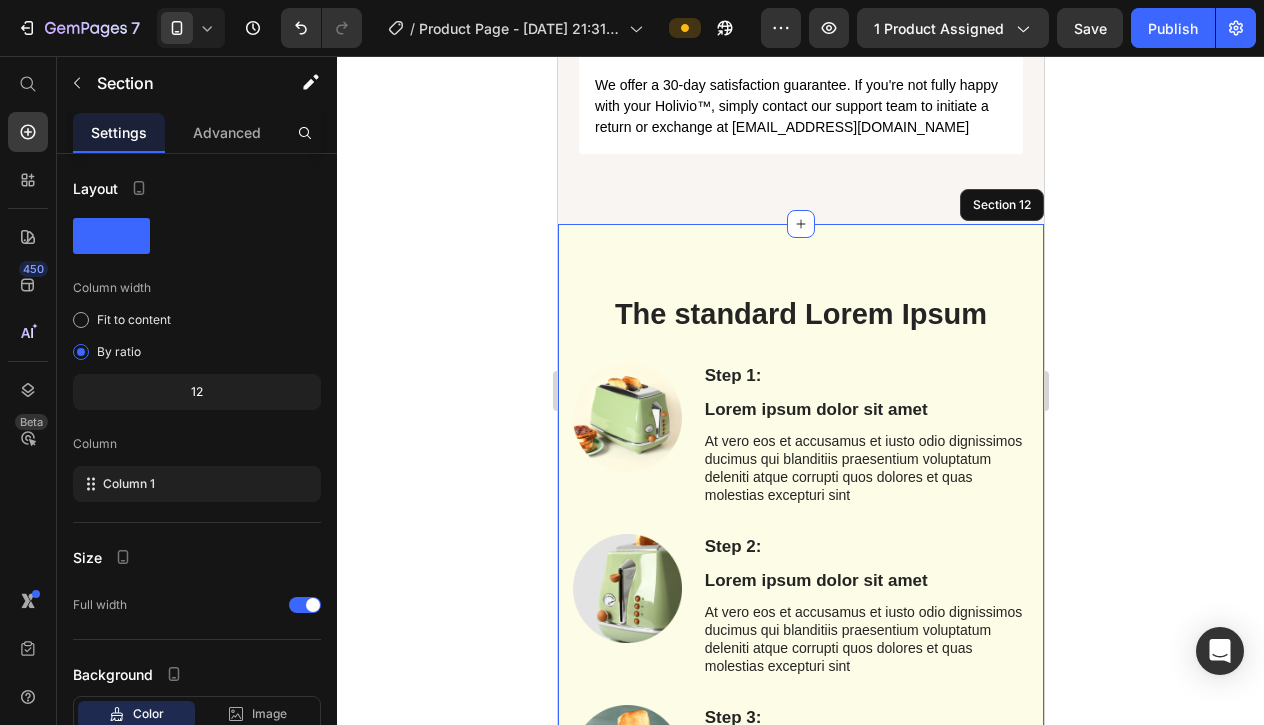 click on "The standard Lorem Ipsum Heading Row Step 1: Text Block Lorem ipsum dolor sit amet Text Block At vero eos et accusamus et iusto odio dignissimos ducimus qui blanditiis praesentium voluptatum deleniti atque corrupti quos [PERSON_NAME] et quas molestias excepturi sint Text Block Image Row Image Step 2: Text Block Lorem ipsum dolor sit amet Text Block At vero eos et accusamus et iusto odio dignissimos ducimus qui blanditiis praesentium voluptatum deleniti atque corrupti quos [PERSON_NAME] et quas molestias excepturi sint Text Block Row Step 3: Text Block Lorem ipsum dolor sit amet Text Block At vero eos et accusamus et iusto odio dignissimos ducimus qui blanditiis praesentium voluptatum deleniti atque corrupti quos [PERSON_NAME] et quas molestias excepturi sint Text Block Image Row
Shop Now Button LIMITED TIME OFFER Text Block Row Section 12" at bounding box center [800, 625] 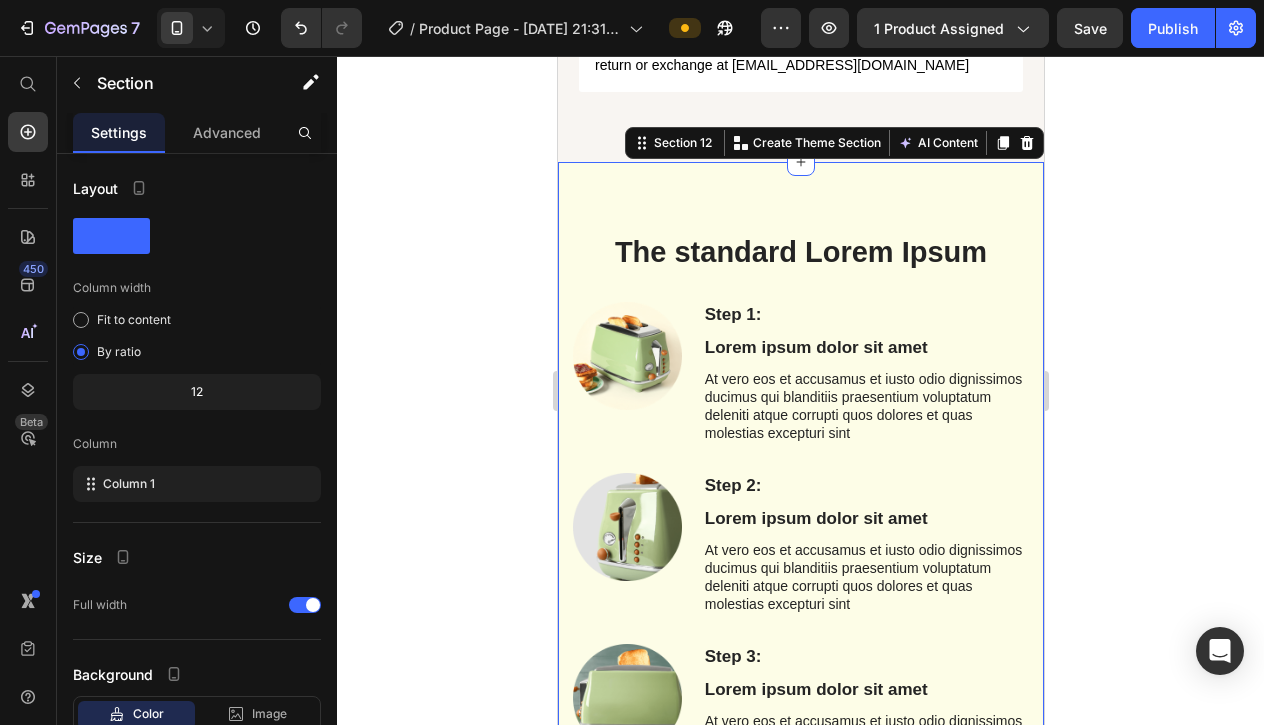 scroll, scrollTop: 9394, scrollLeft: 0, axis: vertical 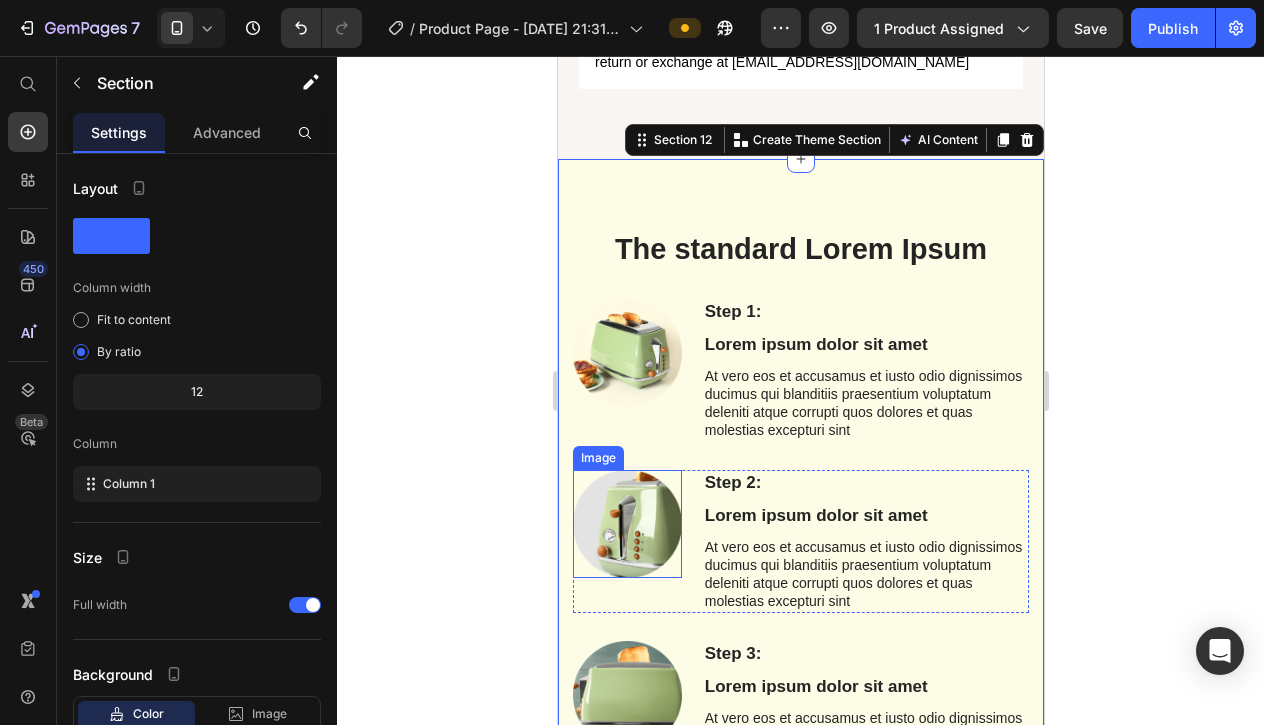 click on "The standard Lorem Ipsum Heading Row Step 1: Text Block Lorem ipsum dolor sit amet Text Block At vero eos et accusamus et iusto odio dignissimos ducimus qui blanditiis praesentium voluptatum deleniti atque corrupti quos [PERSON_NAME] et quas molestias excepturi sint Text Block Image Row Image Step 2: Text Block Lorem ipsum dolor sit amet Text Block At vero eos et accusamus et iusto odio dignissimos ducimus qui blanditiis praesentium voluptatum deleniti atque corrupti quos [PERSON_NAME] et quas molestias excepturi sint Text Block Row Step 3: Text Block Lorem ipsum dolor sit amet Text Block At vero eos et accusamus et iusto odio dignissimos ducimus qui blanditiis praesentium voluptatum deleniti atque corrupti quos [PERSON_NAME] et quas molestias excepturi sint Text Block Image Row
Shop Now Button LIMITED TIME OFFER Text Block Row" at bounding box center (800, 574) 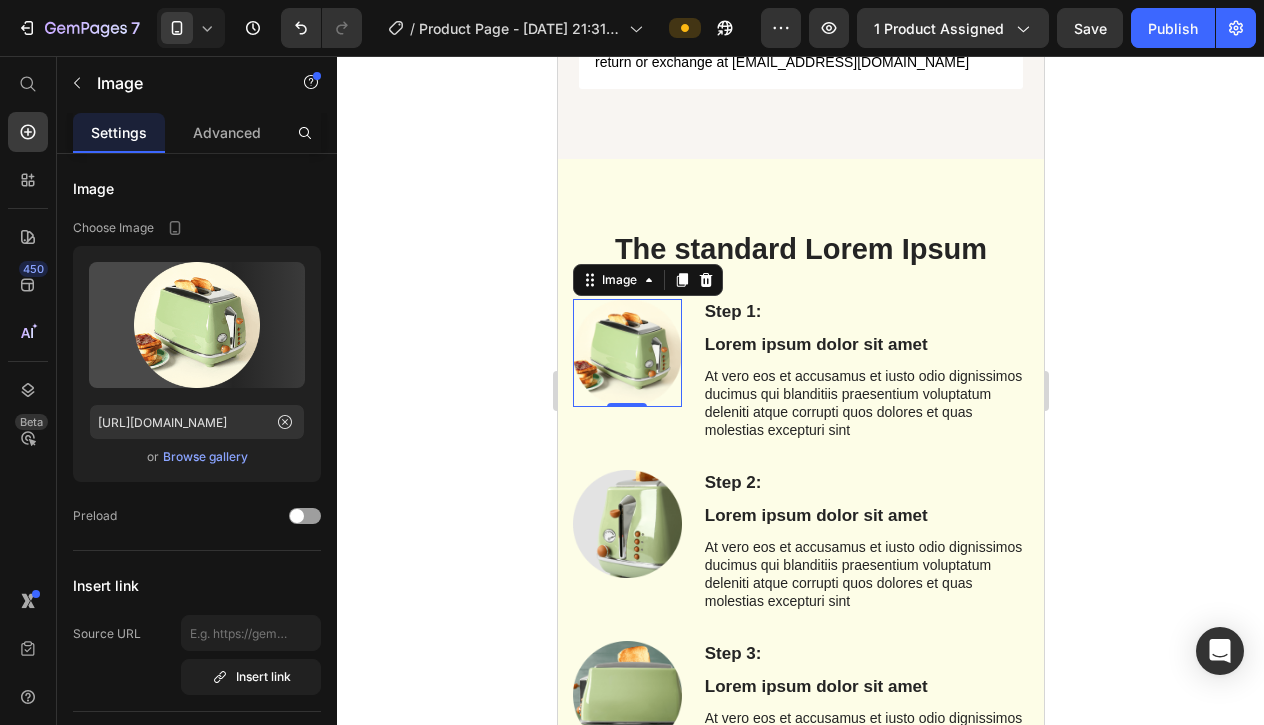 click at bounding box center [626, 353] 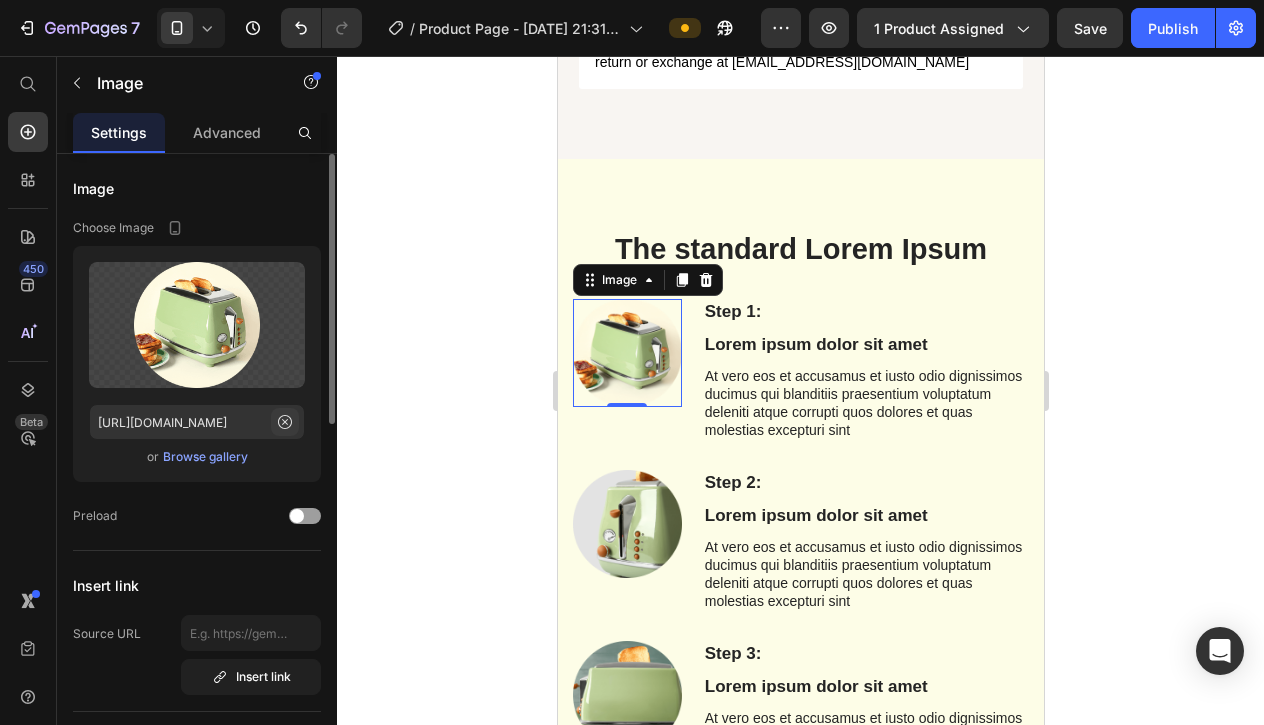 click 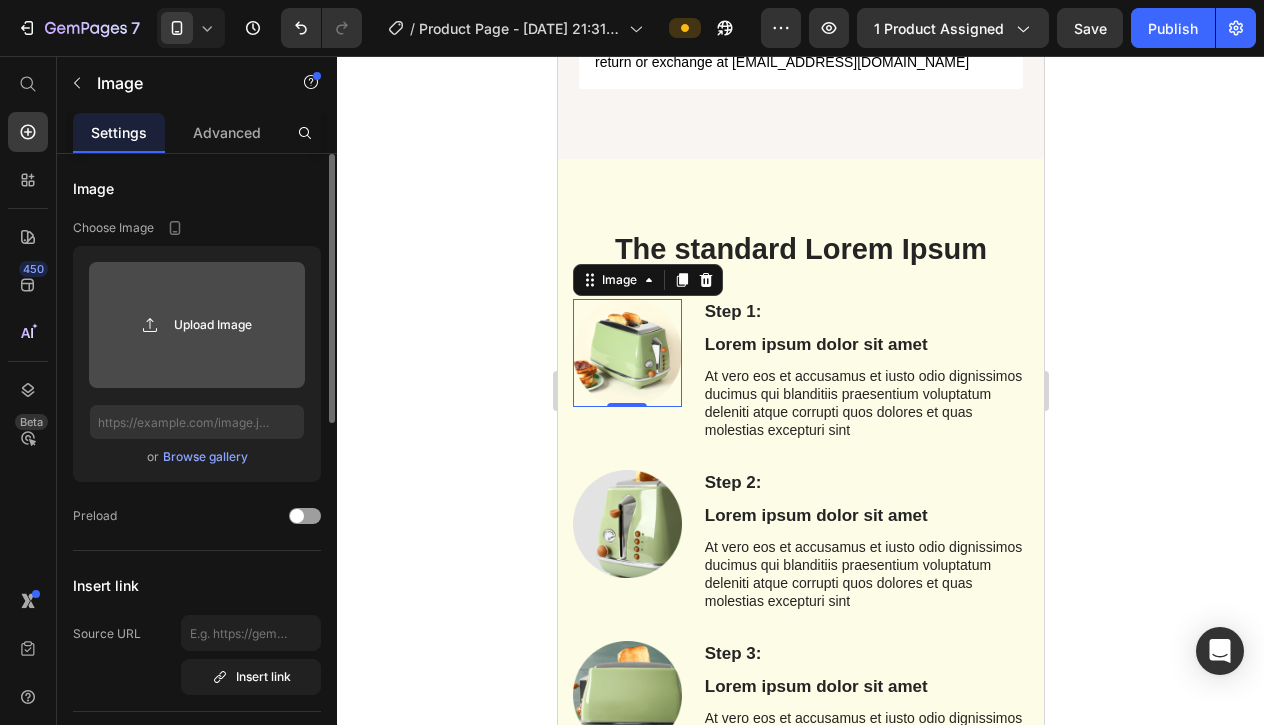 click 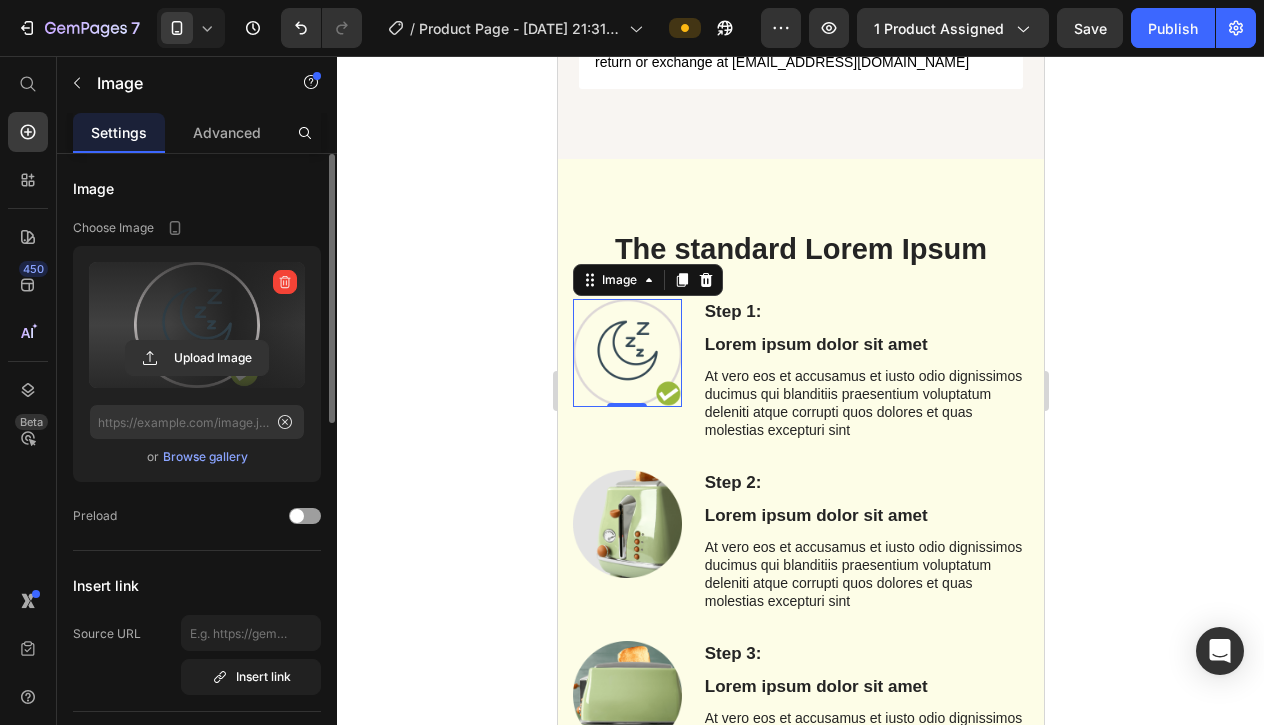 type on "[URL][DOMAIN_NAME]" 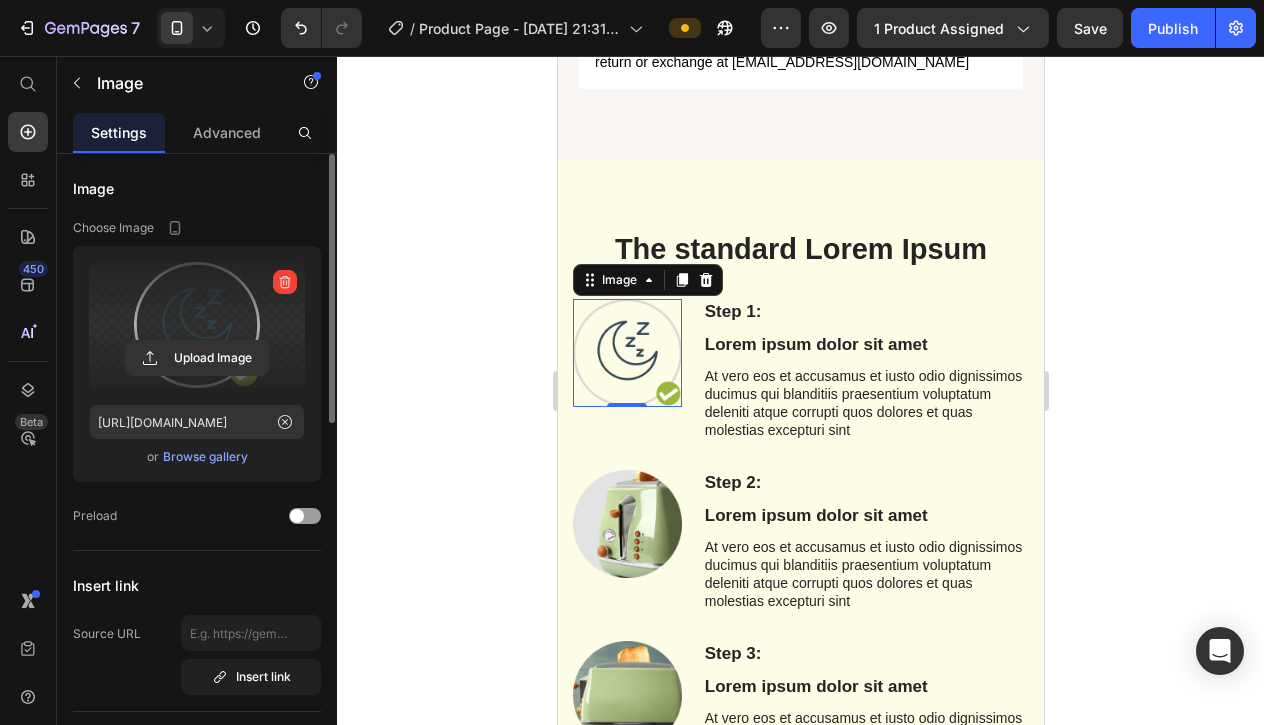 drag, startPoint x: 1319, startPoint y: 239, endPoint x: 762, endPoint y: 183, distance: 559.808 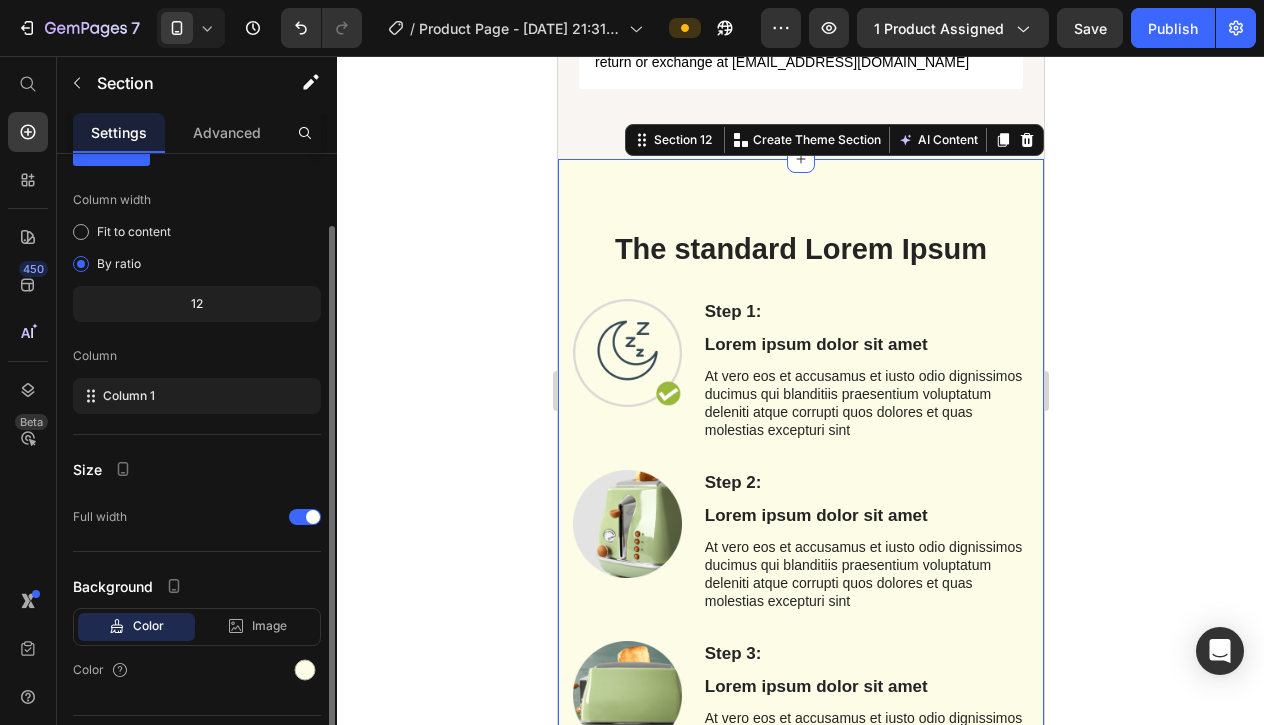 scroll, scrollTop: 136, scrollLeft: 0, axis: vertical 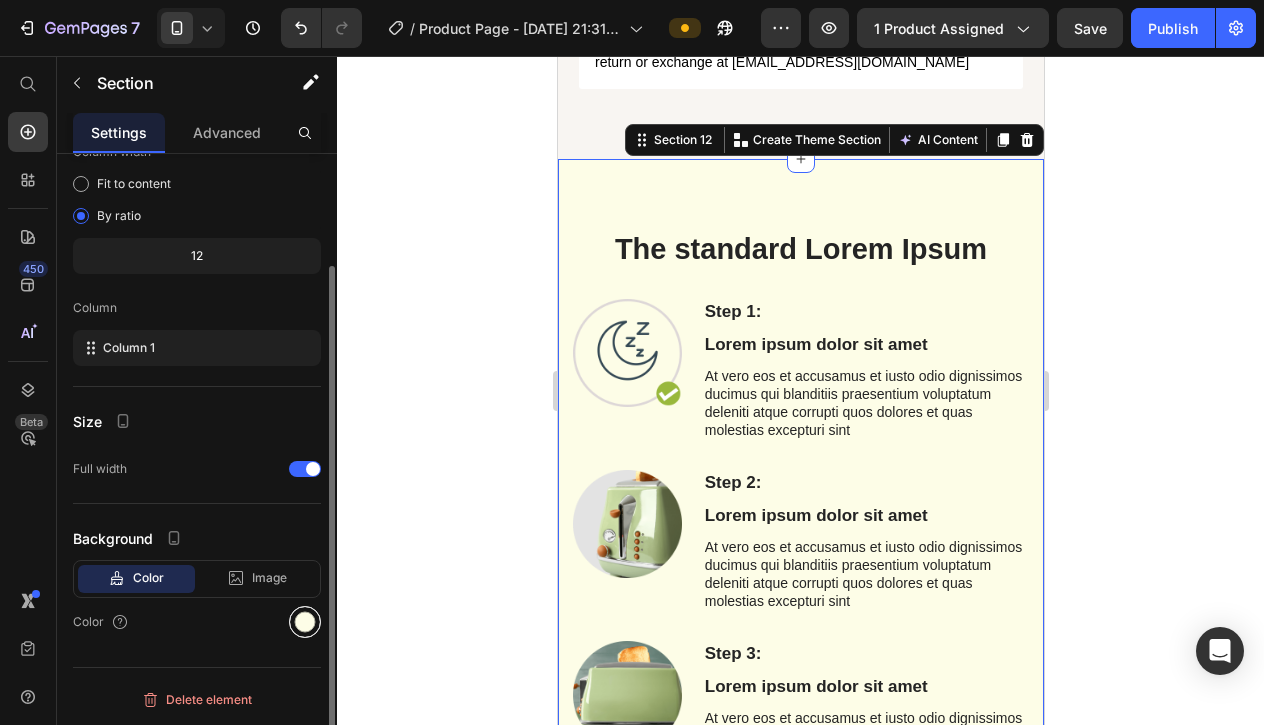 click at bounding box center [305, 622] 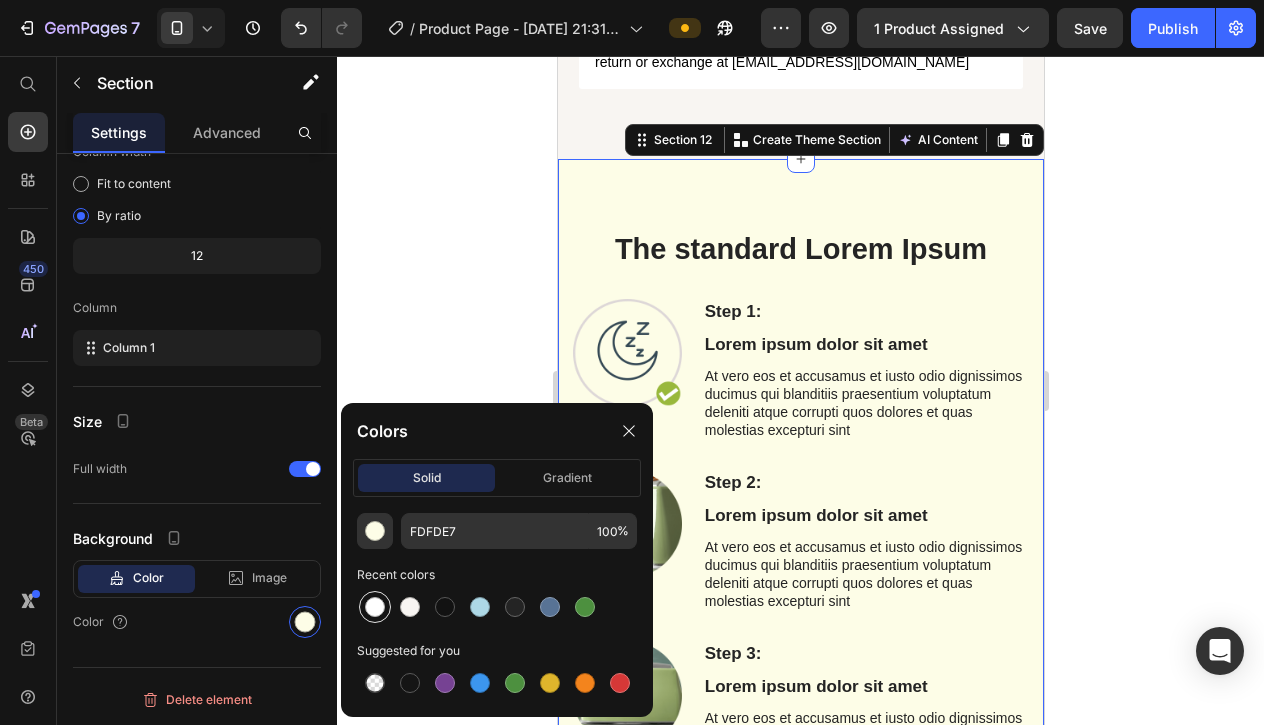 click at bounding box center [375, 607] 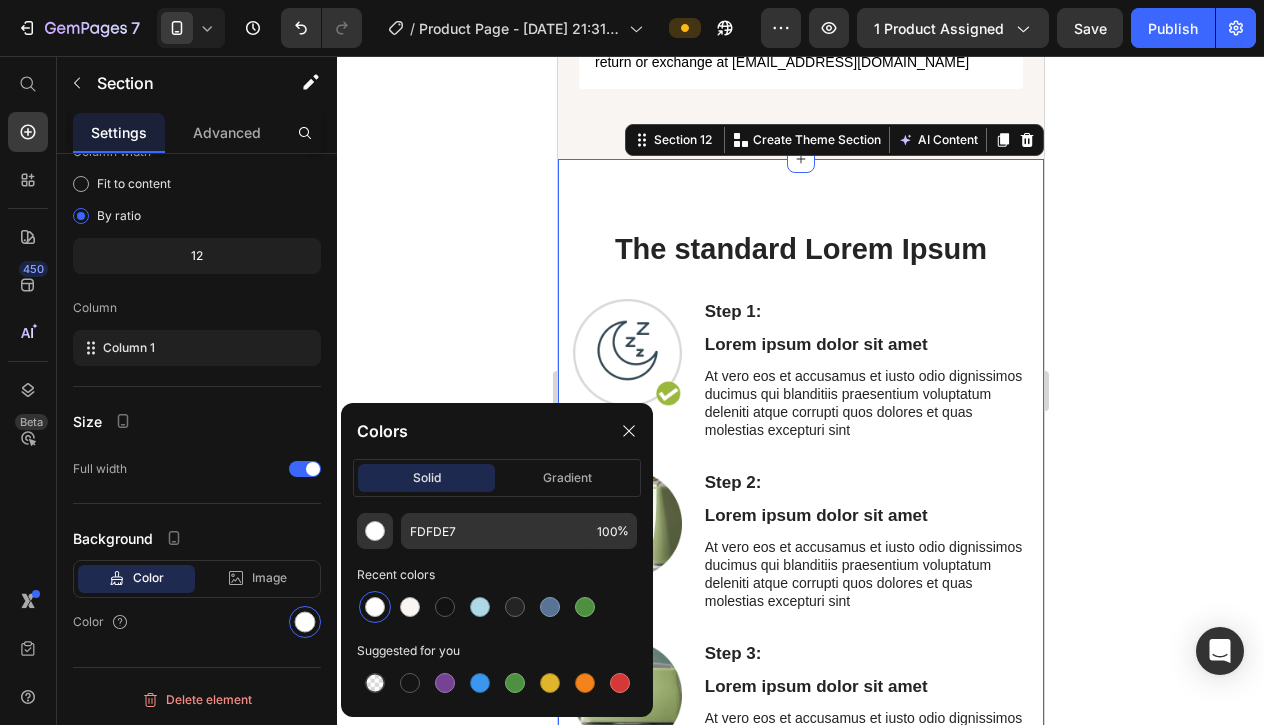 type on "FFFFFF" 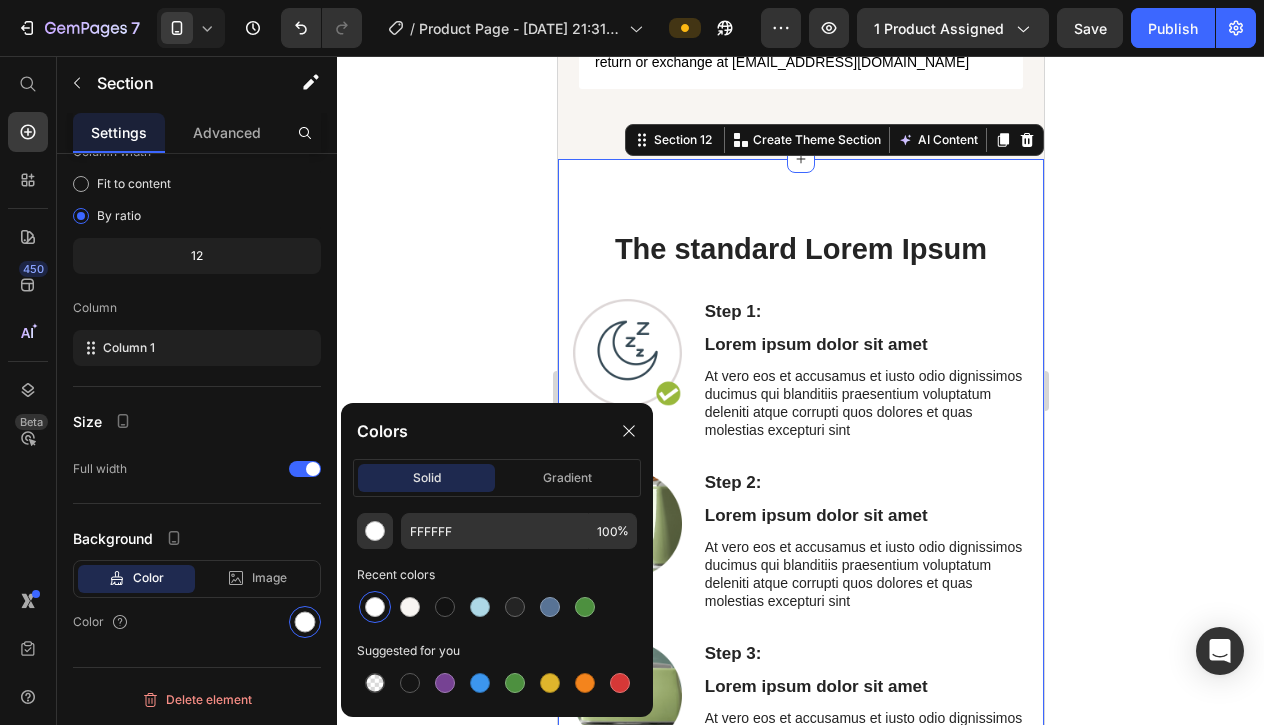 click 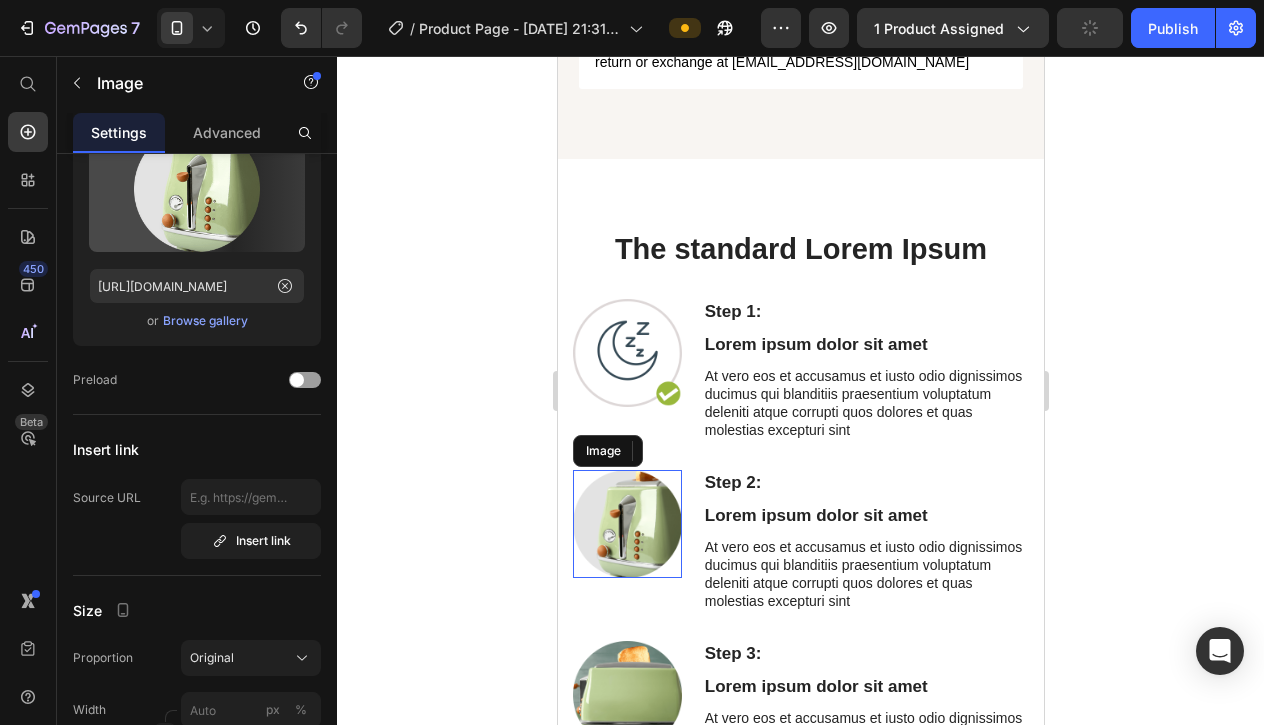 click at bounding box center [626, 524] 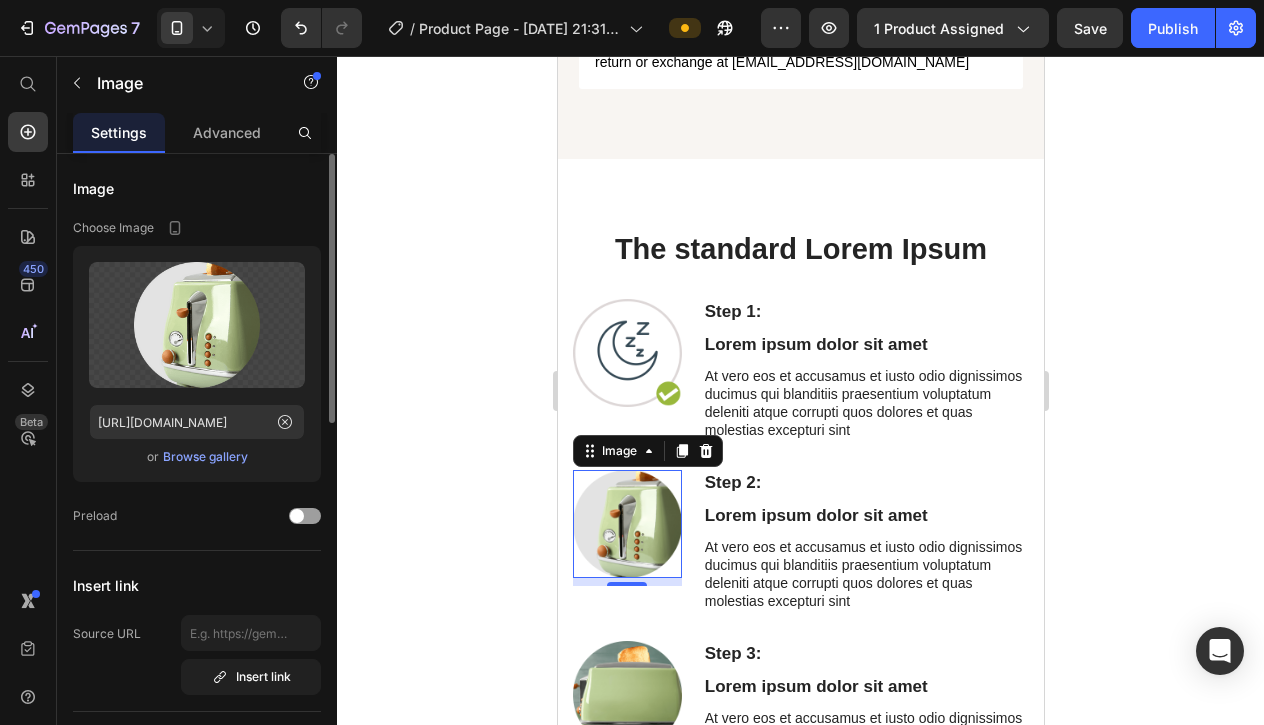 click on "Browse gallery" at bounding box center [205, 457] 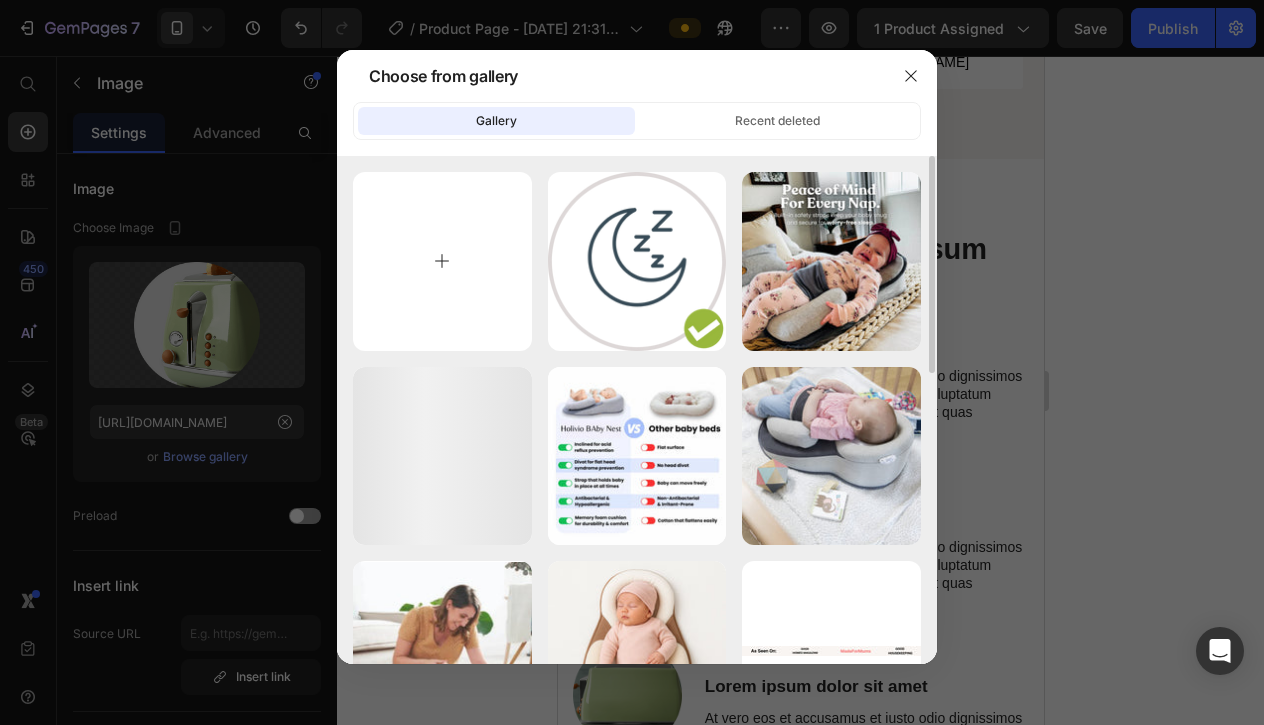 click at bounding box center [442, 261] 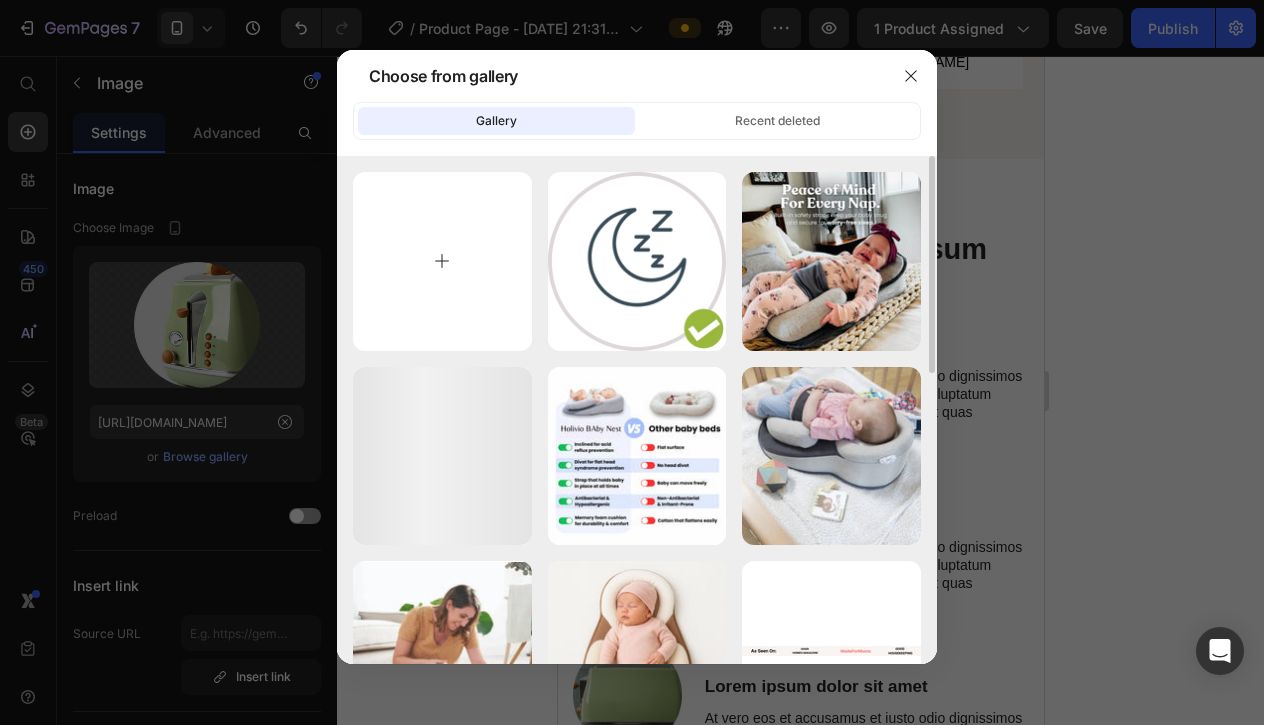 type on "C:\fakepath\IMG_1531.PNG" 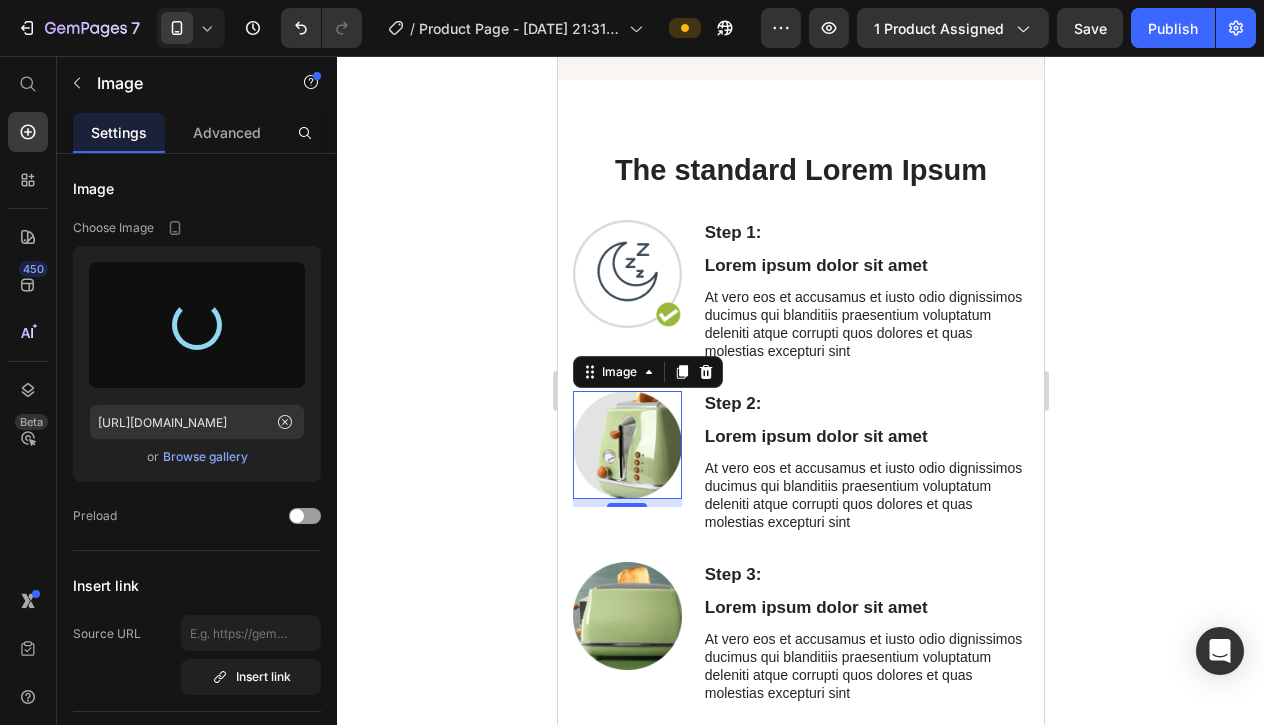 scroll, scrollTop: 9475, scrollLeft: 0, axis: vertical 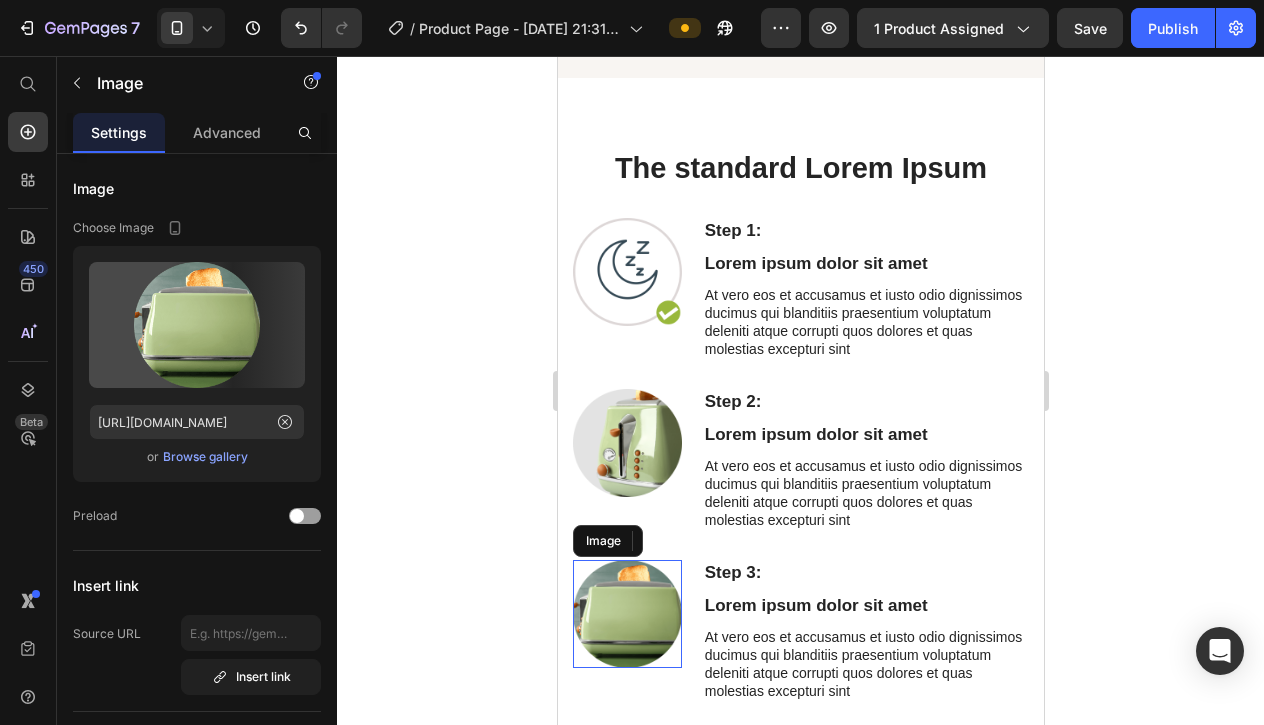 click at bounding box center [626, 614] 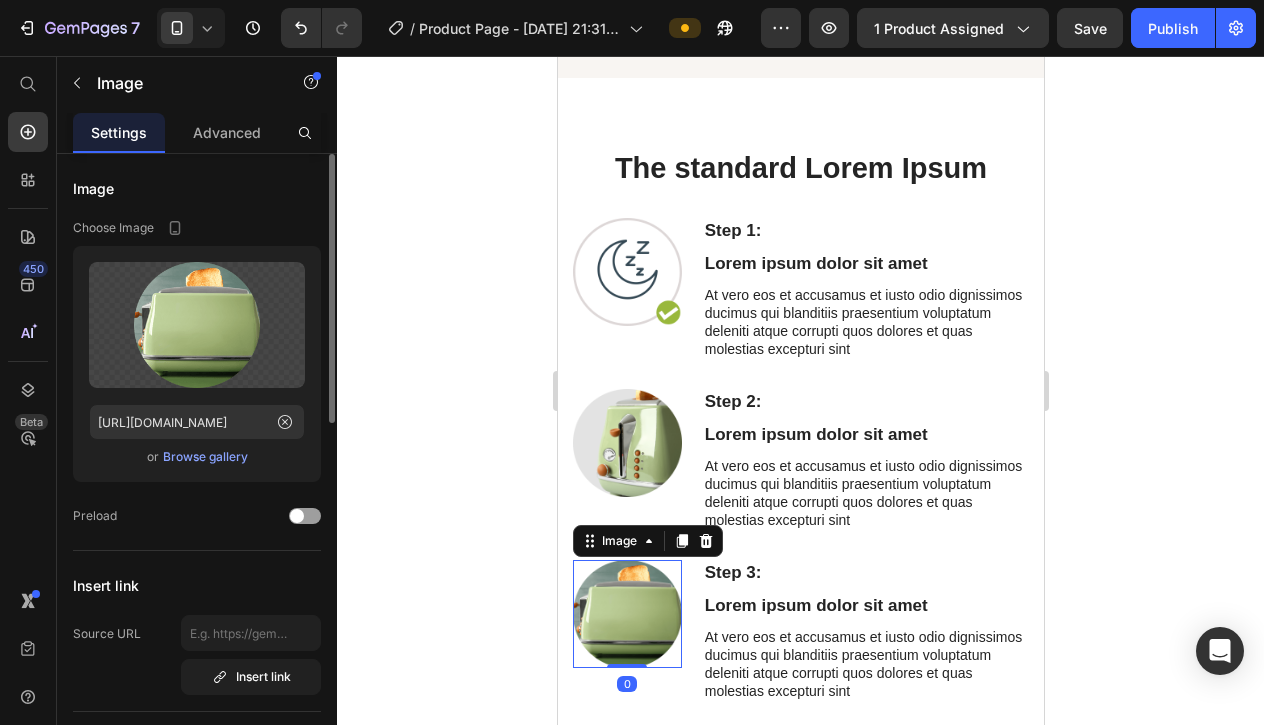 click on "Browse gallery" at bounding box center [205, 457] 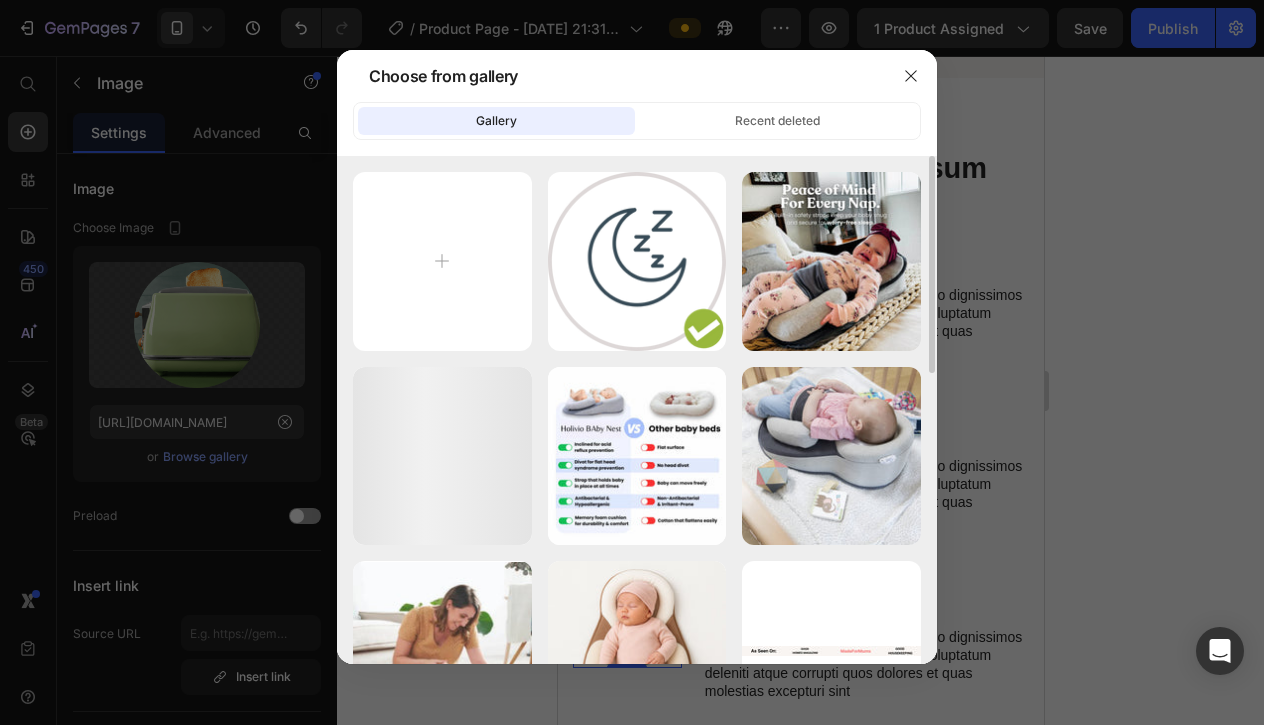 click on "IMG_1530.PNG 16.11 kb IMG_1466.WEBP 196.54 kb IMG_1381.JPG 112.79 kb 30 NIGHT TRIAL rr-2.jpg 234.55 kb BMV-A050417_E.jpg 413.02 kb shopping.jpeg 12.91 kb 3.jpg 335.83 kb 2.jpg 27.79 kb Ajouter un titre.jpg 25.47 kb IMG_0845.WEBP 225.98 kb image 28.png 1.47 kb imagbbbe 29.png 4.20 kb image 27.png 4.37 kb image 2bbb5.png 10.38 kb image 26.png 3.17 kb IMG_1397.WEBP 189.99 kb IMG_1380.WEBP 155.88 kb" at bounding box center [637, 748] 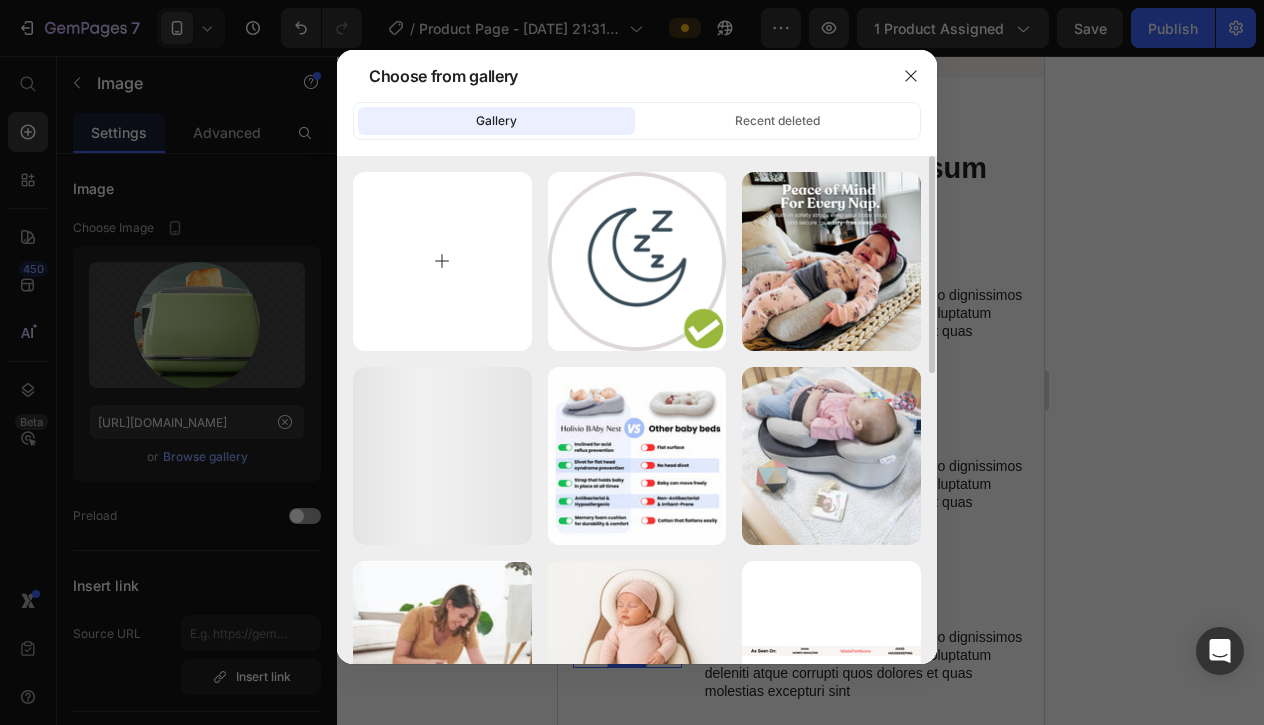 click at bounding box center (442, 261) 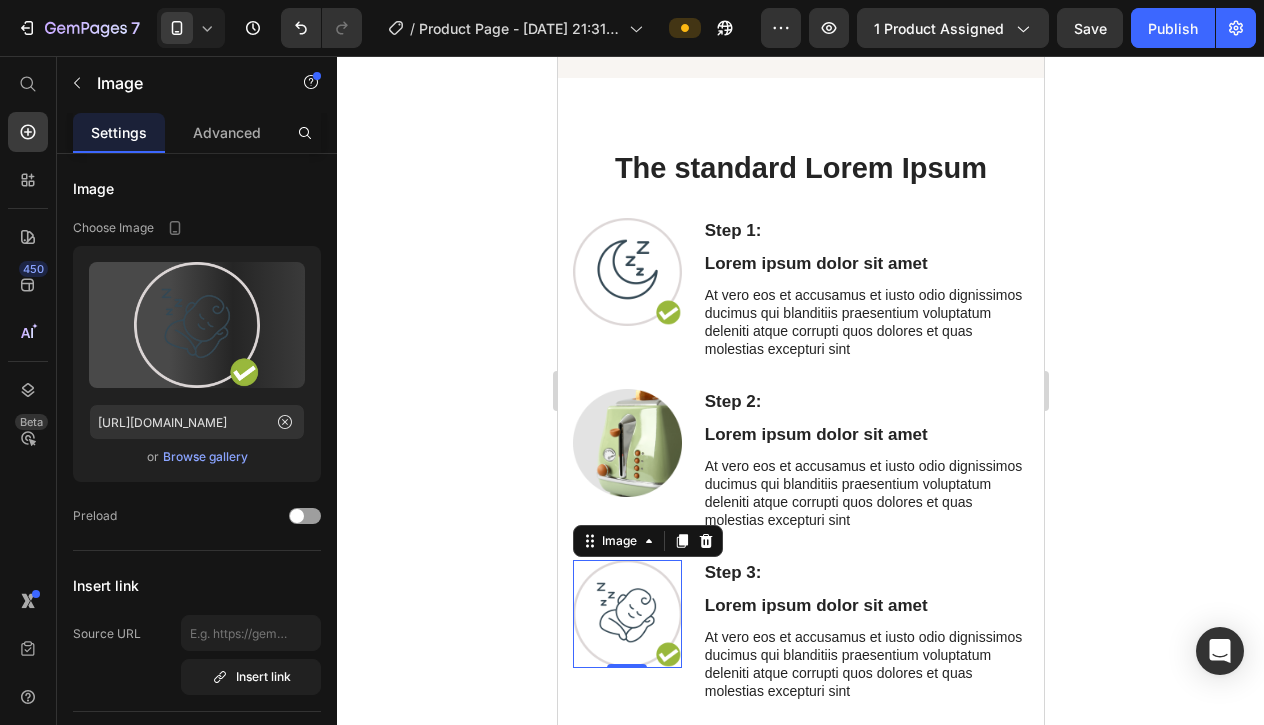 type on "[URL][DOMAIN_NAME]" 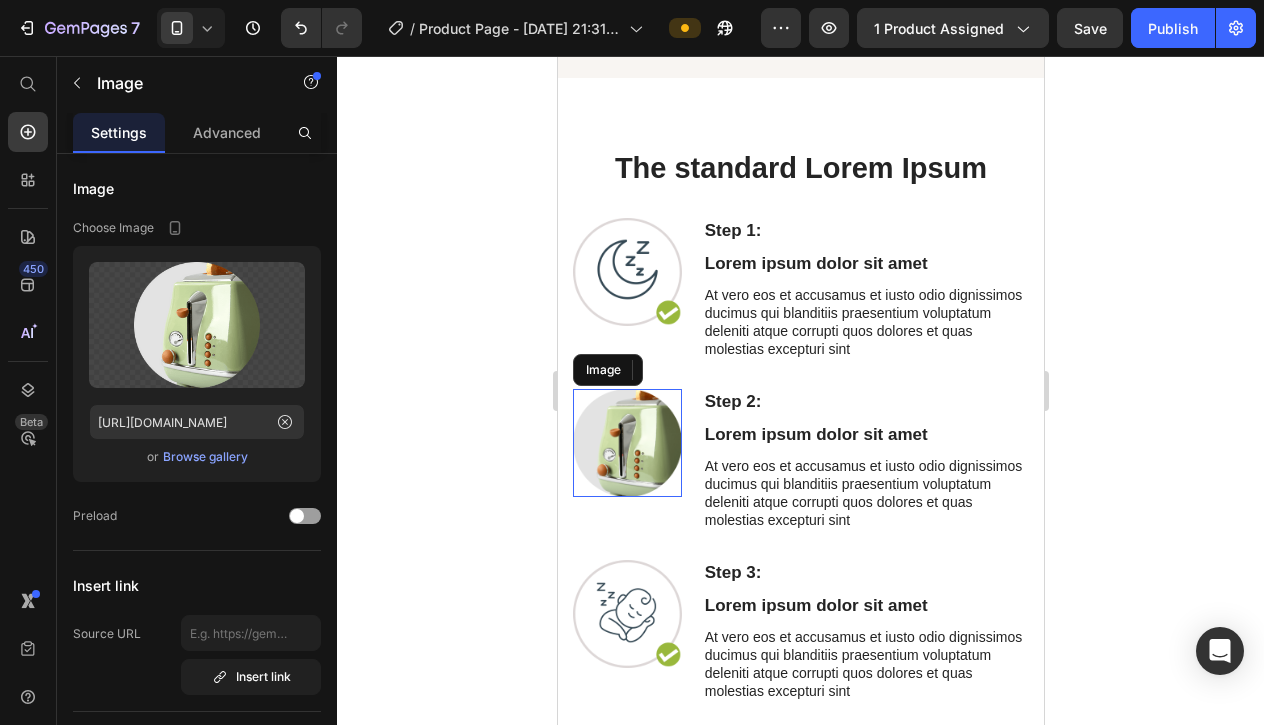 drag, startPoint x: 1181, startPoint y: 495, endPoint x: 624, endPoint y: 439, distance: 559.808 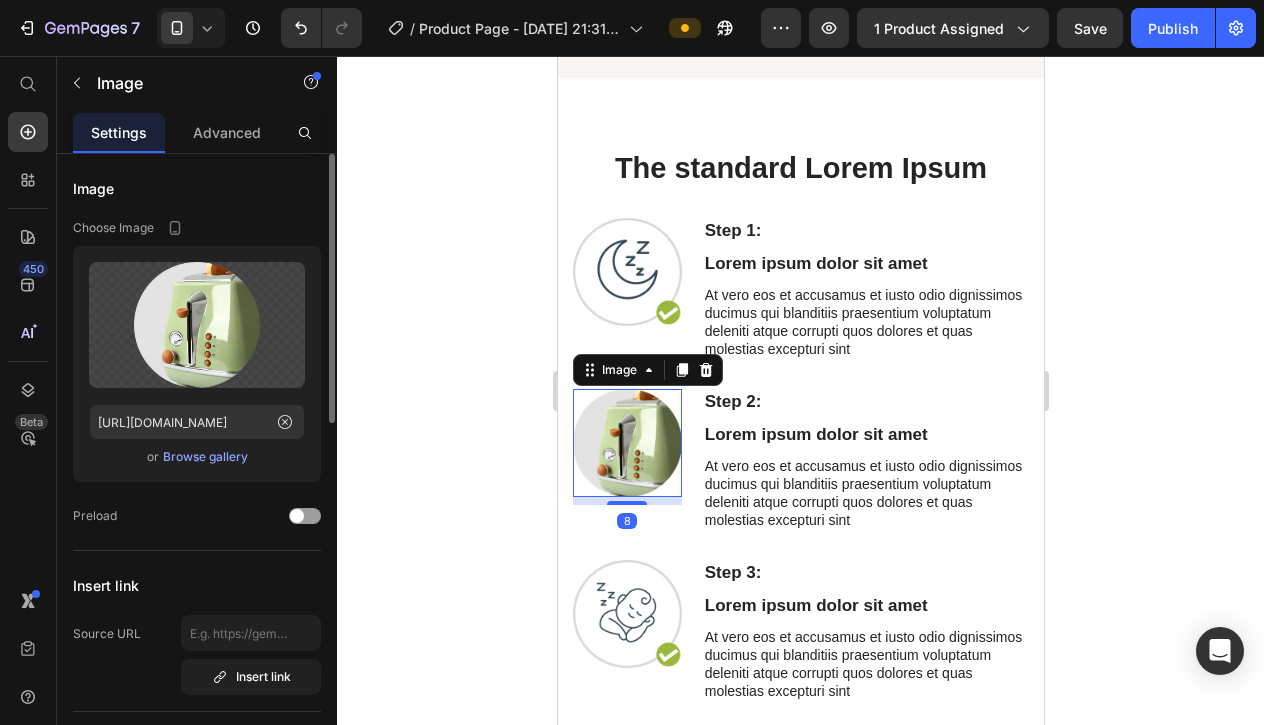 click on "Browse gallery" at bounding box center [205, 457] 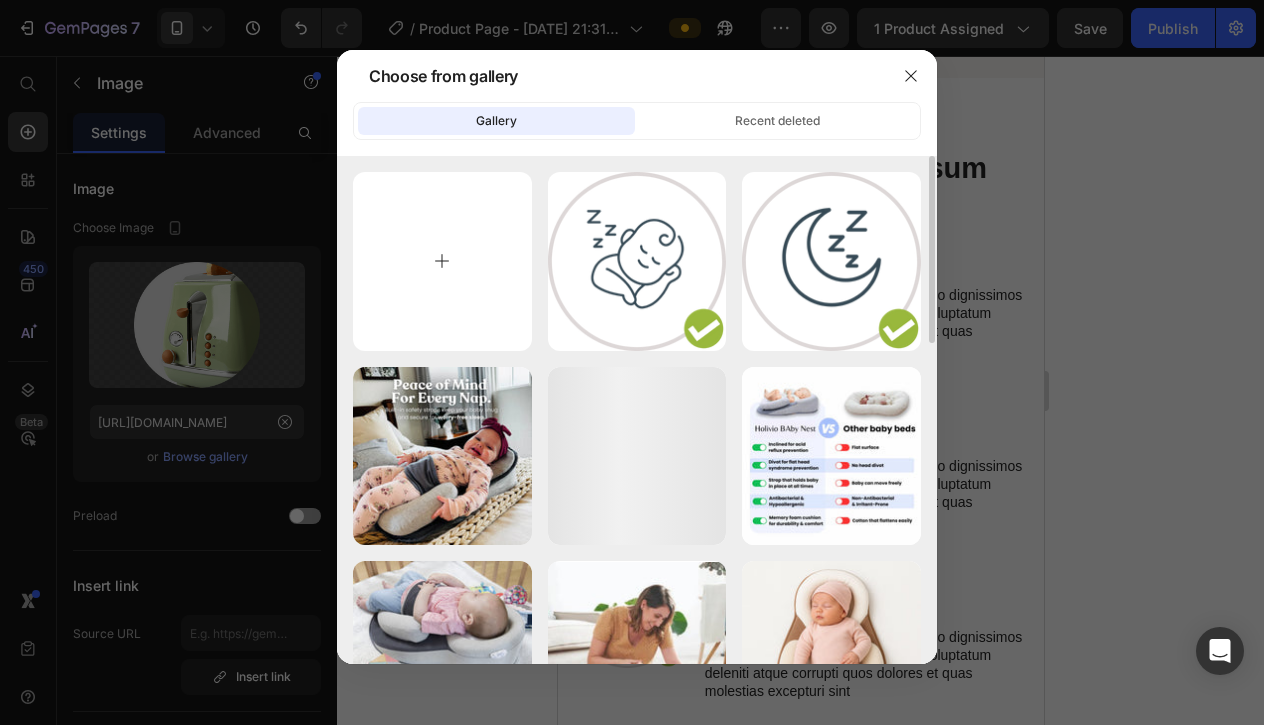 click at bounding box center (442, 261) 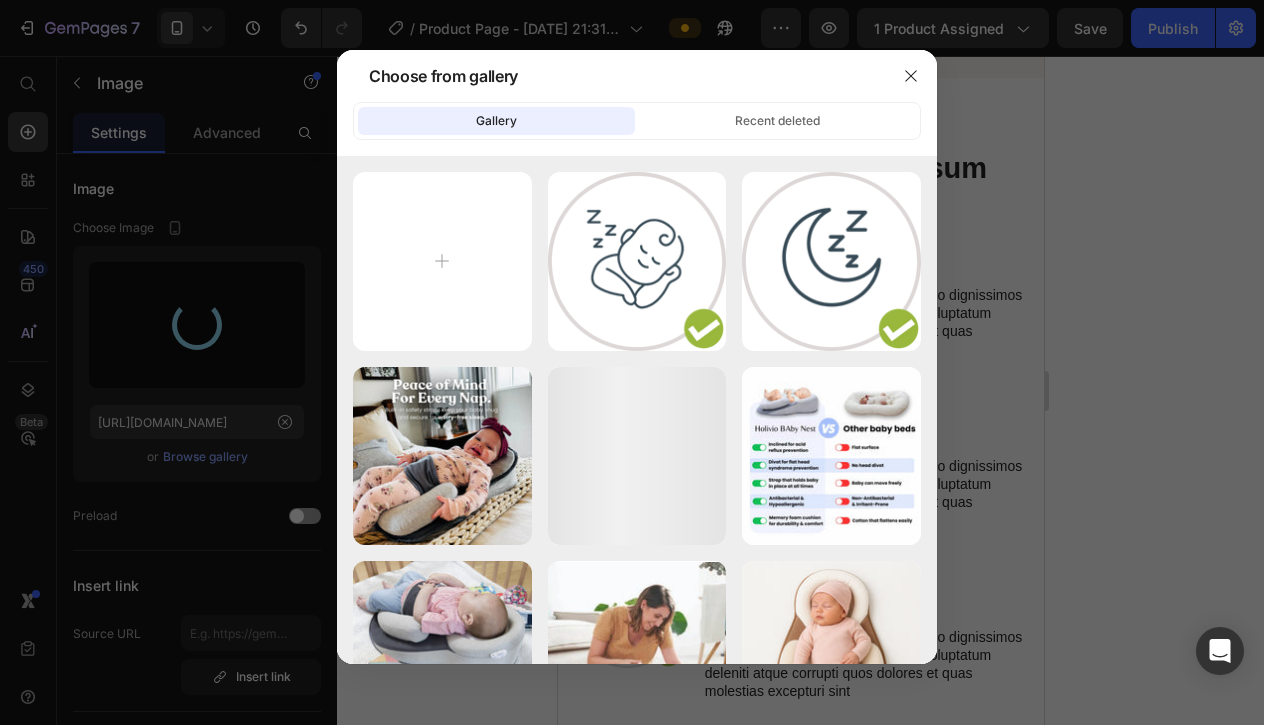 type on "[URL][DOMAIN_NAME]" 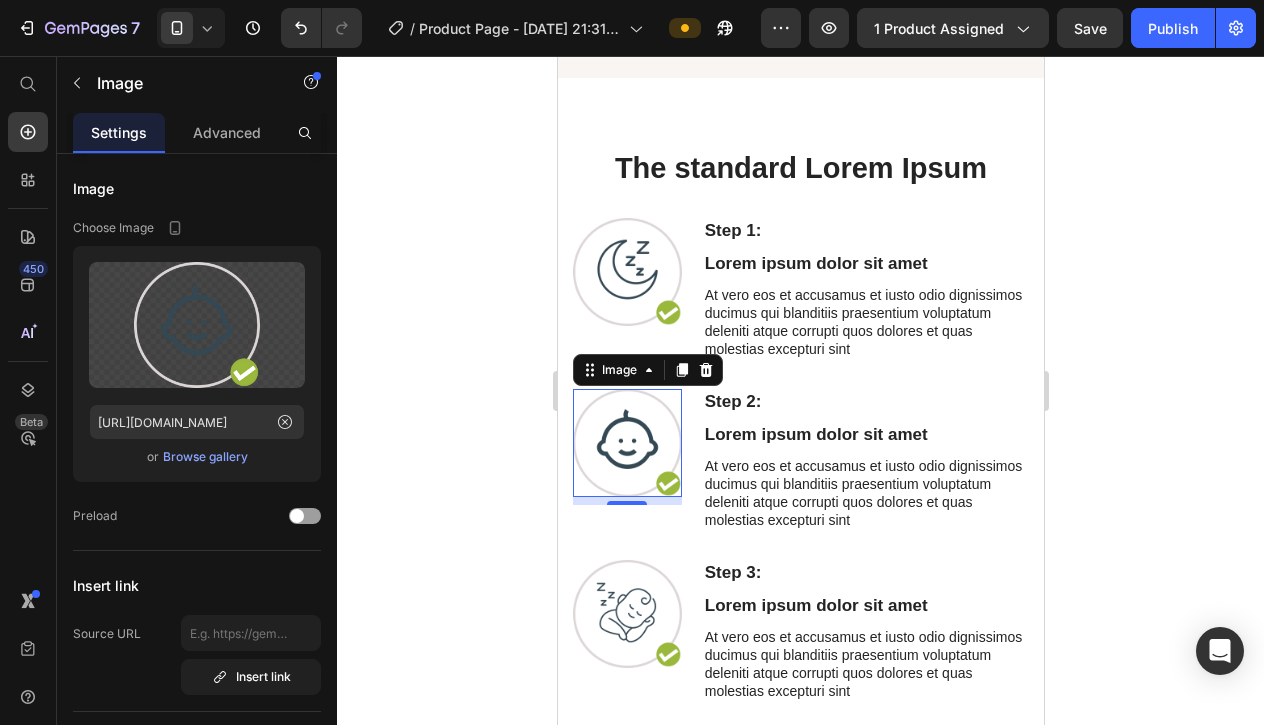 click 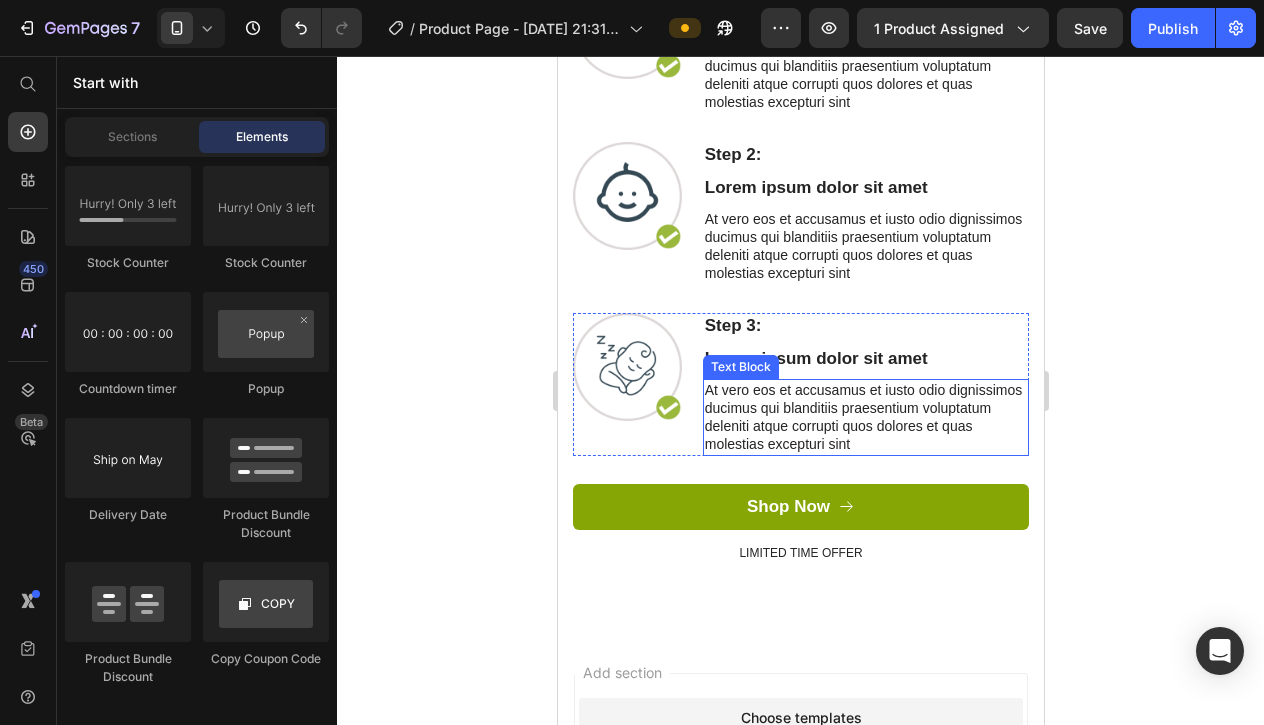 scroll, scrollTop: 9716, scrollLeft: 0, axis: vertical 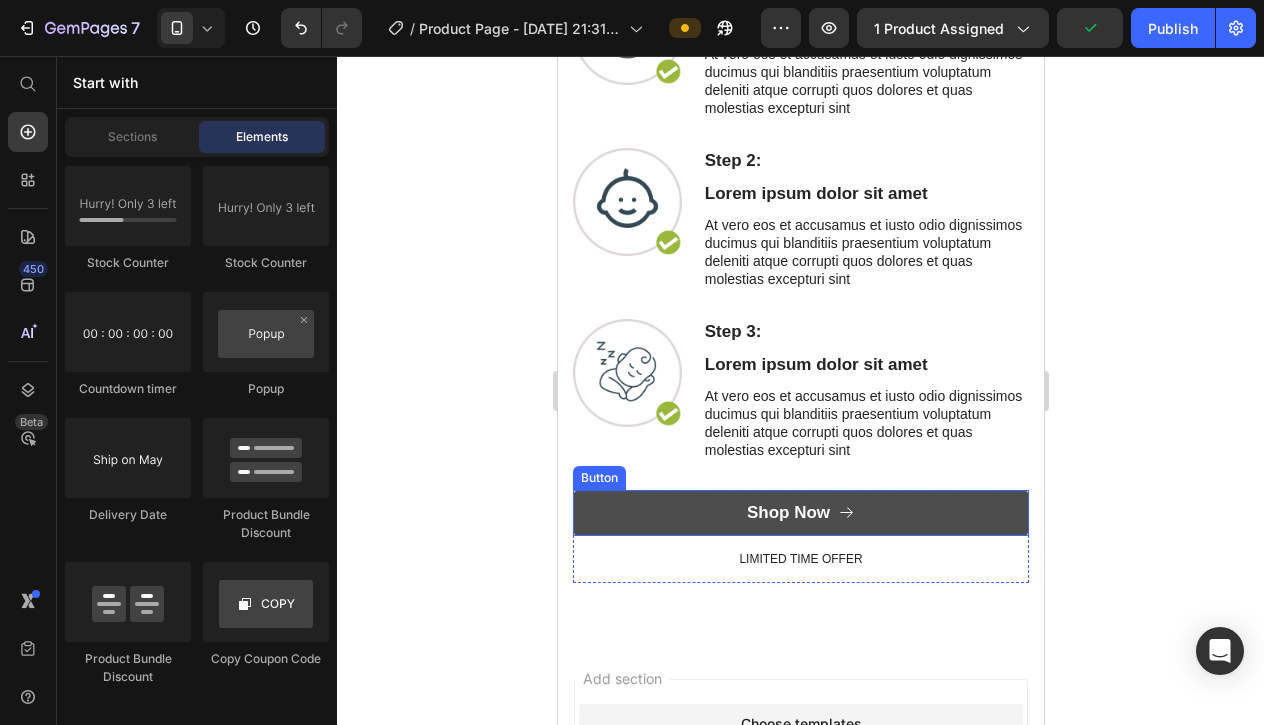 click on "Shop Now" at bounding box center (800, 513) 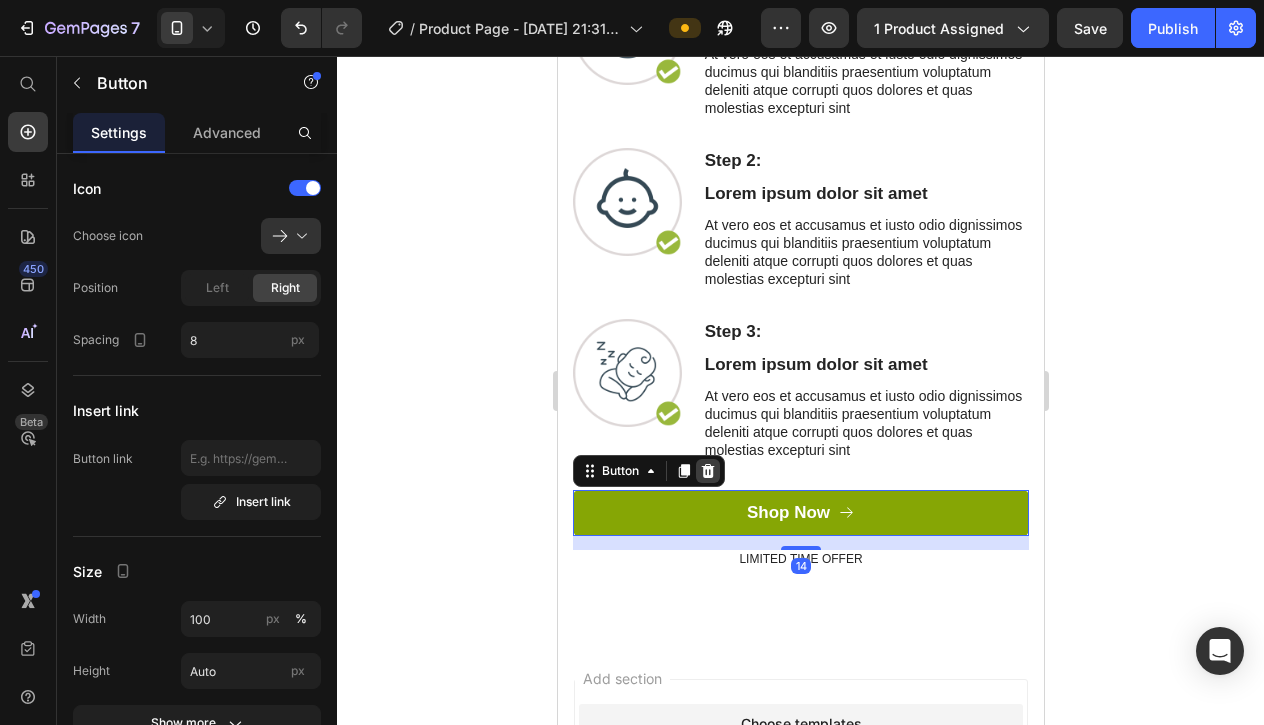 click 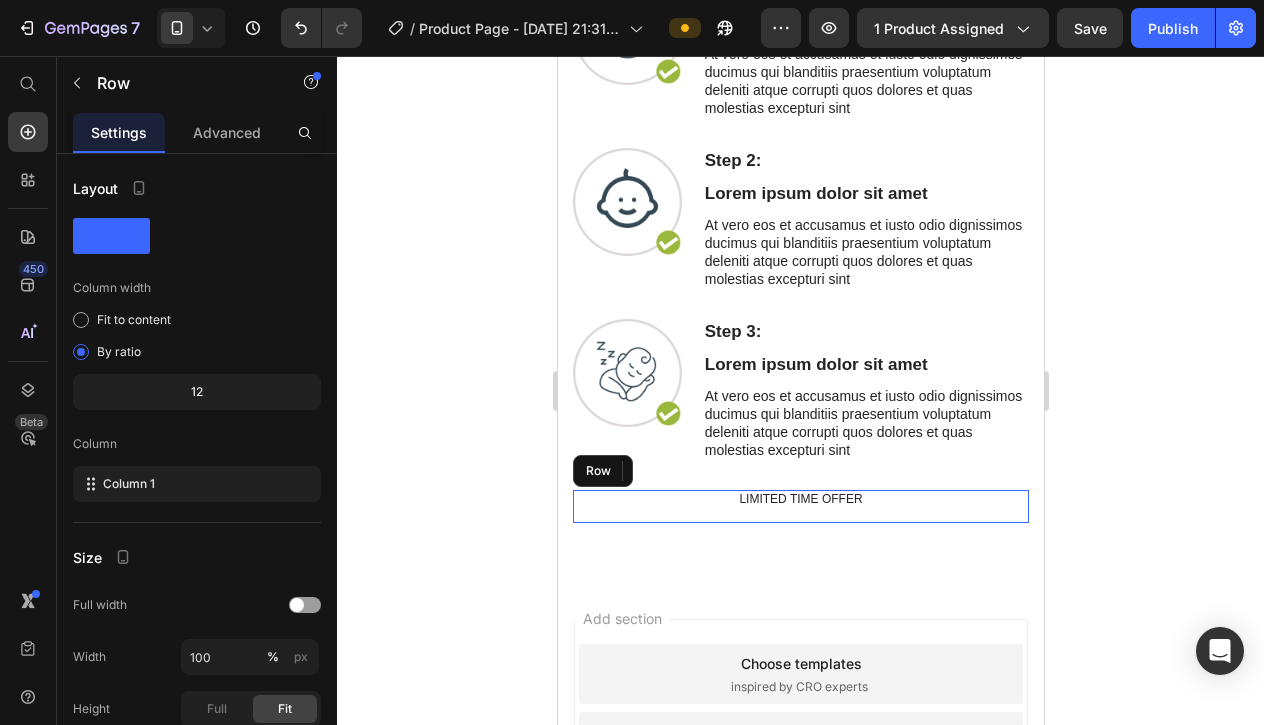 click on "LIMITED TIME OFFER Text Block" at bounding box center (800, 507) 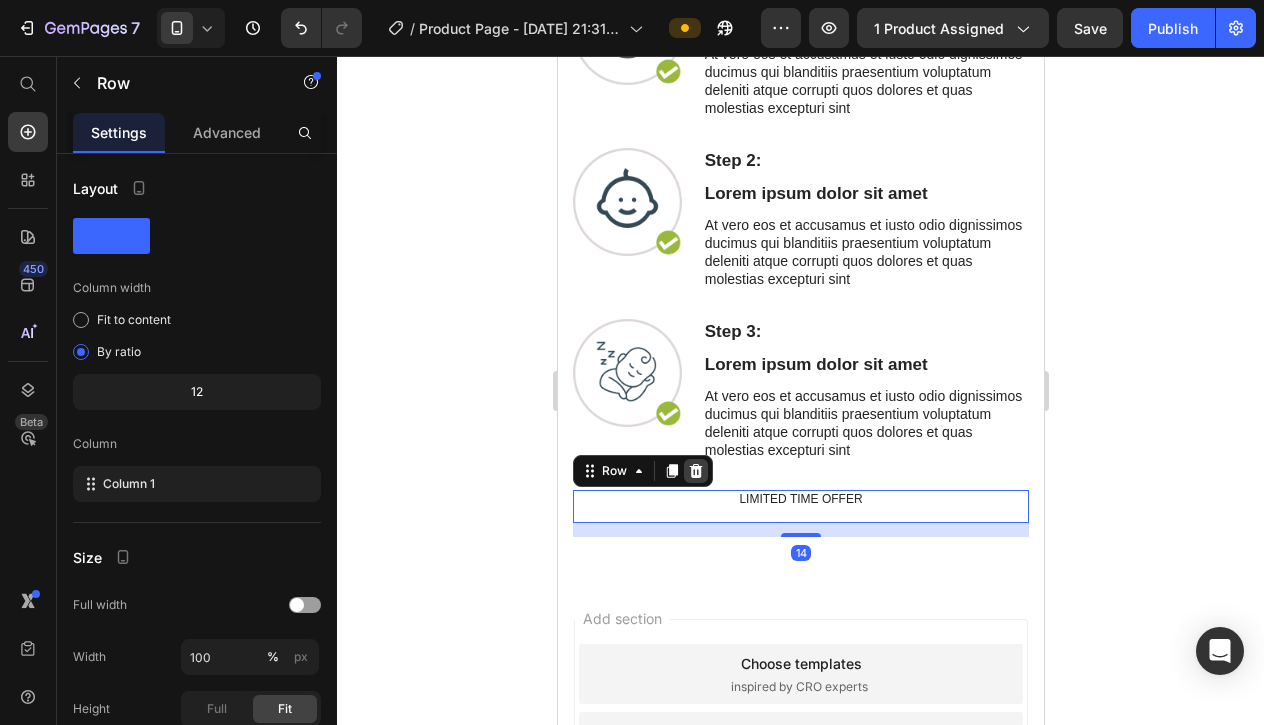 click 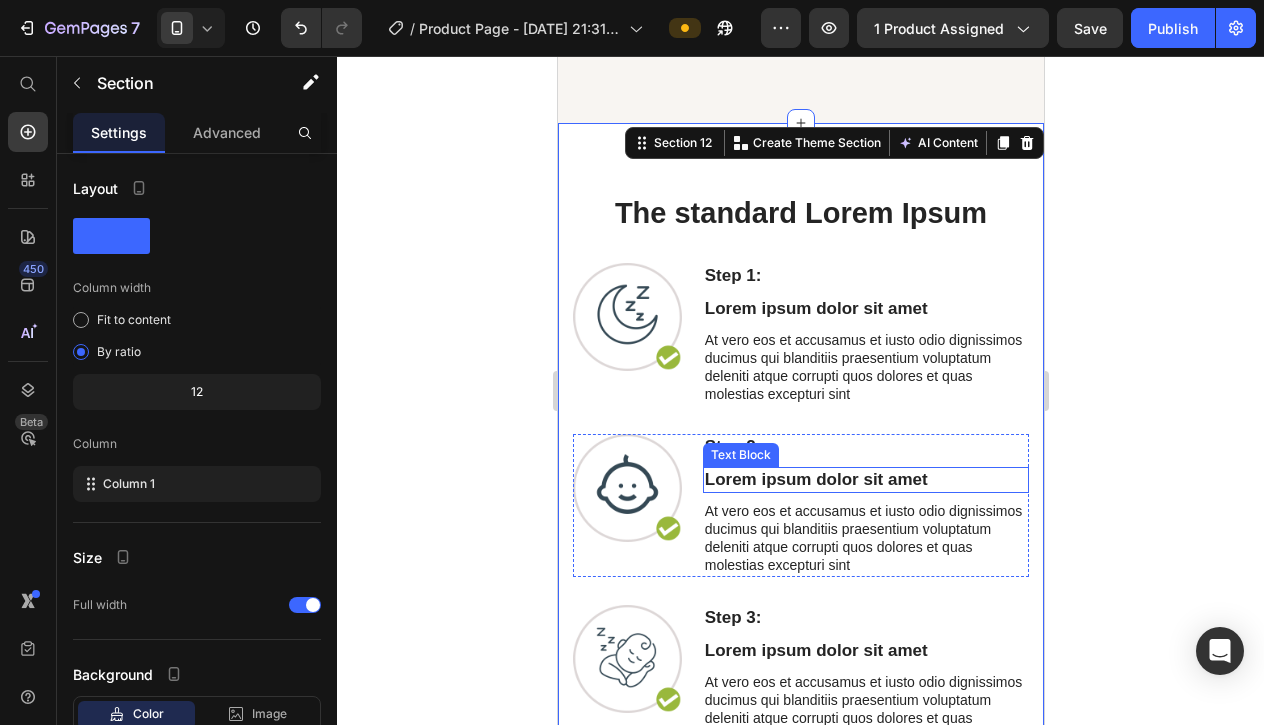 scroll, scrollTop: 9413, scrollLeft: 0, axis: vertical 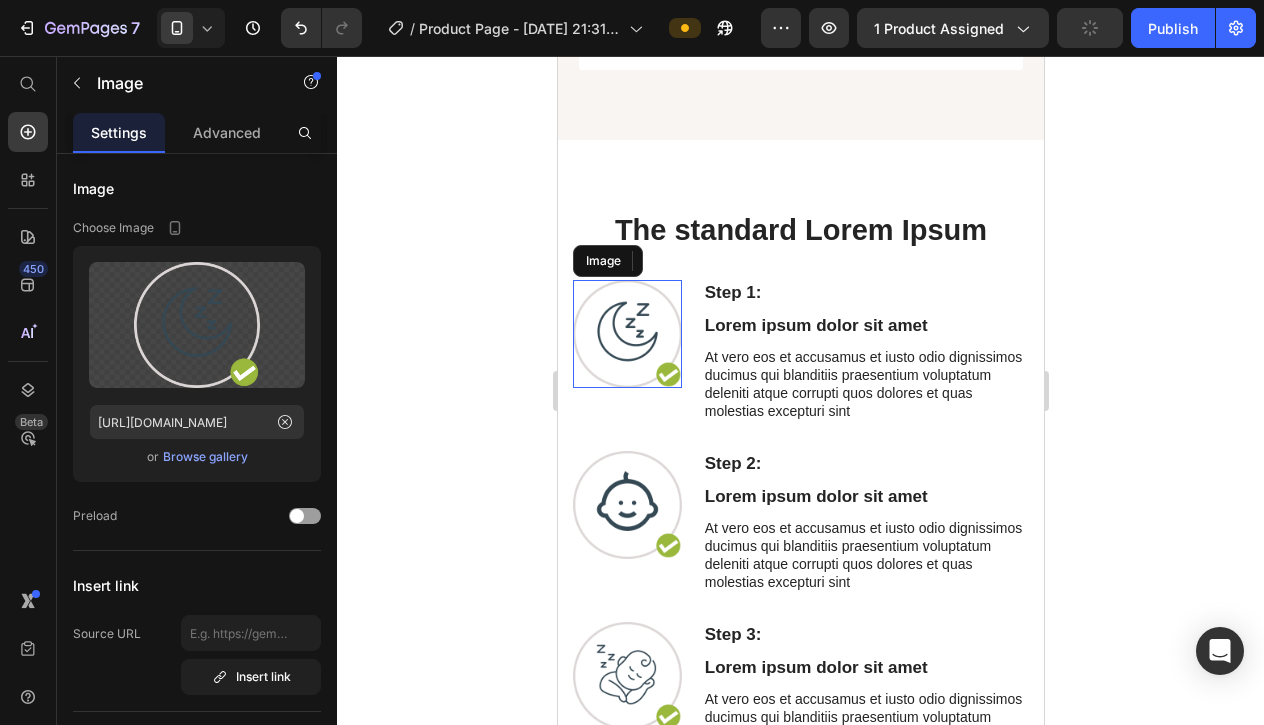 click at bounding box center (626, 334) 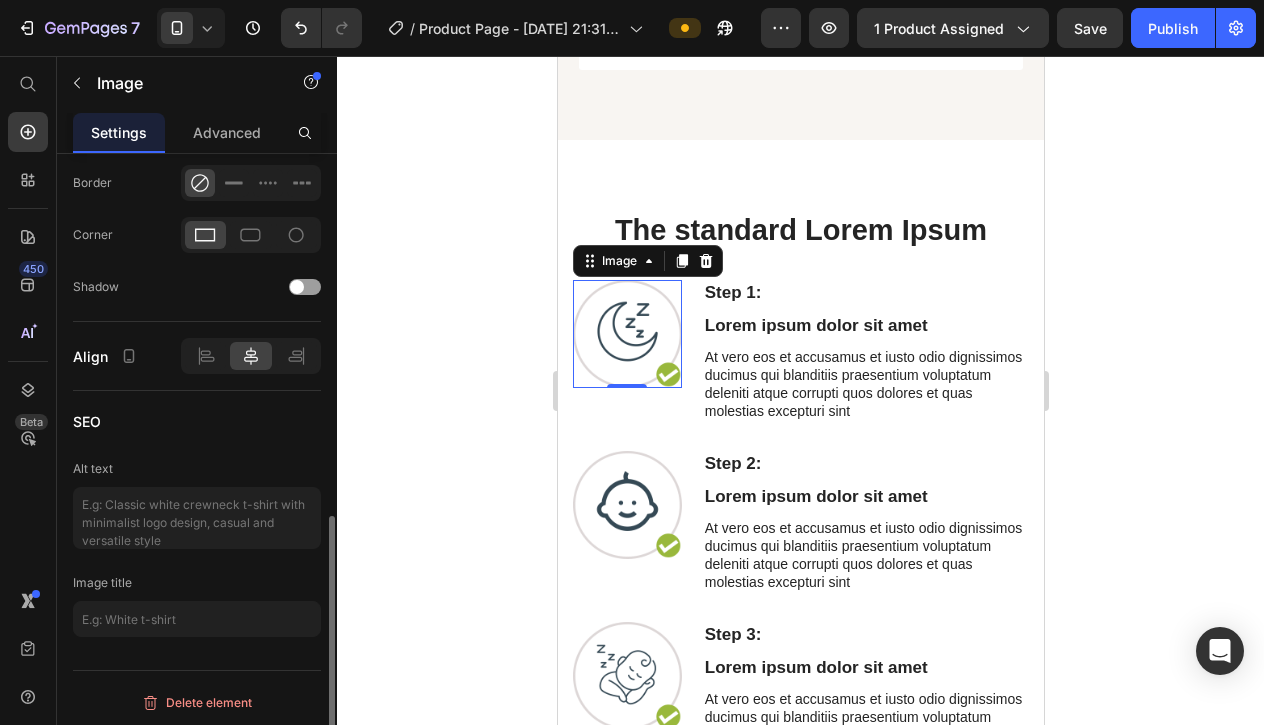scroll, scrollTop: 835, scrollLeft: 0, axis: vertical 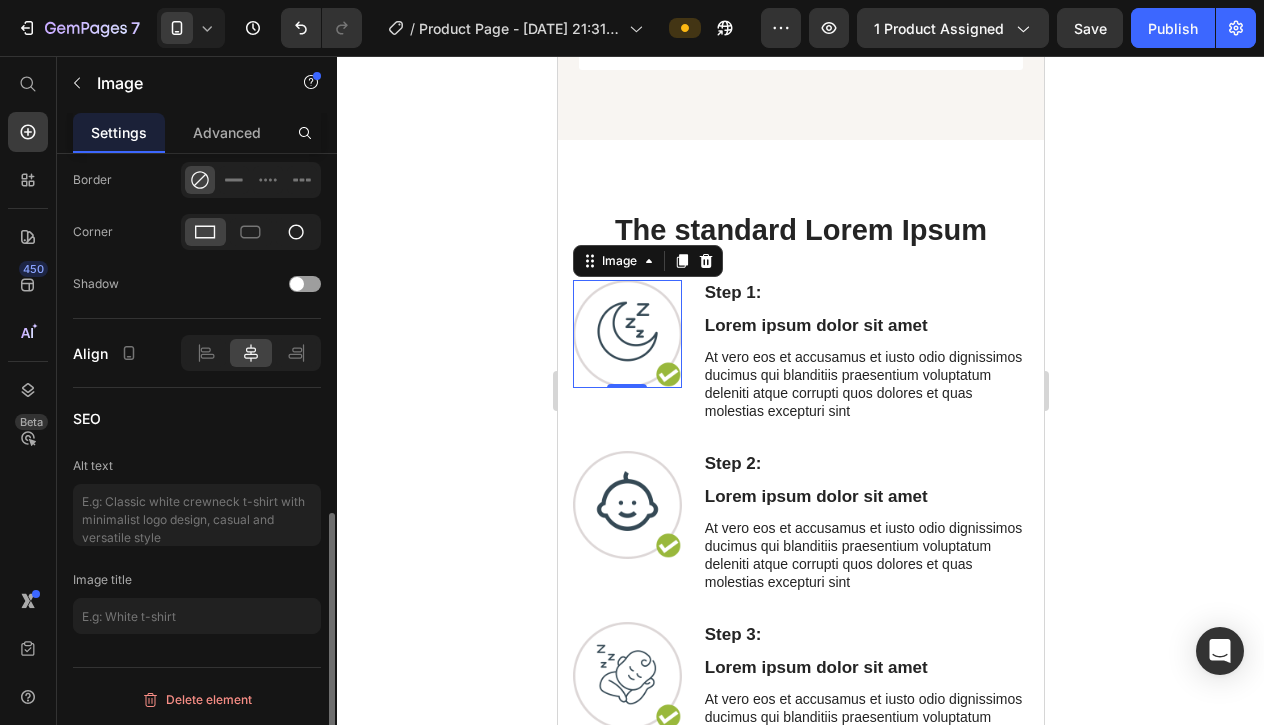 click 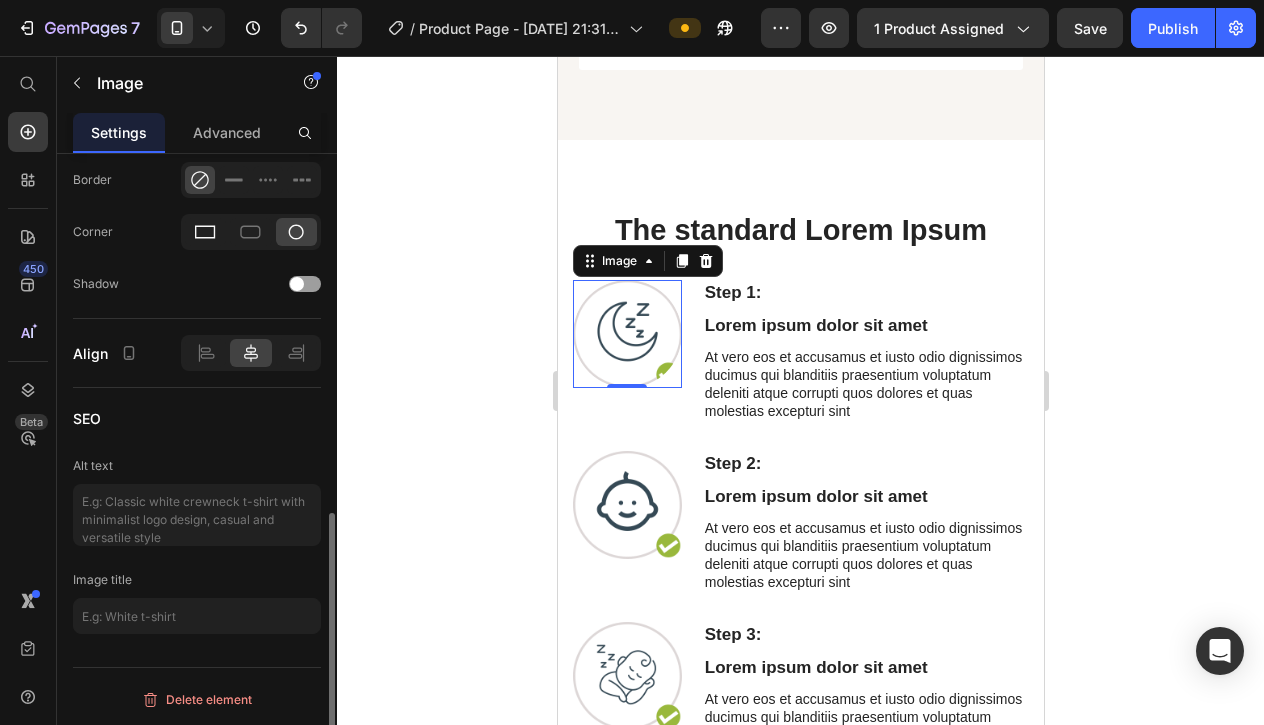 click 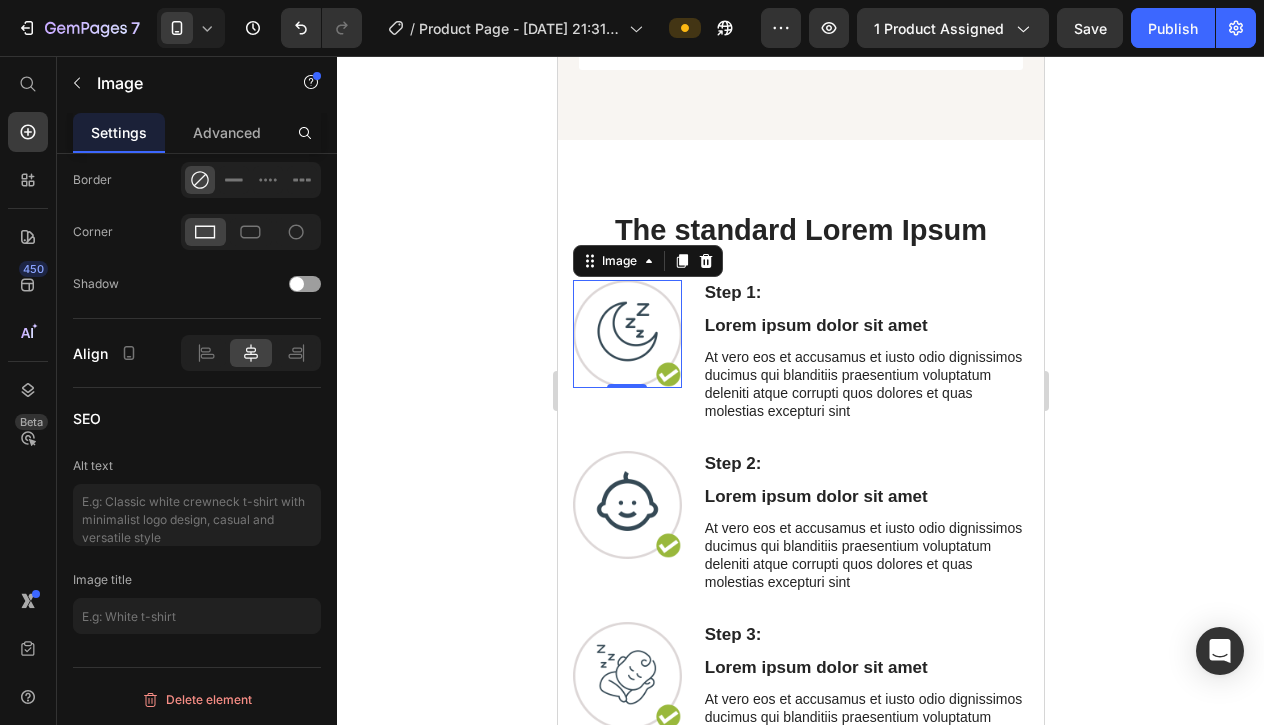click 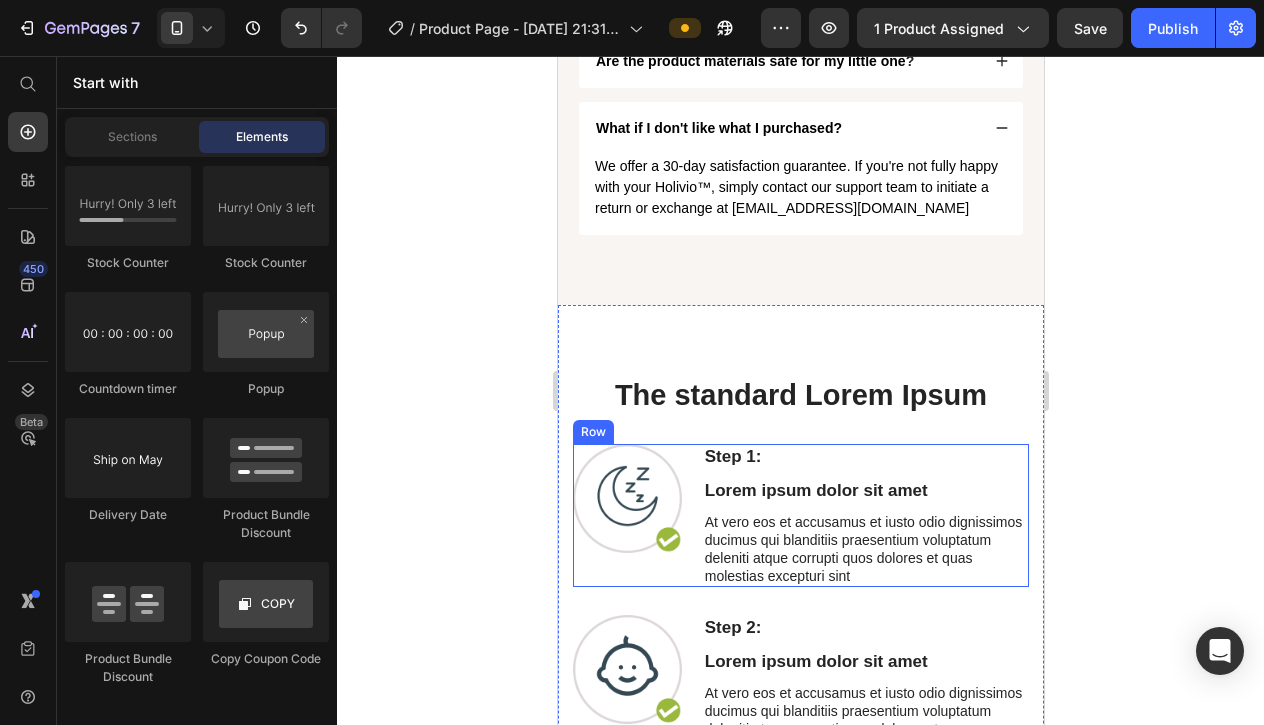 scroll, scrollTop: 8996, scrollLeft: 0, axis: vertical 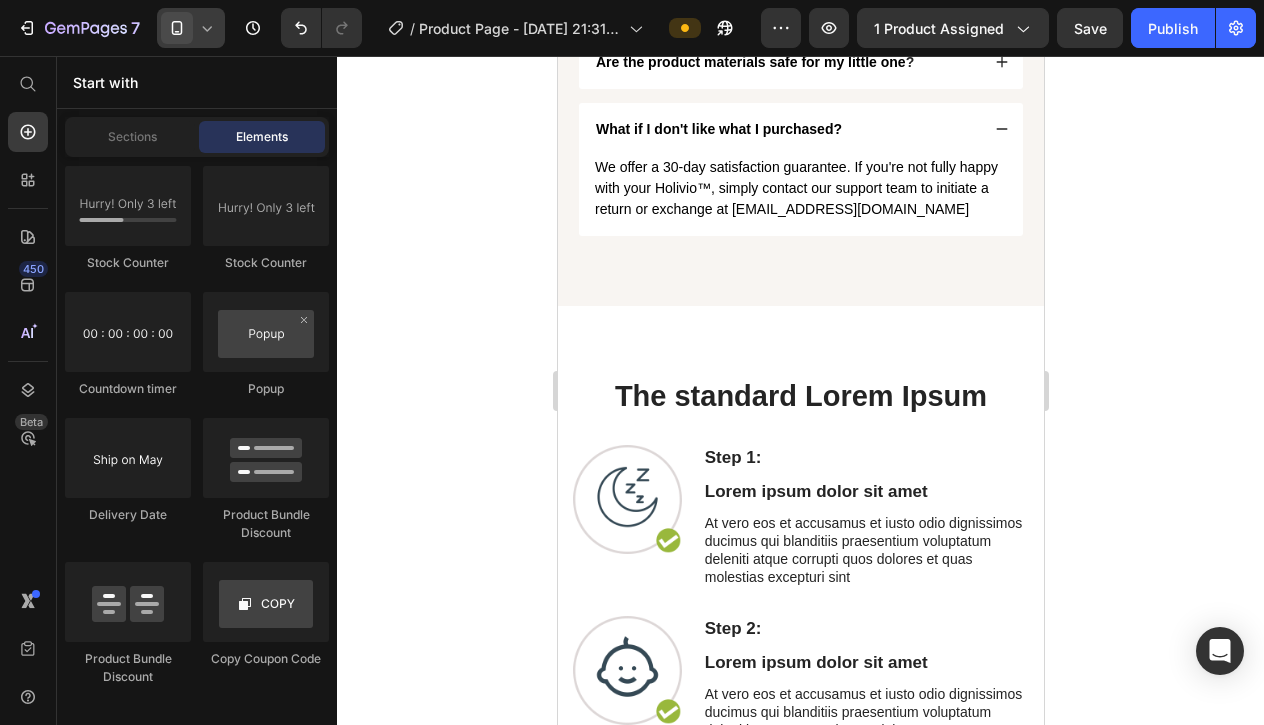 click 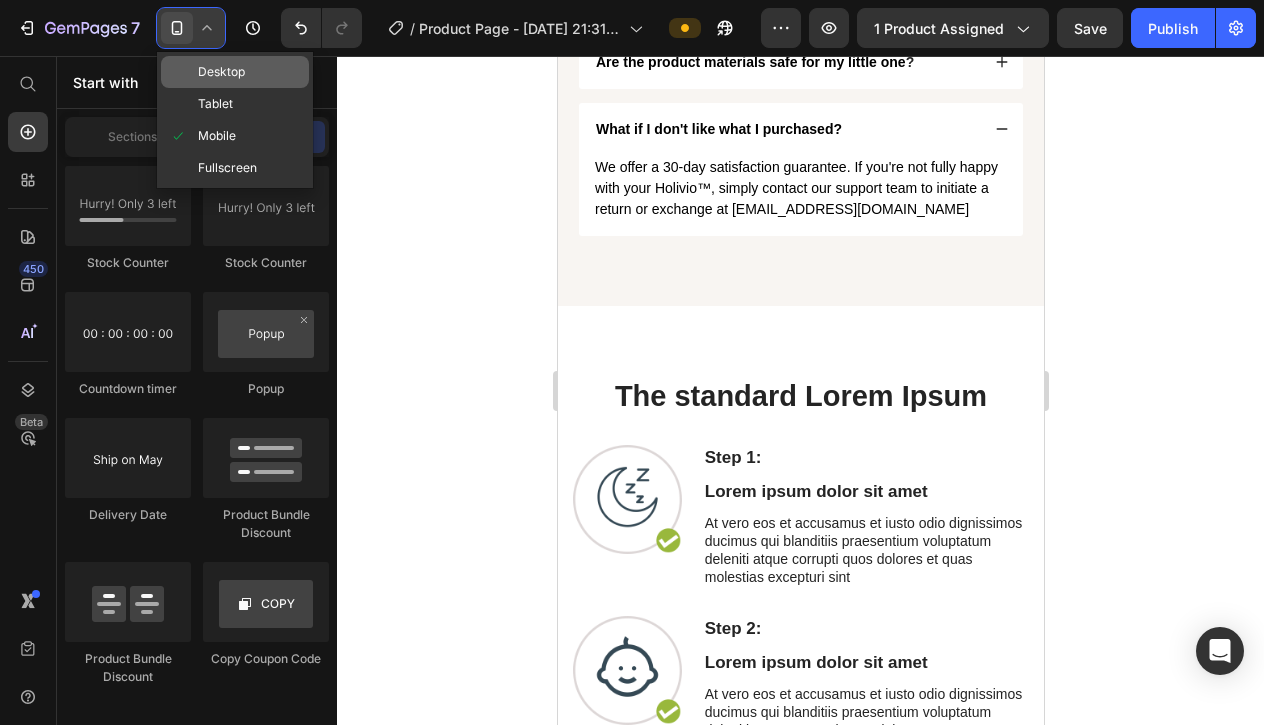 click on "Desktop" at bounding box center [221, 72] 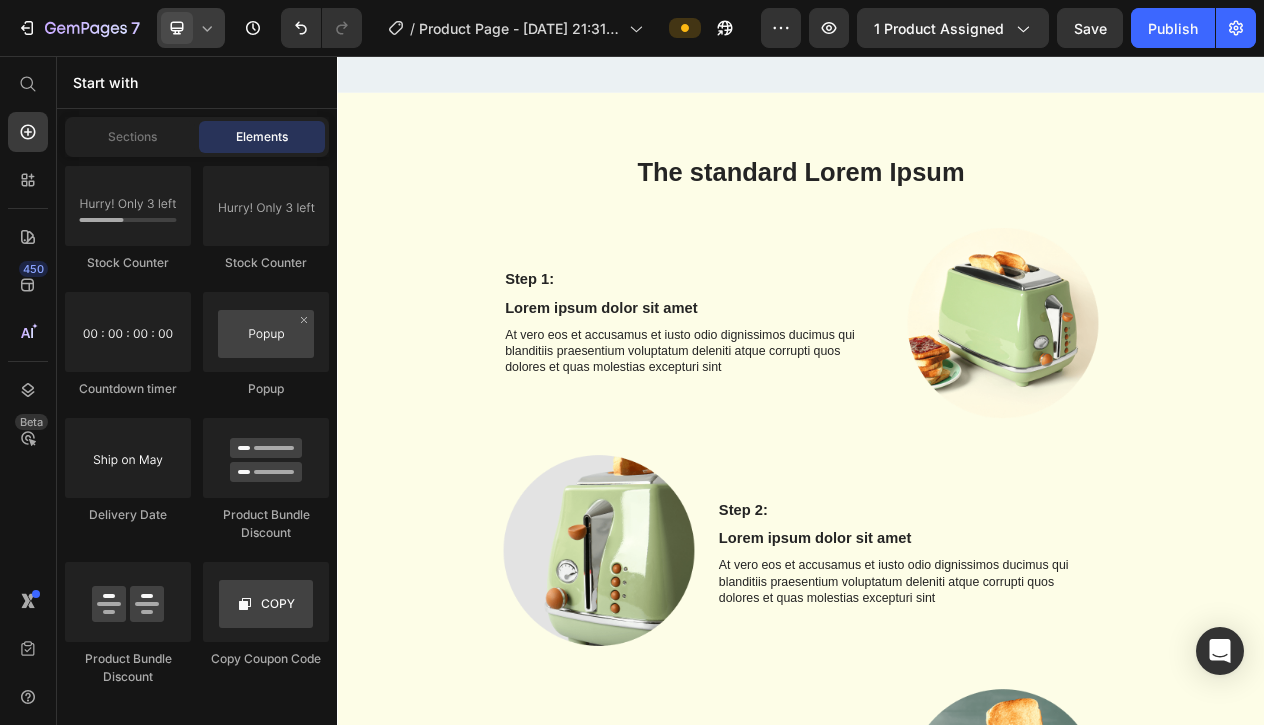 scroll, scrollTop: 9476, scrollLeft: 0, axis: vertical 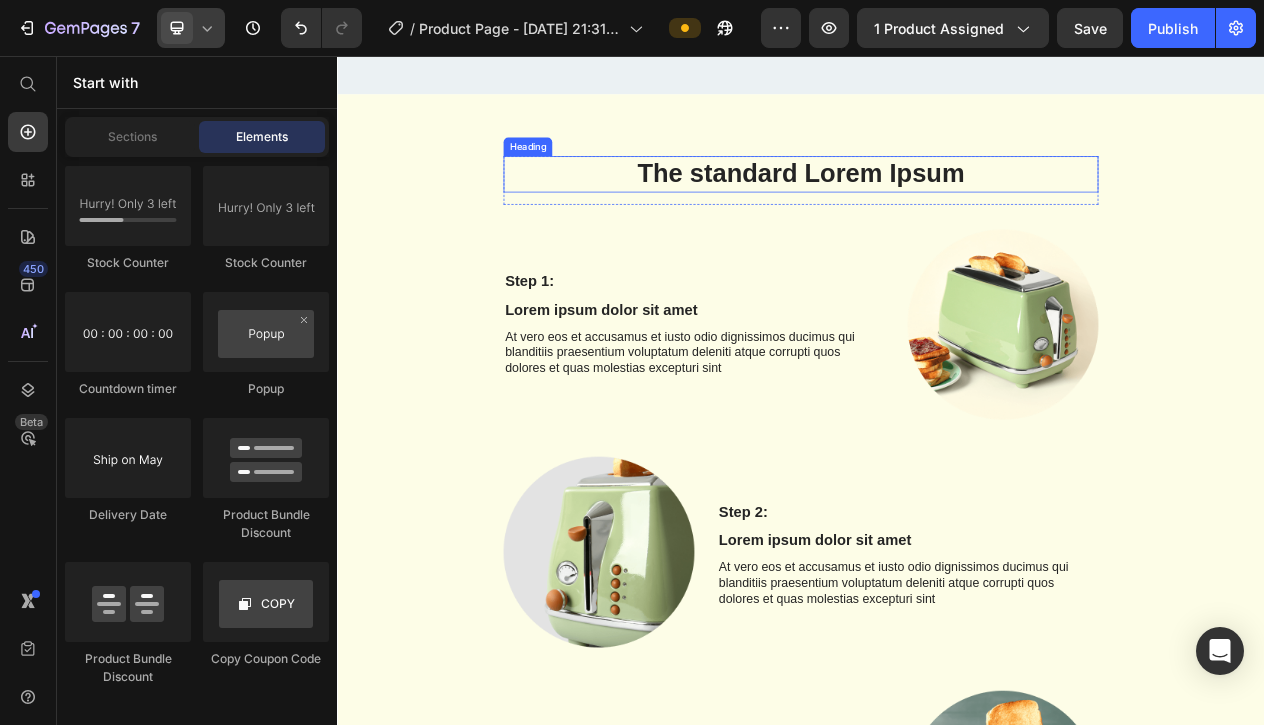 click at bounding box center [1198, 403] 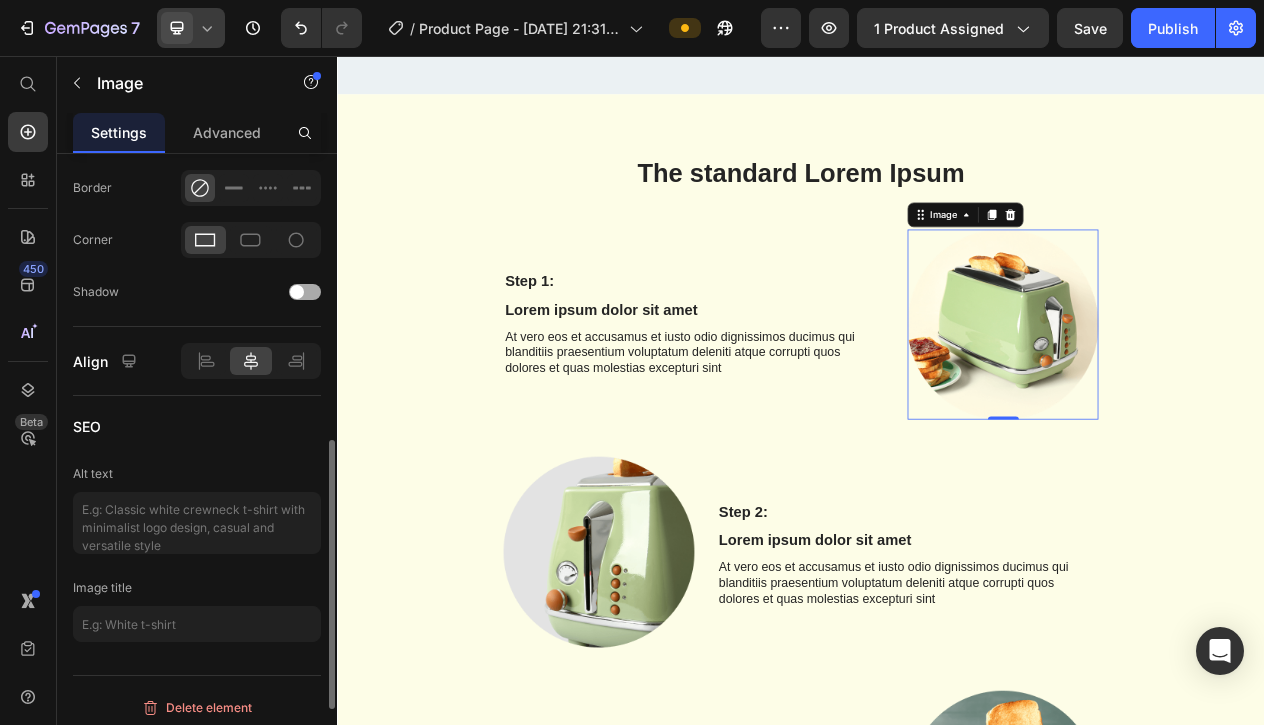 scroll, scrollTop: 0, scrollLeft: 0, axis: both 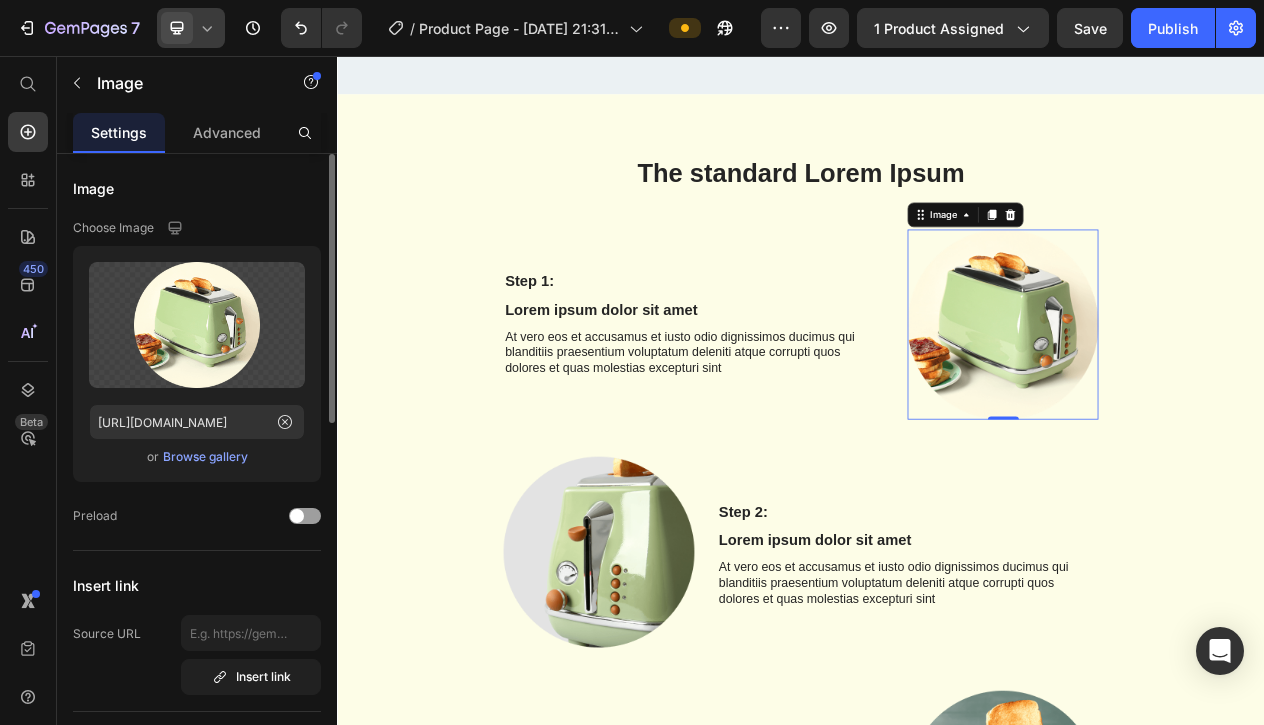 click on "Browse gallery" at bounding box center (205, 457) 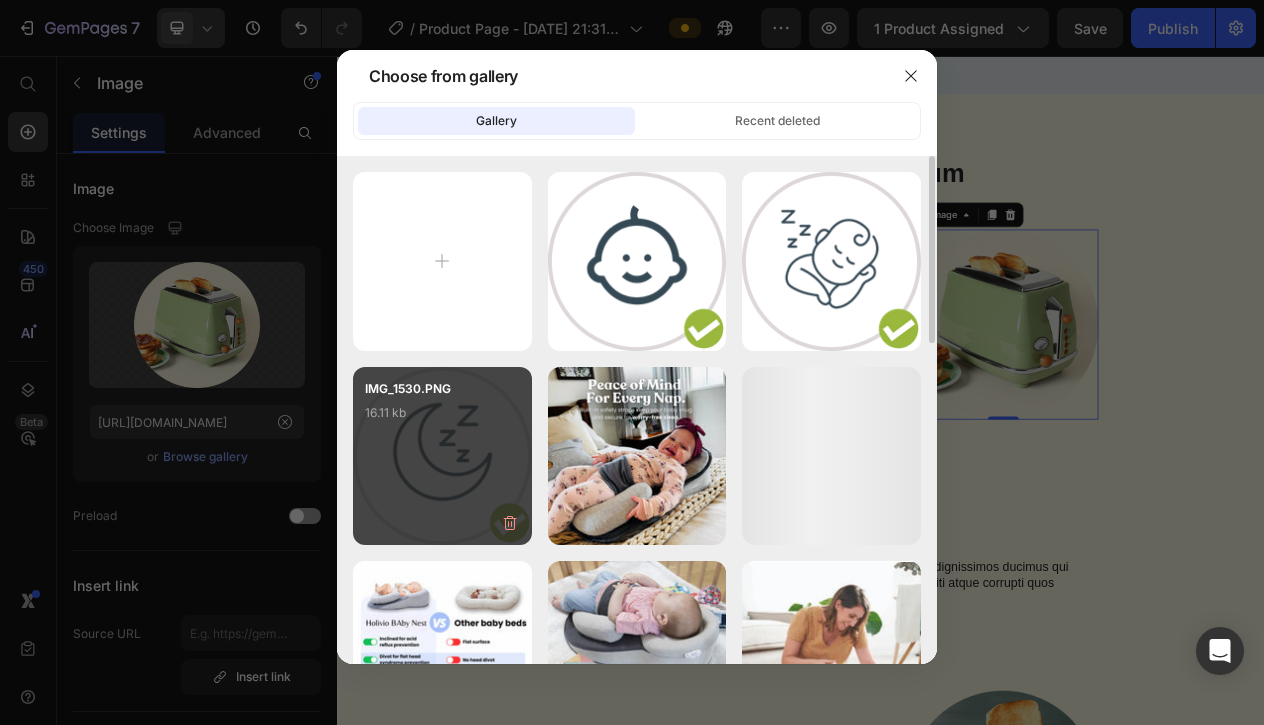 click on "IMG_1530.PNG 16.11 kb" at bounding box center (442, 419) 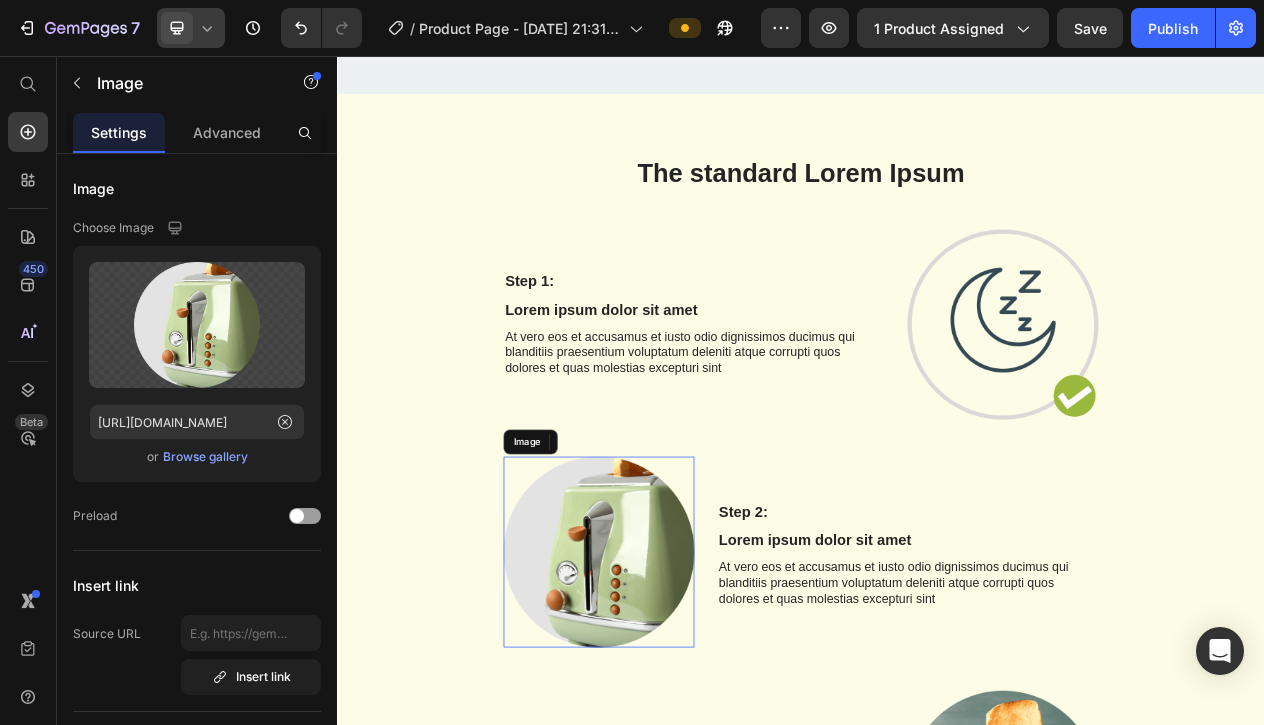 drag, startPoint x: 929, startPoint y: 678, endPoint x: 667, endPoint y: 789, distance: 284.5435 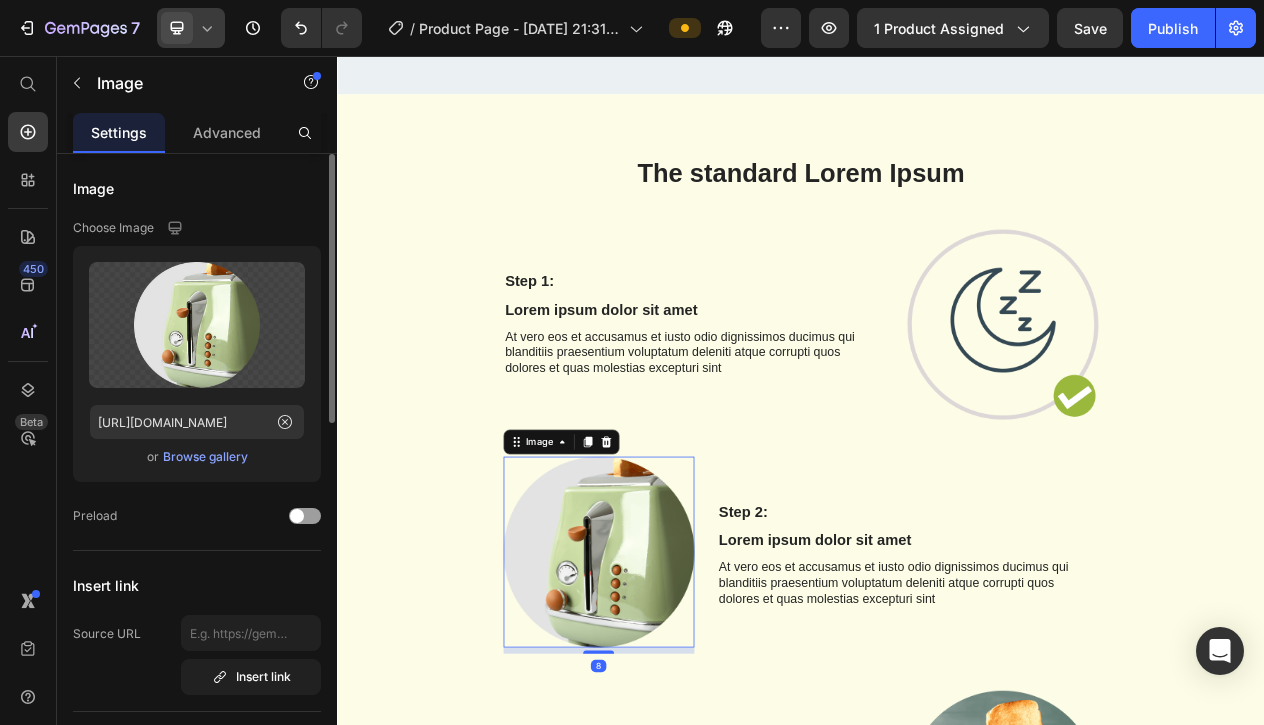 click on "Browse gallery" at bounding box center (205, 457) 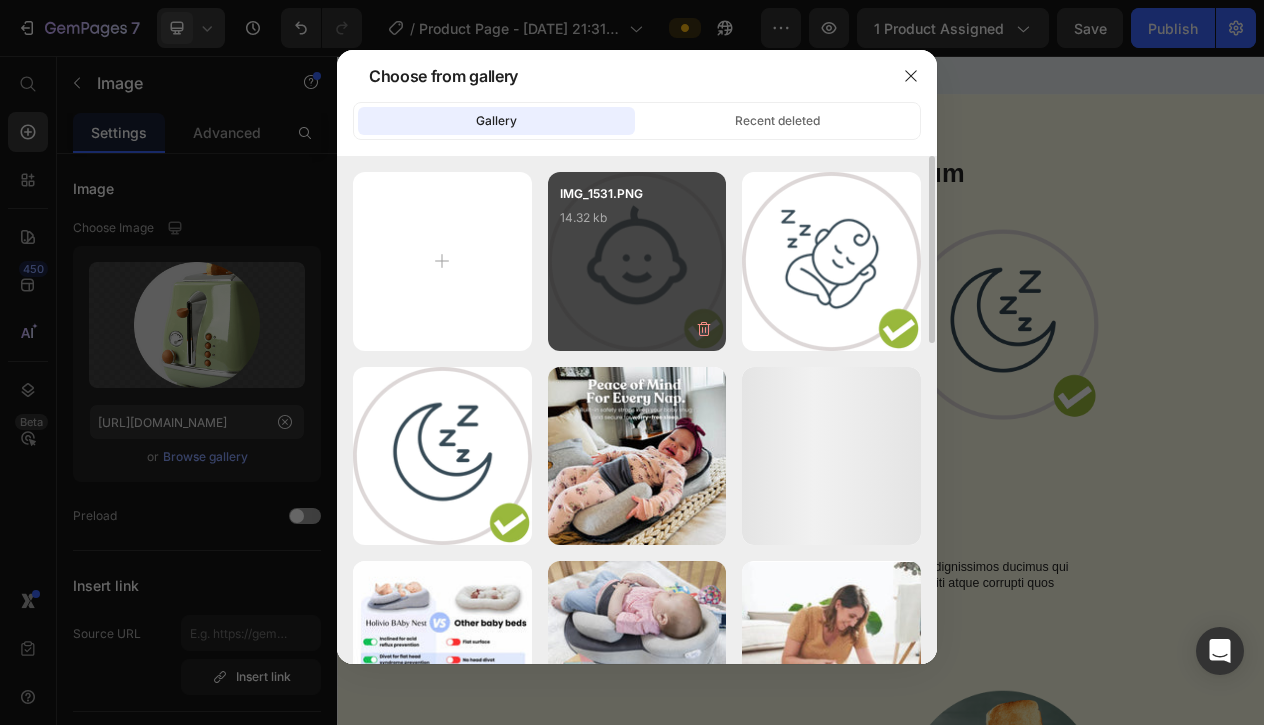click on "IMG_1531.PNG 14.32 kb" at bounding box center (637, 261) 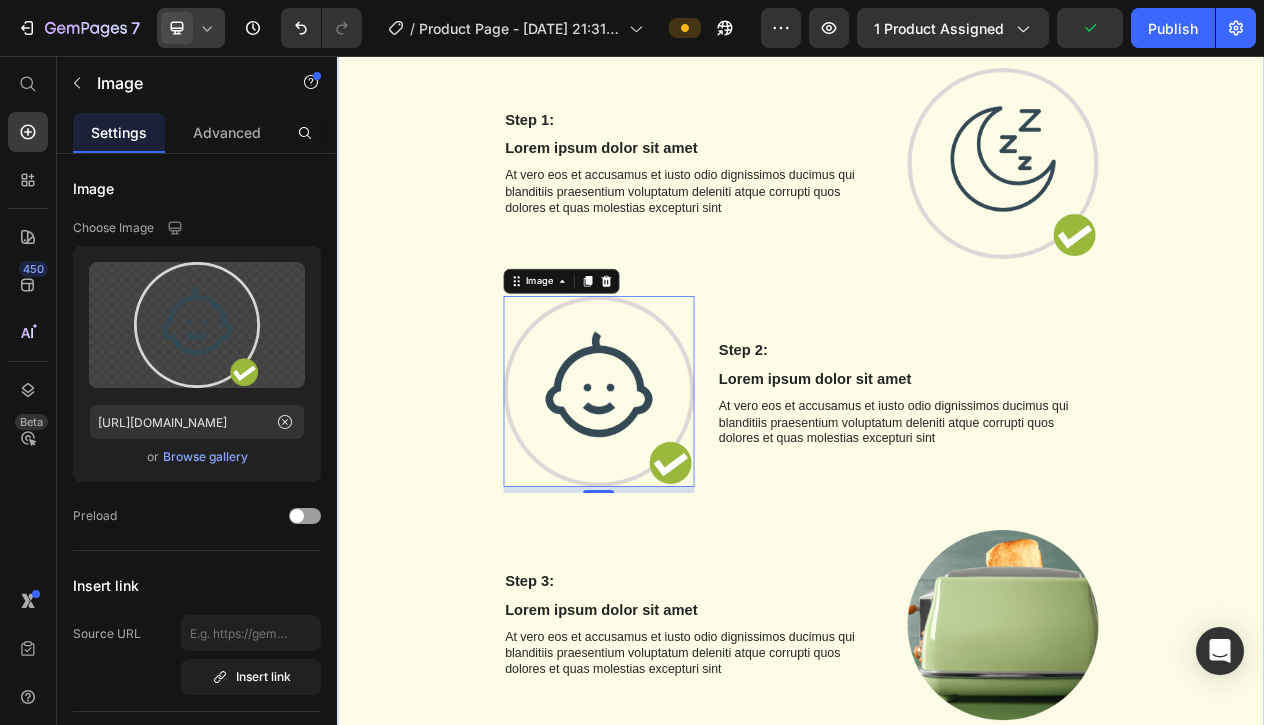 scroll, scrollTop: 9853, scrollLeft: 0, axis: vertical 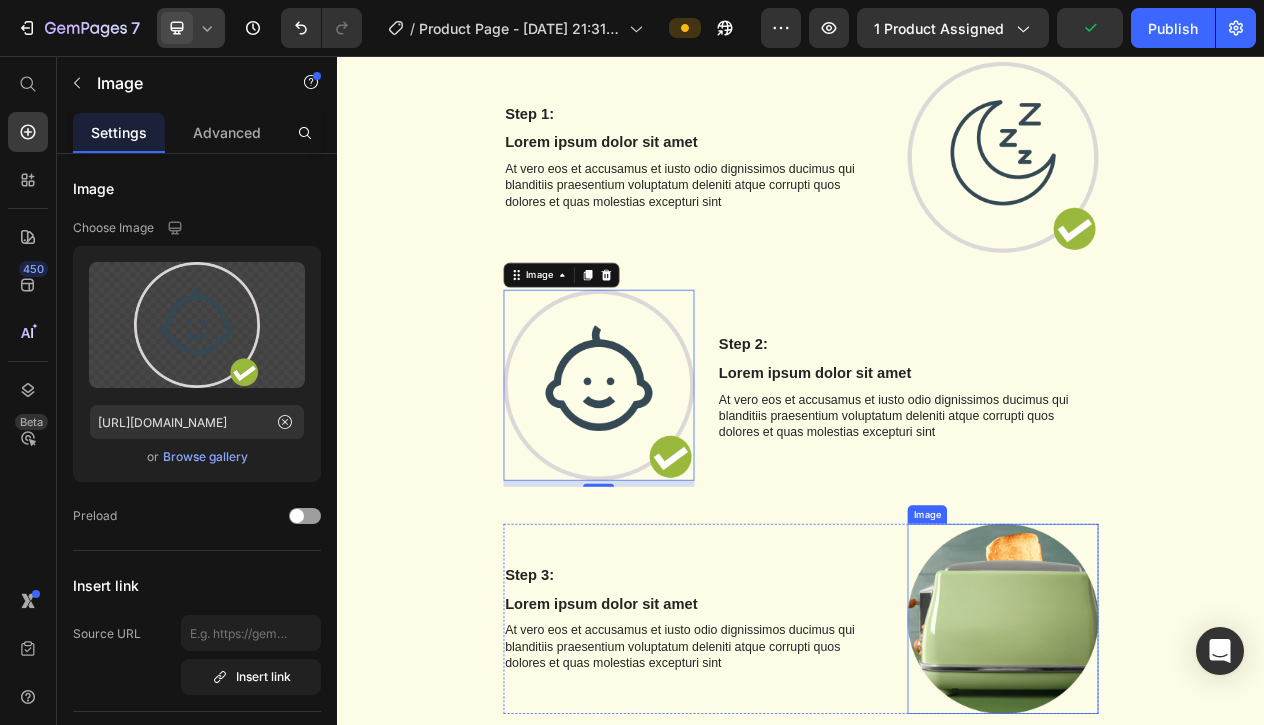 click at bounding box center [1198, 784] 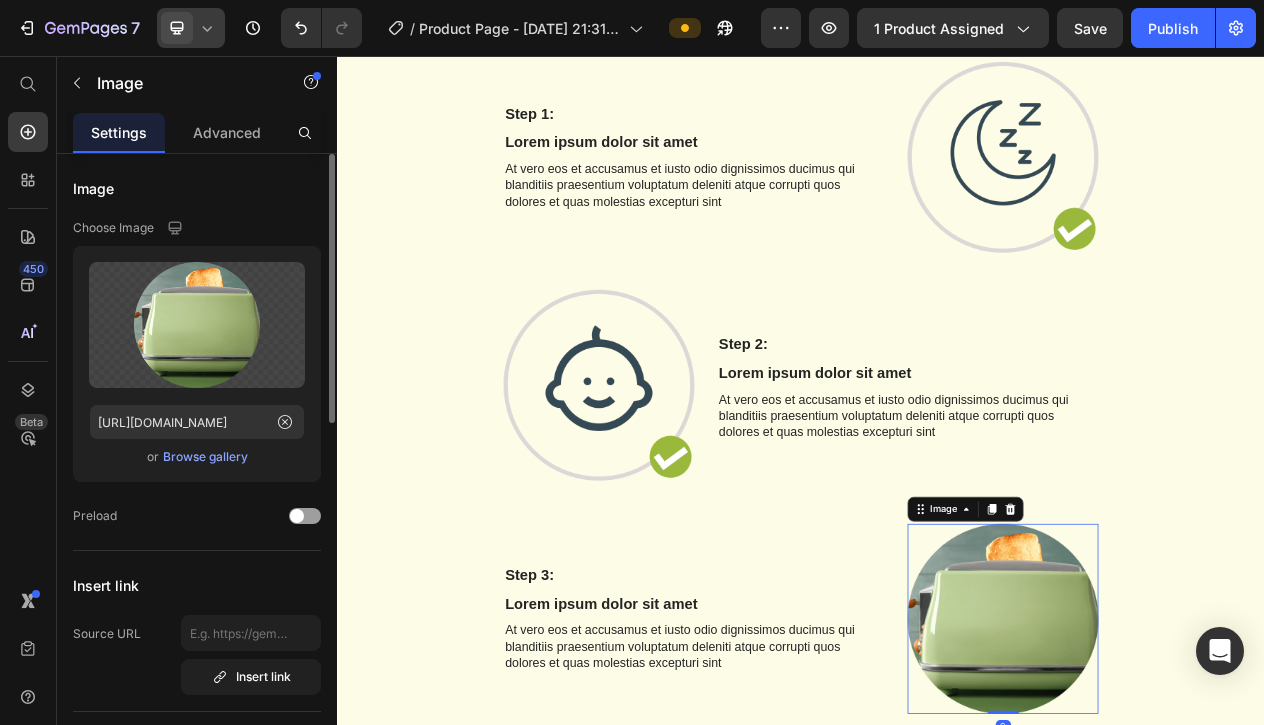 click on "Upload Image [URL][DOMAIN_NAME]  or   Browse gallery" at bounding box center [197, 364] 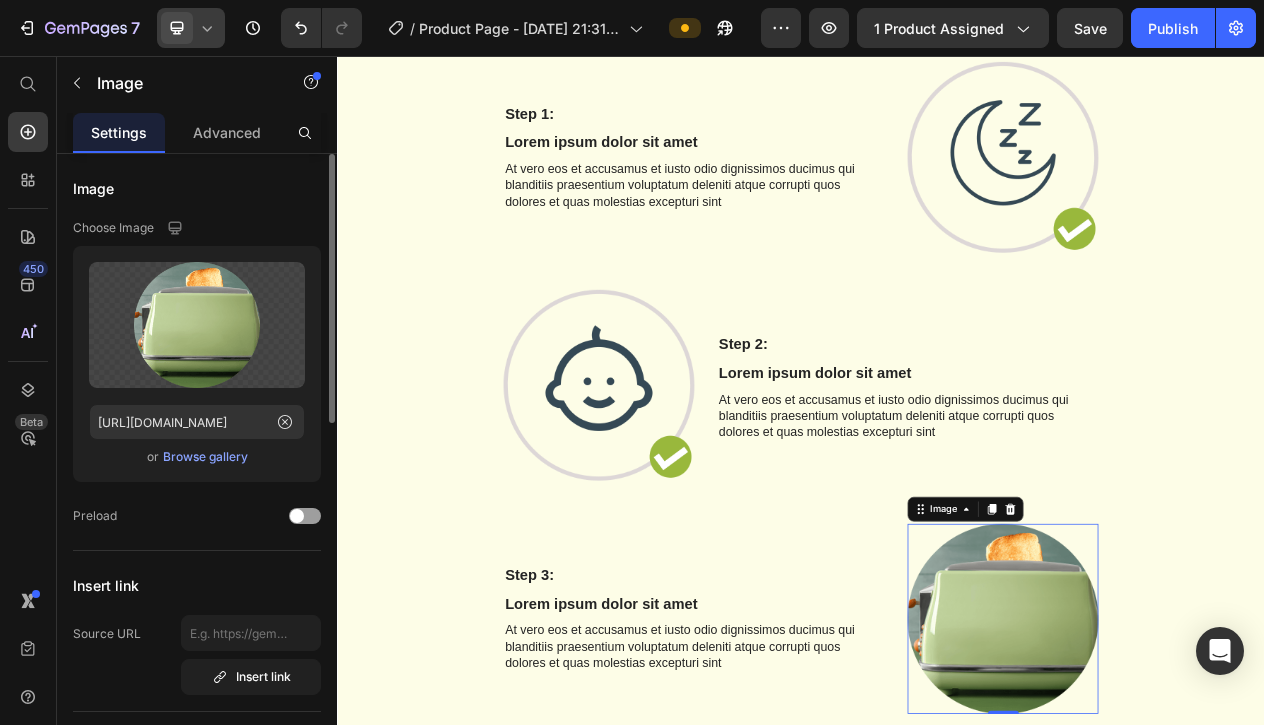 click on "Browse gallery" at bounding box center [205, 457] 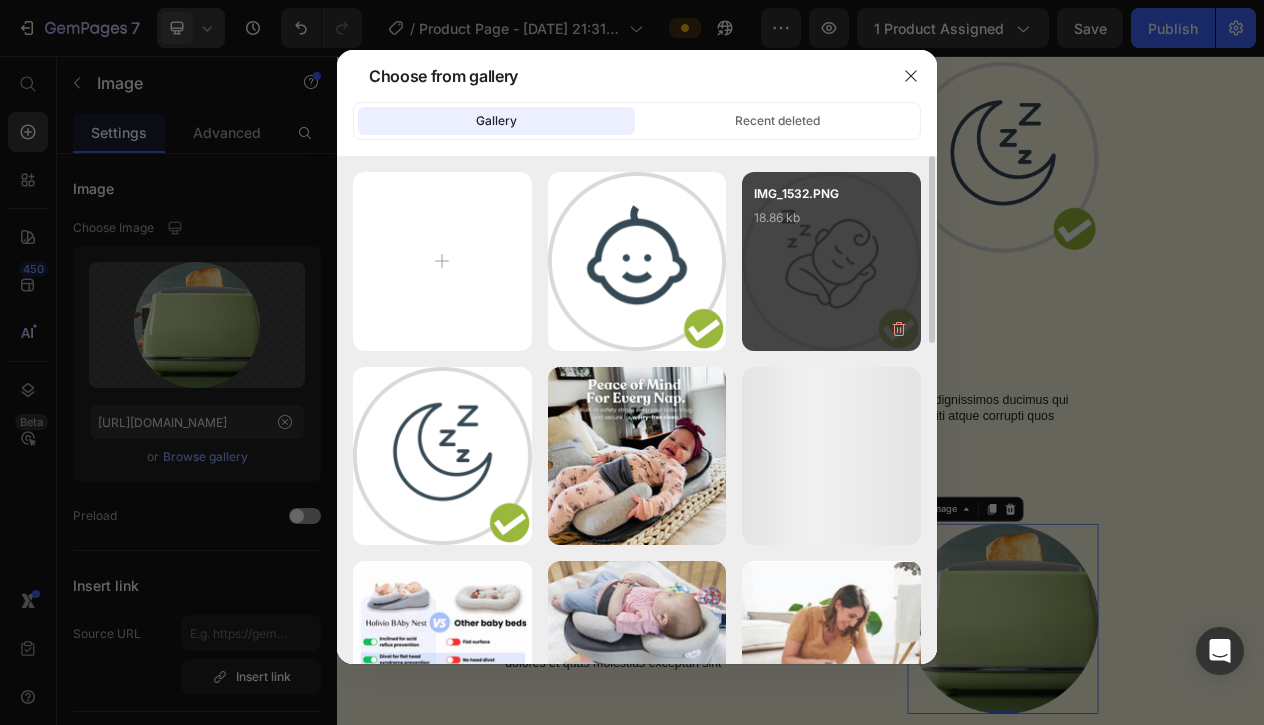 click on "IMG_1532.PNG 18.86 kb" at bounding box center (831, 261) 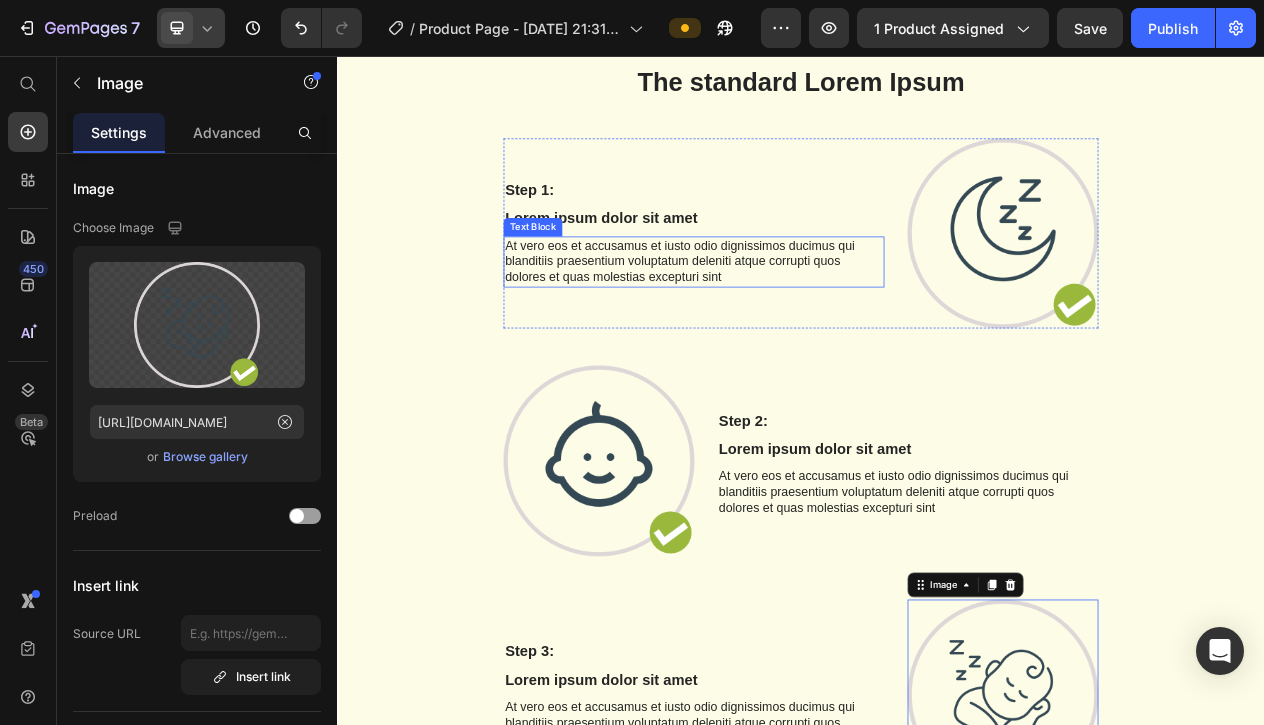 scroll, scrollTop: 9401, scrollLeft: 0, axis: vertical 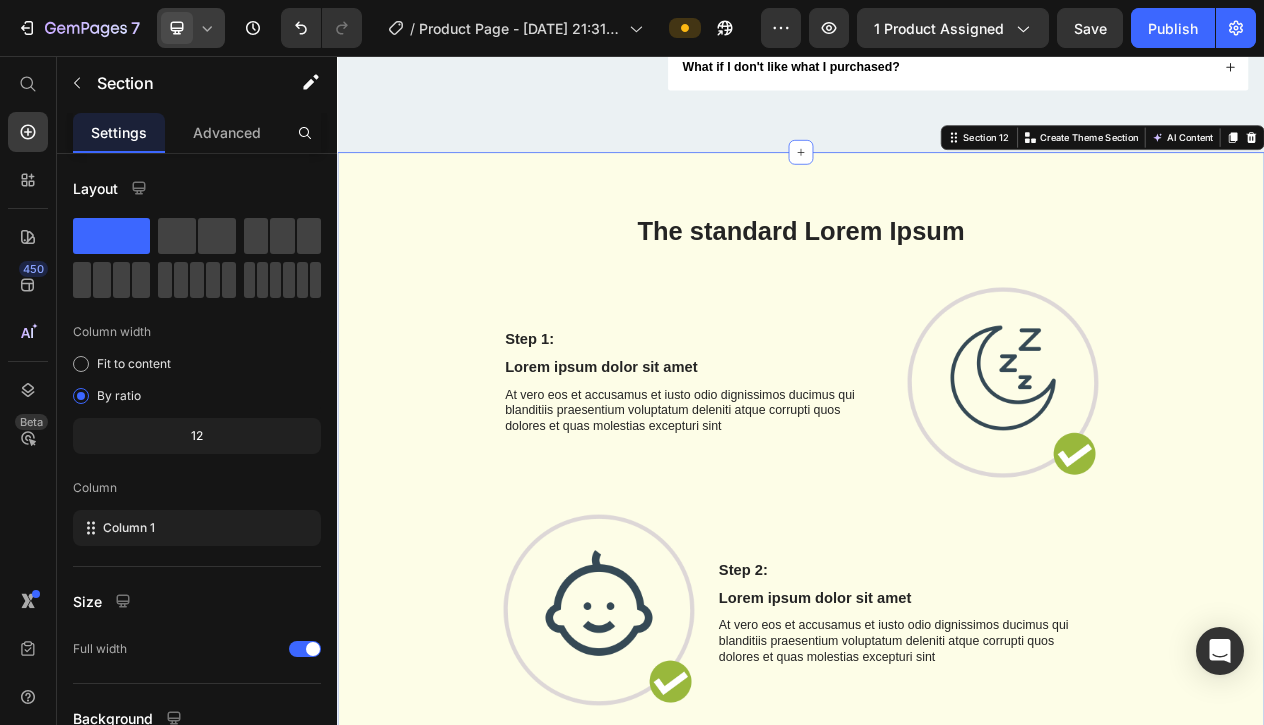 click on "The standard Lorem Ipsum Heading Row Step 1: Text Block Lorem ipsum dolor sit amet Text Block At vero eos et accusamus et iusto odio dignissimos ducimus qui blanditiis praesentium voluptatum deleniti atque corrupti quos [PERSON_NAME] et quas molestias excepturi sint Text Block Image Row Image Step 2: Text Block Lorem ipsum dolor sit amet Text Block At vero eos et accusamus et iusto odio dignissimos ducimus qui blanditiis praesentium voluptatum deleniti atque corrupti quos [PERSON_NAME] et quas molestias excepturi sint Text Block Row Step 3: Text Block Lorem ipsum dolor sit amet Text Block At vero eos et accusamus et iusto odio dignissimos ducimus qui blanditiis praesentium voluptatum deleniti atque corrupti quos [PERSON_NAME] et quas molestias excepturi sint Text Block Image Row Section 12   You can create reusable sections Create Theme Section AI Content Write with GemAI What would you like to describe here? Tone and Voice Persuasive Product Shipping Protection Show more Generate" at bounding box center [937, 737] 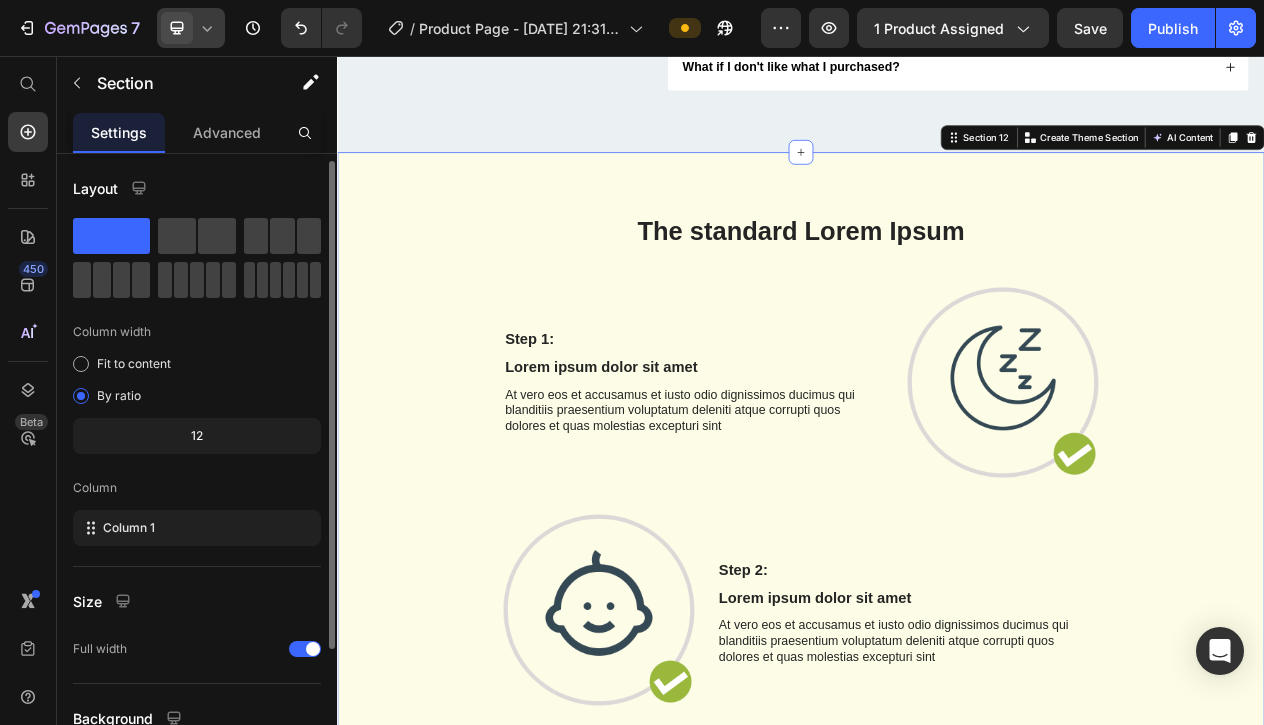 scroll, scrollTop: 180, scrollLeft: 0, axis: vertical 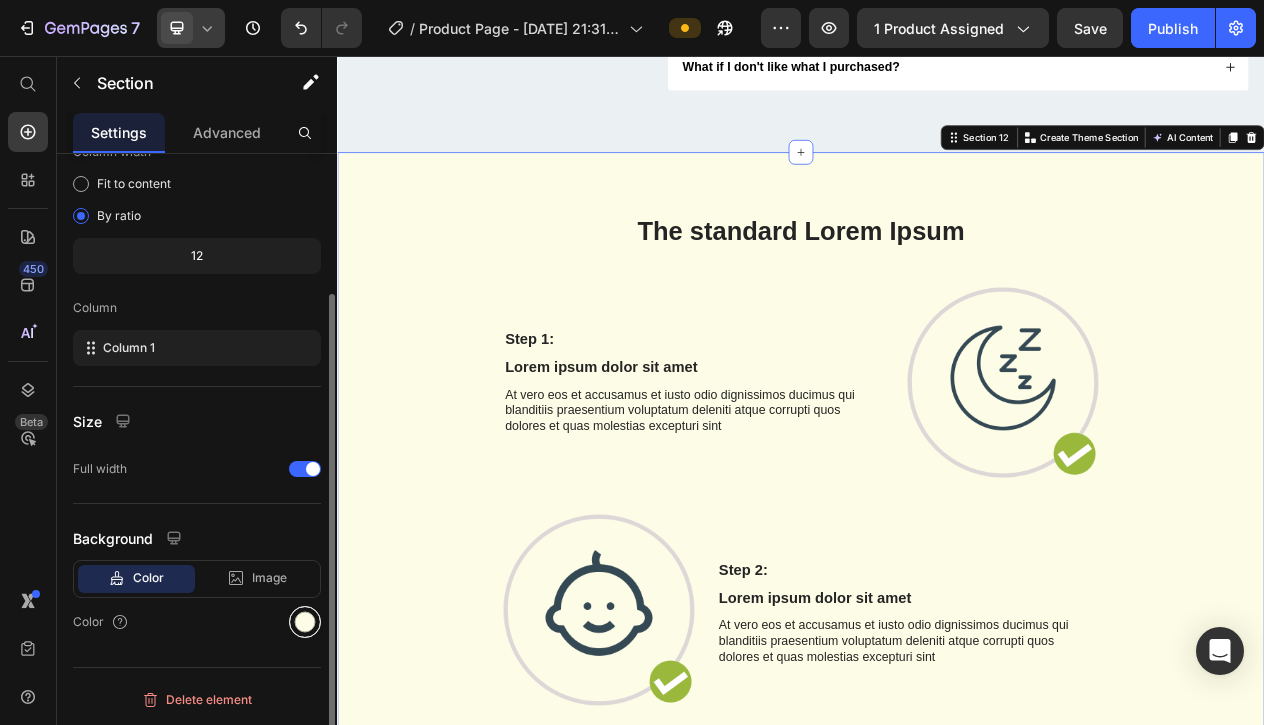 click at bounding box center [305, 622] 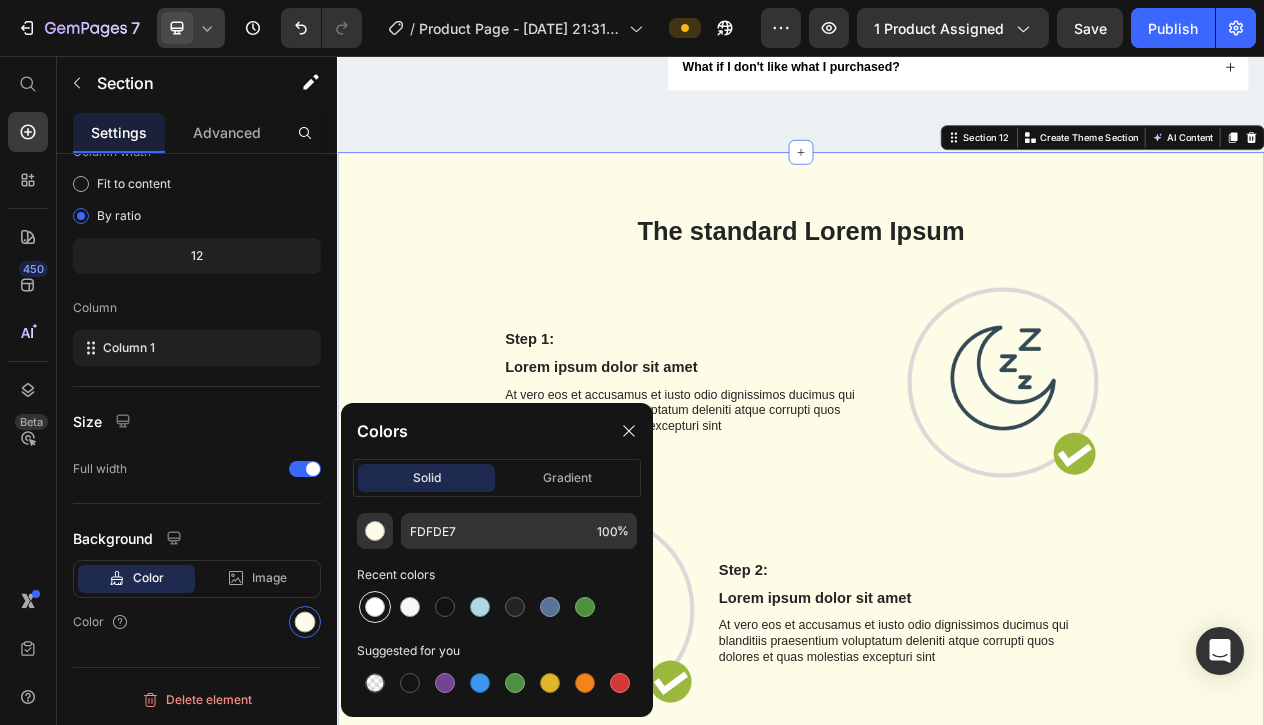 click at bounding box center (375, 607) 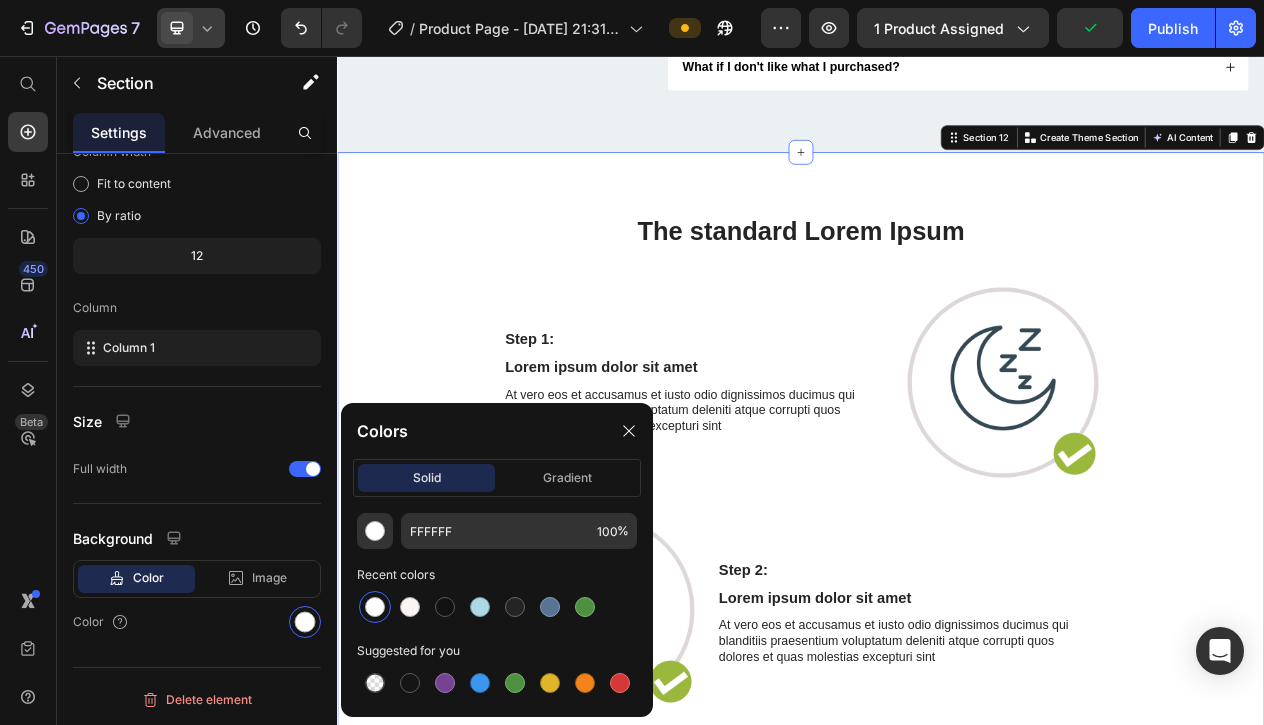 click on "The standard Lorem Ipsum Heading Row Step 1: Text Block Lorem ipsum dolor sit amet Text Block At vero eos et accusamus et iusto odio dignissimos ducimus qui blanditiis praesentium voluptatum deleniti atque corrupti quos [PERSON_NAME] et quas molestias excepturi sint Text Block Image Row Image Step 2: Text Block Lorem ipsum dolor sit amet Text Block At vero eos et accusamus et iusto odio dignissimos ducimus qui blanditiis praesentium voluptatum deleniti atque corrupti quos [PERSON_NAME] et quas molestias excepturi sint Text Block Row Step 3: Text Block Lorem ipsum dolor sit amet Text Block At vero eos et accusamus et iusto odio dignissimos ducimus qui blanditiis praesentium voluptatum deleniti atque corrupti quos [PERSON_NAME] et quas molestias excepturi sint Text Block Image Row Section 12   You can create reusable sections Create Theme Section AI Content Write with GemAI What would you like to describe here? Tone and Voice Persuasive Product Shipping Protection Show more Generate" at bounding box center [937, 737] 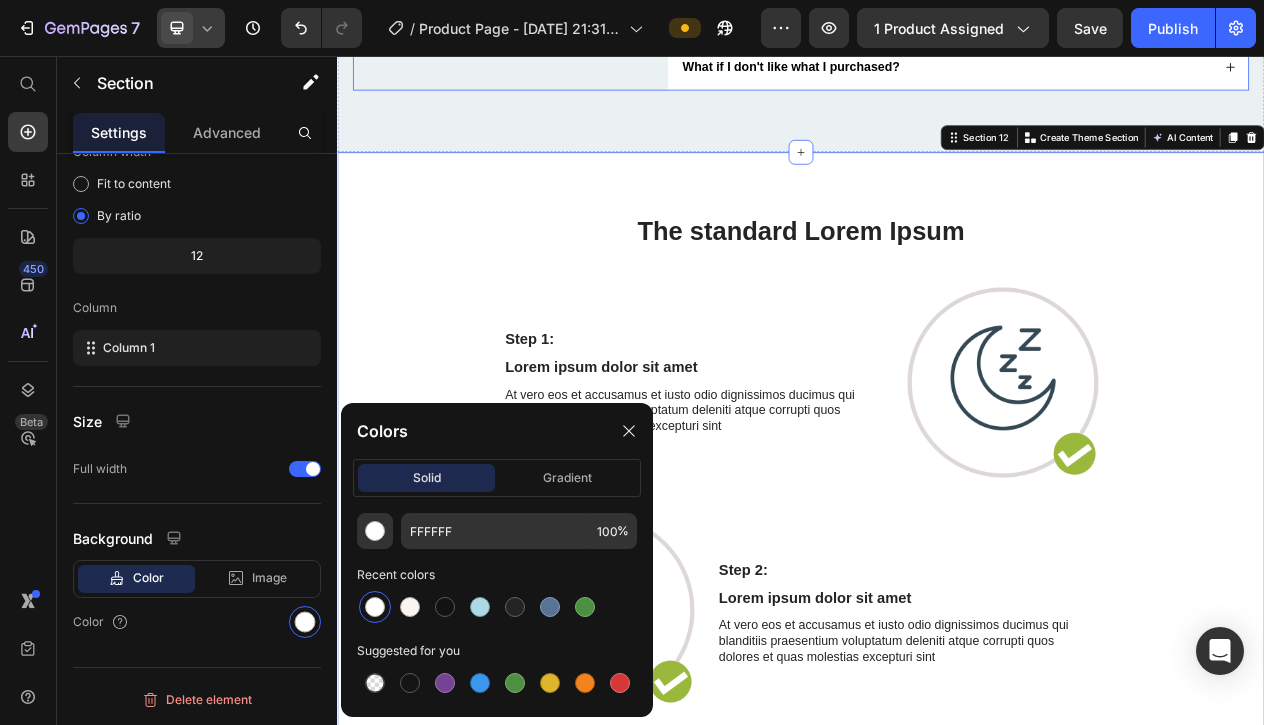 click on "Frequently Asked Questions Heading" at bounding box center [545, -79] 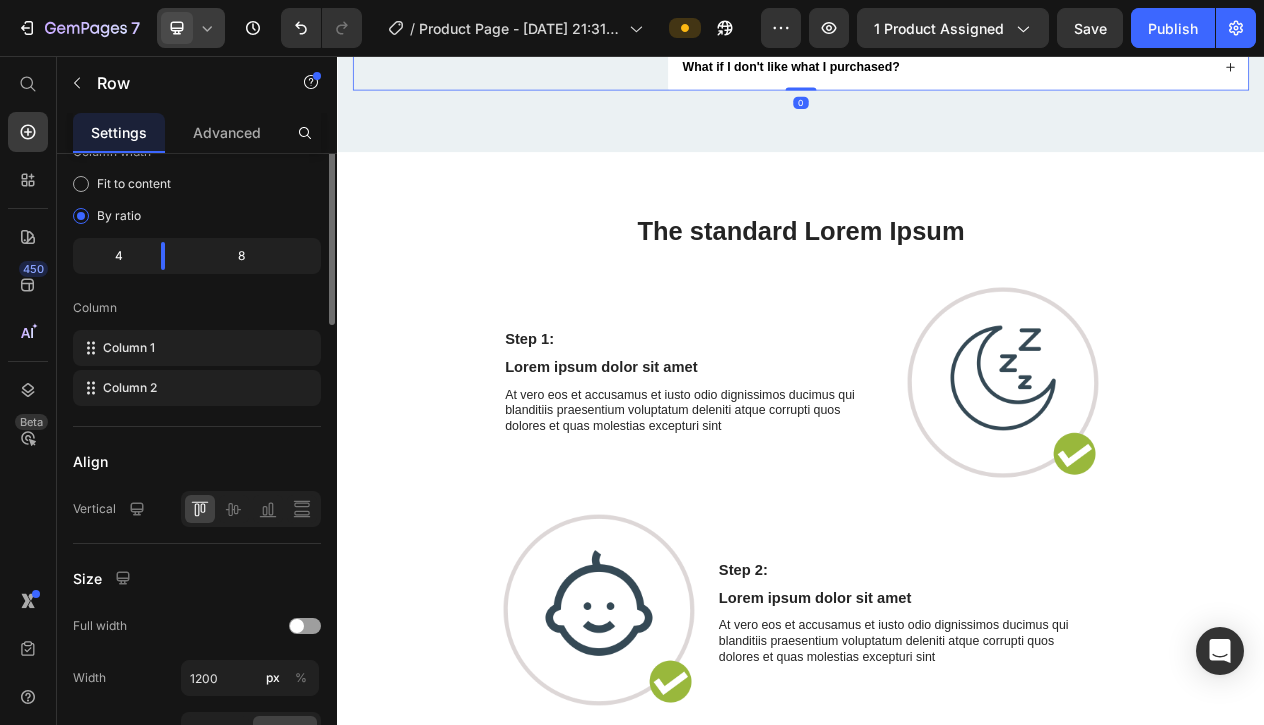 scroll, scrollTop: 0, scrollLeft: 0, axis: both 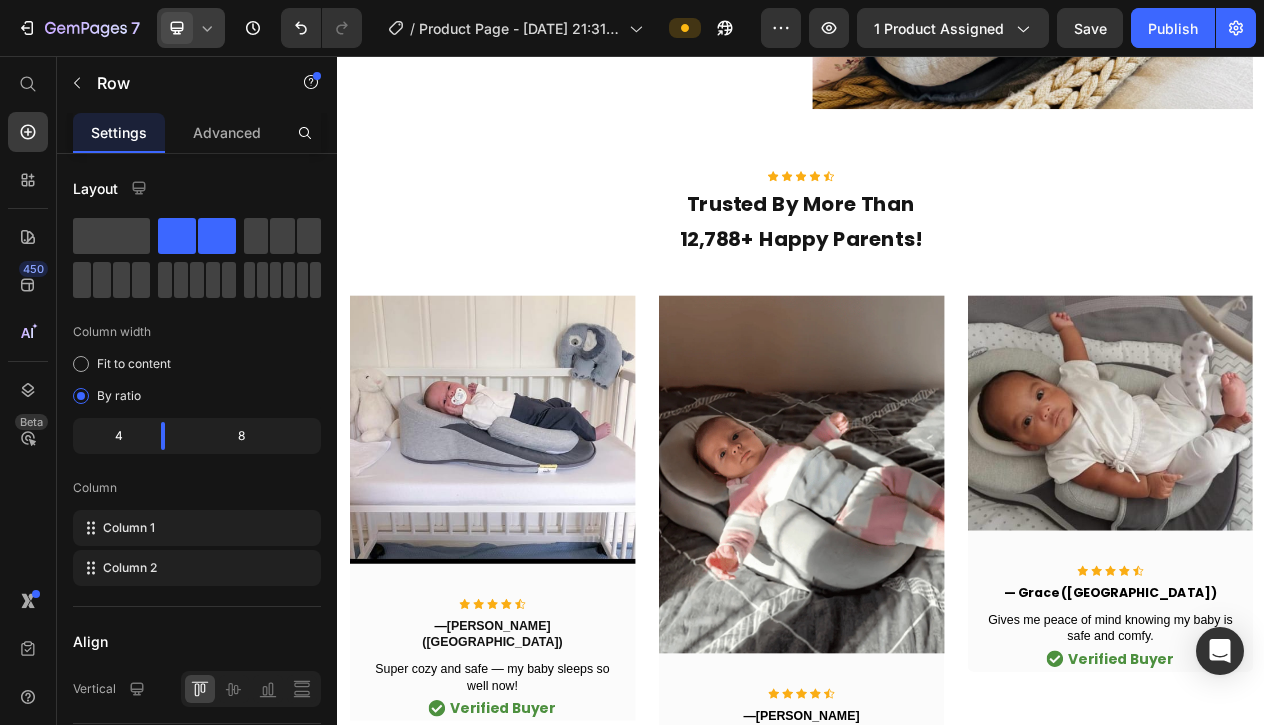 click on "Saw their baby enjoy more restful naps and wake up happier." at bounding box center (734, -163) 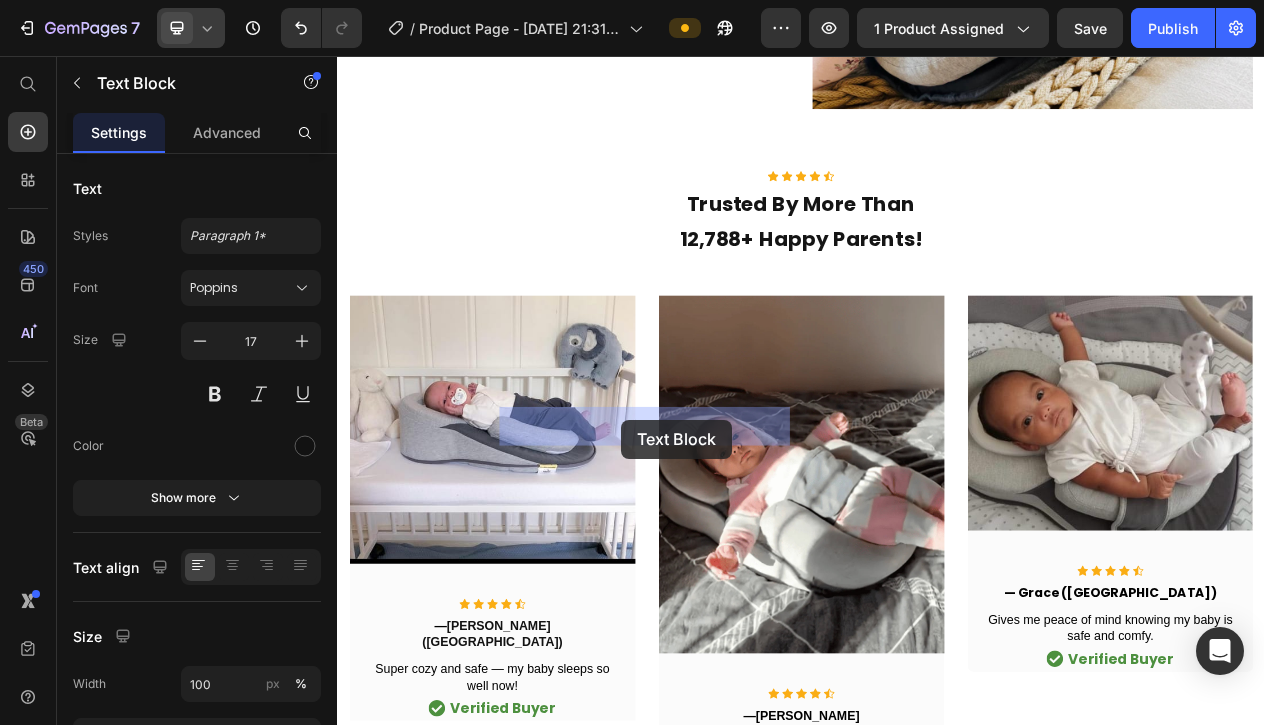 drag, startPoint x: 694, startPoint y: 540, endPoint x: 709, endPoint y: 526, distance: 20.518284 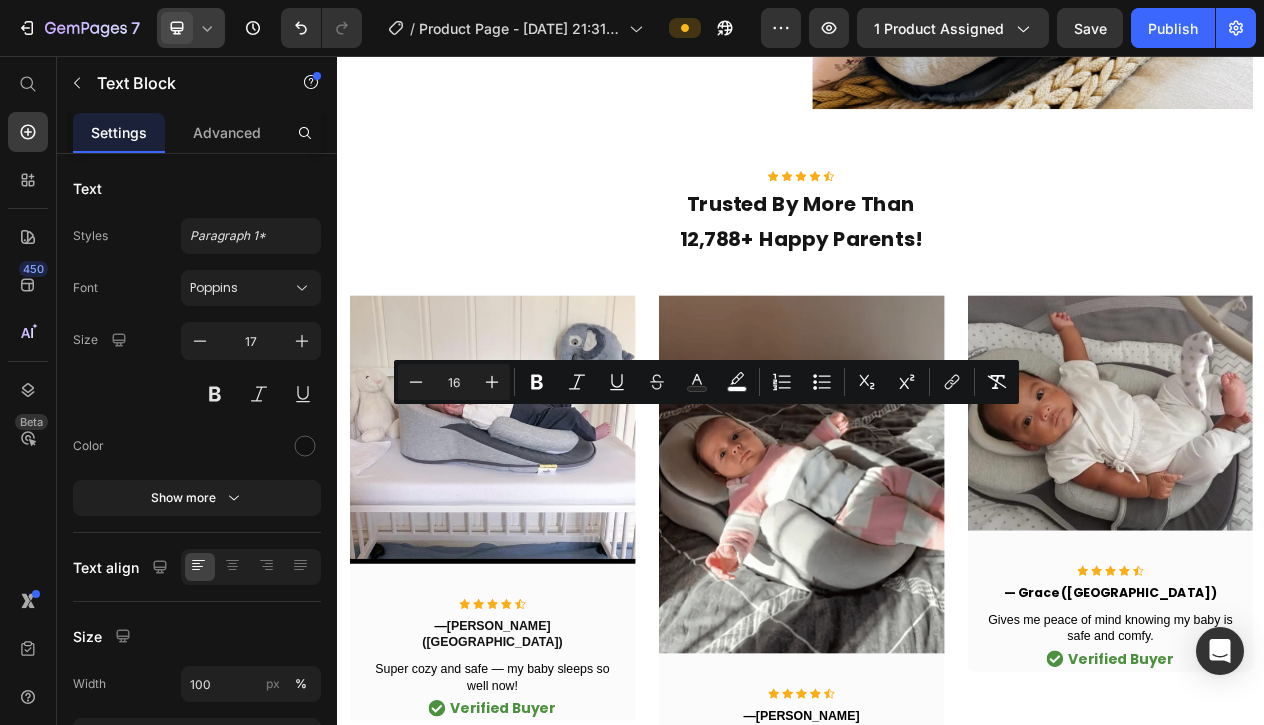 drag, startPoint x: 692, startPoint y: 545, endPoint x: 551, endPoint y: 531, distance: 141.69333 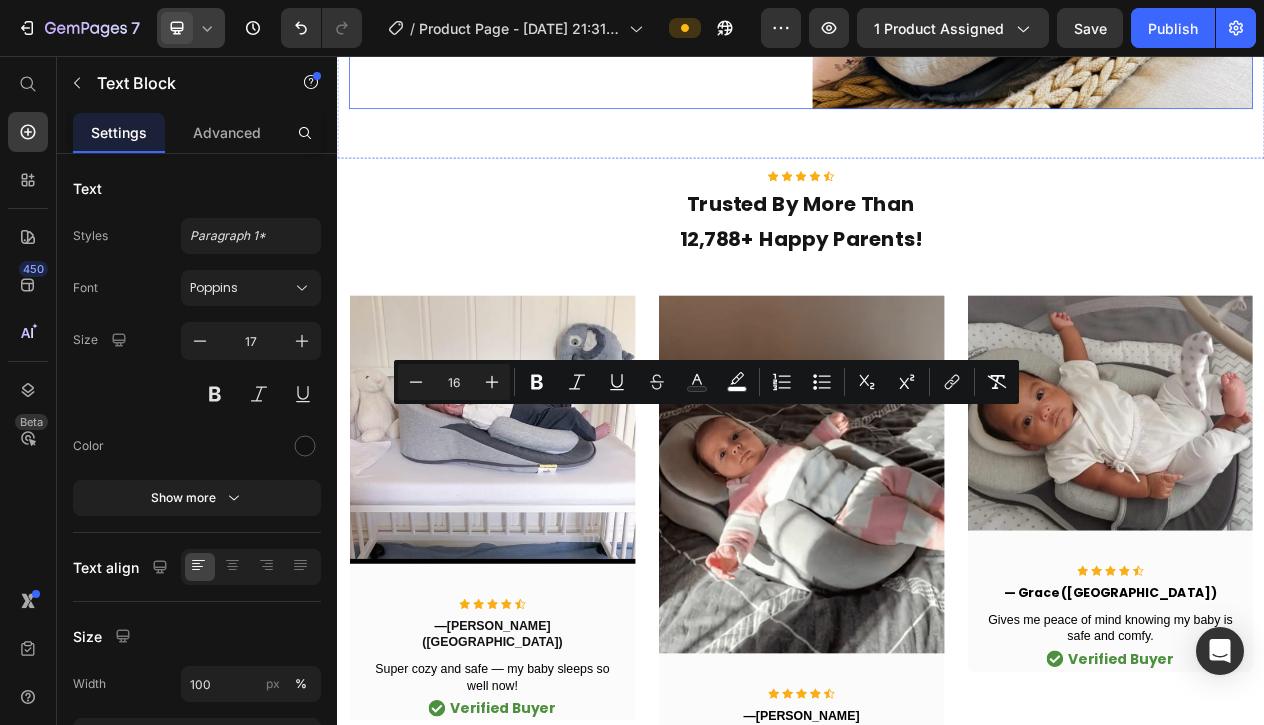 click on "# 1 UK BED FOR NEWBORNS Text Block Why Parents Love Holivio™ Heading 96% Text Block Row Row Noticed significant relief from [MEDICAL_DATA]. Text Block Row 94% Text Block Row Row Noticed their baby sleeps longer & more soundly through the night. Text Block Row 98% Text Block Row Row Saw their baby enjoy more restful naps and wake up happier. Text Block   0 Row" at bounding box center [637, -161] 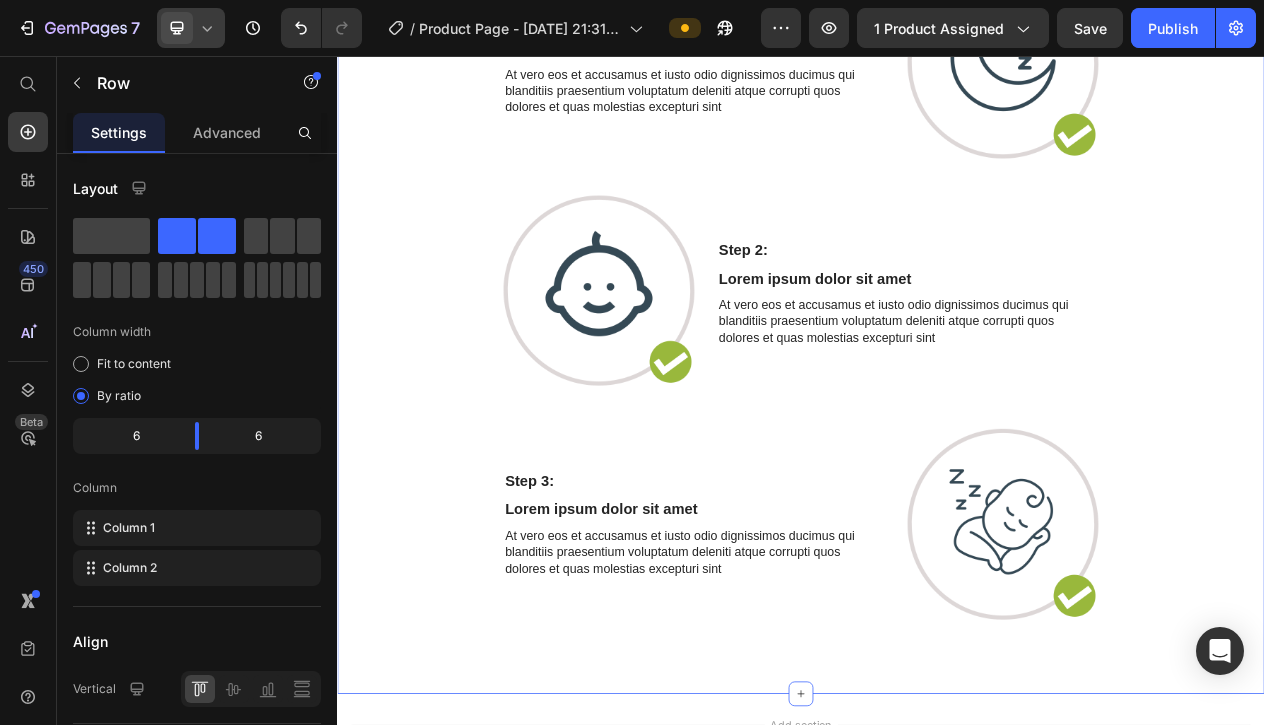 scroll, scrollTop: 9164, scrollLeft: 0, axis: vertical 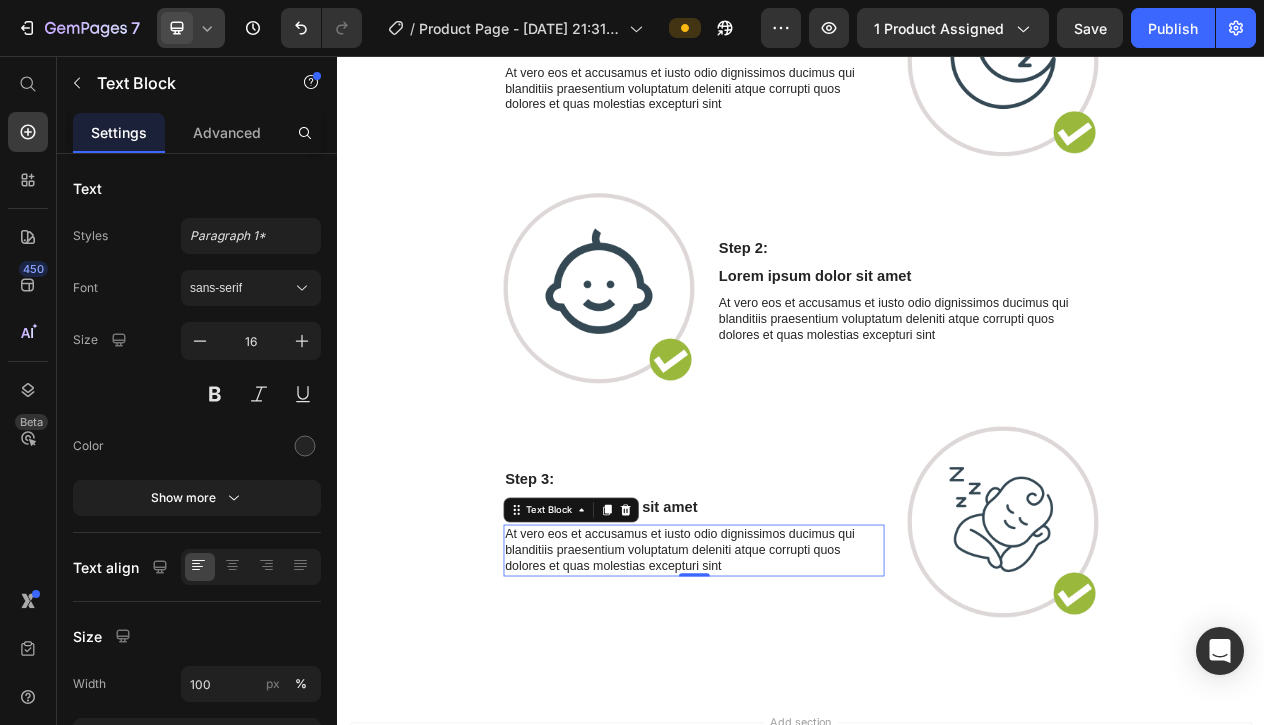 click on "At vero eos et accusamus et iusto odio dignissimos ducimus qui blanditiis praesentium voluptatum deleniti atque corrupti quos dolores et quas molestias excepturi sint" at bounding box center (798, 695) 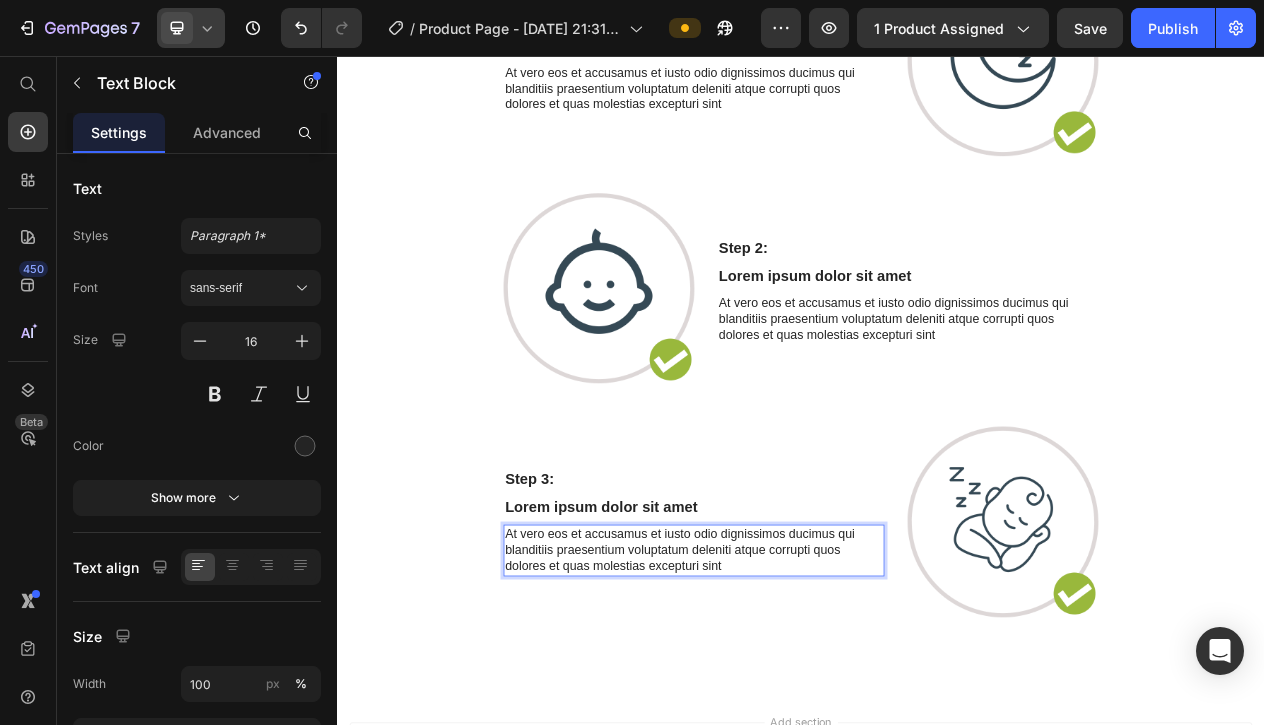 click on "At vero eos et accusamus et iusto odio dignissimos ducimus qui blanditiis praesentium voluptatum deleniti atque corrupti quos dolores et quas molestias excepturi sint" at bounding box center (798, 695) 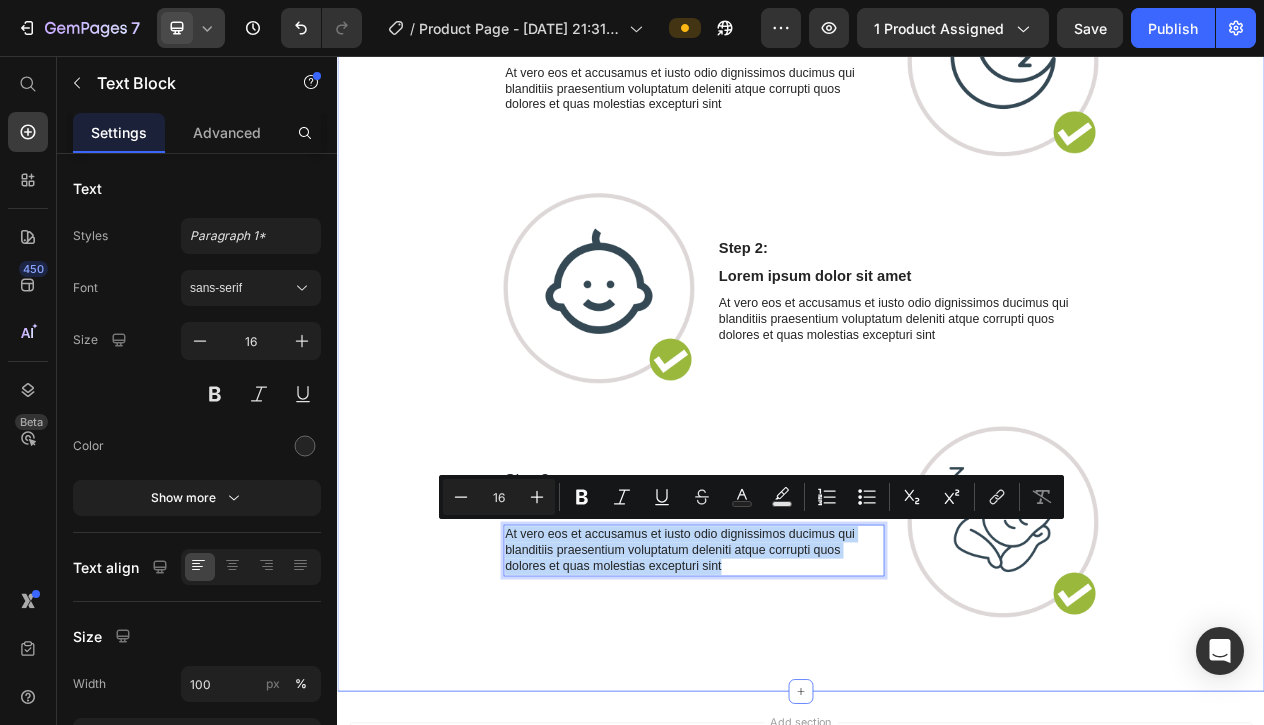drag, startPoint x: 843, startPoint y: 706, endPoint x: 549, endPoint y: 667, distance: 296.57544 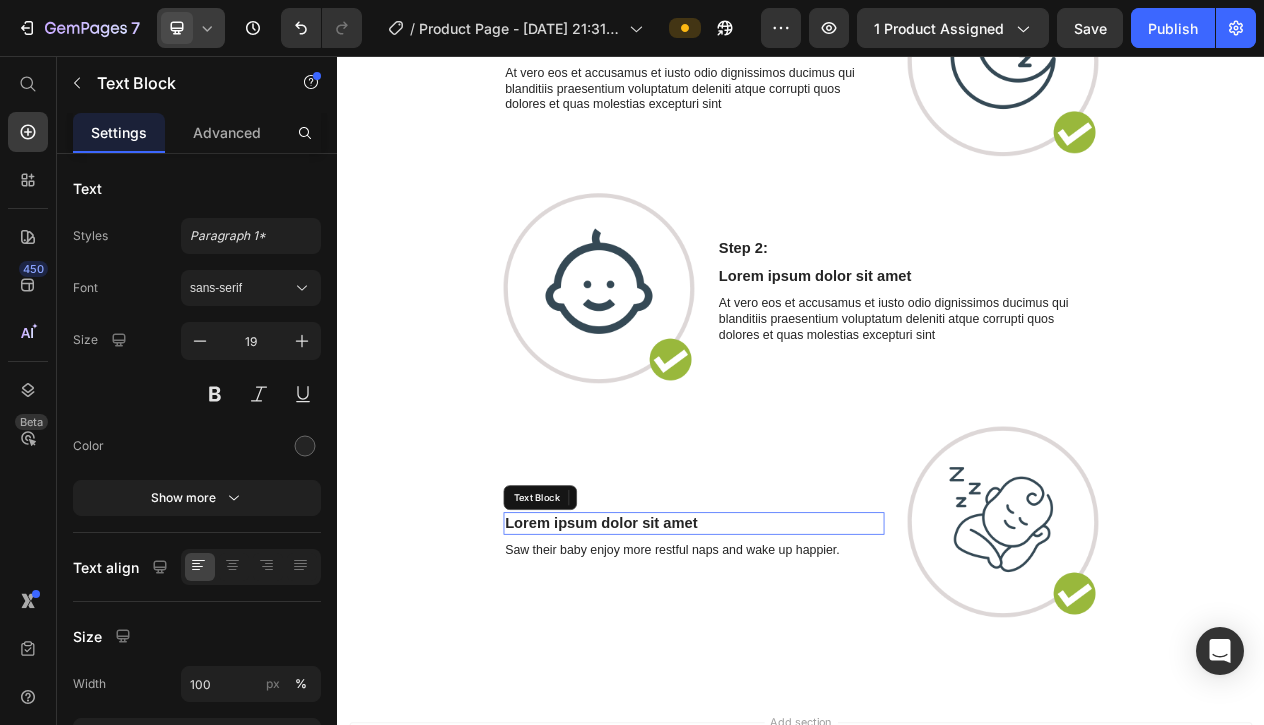 click on "Lorem ipsum dolor sit amet" at bounding box center (798, 660) 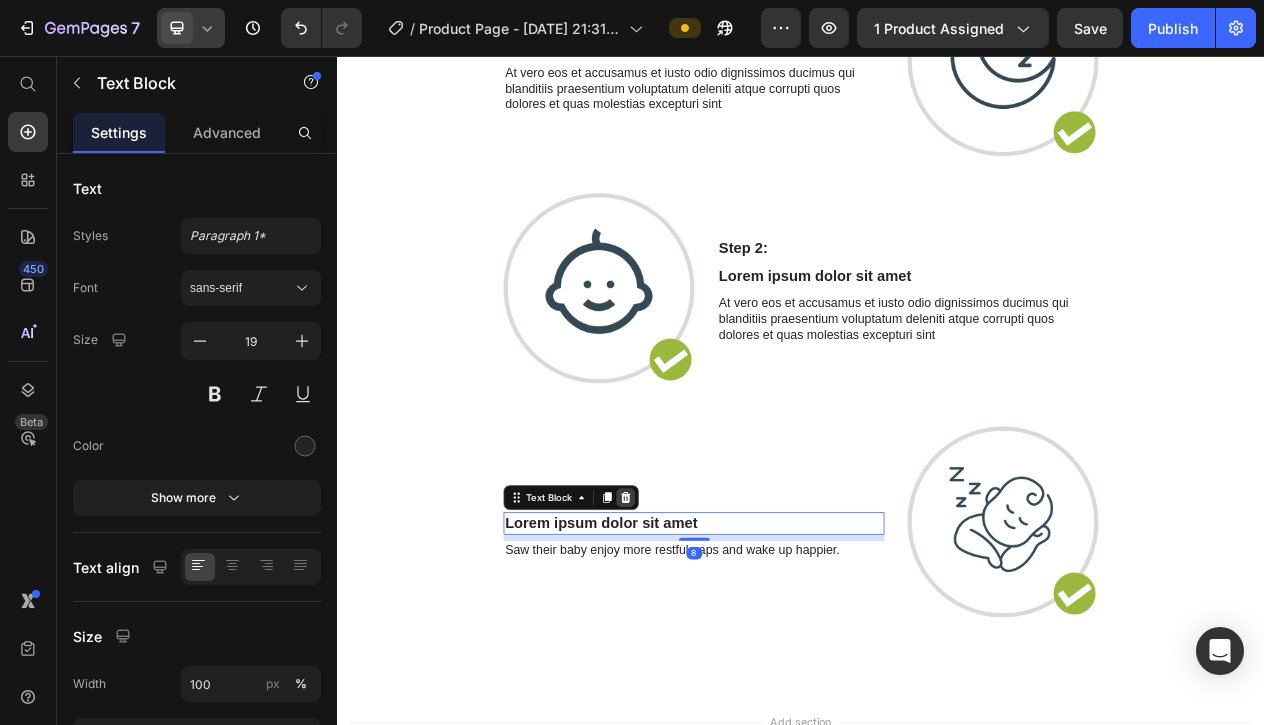 click at bounding box center (710, 627) 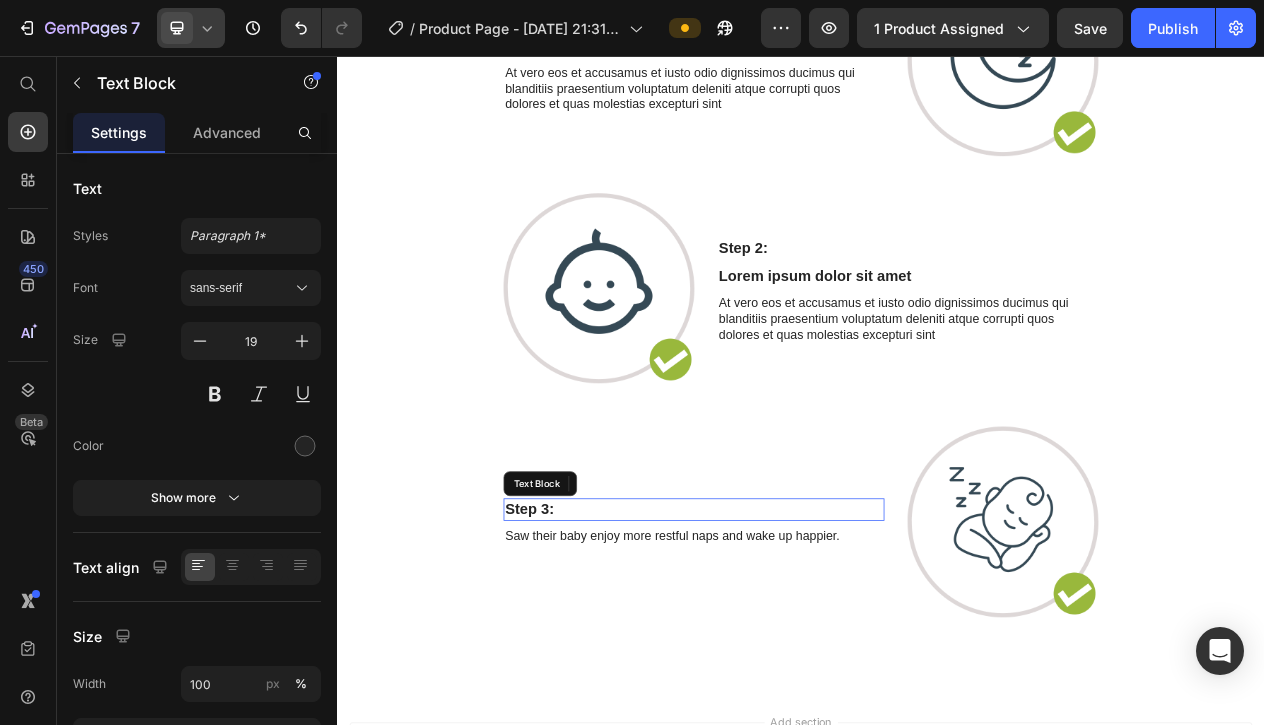 click on "Step 3:" at bounding box center [798, 642] 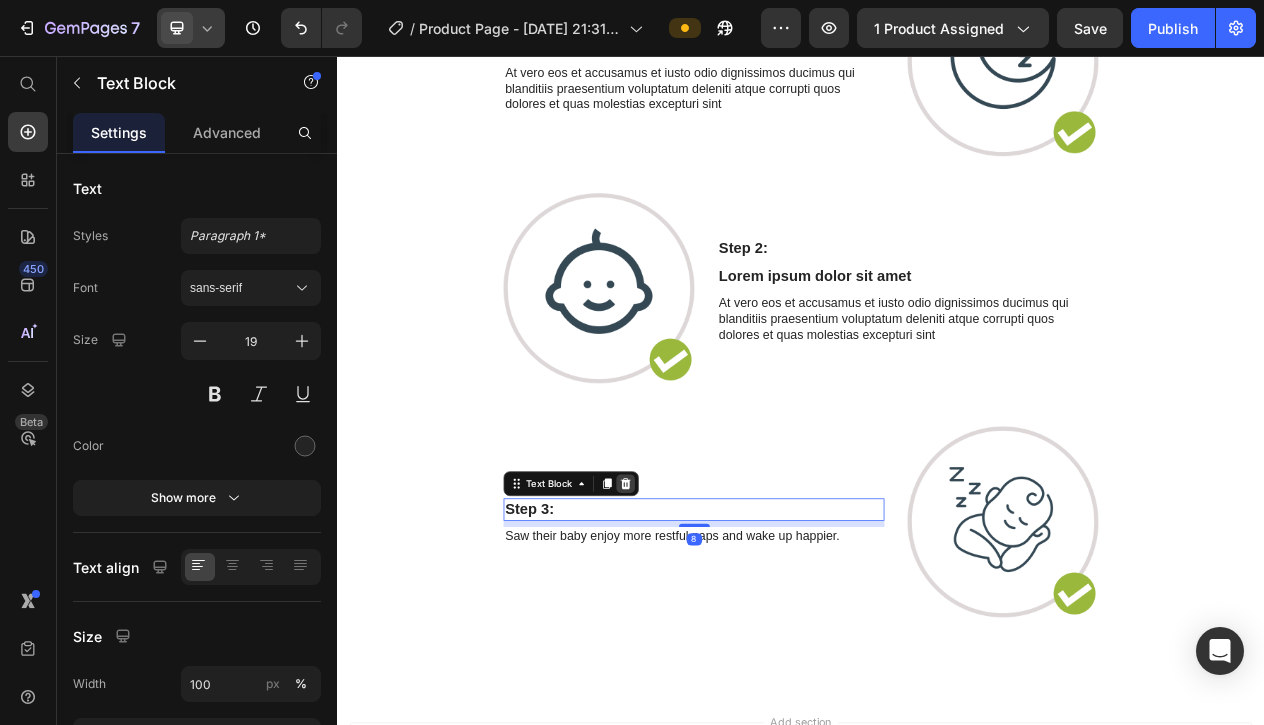 click 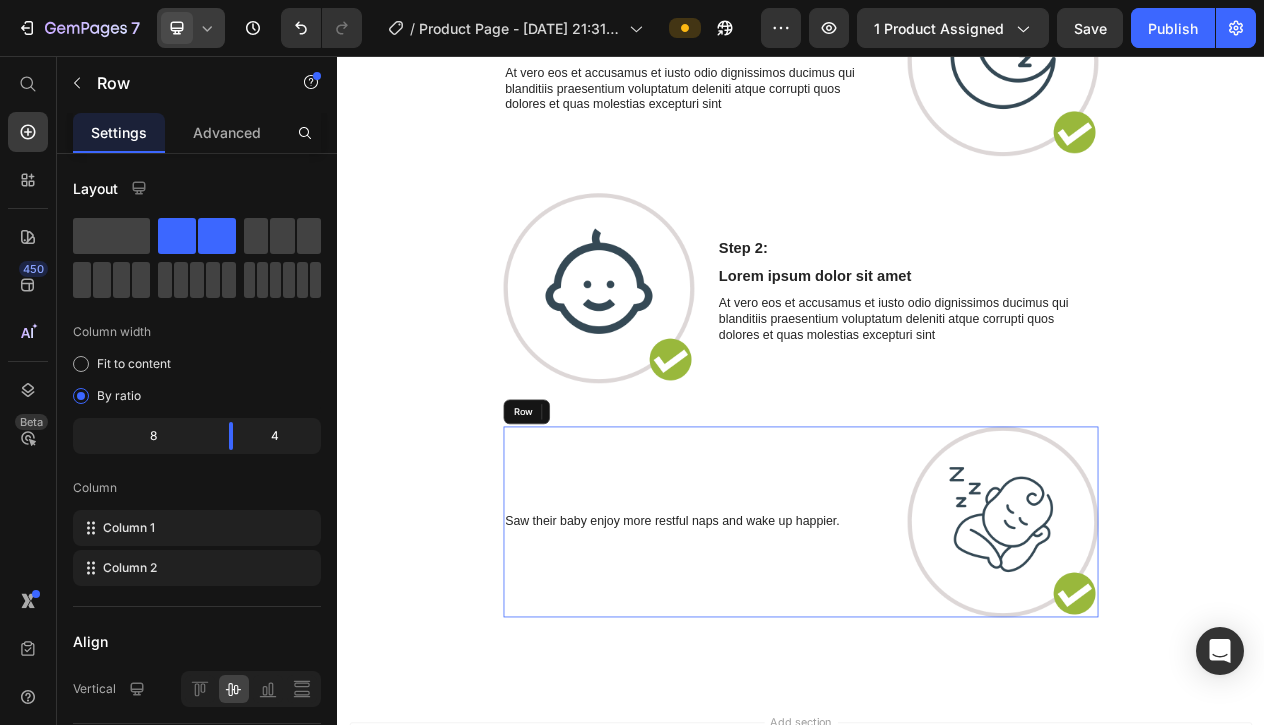 click on "Saw their baby enjoy more restful naps and wake up happier. Text Block" at bounding box center [798, 658] 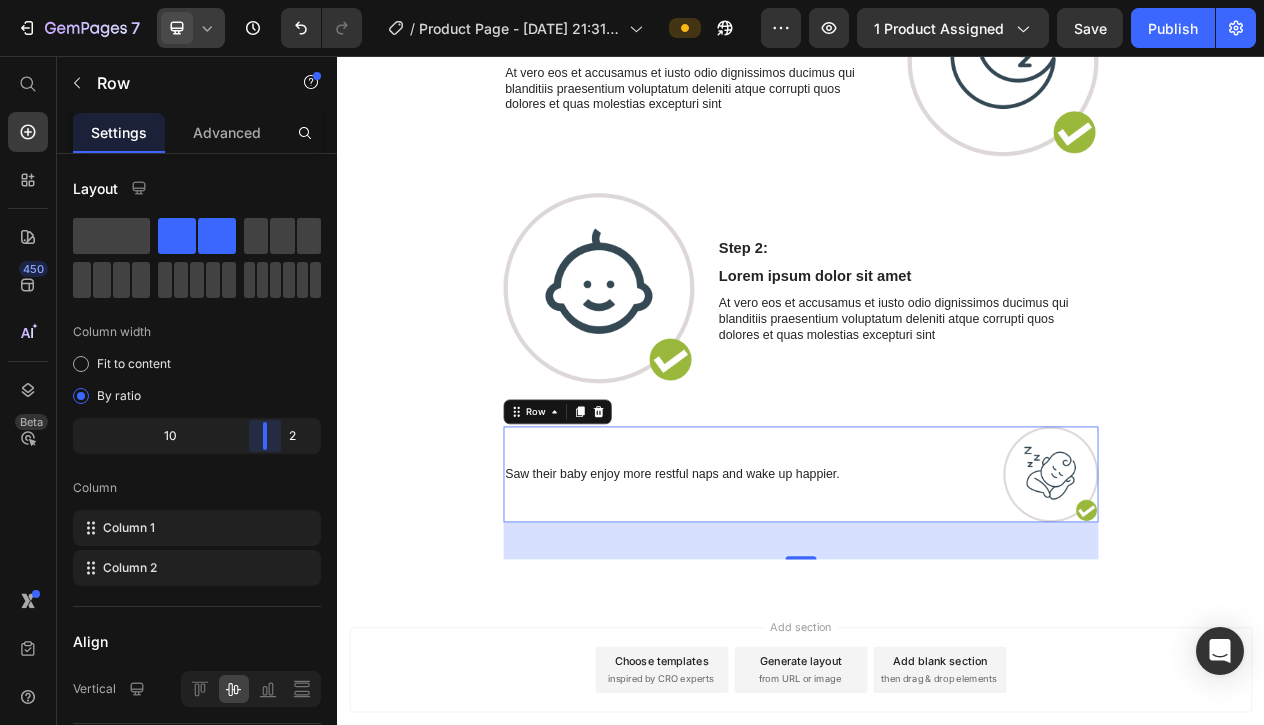 drag, startPoint x: 230, startPoint y: 436, endPoint x: 287, endPoint y: 437, distance: 57.00877 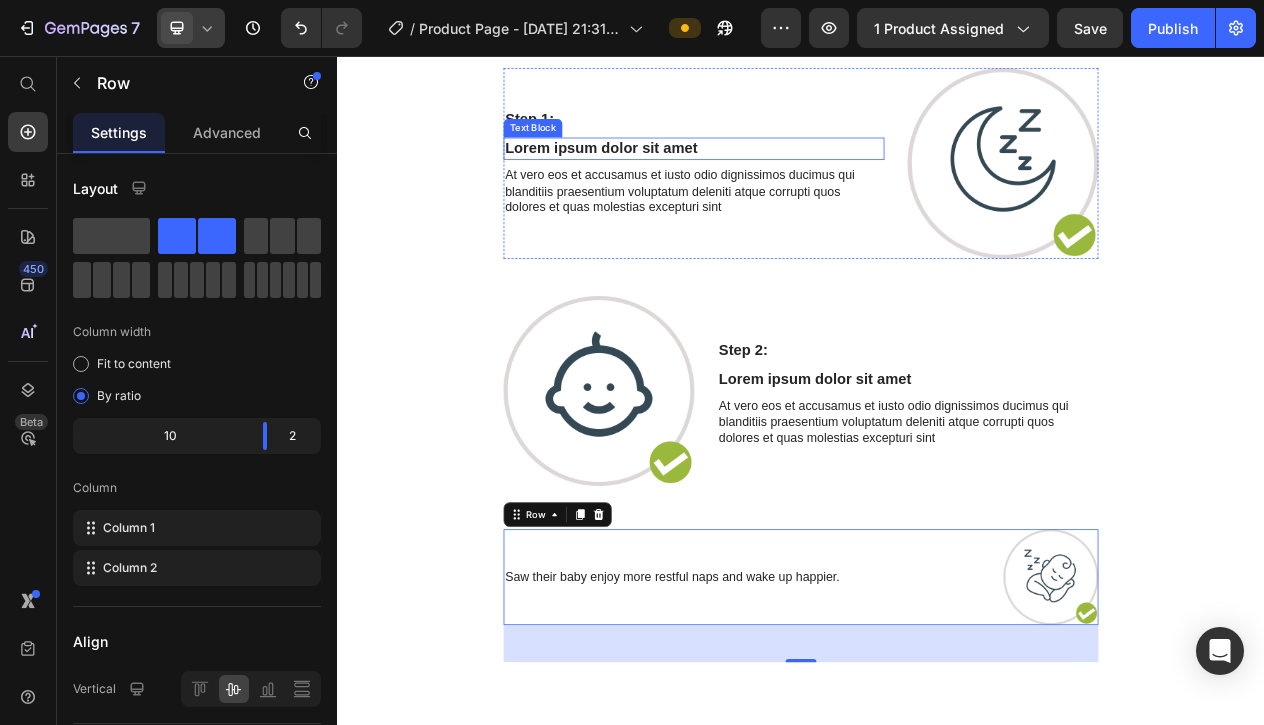 scroll, scrollTop: 8825, scrollLeft: 0, axis: vertical 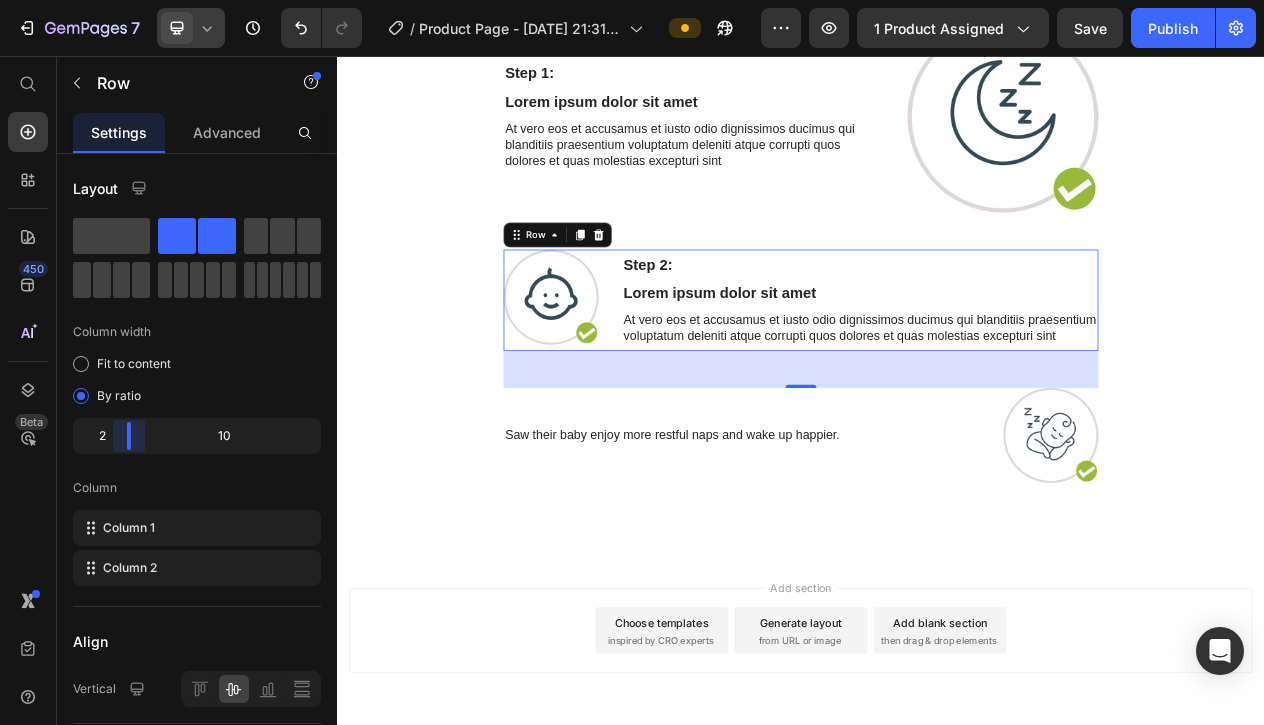 drag, startPoint x: 162, startPoint y: 438, endPoint x: 124, endPoint y: 433, distance: 38.327538 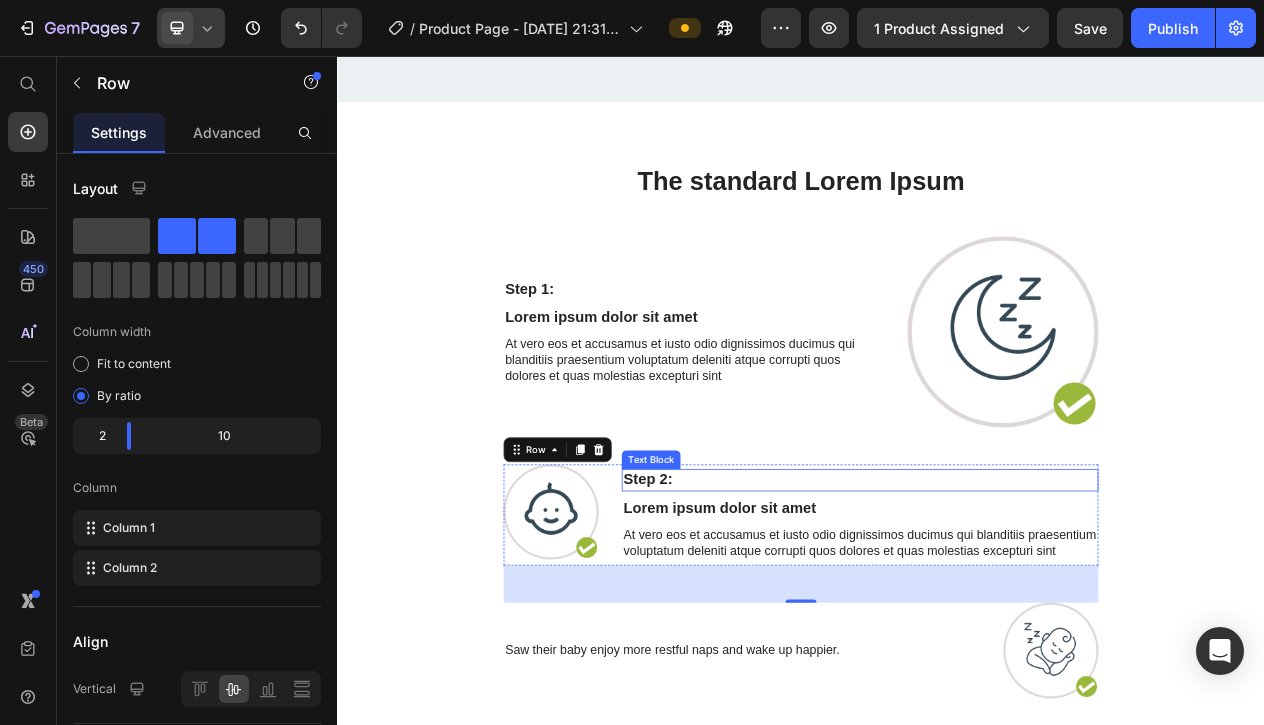 scroll, scrollTop: 8437, scrollLeft: 0, axis: vertical 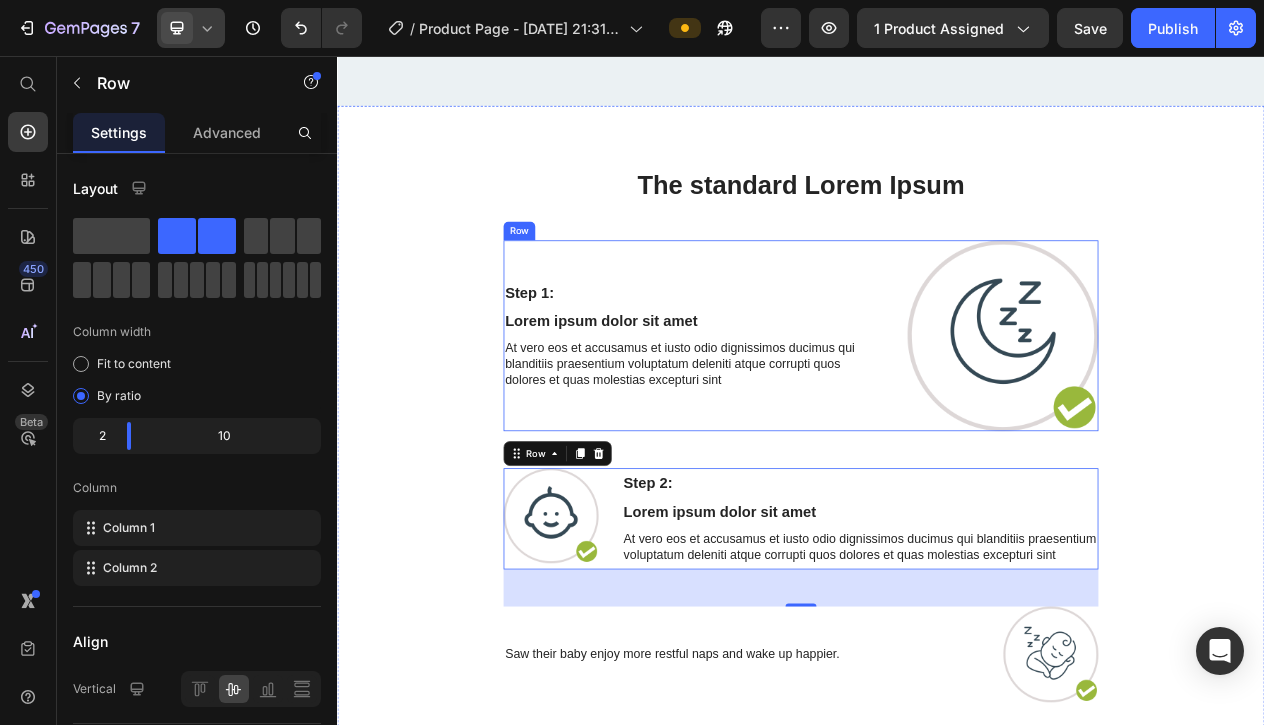 click on "Step 1: Text Block Lorem ipsum dolor sit amet Text Block At vero eos et accusamus et iusto odio dignissimos ducimus qui blanditiis praesentium voluptatum deleniti atque corrupti quos dolores et quas molestias excepturi sint Text Block" at bounding box center [798, 417] 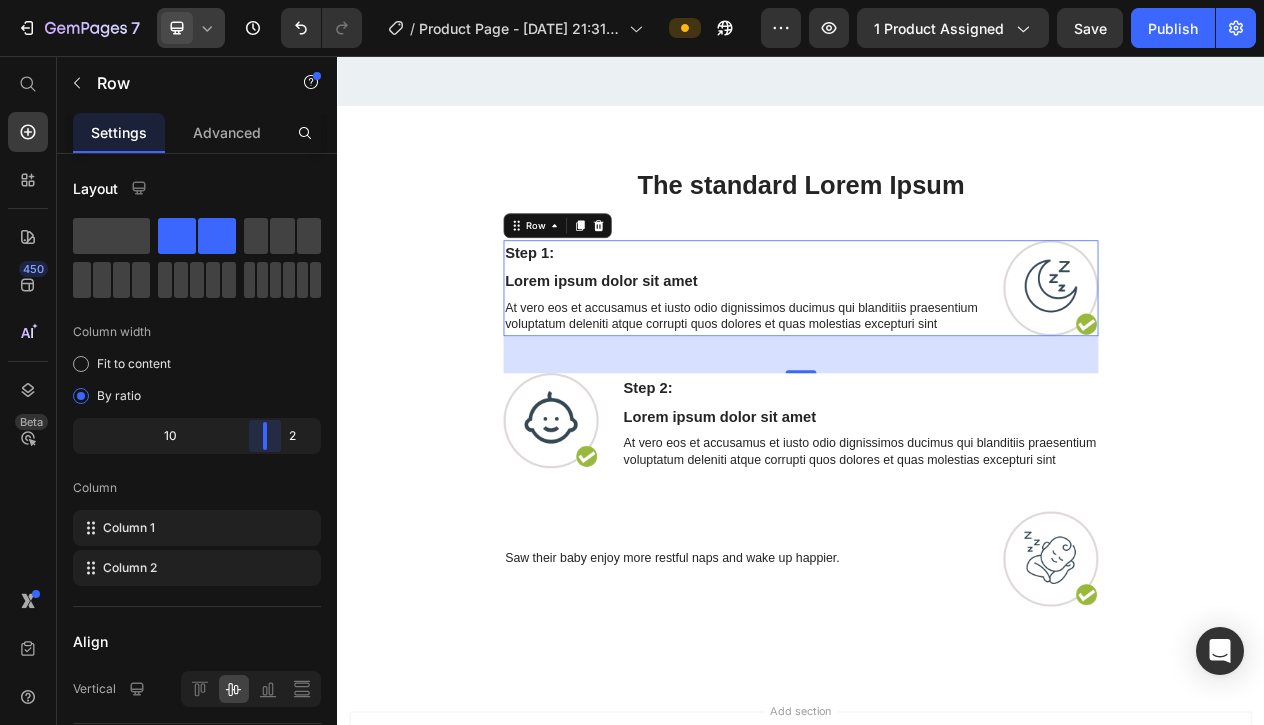 drag, startPoint x: 231, startPoint y: 440, endPoint x: 275, endPoint y: 438, distance: 44.04543 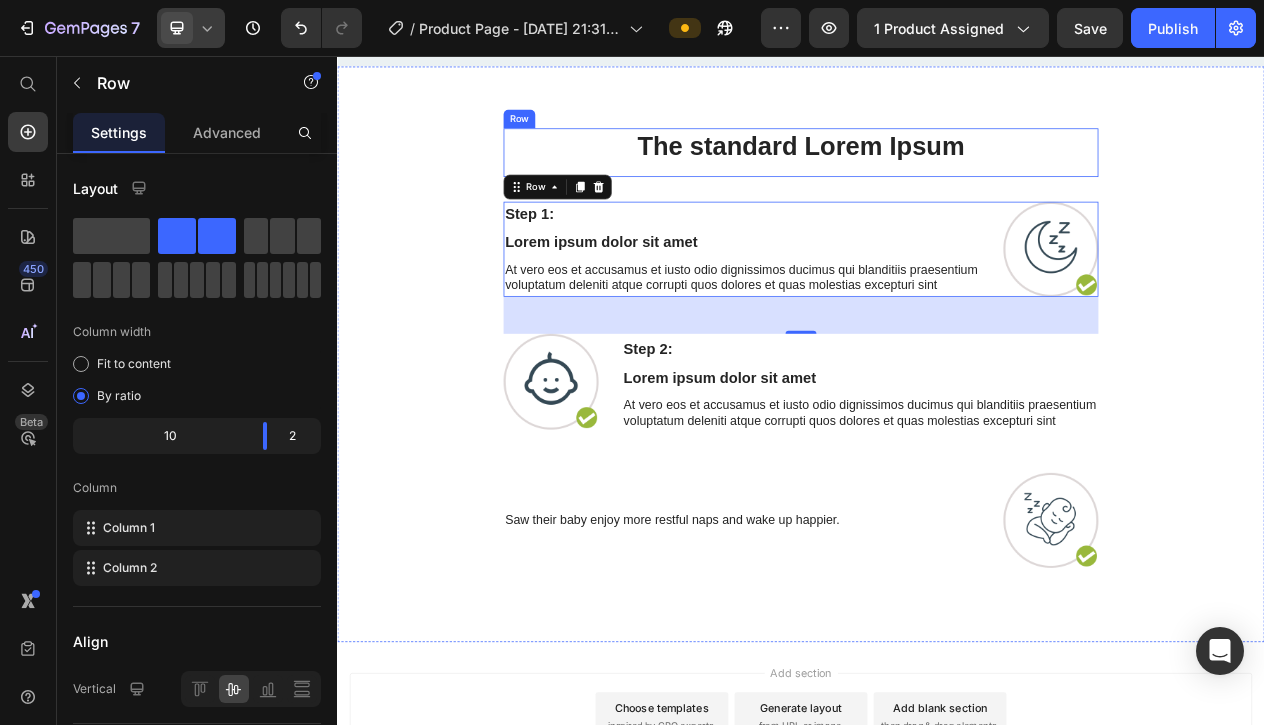 scroll, scrollTop: 8860, scrollLeft: 0, axis: vertical 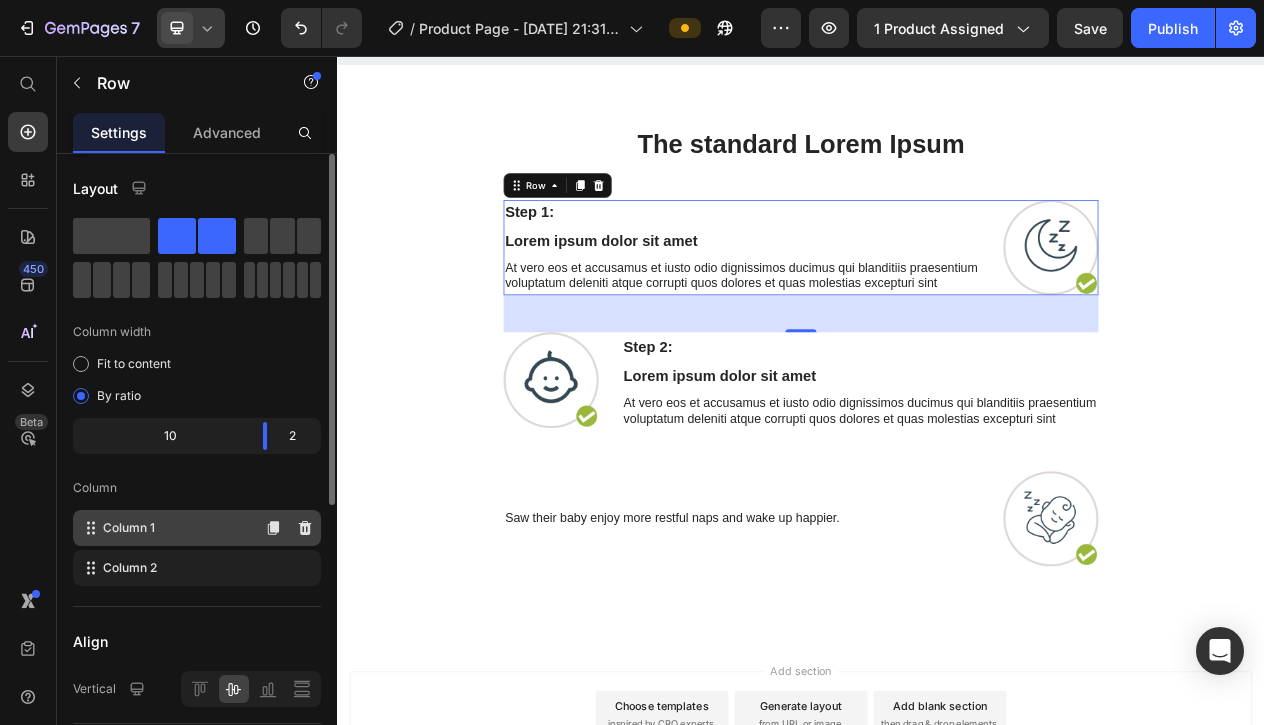 type 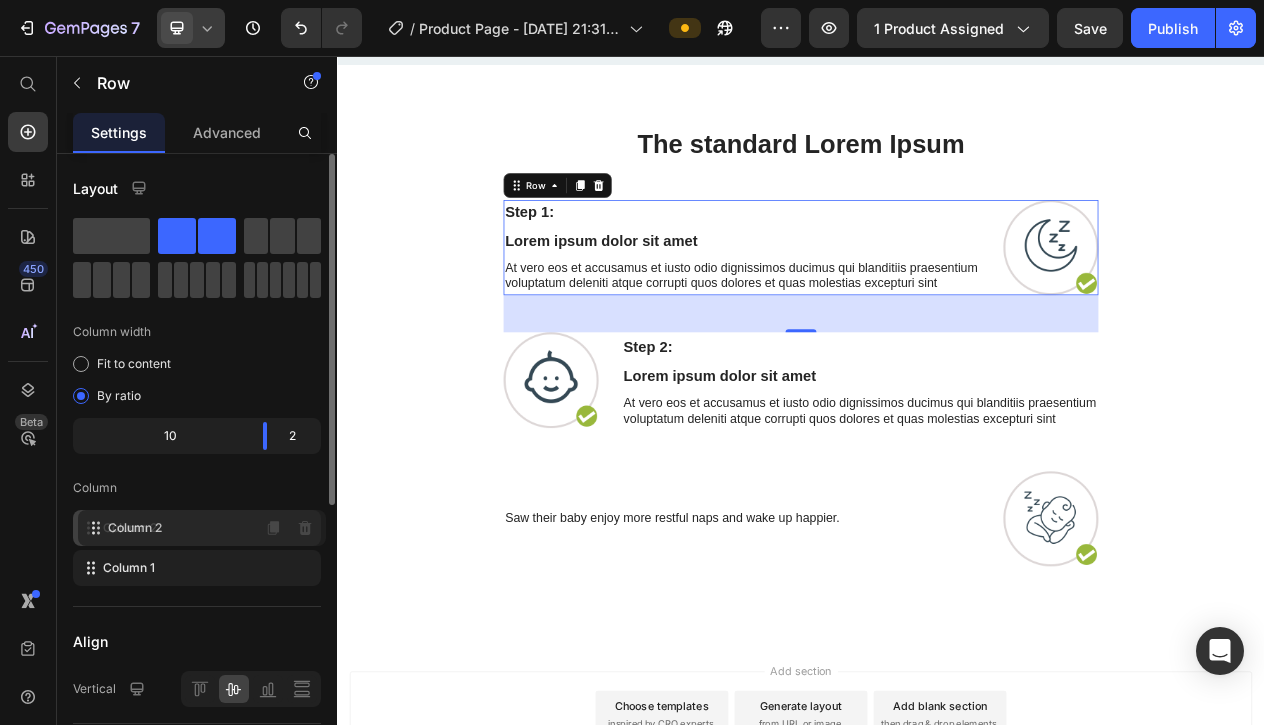 drag, startPoint x: 210, startPoint y: 565, endPoint x: 215, endPoint y: 521, distance: 44.28318 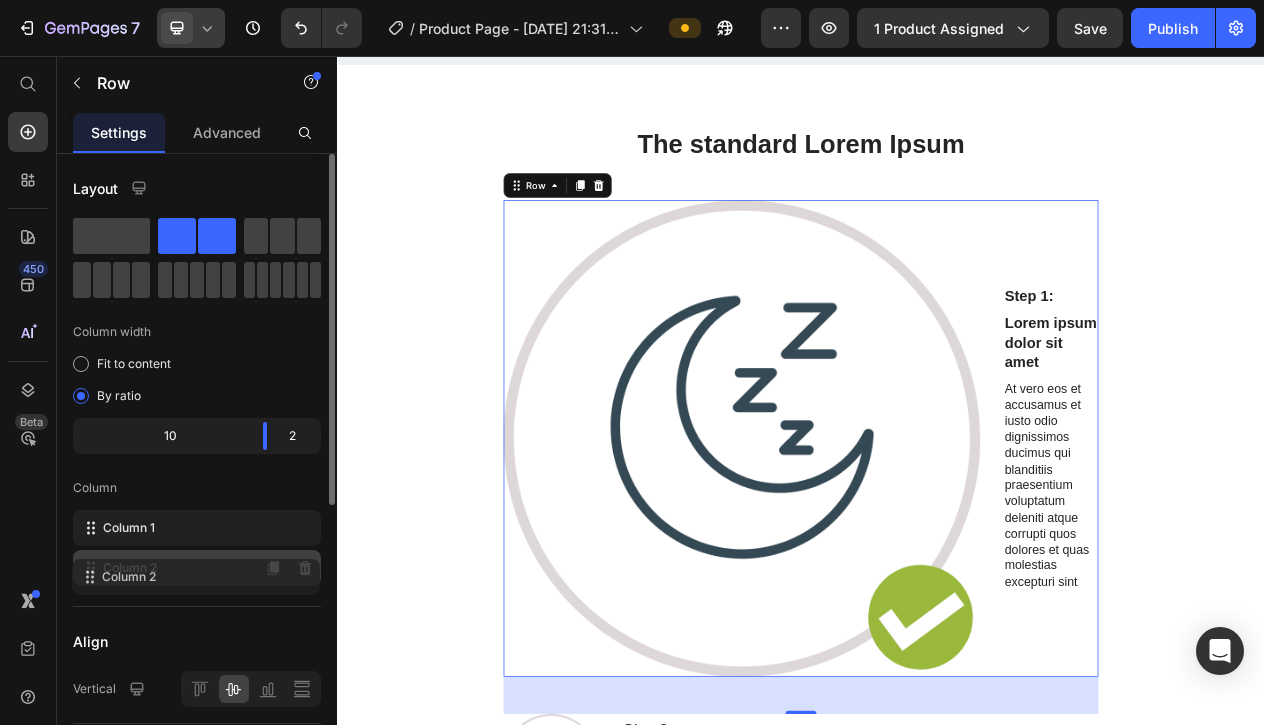 drag, startPoint x: 214, startPoint y: 522, endPoint x: 213, endPoint y: 566, distance: 44.011364 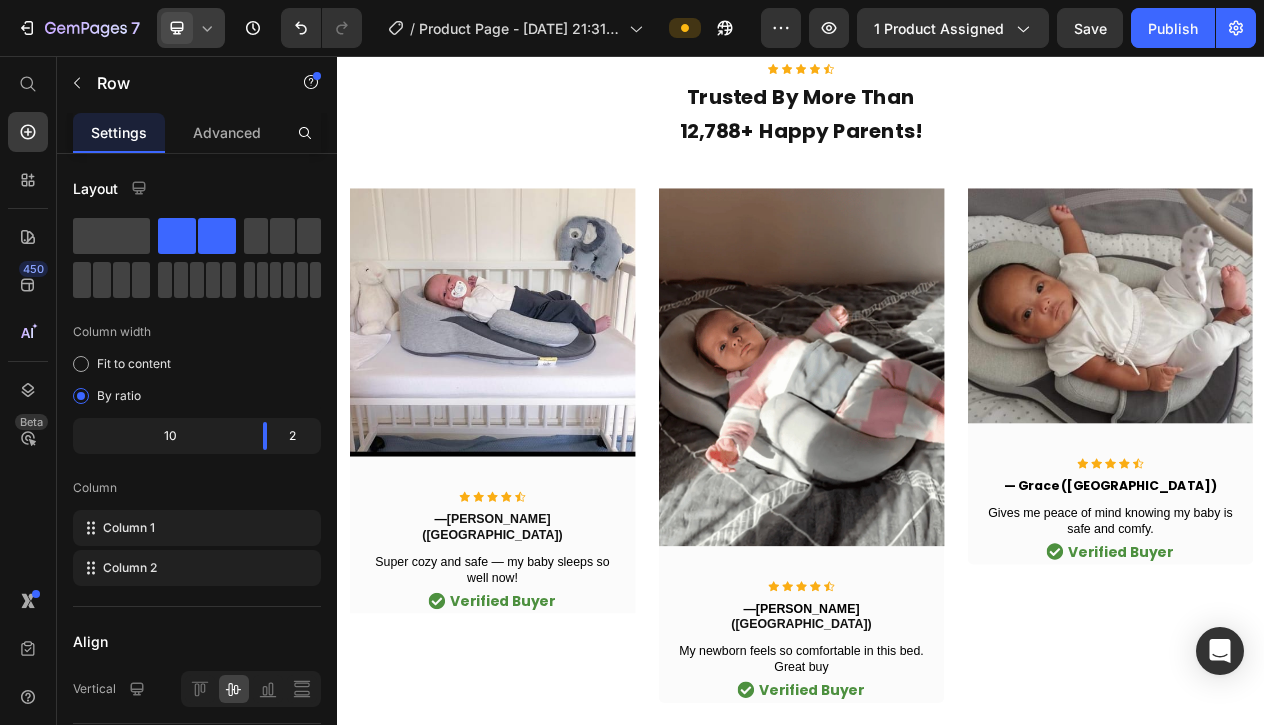 scroll, scrollTop: 5595, scrollLeft: 0, axis: vertical 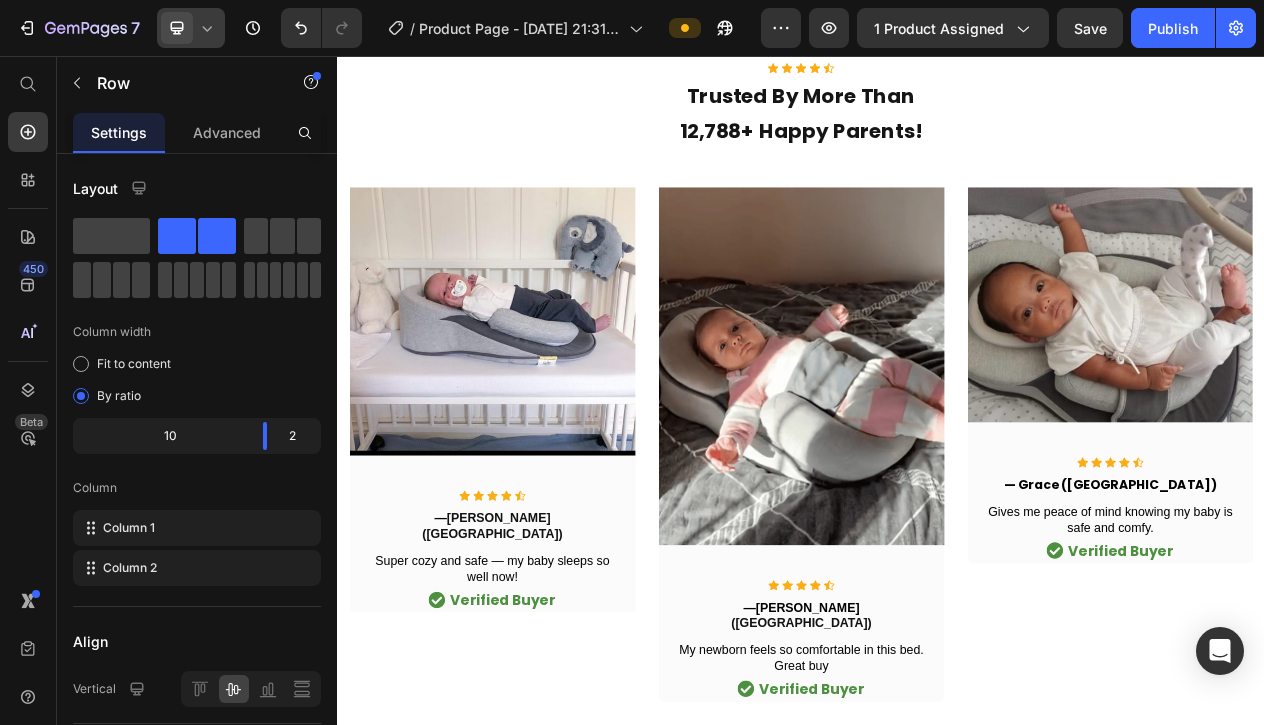 click on "Noticed their baby sleeps longer & more soundly through the night." at bounding box center [734, -379] 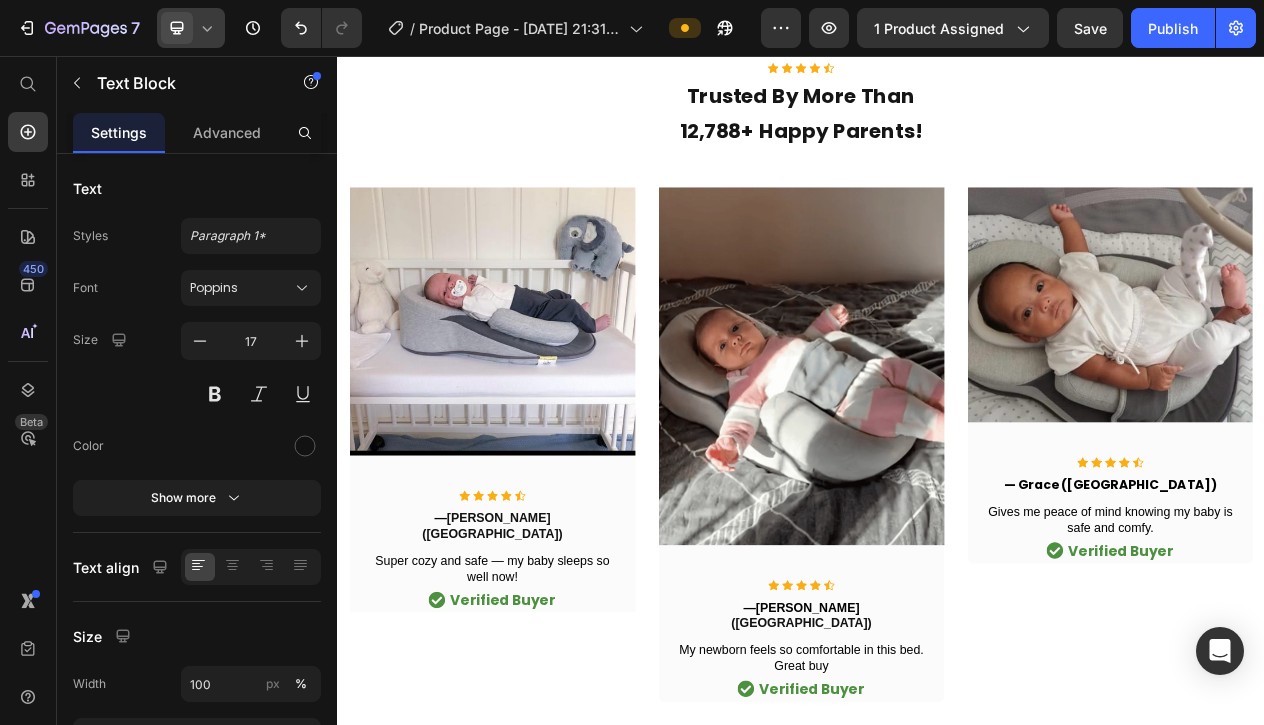 click on "Noticed their baby sleeps longer & more soundly through the night." at bounding box center (734, -379) 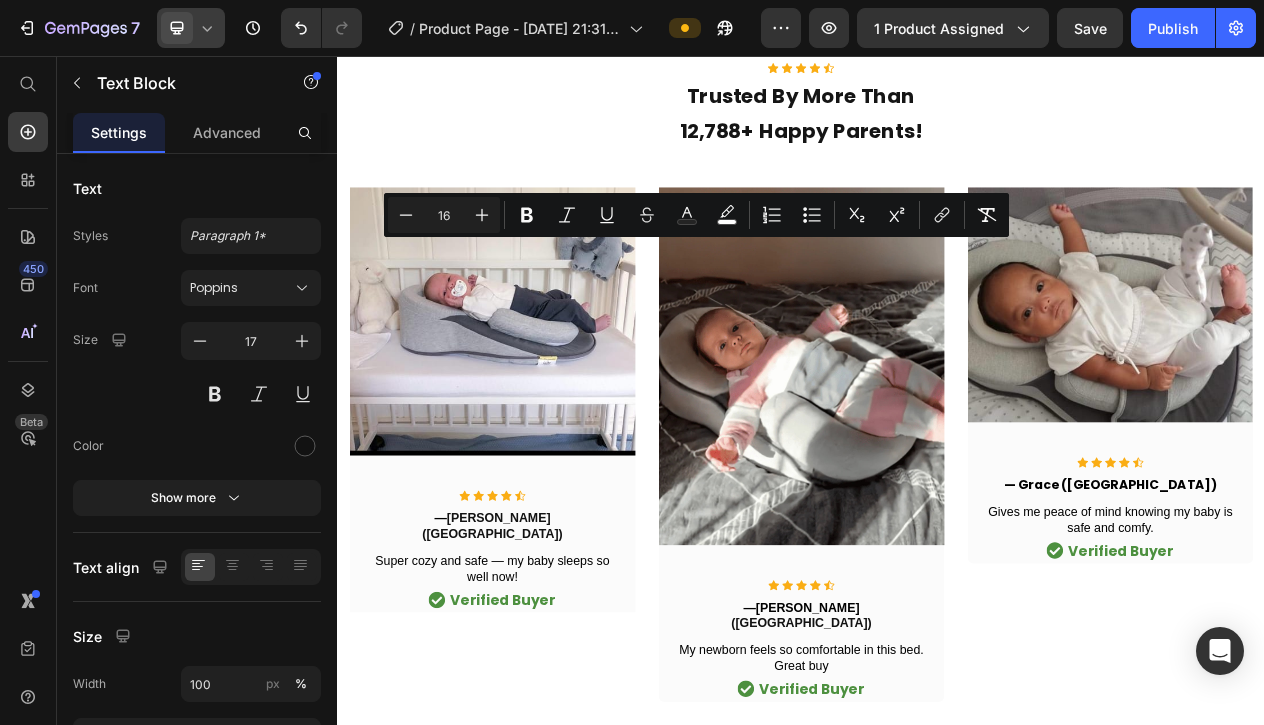 drag, startPoint x: 769, startPoint y: 328, endPoint x: 547, endPoint y: 305, distance: 223.18826 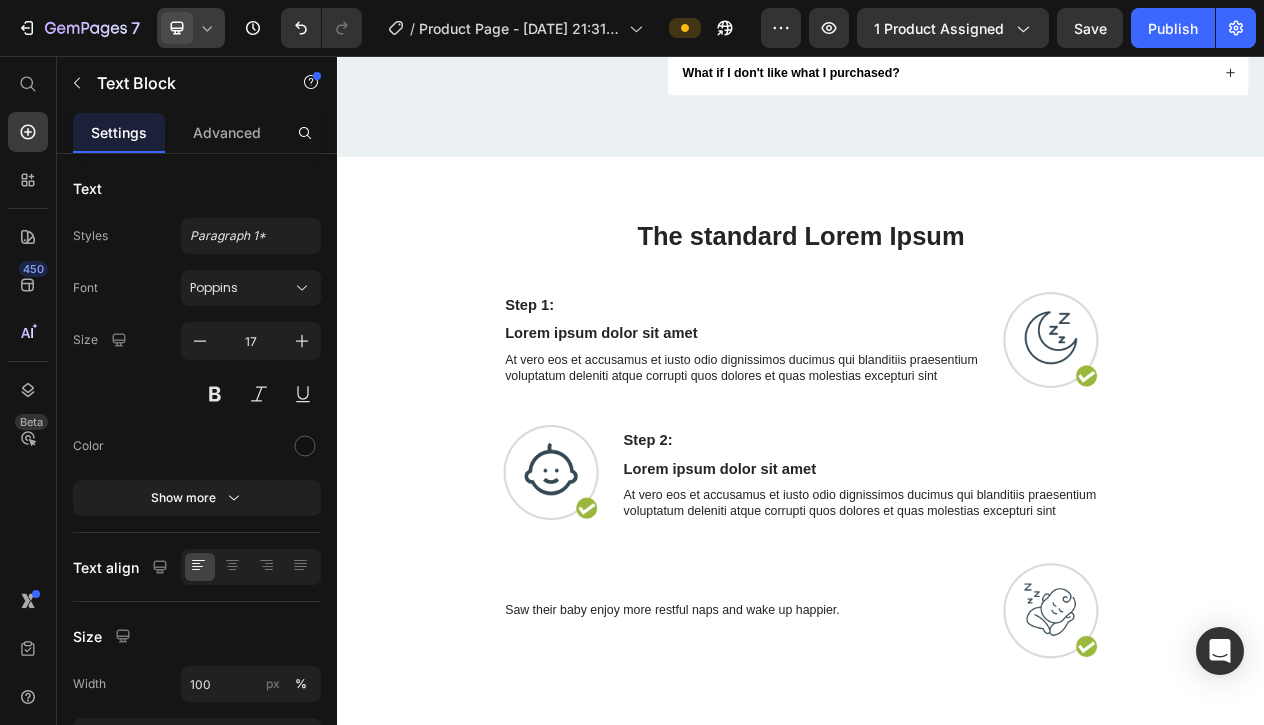 scroll, scrollTop: 8941, scrollLeft: 0, axis: vertical 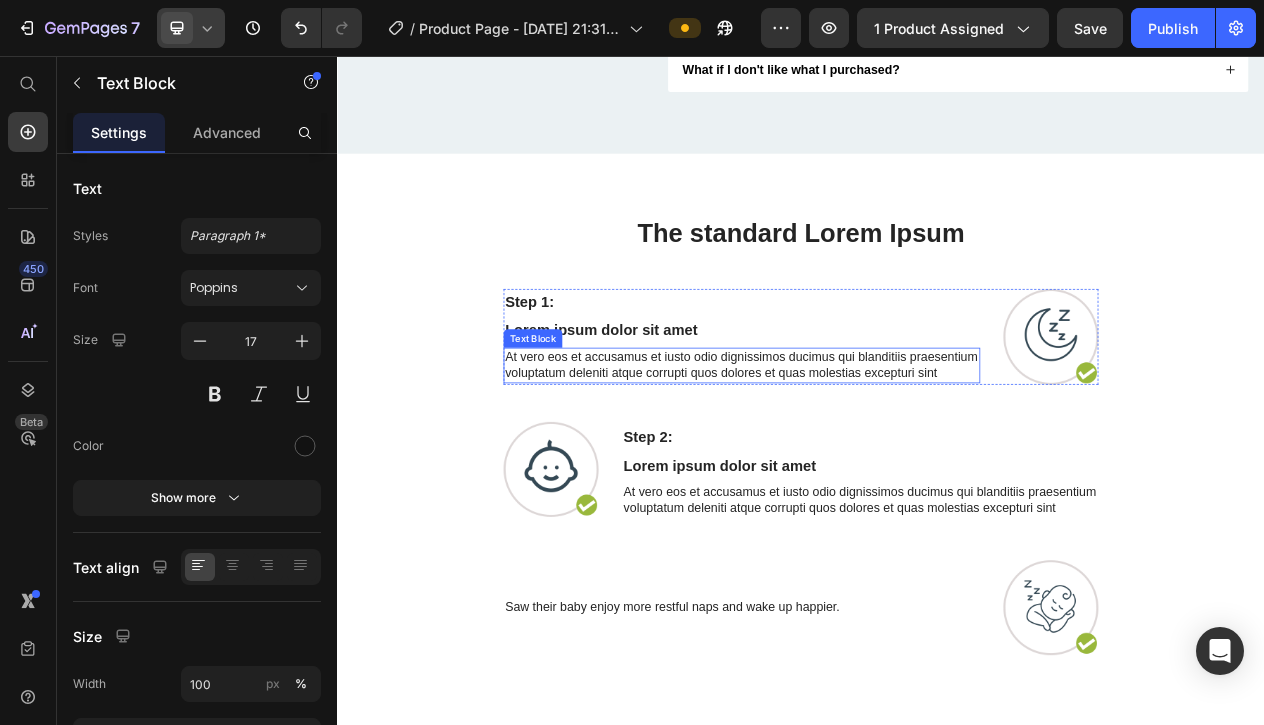 click on "At vero eos et accusamus et iusto odio dignissimos ducimus qui blanditiis praesentium voluptatum deleniti atque corrupti quos dolores et quas molestias excepturi sint" at bounding box center (860, 456) 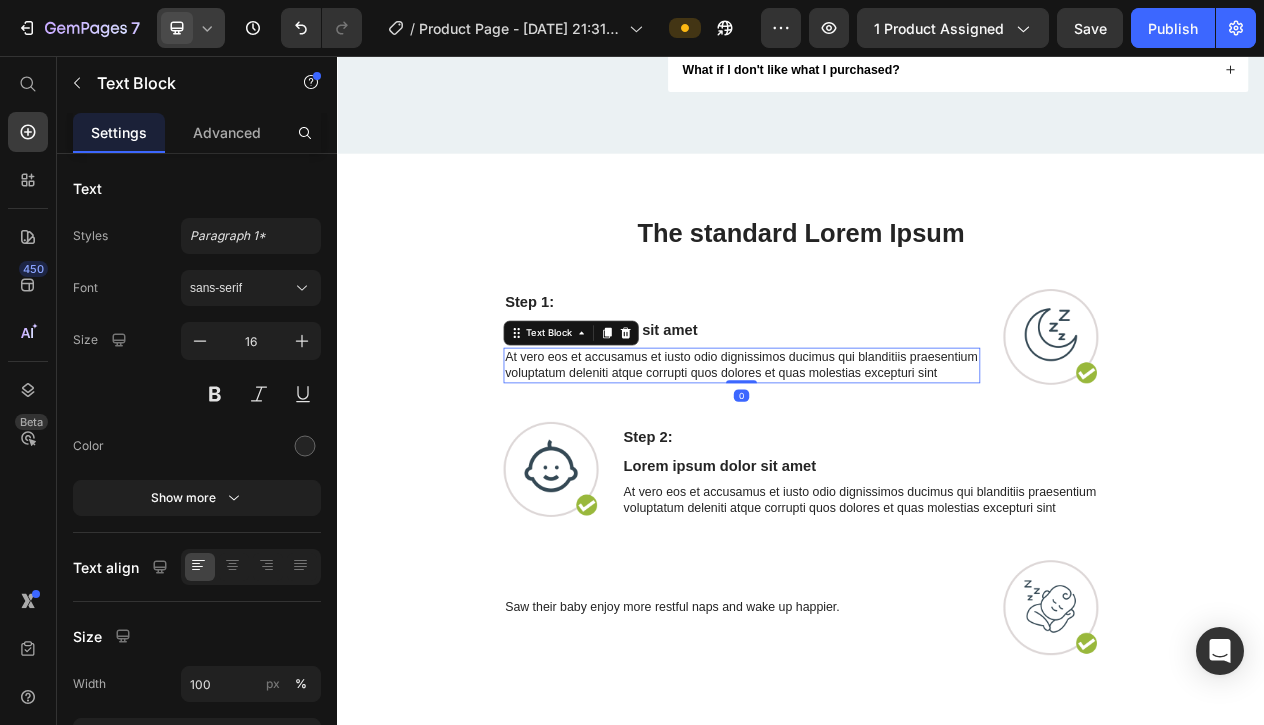 click on "At vero eos et accusamus et iusto odio dignissimos ducimus qui blanditiis praesentium voluptatum deleniti atque corrupti quos dolores et quas molestias excepturi sint" at bounding box center [860, 456] 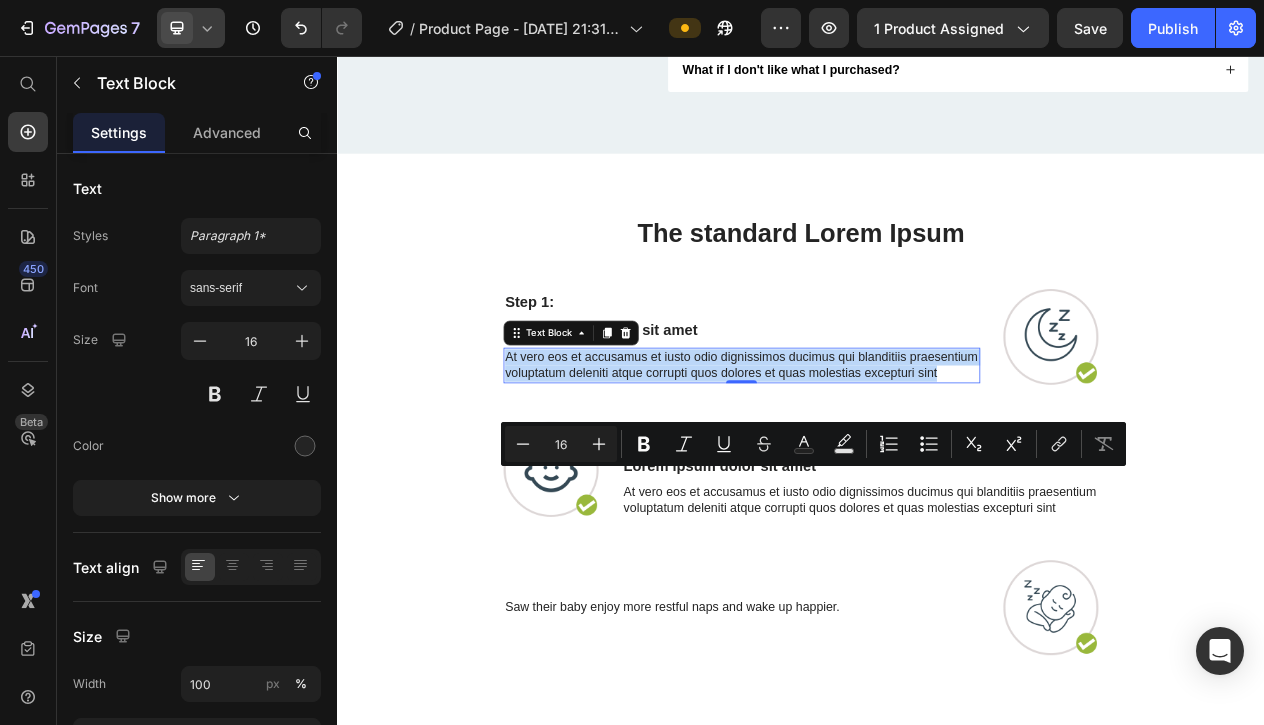 drag, startPoint x: 1116, startPoint y: 619, endPoint x: 552, endPoint y: 604, distance: 564.19946 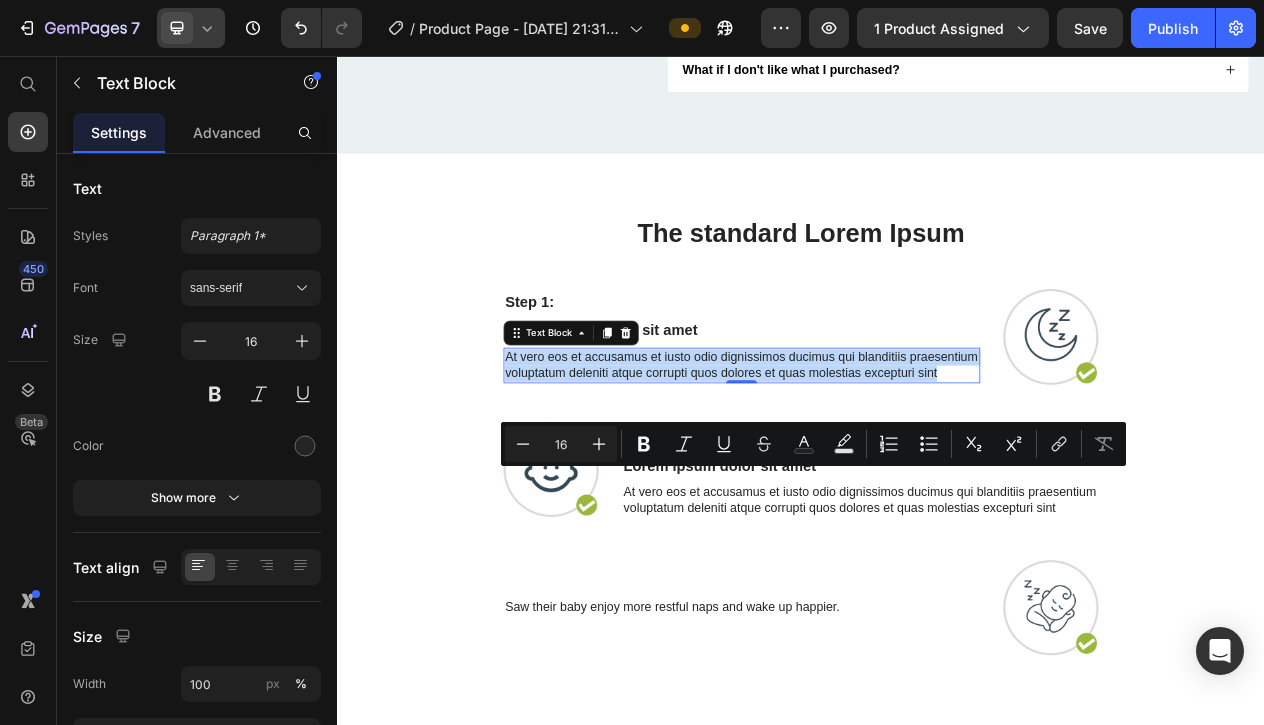 click on "At vero eos et accusamus et iusto odio dignissimos ducimus qui blanditiis praesentium voluptatum deleniti atque corrupti quos dolores et quas molestias excepturi sint" at bounding box center [860, 456] 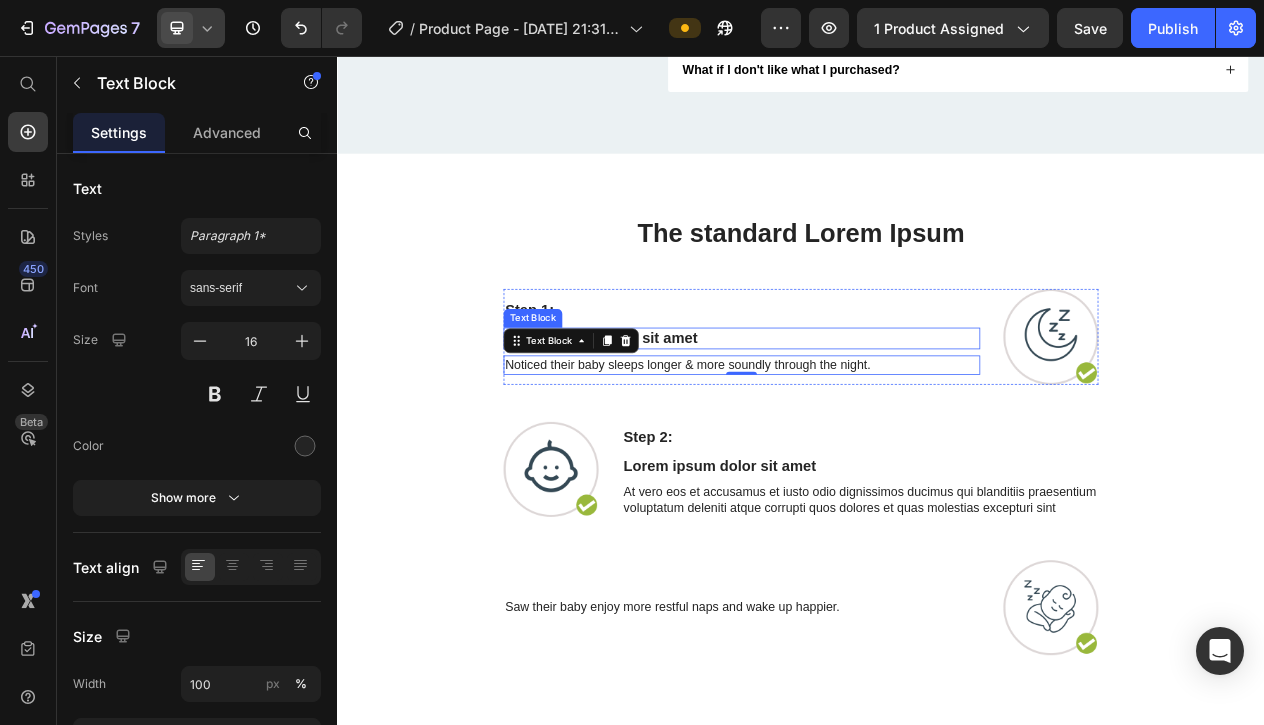 click on "Lorem ipsum dolor sit amet" at bounding box center (860, 421) 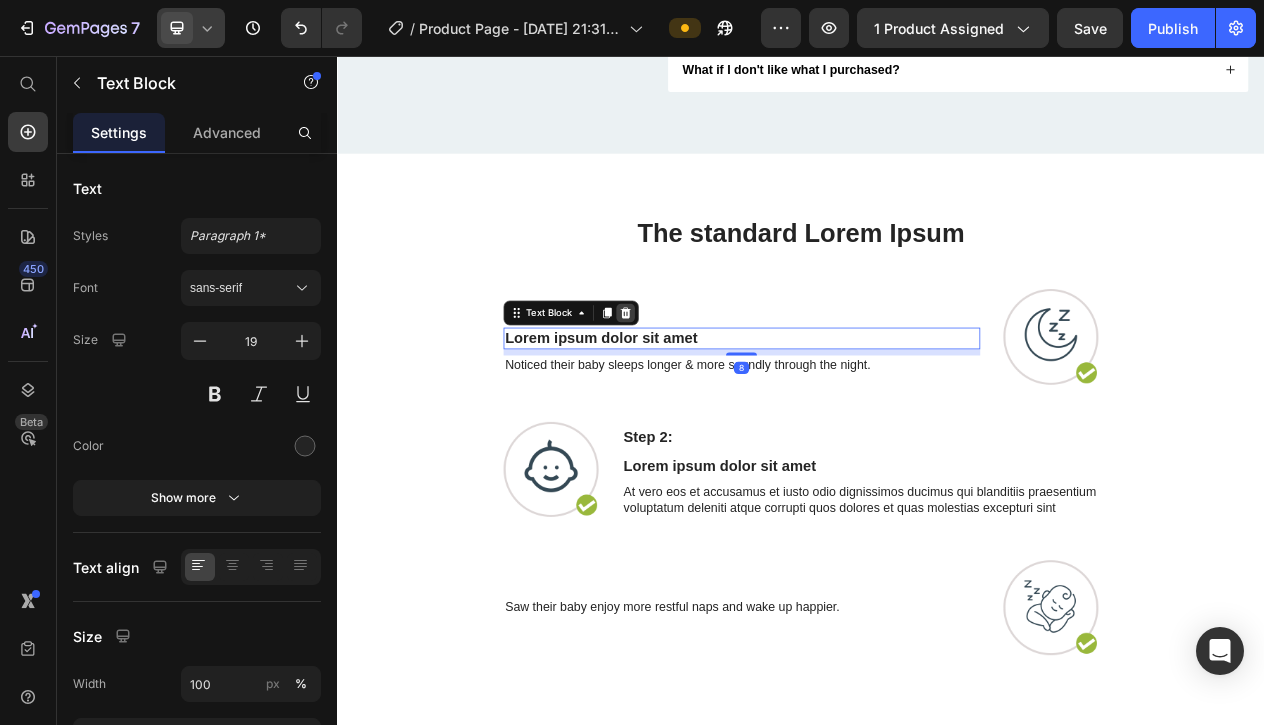 click 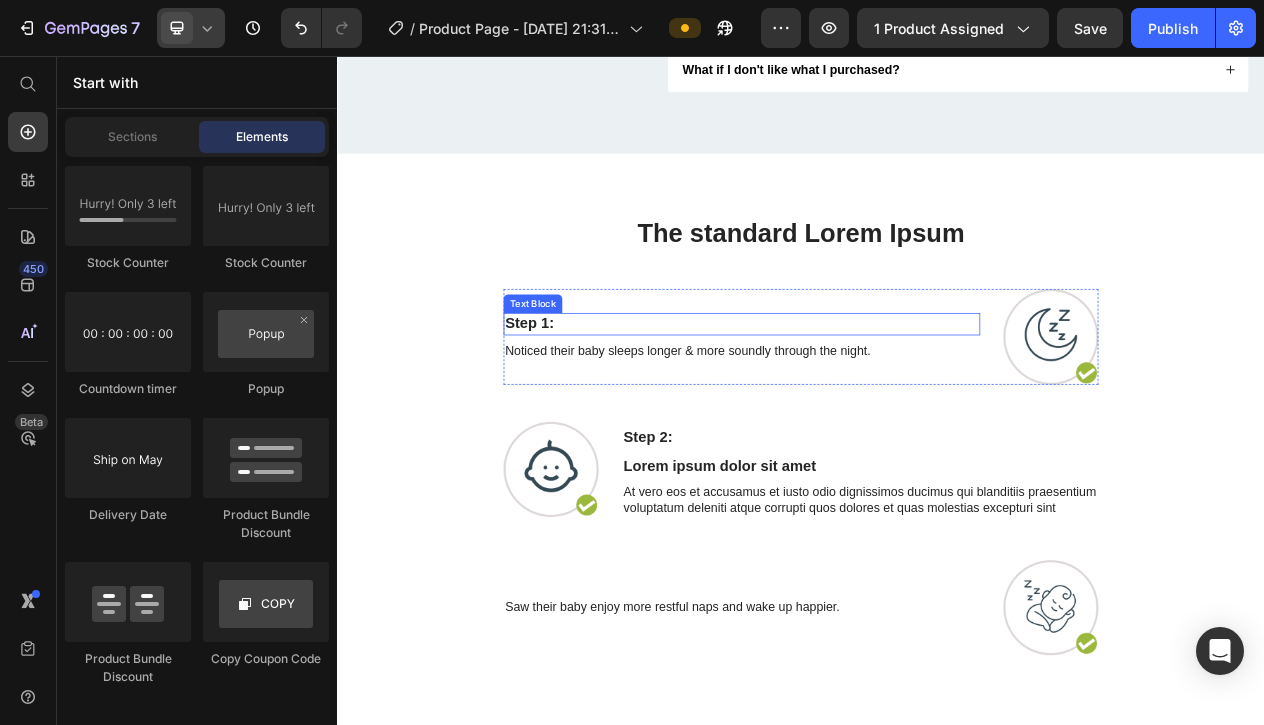 click on "Step 1:" at bounding box center [860, 402] 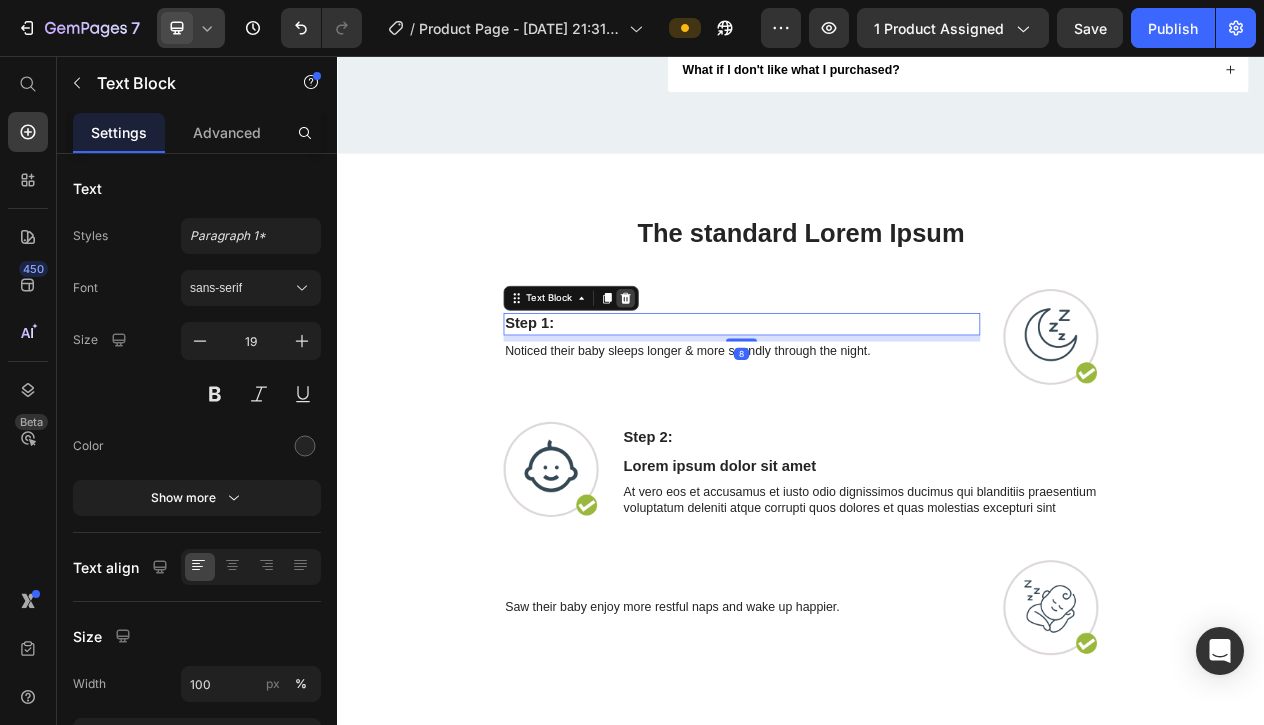 click 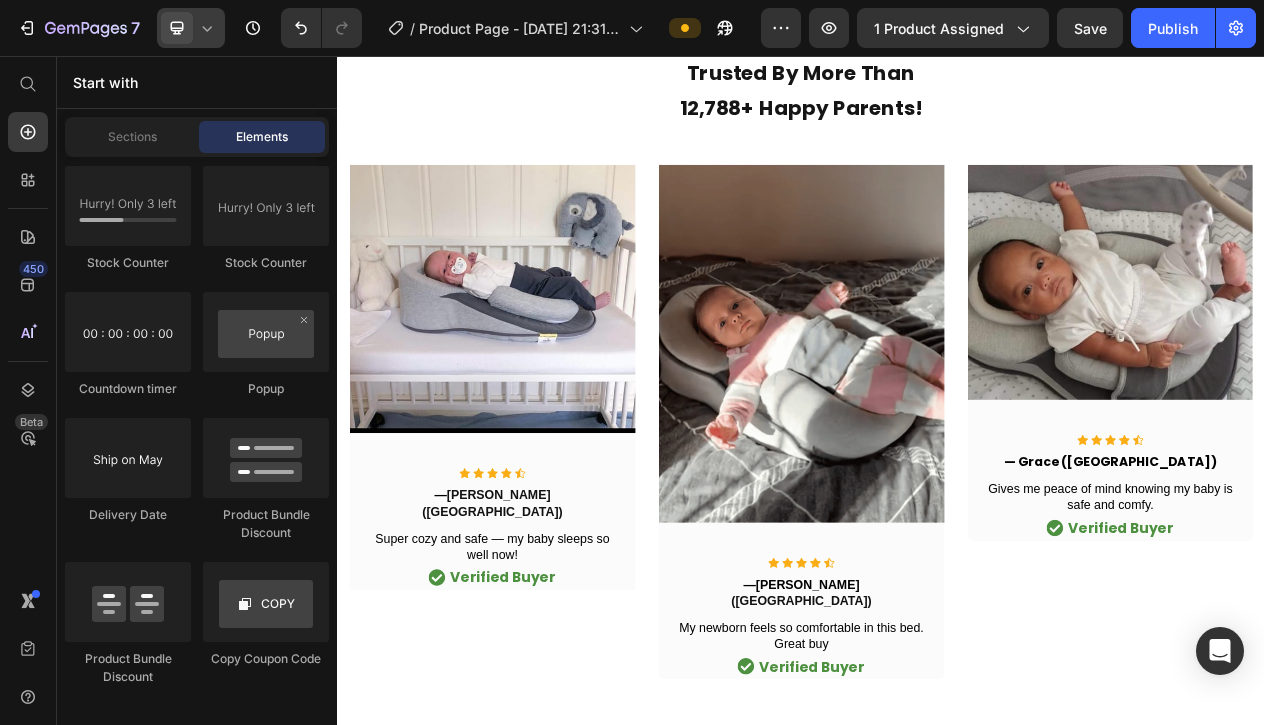 scroll, scrollTop: 4852, scrollLeft: 0, axis: vertical 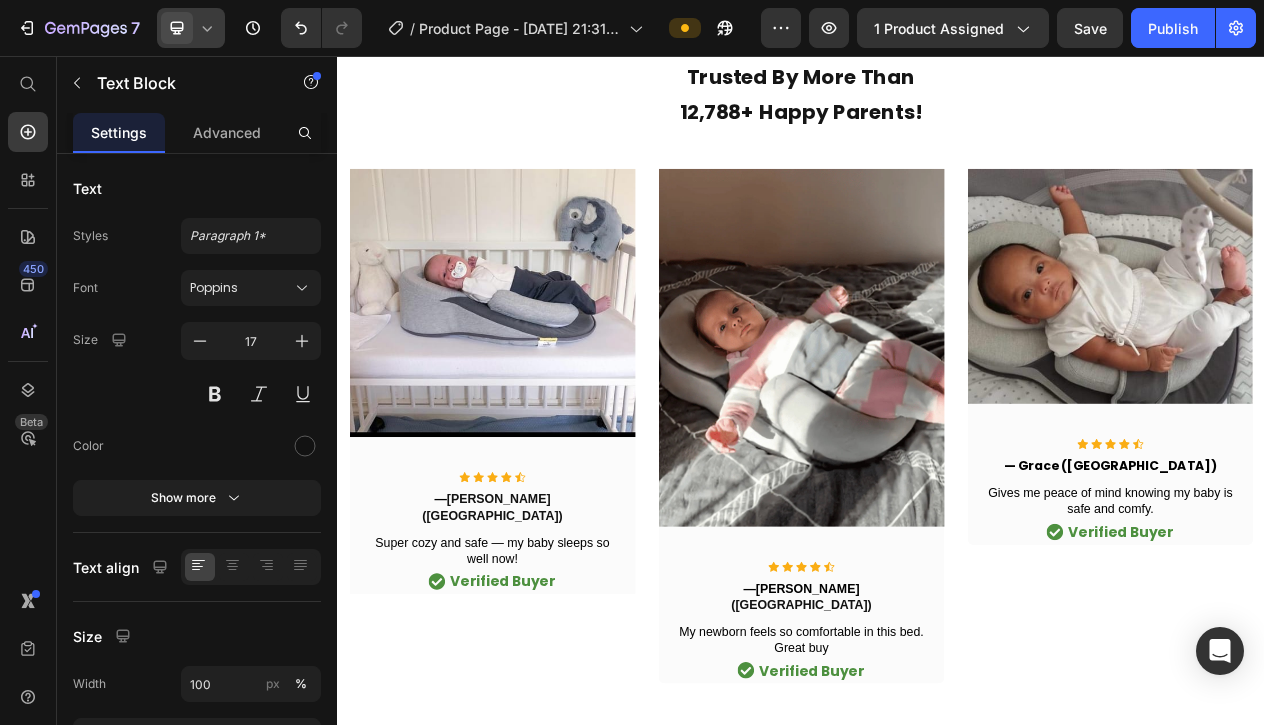 click on "Noticed significant relief from acid reflux." at bounding box center [708, -492] 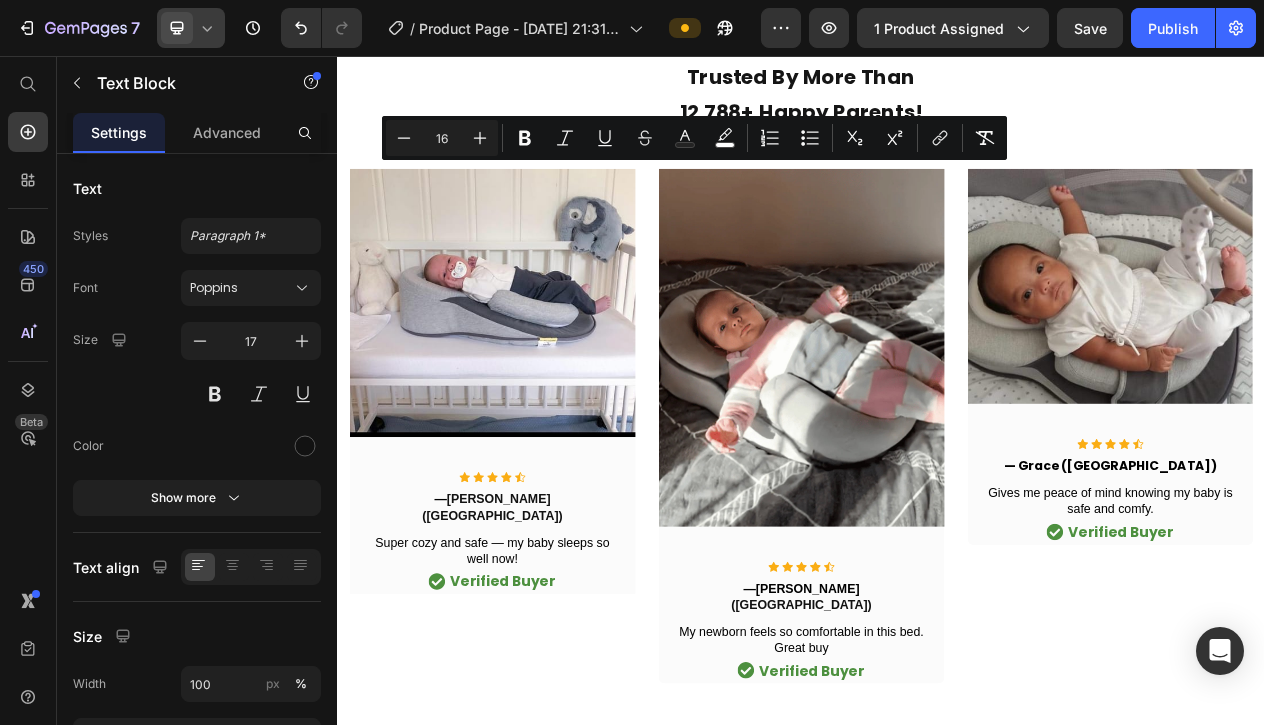 drag, startPoint x: 553, startPoint y: 207, endPoint x: 866, endPoint y: 206, distance: 313.0016 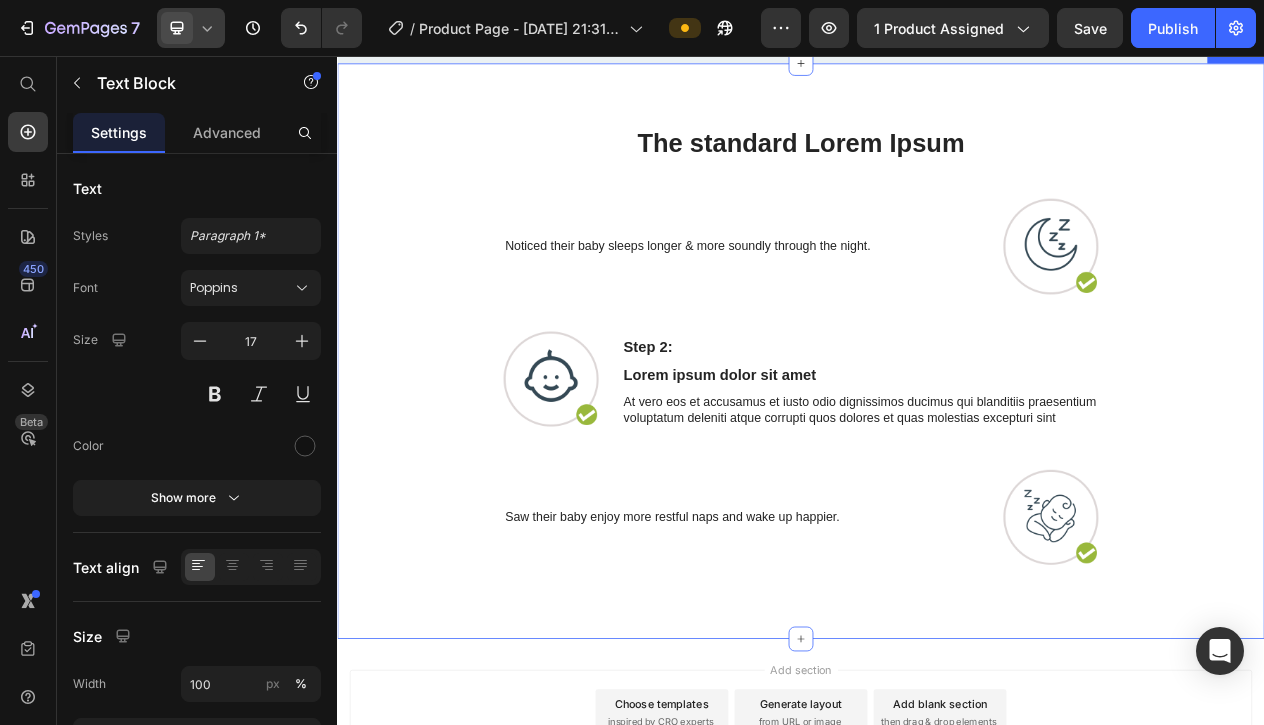 scroll, scrollTop: 8286, scrollLeft: 0, axis: vertical 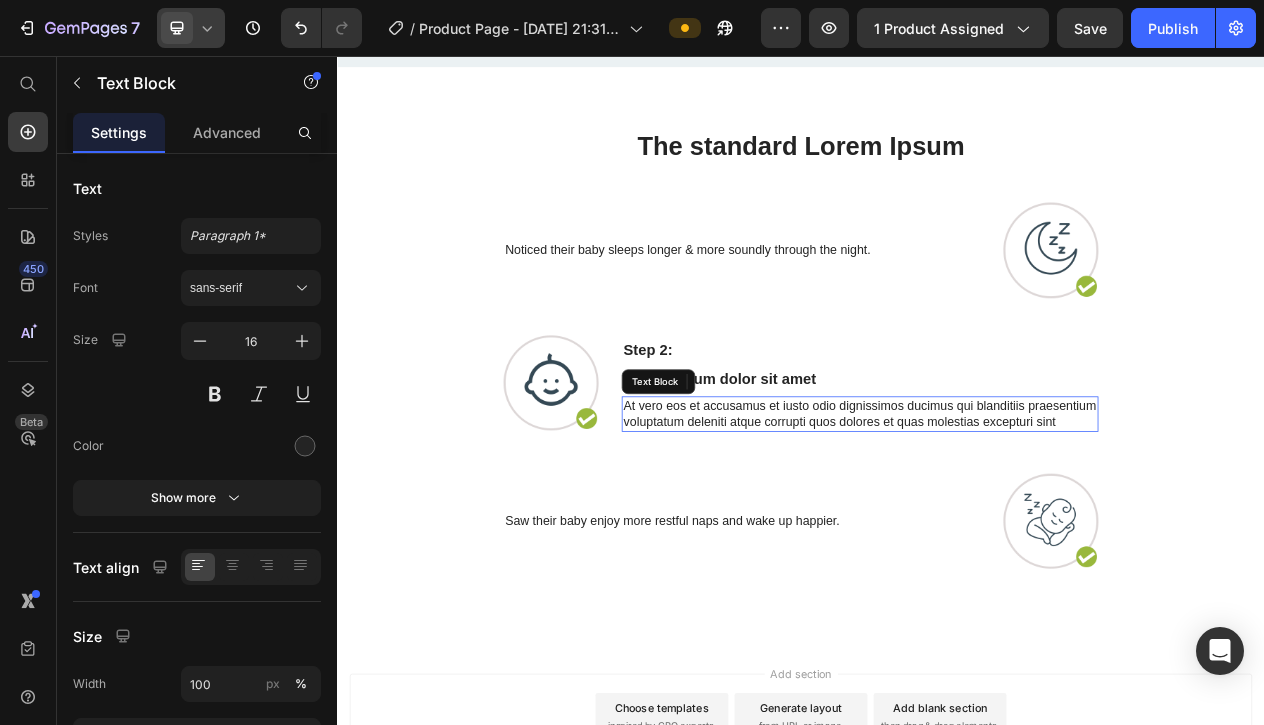 click on "At vero eos et accusamus et iusto odio dignissimos ducimus qui blanditiis praesentium voluptatum deleniti atque corrupti quos dolores et quas molestias excepturi sint" at bounding box center (1013, 519) 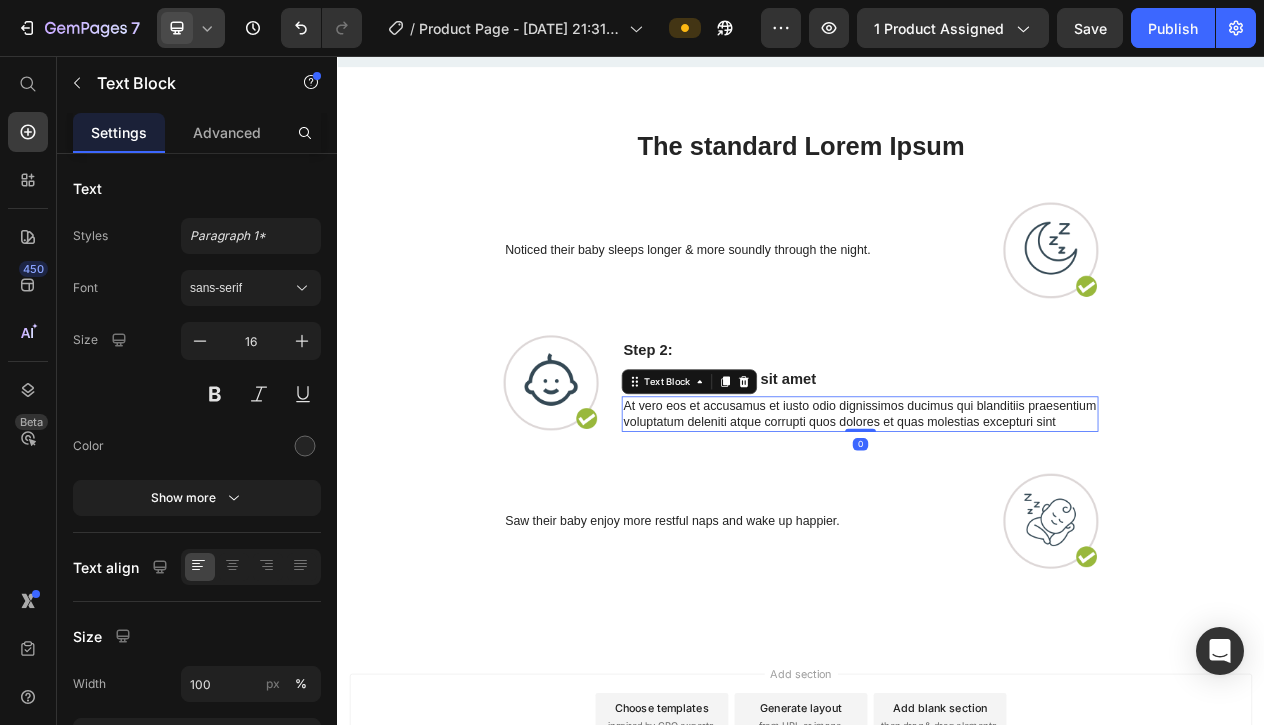 click on "At vero eos et accusamus et iusto odio dignissimos ducimus qui blanditiis praesentium voluptatum deleniti atque corrupti quos dolores et quas molestias excepturi sint" at bounding box center [1013, 519] 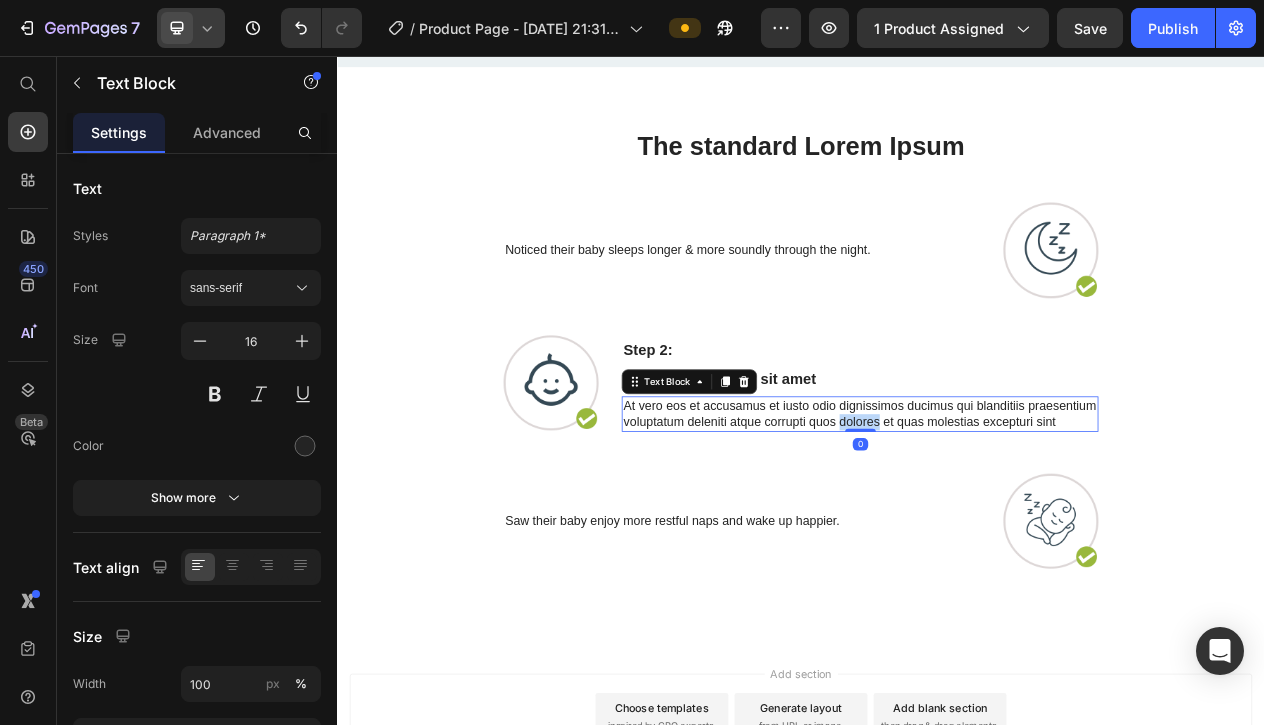 click on "At vero eos et accusamus et iusto odio dignissimos ducimus qui blanditiis praesentium voluptatum deleniti atque corrupti quos dolores et quas molestias excepturi sint" at bounding box center (1013, 519) 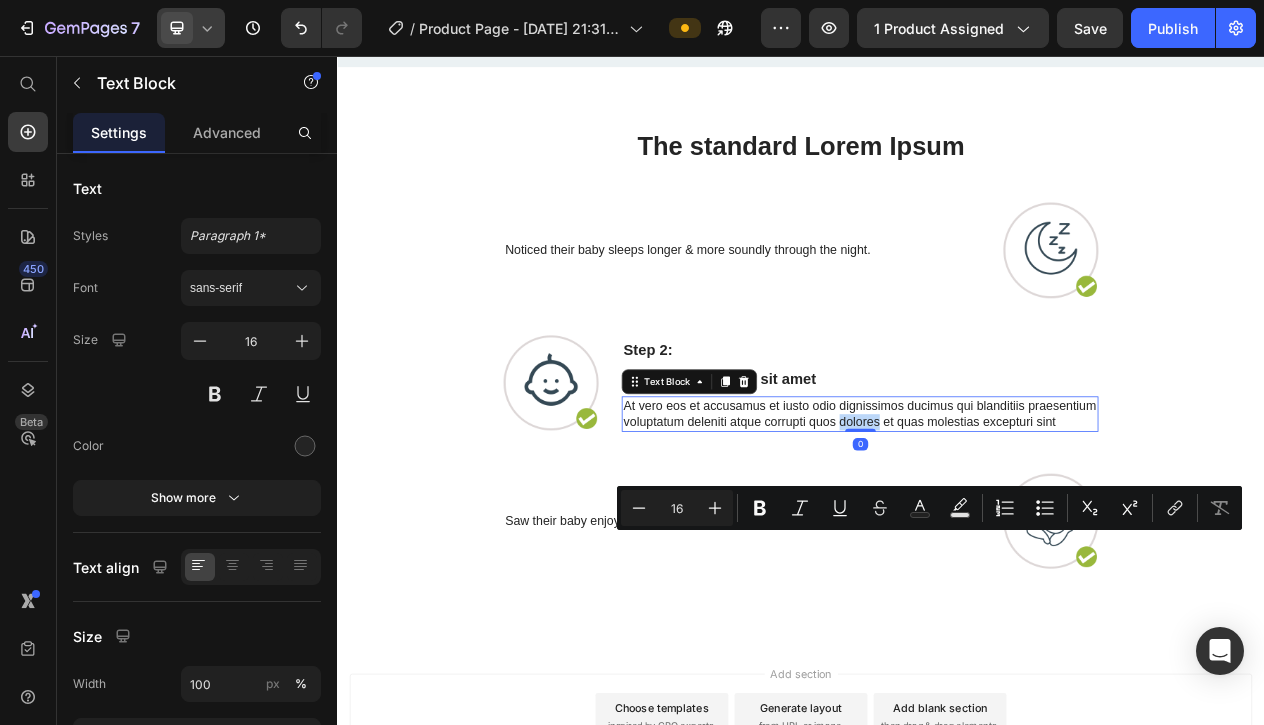 click on "At vero eos et accusamus et iusto odio dignissimos ducimus qui blanditiis praesentium voluptatum deleniti atque corrupti quos dolores et quas molestias excepturi sint" at bounding box center (1013, 519) 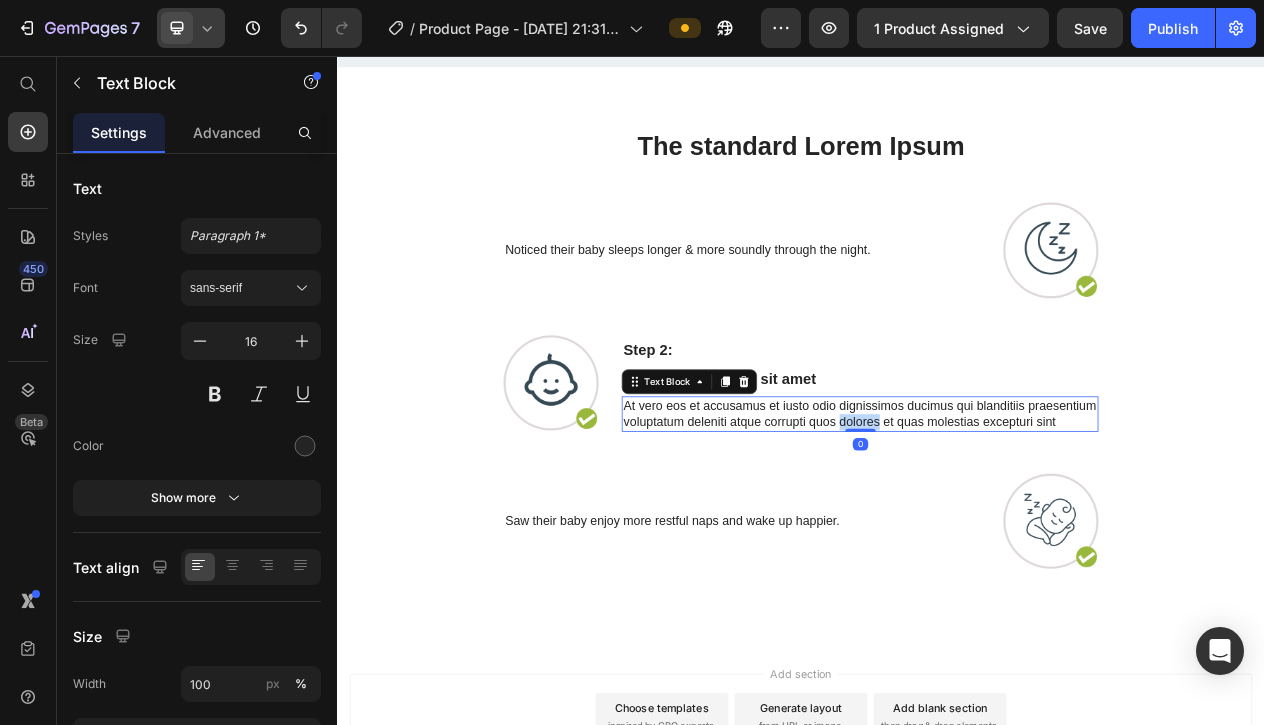 click on "At vero eos et accusamus et iusto odio dignissimos ducimus qui blanditiis praesentium voluptatum deleniti atque corrupti quos dolores et quas molestias excepturi sint" at bounding box center (1013, 519) 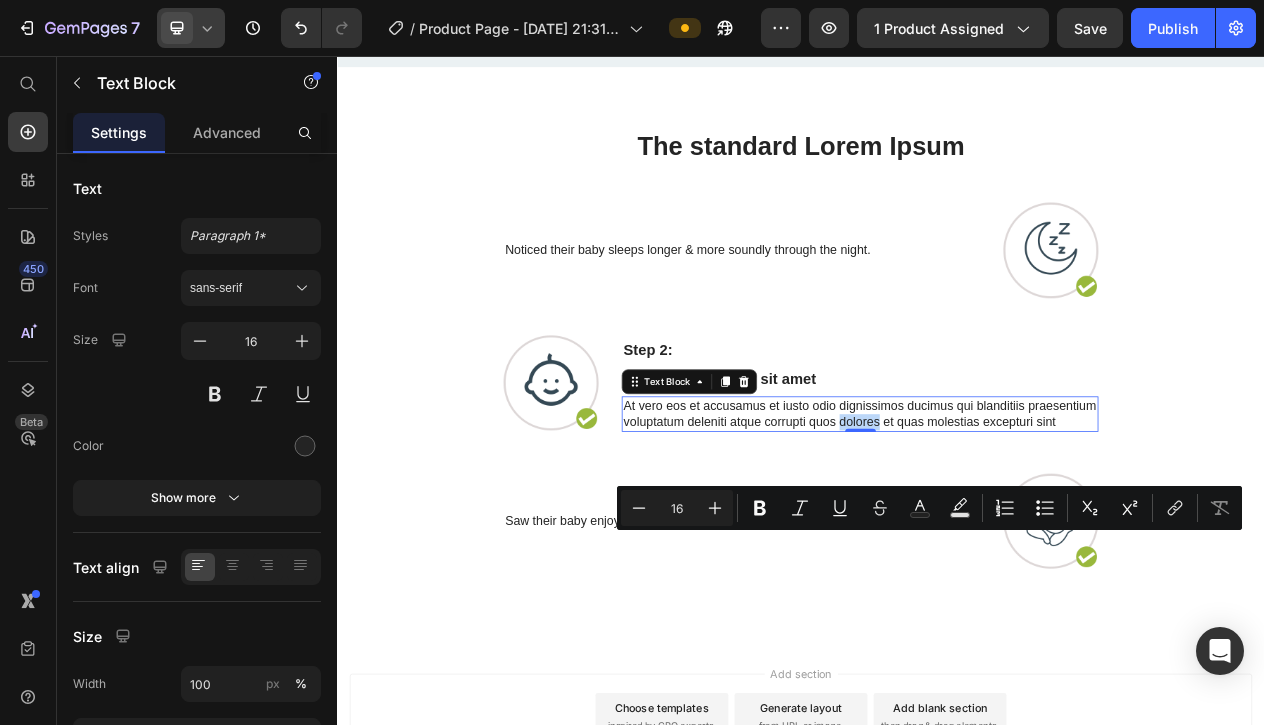 click on "At vero eos et accusamus et iusto odio dignissimos ducimus qui blanditiis praesentium voluptatum deleniti atque corrupti quos dolores et quas molestias excepturi sint" at bounding box center [1013, 519] 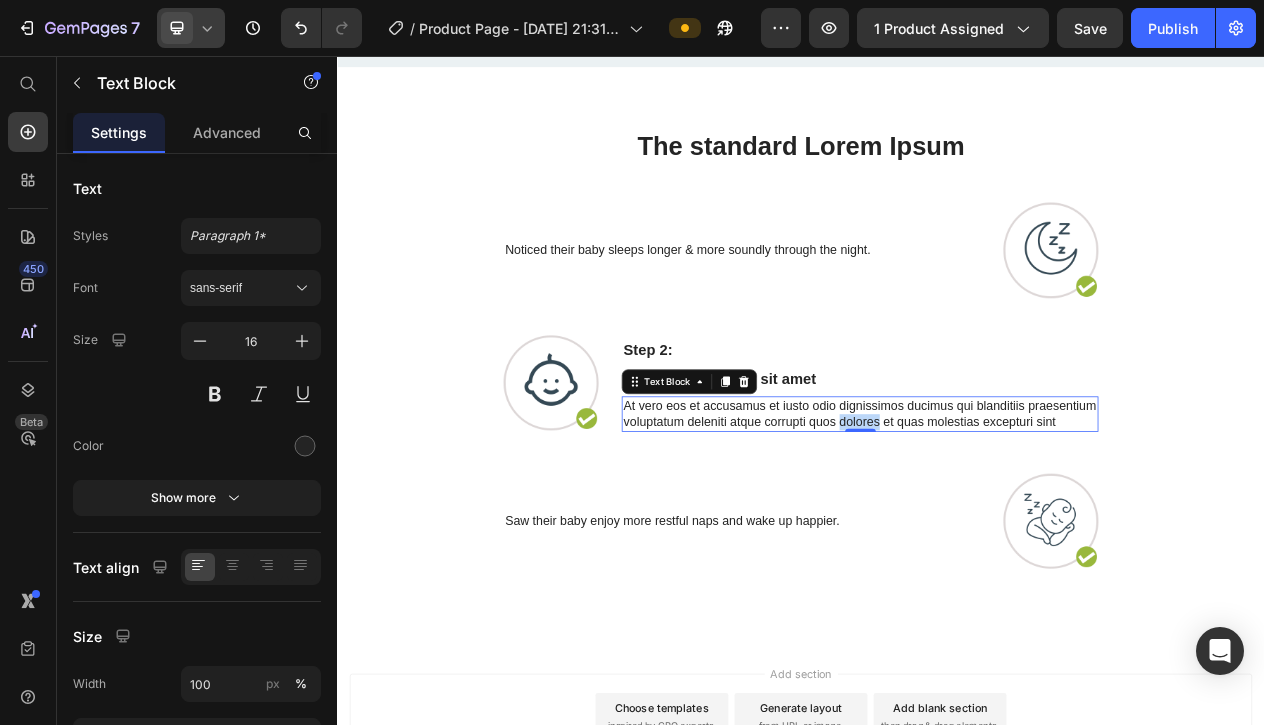 click on "At vero eos et accusamus et iusto odio dignissimos ducimus qui blanditiis praesentium voluptatum deleniti atque corrupti quos dolores et quas molestias excepturi sint" at bounding box center [1013, 519] 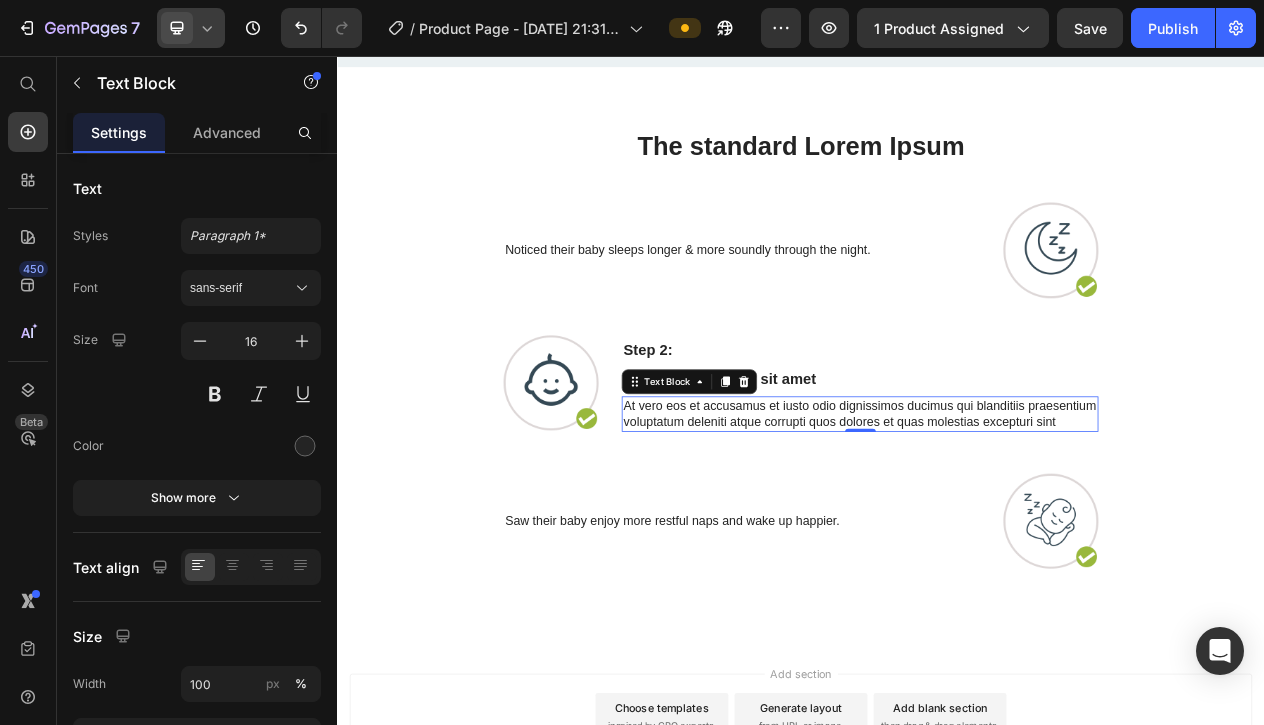 click on "At vero eos et accusamus et iusto odio dignissimos ducimus qui blanditiis praesentium voluptatum deleniti atque corrupti quos dolores et quas molestias excepturi sint" at bounding box center [1013, 519] 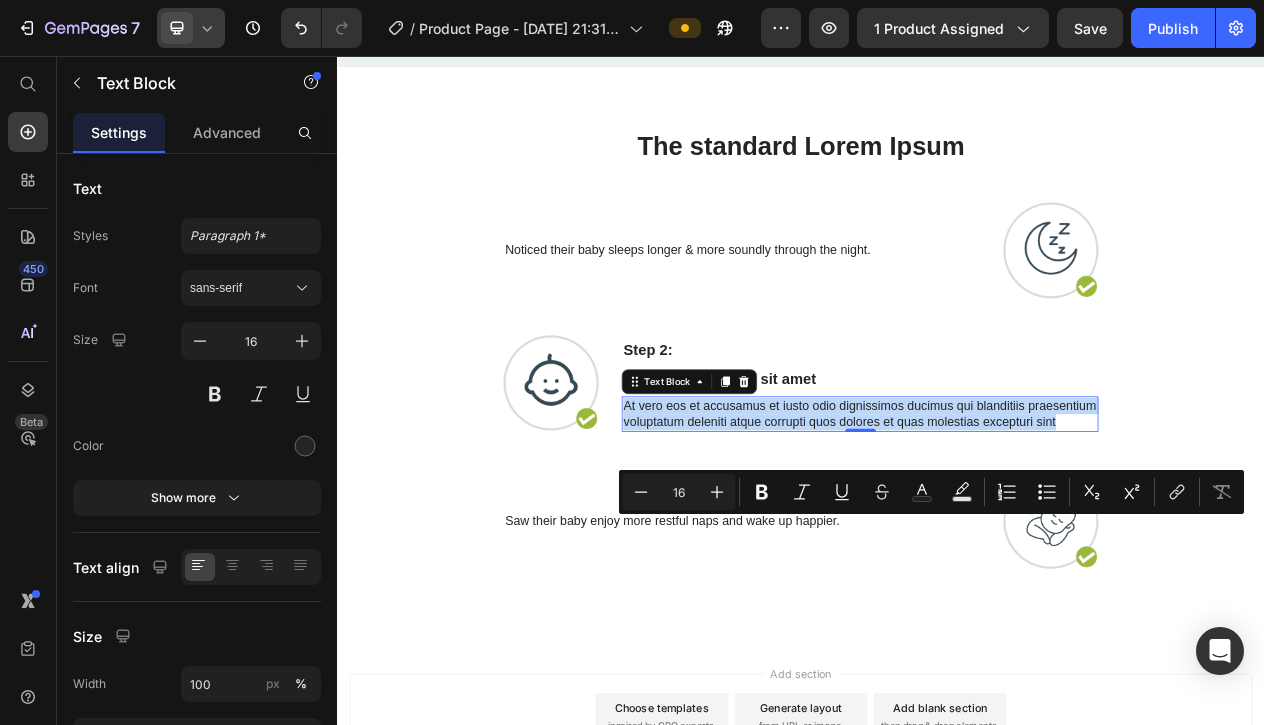 drag, startPoint x: 1277, startPoint y: 683, endPoint x: 711, endPoint y: 666, distance: 566.25525 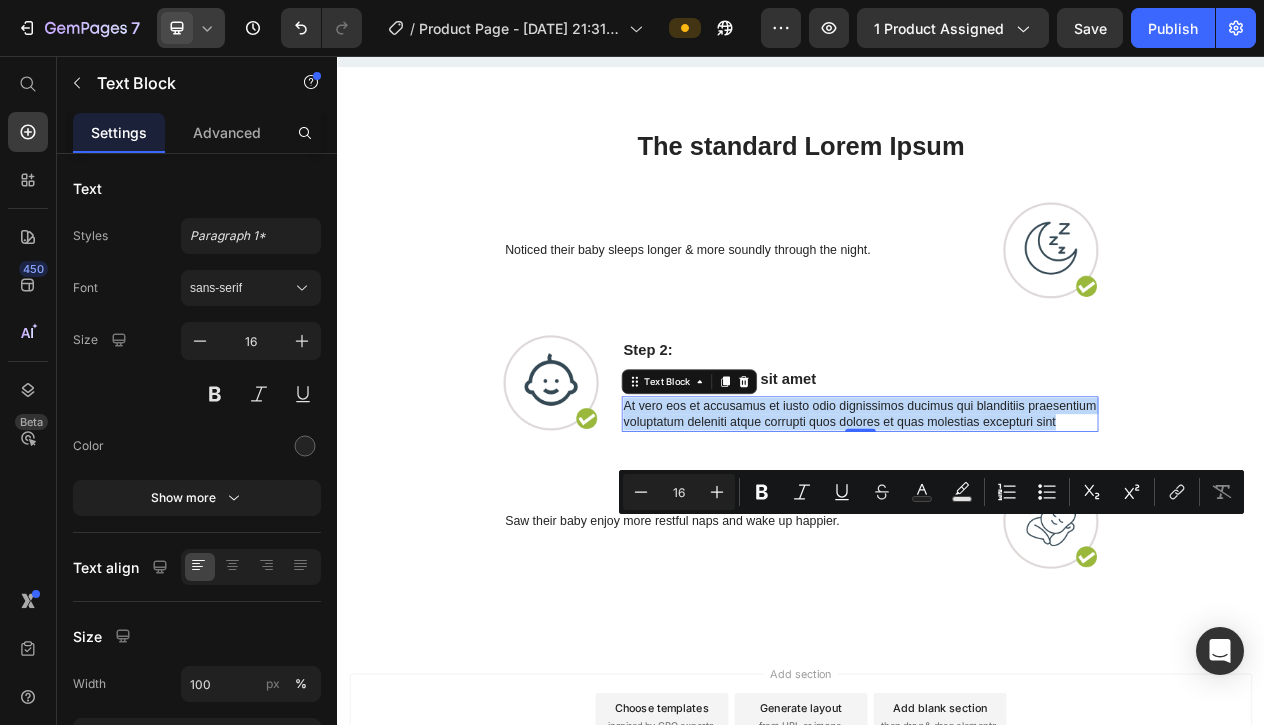 click on "At vero eos et accusamus et iusto odio dignissimos ducimus qui blanditiis praesentium voluptatum deleniti atque corrupti quos dolores et quas molestias excepturi sint" at bounding box center (1013, 519) 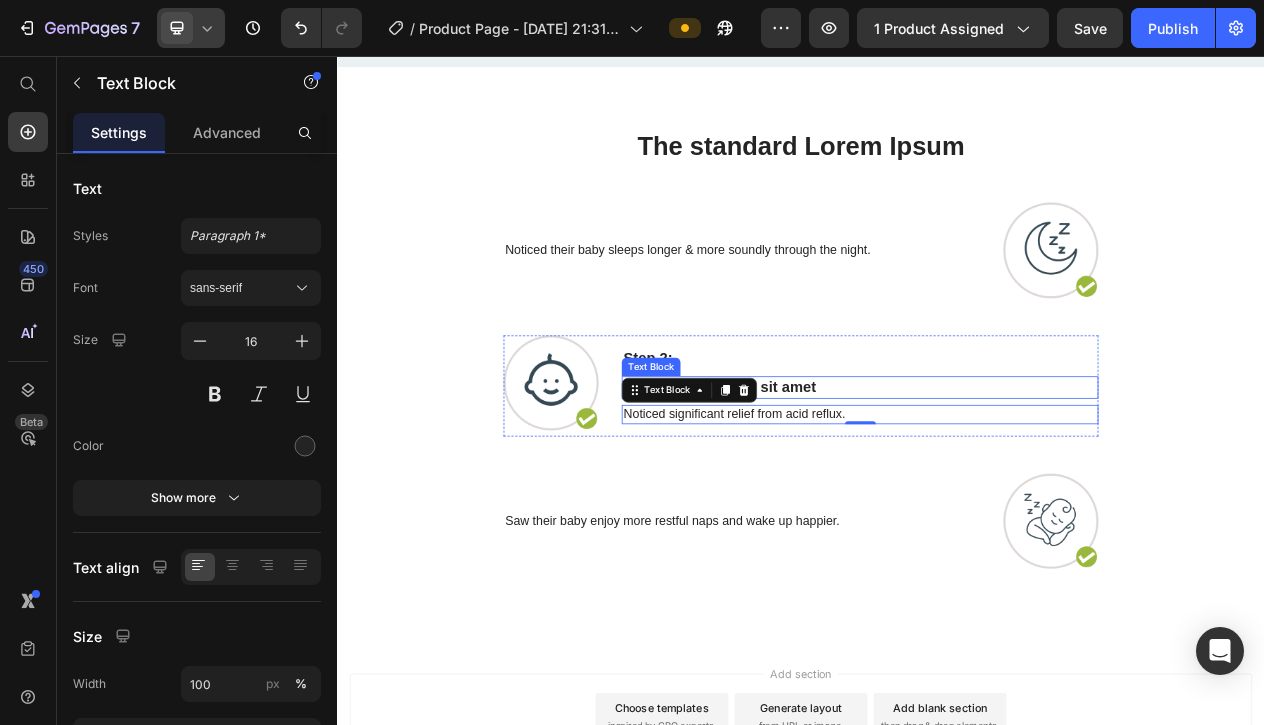 click on "Lorem ipsum dolor sit amet" at bounding box center [1013, 484] 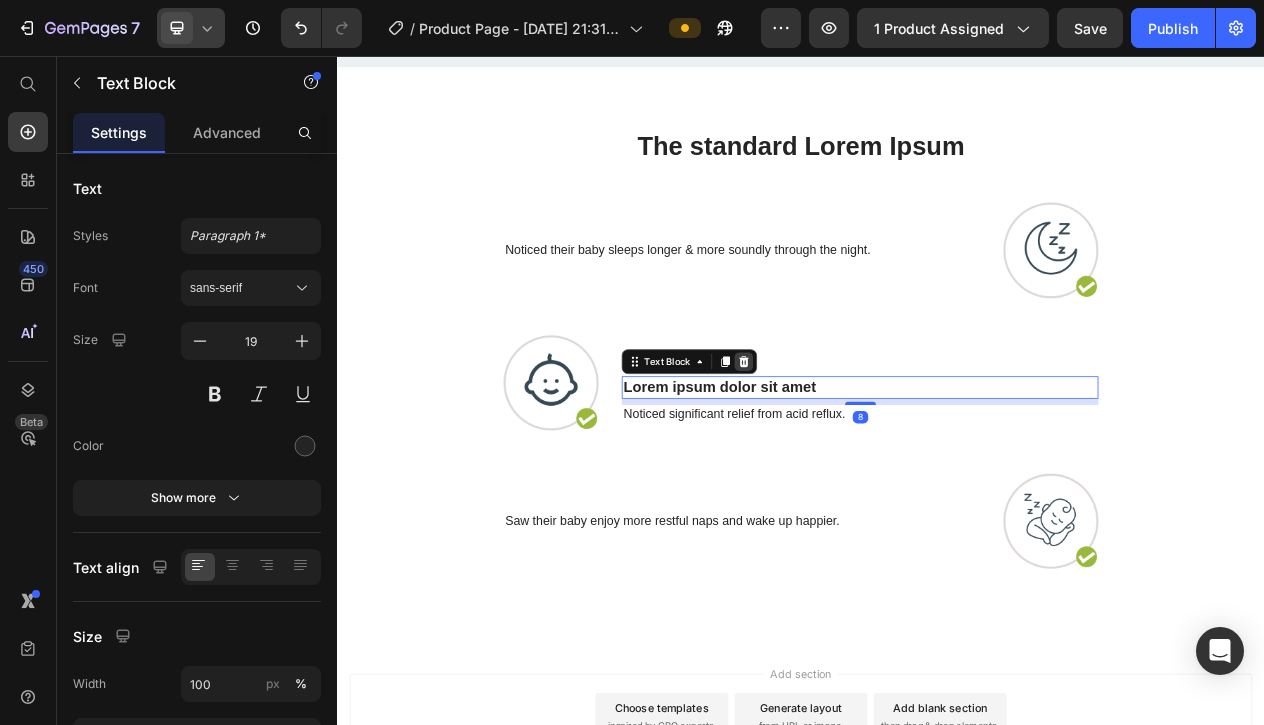 click 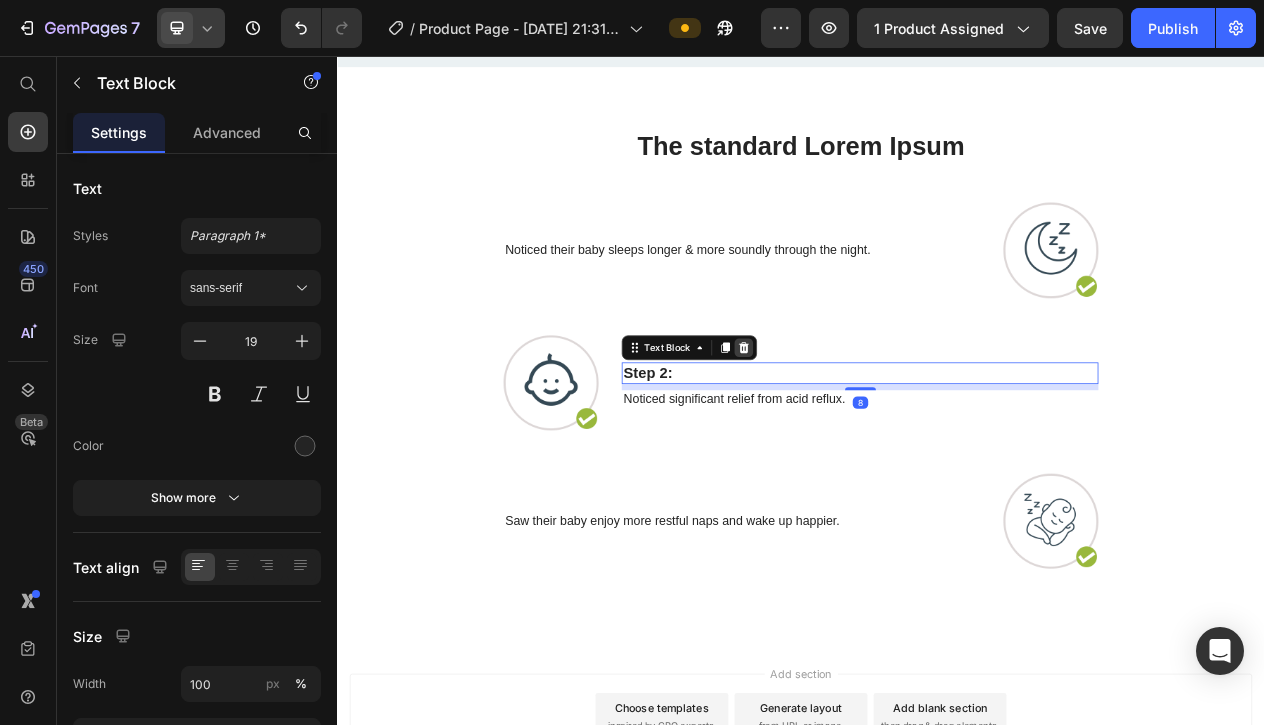 click 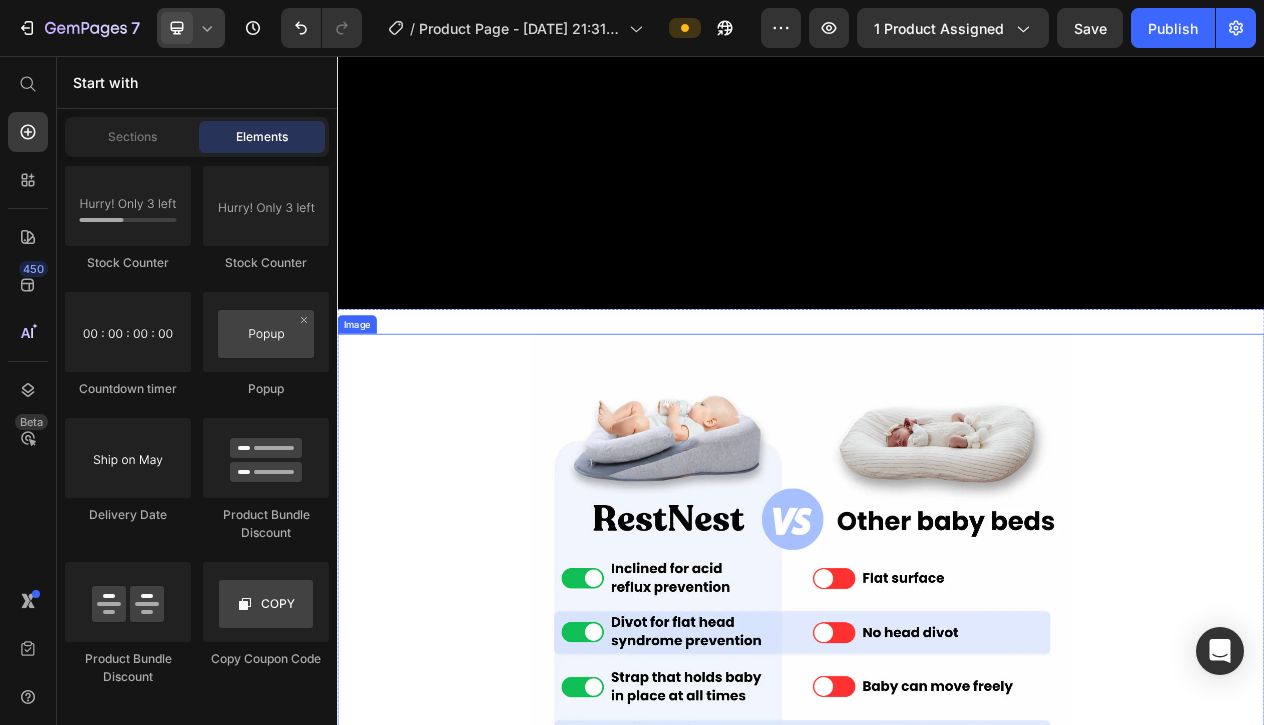 scroll, scrollTop: 4053, scrollLeft: 0, axis: vertical 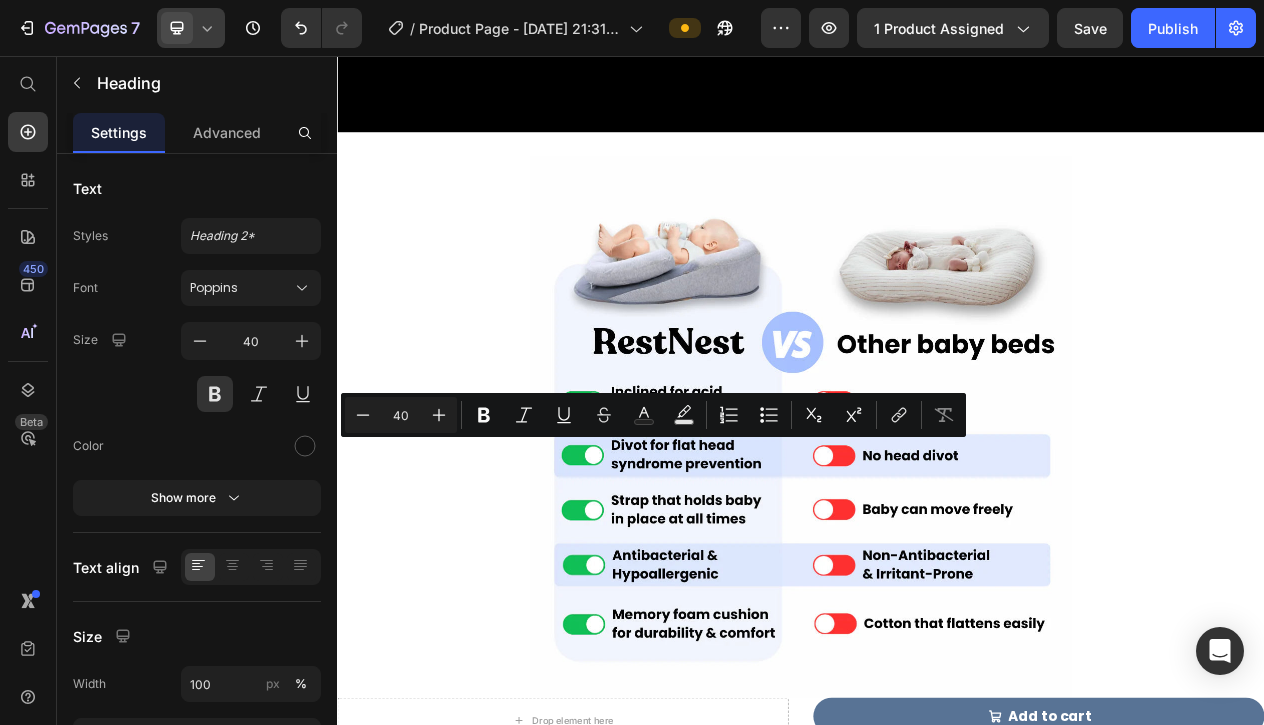 drag, startPoint x: 898, startPoint y: 584, endPoint x: 360, endPoint y: 588, distance: 538.0149 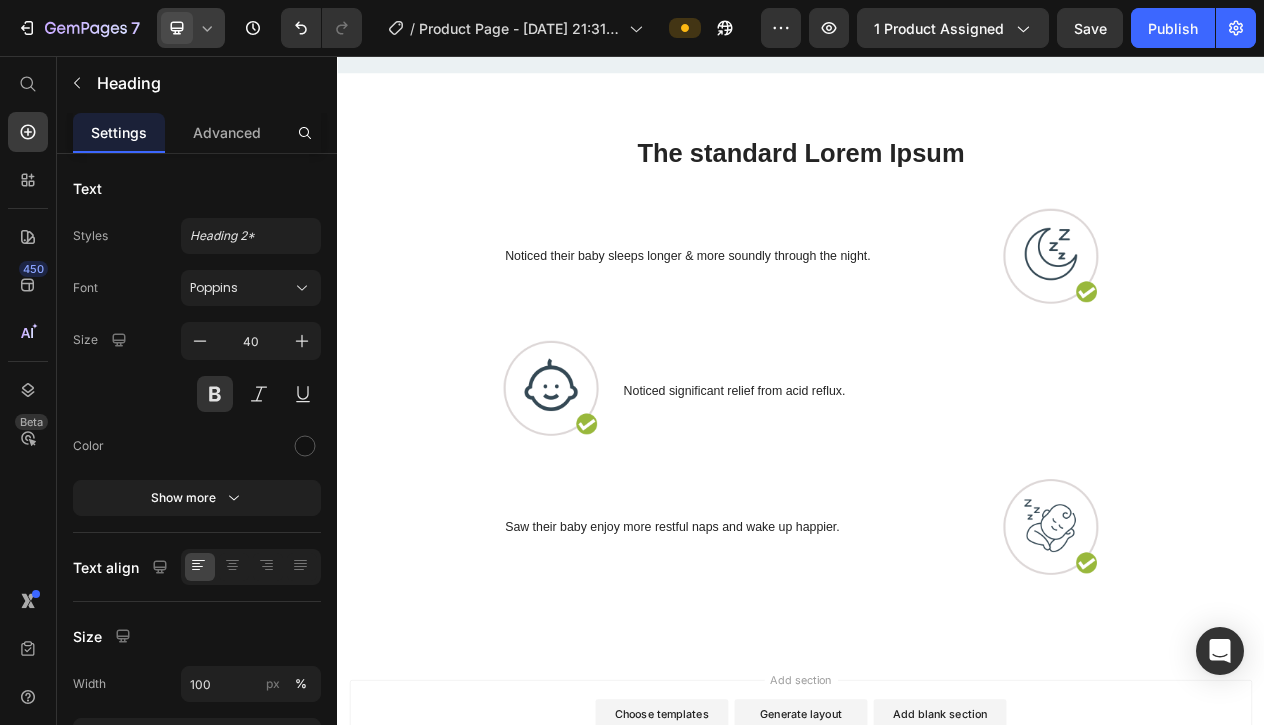 scroll, scrollTop: 7711, scrollLeft: 0, axis: vertical 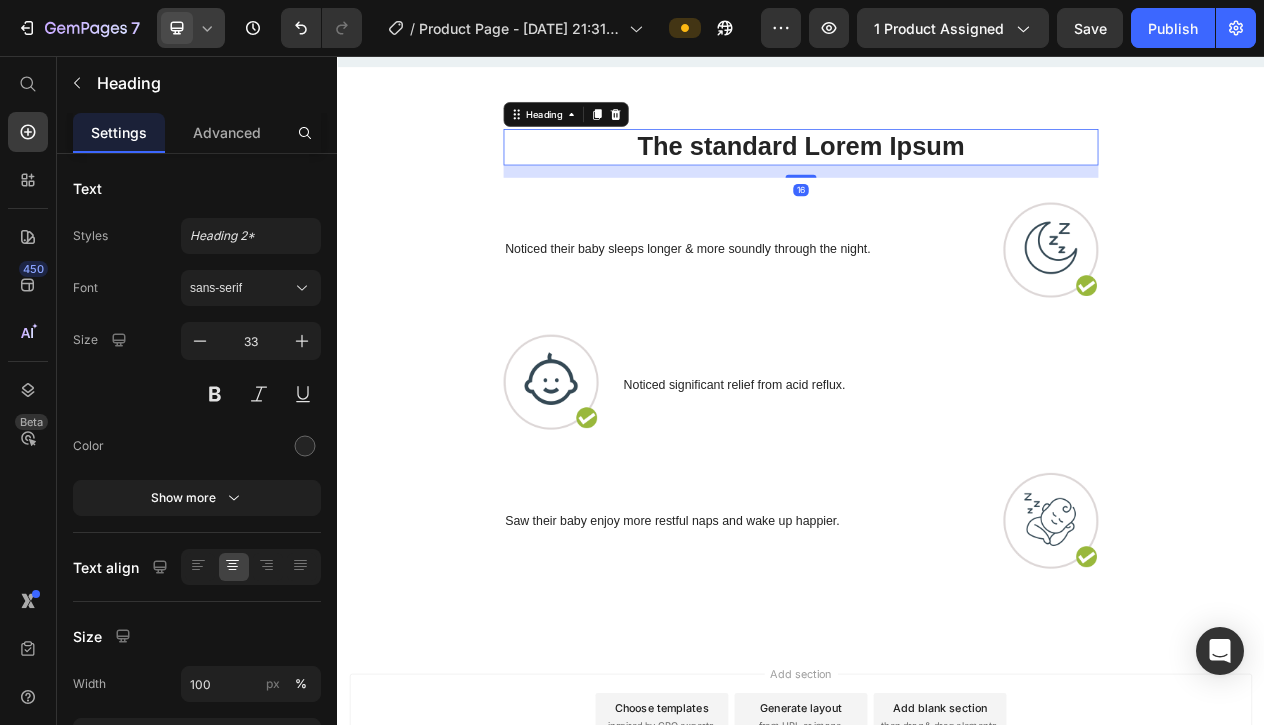 click on "The standard Lorem Ipsum" at bounding box center (937, 173) 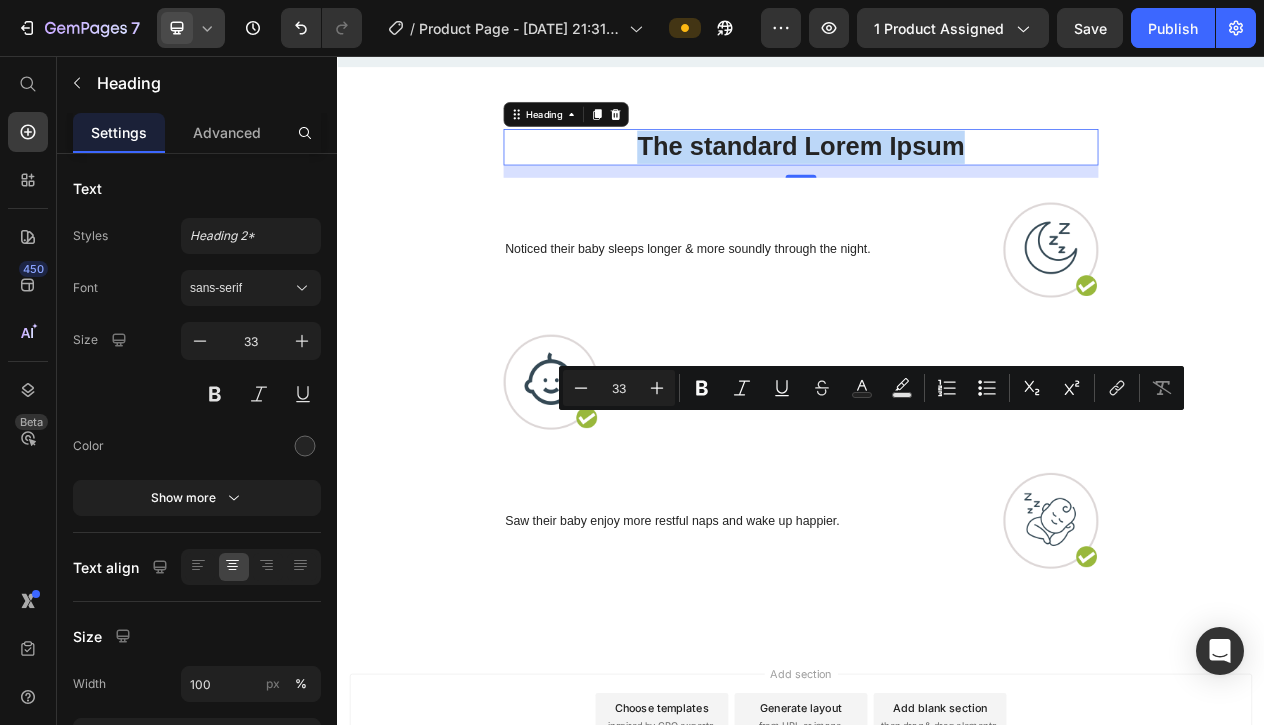 drag, startPoint x: 1146, startPoint y: 535, endPoint x: 696, endPoint y: 539, distance: 450.0178 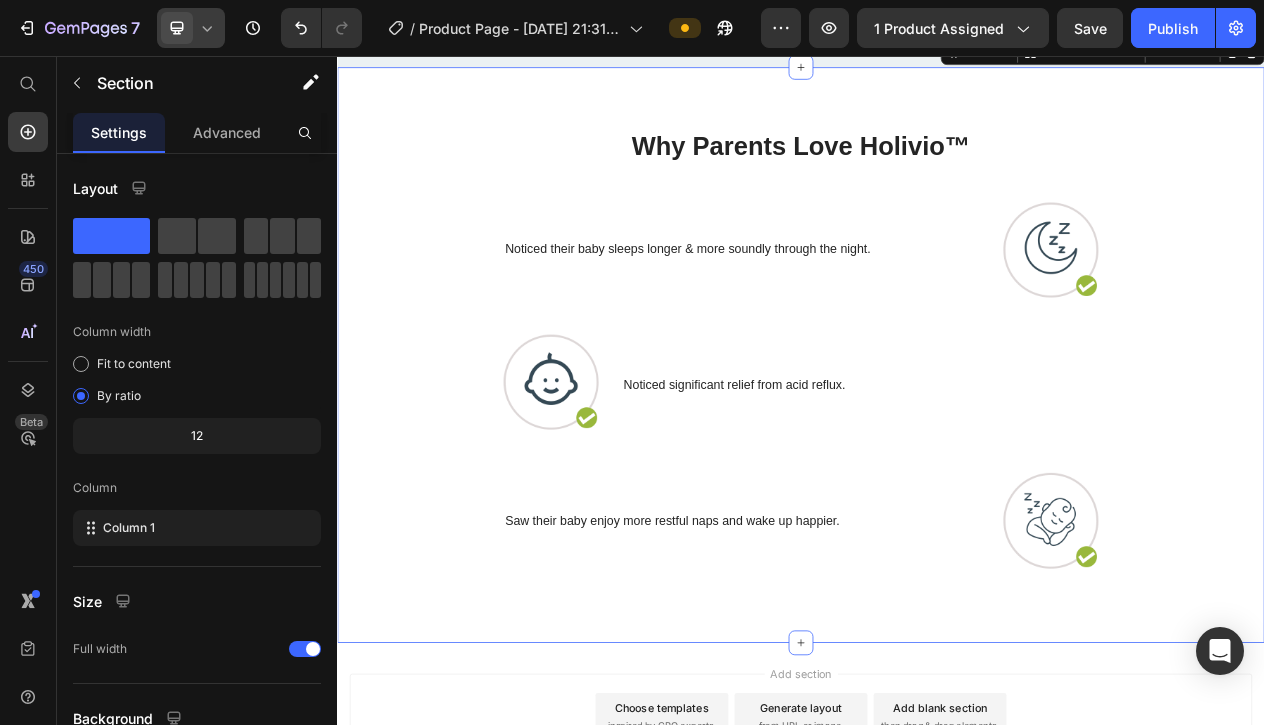 click on "Why Parents Love Holivio™ Heading Row Noticed their baby sleeps longer & more soundly through the night. Text Block Image Row Image Noticed significant relief from [MEDICAL_DATA]. Text Block Row Saw their baby enjoy more restful naps and wake up happier. Text Block Image Row Section 12   You can create reusable sections Create Theme Section AI Content Write with GemAI What would you like to describe here? Tone and Voice Persuasive Product Shipping Protection Show more Generate" at bounding box center (937, 442) 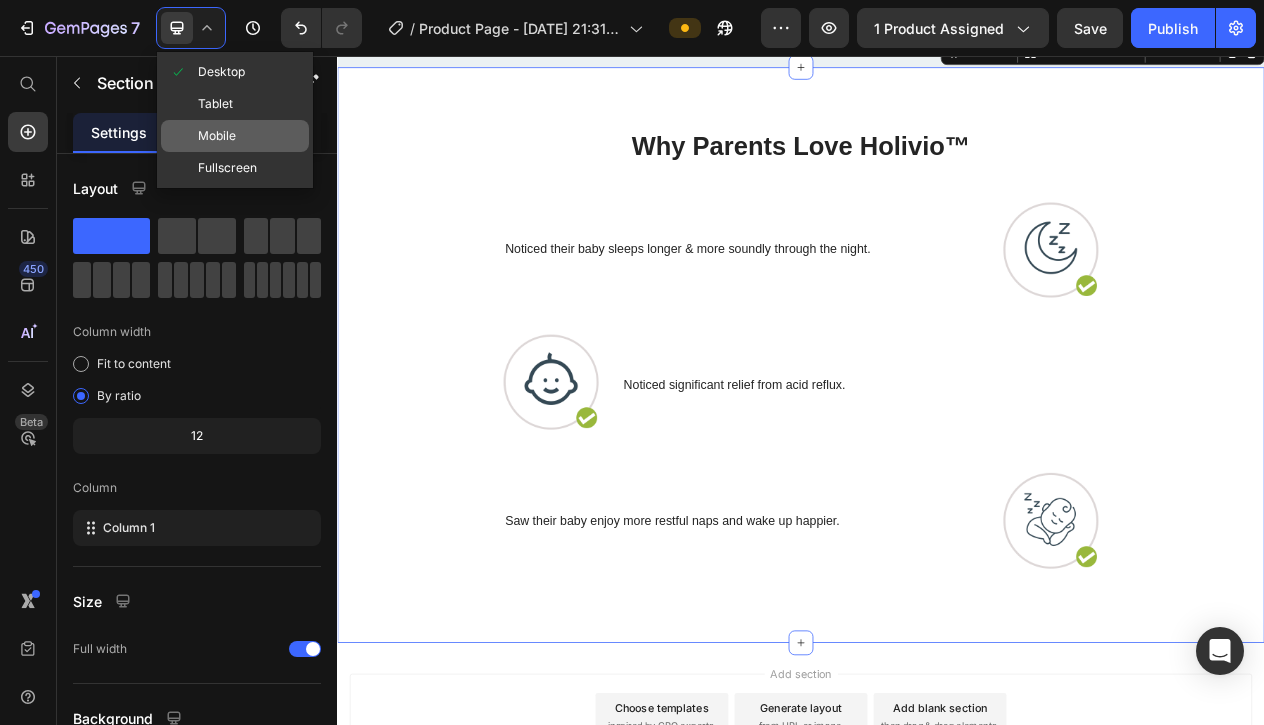 click on "Mobile" 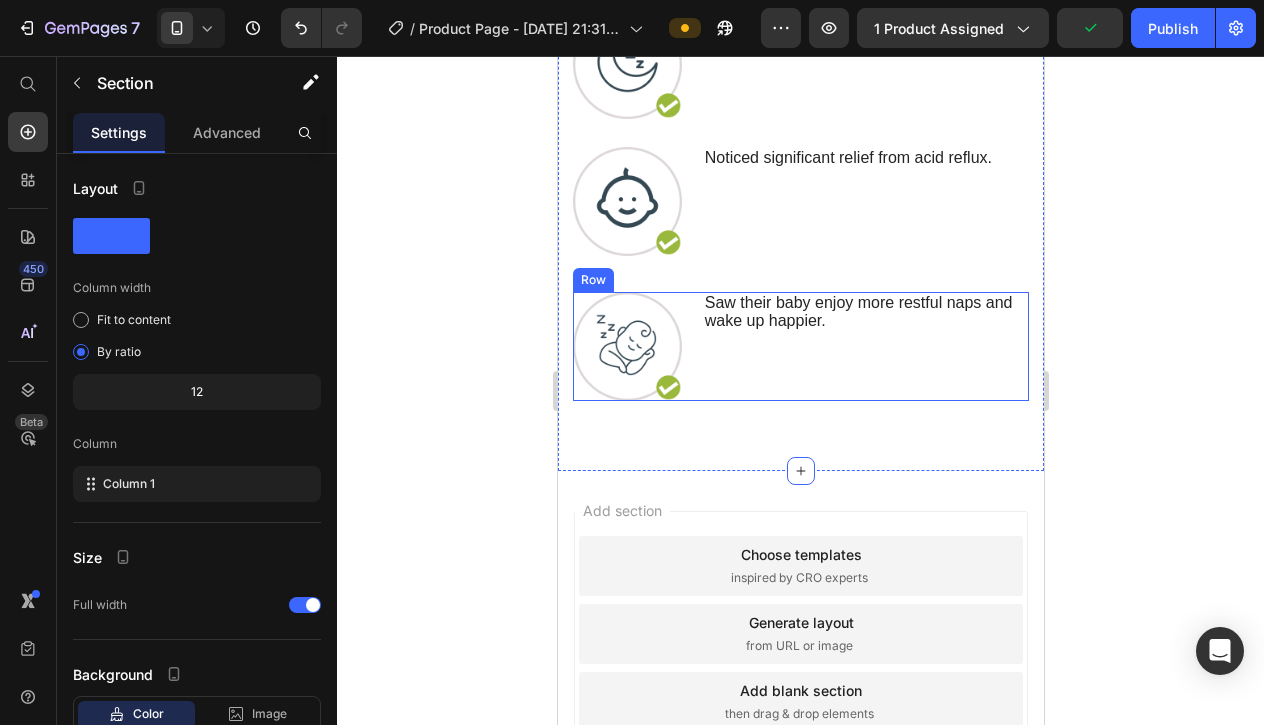 scroll, scrollTop: 7972, scrollLeft: 0, axis: vertical 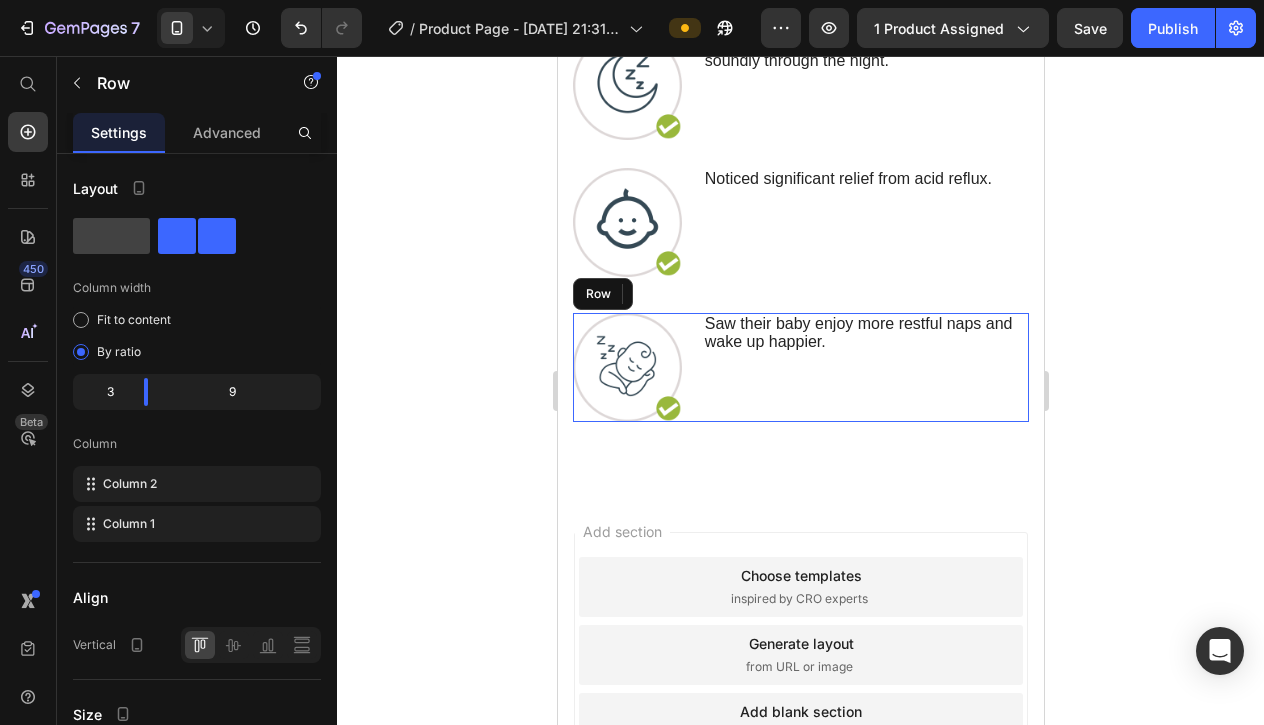 click on "Saw their baby enjoy more restful naps and wake up happier. Text Block Image Row" at bounding box center (800, 367) 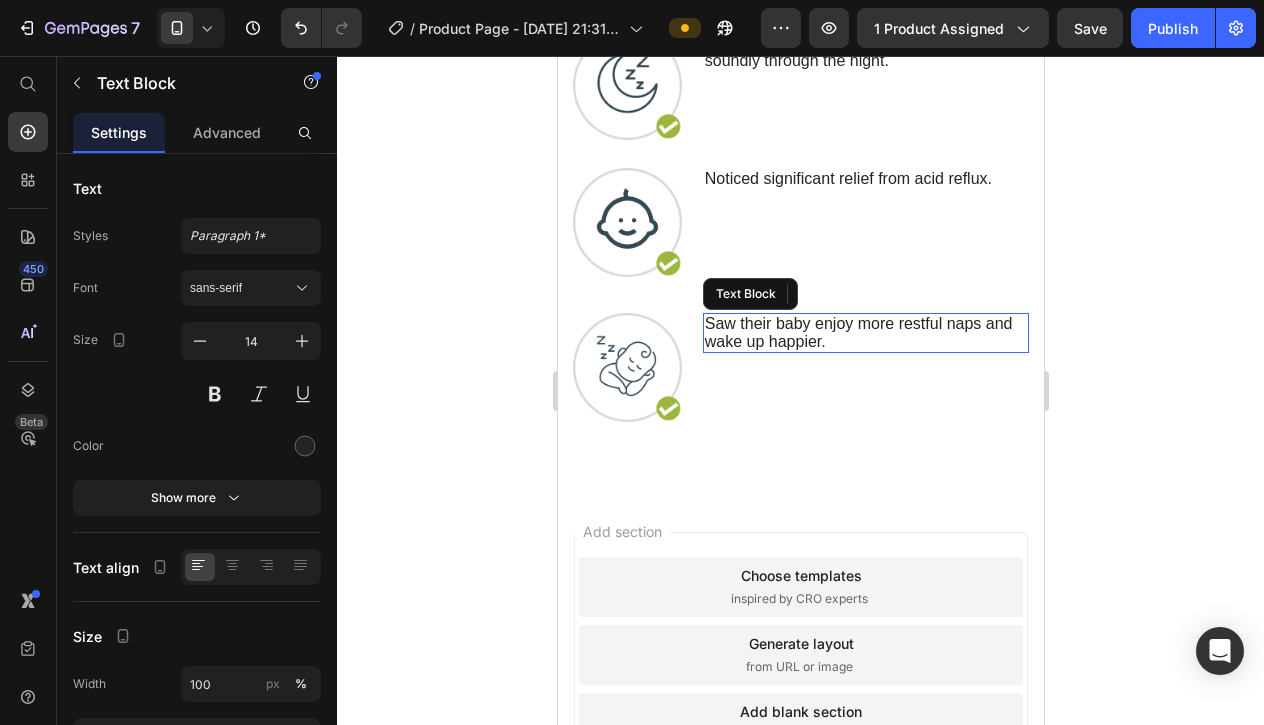 click on "Saw their baby enjoy more restful naps and wake up happier." at bounding box center [858, 332] 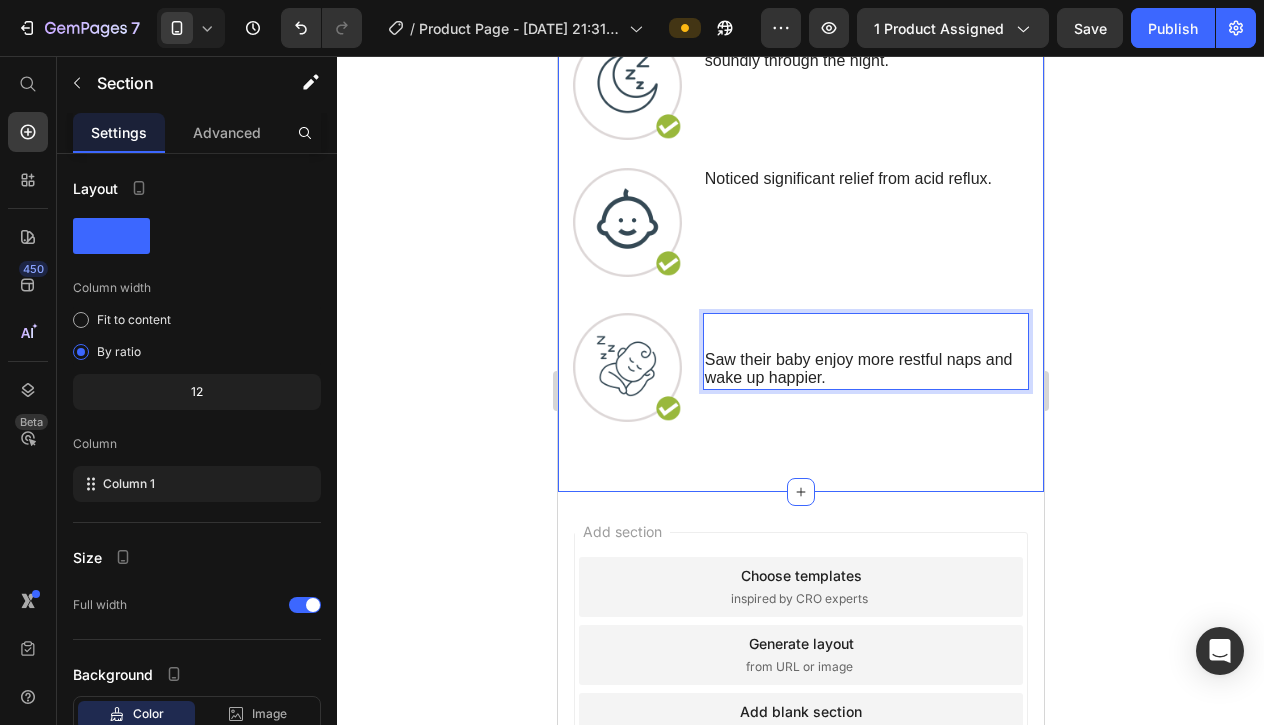 click on "Why Parents Love Holivio™ Heading Row Noticed their baby sleeps longer & more soundly through the night. Text Block Image Row Image Noticed significant relief from [MEDICAL_DATA]. Text Block Row Saw their baby enjoy more restful naps and wake up happier. Text Block   0 Image Row Section 12" at bounding box center [800, 192] 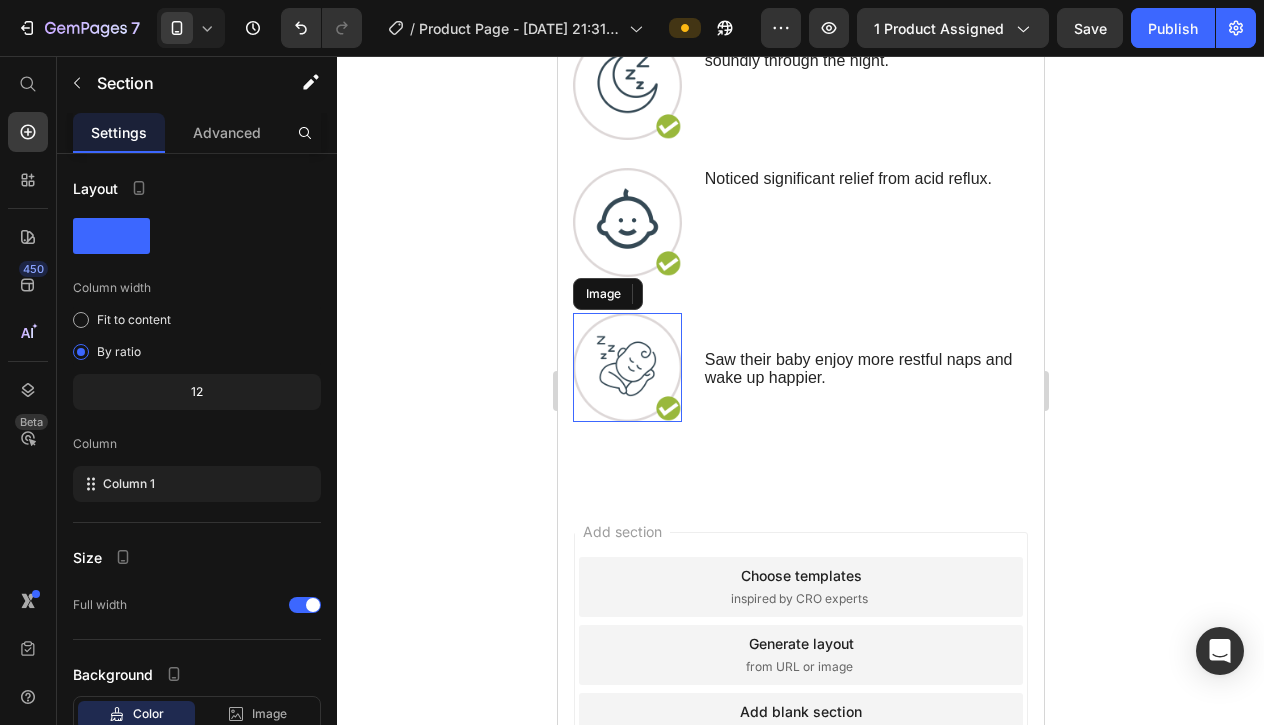 click at bounding box center [626, 367] 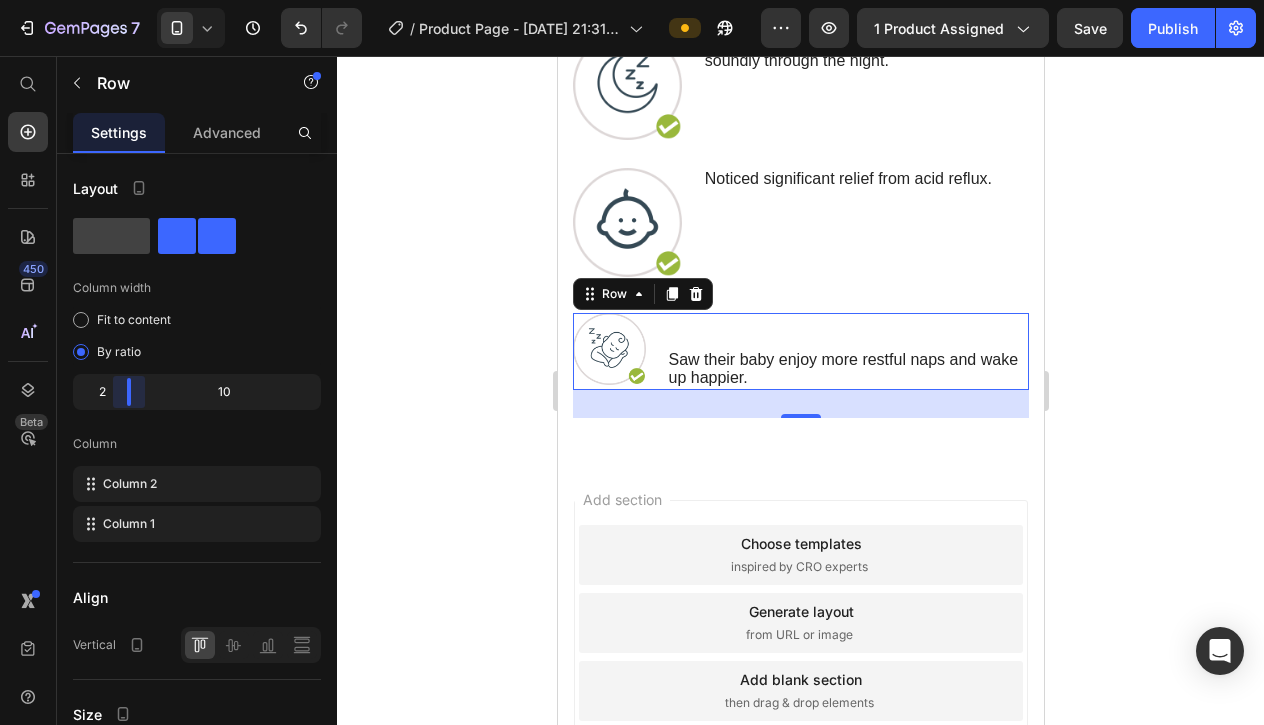drag, startPoint x: 152, startPoint y: 394, endPoint x: 113, endPoint y: 392, distance: 39.051247 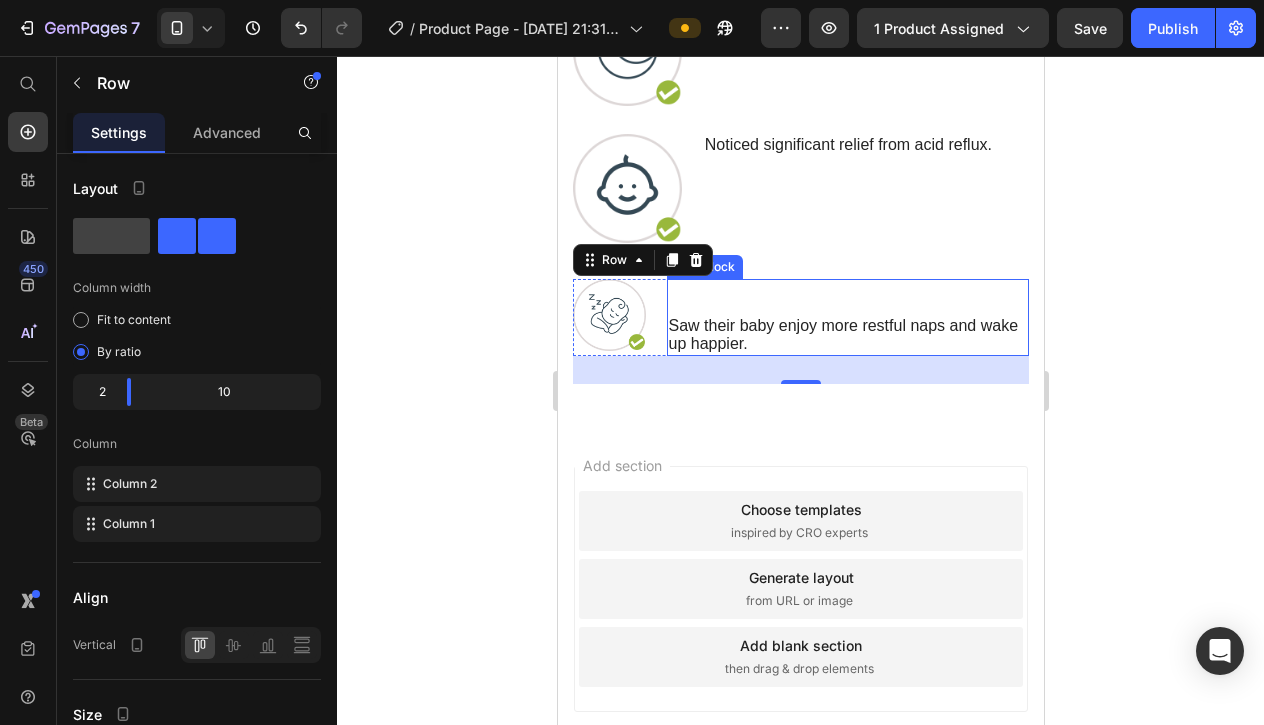 scroll, scrollTop: 7758, scrollLeft: 0, axis: vertical 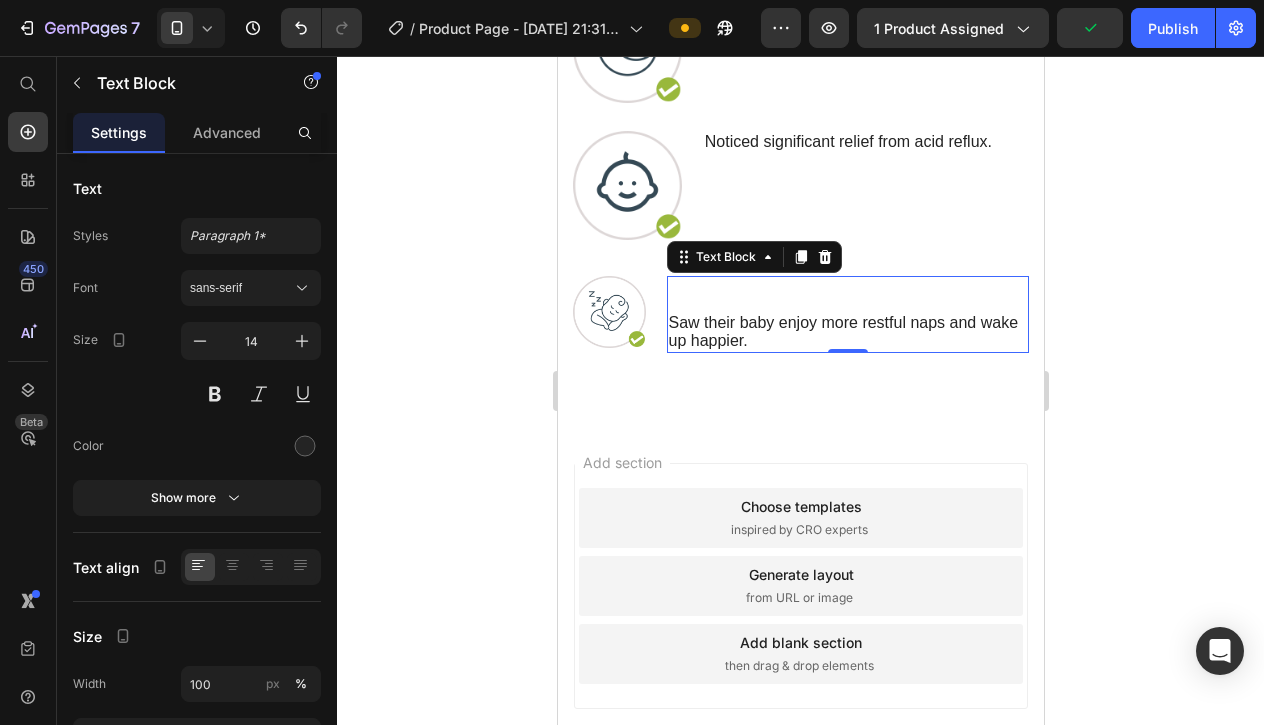 click on "Saw their baby enjoy more restful naps and wake up happier." at bounding box center (843, 331) 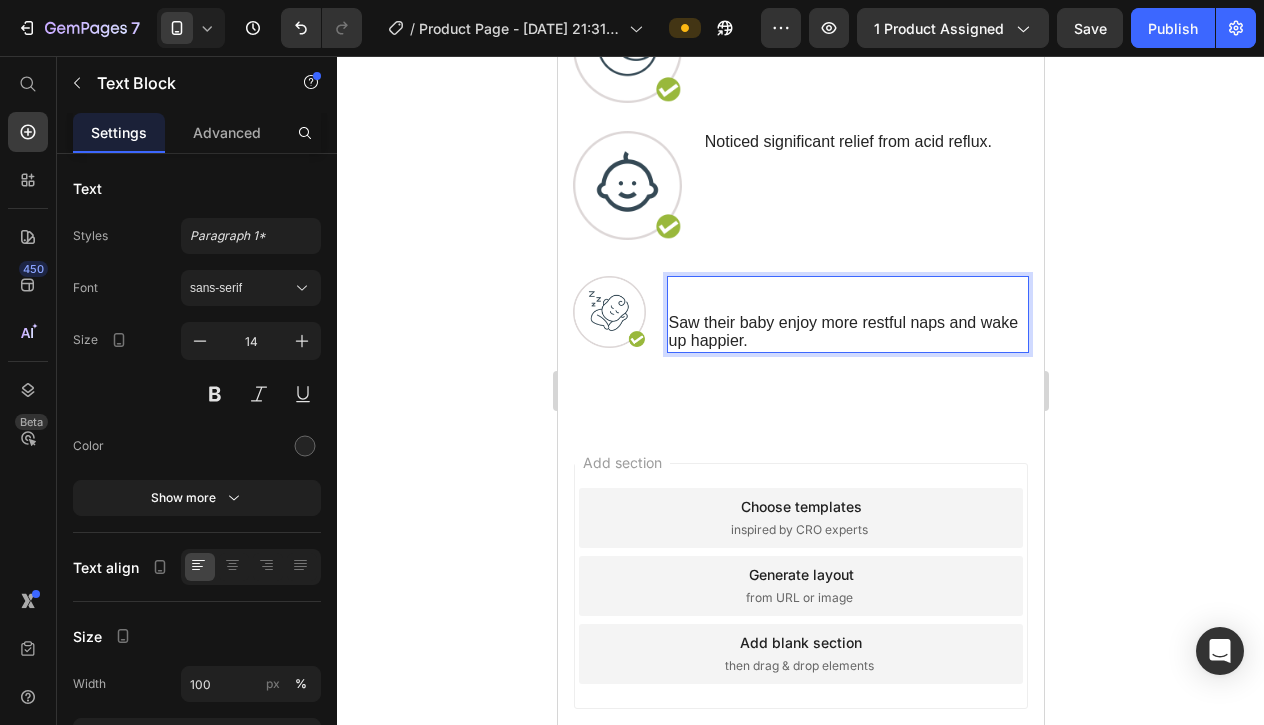 click at bounding box center [847, 305] 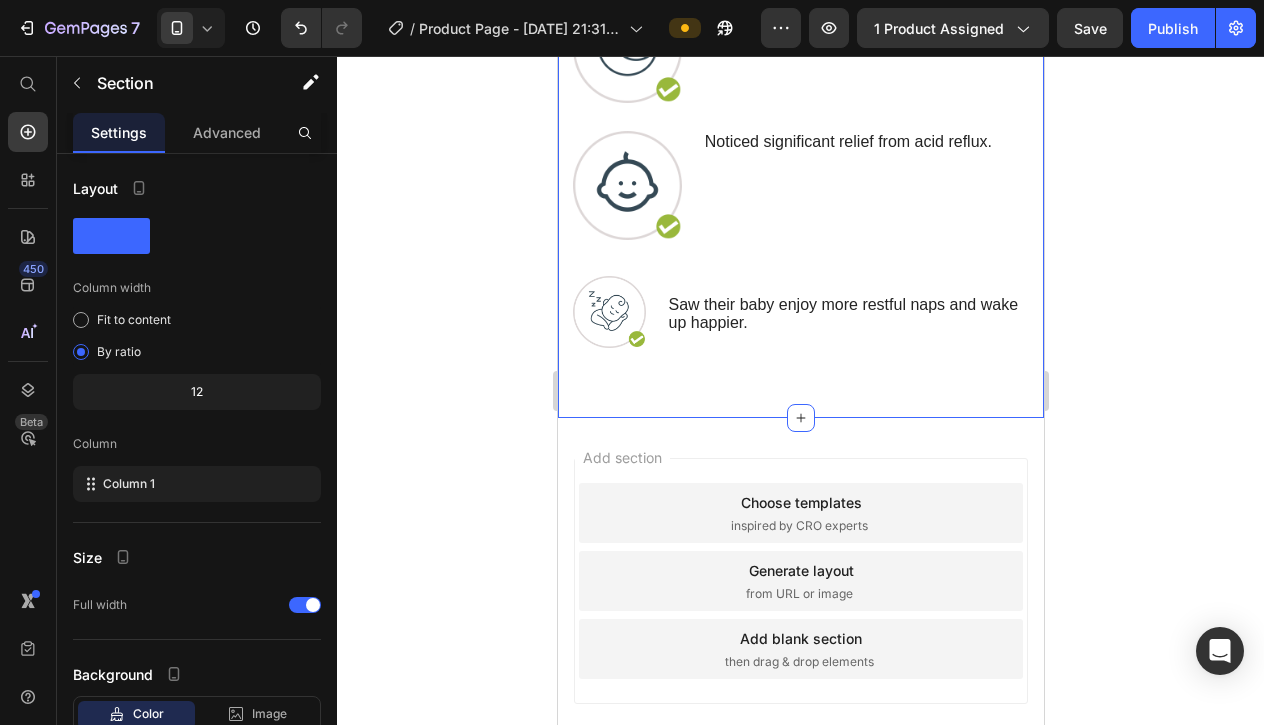 click on "Why Parents Love Holivio™ Heading Row Noticed their baby sleeps longer & more soundly through the night. Text Block Image Row Image Noticed significant relief from [MEDICAL_DATA]. Text Block Row Saw their baby enjoy more restful naps and wake up happier. Text Block   0 Image Row Section 12" at bounding box center [800, 137] 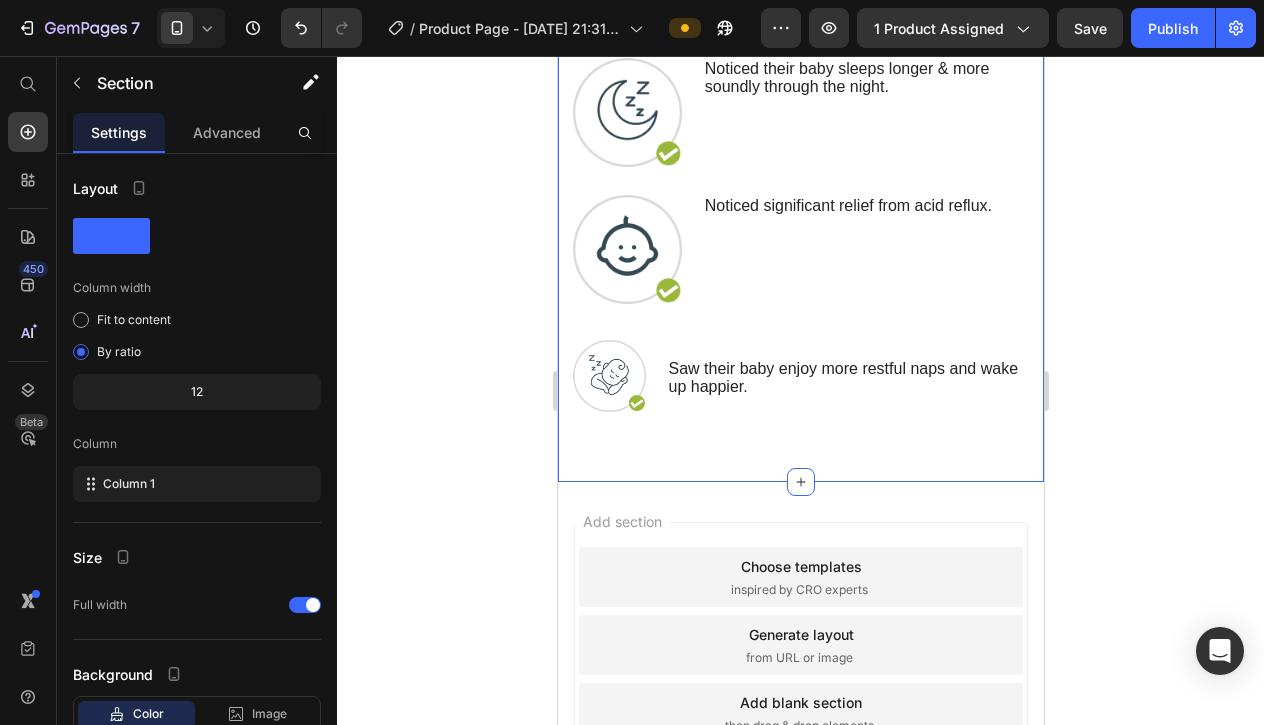 scroll, scrollTop: 7677, scrollLeft: 0, axis: vertical 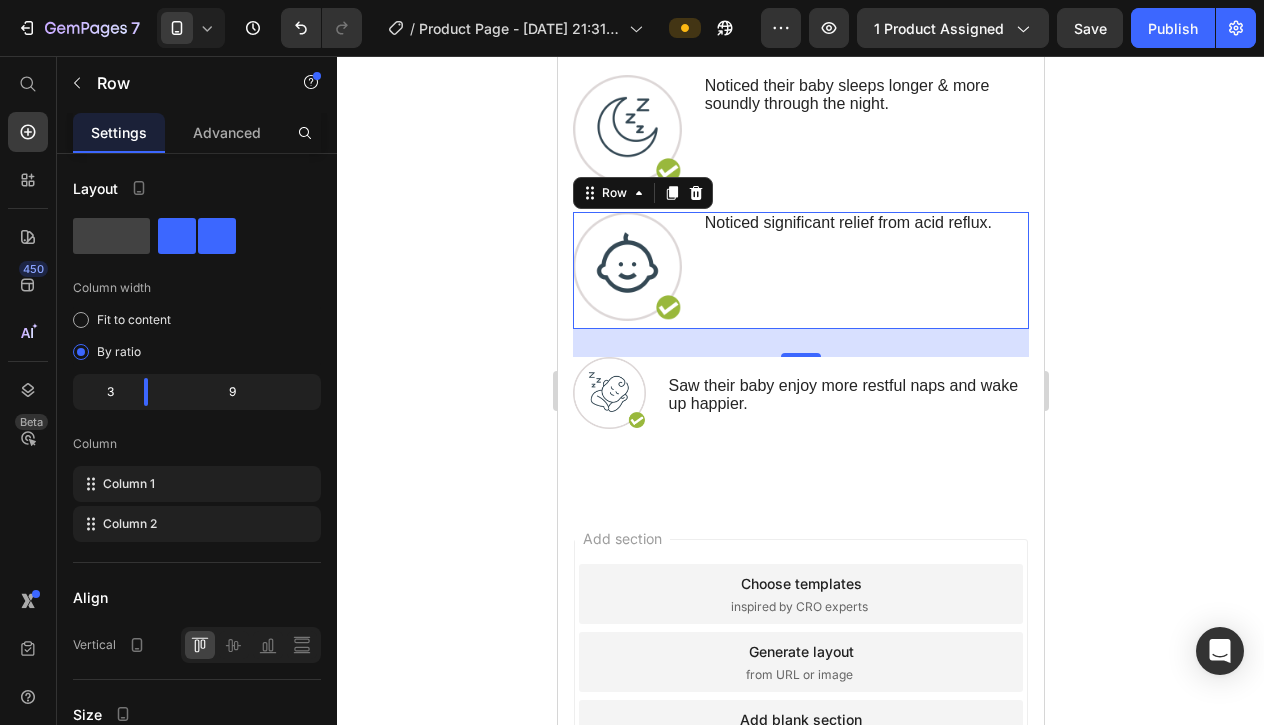 click on "Noticed significant relief from [MEDICAL_DATA]. Text Block" at bounding box center (865, 270) 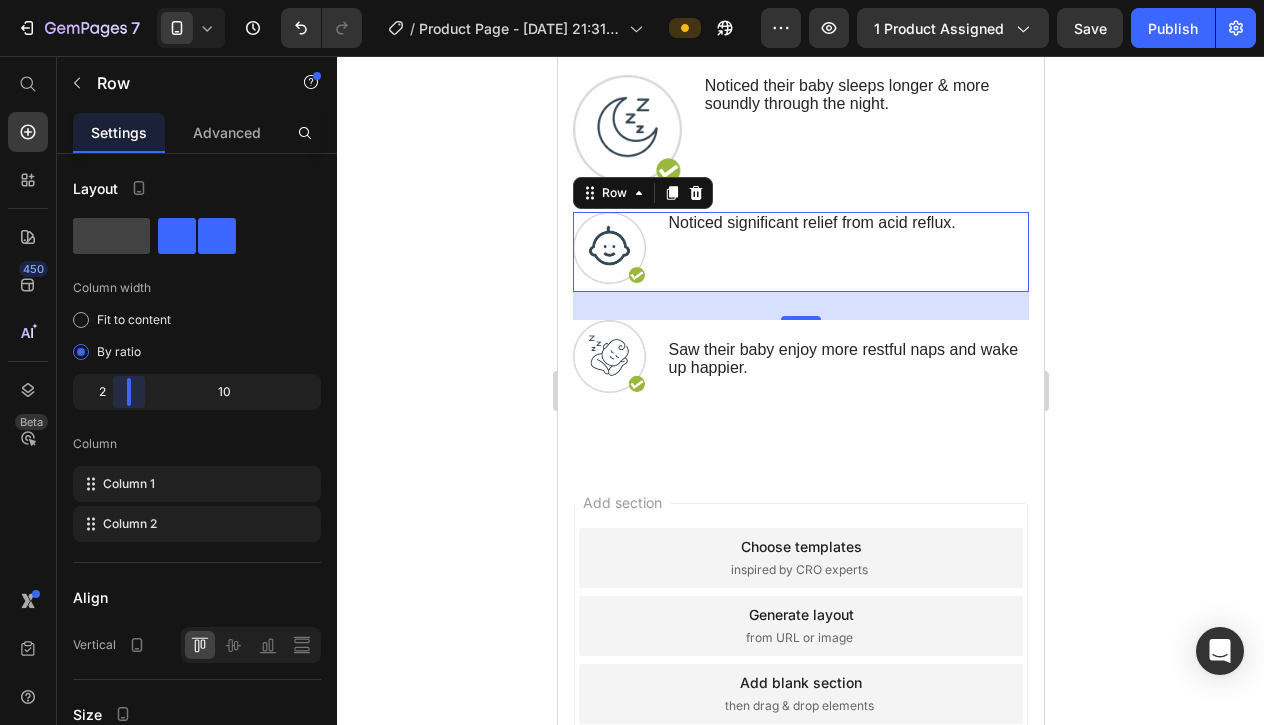 drag, startPoint x: 149, startPoint y: 396, endPoint x: 114, endPoint y: 396, distance: 35 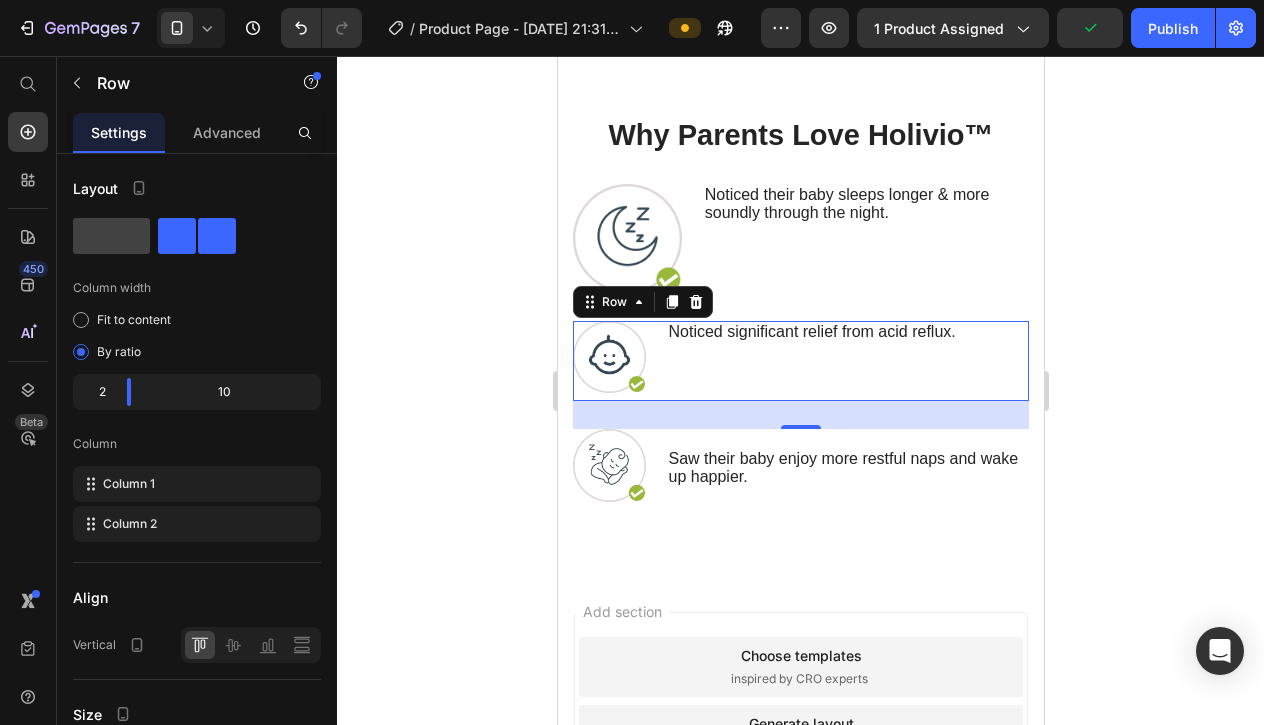 scroll, scrollTop: 7532, scrollLeft: 0, axis: vertical 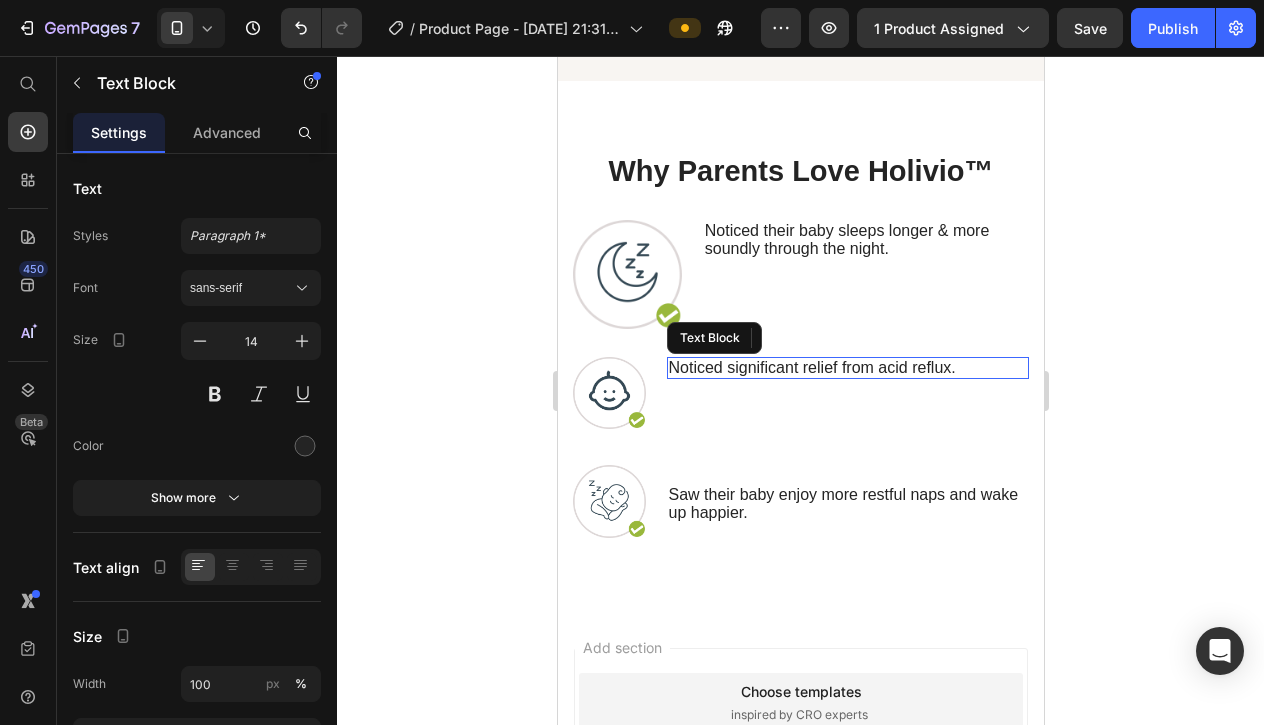 click on "Noticed significant relief from acid reflux." at bounding box center (847, 368) 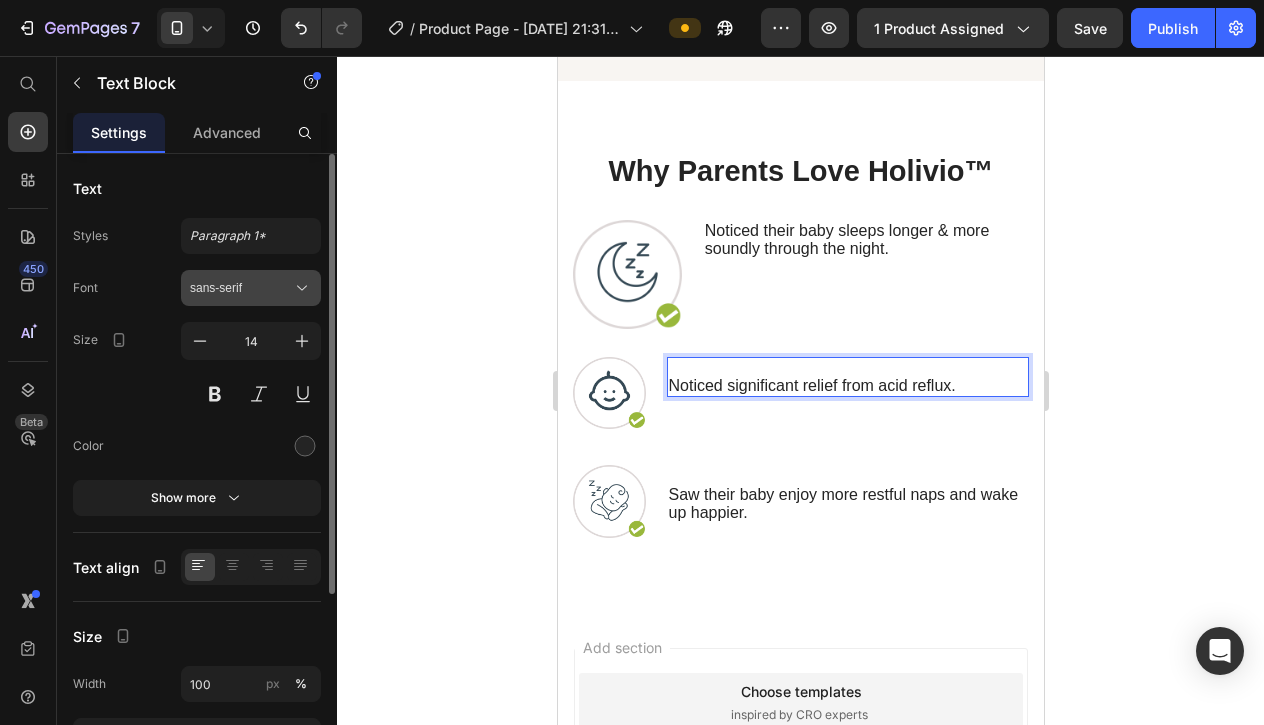 click on "sans-serif" at bounding box center [251, 288] 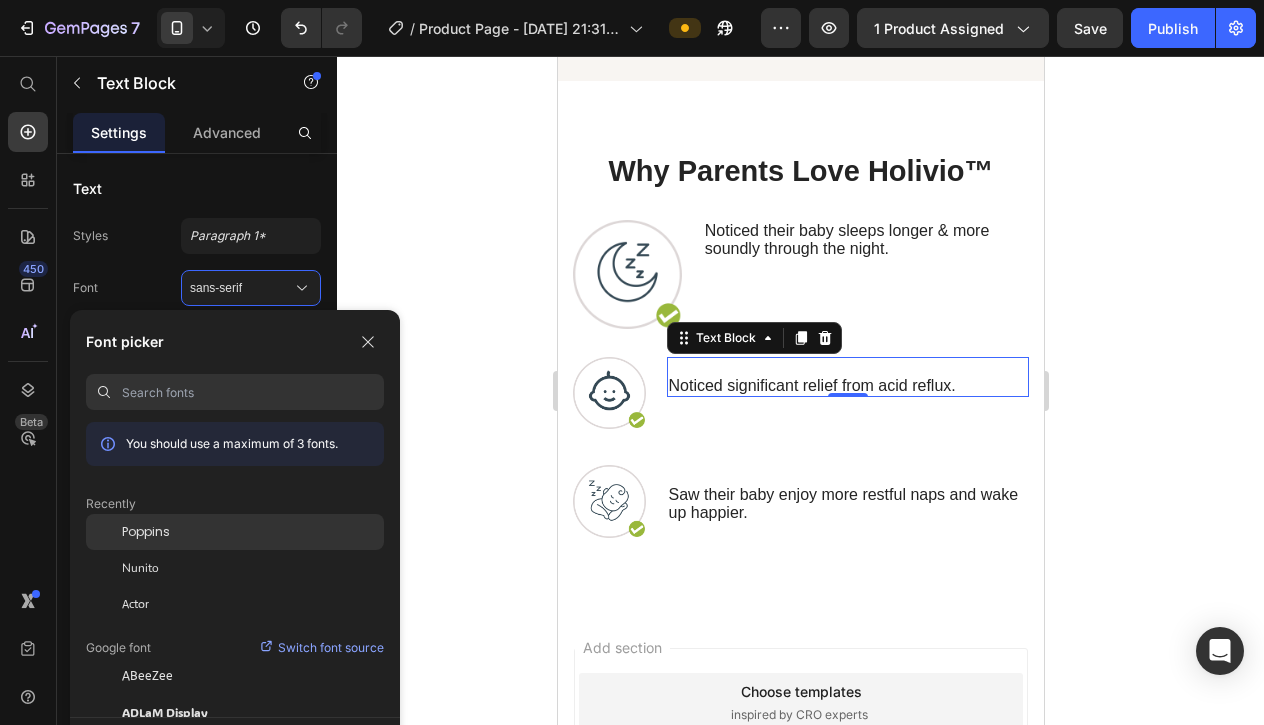 click on "Poppins" 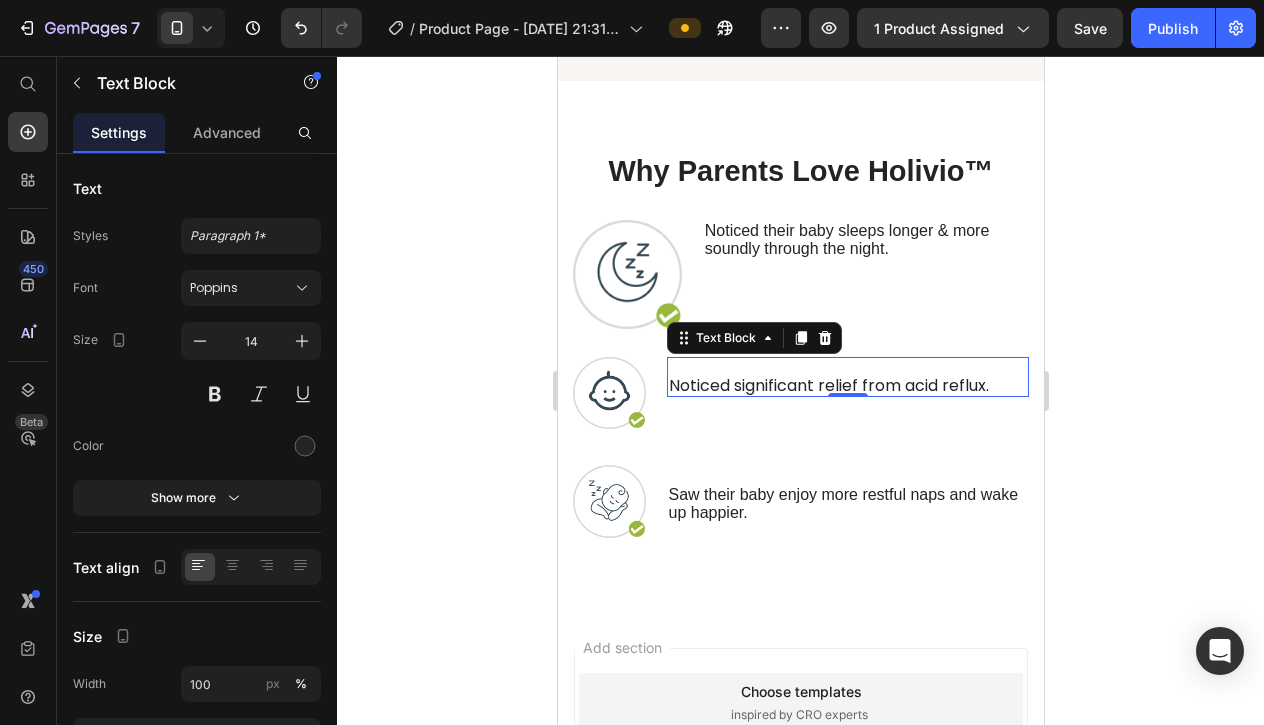 drag, startPoint x: 1245, startPoint y: 569, endPoint x: 689, endPoint y: 513, distance: 558.81305 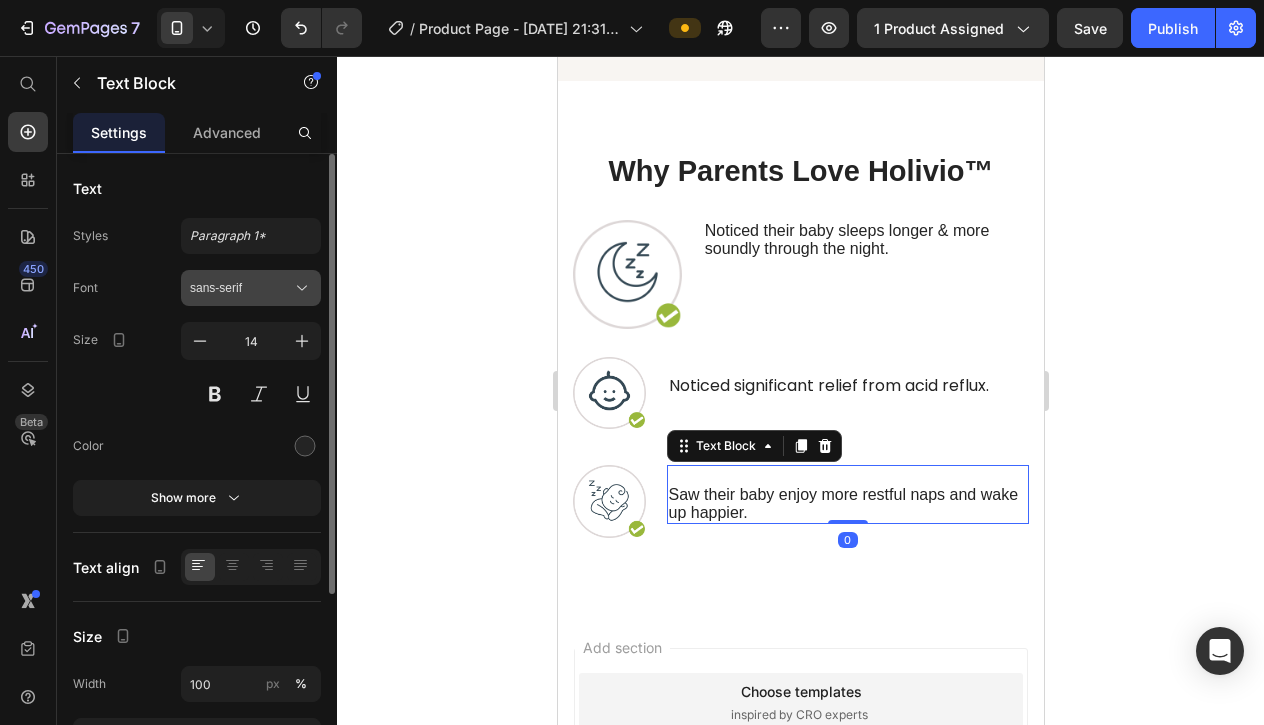 click on "sans-serif" at bounding box center (241, 288) 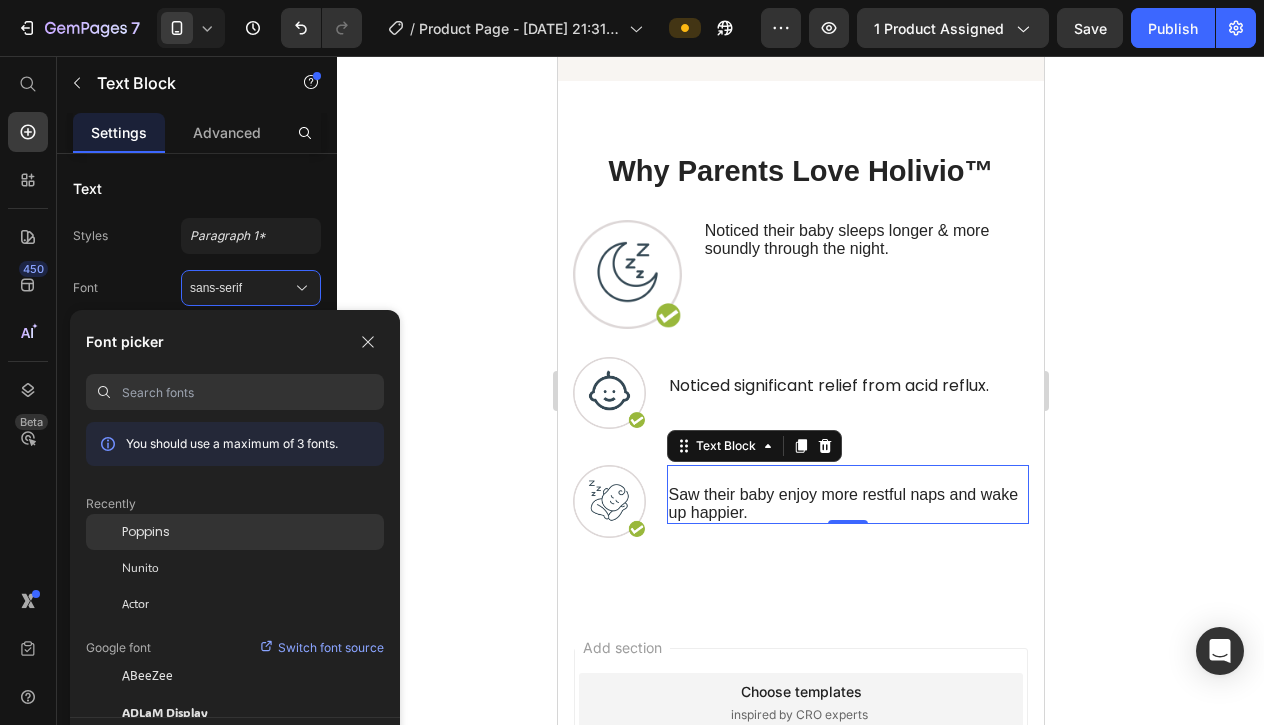 click on "Poppins" 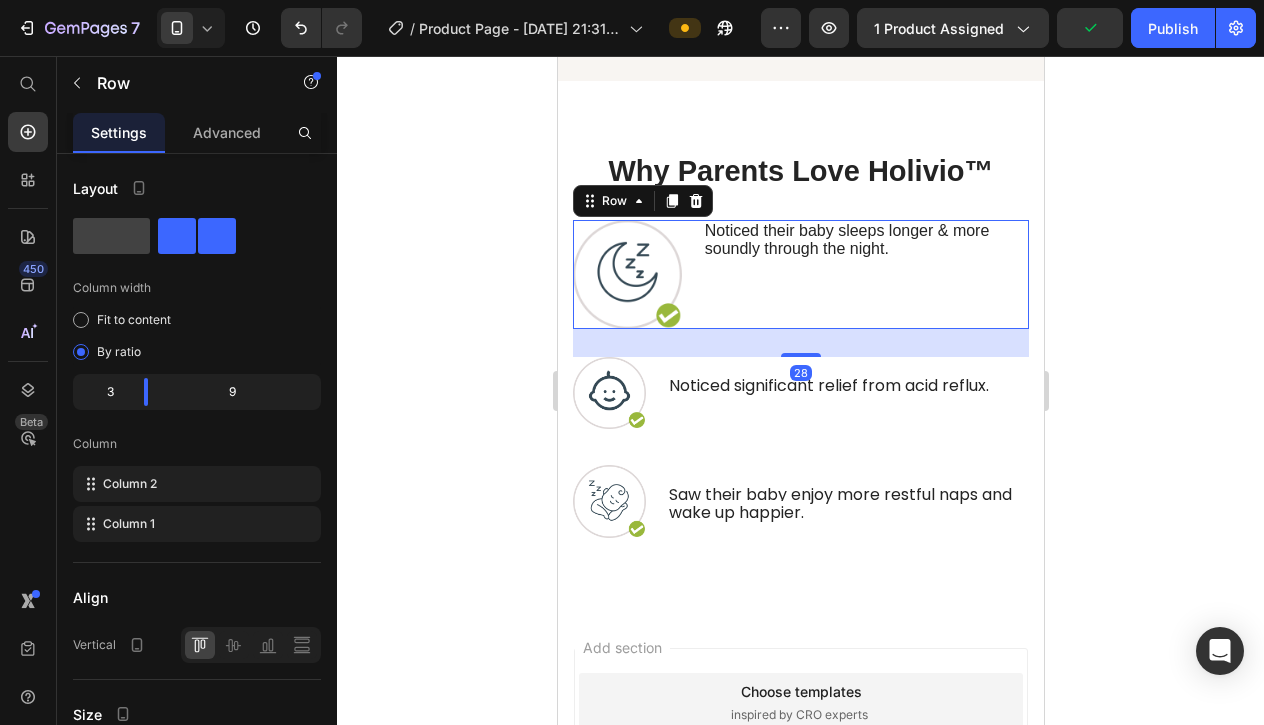 click on "Noticed their baby sleeps longer & more soundly through the night. Text Block" at bounding box center [865, 274] 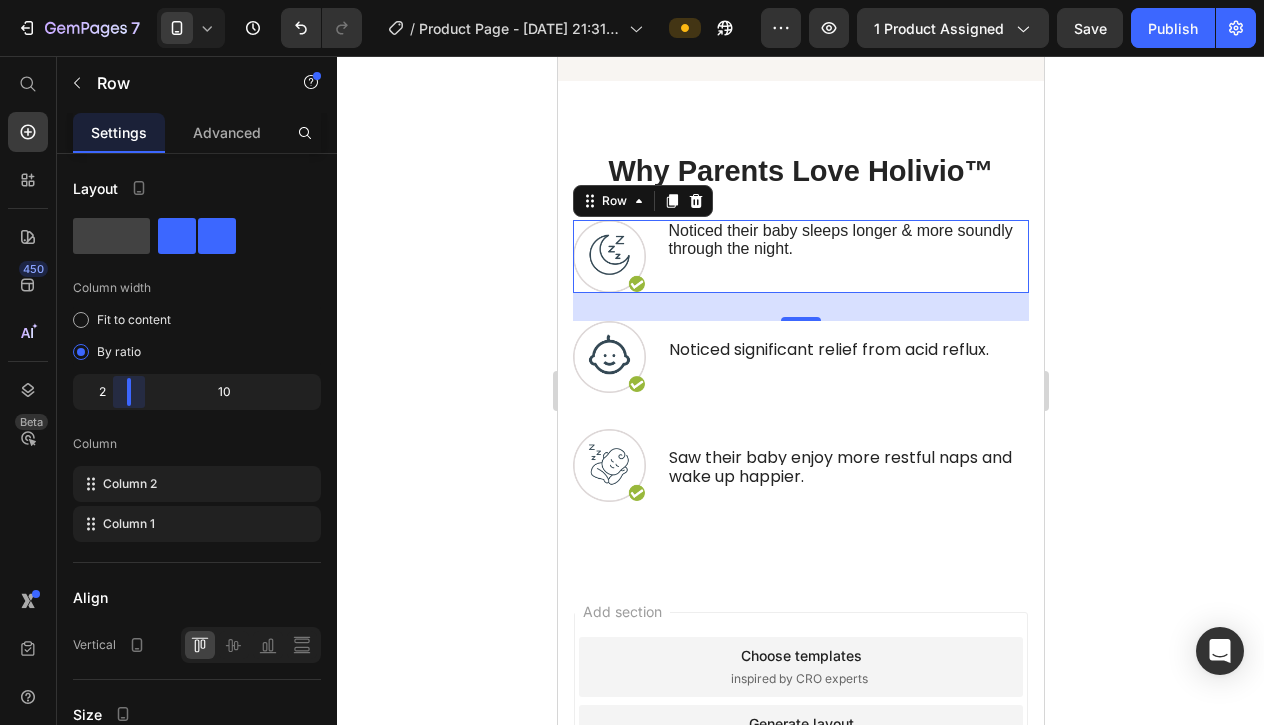 drag, startPoint x: 154, startPoint y: 395, endPoint x: 115, endPoint y: 393, distance: 39.051247 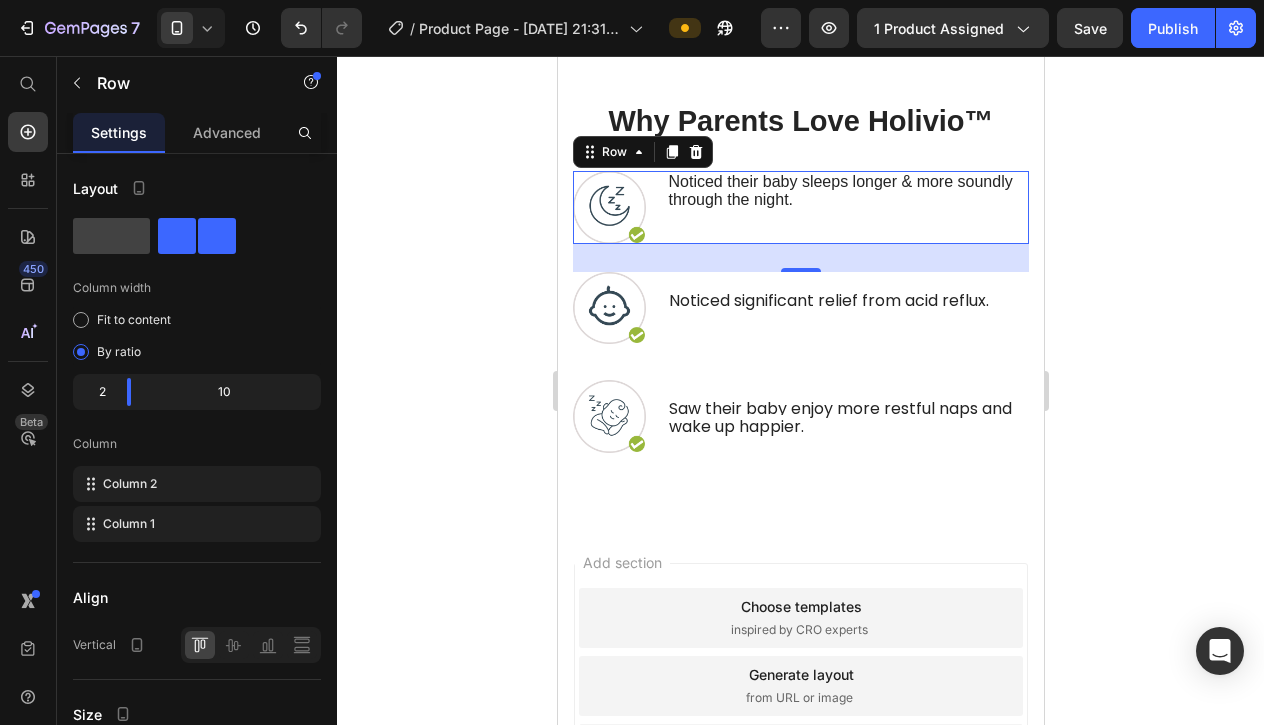 scroll, scrollTop: 7438, scrollLeft: 0, axis: vertical 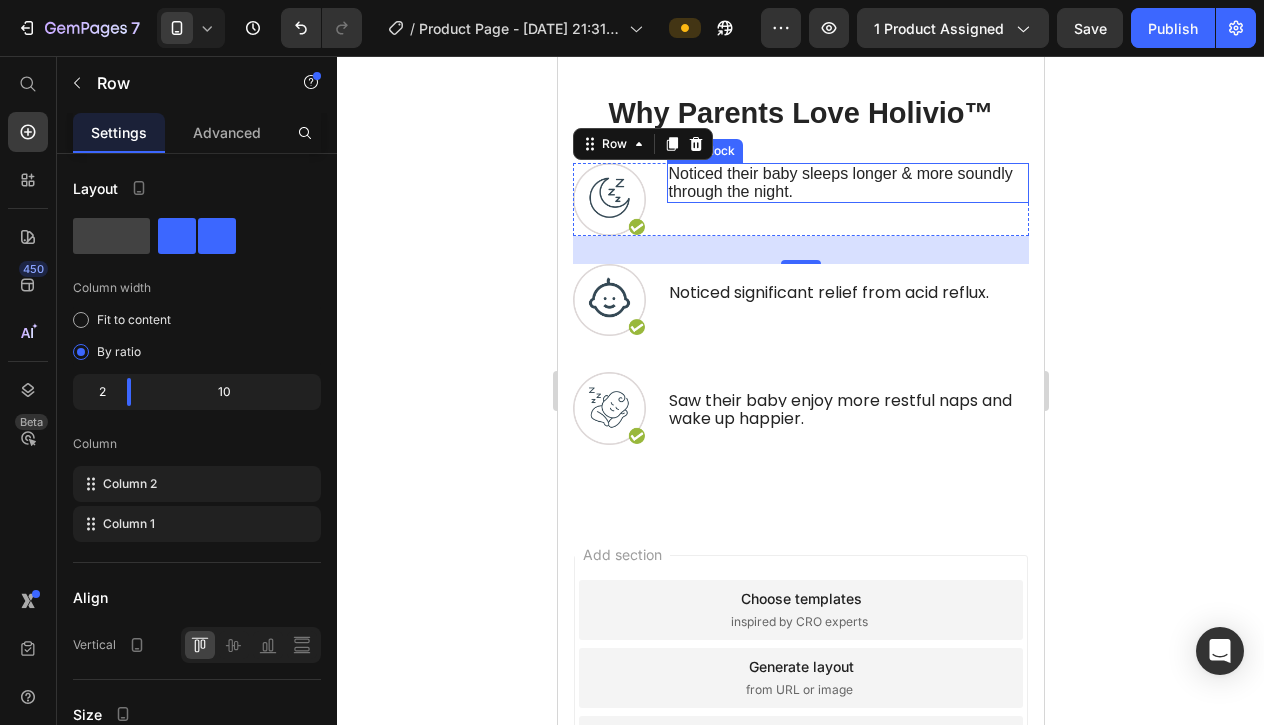 click on "Noticed their baby sleeps longer & more soundly through the night." at bounding box center [840, 182] 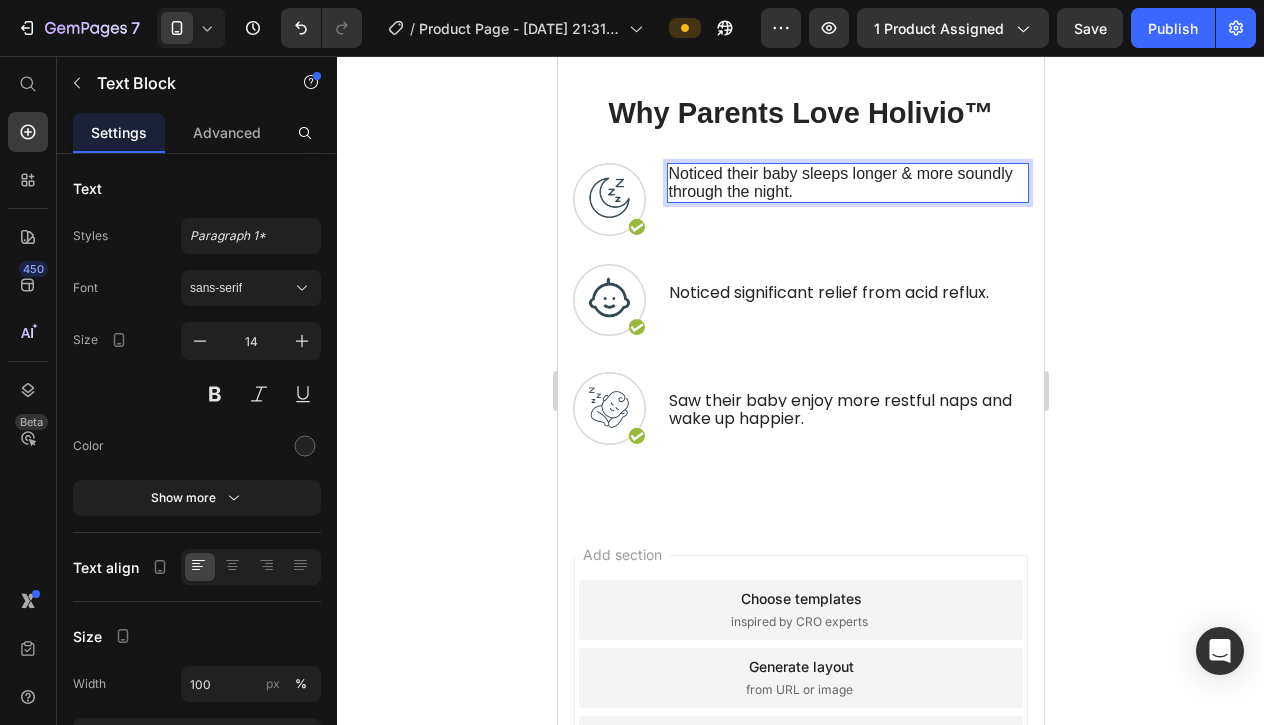 click on "Noticed their baby sleeps longer & more soundly through the night." at bounding box center [840, 182] 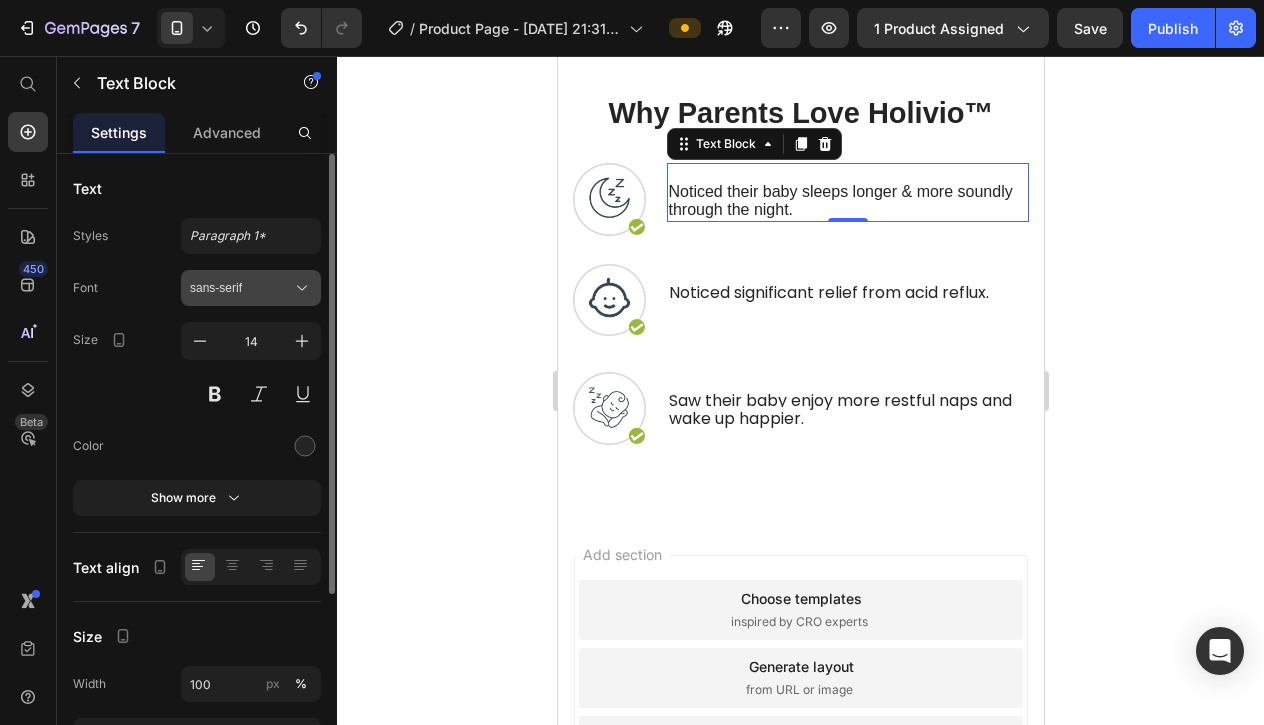 click on "sans-serif" at bounding box center (241, 288) 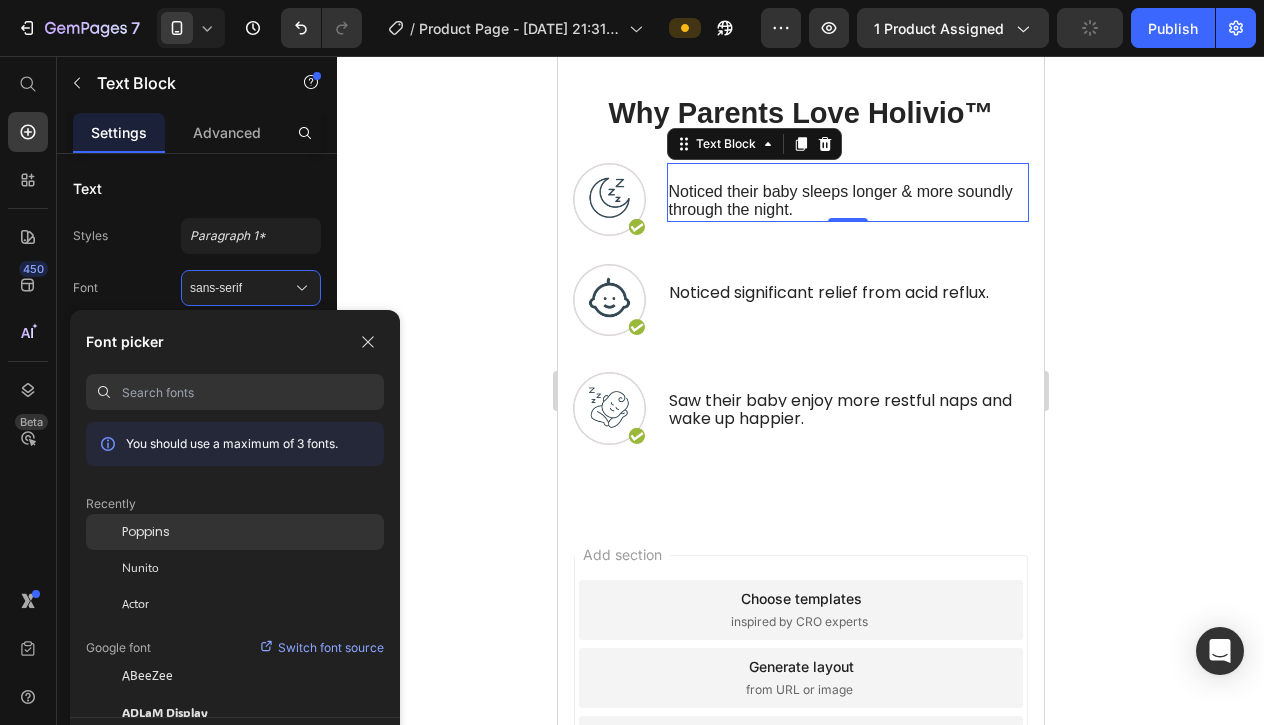 click on "Poppins" 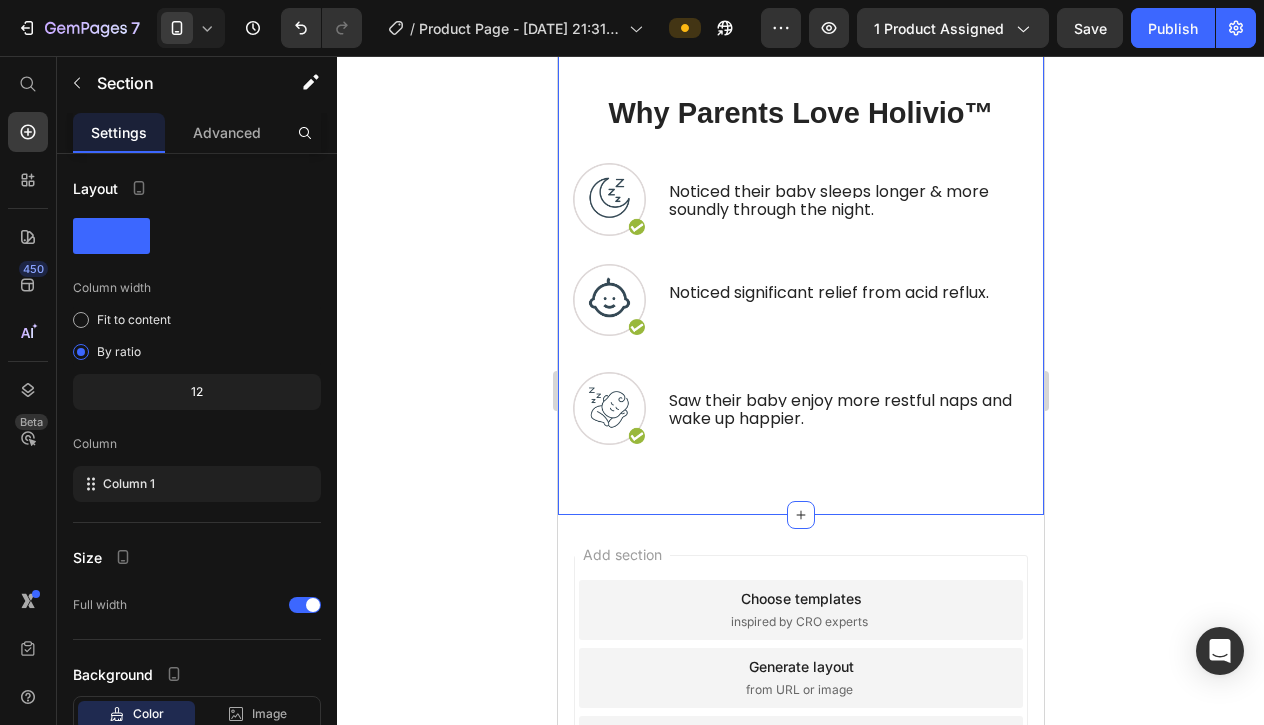 click on "Why Parents Love Holivio™ Heading Row Noticed their baby sleeps longer & more soundly through the night. Text Block   0 Image Row Image Noticed significant relief from [MEDICAL_DATA]. Text Block Row Saw their baby enjoy more restful naps and wake up happier. Text Block Image Row Section 12" at bounding box center (800, 268) 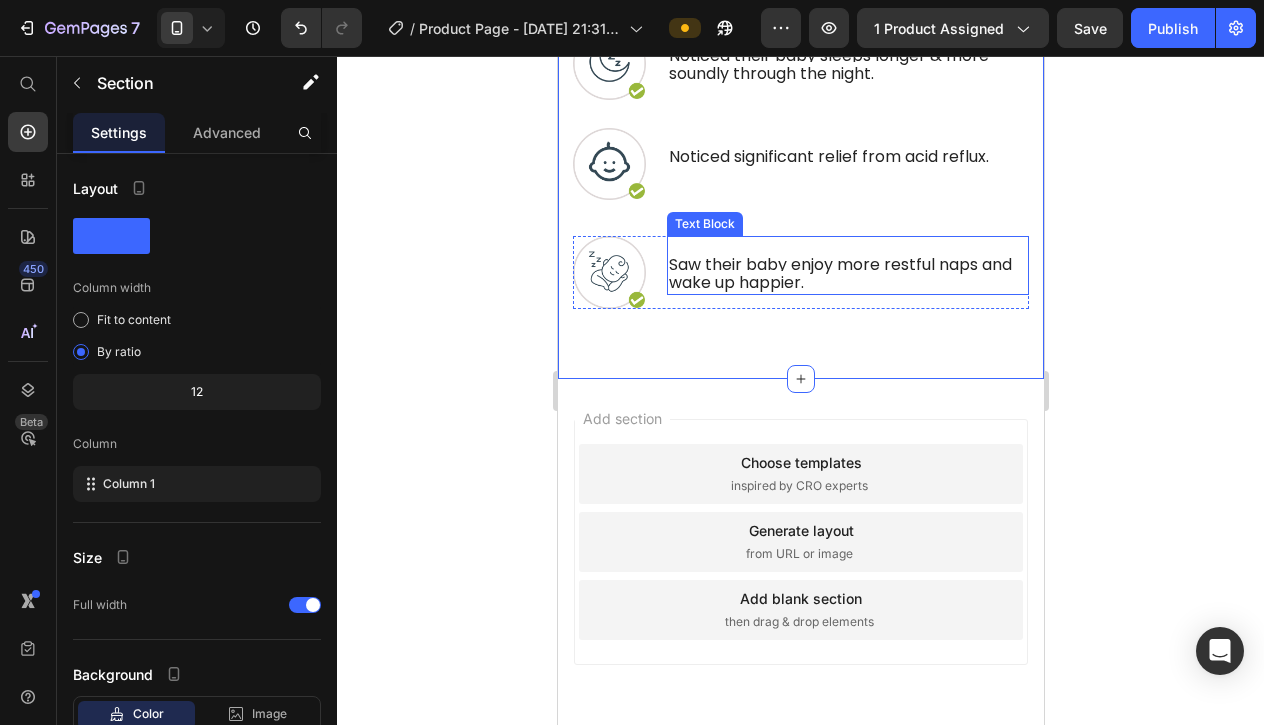scroll, scrollTop: 7575, scrollLeft: 0, axis: vertical 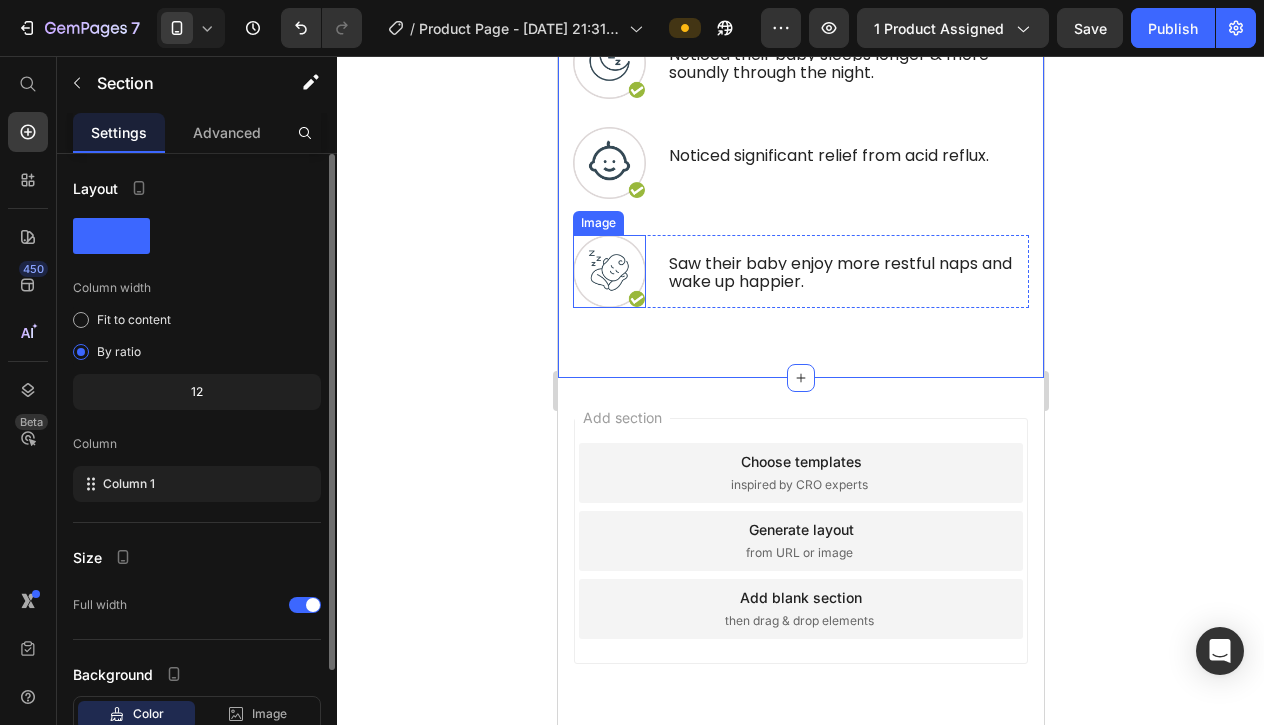 click on "Column width" at bounding box center (197, 288) 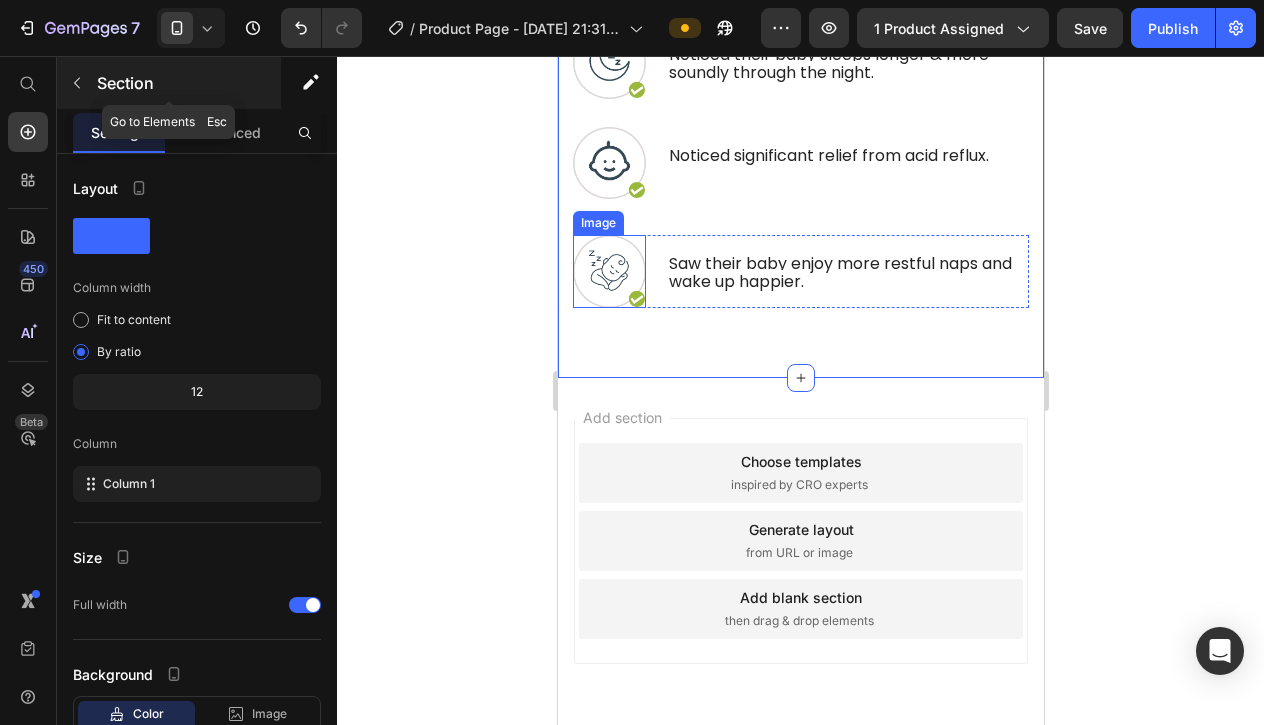 click 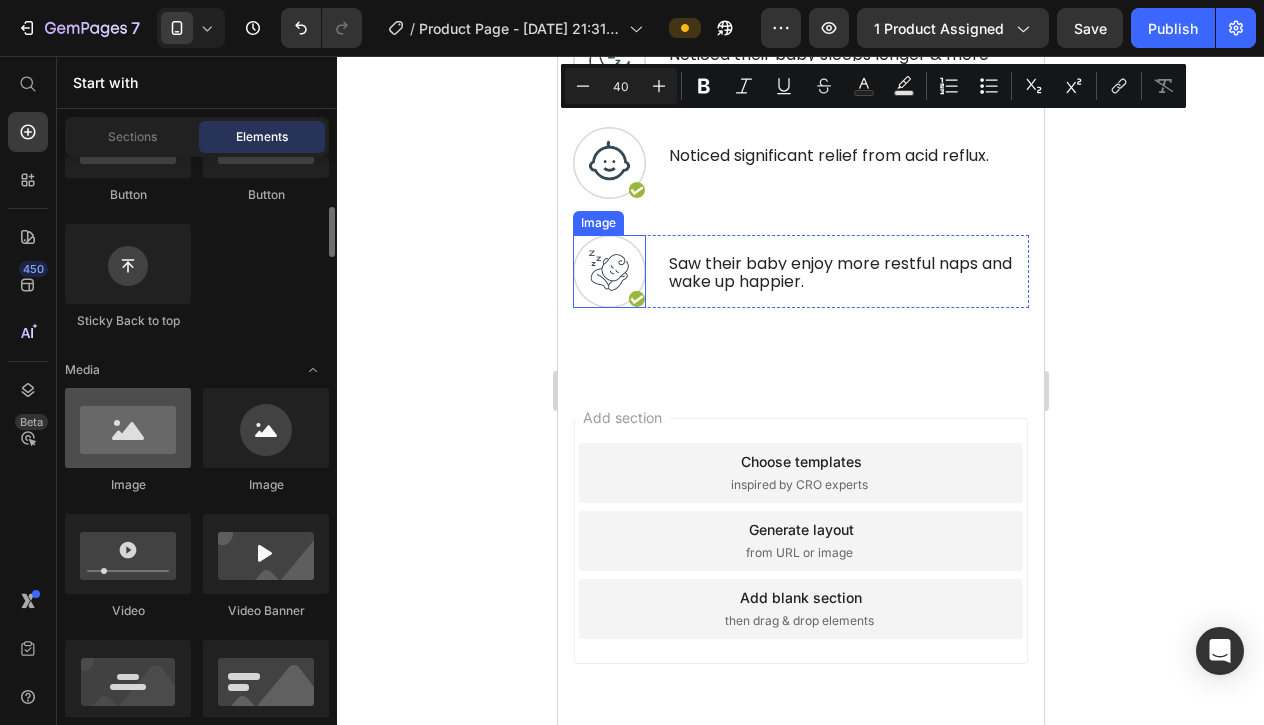 scroll, scrollTop: 558, scrollLeft: 0, axis: vertical 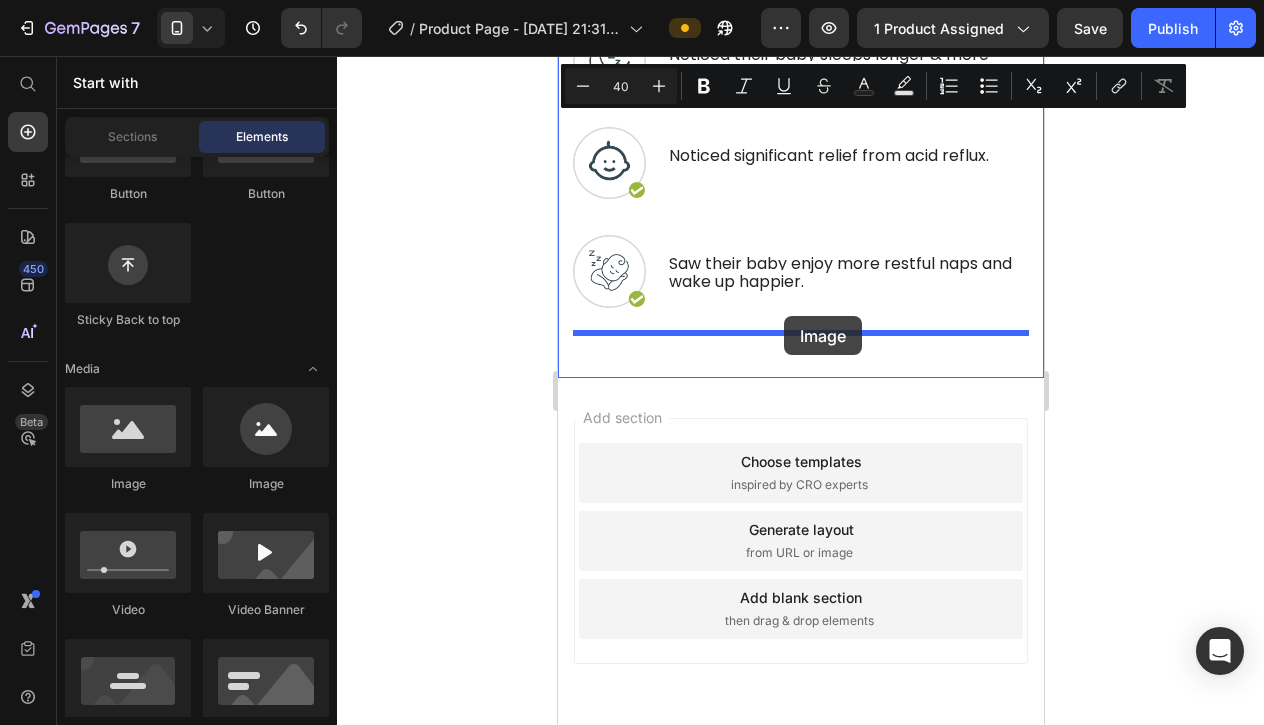 drag, startPoint x: 679, startPoint y: 494, endPoint x: 781, endPoint y: 316, distance: 205.1536 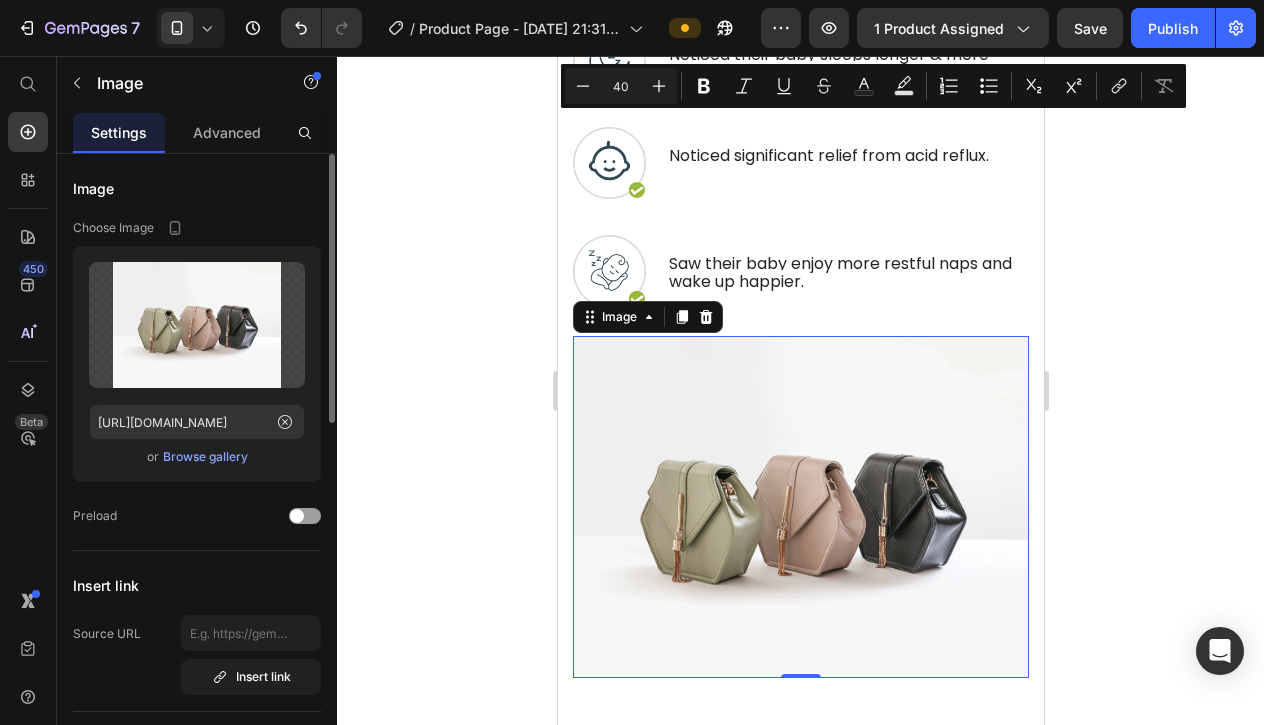 click on "Browse gallery" at bounding box center [205, 457] 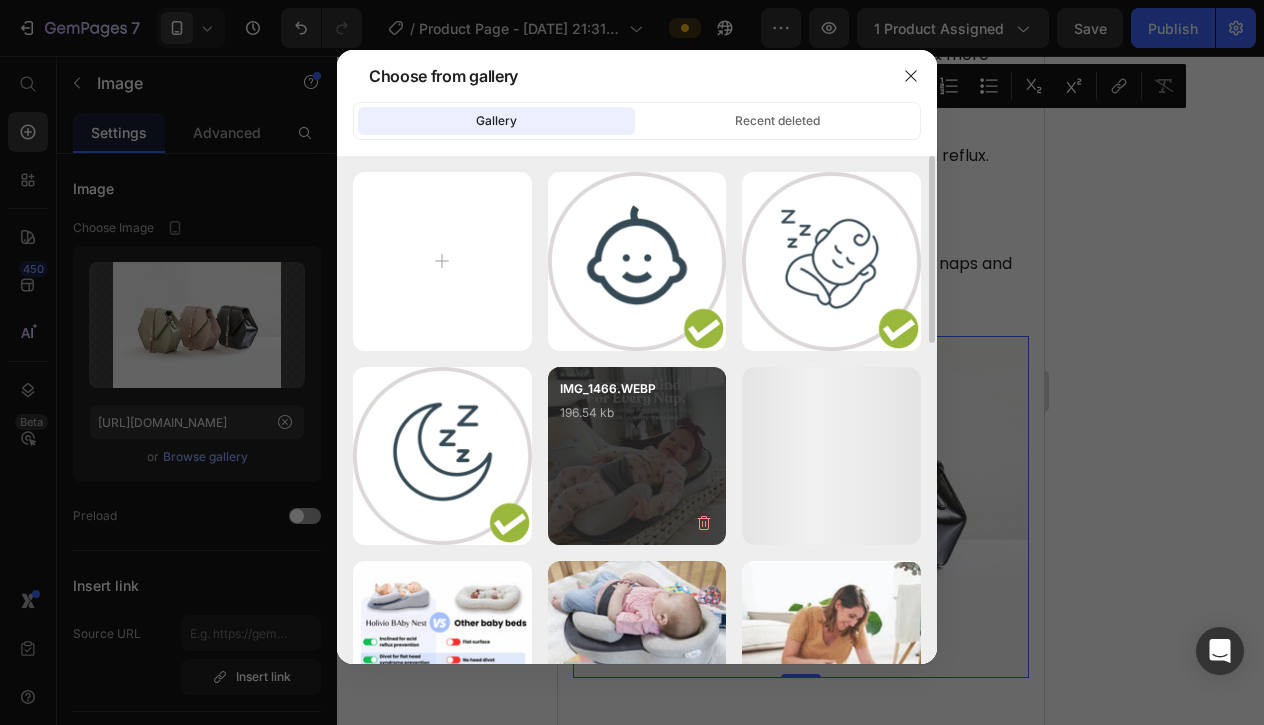 click on "IMG_1466.WEBP 196.54 kb" at bounding box center [637, 456] 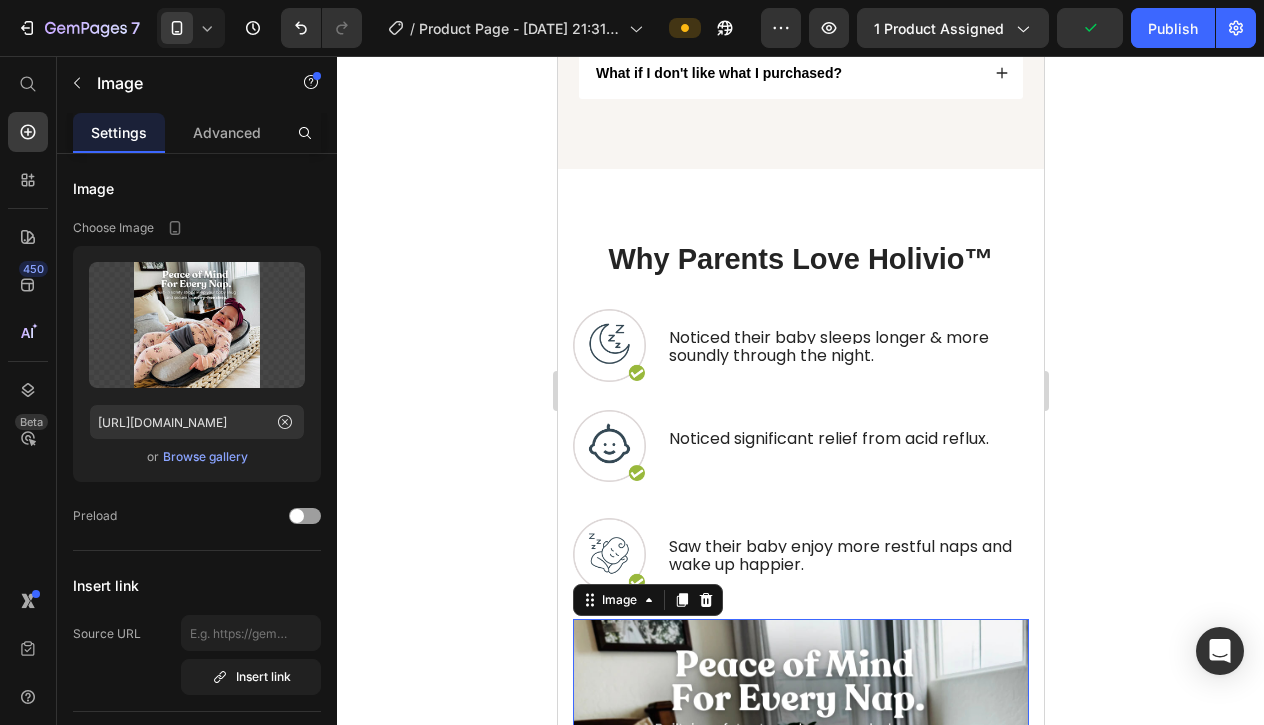 scroll, scrollTop: 7297, scrollLeft: 0, axis: vertical 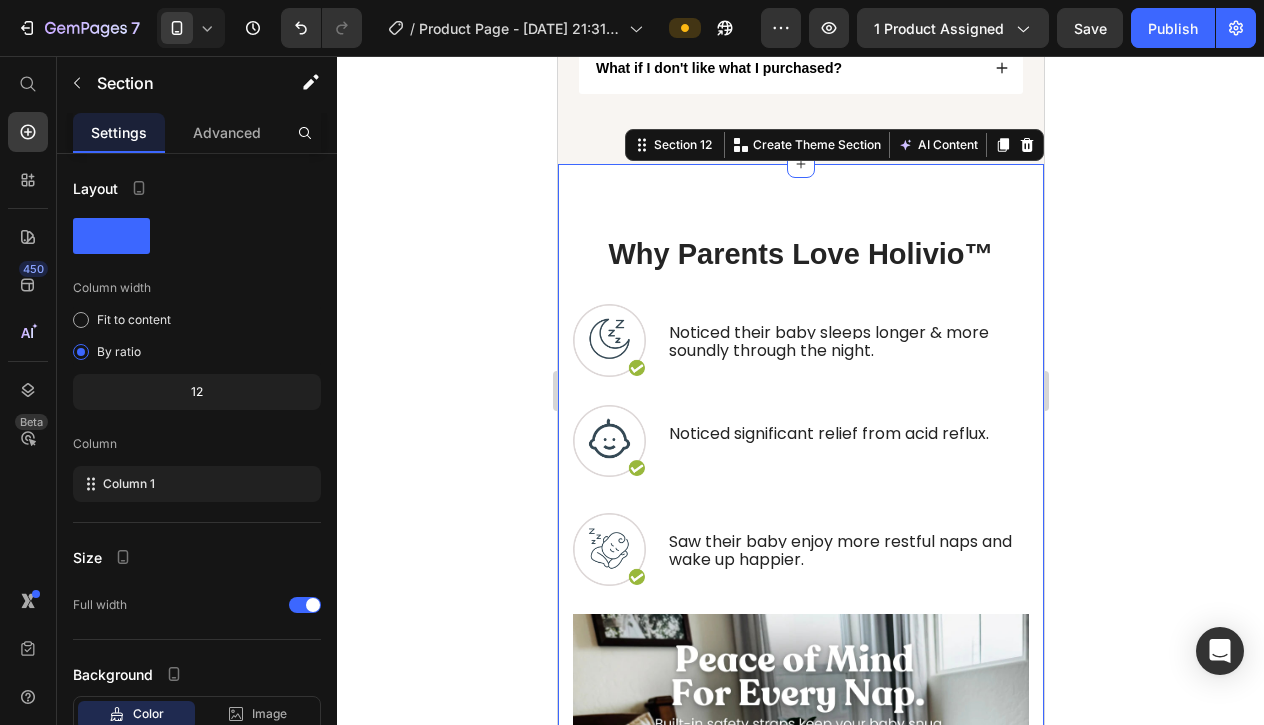 click on "Why Parents Love Holivio™ Heading Row Noticed their baby sleeps longer & more soundly through the night. Text Block Image Row Image Noticed significant relief from [MEDICAL_DATA]. Text Block Row Saw their baby enjoy more restful naps and wake up happier. Text Block Image Row Image Section 12   You can create reusable sections Create Theme Section AI Content Write with GemAI What would you like to describe here? Tone and Voice Persuasive Product Show more Generate" at bounding box center [800, 637] 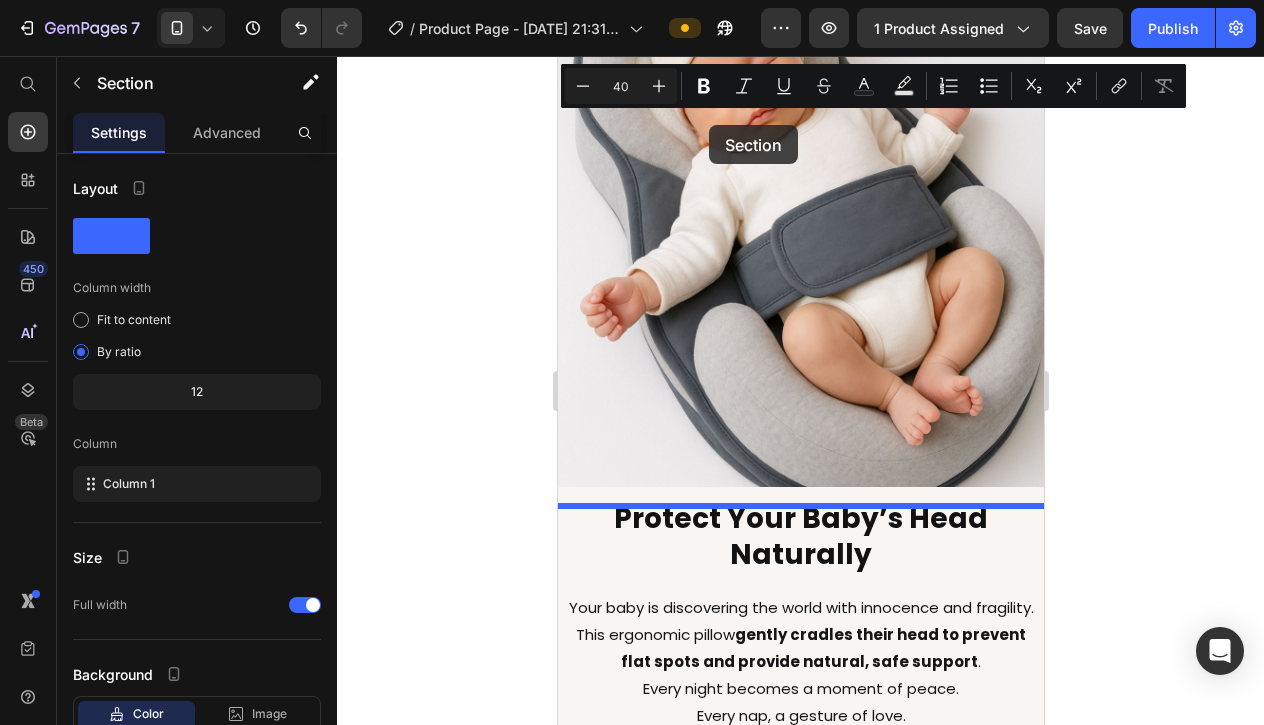 scroll, scrollTop: 2976, scrollLeft: 0, axis: vertical 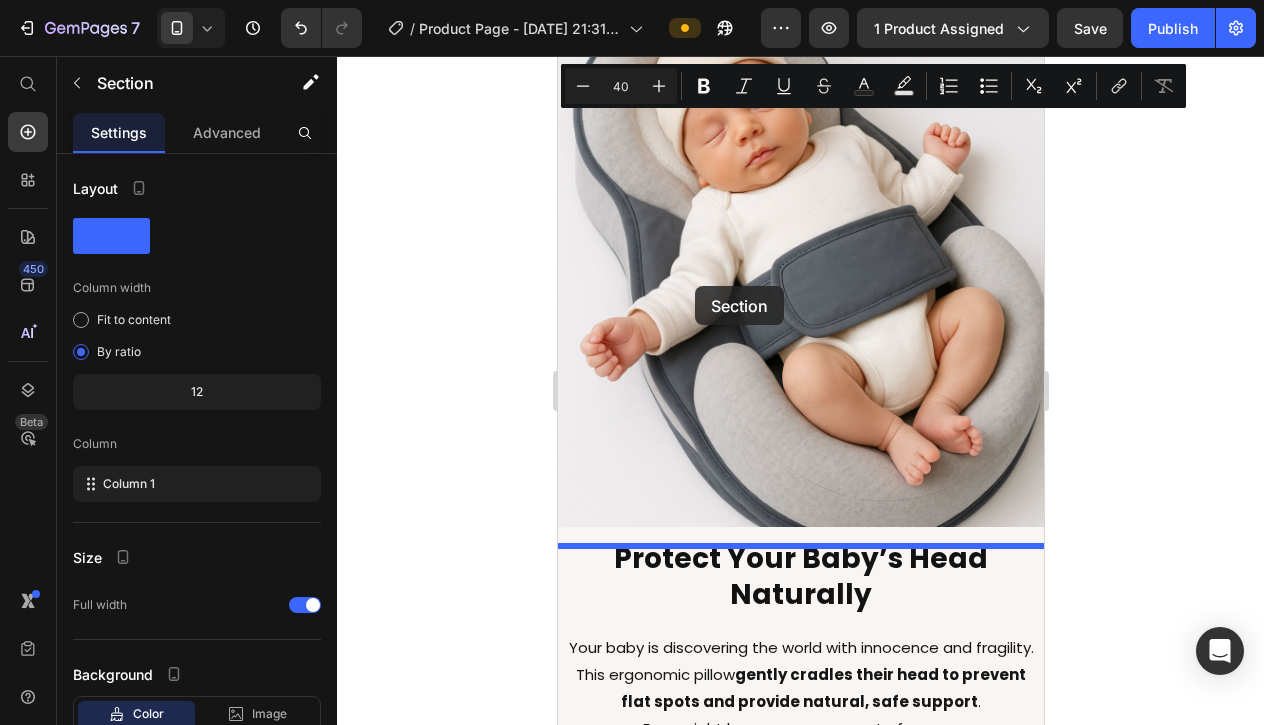 drag, startPoint x: 678, startPoint y: 396, endPoint x: 694, endPoint y: 285, distance: 112.147224 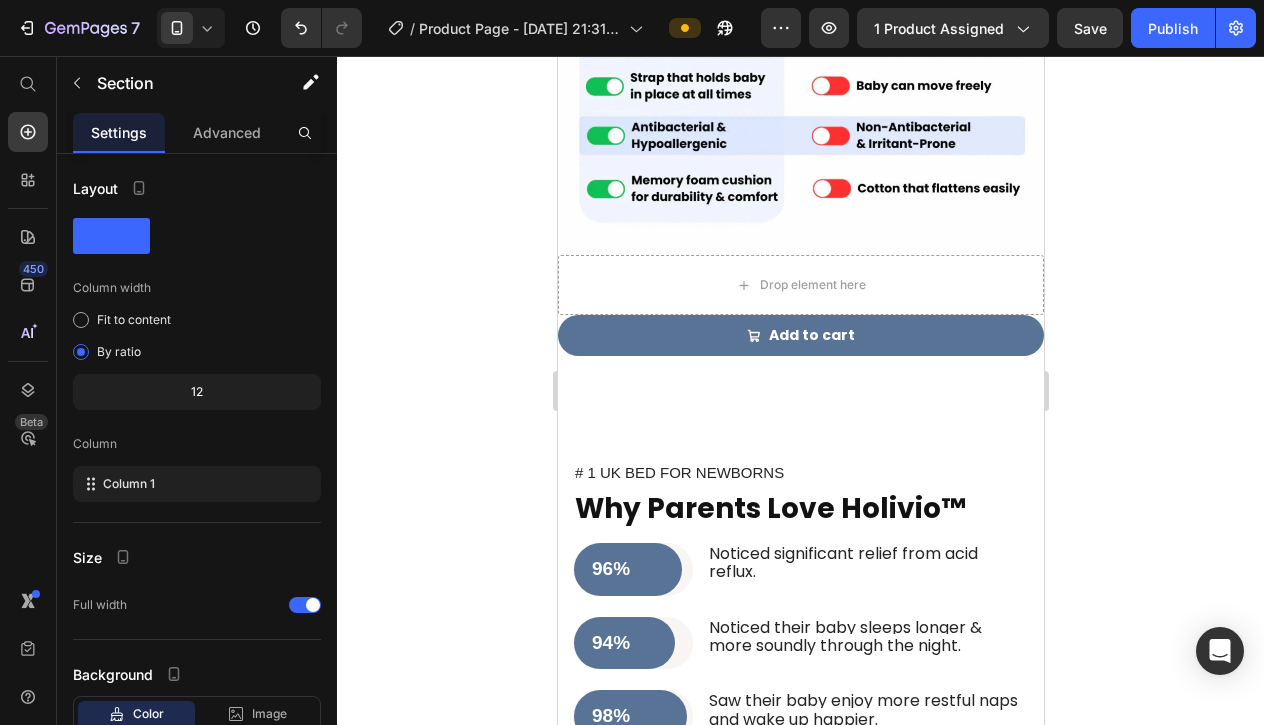 scroll, scrollTop: 4019, scrollLeft: 0, axis: vertical 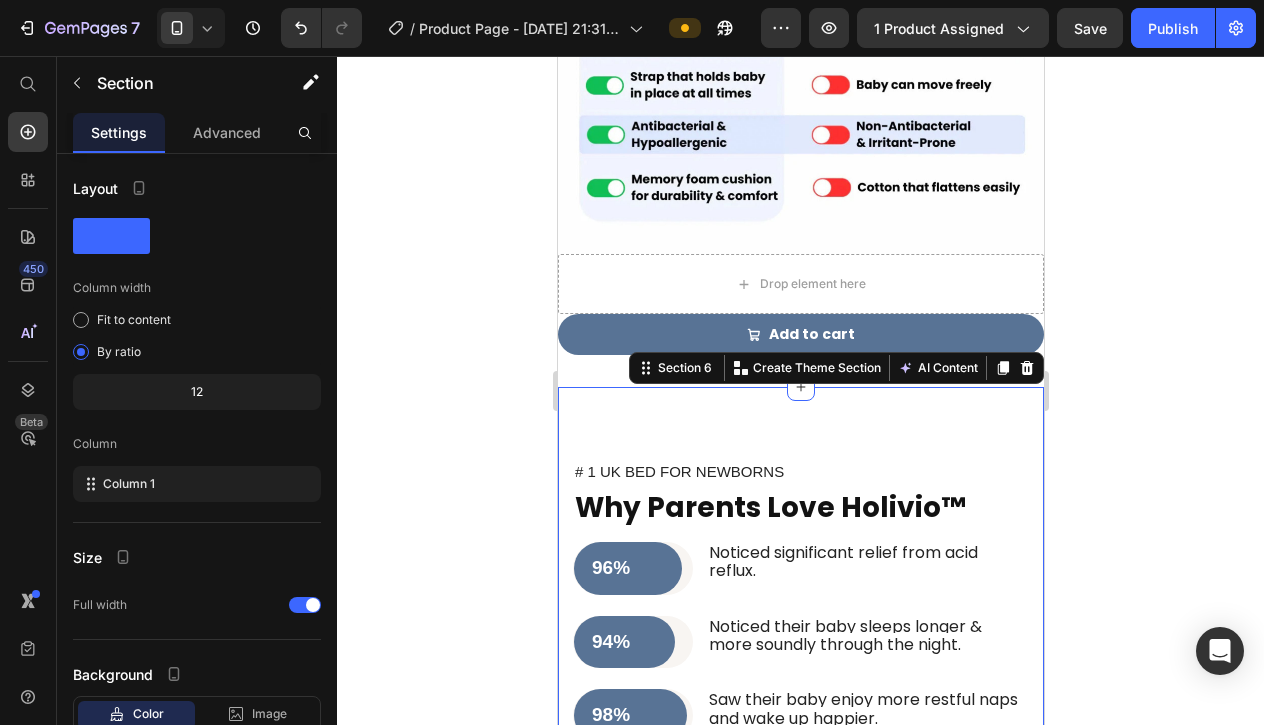click on "# 1 UK BED FOR NEWBORNS Text Block Why Parents Love Holivio™ Heading 96% Text Block Row Row Noticed significant relief from [MEDICAL_DATA]. Text Block Row 94% Text Block Row Row Noticed their baby sleeps longer & more soundly through the night. Text Block Row 98% Text Block Row Row Saw their baby enjoy more restful naps and wake up happier. Text Block Row Image Row Section 6   You can create reusable sections Create Theme Section AI Content Write with GemAI What would you like to describe here? Tone and Voice Persuasive Product Shipping Protection Show more Generate" at bounding box center [800, 814] 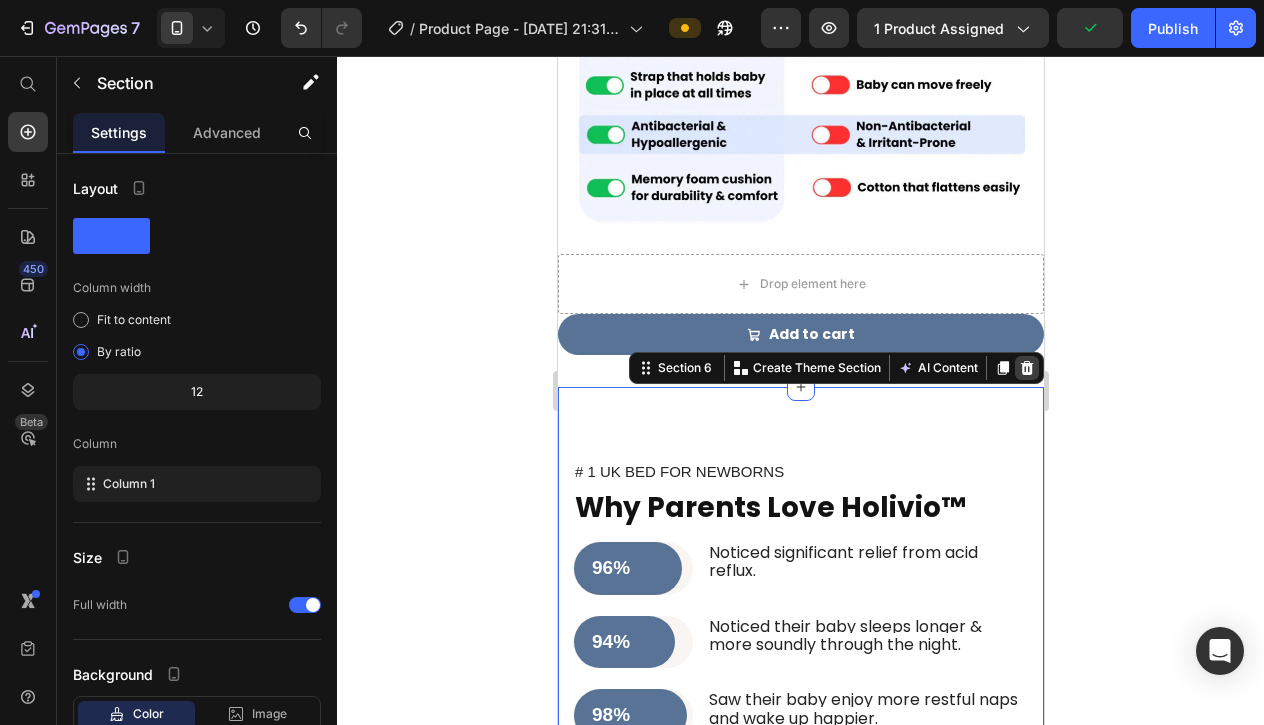 click 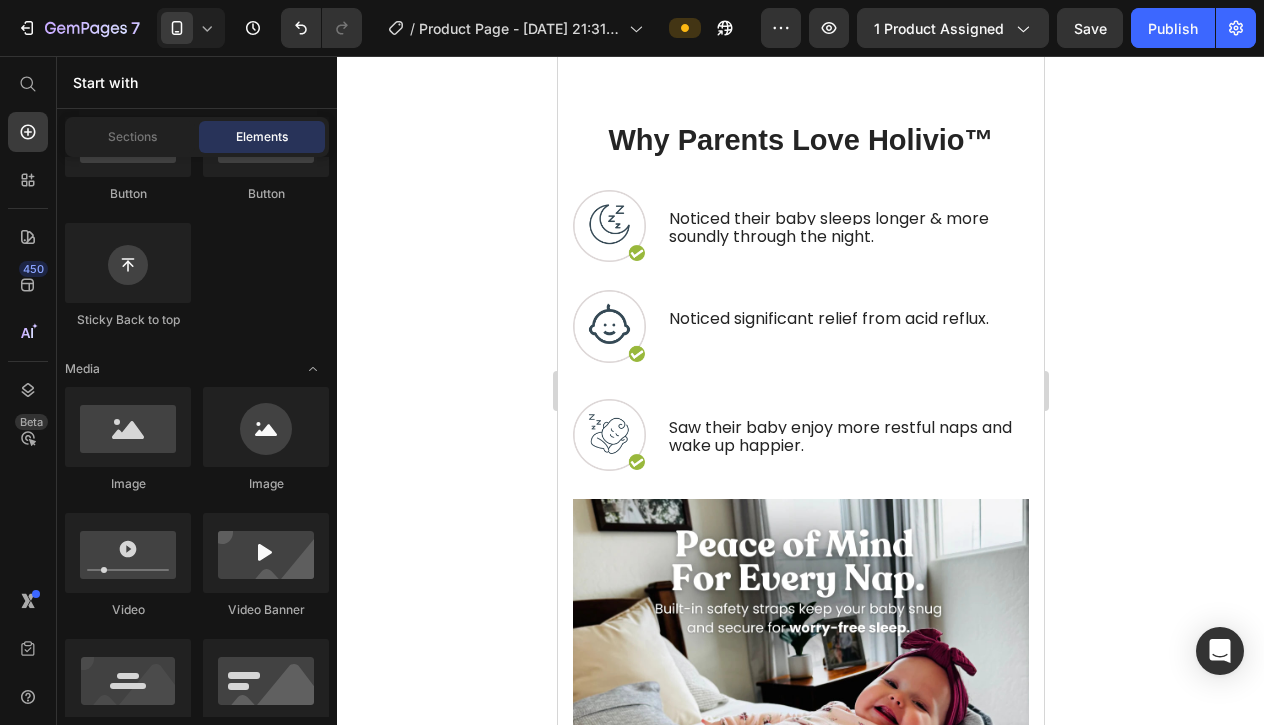 scroll, scrollTop: 3980, scrollLeft: 0, axis: vertical 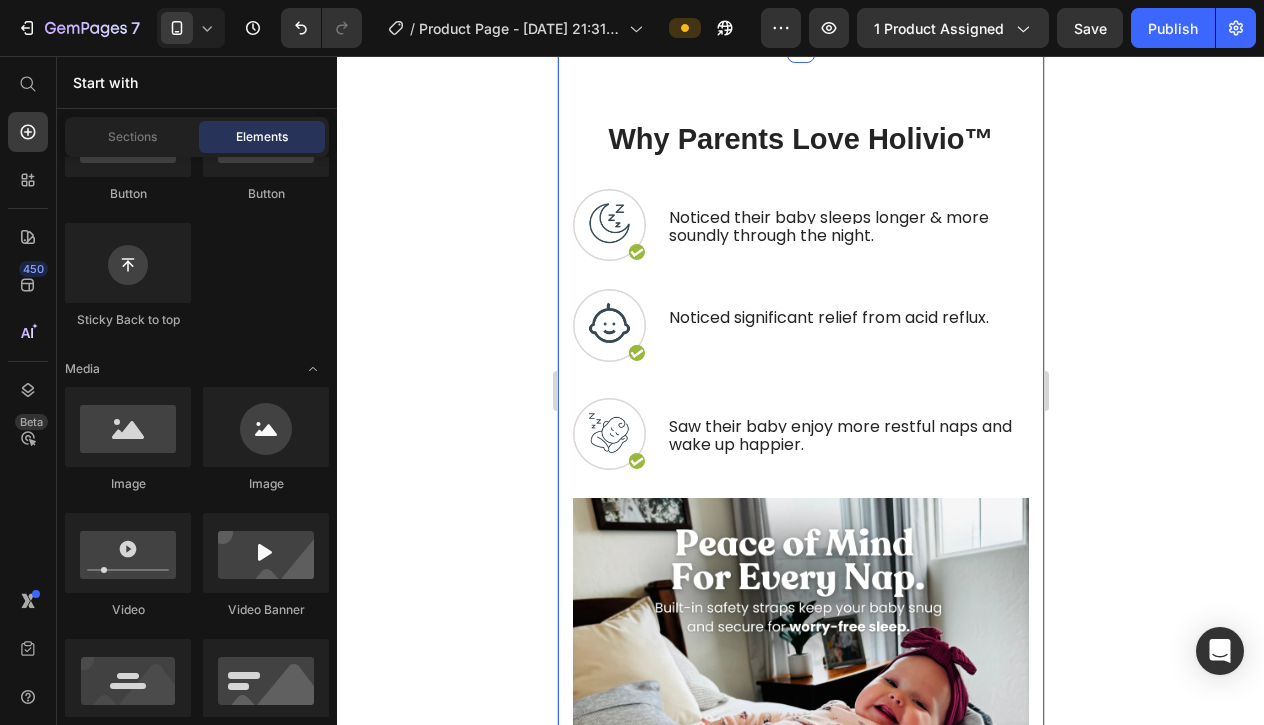 click on "Why Parents Love Holivio™ Heading Row   Noticed their baby sleeps longer & more soundly through the night. Text Block Image Row Image   Noticed significant relief from [MEDICAL_DATA]. Text Block Row   Saw their baby enjoy more restful naps and wake up happier. Text Block Image Row Image Section 4" at bounding box center [800, 522] 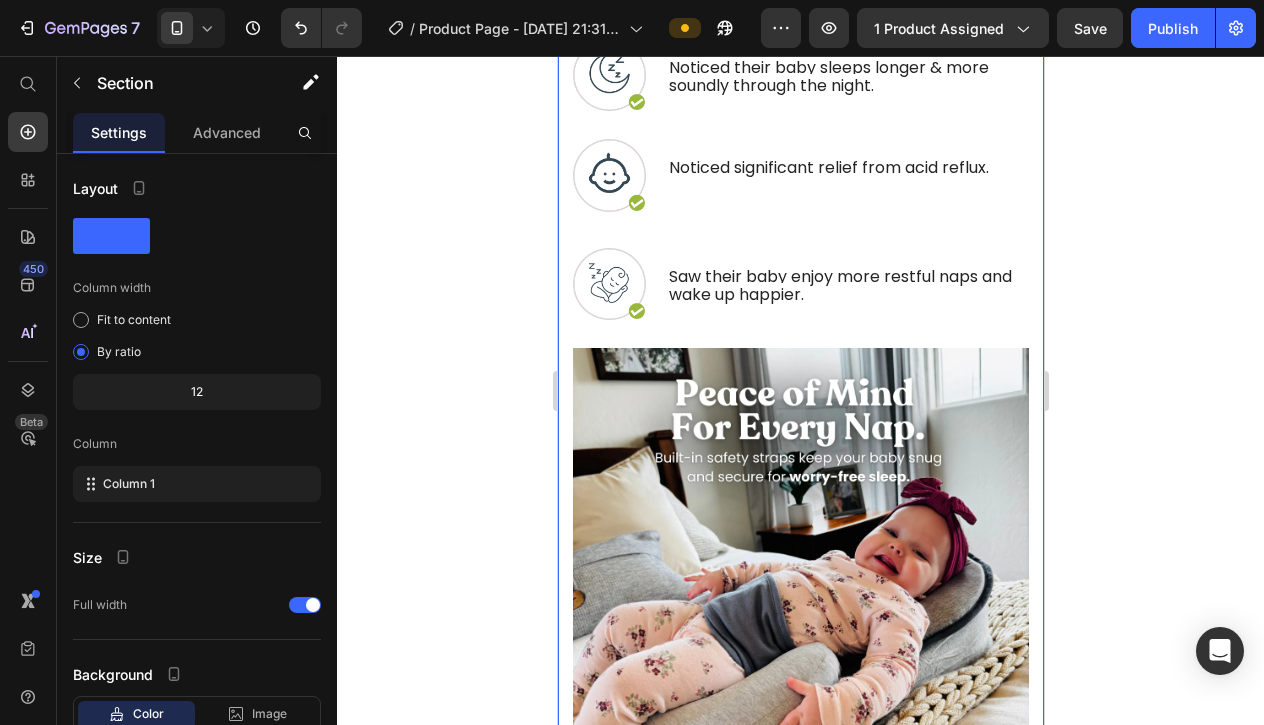 scroll, scrollTop: 4139, scrollLeft: 0, axis: vertical 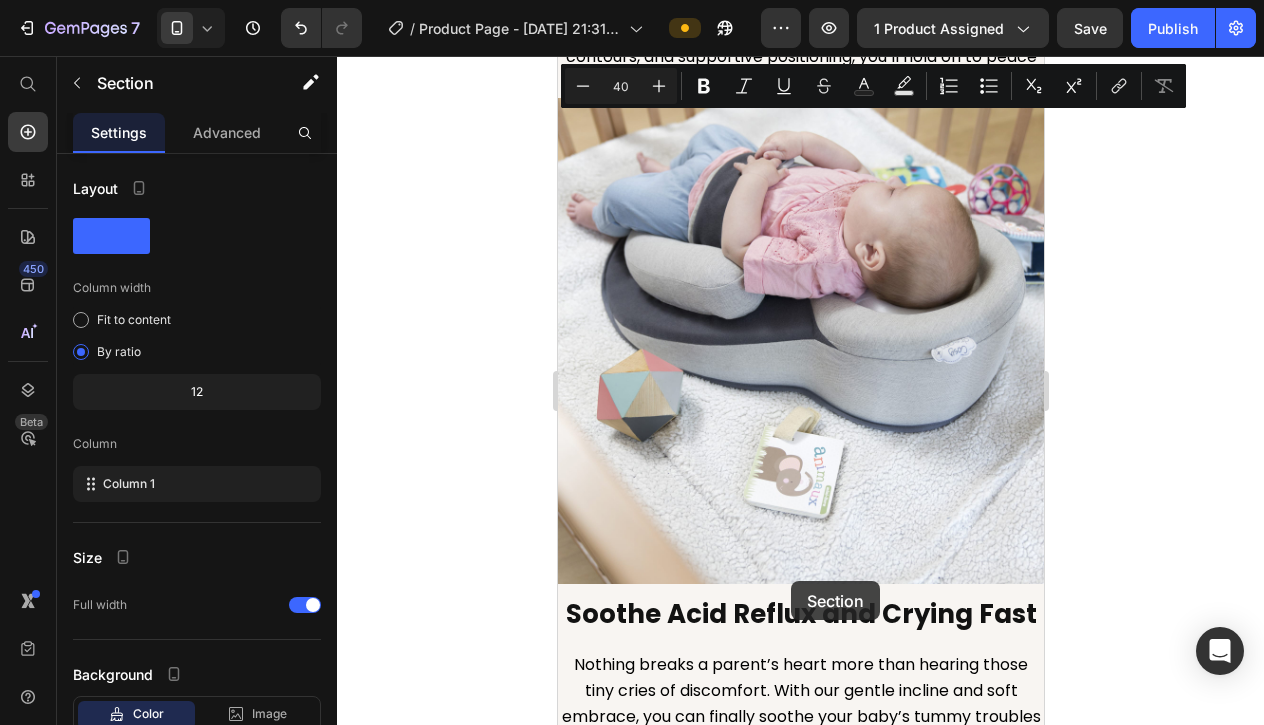drag, startPoint x: 680, startPoint y: 110, endPoint x: 790, endPoint y: 581, distance: 483.67447 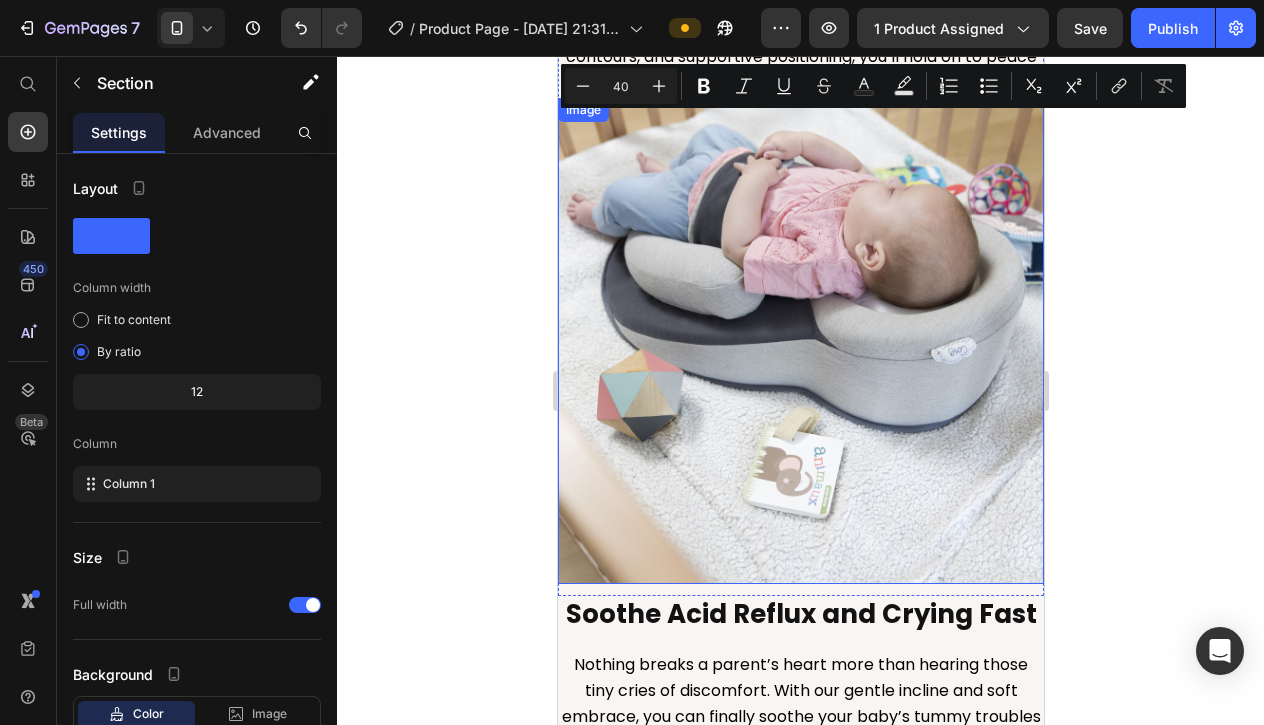 click 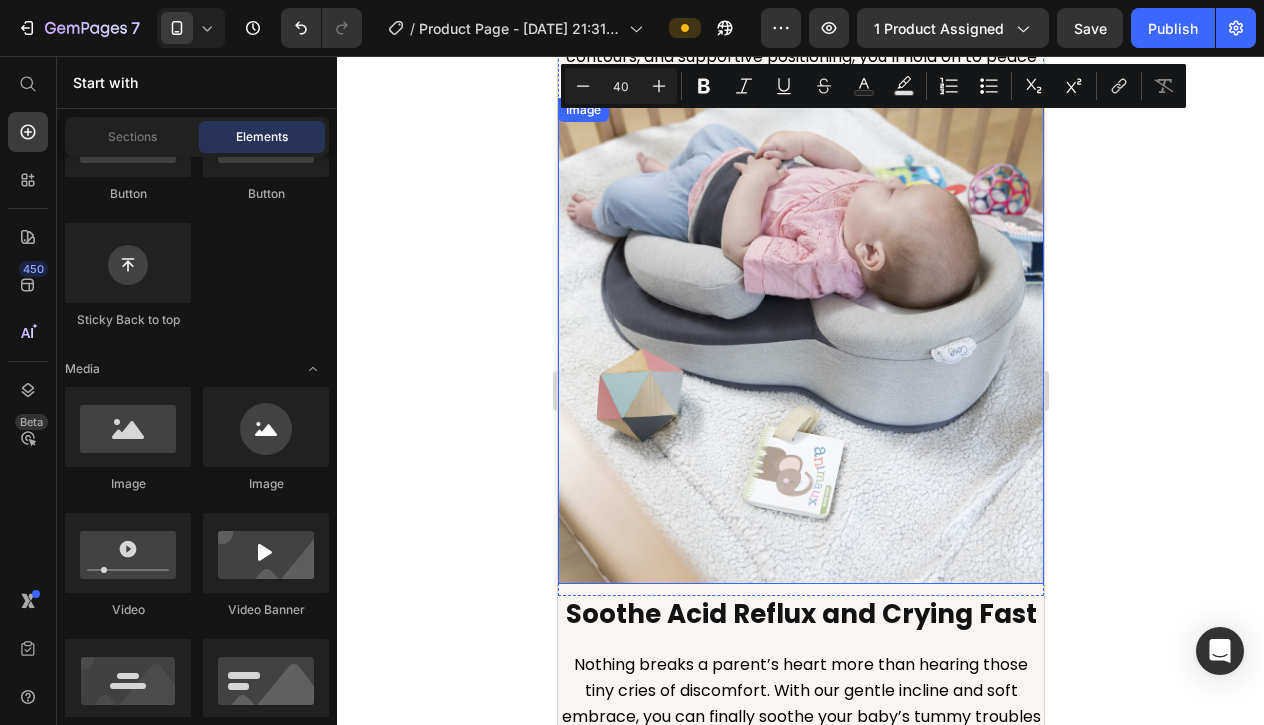 click at bounding box center (800, 341) 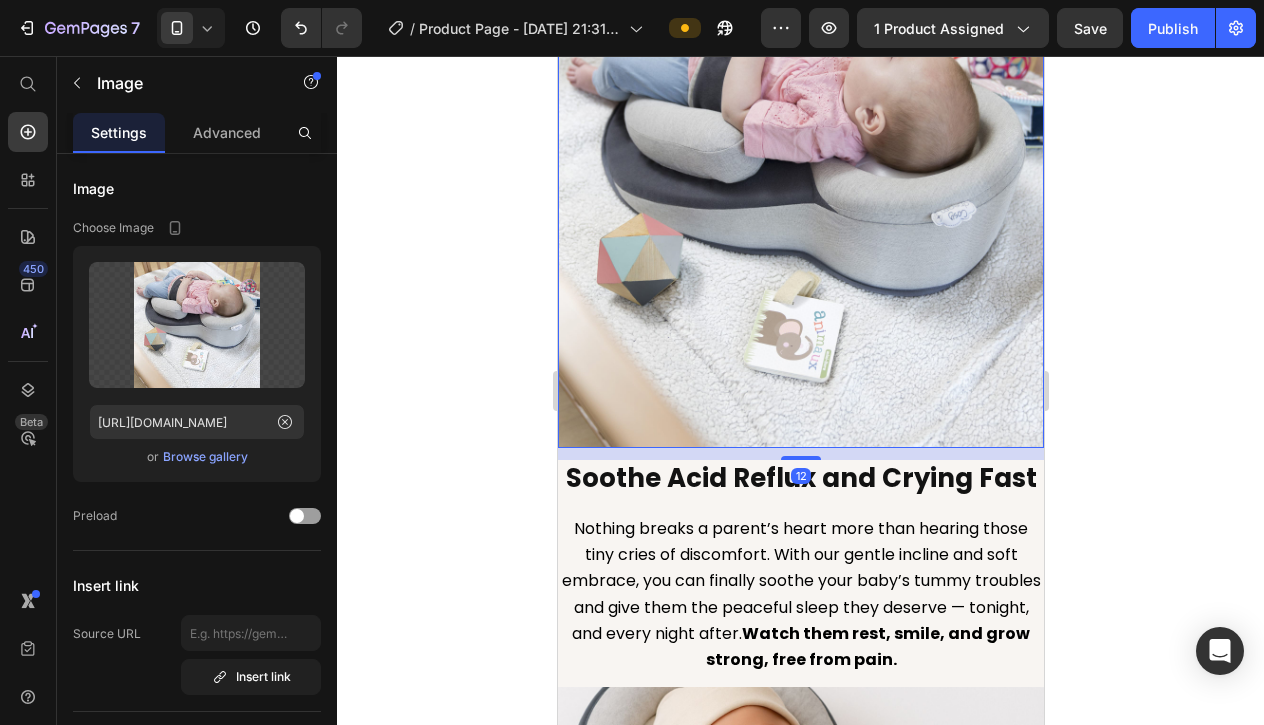 scroll, scrollTop: 3125, scrollLeft: 0, axis: vertical 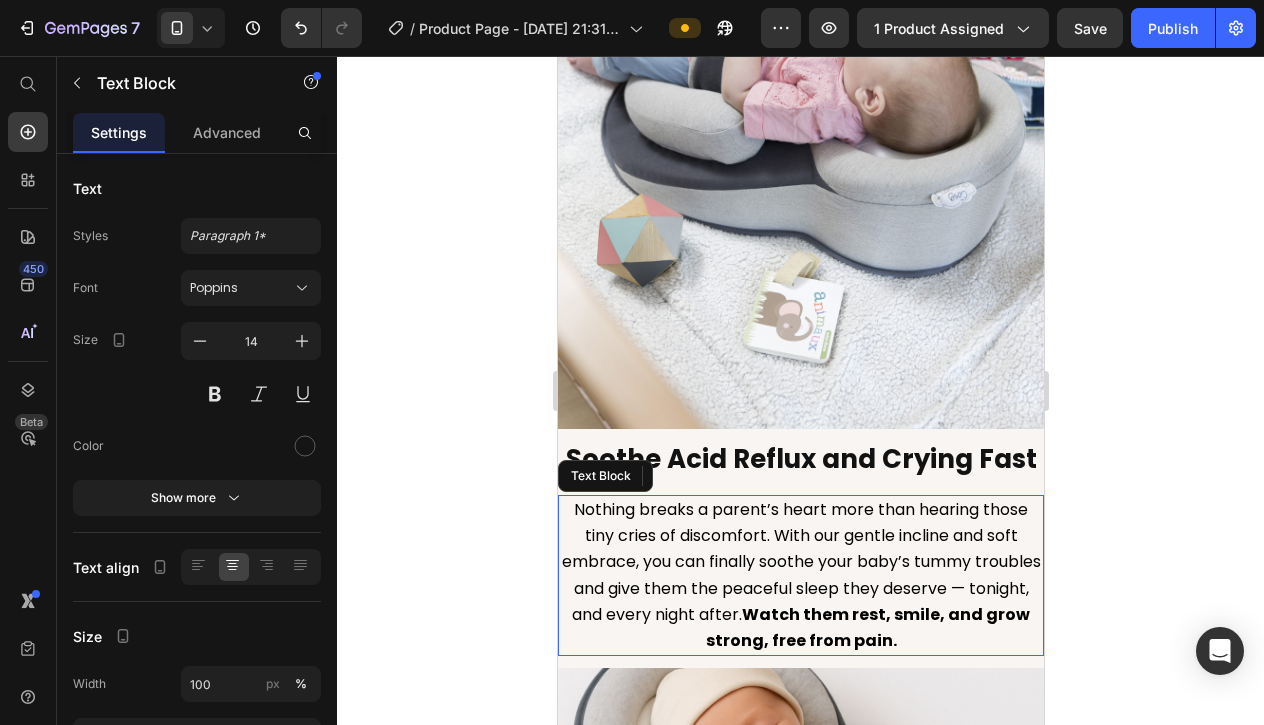 click on "Nothing breaks a parent’s heart more than hearing those tiny cries of discomfort. With our gentle incline and soft embrace, you can finally soothe your baby’s tummy troubles and give them the peaceful sleep they deserve — tonight, and every night after.  Watch them rest, smile, and grow strong, free from pain." at bounding box center [800, 575] 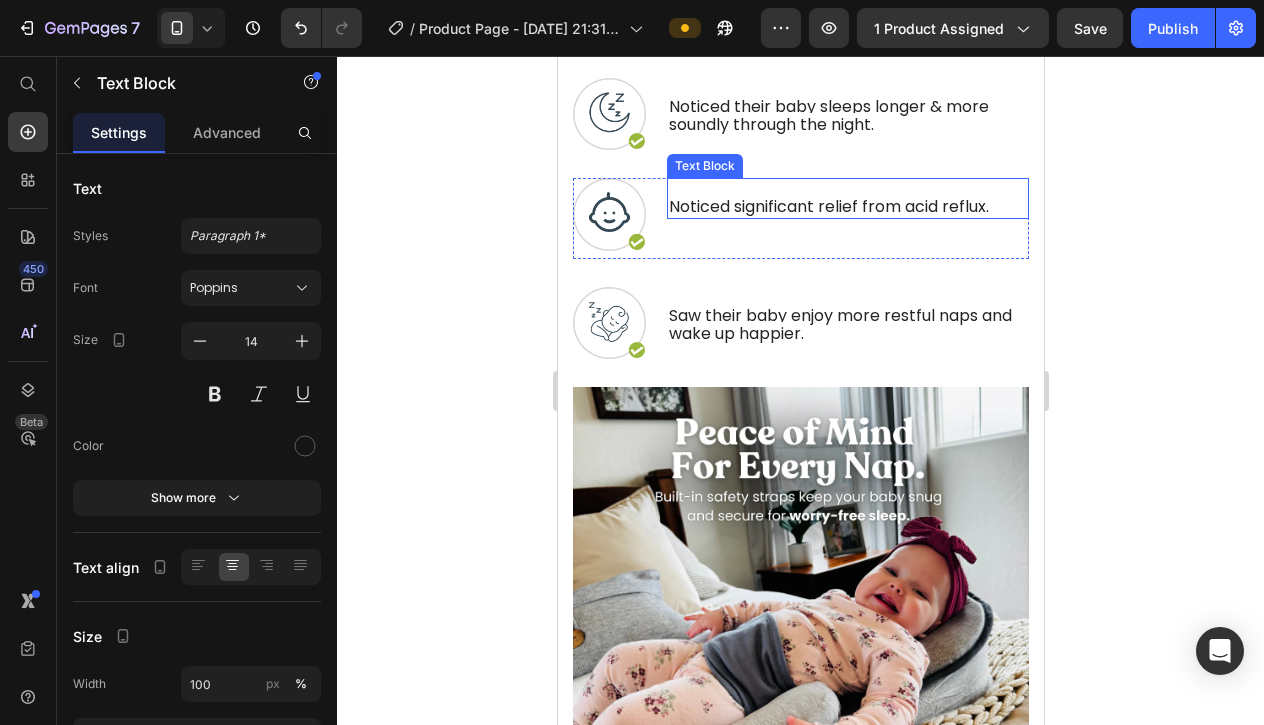 scroll, scrollTop: 4875, scrollLeft: 0, axis: vertical 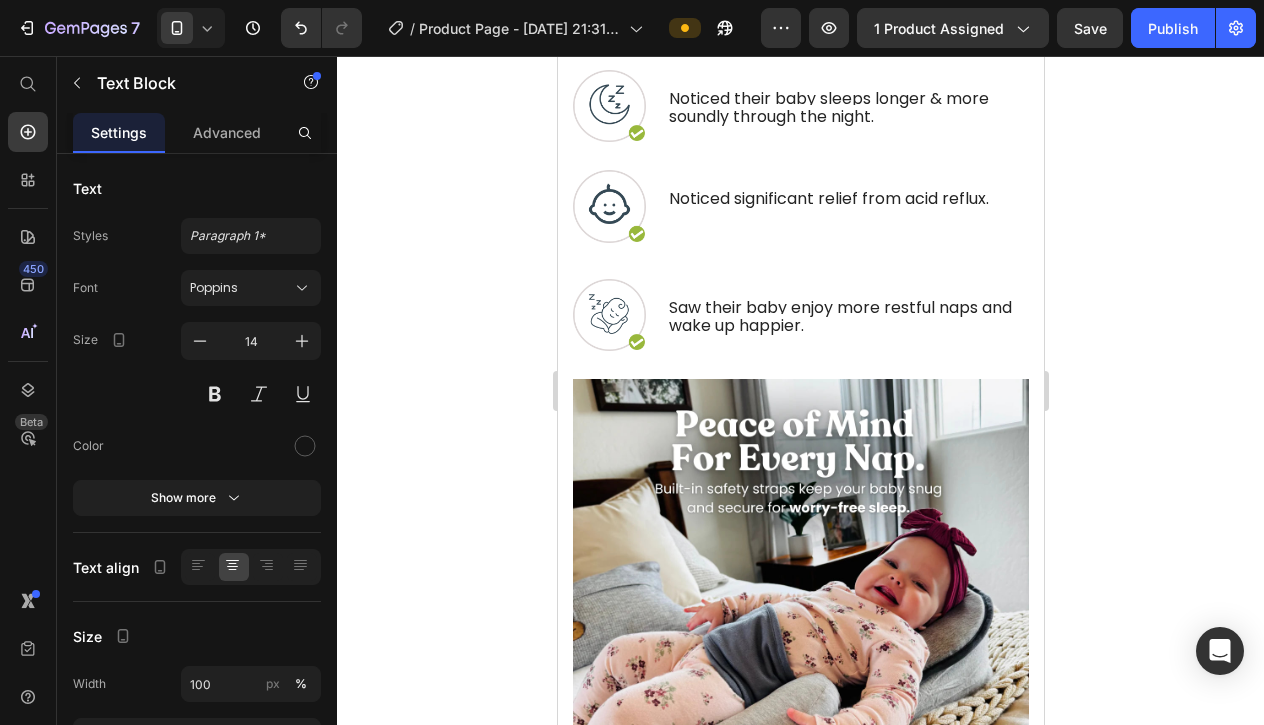 click on "Why Parents Love Holivio™" at bounding box center (800, 21) 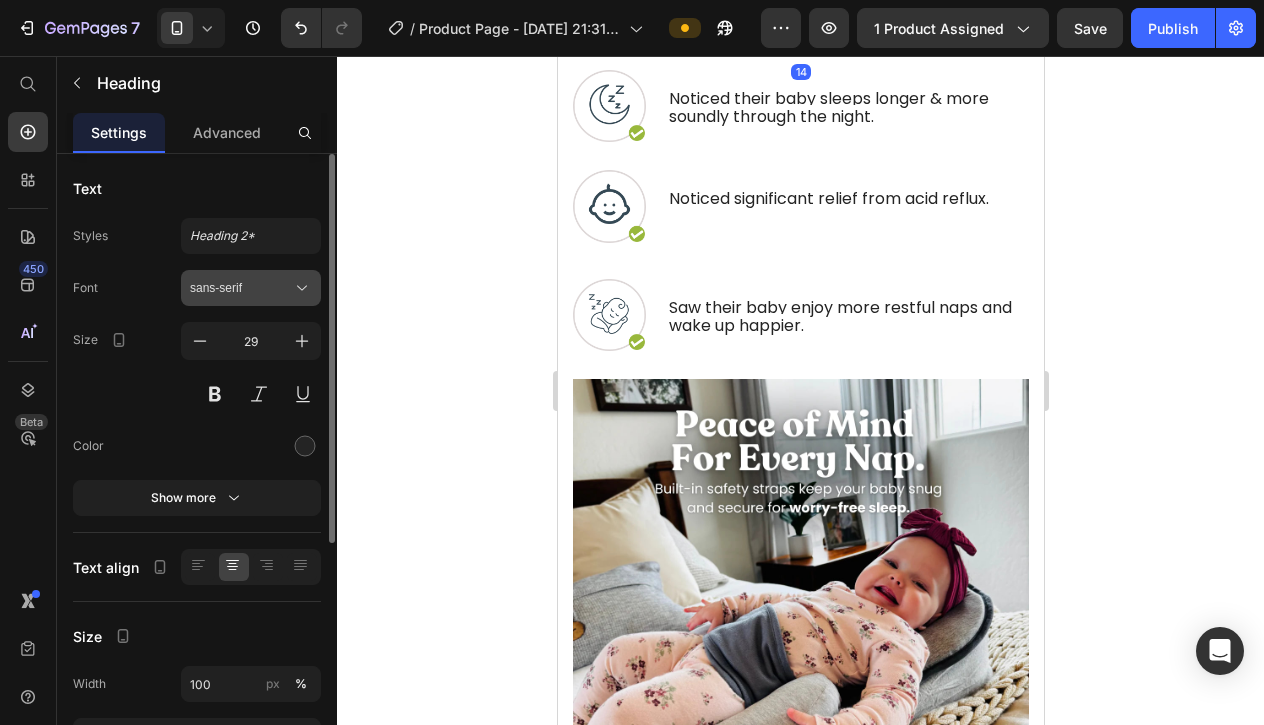 click on "sans-serif" at bounding box center [241, 288] 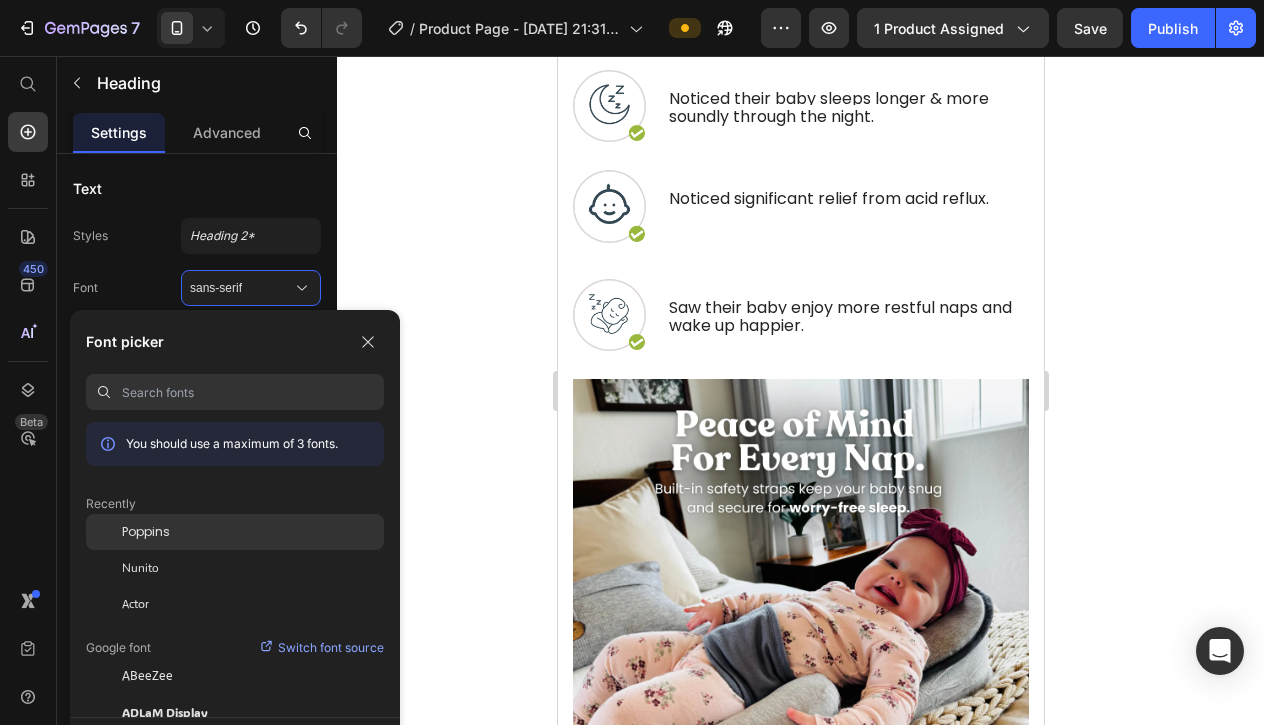 click on "Poppins" 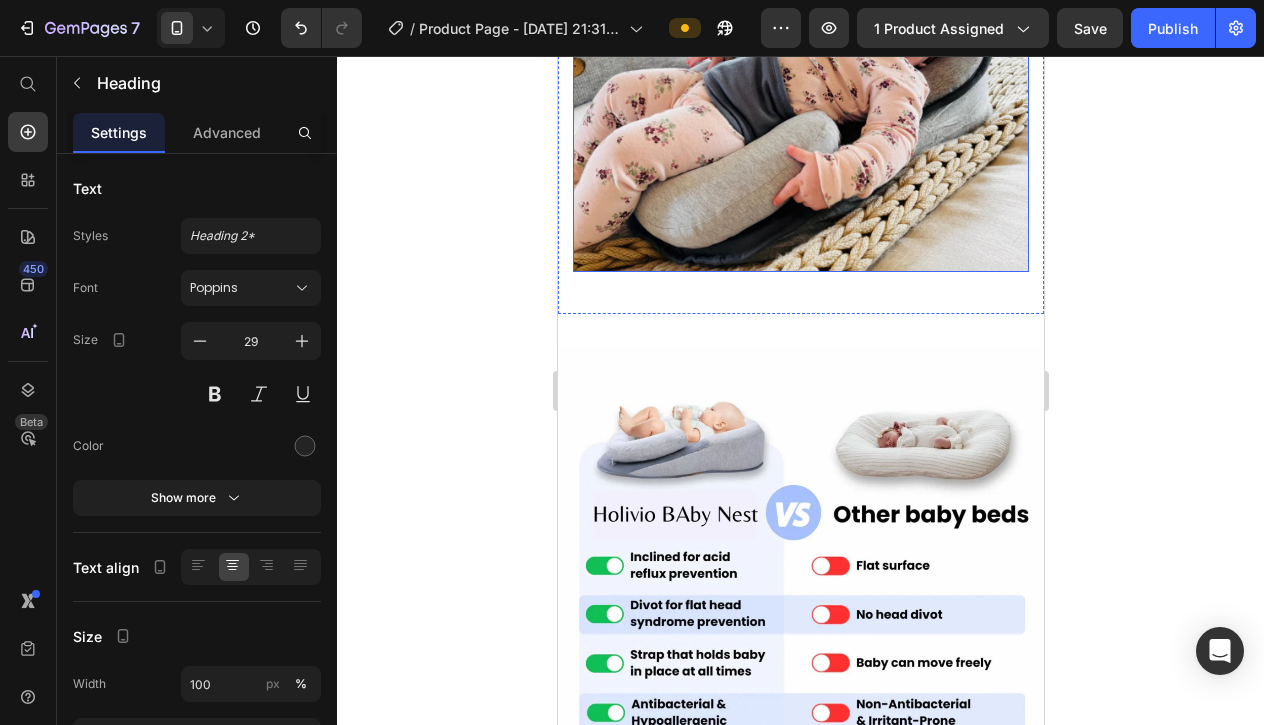 scroll, scrollTop: 5752, scrollLeft: 0, axis: vertical 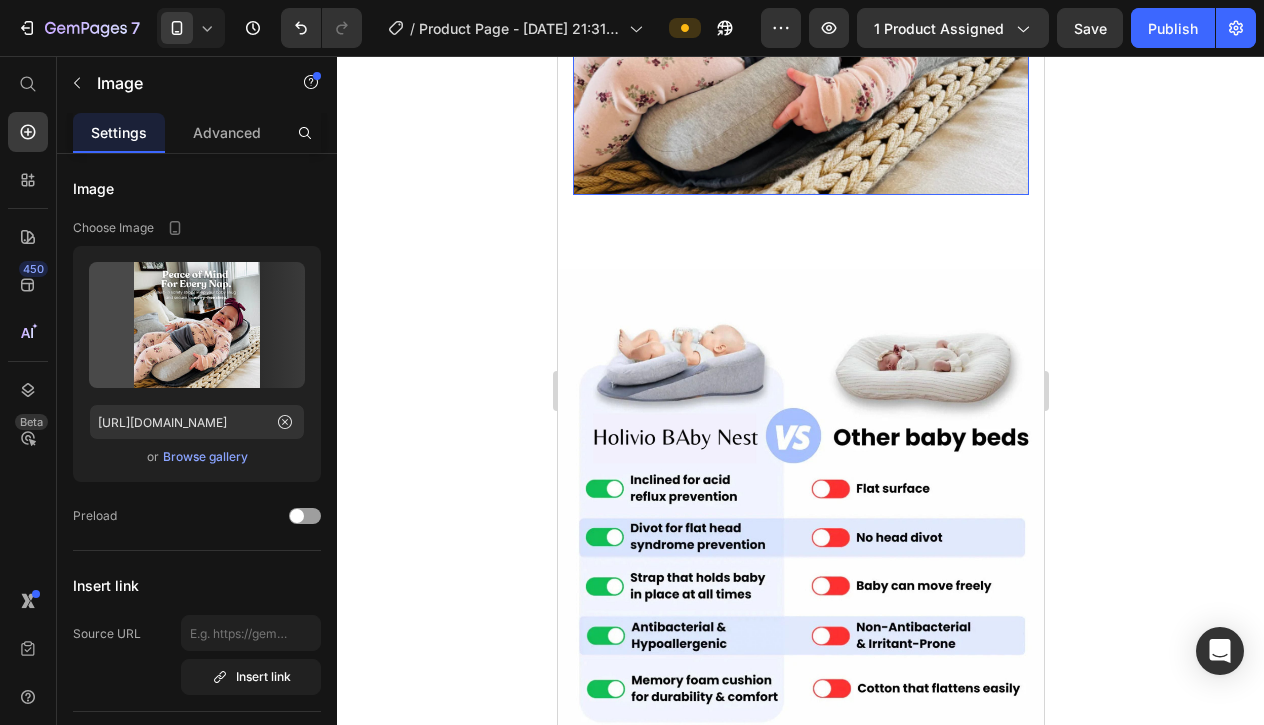 click at bounding box center [800, -33] 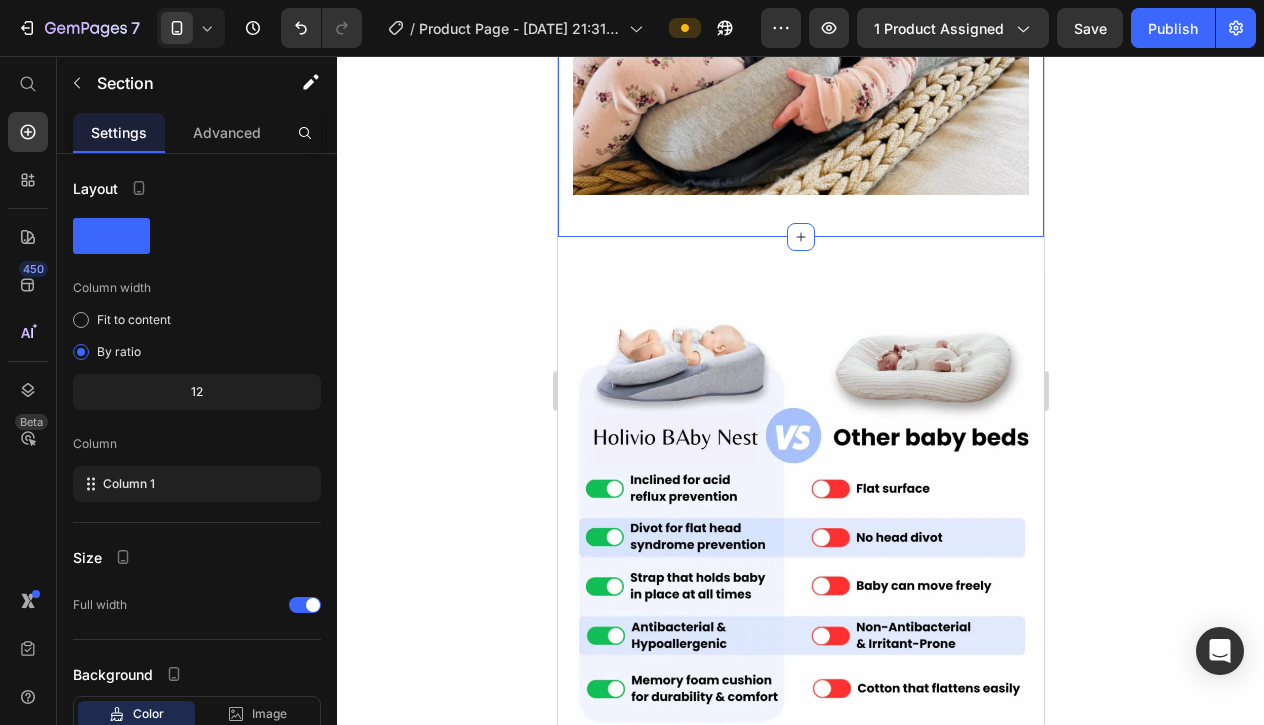 click on "Why Parents Love Holivio™ Heading Row   Noticed their baby sleeps longer & more soundly through the night. Text Block Image Row Image   Noticed significant relief from [MEDICAL_DATA]. Text Block Row   Saw their baby enjoy more restful naps and wake up happier. Text Block Image Row Image   0 Section 4" at bounding box center [800, -237] 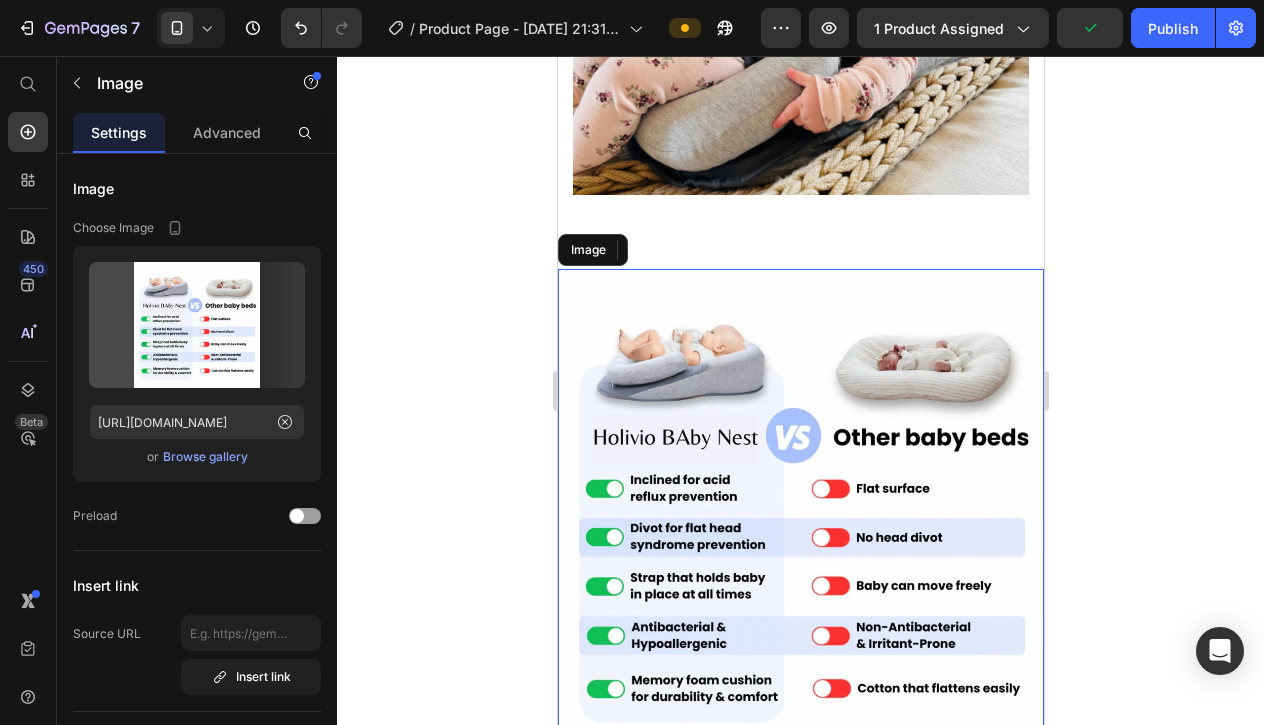 click at bounding box center (800, 512) 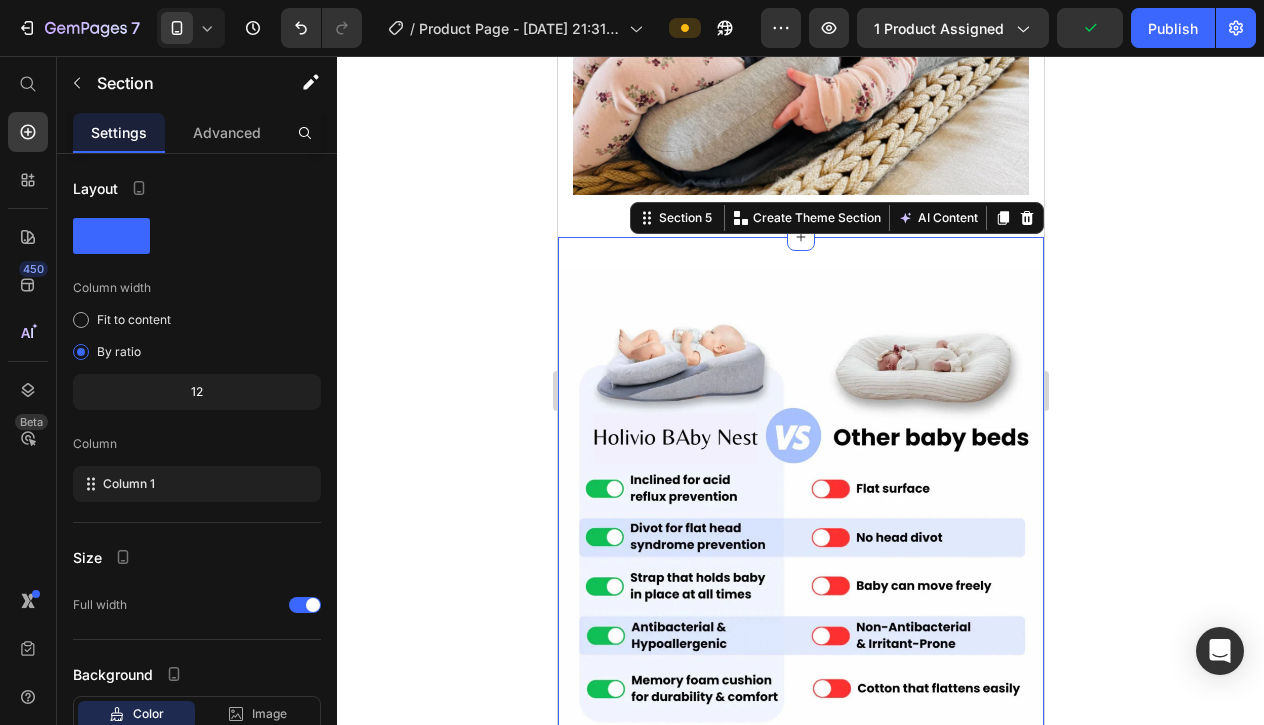click on "Image
Drop element here
Add to cart Add to Cart Product Section 5   You can create reusable sections Create Theme Section AI Content Write with GemAI What would you like to describe here? Tone and Voice Persuasive Product Show more Generate" at bounding box center (800, 562) 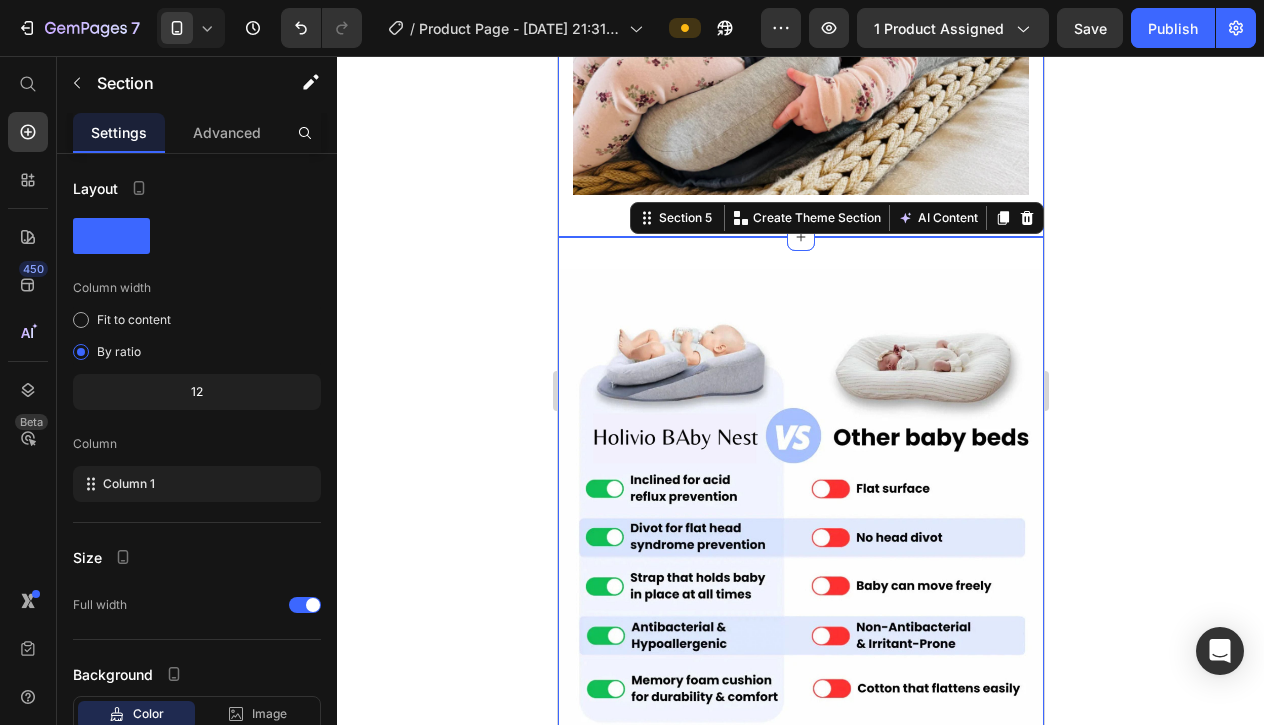 click on "Why Parents Love Holivio™ Heading Row   Noticed their baby sleeps longer & more soundly through the night. Text Block Image Row Image   Noticed significant relief from [MEDICAL_DATA]. Text Block Row   Saw their baby enjoy more restful naps and wake up happier. Text Block Image Row Image Section 4" at bounding box center [800, -237] 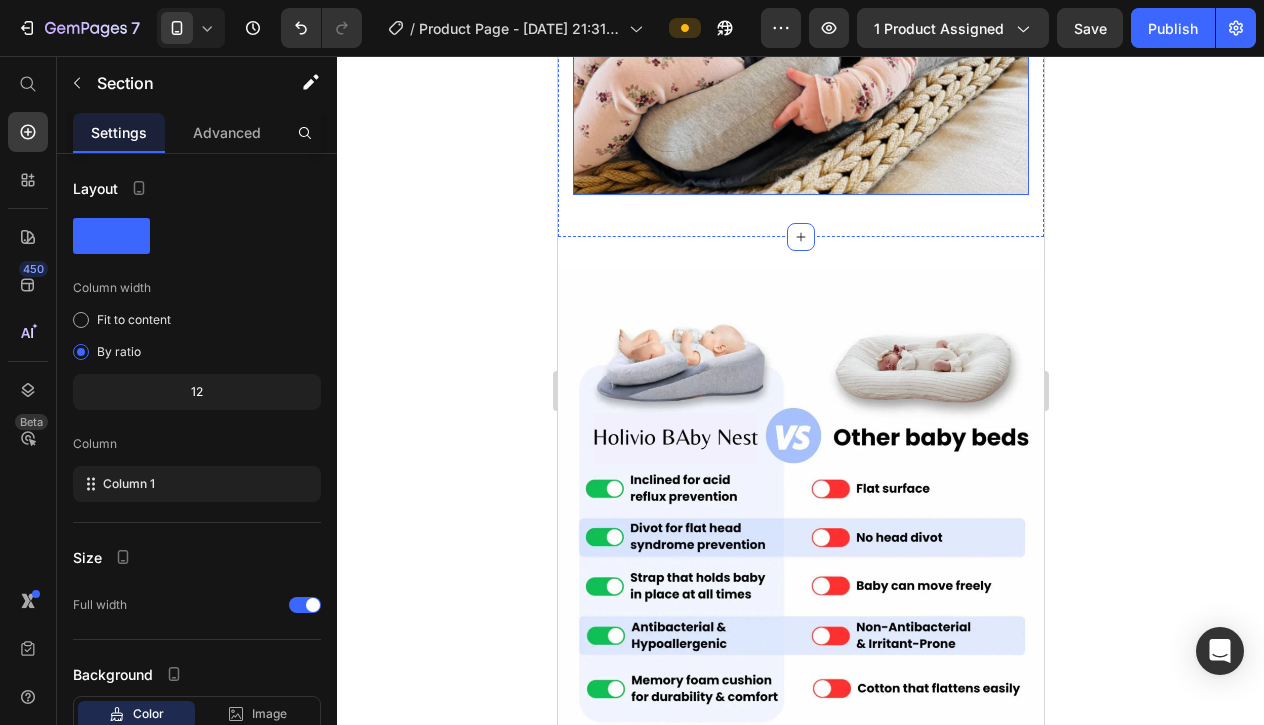 click at bounding box center (800, -33) 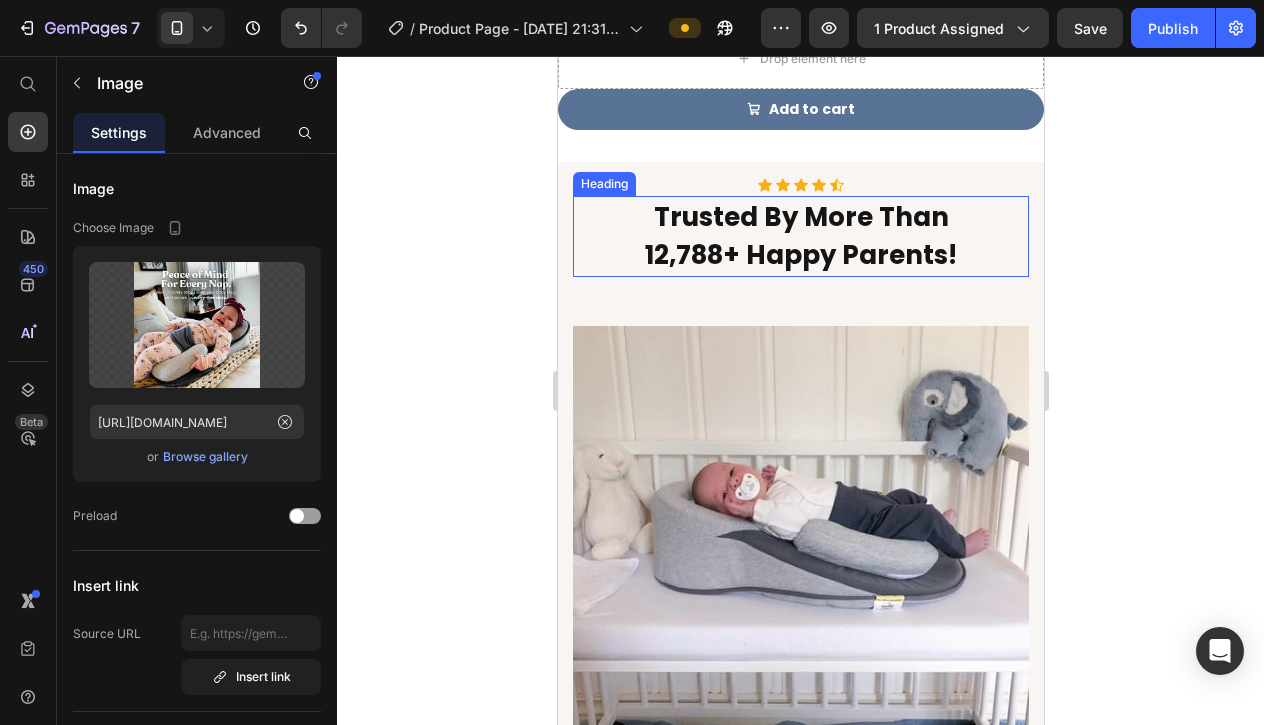 scroll, scrollTop: 6476, scrollLeft: 0, axis: vertical 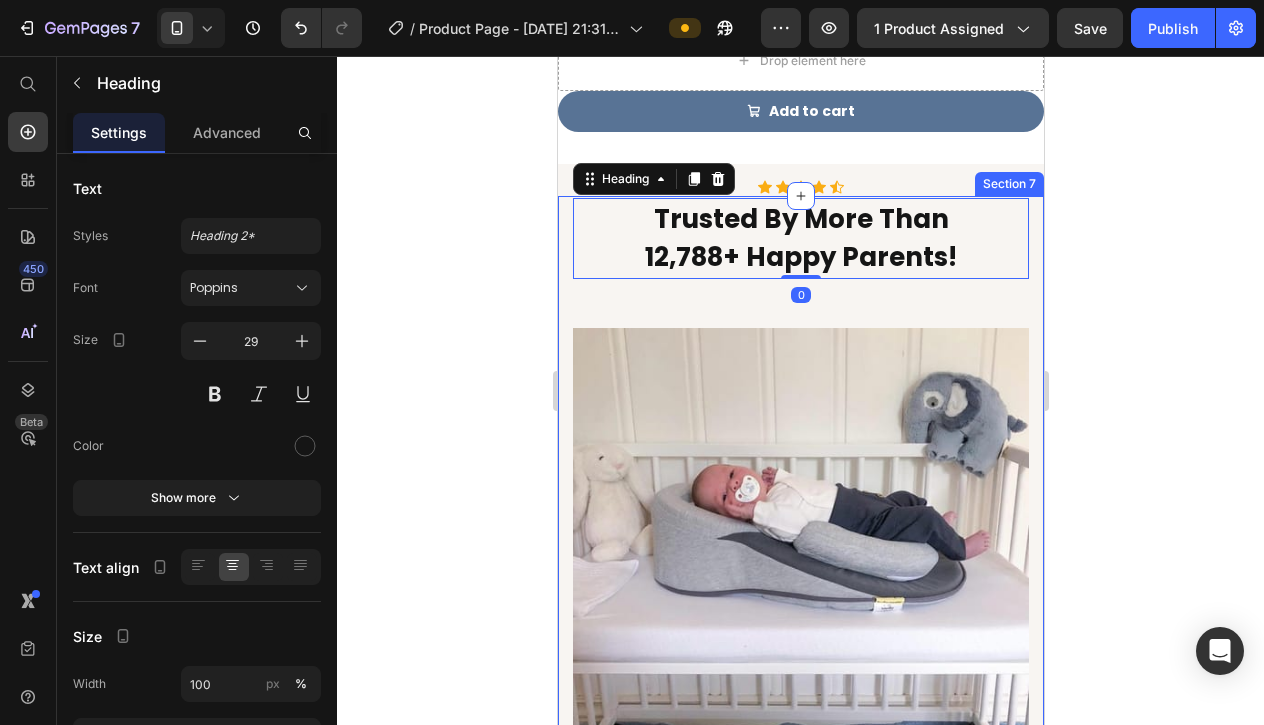 click on "Trusted By More Than  12,788+ Happy Parents! Heading   0 Row Image                Icon                Icon                Icon                Icon
Icon Icon List Hoz —  [PERSON_NAME] ([GEOGRAPHIC_DATA]) Text Block Super cozy and safe — my baby sleeps so well now! Text Block Verified Buyer Item List Row Row Image                Icon                Icon                Icon                Icon
Icon Icon List Hoz —[PERSON_NAME]  ([GEOGRAPHIC_DATA]) Text Block My newborn feels so comfortable in this bed. Great buy Text Block Verified Buyer Item List Row Row Image                Icon                Icon                Icon                Icon
Icon Icon List Hoz — Grace ([GEOGRAPHIC_DATA]) Text Block Gives me peace of mind knowing my baby is safe and comfy. Text Block Verified Buyer Item List Row Row Image                Icon                Icon                Icon                Icon
Icon Icon List Hoz —  [PERSON_NAME] ([GEOGRAPHIC_DATA]) Text Block Perfect size for naps and travel. We love it! Text Block Verified Buyer" at bounding box center [800, 646] 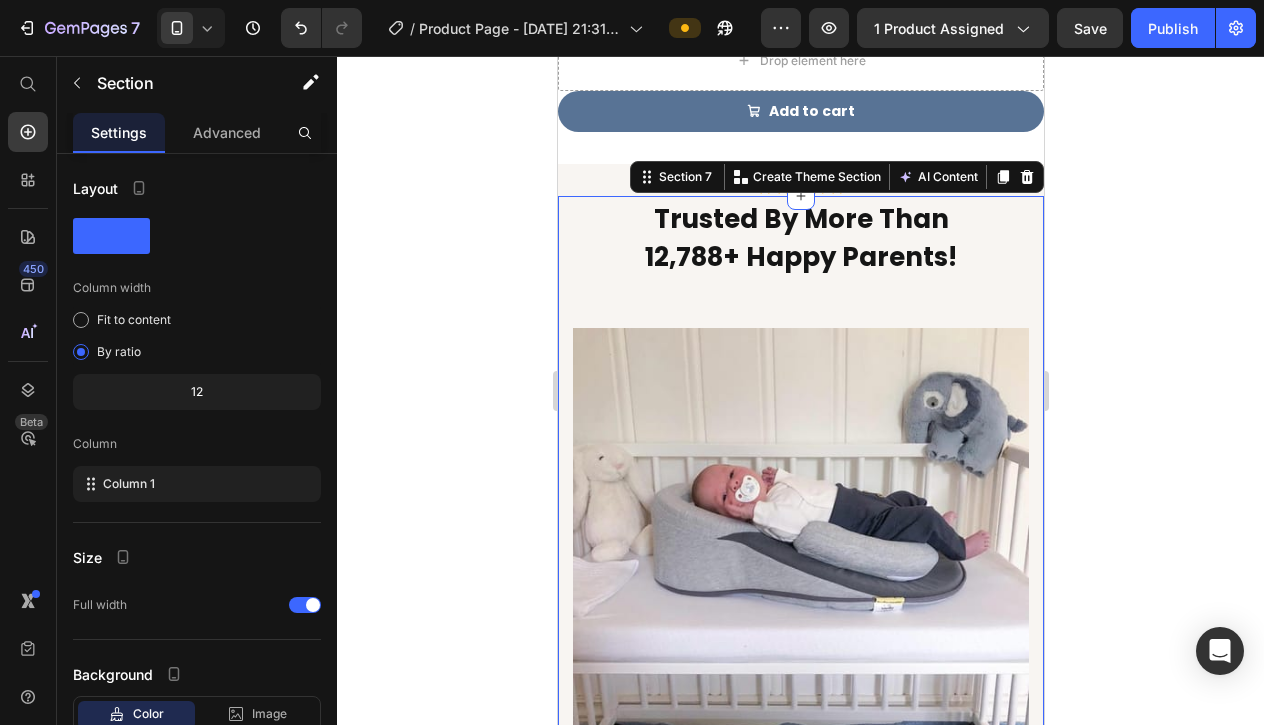 click on "Trusted By More Than  12,788+ Happy Parents! Heading Row Image                Icon                Icon                Icon                Icon
Icon Icon List Hoz —  [PERSON_NAME] ([GEOGRAPHIC_DATA]) Text Block Super cozy and safe — my baby sleeps so well now! Text Block Verified Buyer Item List Row Row Image                Icon                Icon                Icon                Icon
Icon Icon List Hoz —[PERSON_NAME]  ([GEOGRAPHIC_DATA]) Text Block My newborn feels so comfortable in this bed. Great buy Text Block Verified Buyer Item List Row Row Image                Icon                Icon                Icon                Icon
Icon Icon List Hoz — Grace ([GEOGRAPHIC_DATA]) Text Block Gives me peace of mind knowing my baby is safe and comfy. Text Block Verified Buyer Item List Row Row Image                Icon                Icon                Icon                Icon
Icon Icon List Hoz —  [PERSON_NAME] ([GEOGRAPHIC_DATA]) Text Block Perfect size for naps and travel. We love it! Text Block Verified Buyer Row" at bounding box center (800, 646) 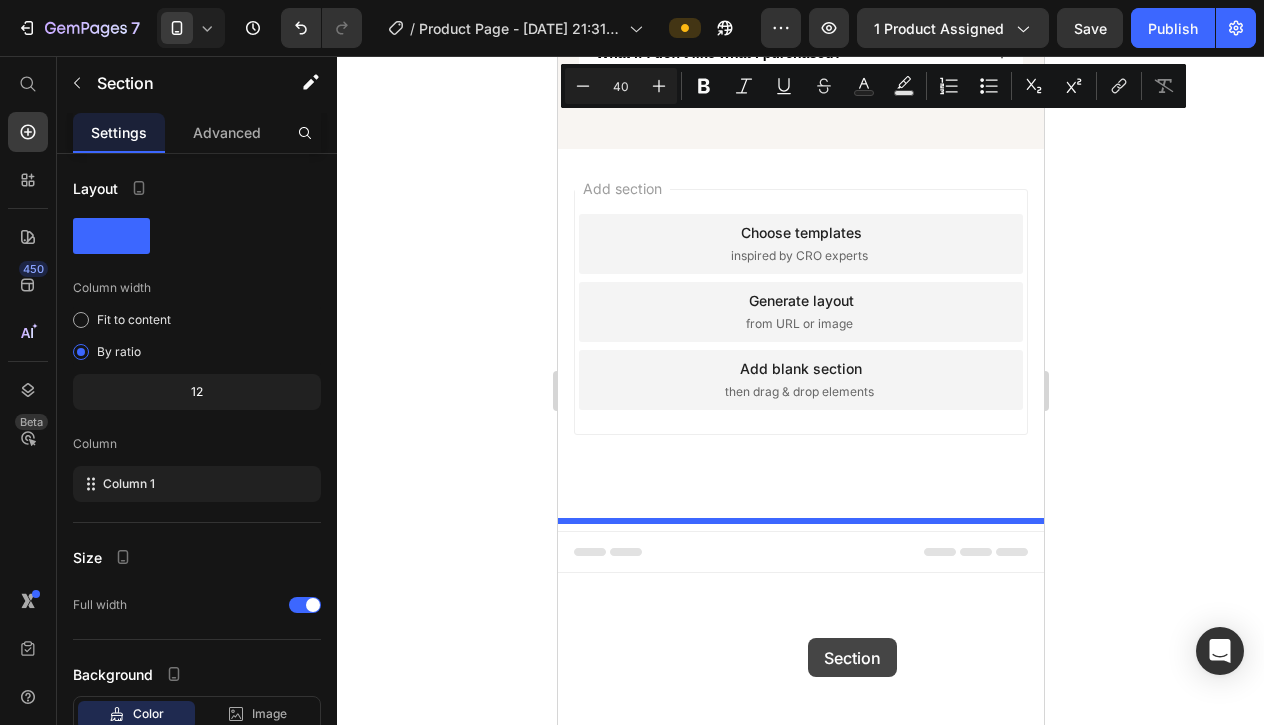 scroll, scrollTop: 8595, scrollLeft: 0, axis: vertical 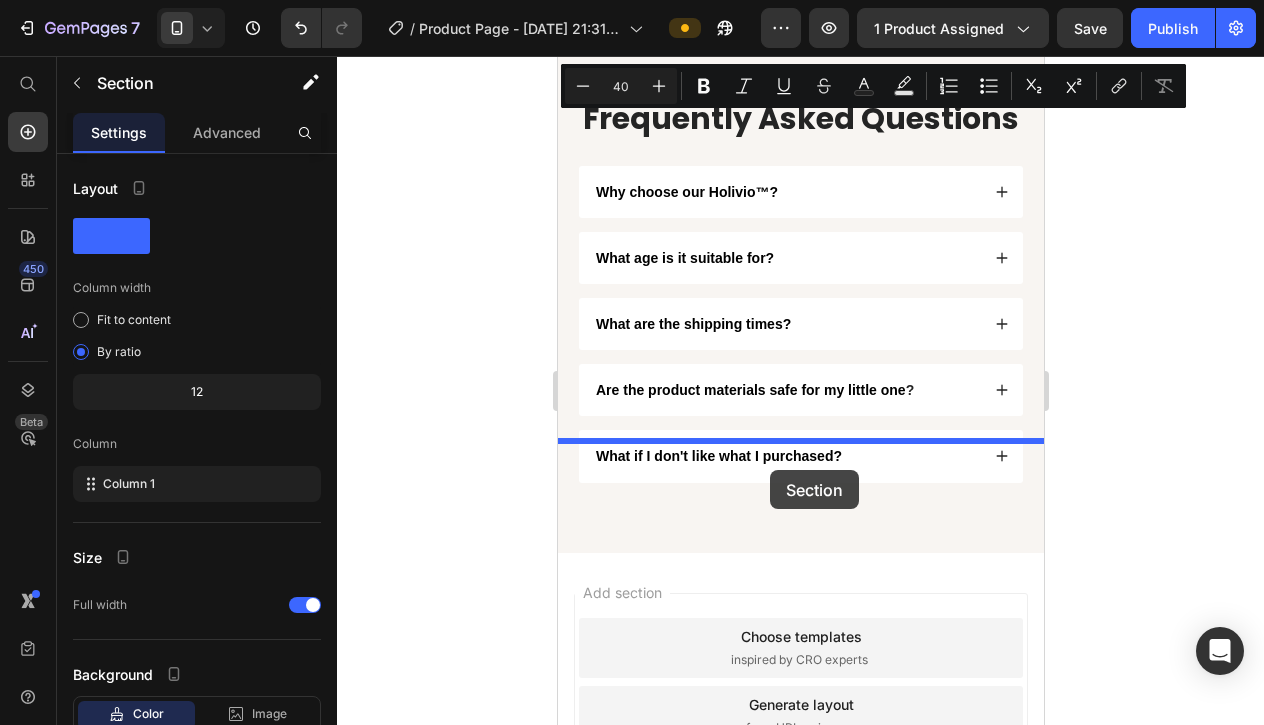 drag, startPoint x: 680, startPoint y: 178, endPoint x: 769, endPoint y: 471, distance: 306.21887 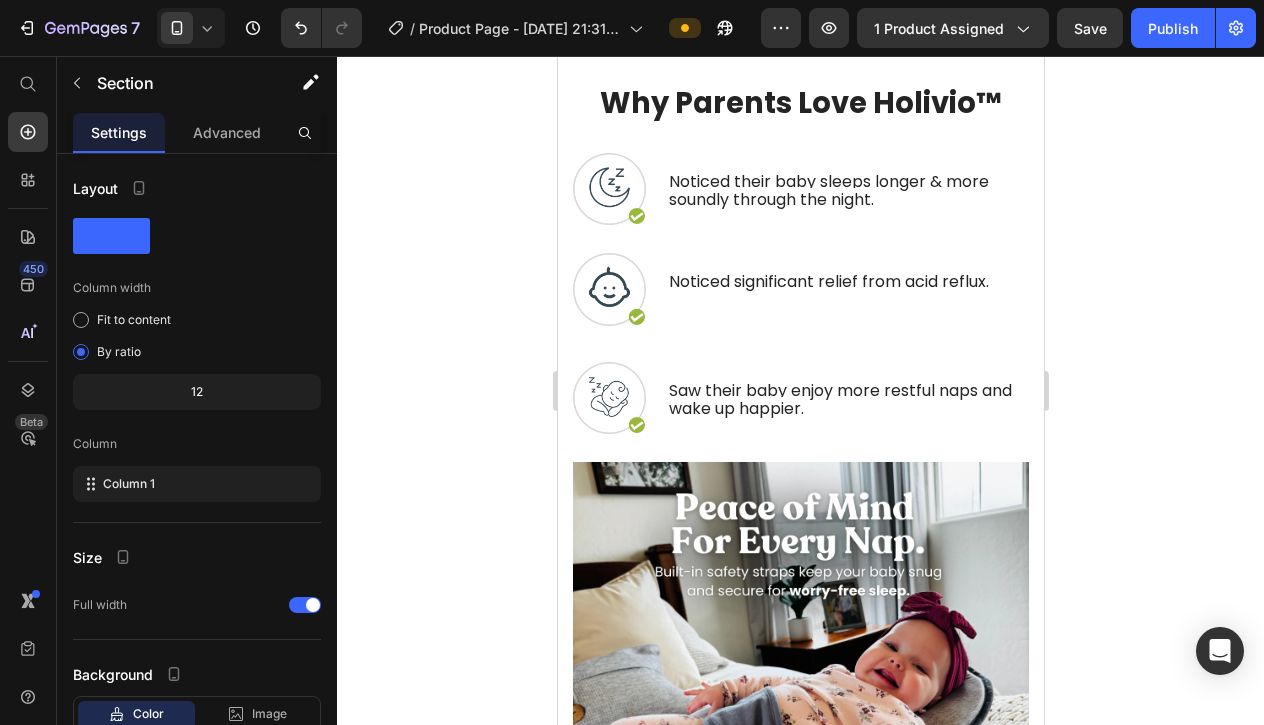 scroll, scrollTop: 4797, scrollLeft: 0, axis: vertical 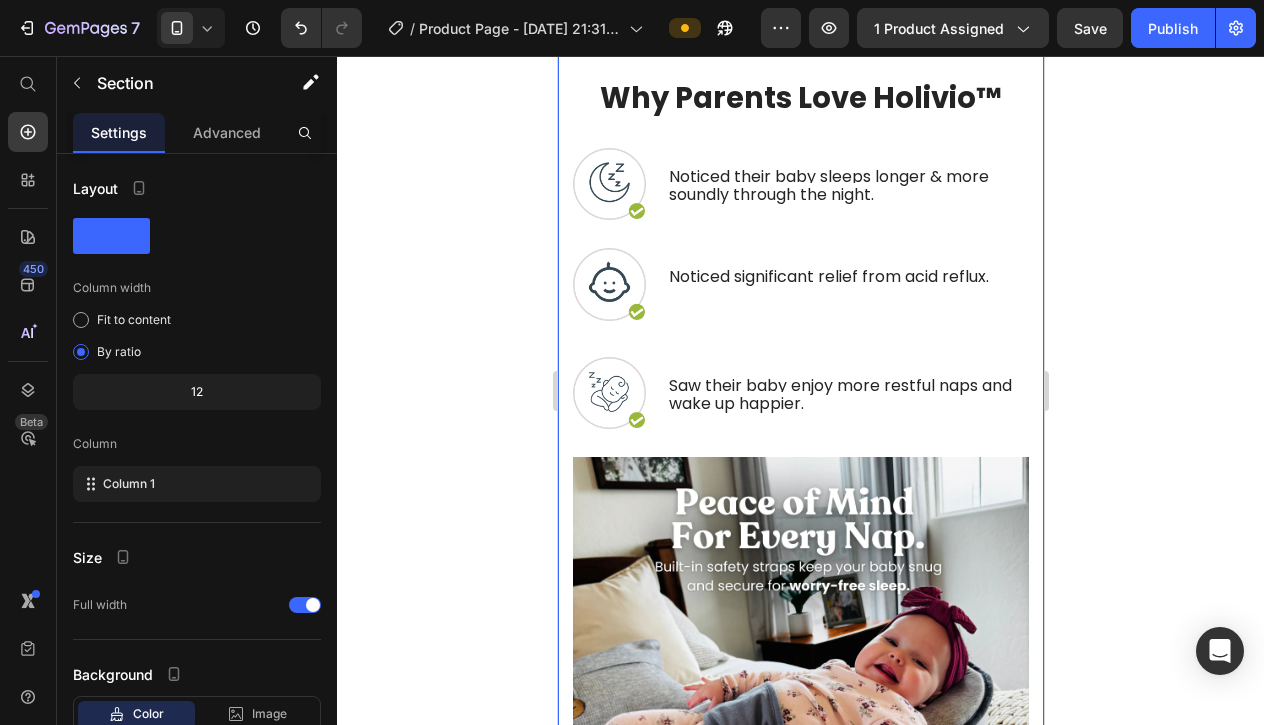 click on "Why Parents Love Holivio™ Heading Row   Noticed their baby sleeps longer & more soundly through the night. Text Block Image Row Image   Noticed significant relief from [MEDICAL_DATA]. Text Block Row   Saw their baby enjoy more restful naps and wake up happier. Text Block Image Row Image Section 4   You can create reusable sections Create Theme Section AI Content Write with GemAI What would you like to describe here? Tone and Voice Persuasive Product Shipping Protection Show more Generate" at bounding box center (800, 481) 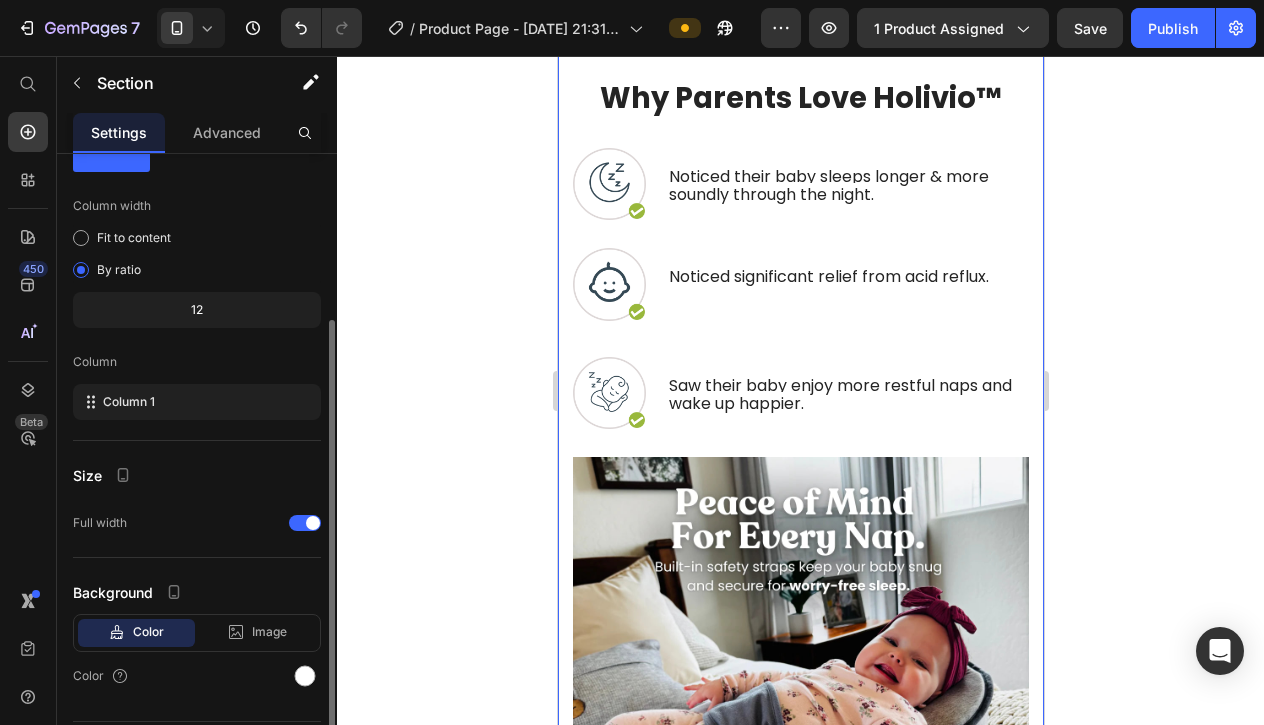 scroll, scrollTop: 136, scrollLeft: 0, axis: vertical 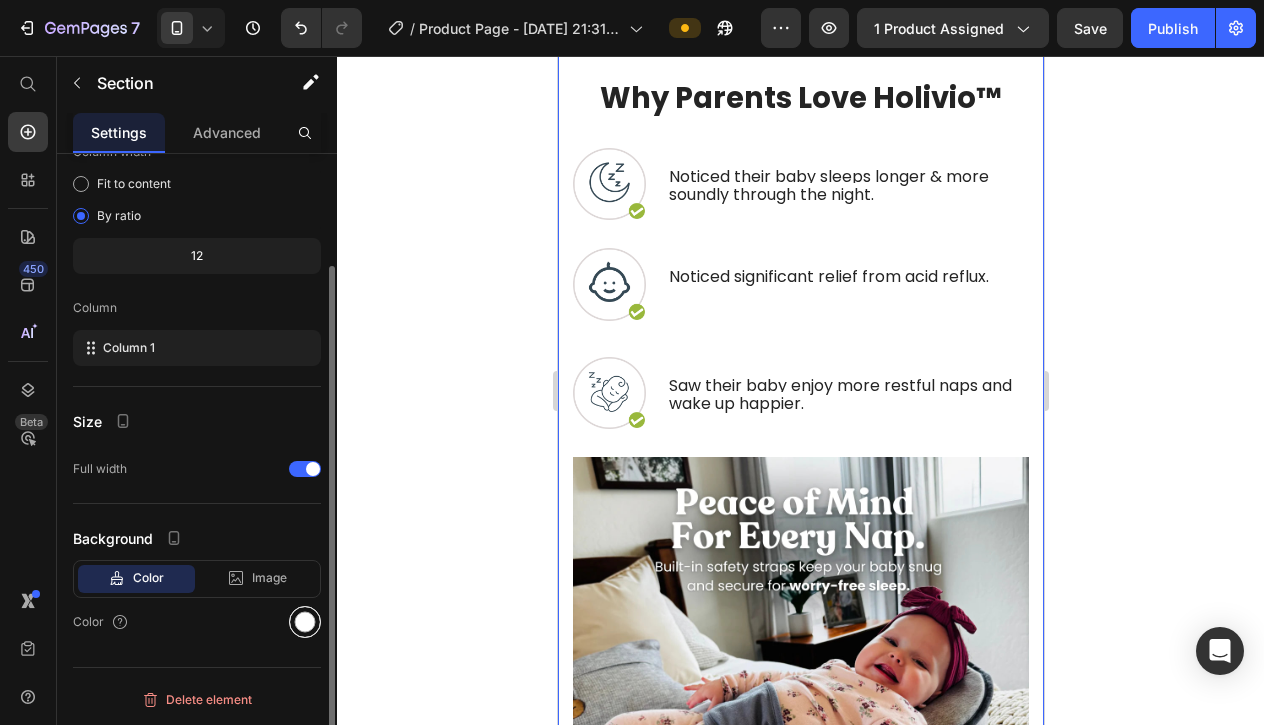 click at bounding box center [305, 622] 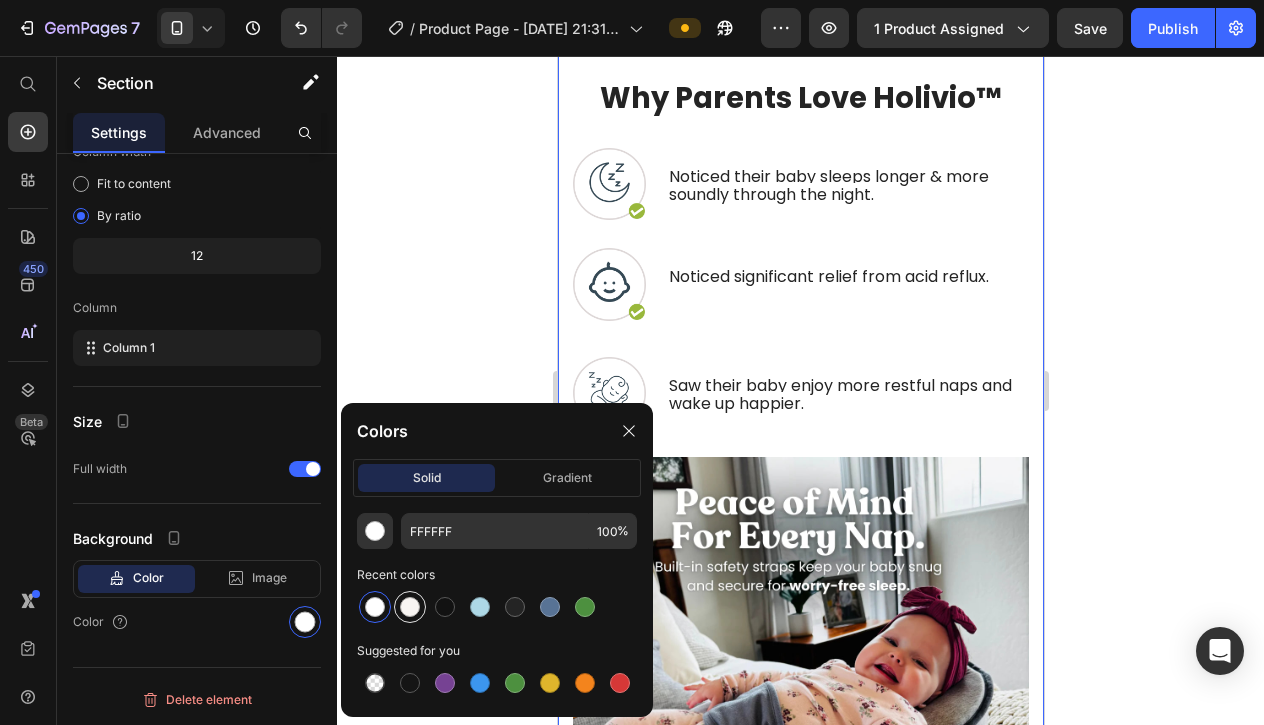 click at bounding box center [410, 607] 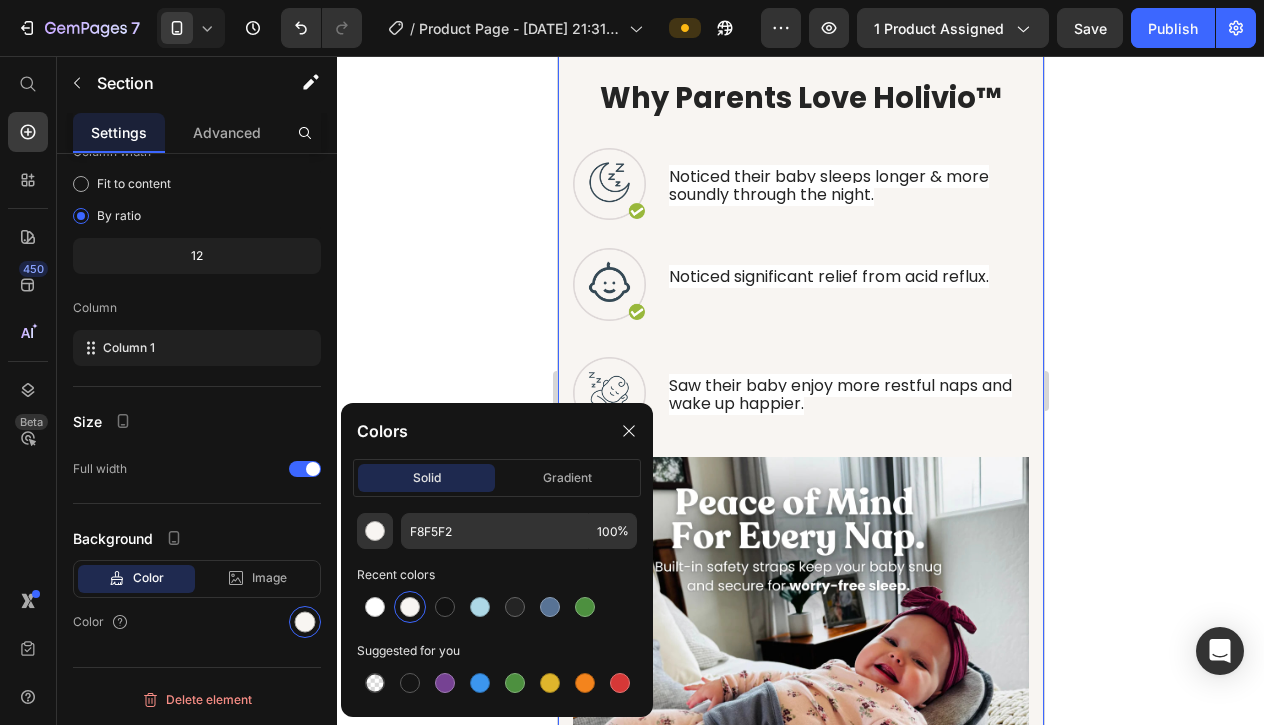 click 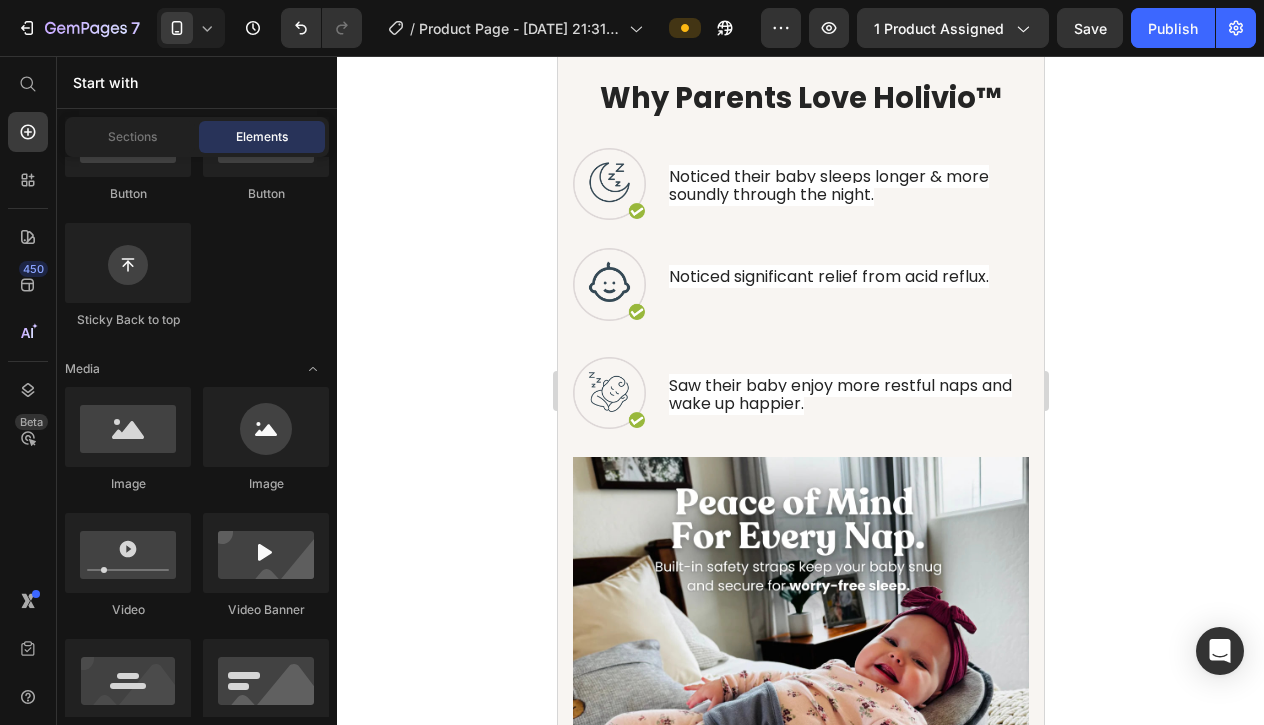 click on "Noticed their baby sleeps longer & more soundly through the night." at bounding box center [828, 185] 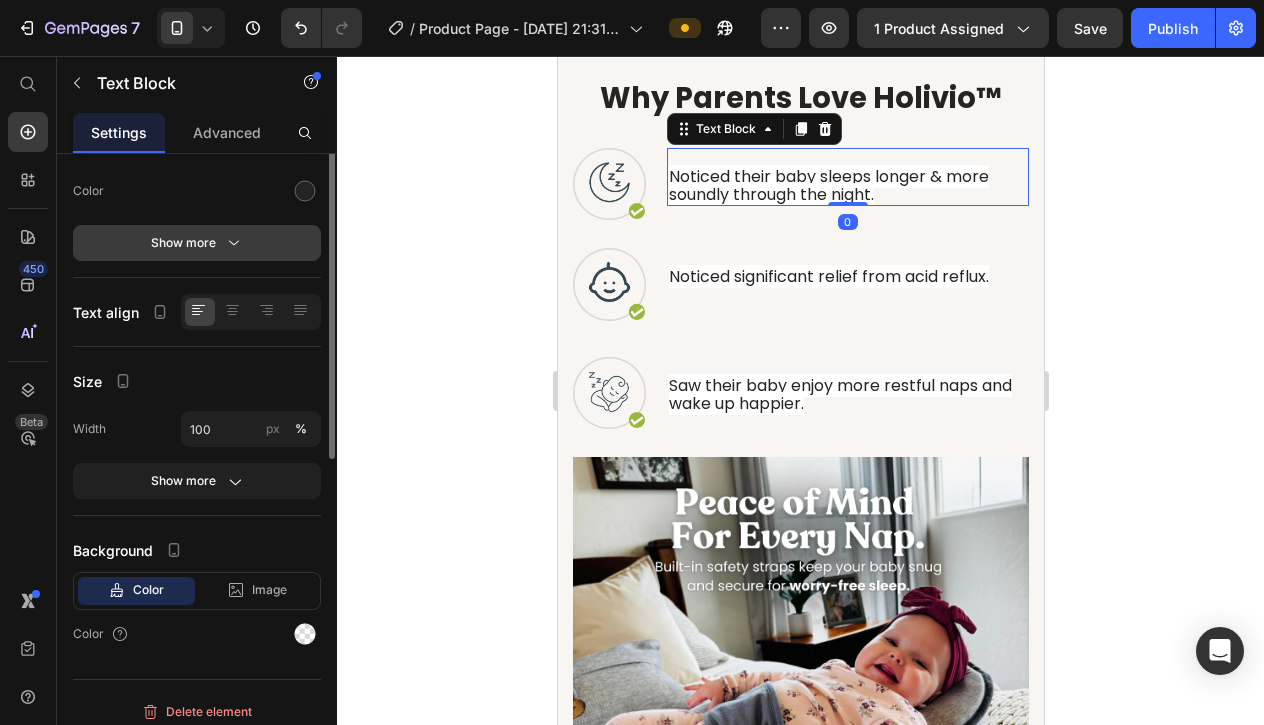 scroll, scrollTop: 267, scrollLeft: 0, axis: vertical 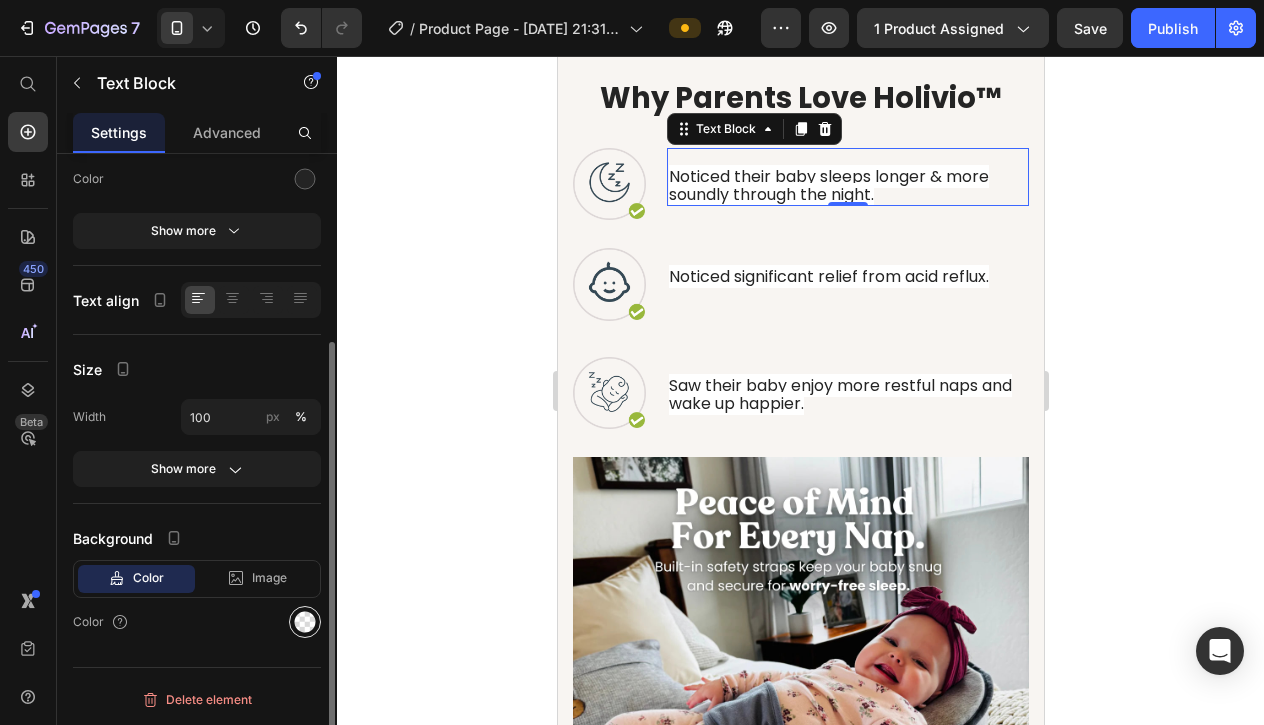 click at bounding box center (305, 622) 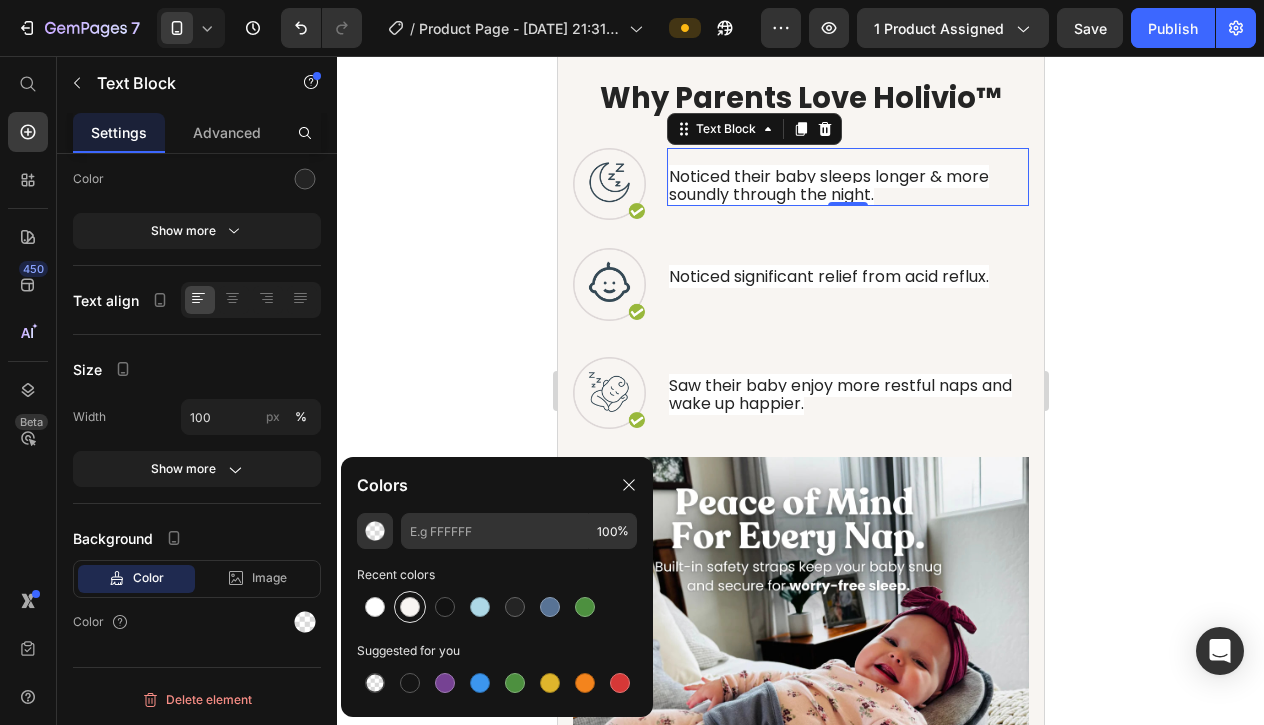 click at bounding box center (410, 607) 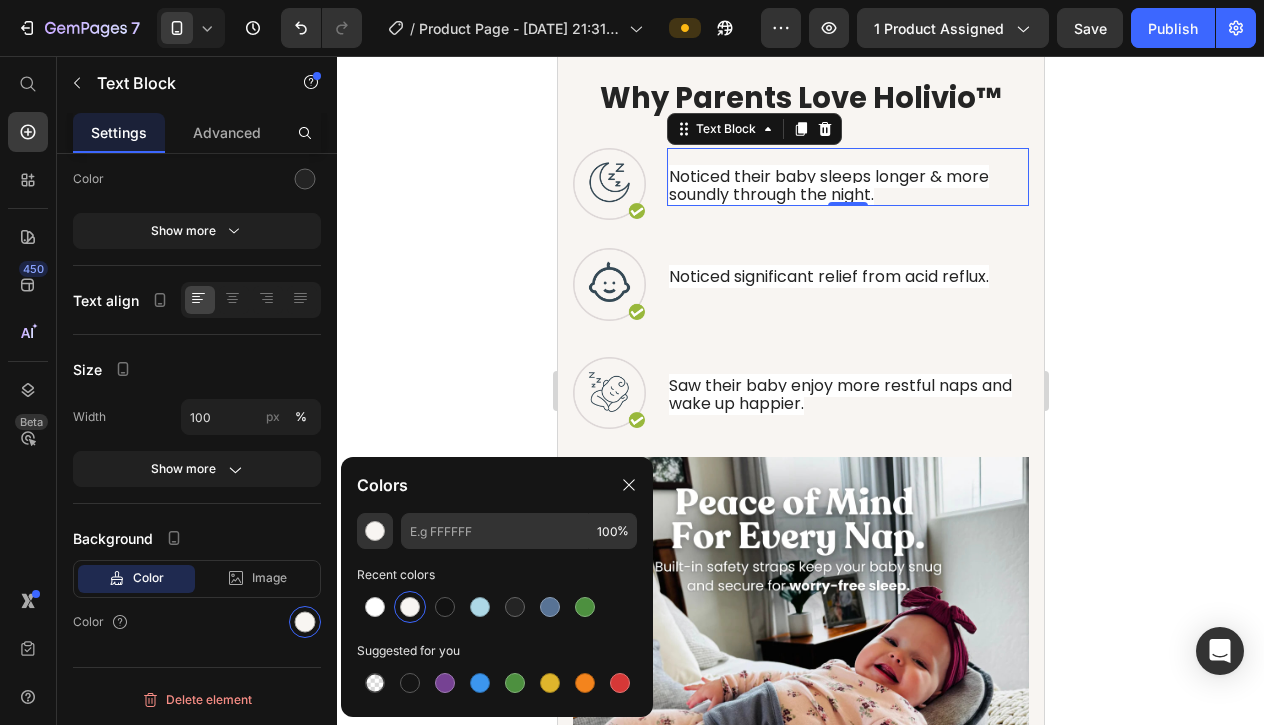 type on "F8F5F2" 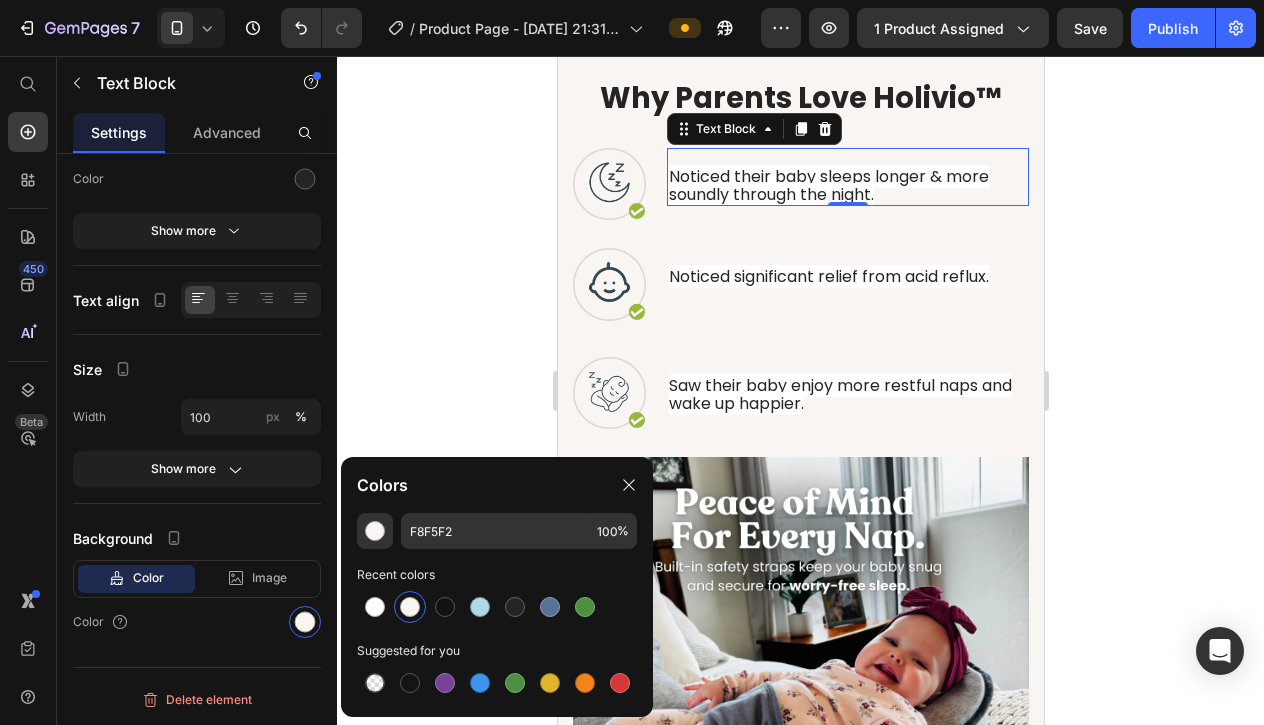 click at bounding box center [410, 607] 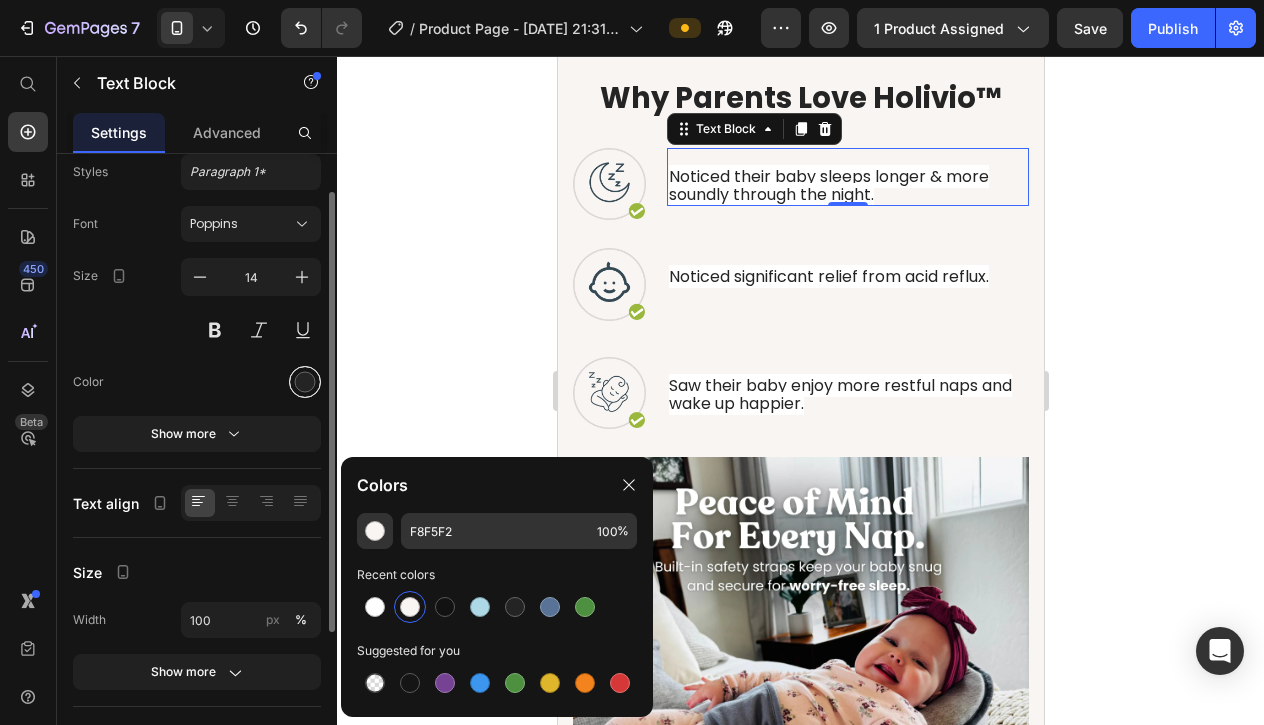 scroll, scrollTop: 60, scrollLeft: 0, axis: vertical 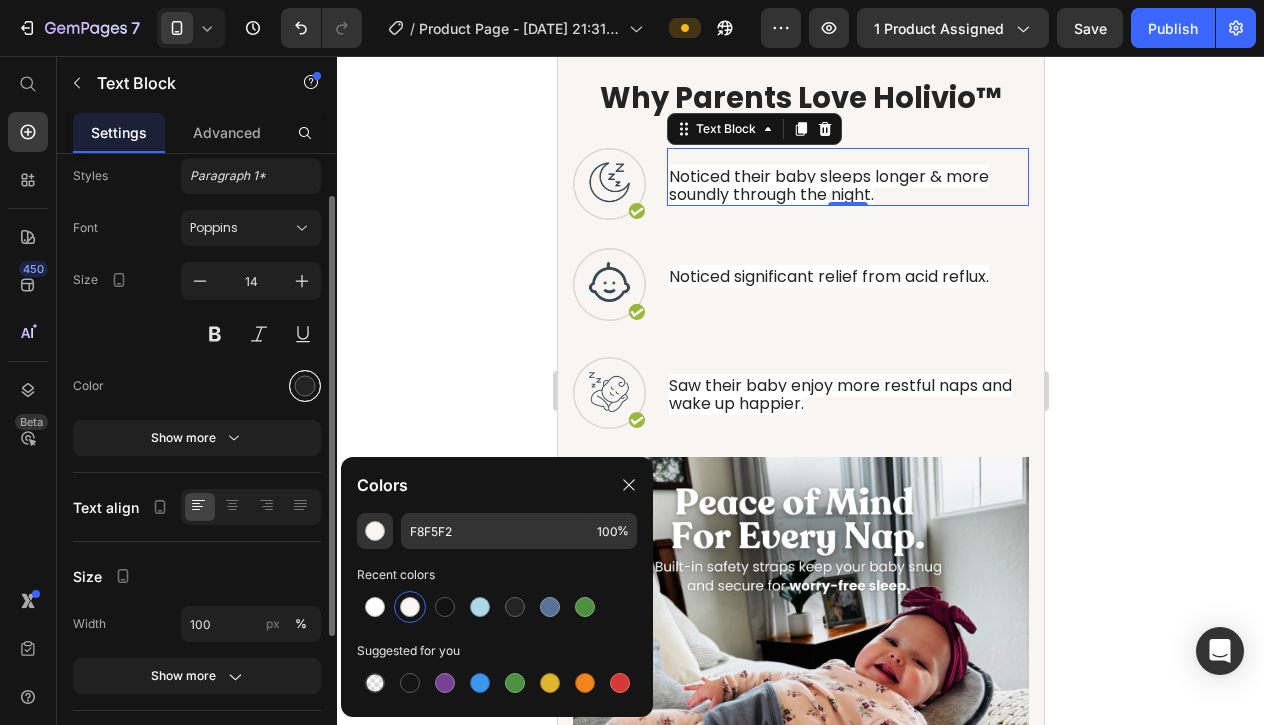 click at bounding box center [305, 386] 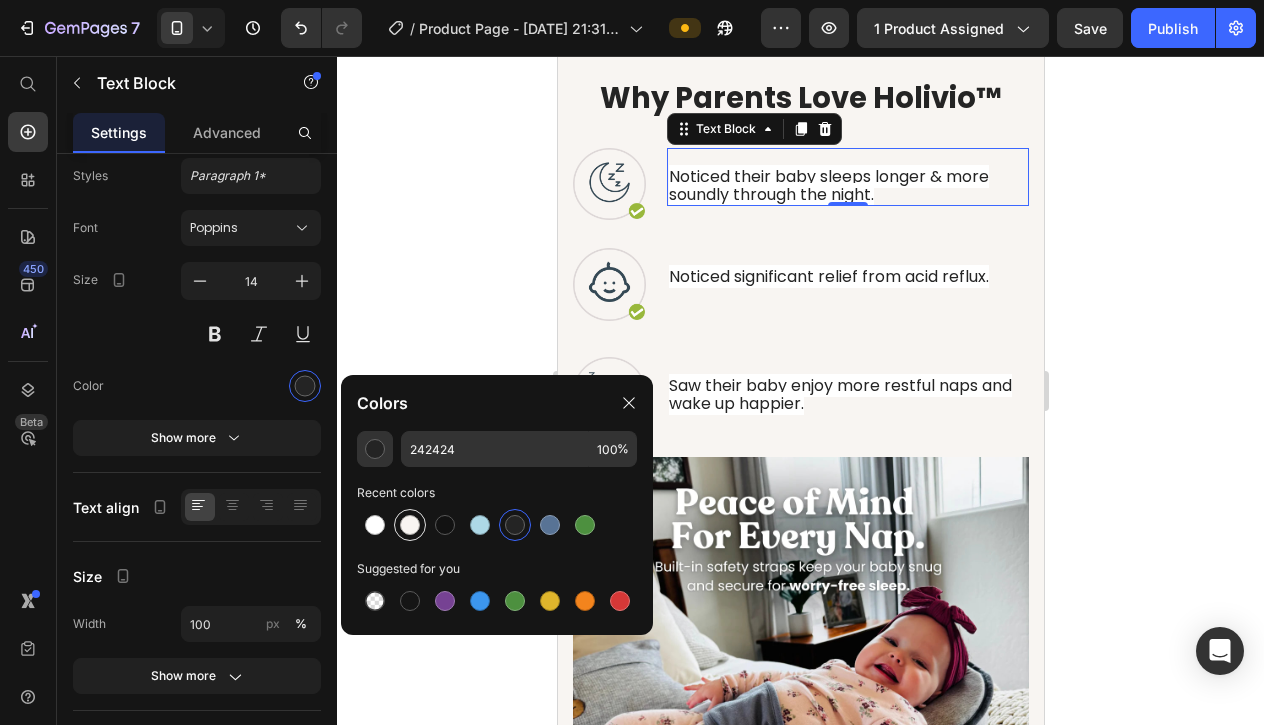 click at bounding box center (410, 525) 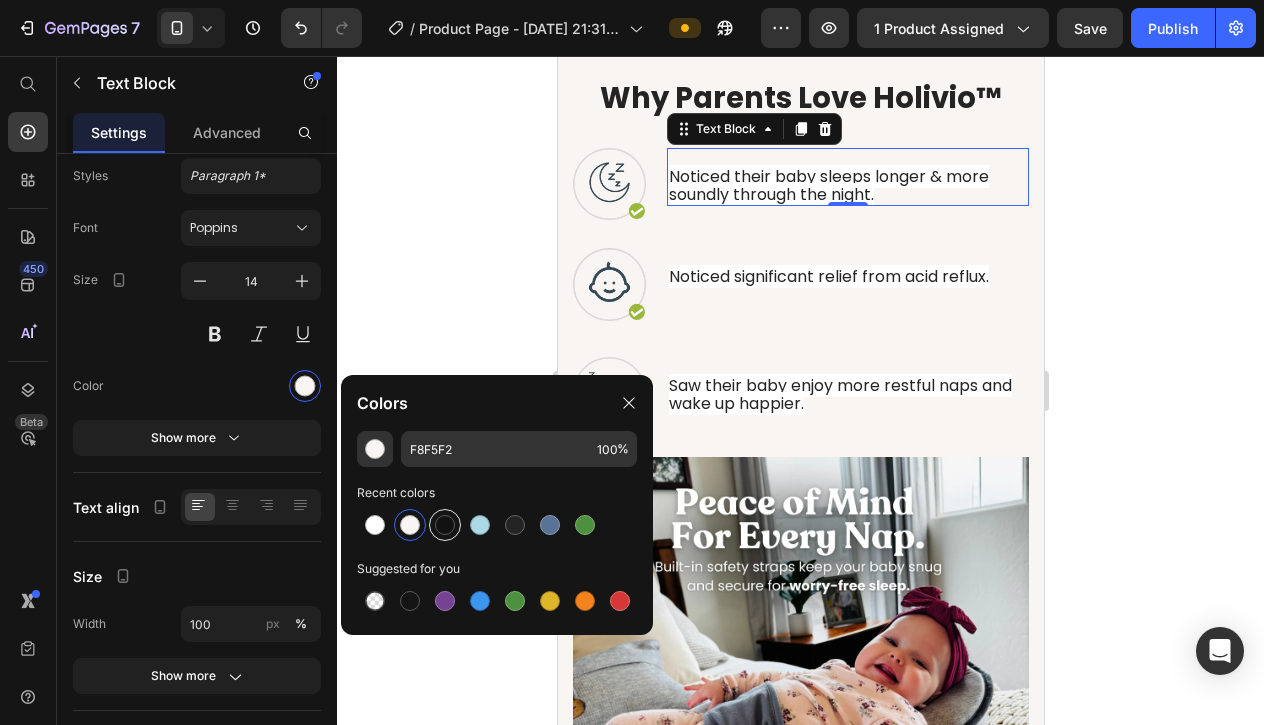 click at bounding box center [445, 525] 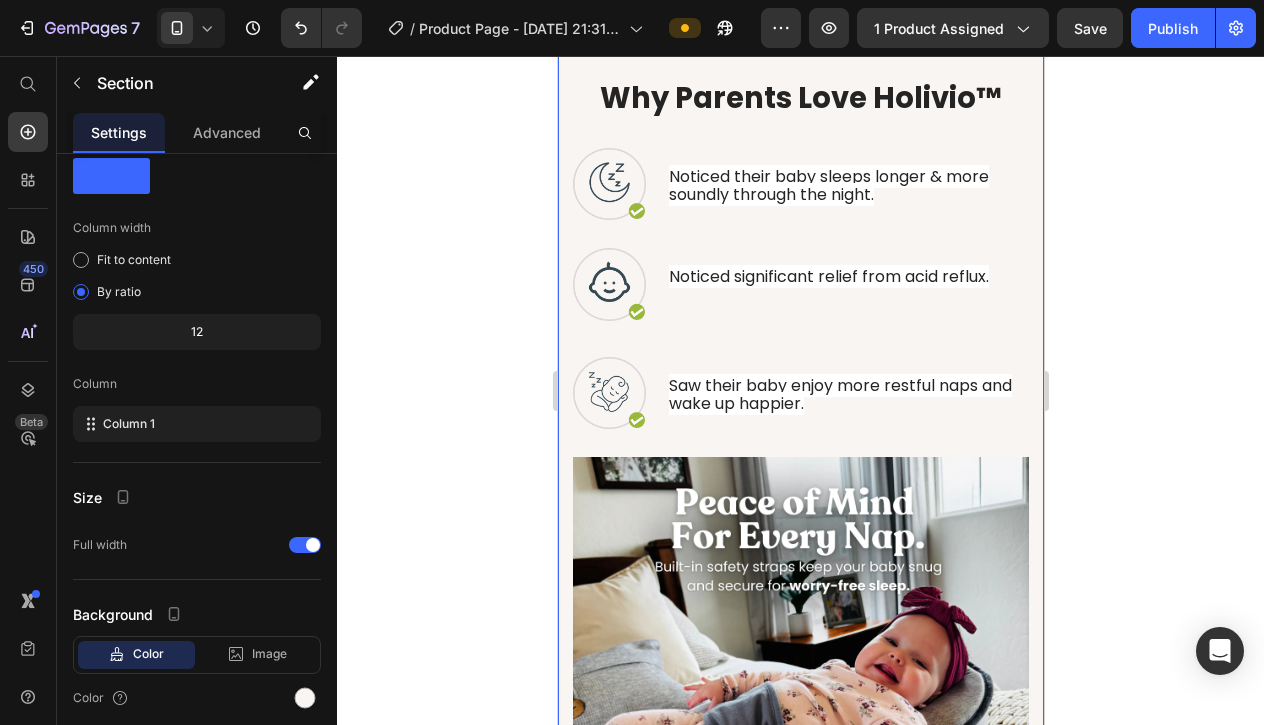 click on "Why Parents Love Holivio™ Heading Row   Noticed their baby sleeps longer & more soundly through the night. Text Block   0 Image Row Image   Noticed significant relief from [MEDICAL_DATA]. Text Block Row   Saw their baby enjoy more restful naps and wake up happier. Text Block Image Row Image" at bounding box center (800, 495) 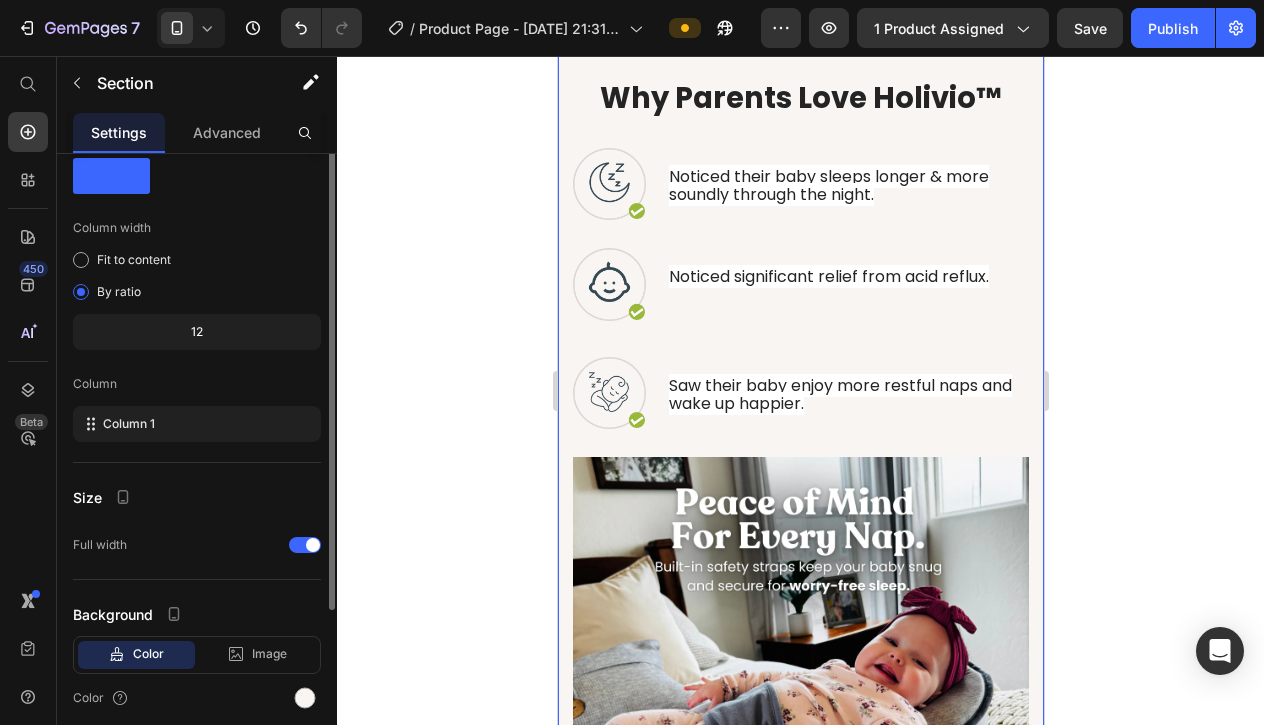 scroll, scrollTop: 0, scrollLeft: 0, axis: both 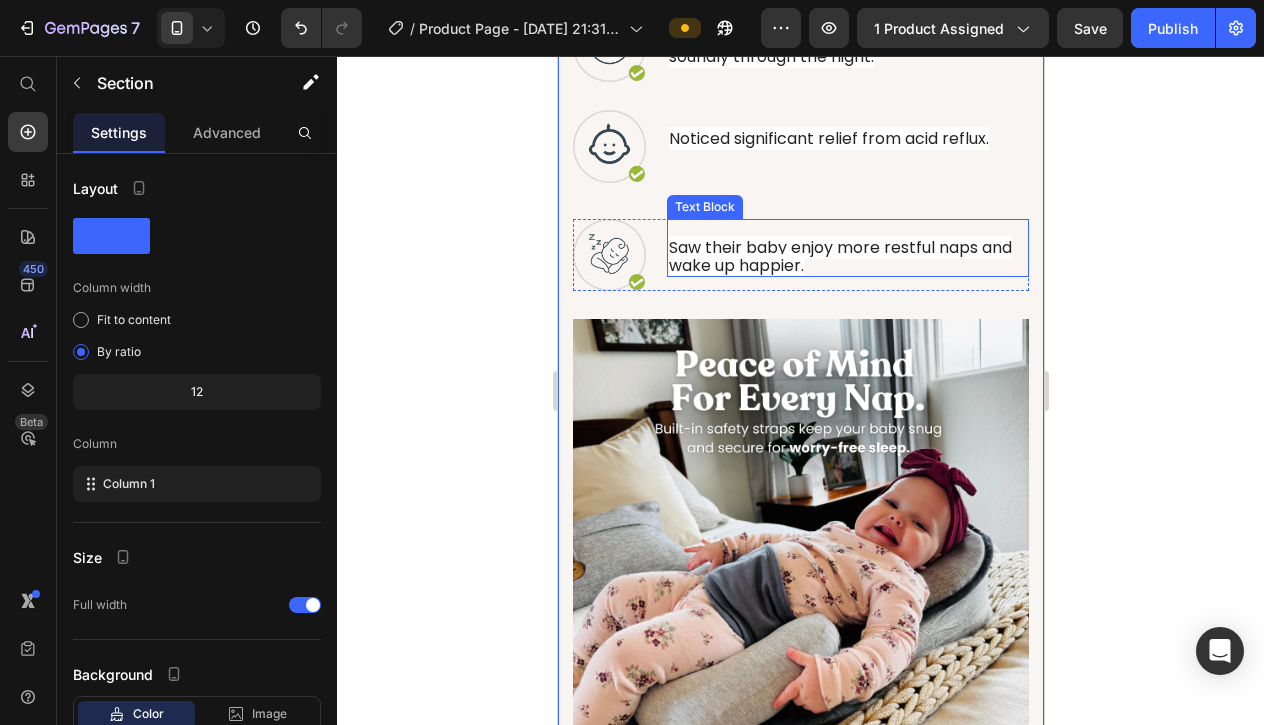 click on "Saw their baby enjoy more restful naps and wake up happier." at bounding box center [839, 256] 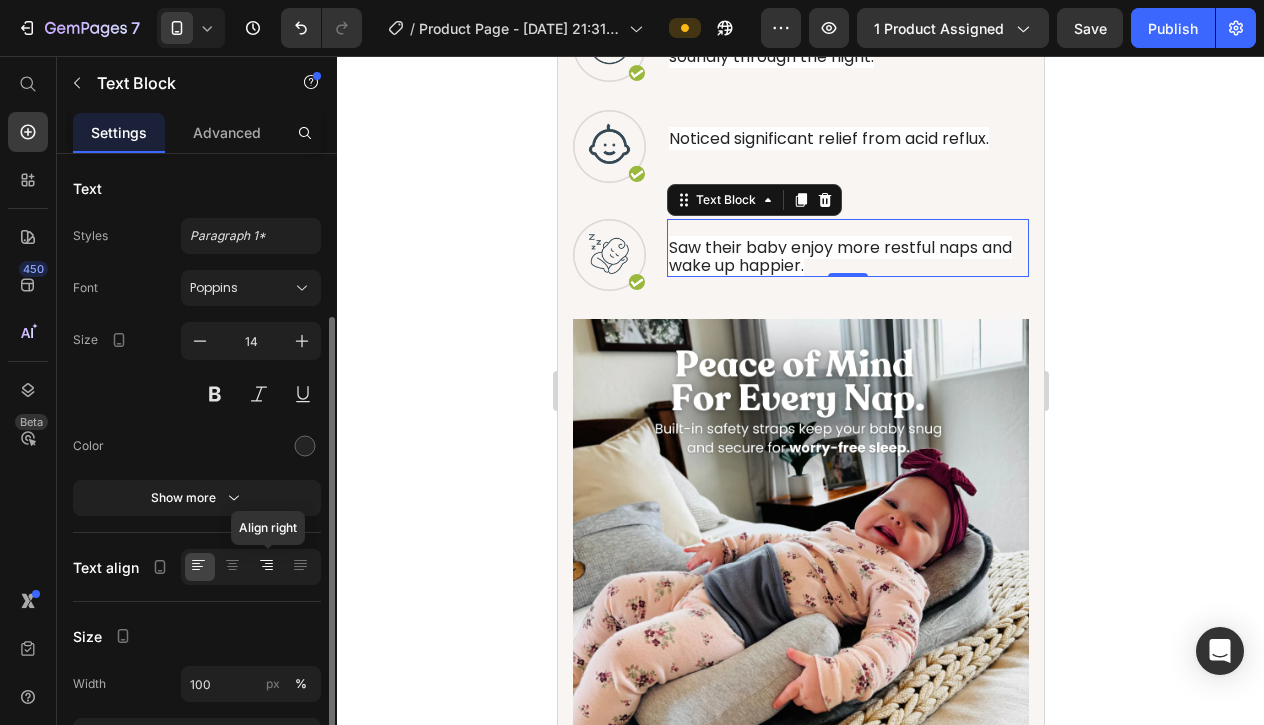 scroll, scrollTop: 267, scrollLeft: 0, axis: vertical 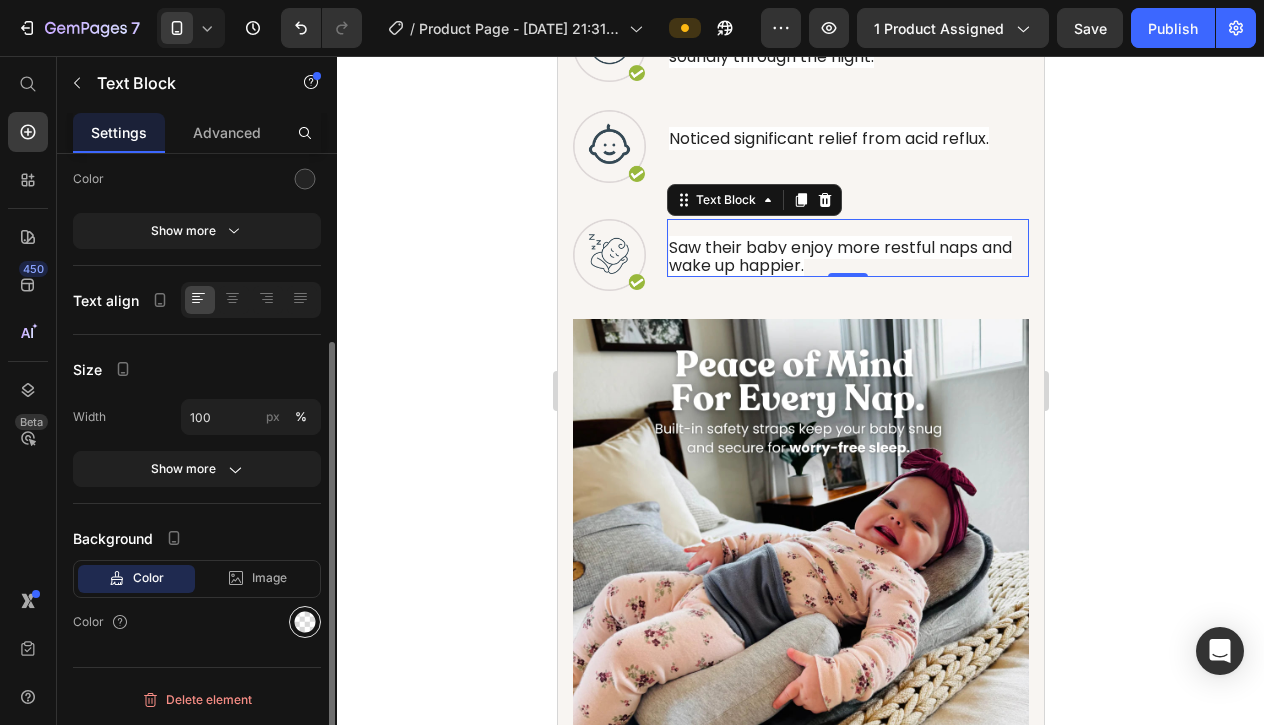 click at bounding box center (305, 622) 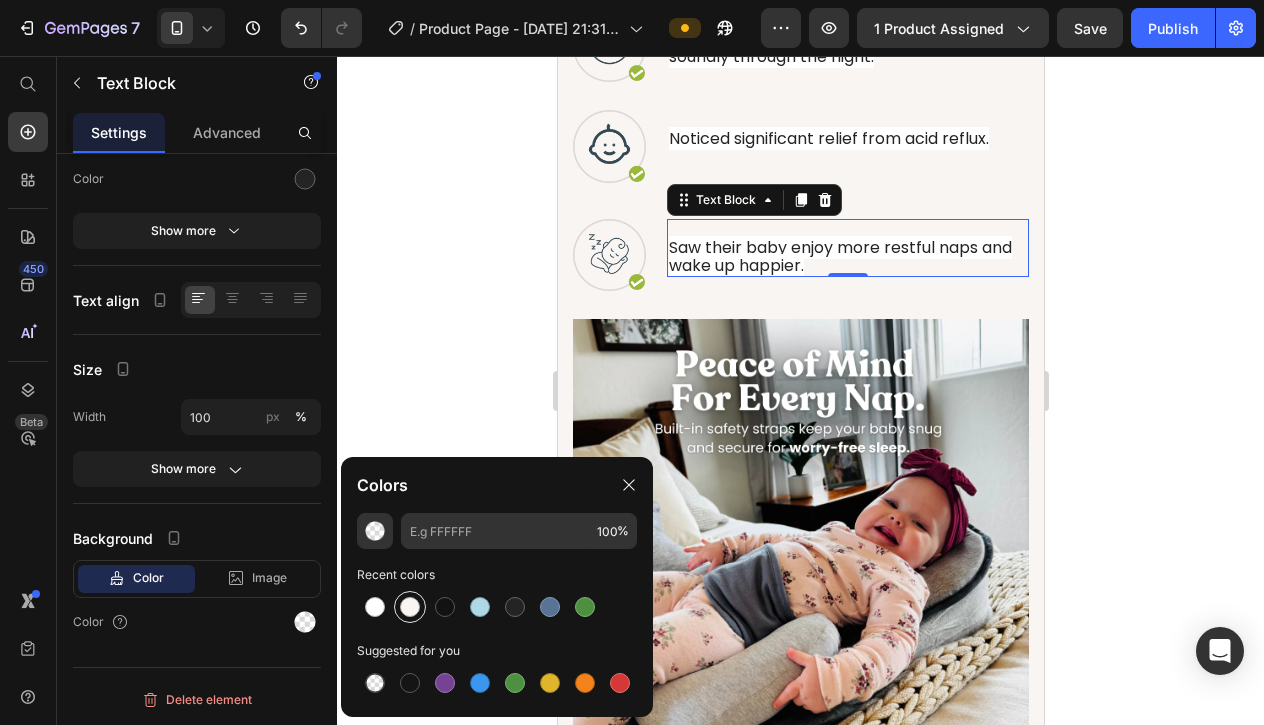 click at bounding box center (410, 607) 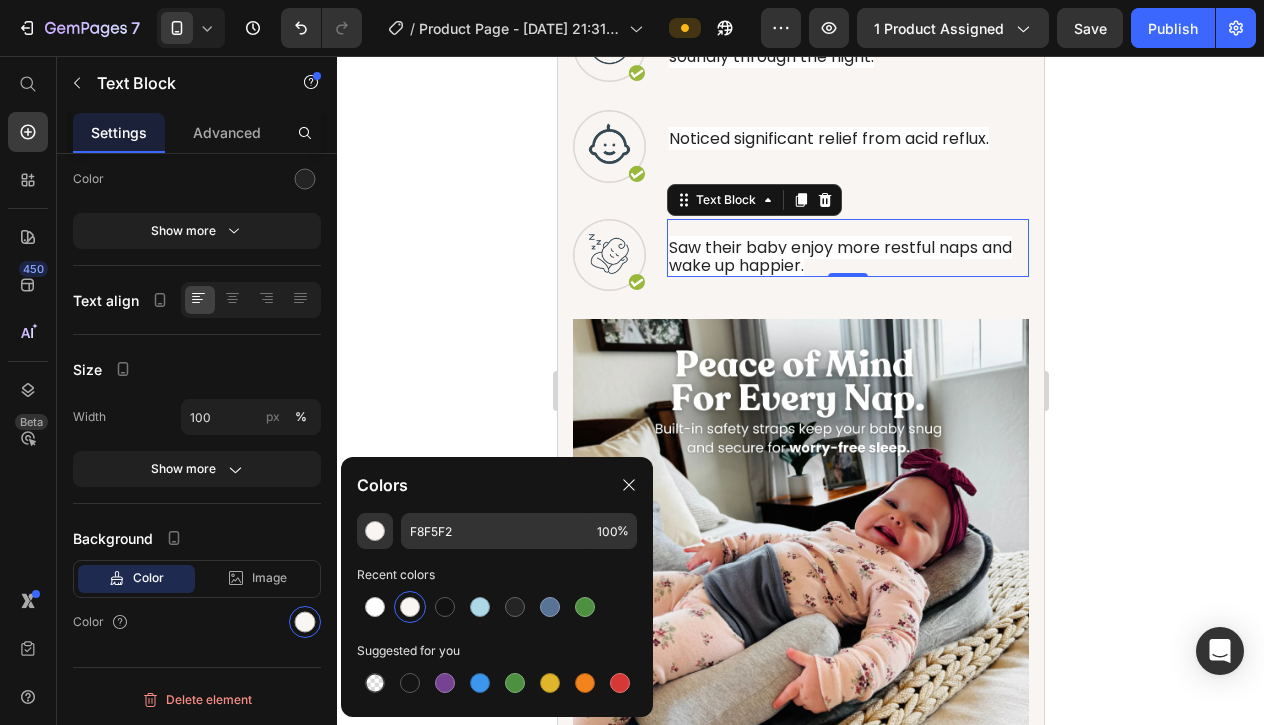 click at bounding box center [410, 607] 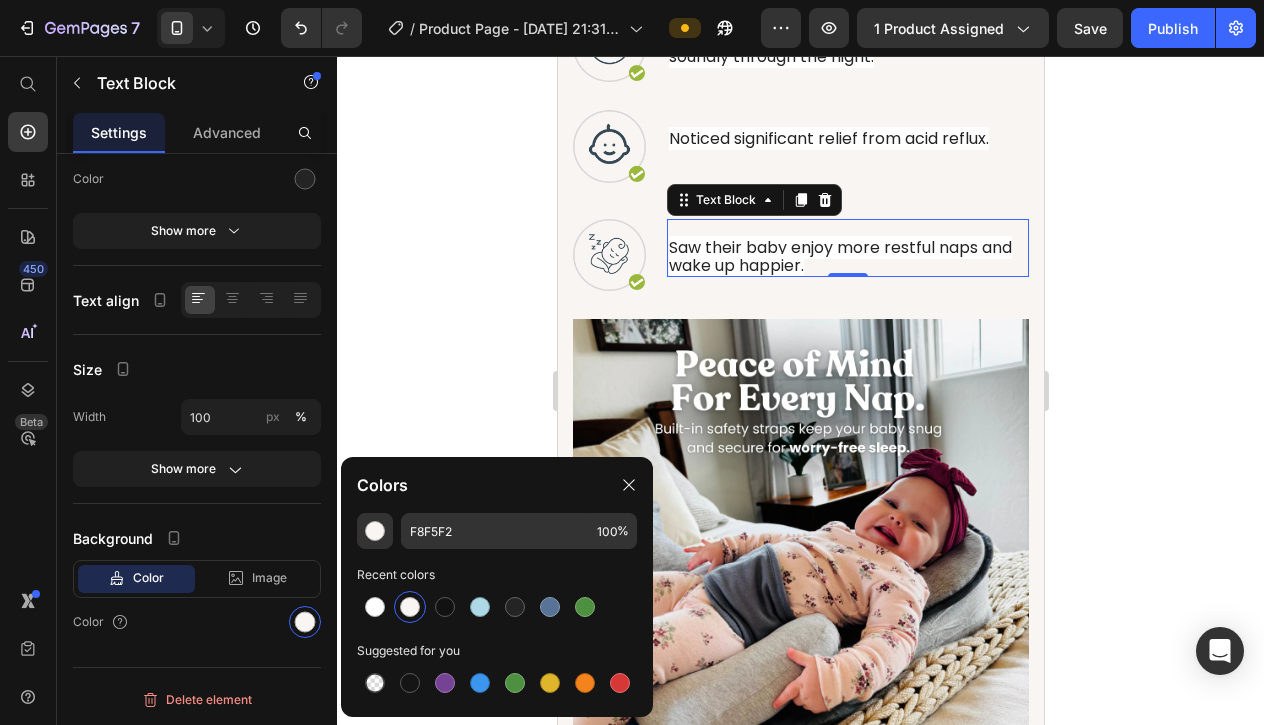 click 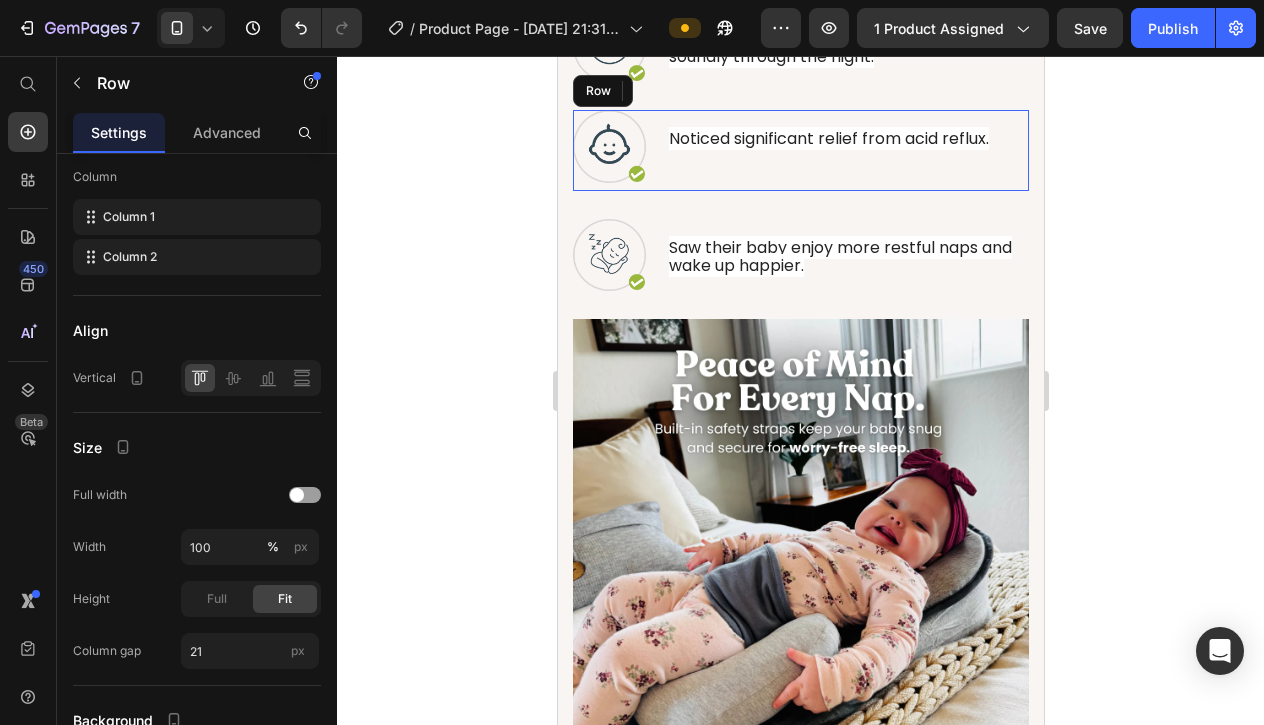 click on "Noticed significant relief from [MEDICAL_DATA]. Text Block" at bounding box center (847, 150) 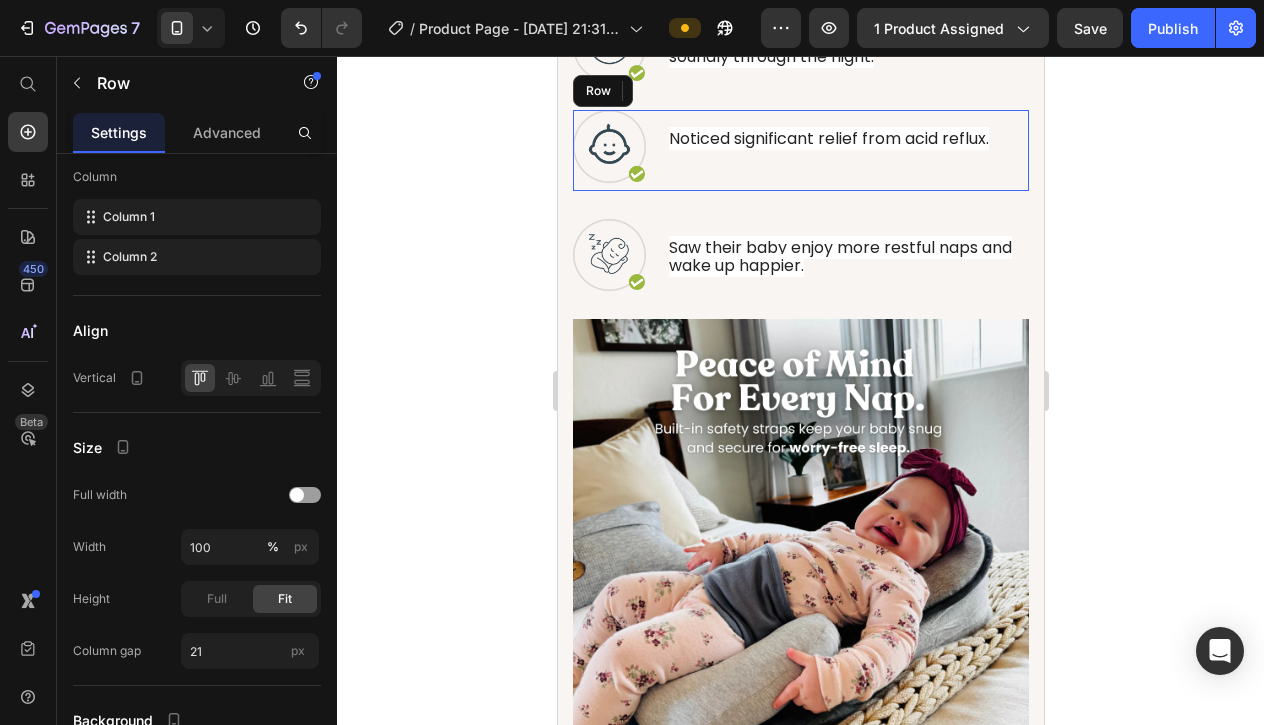 scroll, scrollTop: 0, scrollLeft: 0, axis: both 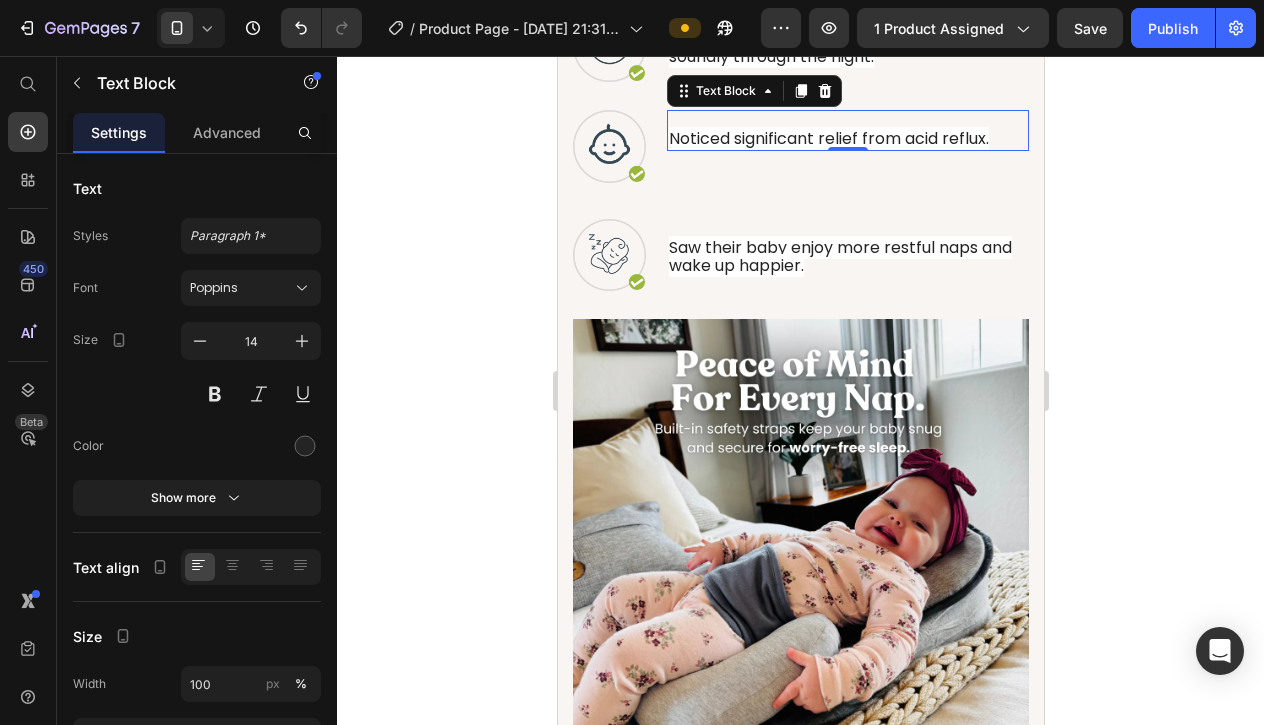 click on "Noticed significant relief from acid reflux." at bounding box center (828, 138) 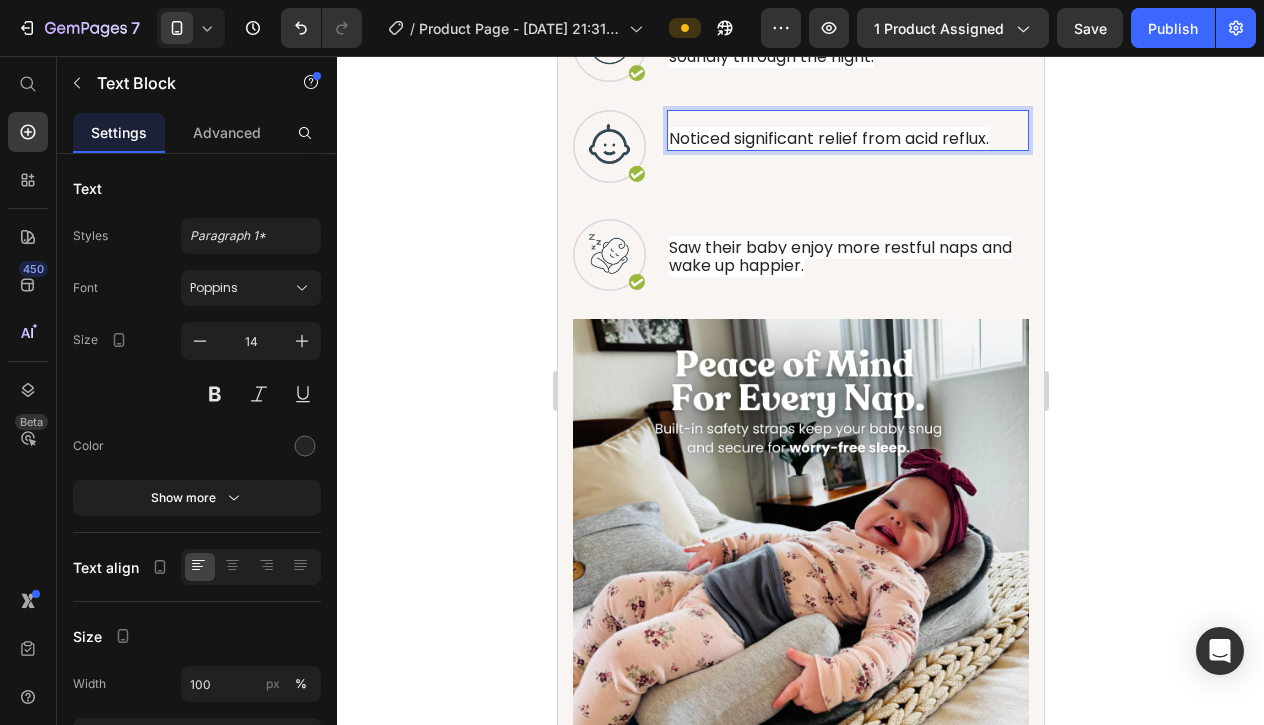 click on "Noticed significant relief from acid reflux." at bounding box center (828, 138) 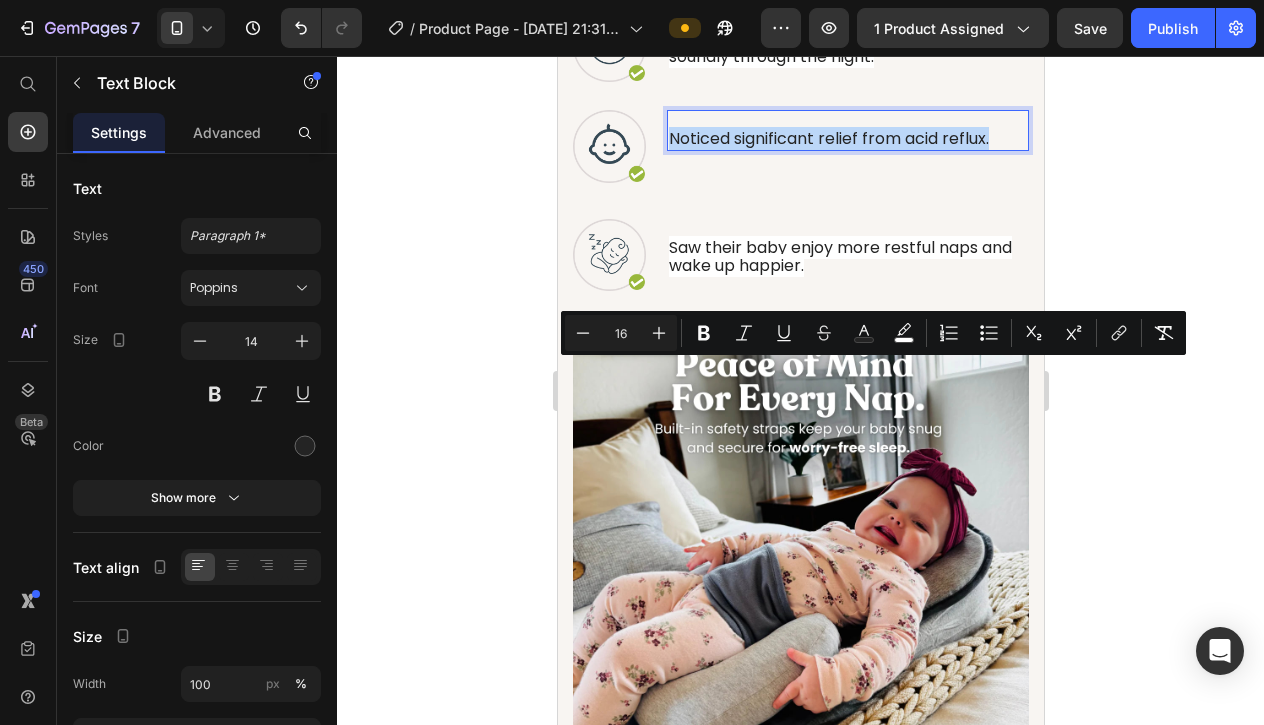 drag, startPoint x: 670, startPoint y: 375, endPoint x: 1005, endPoint y: 373, distance: 335.00598 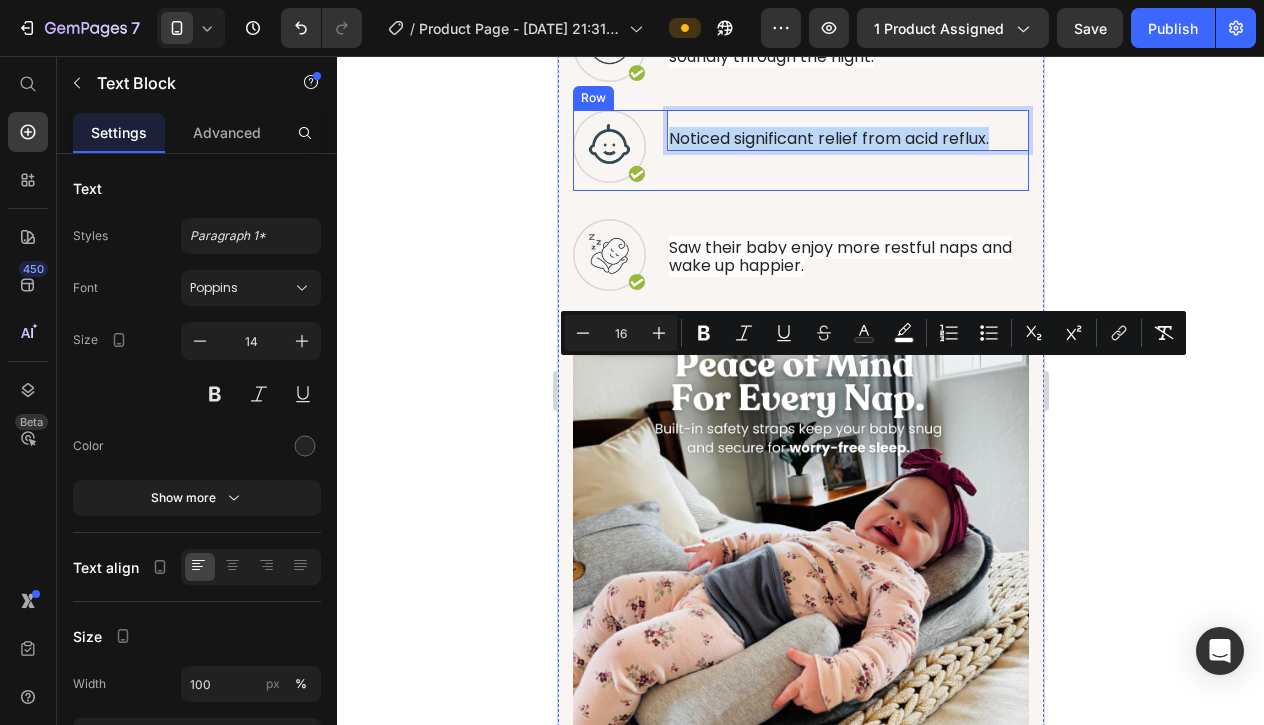 click on "Noticed significant relief from [MEDICAL_DATA]. Text Block   0" at bounding box center [847, 150] 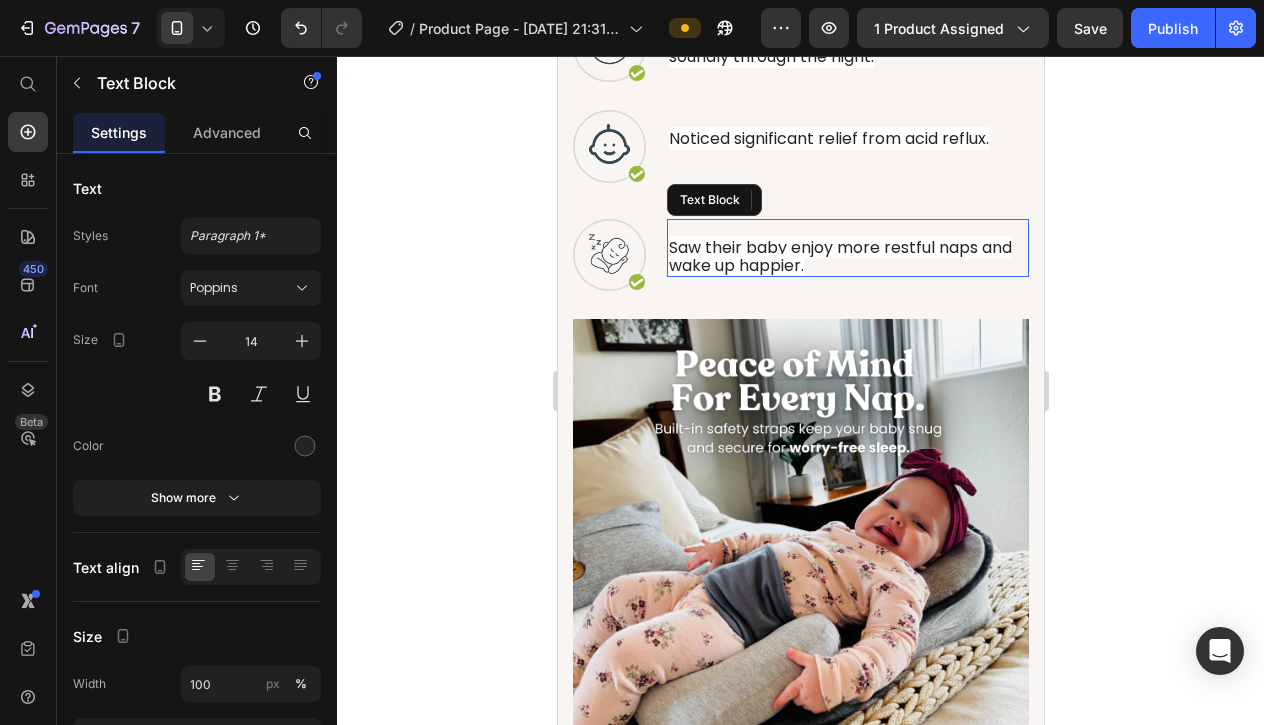 click at bounding box center (847, 230) 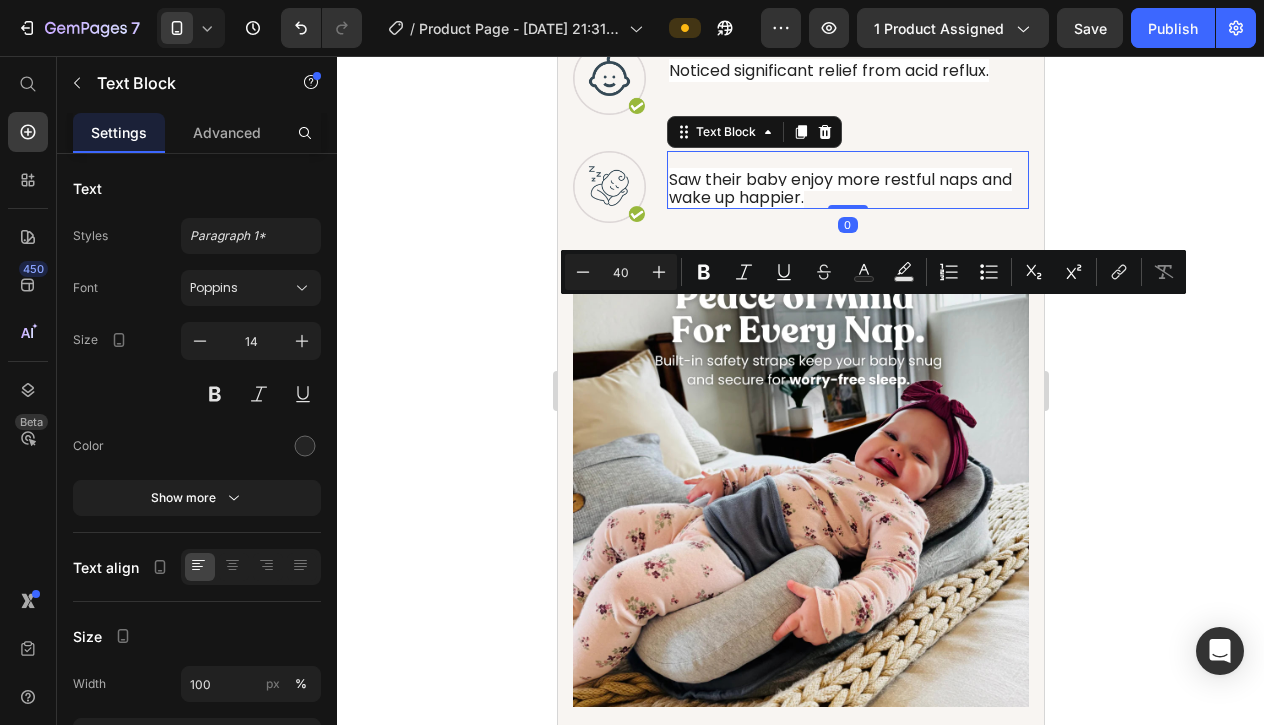 scroll, scrollTop: 5021, scrollLeft: 0, axis: vertical 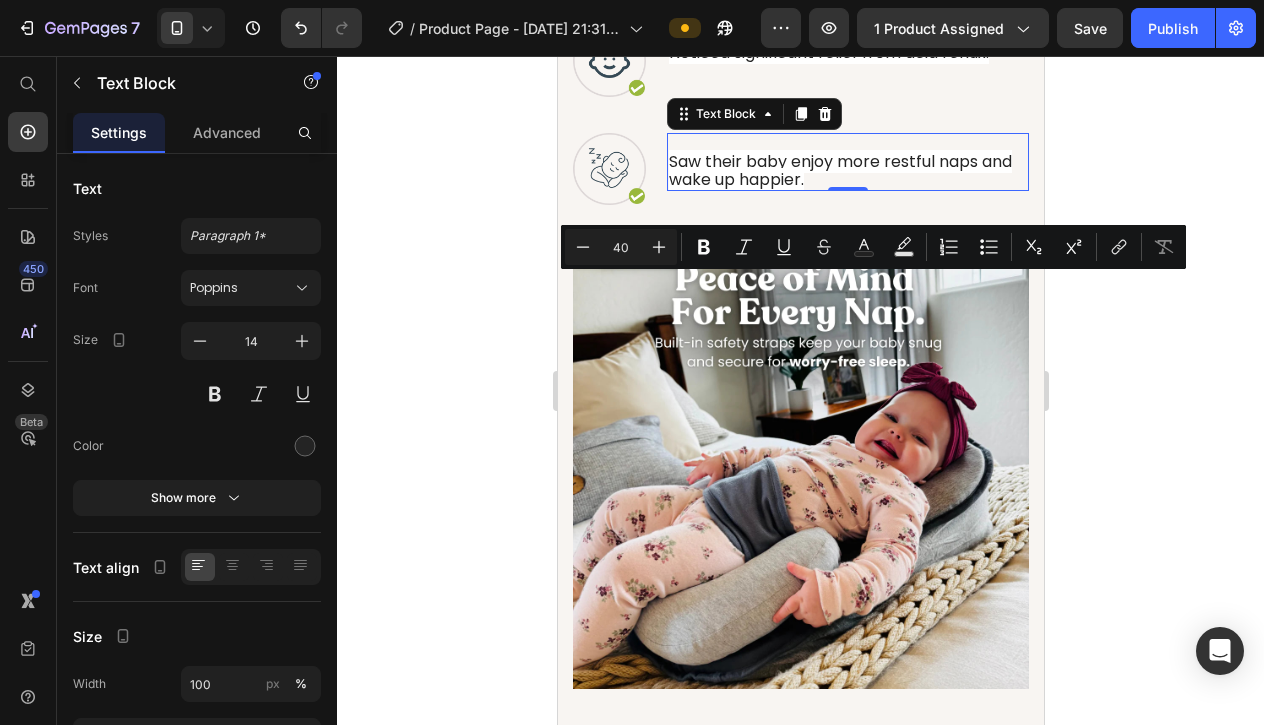 click 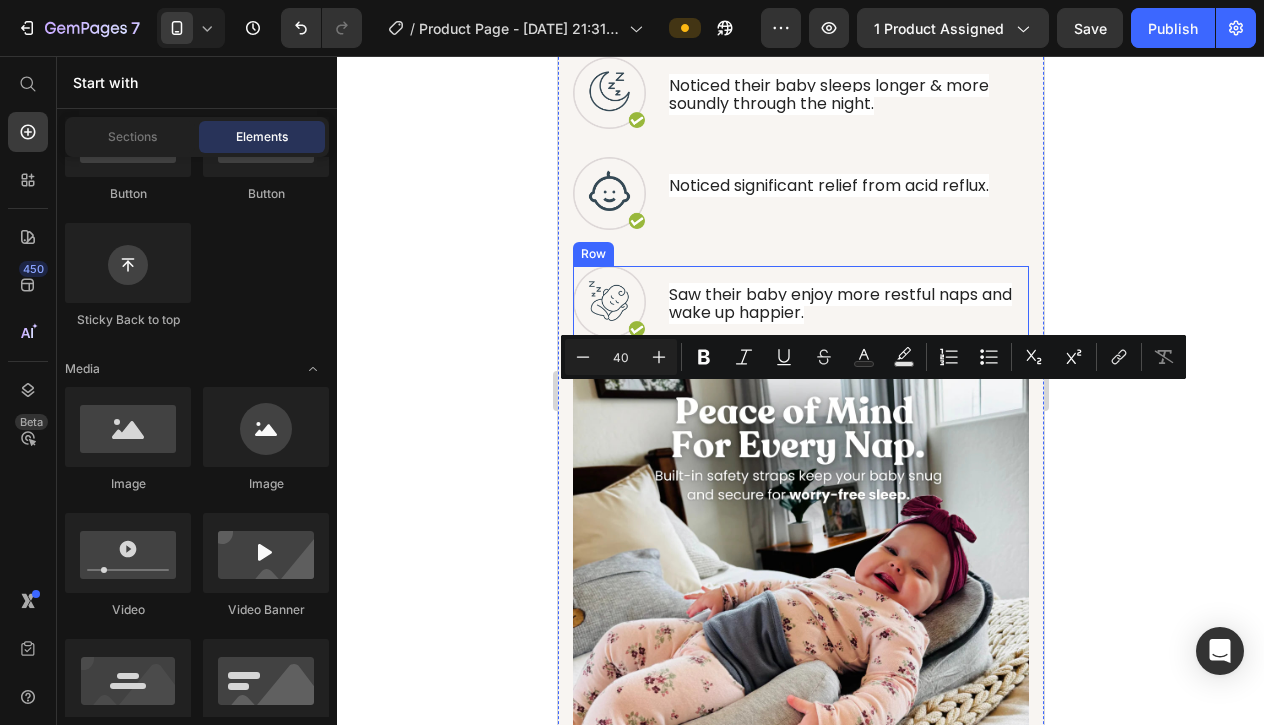 scroll, scrollTop: 4861, scrollLeft: 0, axis: vertical 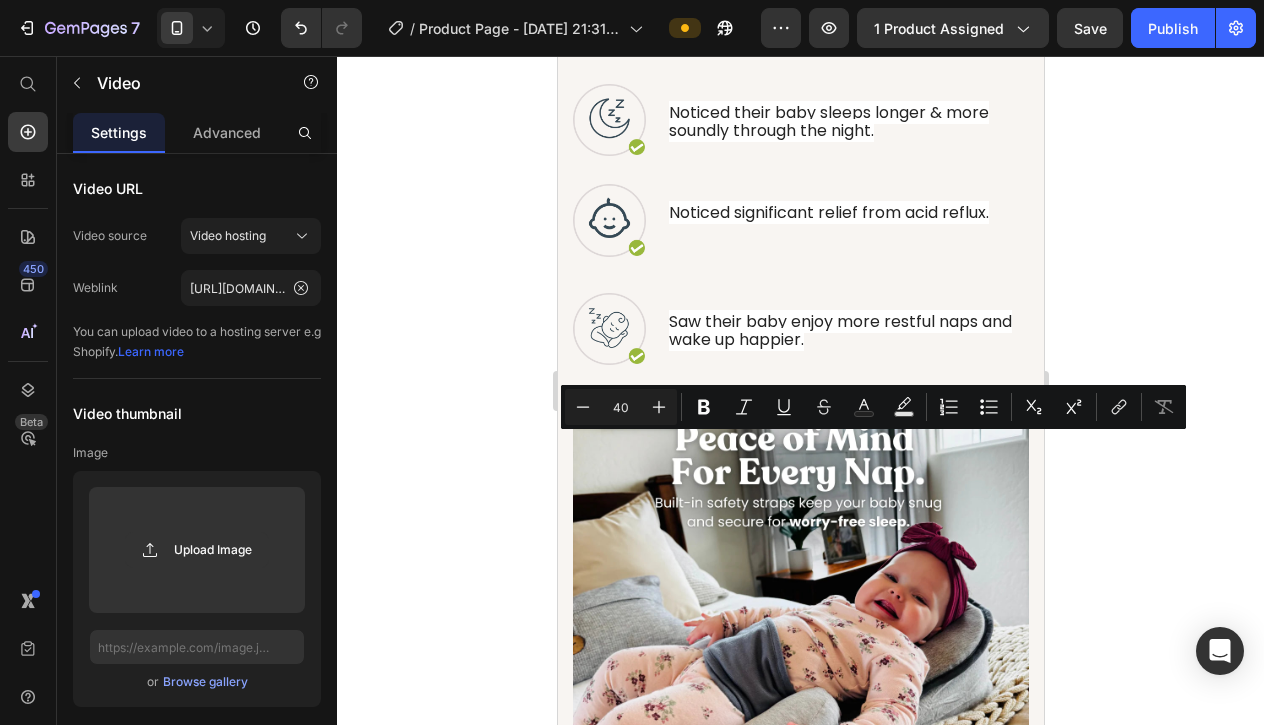 click at bounding box center (800, -178) 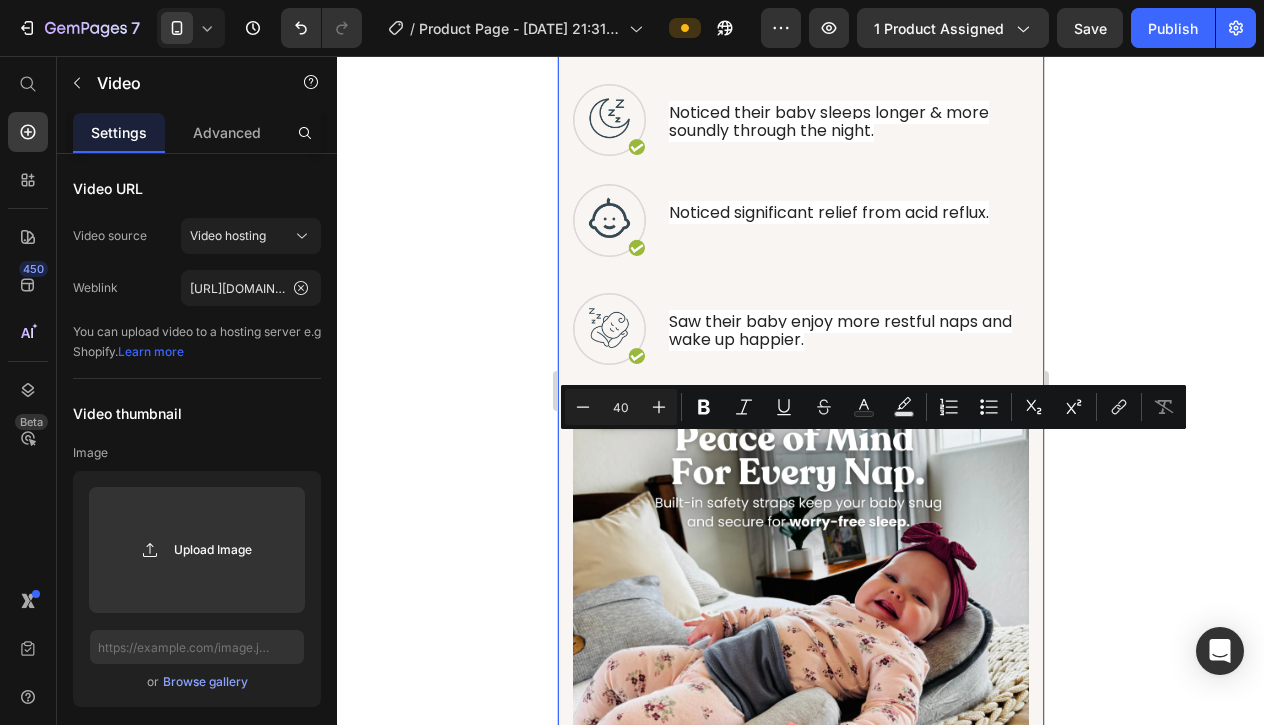 click on "Why Parents Love Holivio™ Heading Row   Noticed their baby sleeps longer & more soundly through the night. Text Block Image Row Image Noticed significant relief from [MEDICAL_DATA]. Text Block Row   Saw their baby enjoy more restful naps and wake up happier. Text Block Image Row Image Section 4" at bounding box center (800, 417) 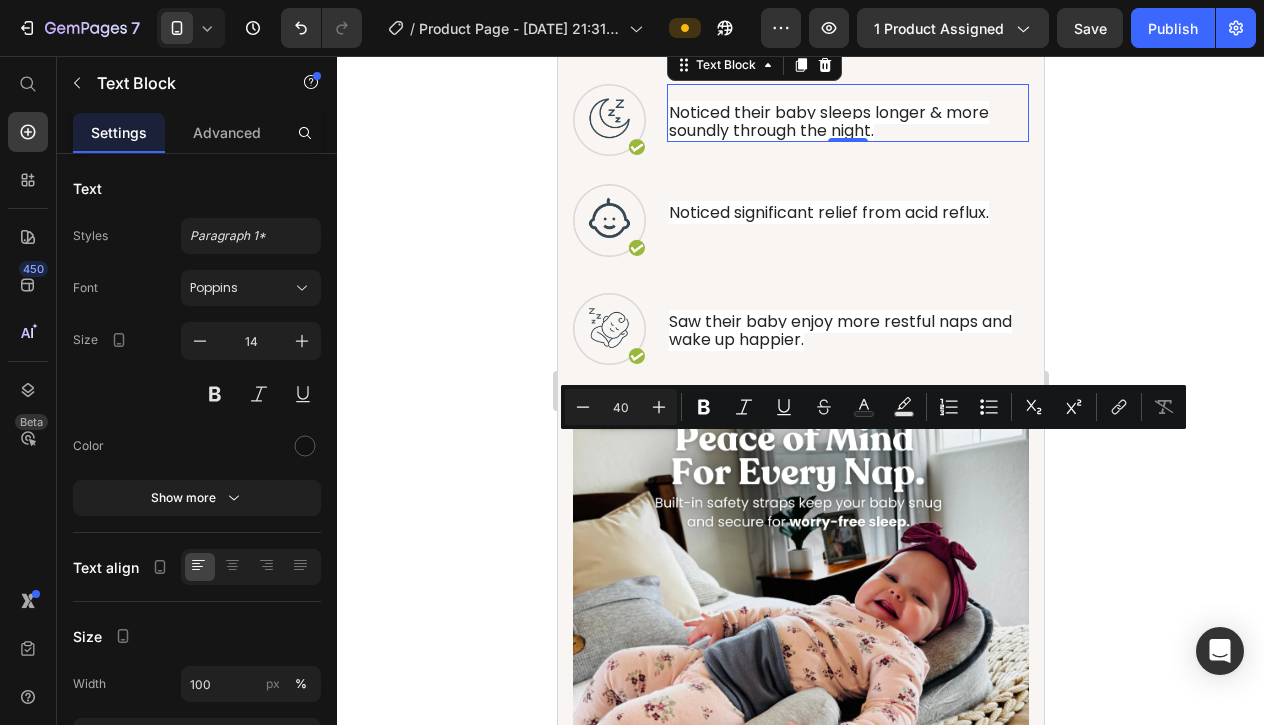 click 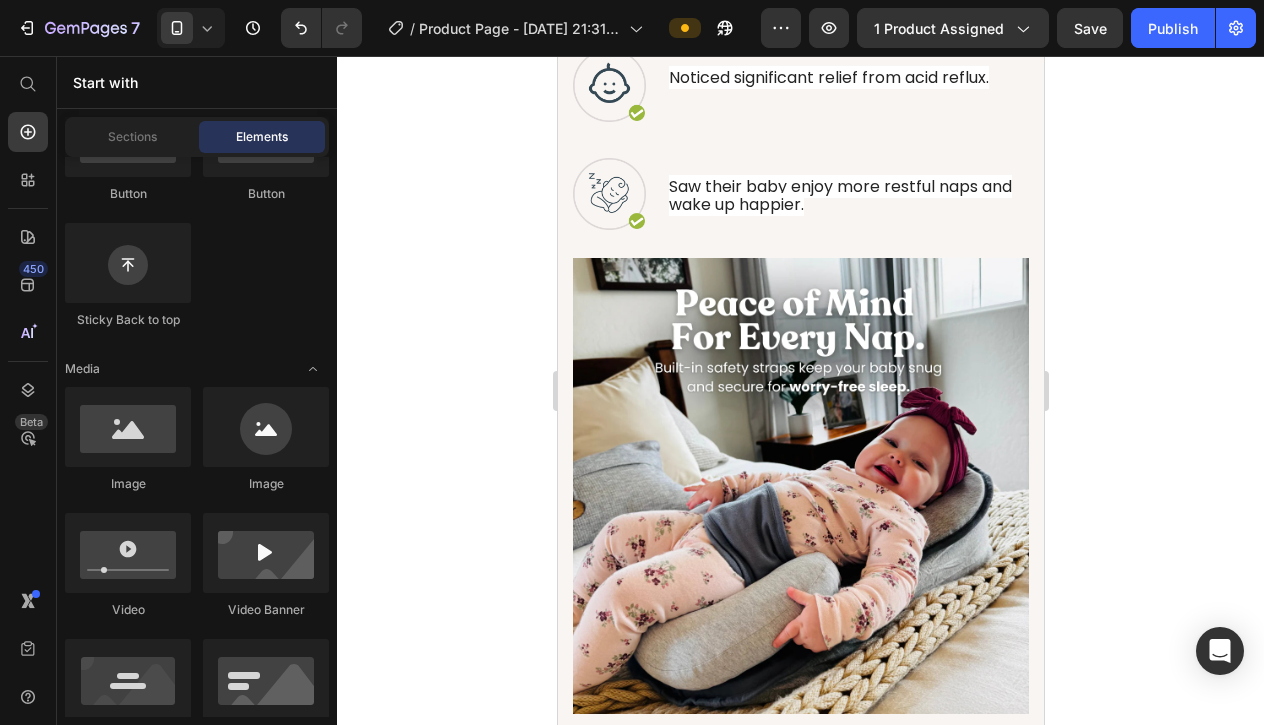 scroll, scrollTop: 4997, scrollLeft: 0, axis: vertical 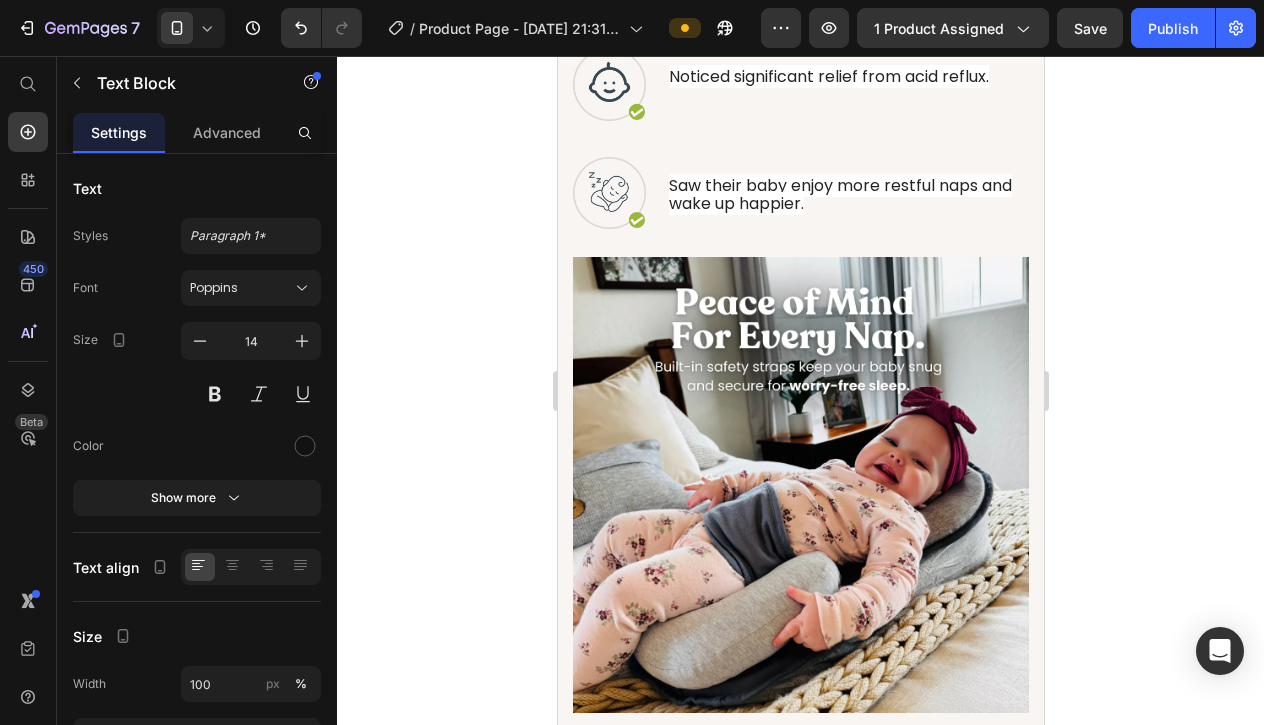 click on "Noticed their baby sleeps longer & more soundly through the night." at bounding box center [828, -15] 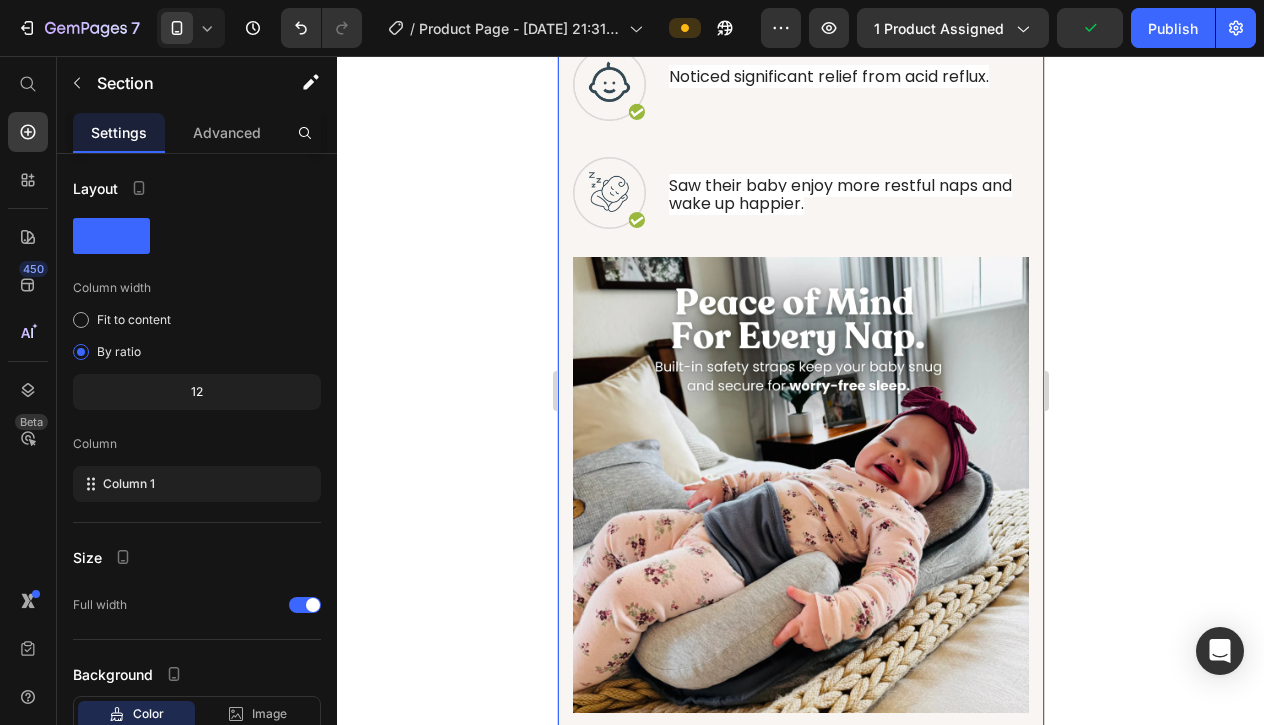 click on "Why Parents Love Holivio™ Heading Row Noticed their baby sleeps longer & more soundly through the night. Text Block Image Row Image Noticed significant relief from [MEDICAL_DATA]. Text Block Row   Saw their baby enjoy more restful naps and wake up happier. Text Block Image Row Image" at bounding box center [800, 295] 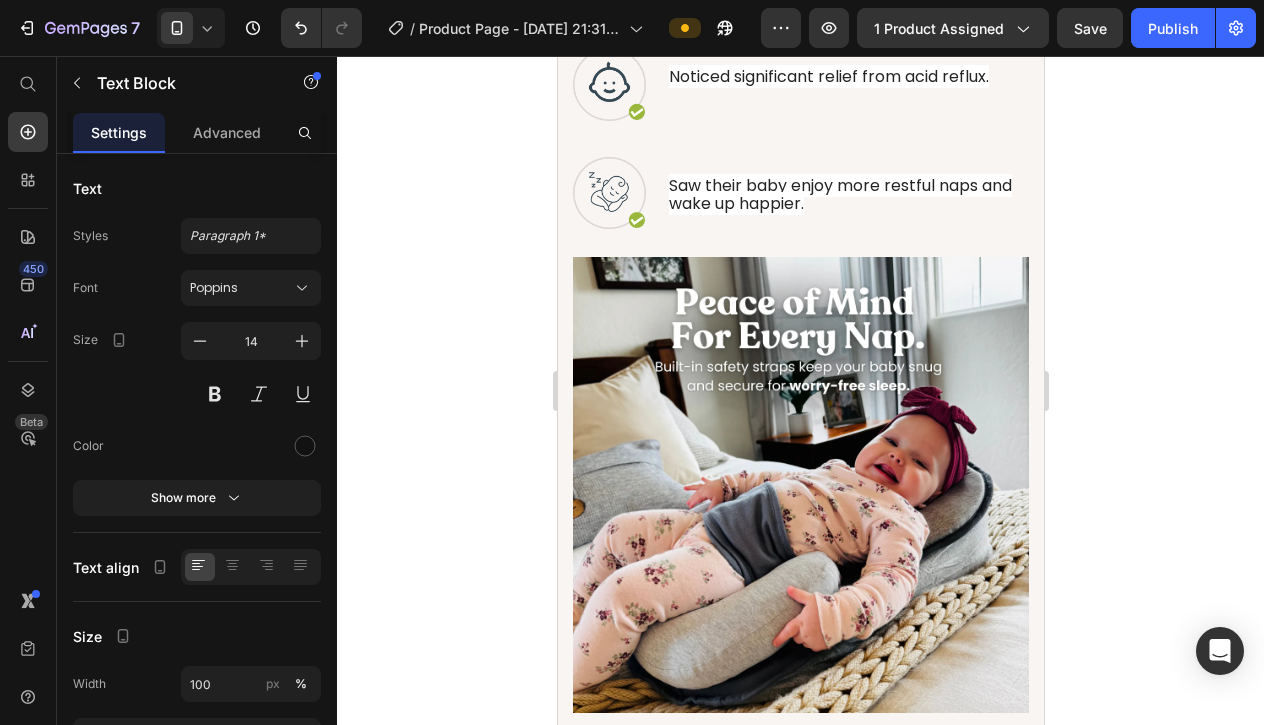 click on "Noticed their baby sleeps longer & more soundly through the night." at bounding box center (828, -15) 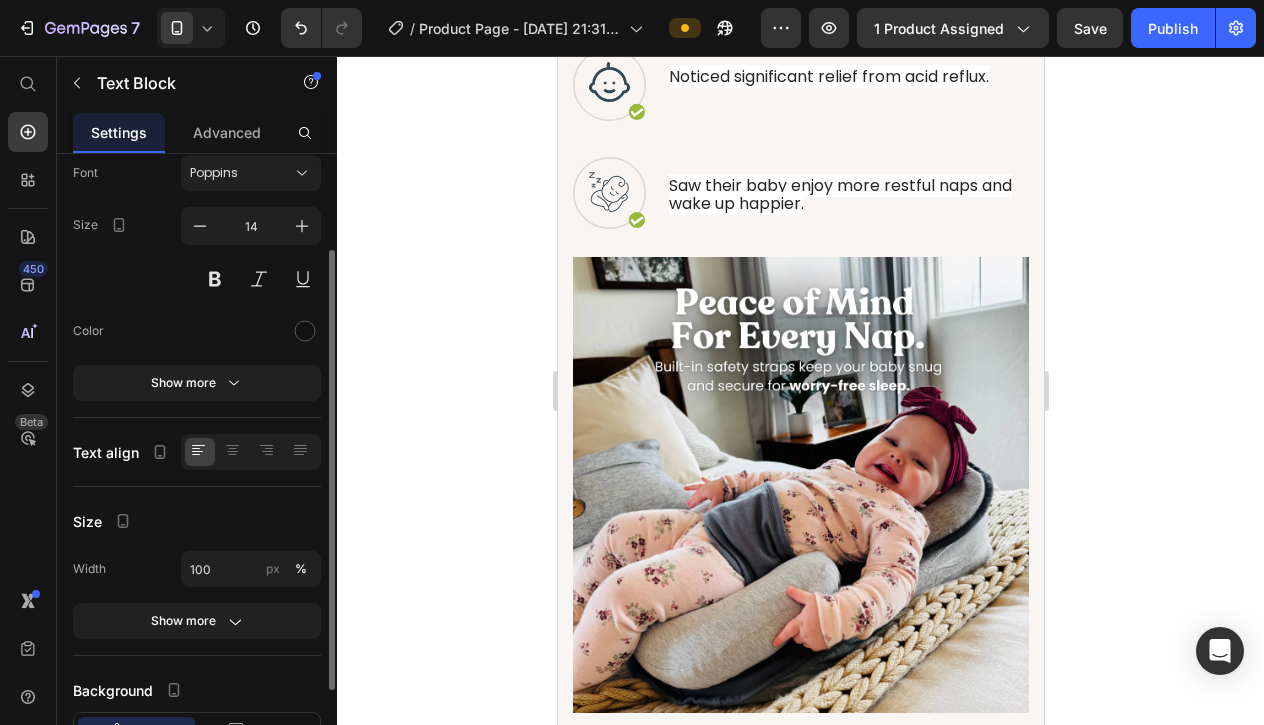 scroll, scrollTop: 127, scrollLeft: 0, axis: vertical 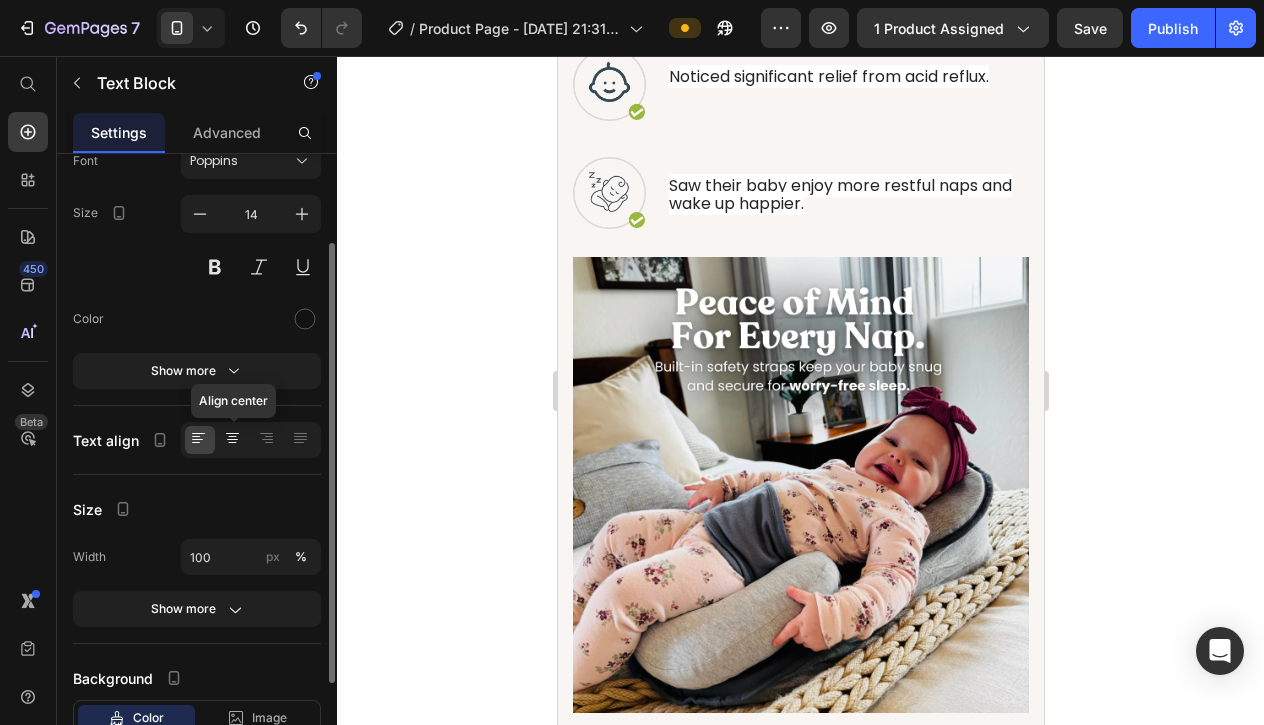 click 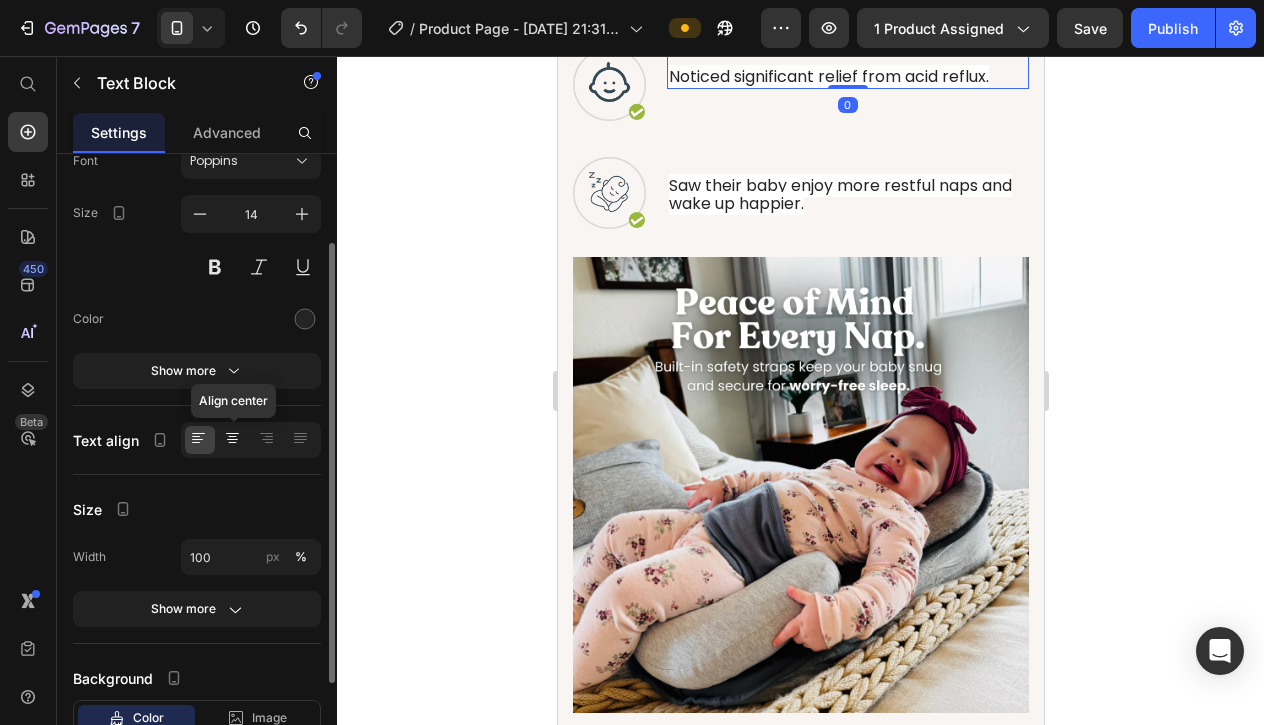 click 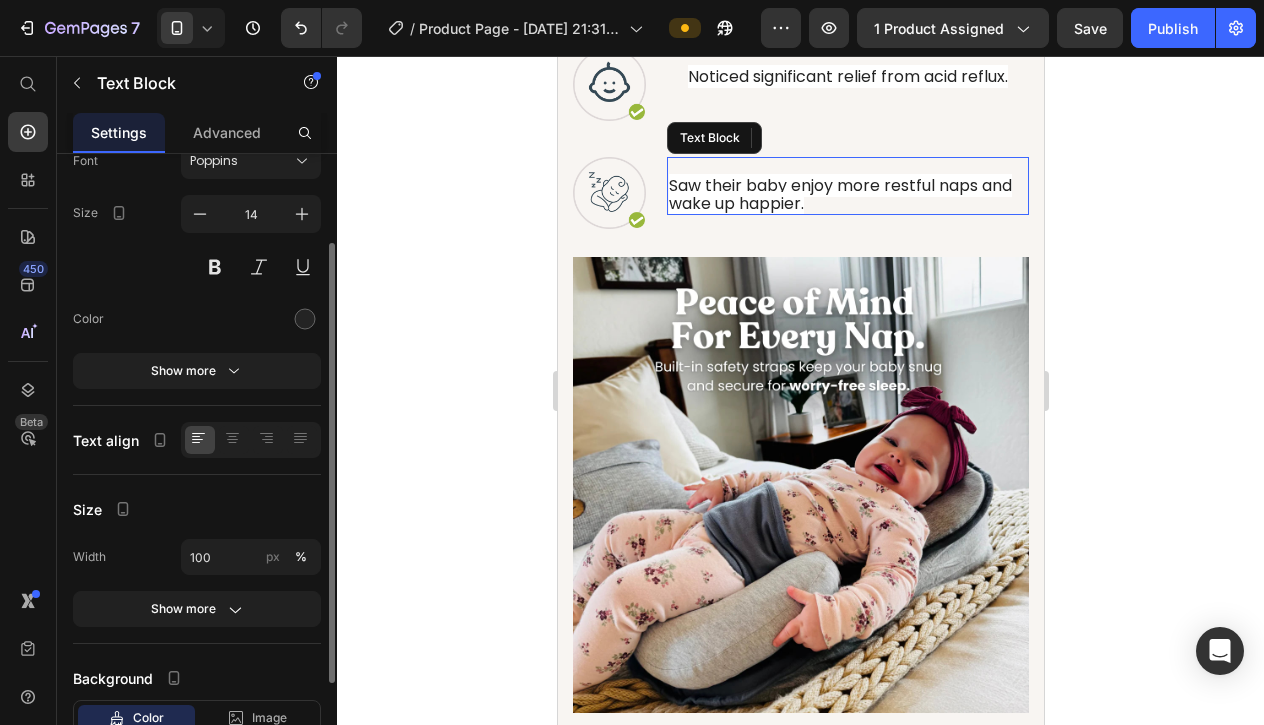 click on "Saw their baby enjoy more restful naps and wake up happier." at bounding box center (839, 194) 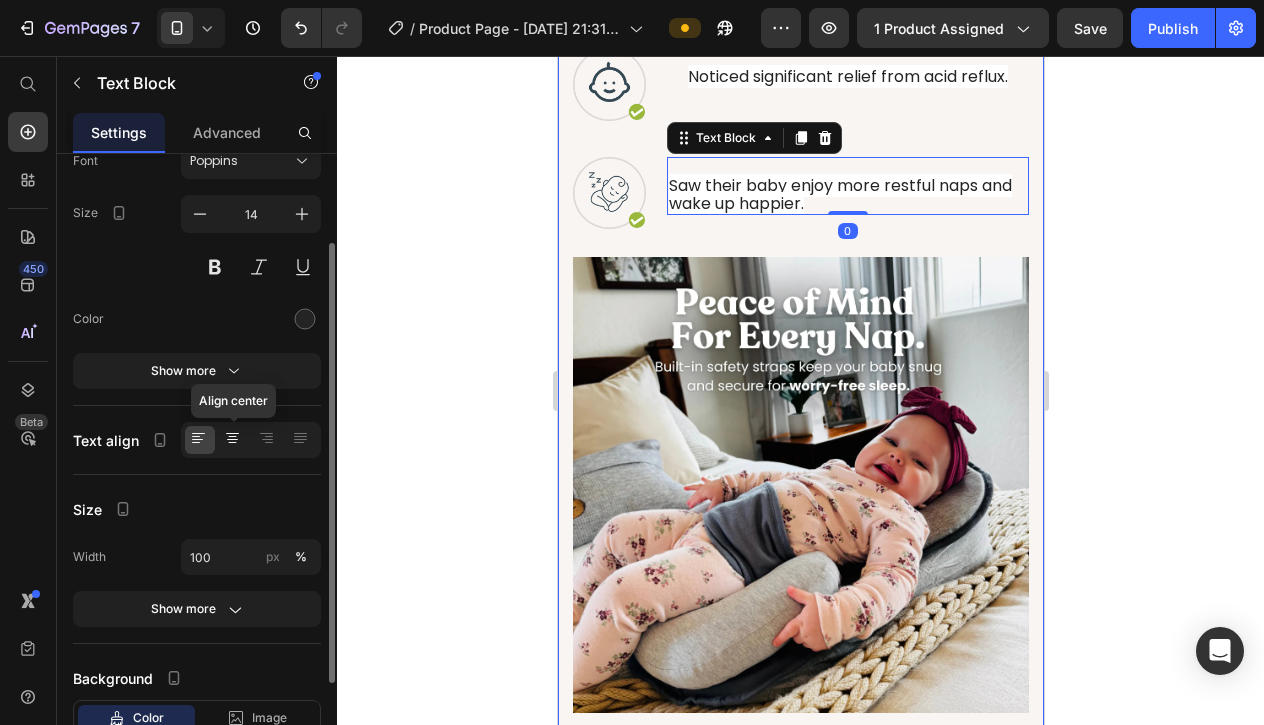 click 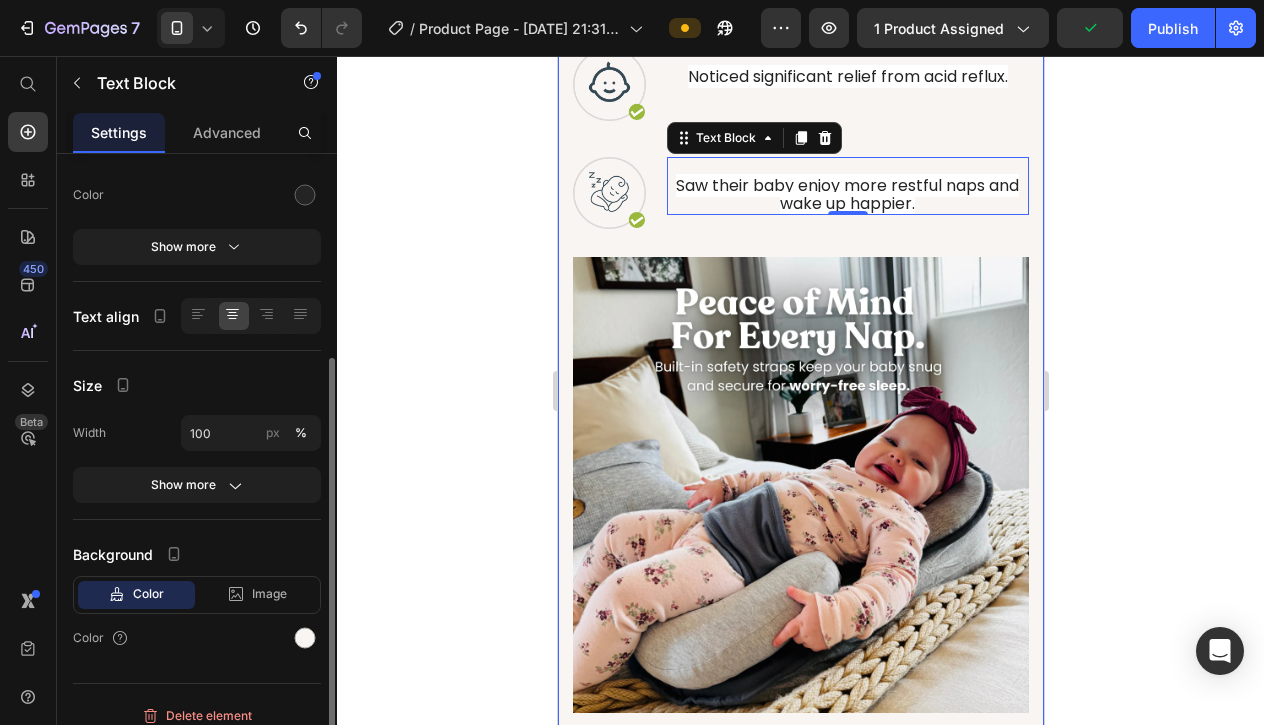scroll, scrollTop: 267, scrollLeft: 0, axis: vertical 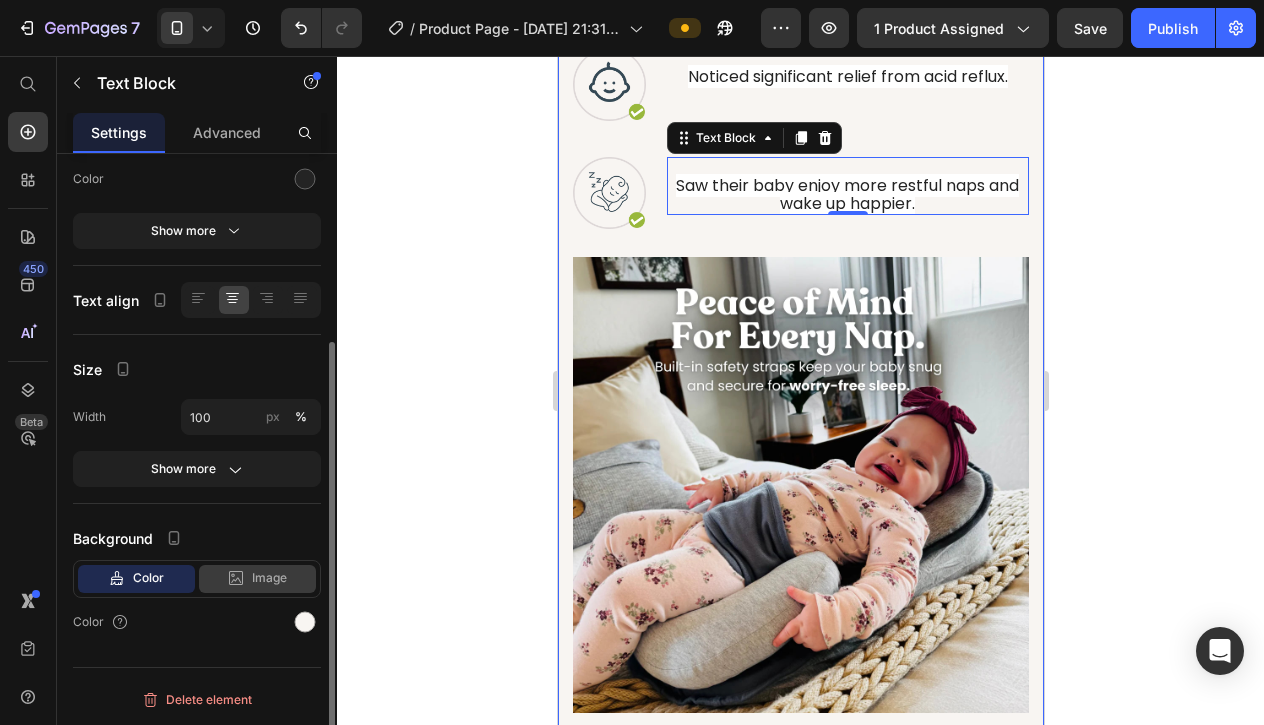 click on "Image" 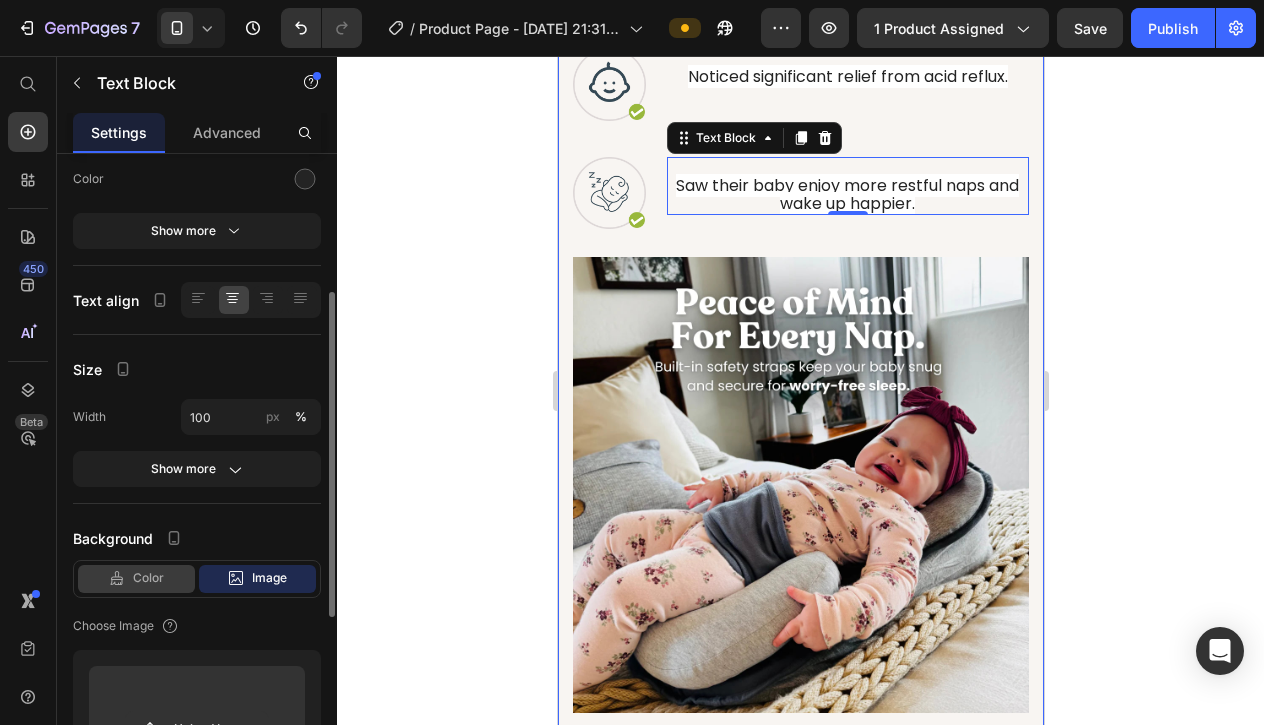 click on "Color" at bounding box center (148, 578) 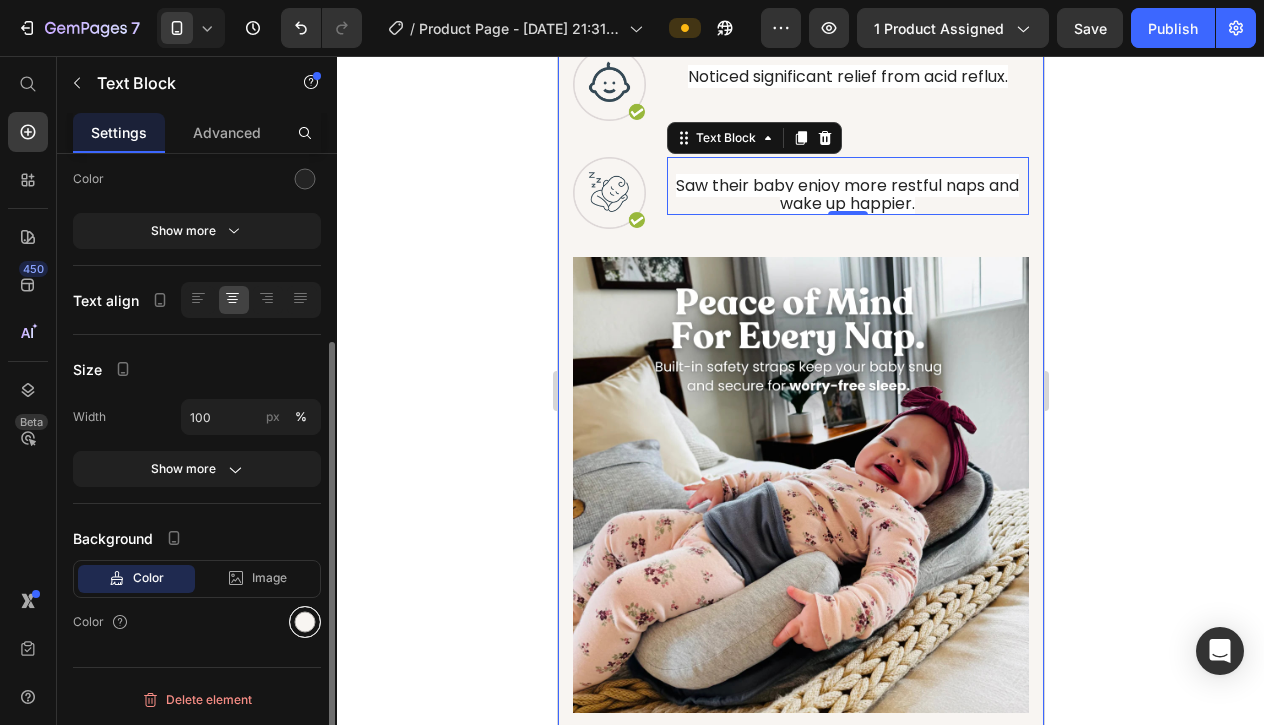 click at bounding box center [305, 622] 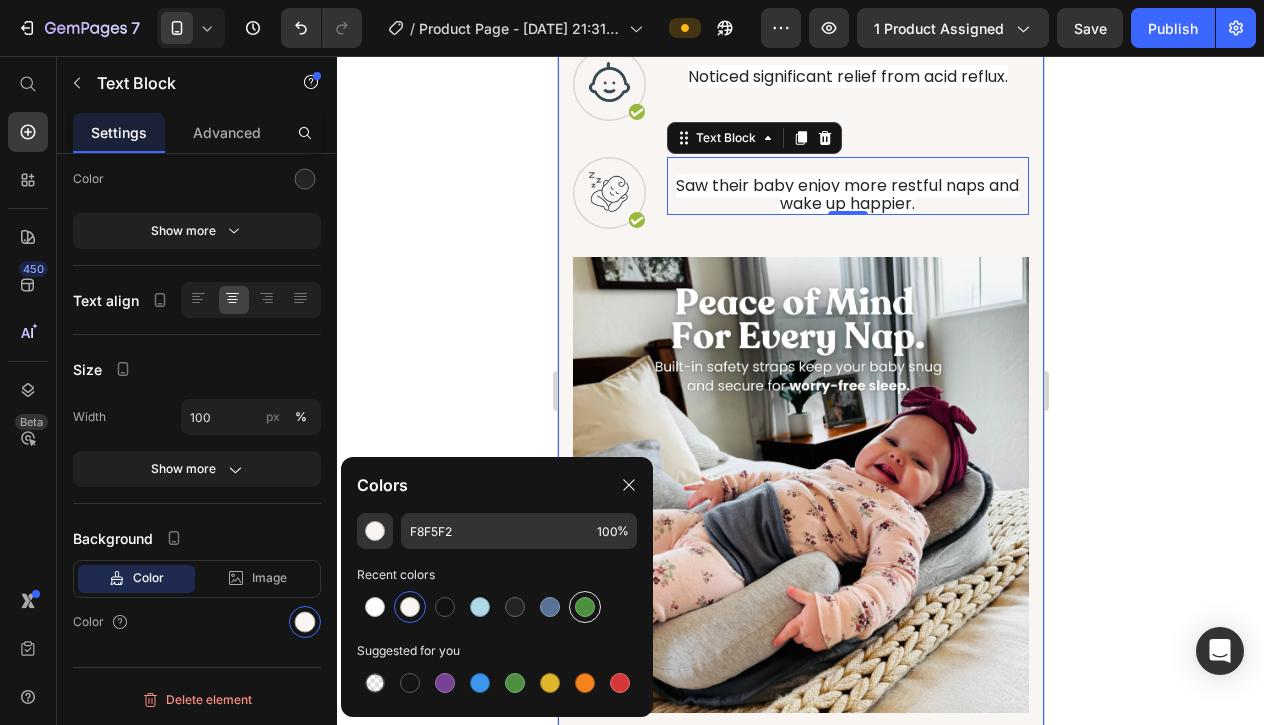 click at bounding box center [585, 607] 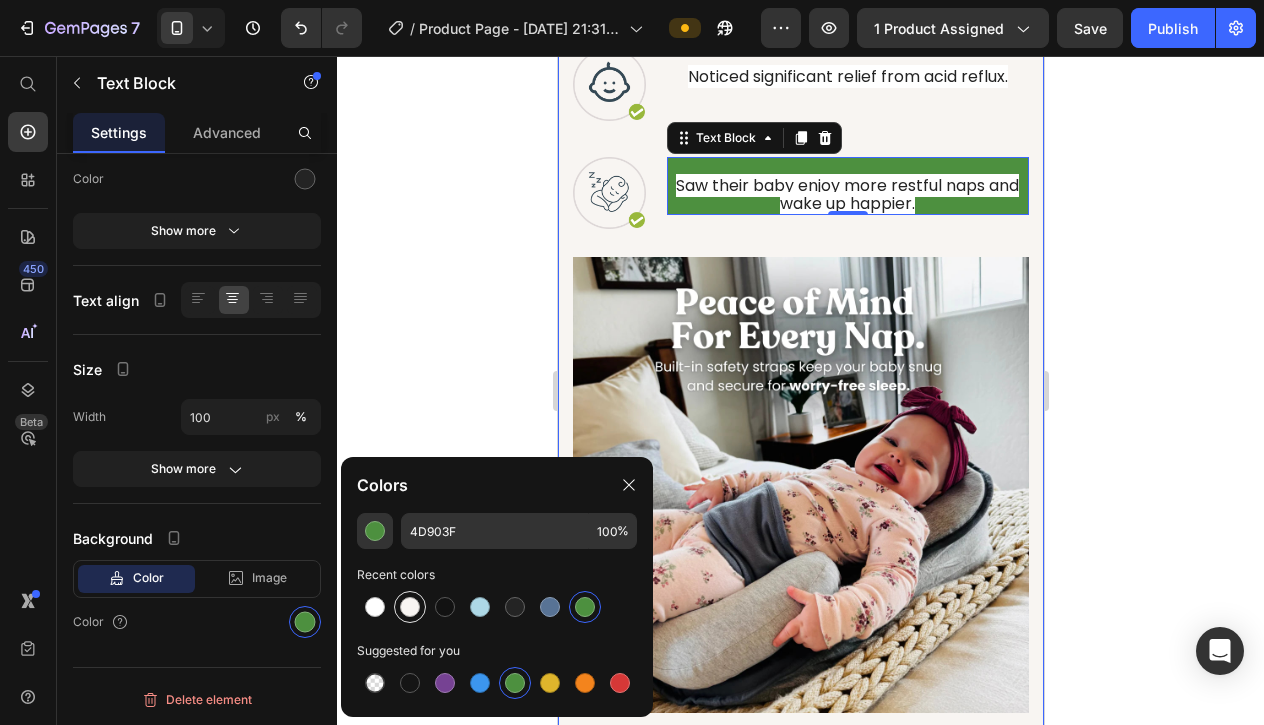 click at bounding box center [410, 607] 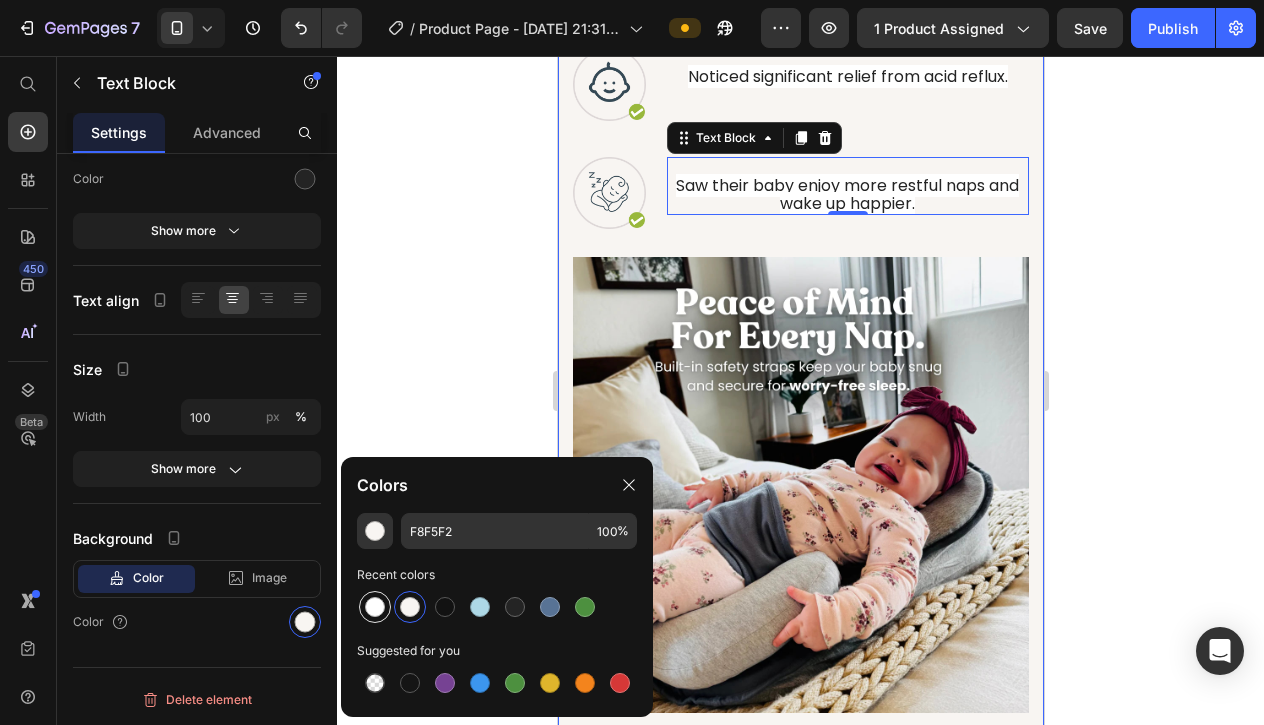 click at bounding box center (375, 607) 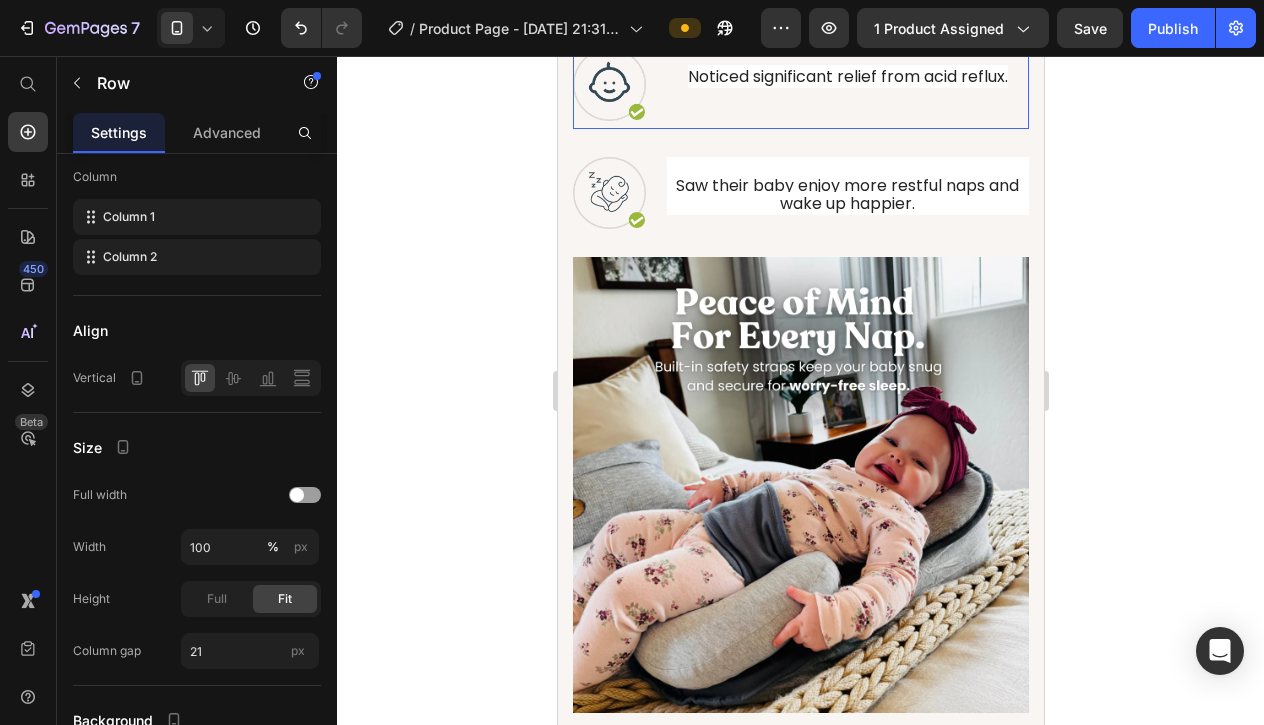 click on "Image Noticed significant relief from [MEDICAL_DATA]. Text Block Row" at bounding box center (800, 88) 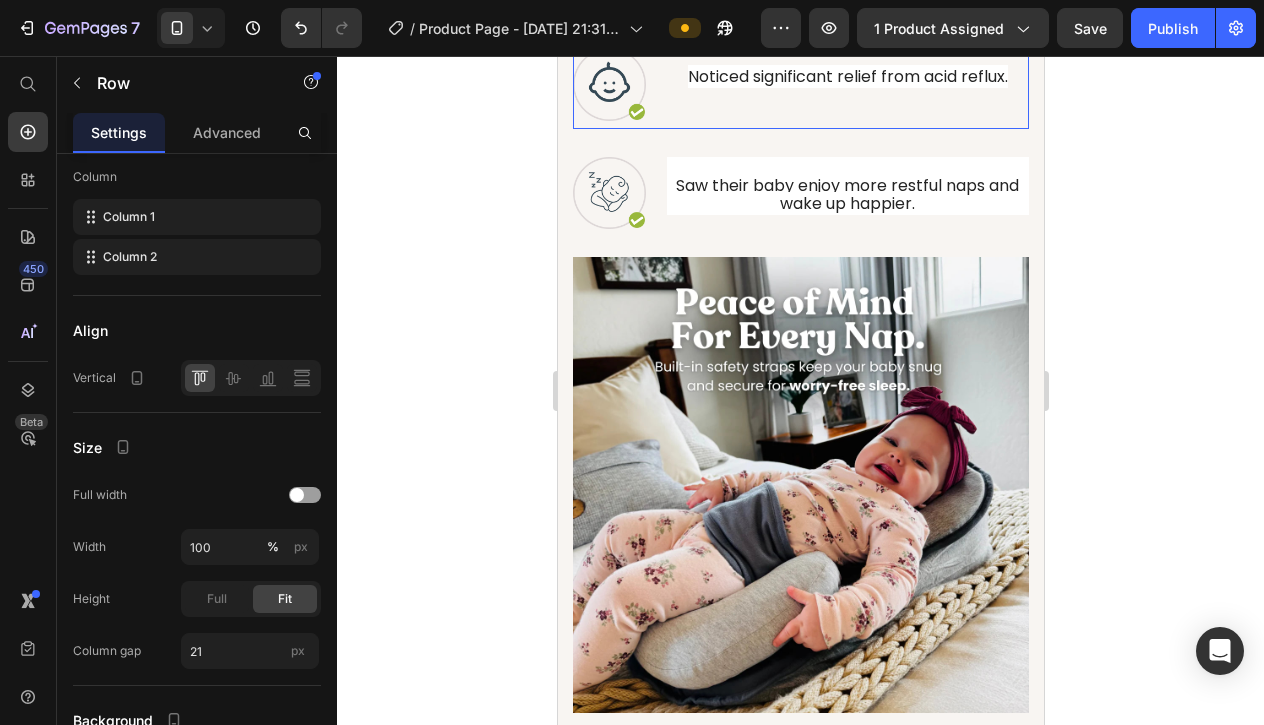 scroll, scrollTop: 0, scrollLeft: 0, axis: both 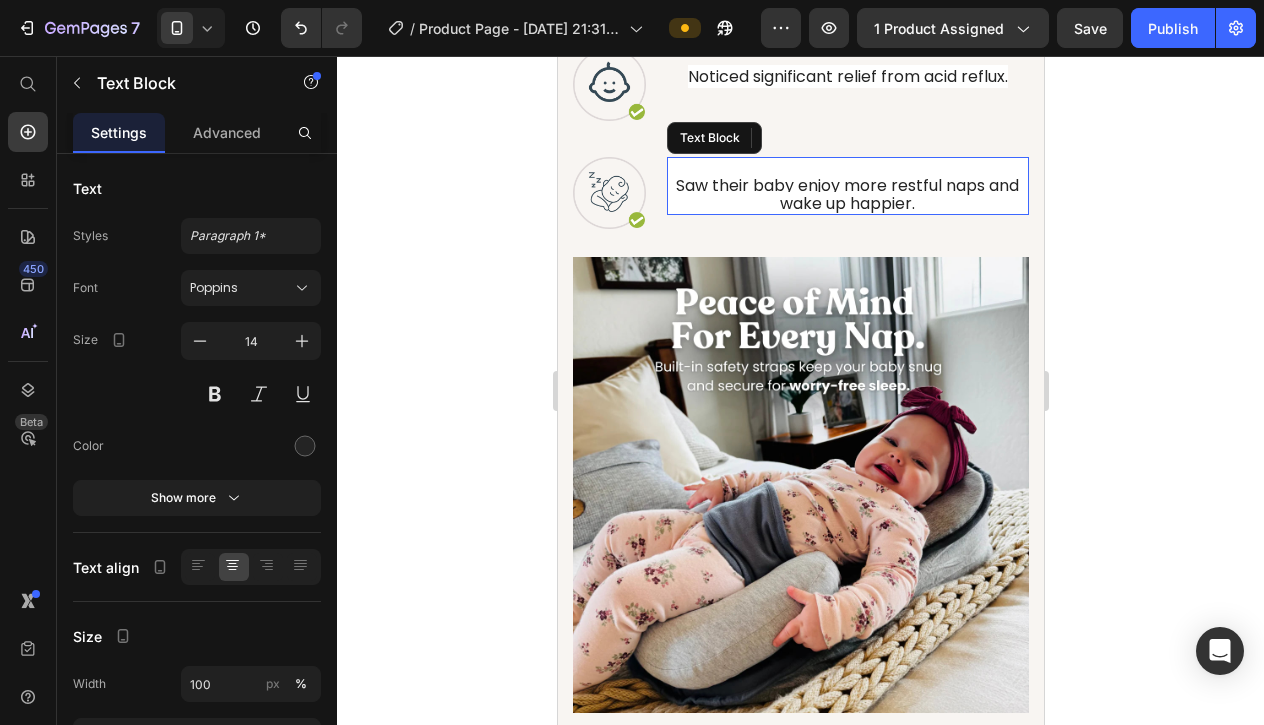 click at bounding box center [847, 168] 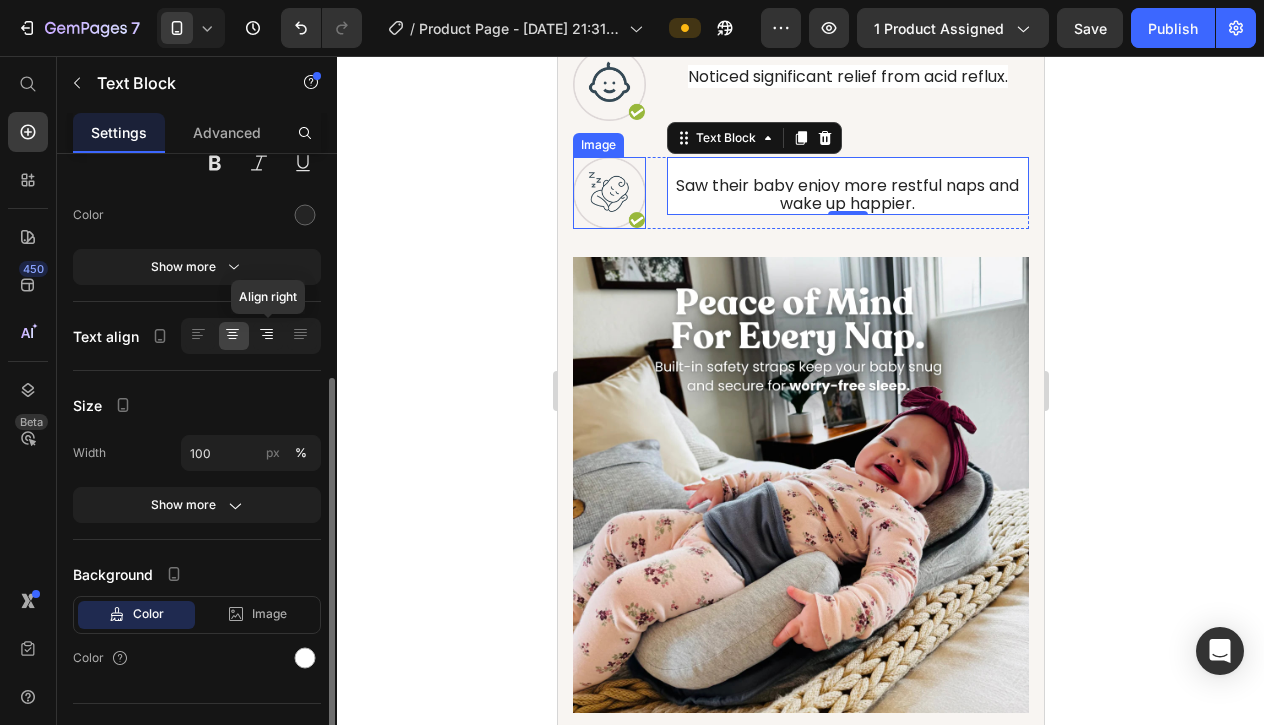 scroll, scrollTop: 267, scrollLeft: 0, axis: vertical 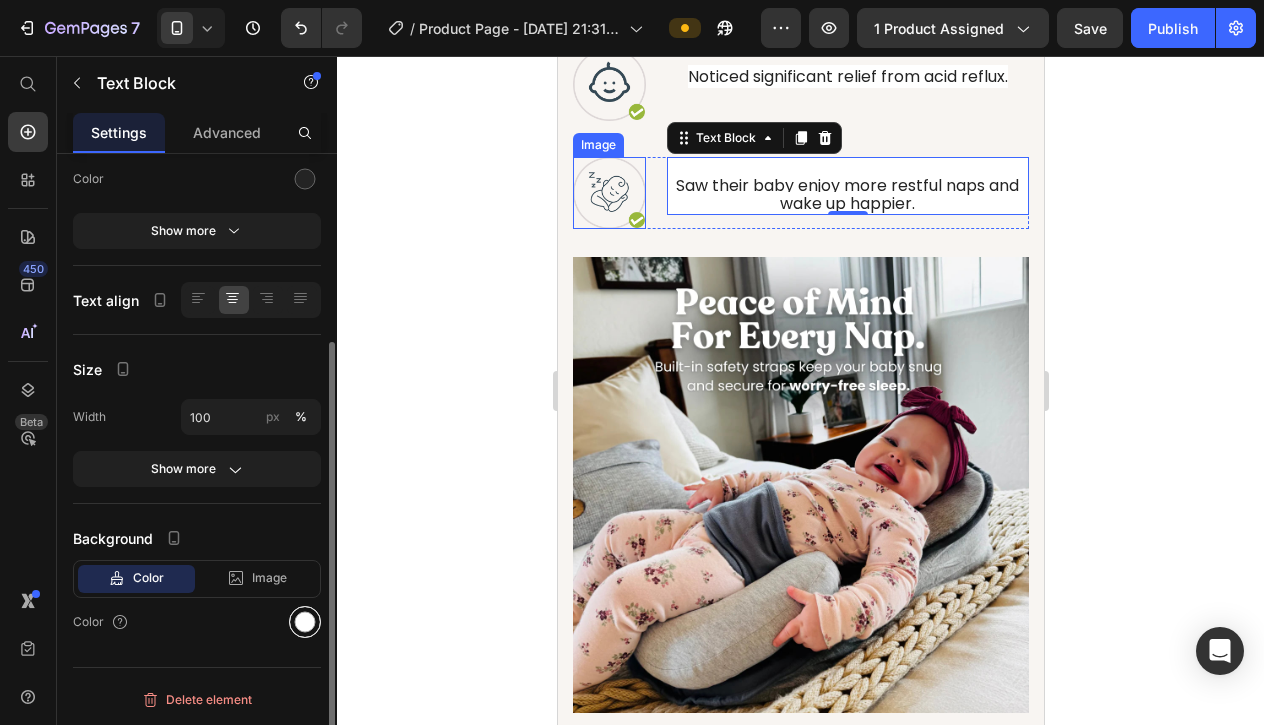 click at bounding box center (305, 622) 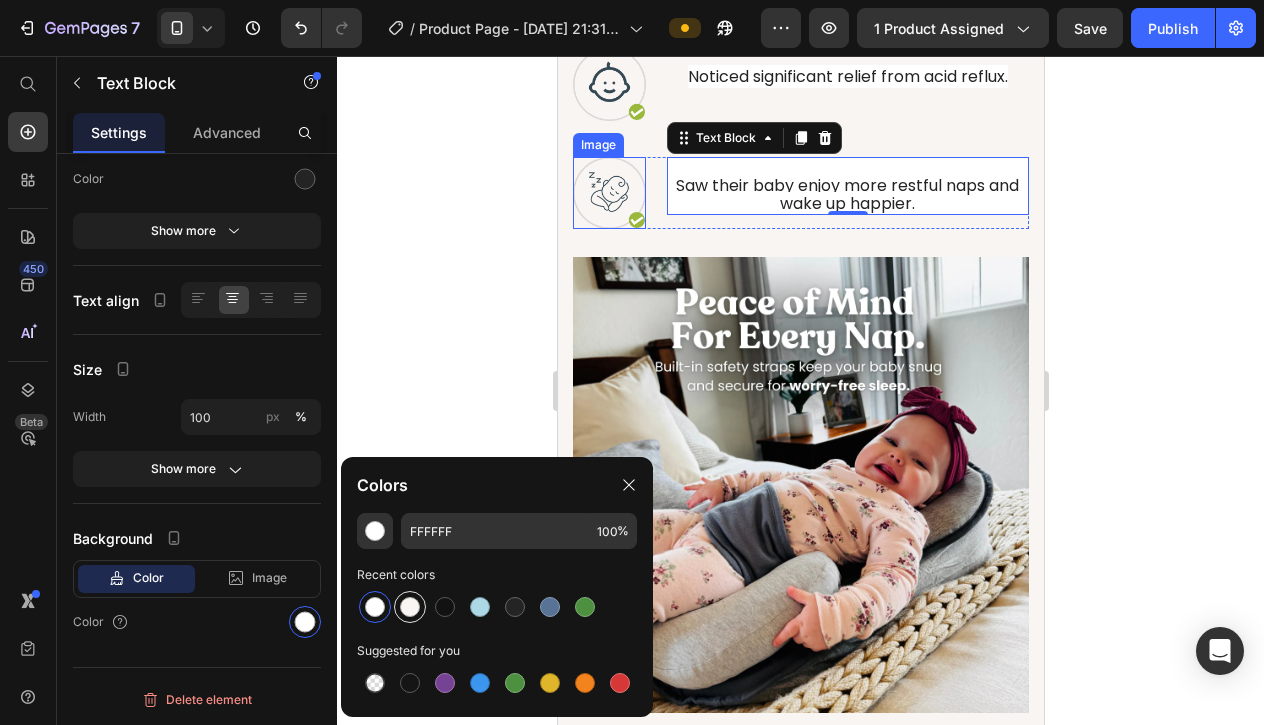 click at bounding box center [410, 607] 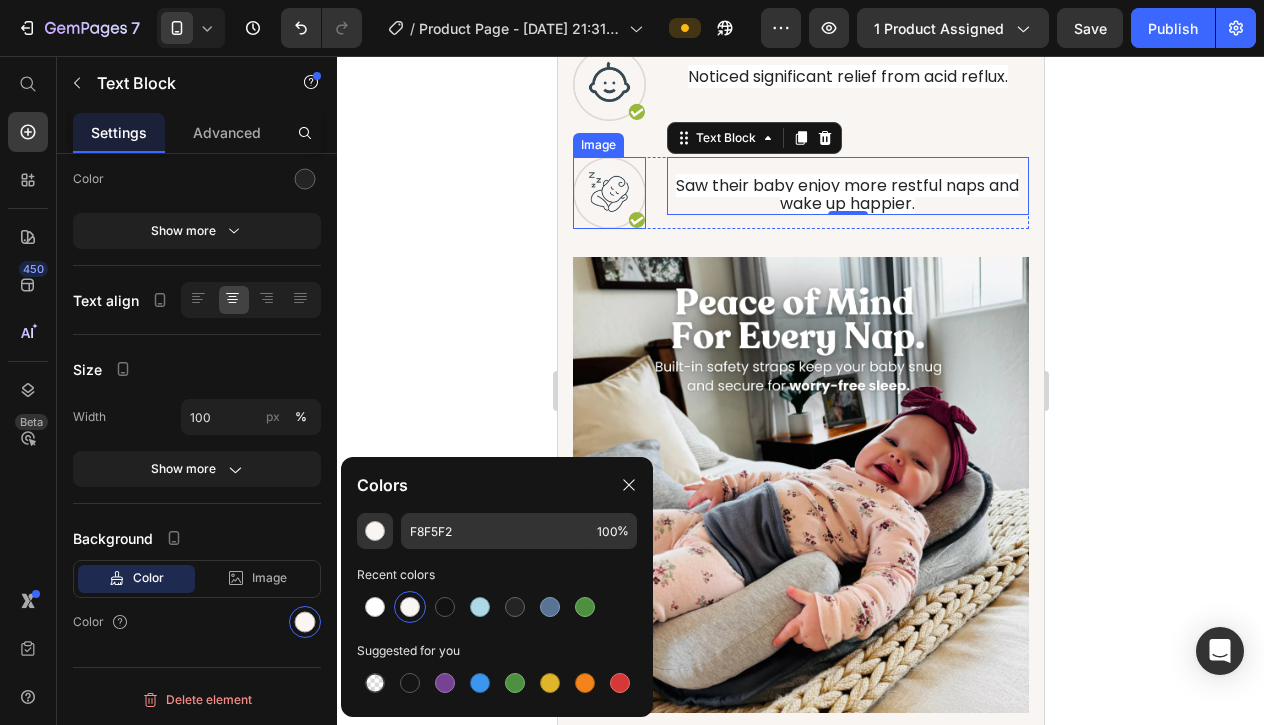 click 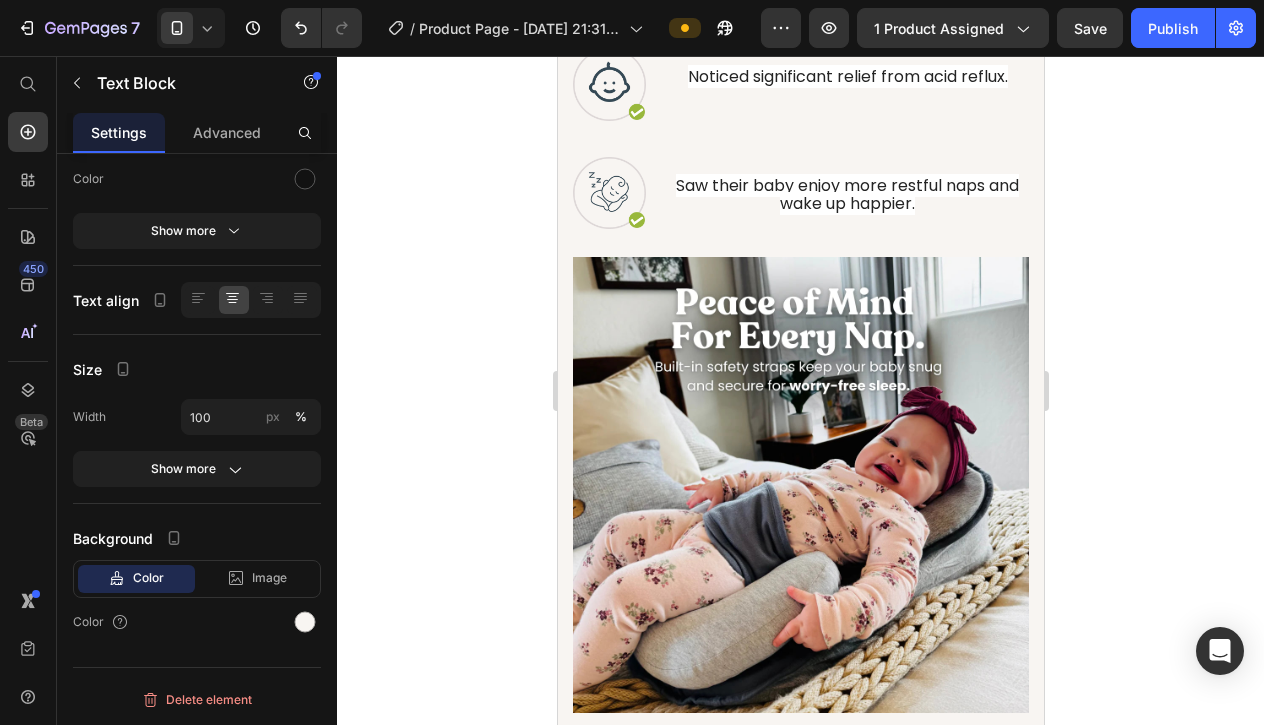 click on "Noticed their baby sleeps longer & more soundly through the night." at bounding box center [847, -15] 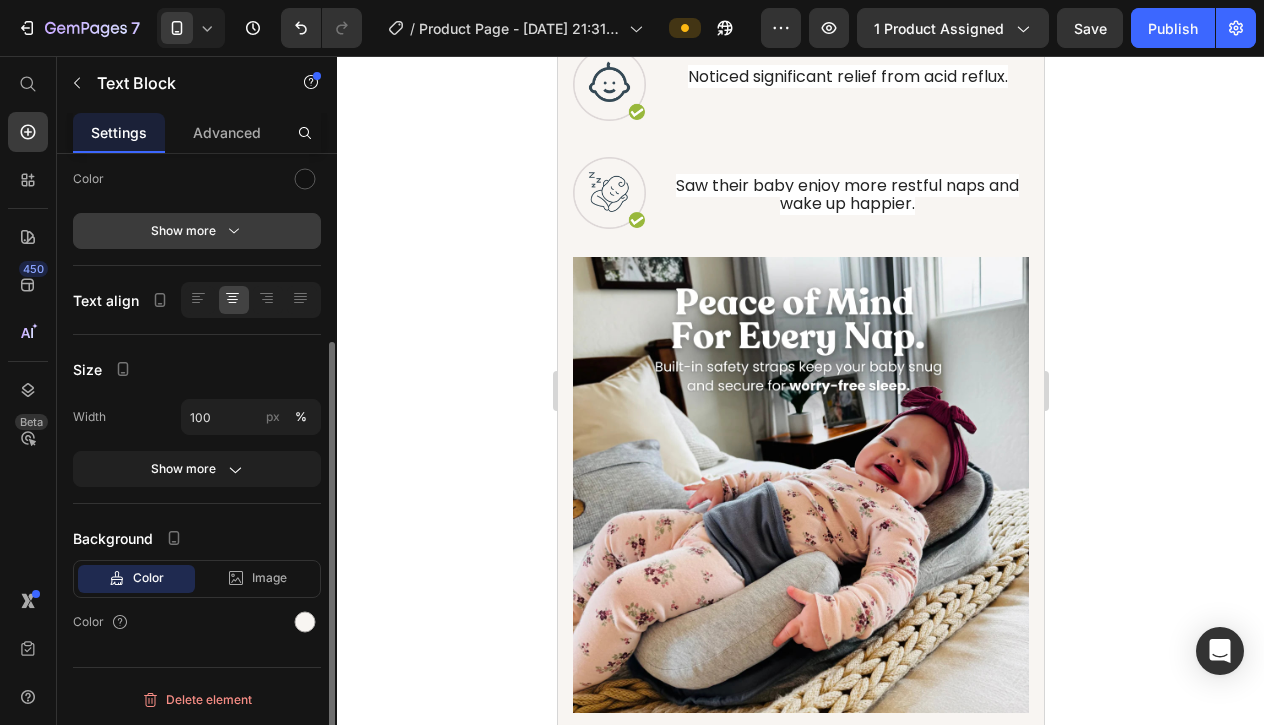 click on "Show more" at bounding box center (197, 231) 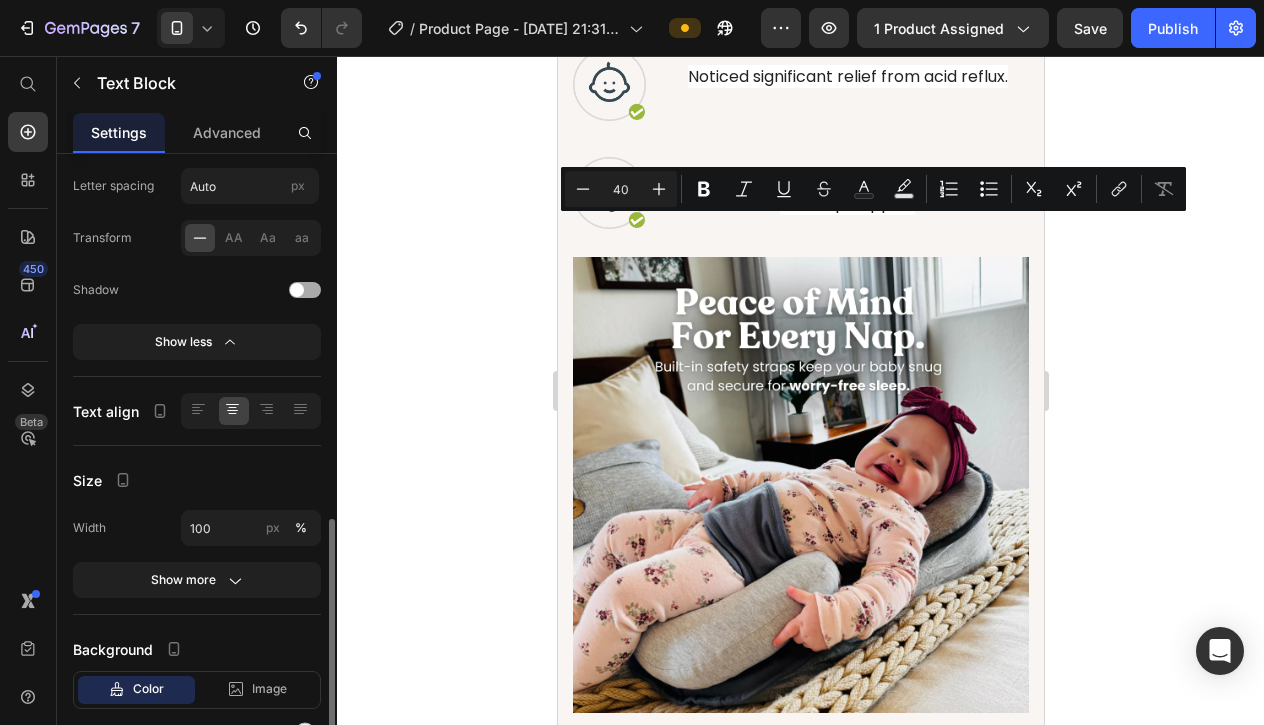 scroll, scrollTop: 527, scrollLeft: 0, axis: vertical 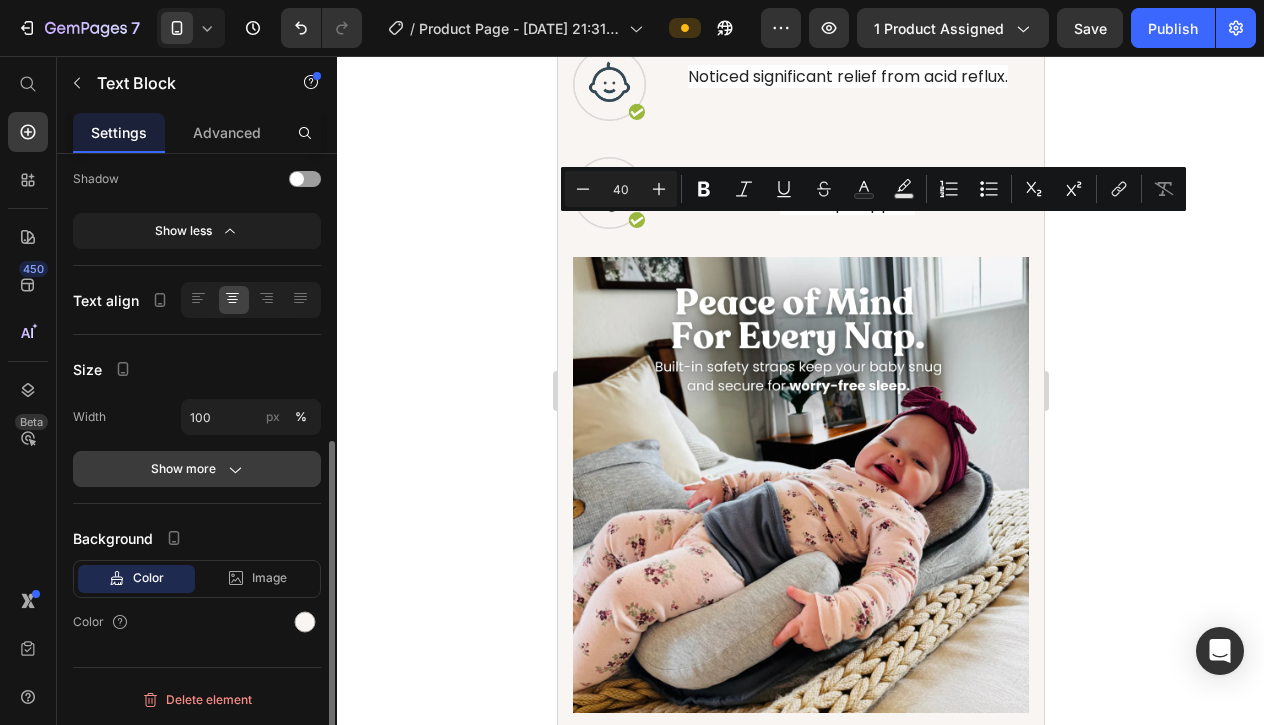 click 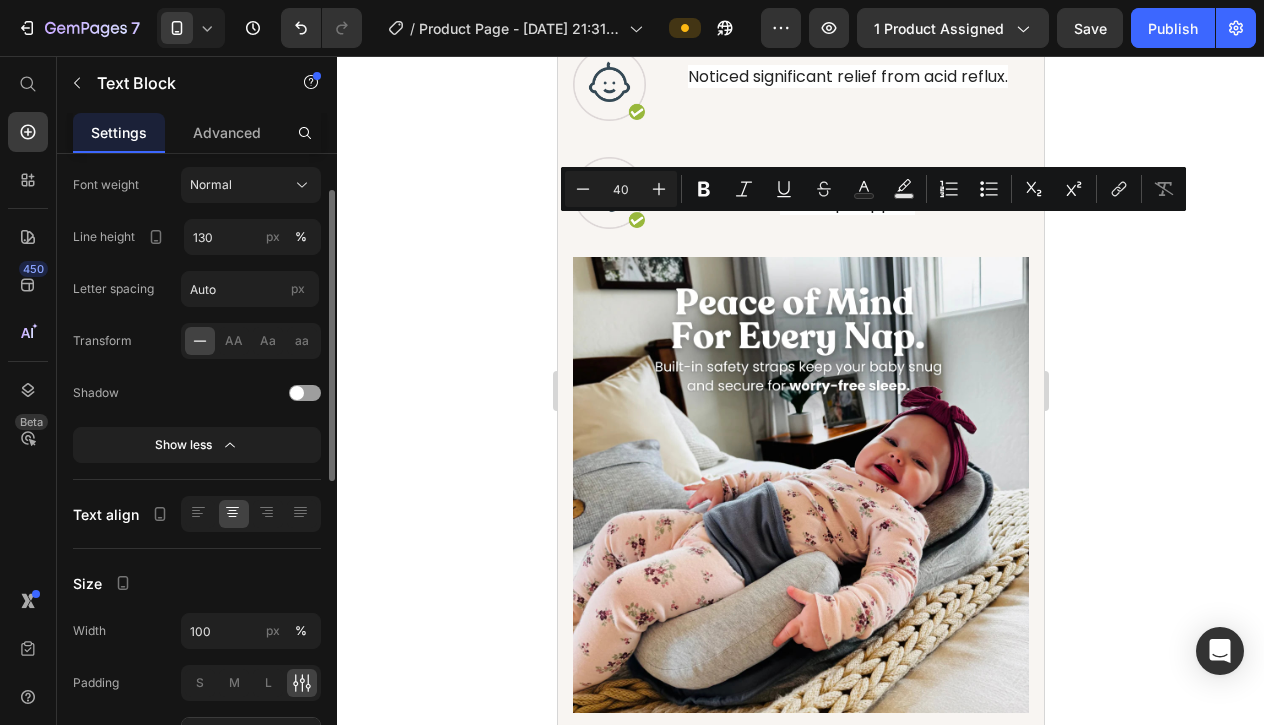 scroll, scrollTop: 80, scrollLeft: 0, axis: vertical 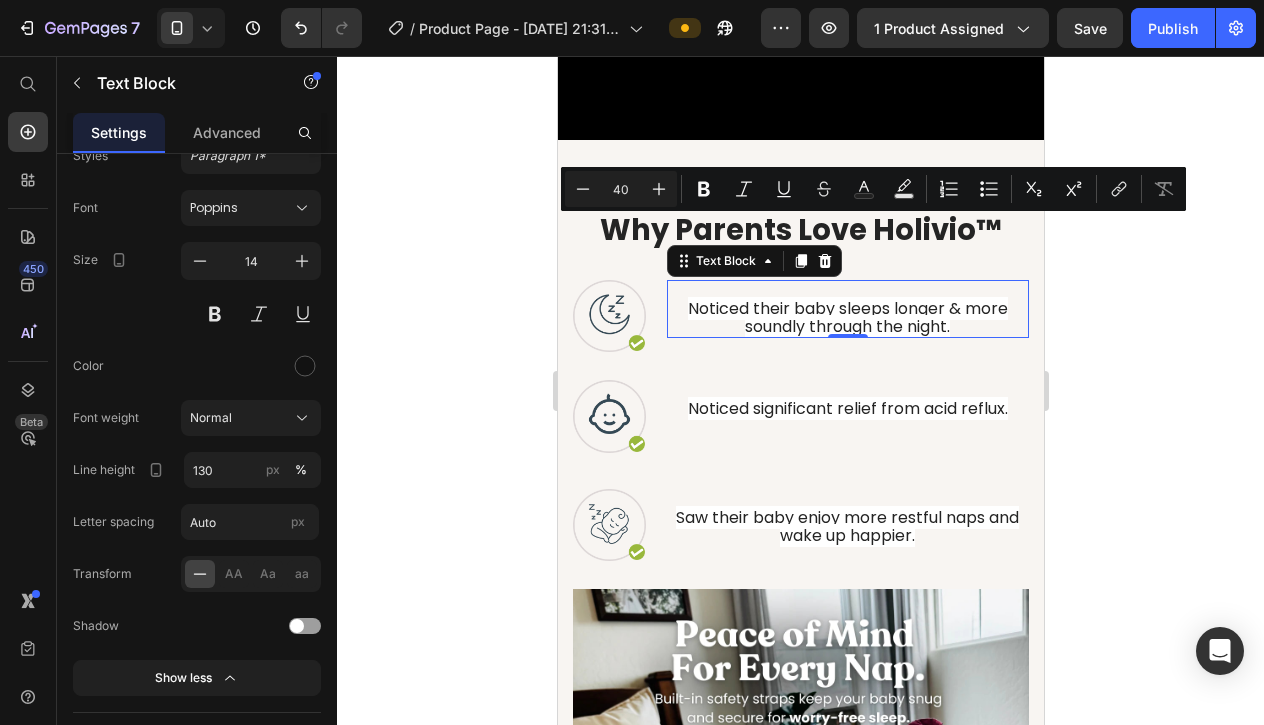 click 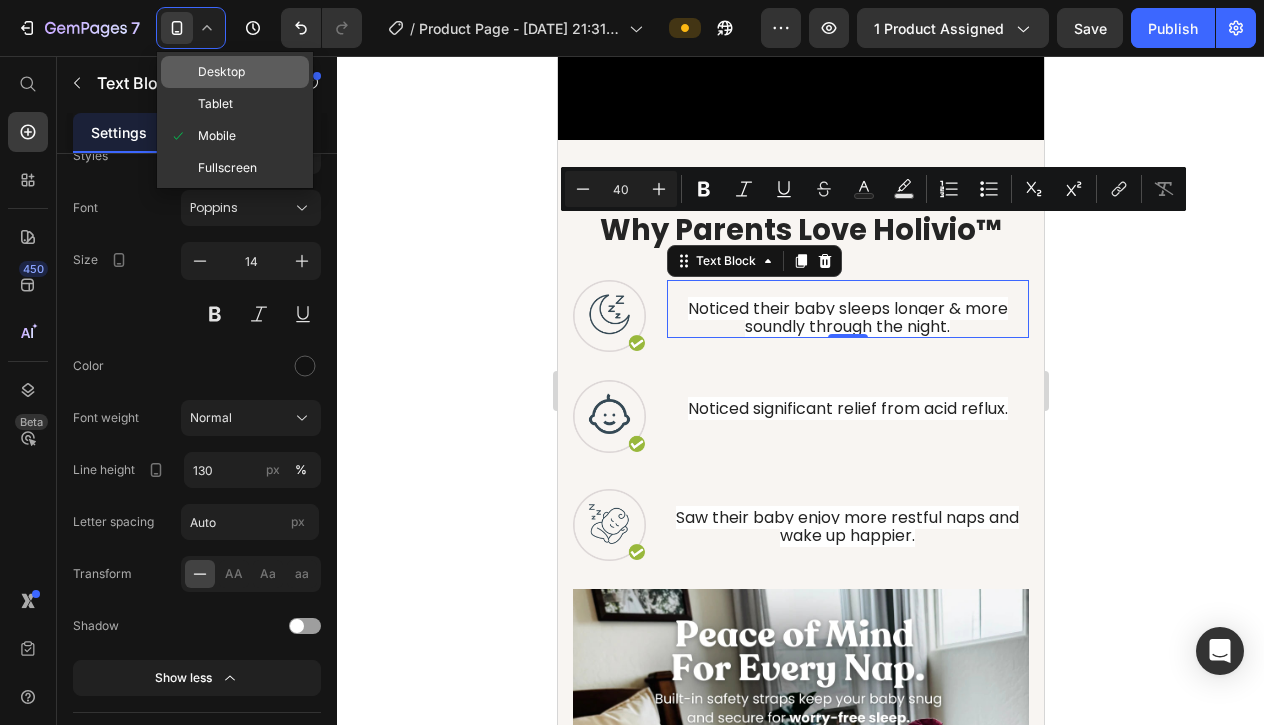 click on "Desktop" 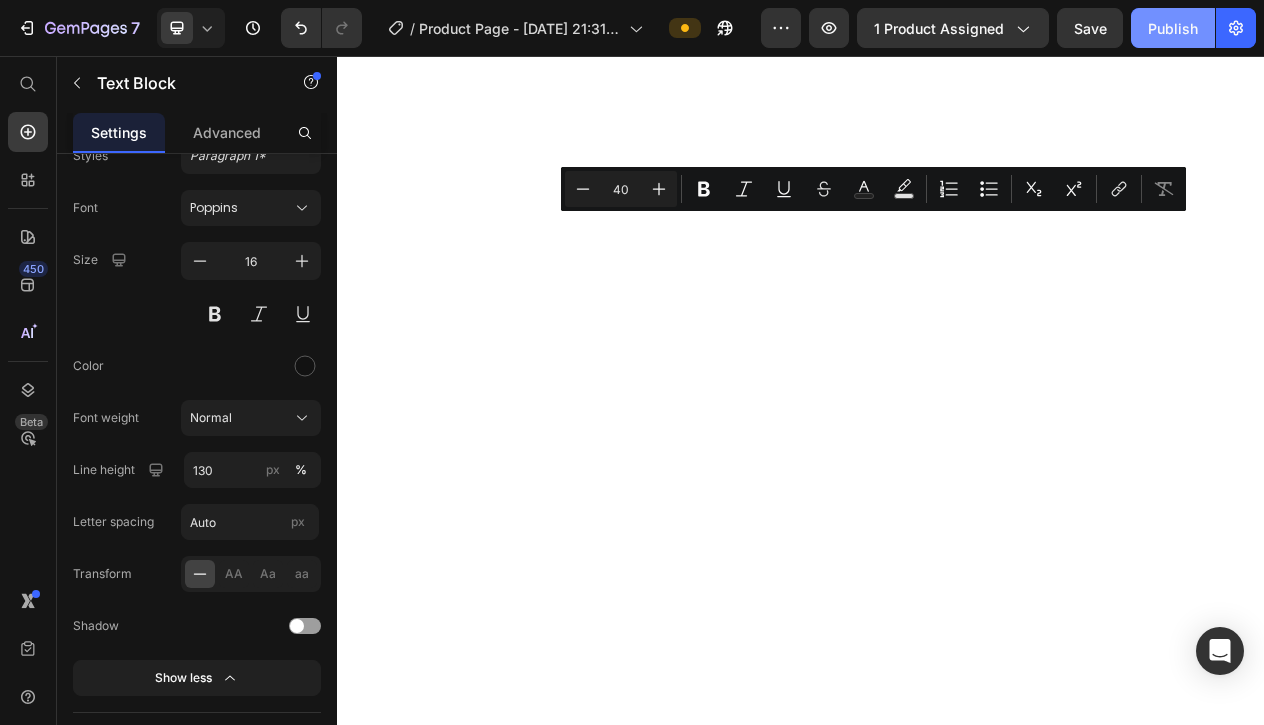 scroll, scrollTop: 0, scrollLeft: 0, axis: both 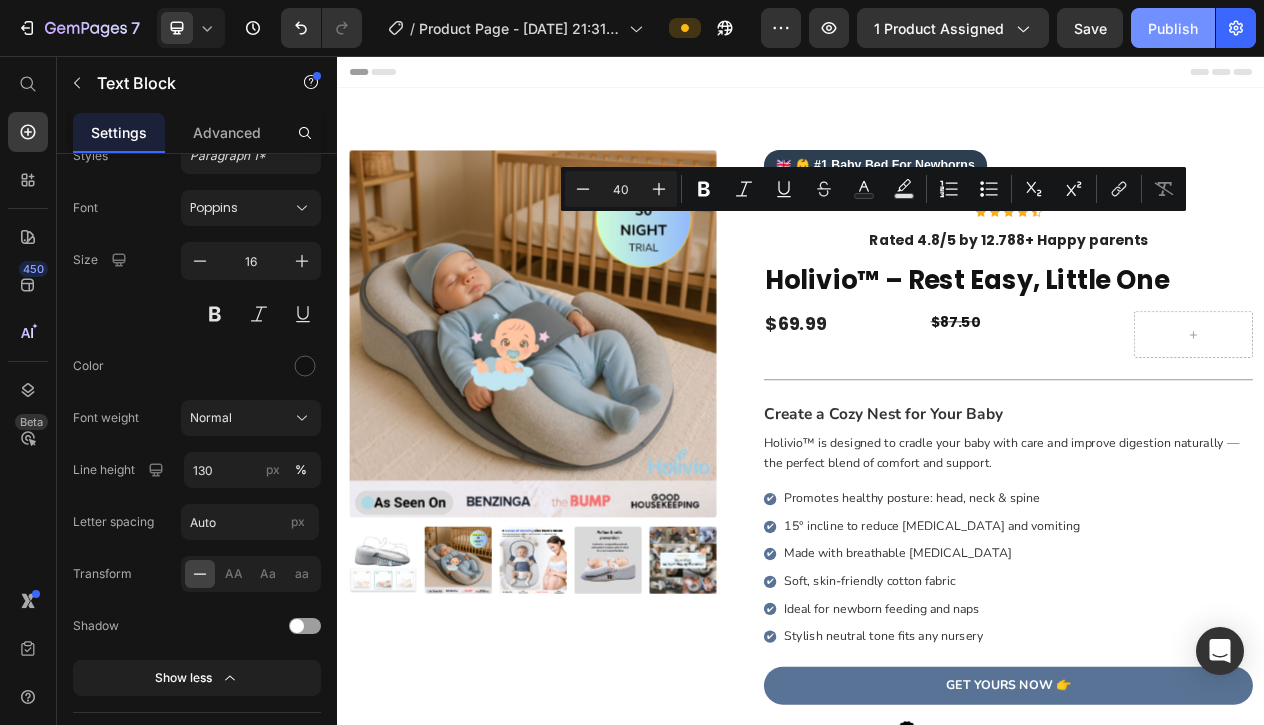 click on "Publish" at bounding box center (1173, 28) 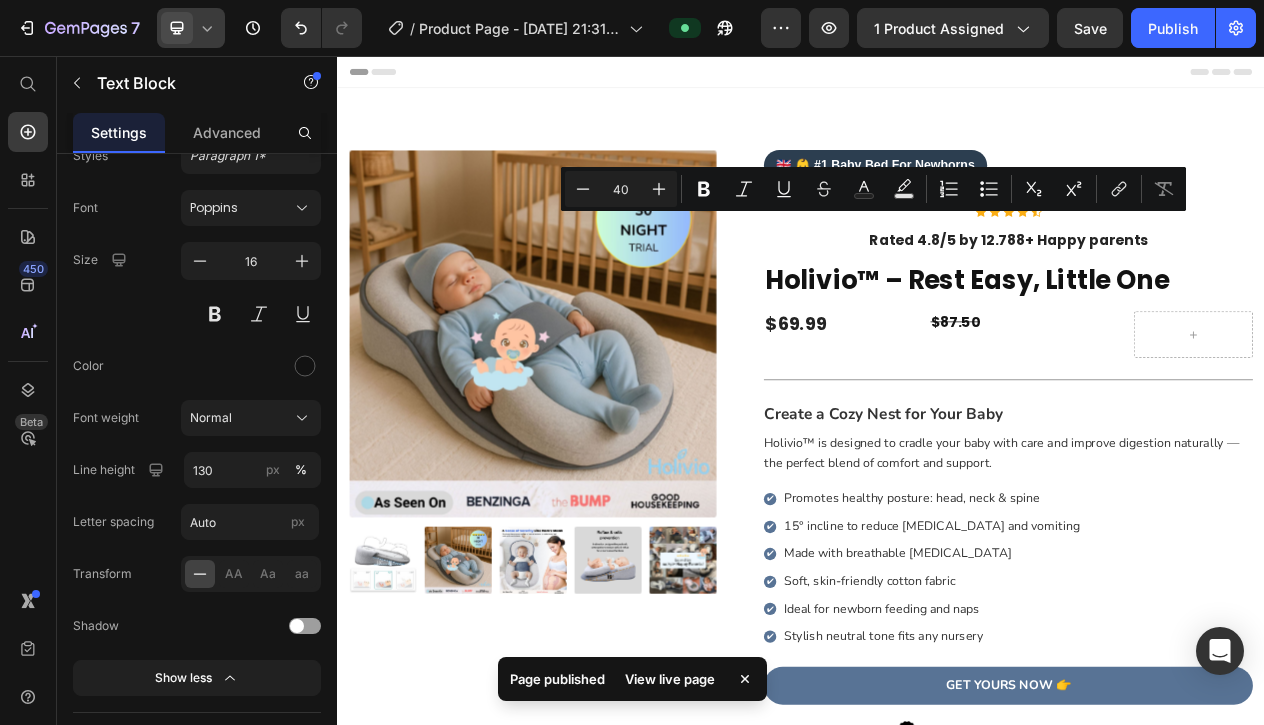 click at bounding box center [177, 28] 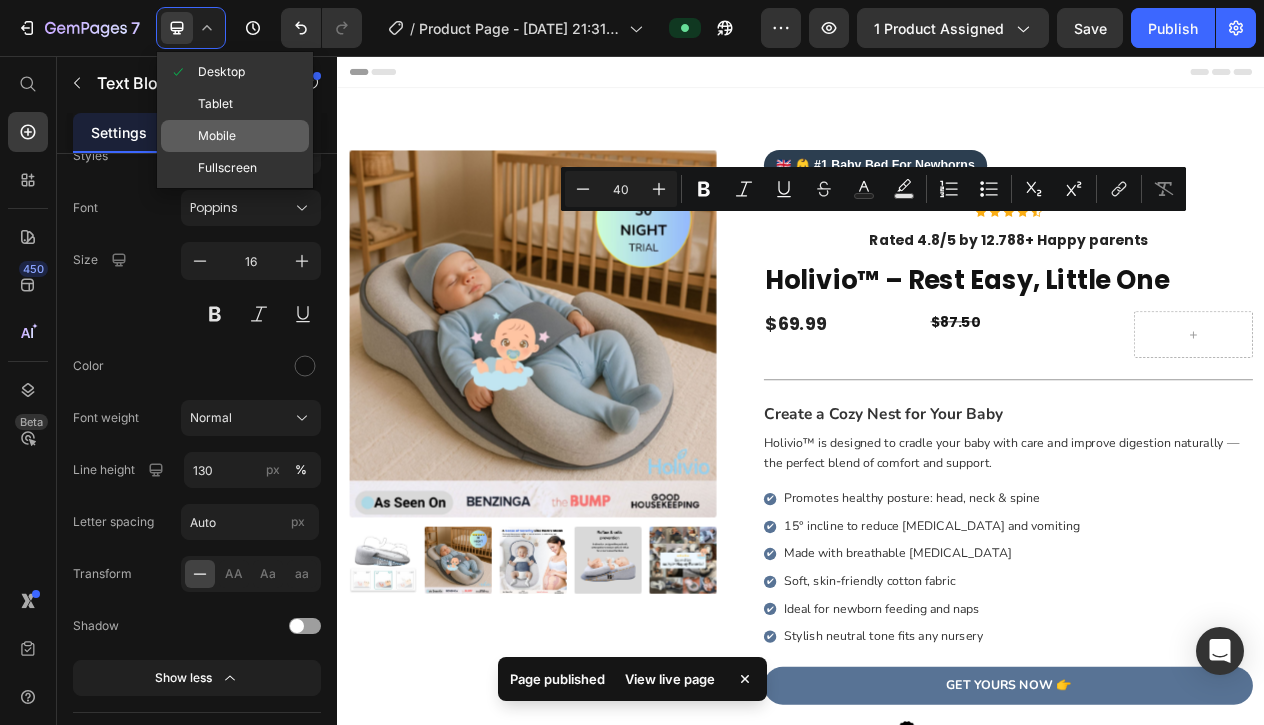 click on "Mobile" at bounding box center [217, 136] 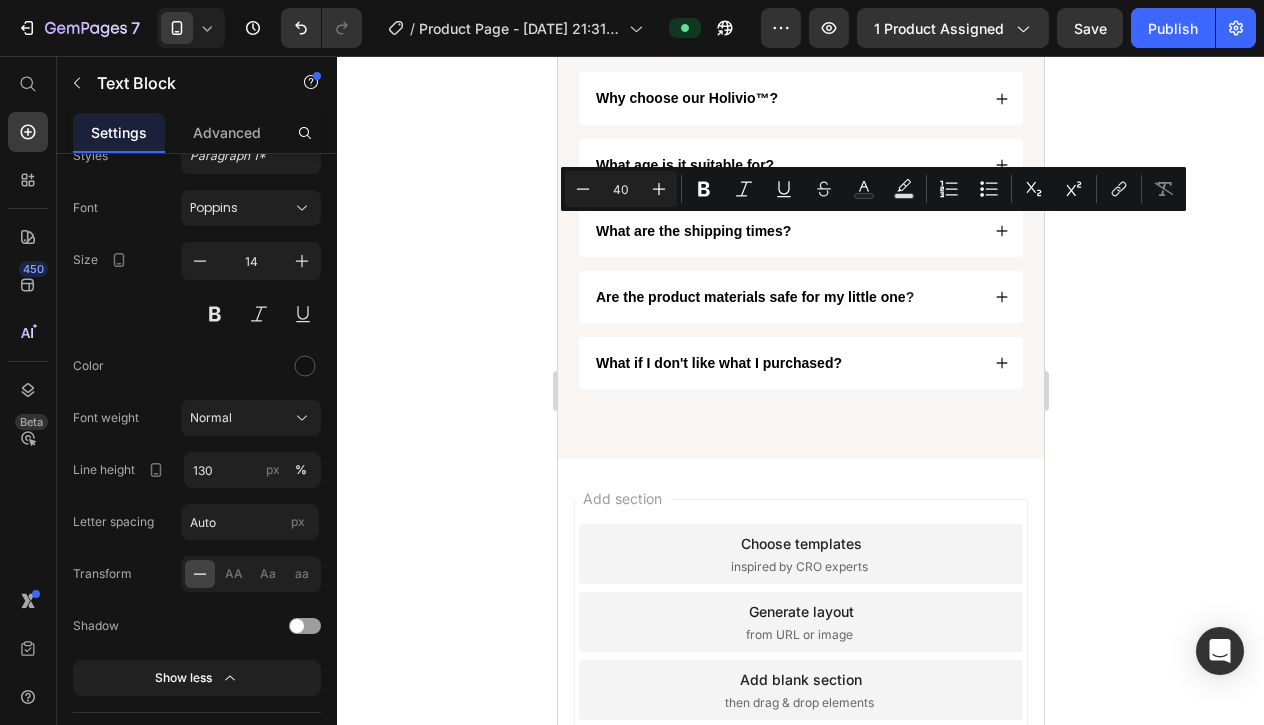 scroll, scrollTop: 9264, scrollLeft: 0, axis: vertical 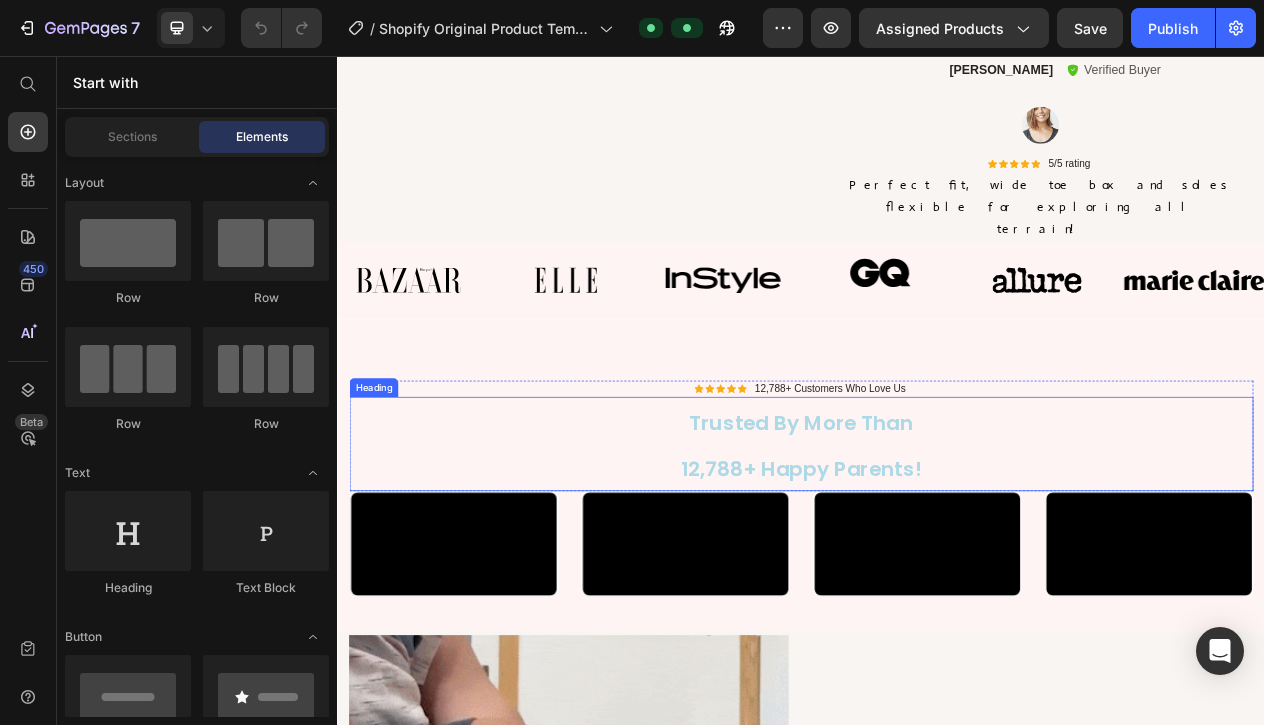 click on "Trusted By More Than  12,788+ Happy Parents!" at bounding box center (937, 558) 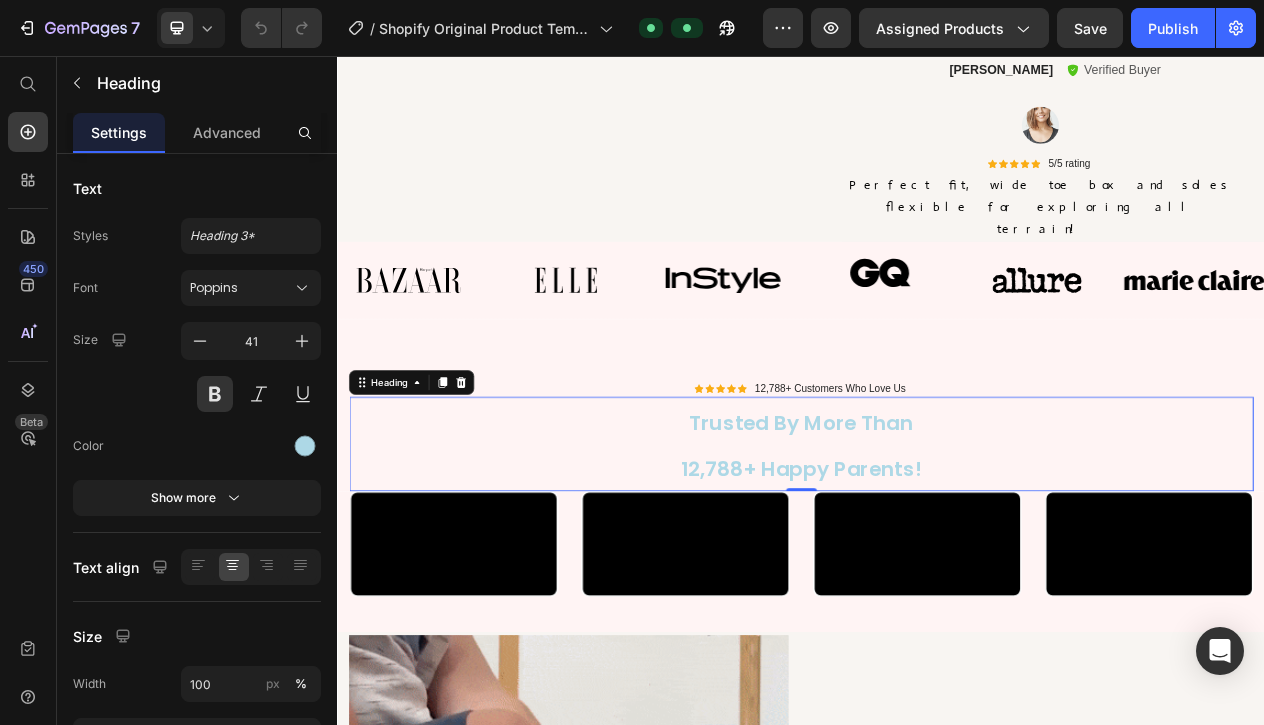 click on "Trusted By More Than  12,788+ Happy Parents!" at bounding box center (937, 558) 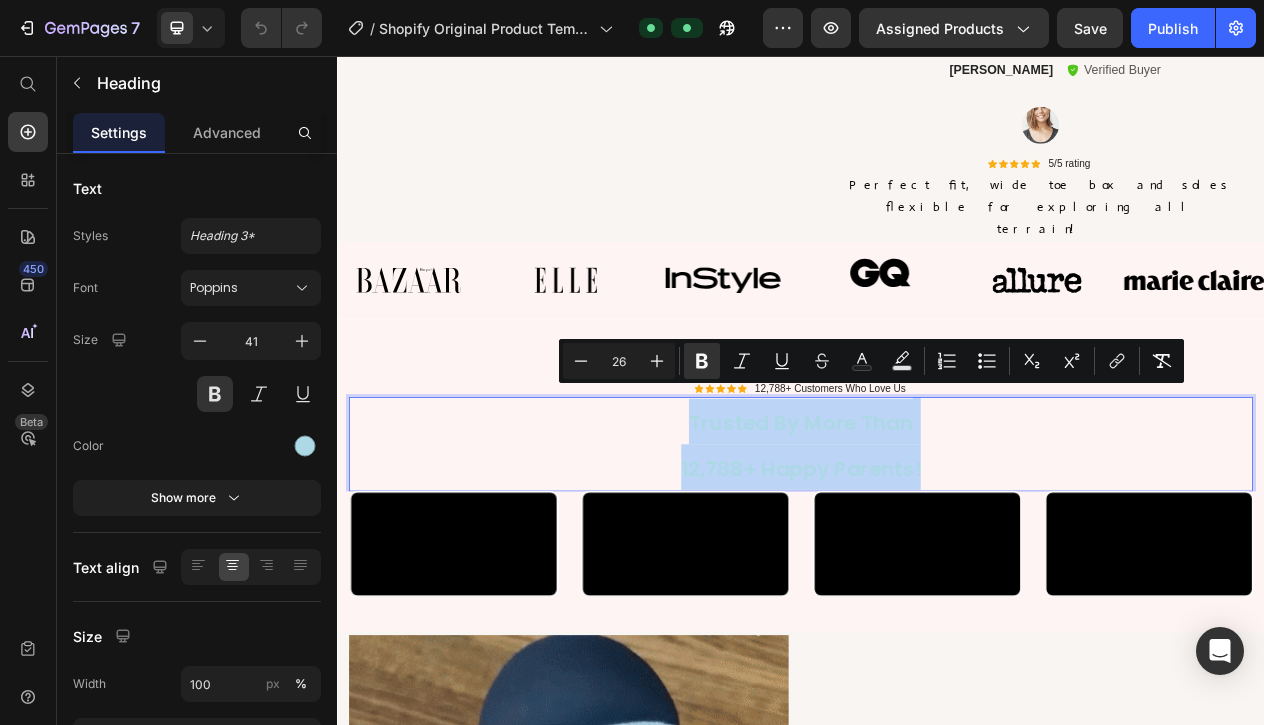 drag, startPoint x: 1093, startPoint y: 575, endPoint x: 750, endPoint y: 514, distance: 348.382 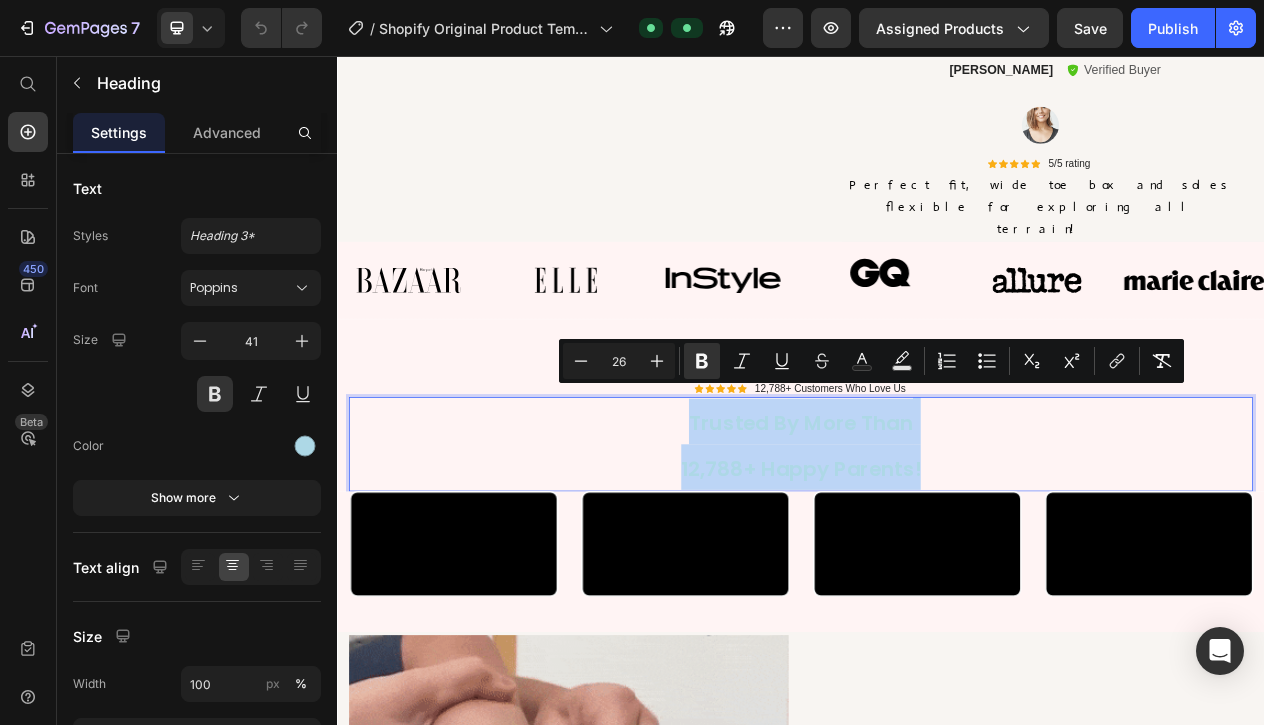 click on "Trusted By More Than  12,788+ Happy Parents!" at bounding box center [937, 558] 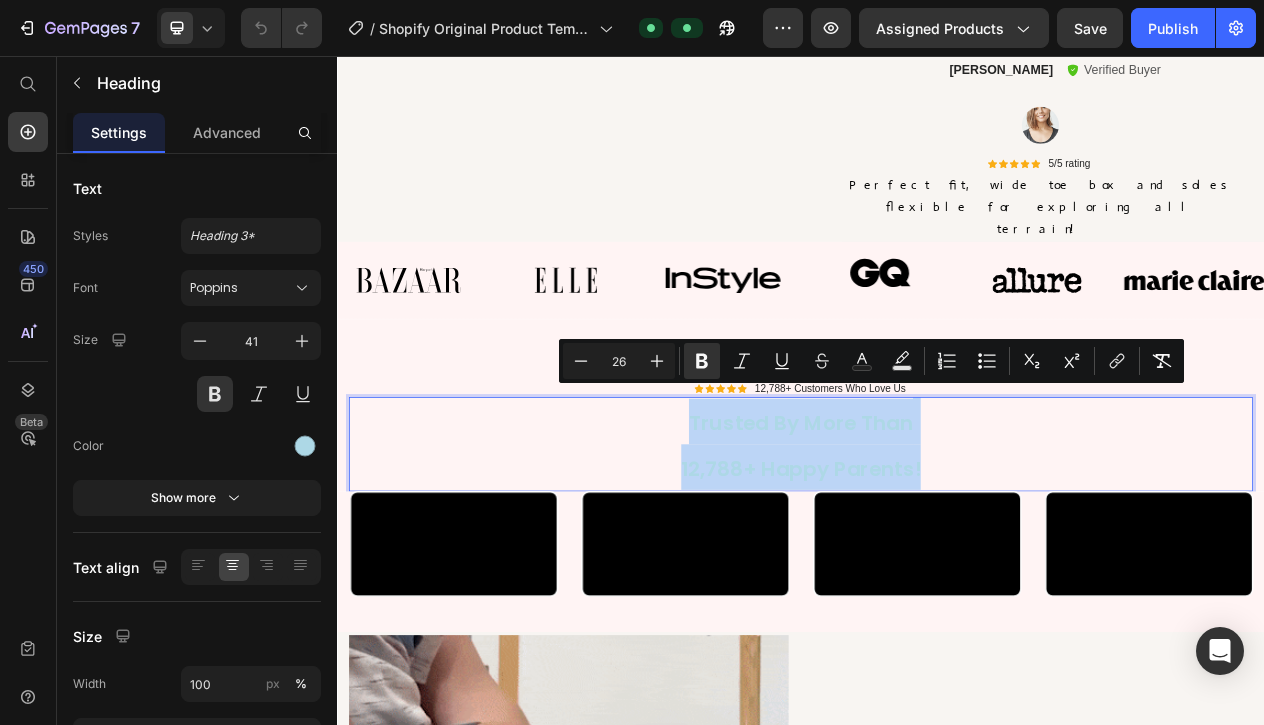 copy on "Trusted By More Than  12,788+ Happy Parents!" 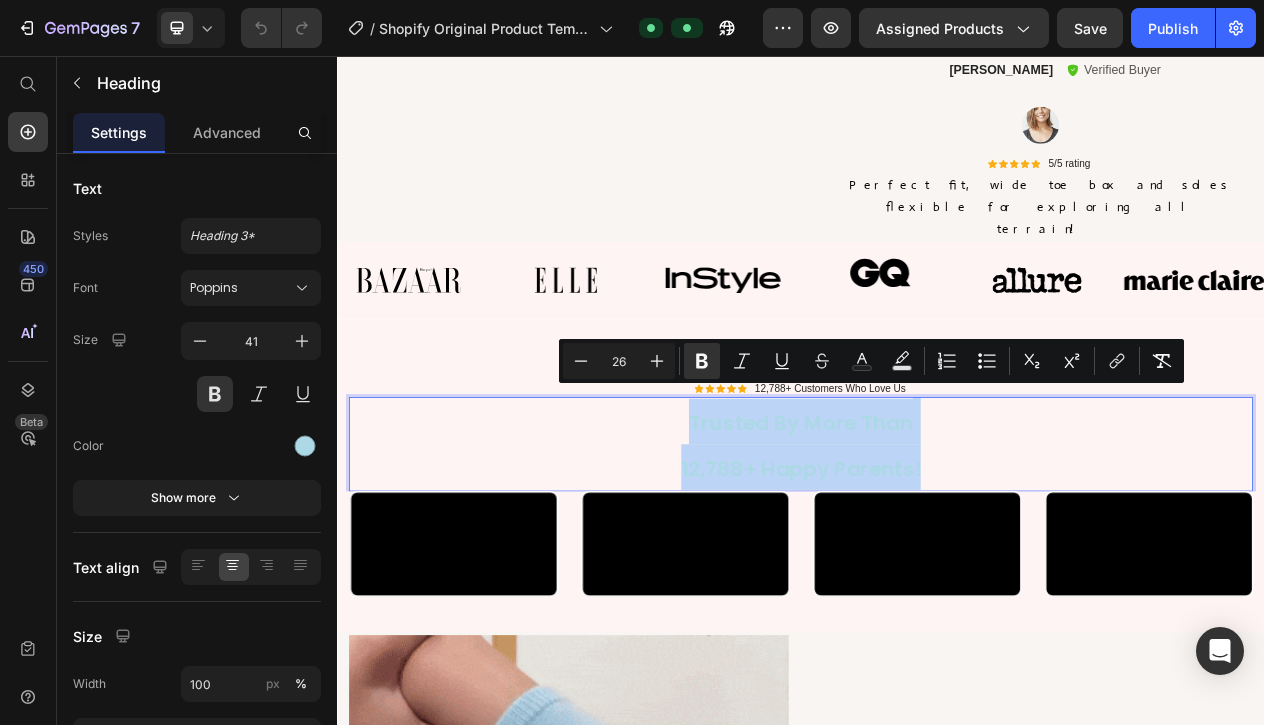 click on "Trusted By More Than  12,788+ Happy Parents!" at bounding box center (937, 558) 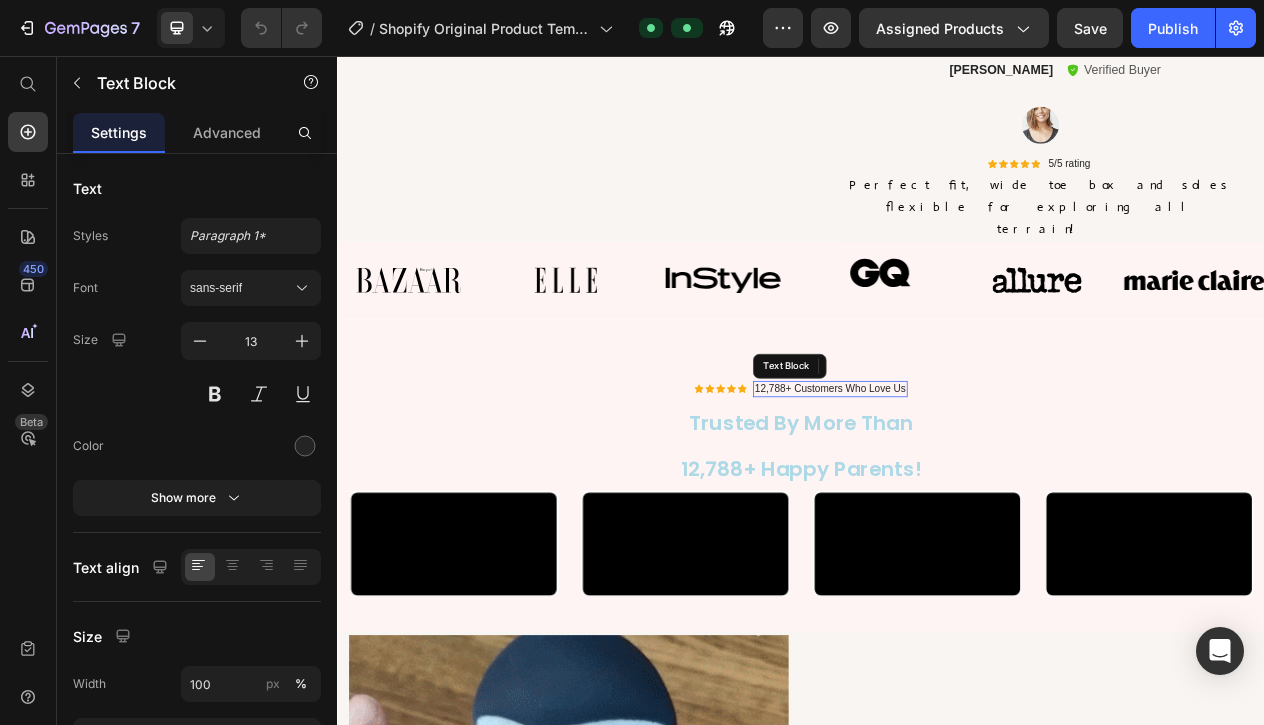 click on "Product Images
🇬🇧 👶 #1 Baby Socks Shoes
Custom Code Baby Toddler Shoes Product Title Icon Icon Icon Icon Icon Icon List Rated 4.8/5 by 12,788+ Happy Clients Text Block Row $22.92 Product Price 🧦  Slip-on Design  – Easy to put on, no stress. 🛡️  Toe Protection  – Soft bumper to guard little feet. 🧼  Machine Washable  – Easy to keep clean. 🦶  Non-Slip Grip  – Prevents slips on smooth floors. Text Block Image Low stock -  9 items left Text Block Advanced List Color Black bow tie Brick red Brown eyes Cartoon grey snake Chocolate White bow tie White eyes black turmeric Kid Sock Size L M S XL Product Variants & Swatches                Title Line
Get Yours Now Add to Cart
100% Money-Back Guarantee
Custom Code Image Image Image Image Image Row Image Free shipping  Text Block Image Easy Returns   Text Block Image Support 24/7 Text Block Row Emily Text Block
Verified Buyer Item List Row Image Icon Icon Icon Icon Icon Icon List Row Row" at bounding box center (937, 1191) 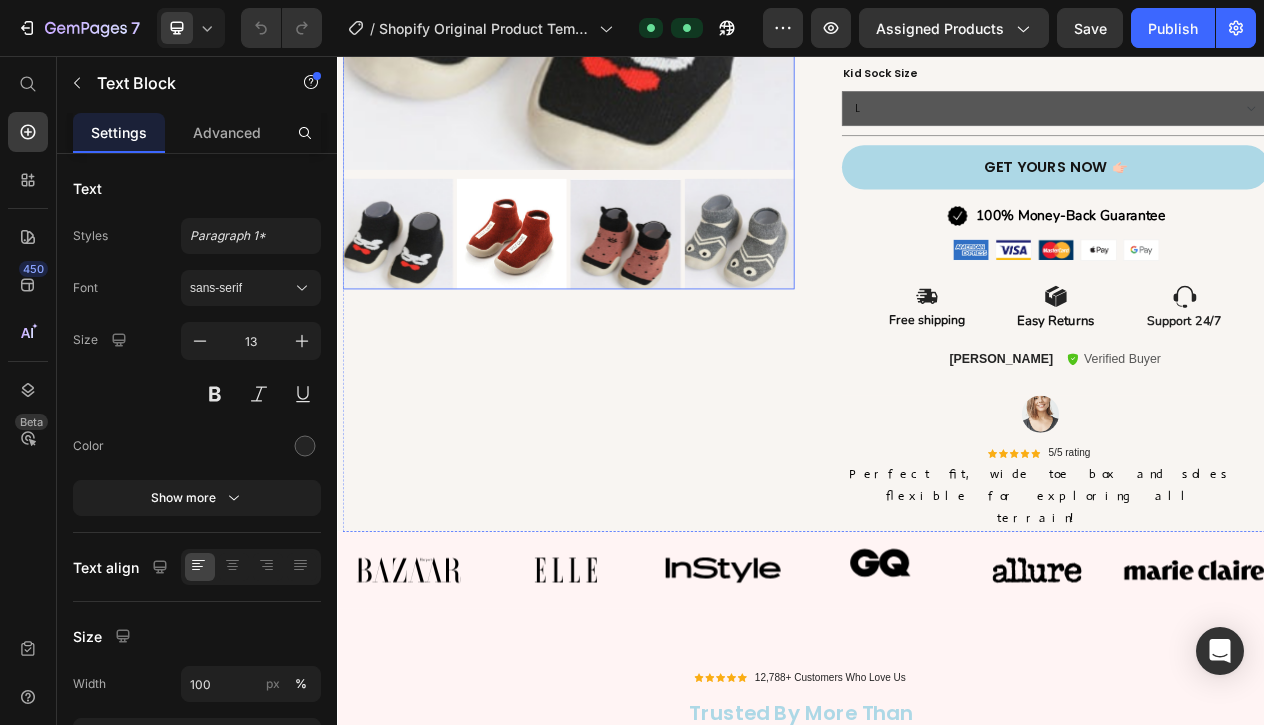 scroll, scrollTop: 583, scrollLeft: 0, axis: vertical 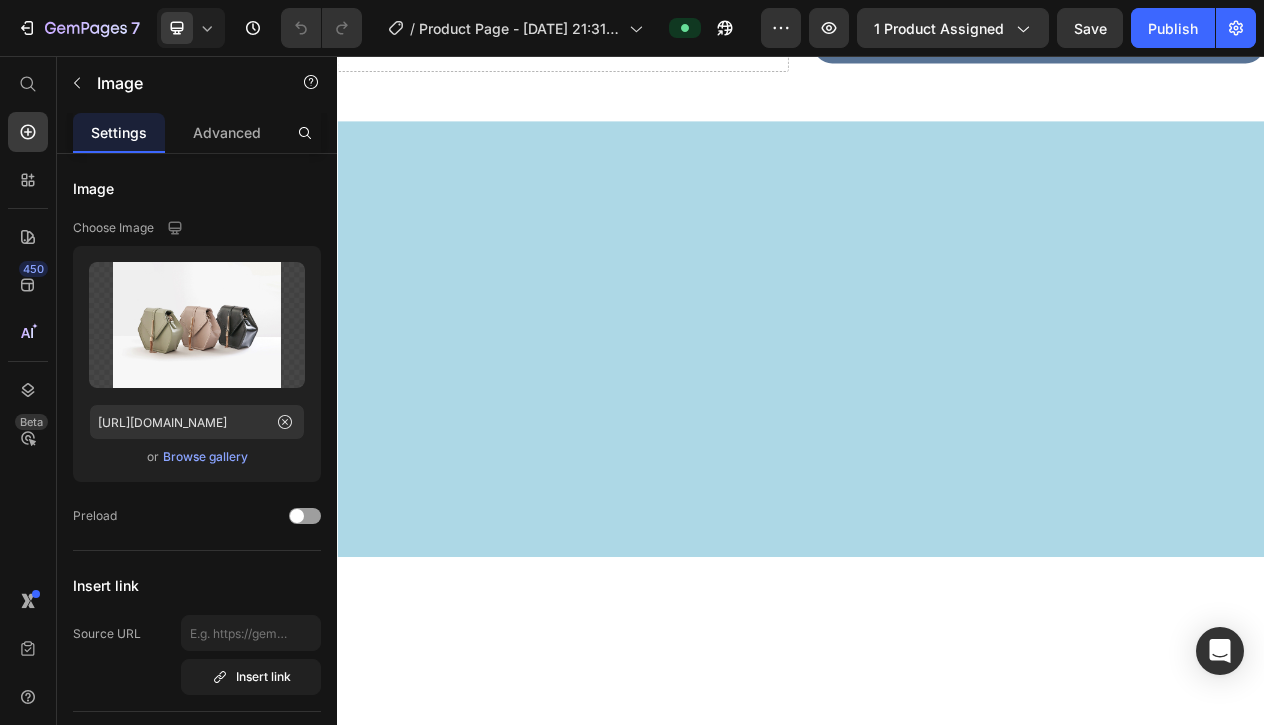 click at bounding box center [937, -64] 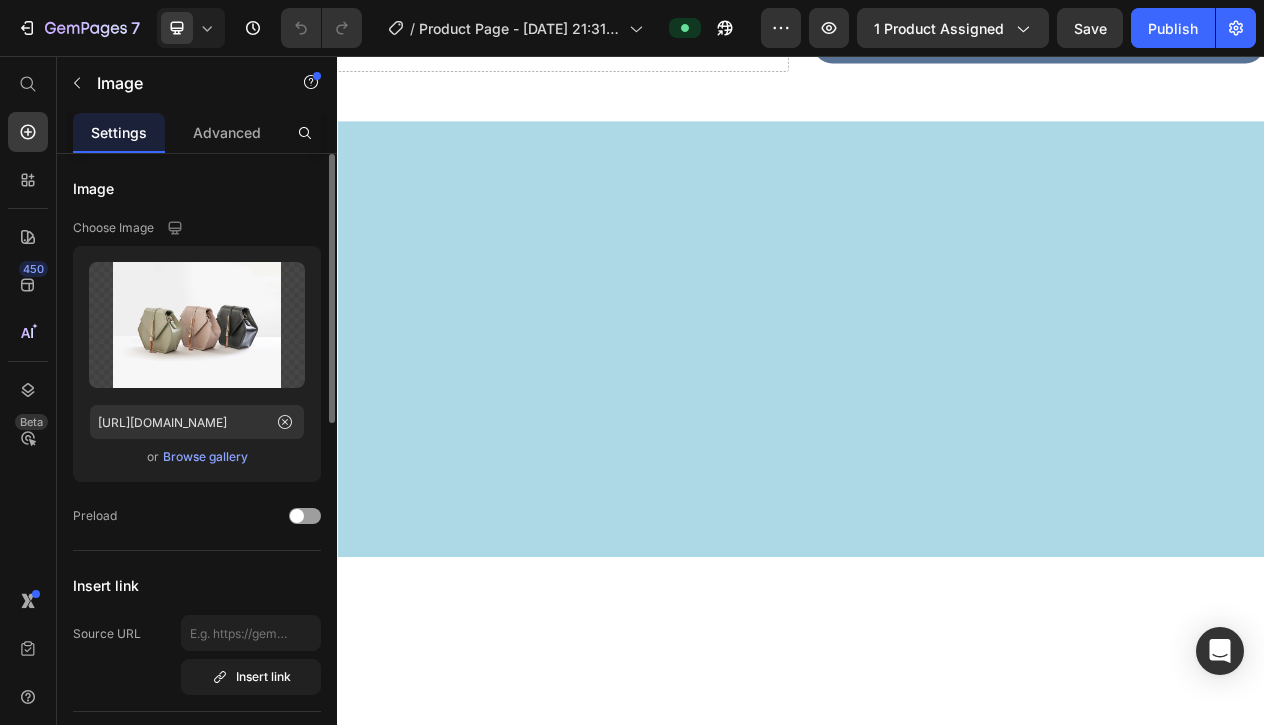 click on "Browse gallery" at bounding box center [205, 457] 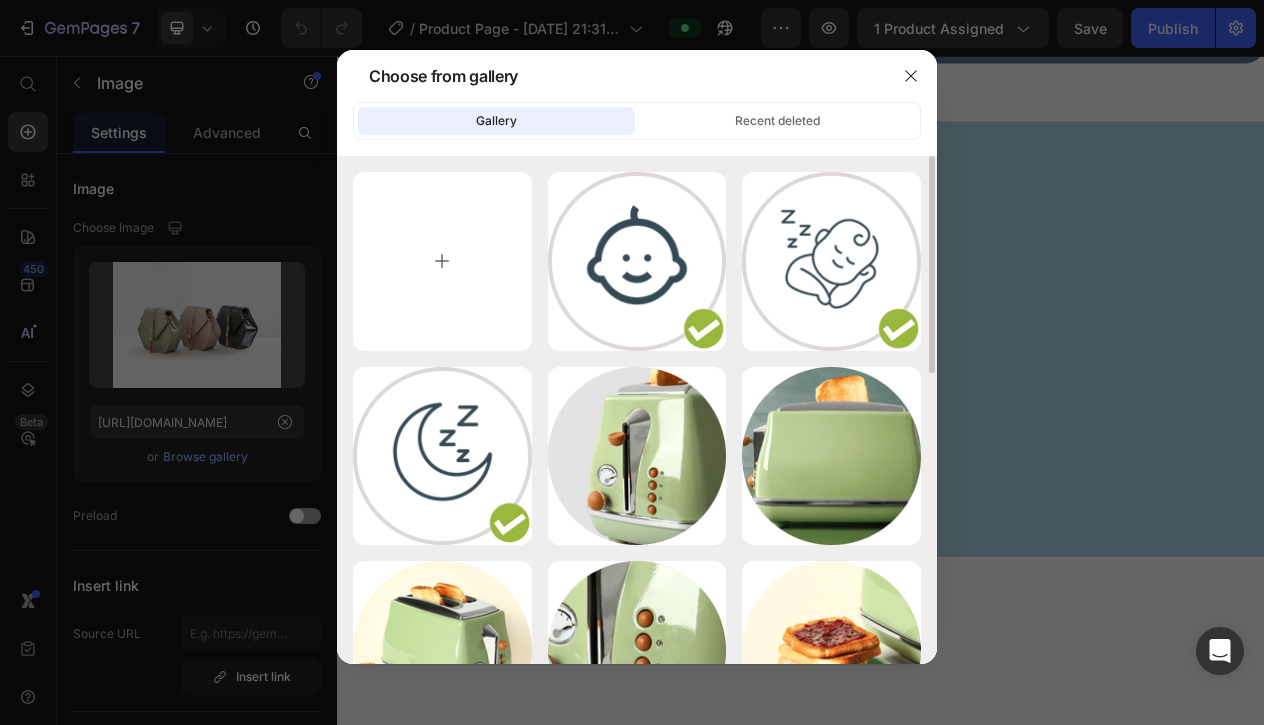 click at bounding box center [442, 261] 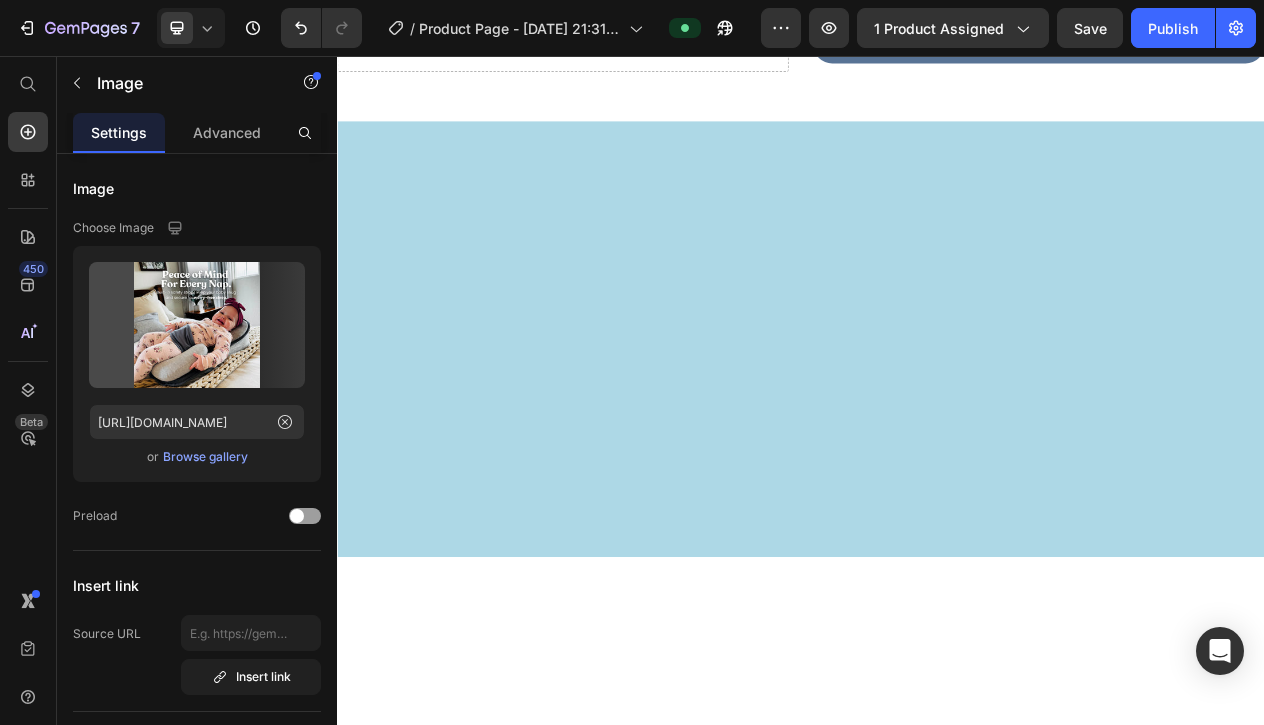 type on "[URL][DOMAIN_NAME]" 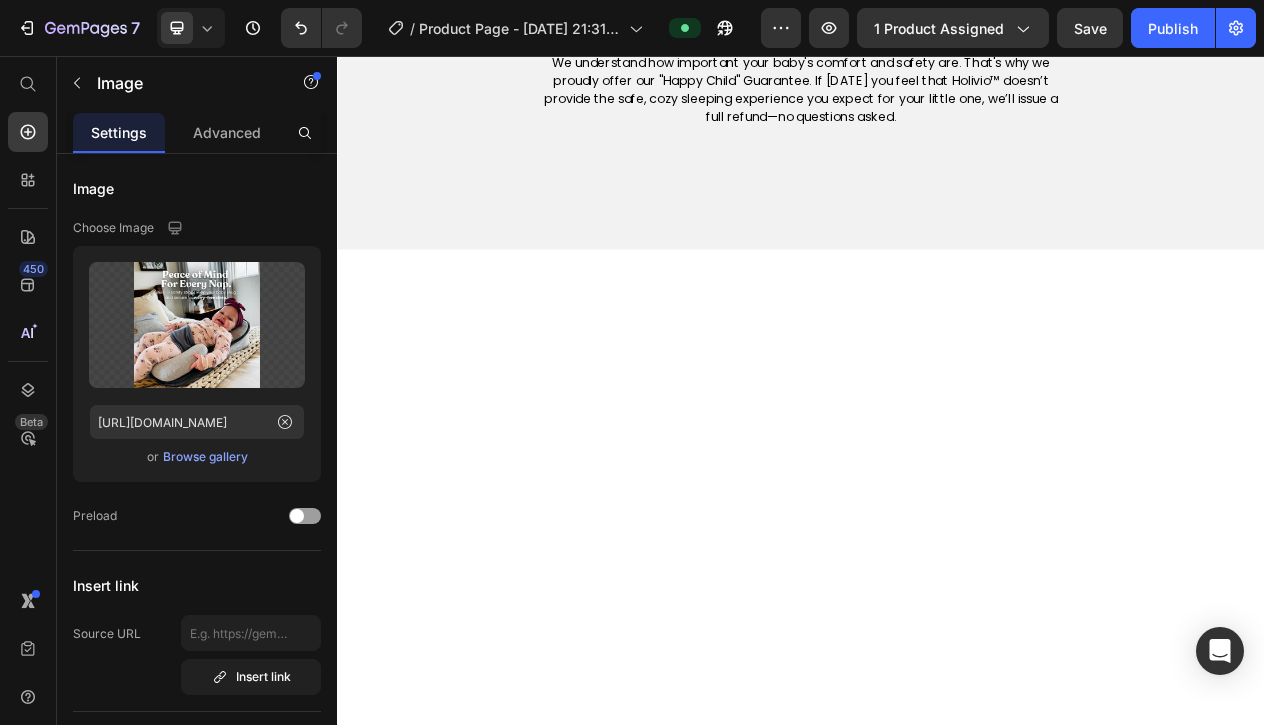 scroll, scrollTop: 7678, scrollLeft: 0, axis: vertical 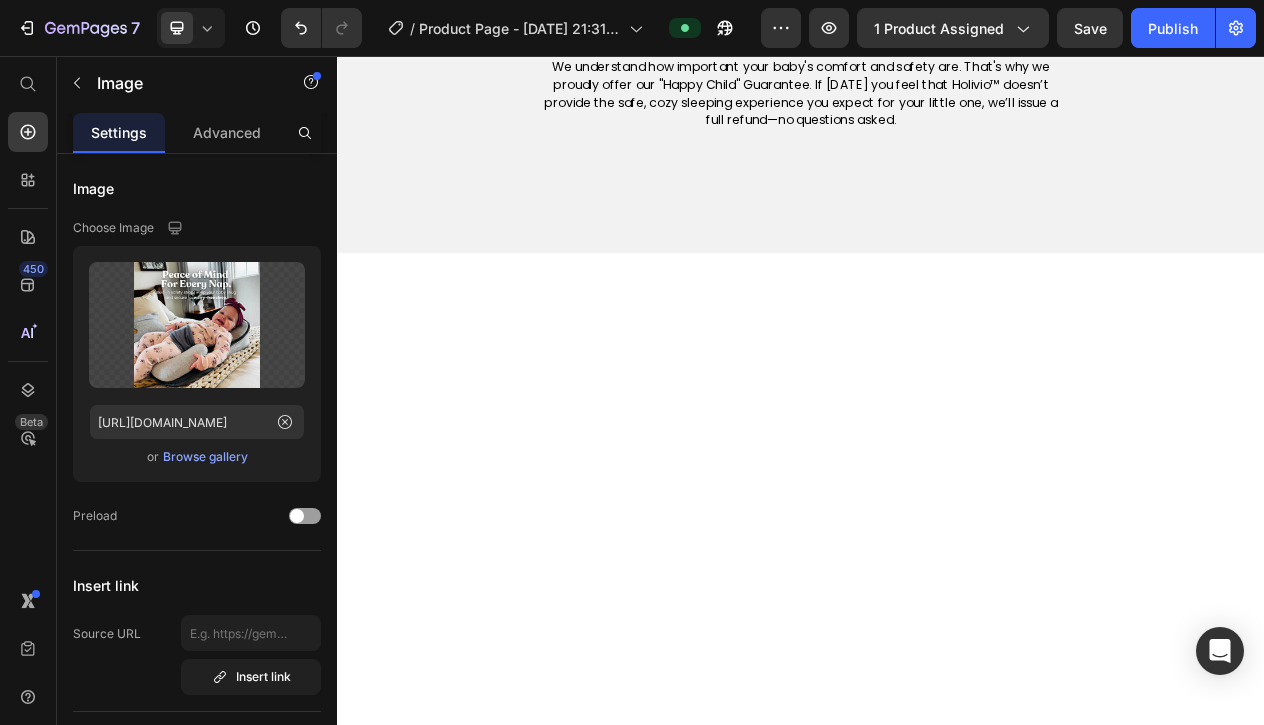 click on "Icon                Icon                Icon                Icon
Icon" at bounding box center [937, -343] 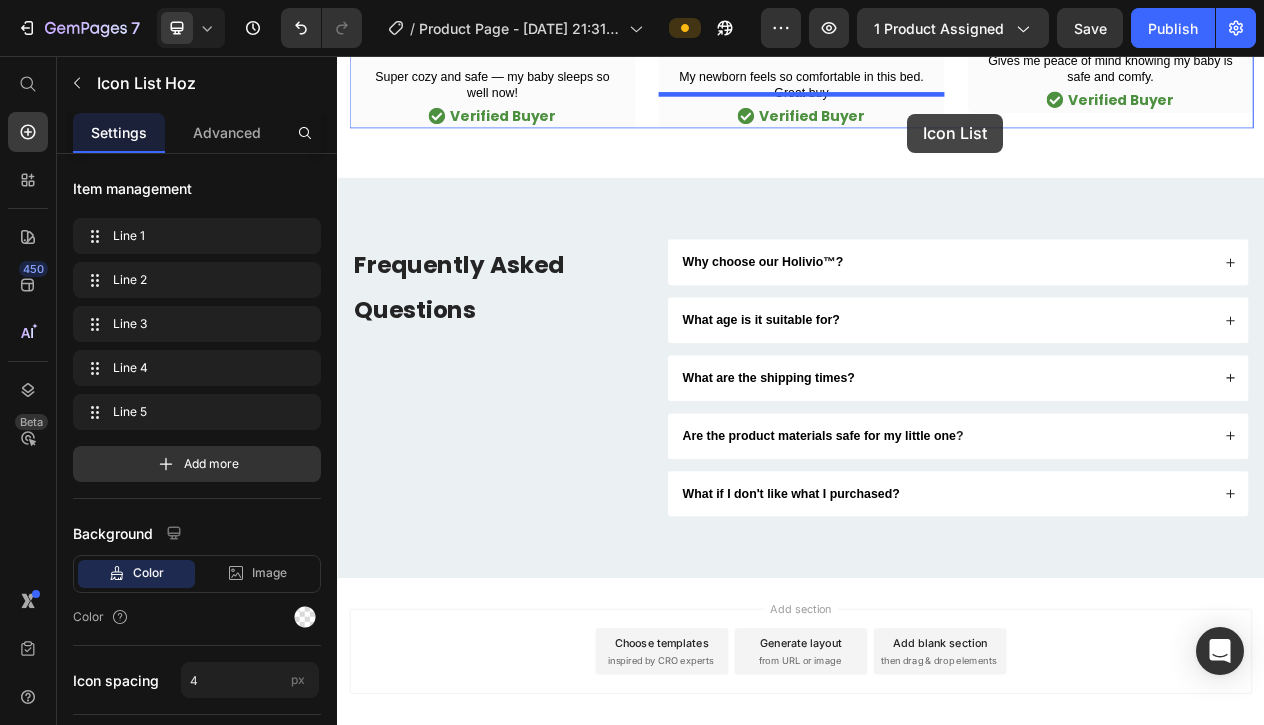 scroll, scrollTop: 9404, scrollLeft: 0, axis: vertical 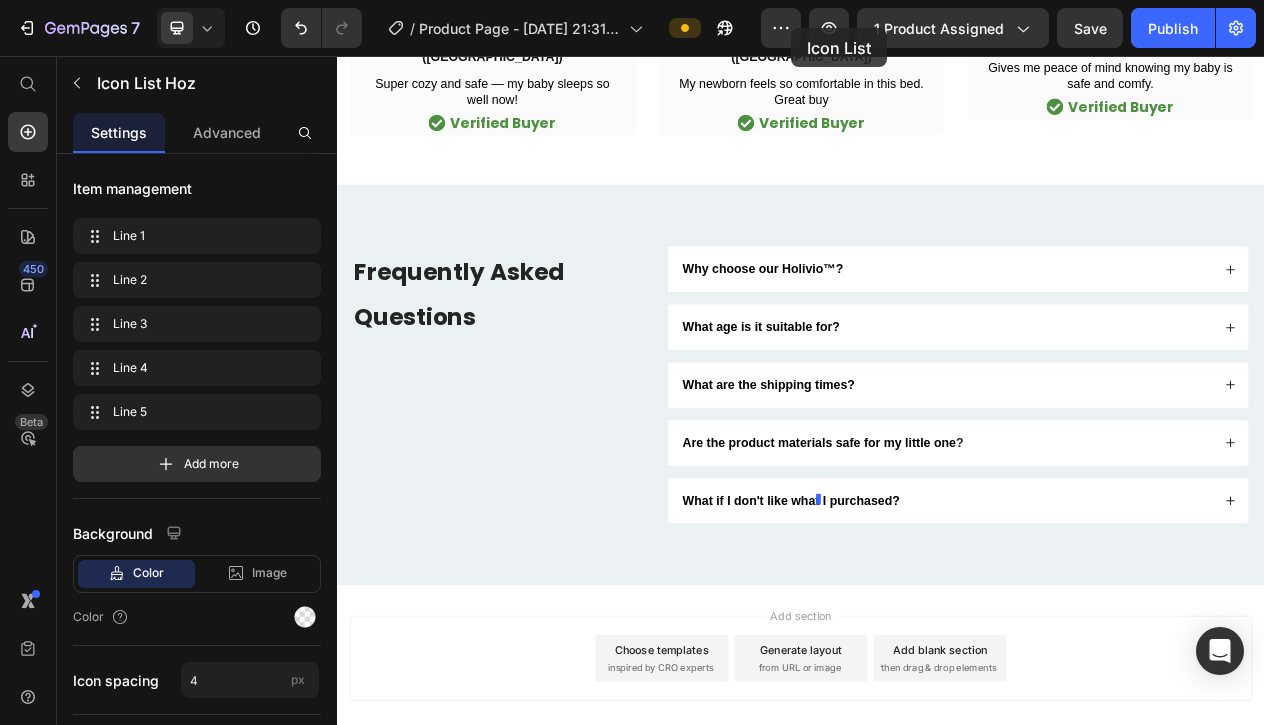 drag, startPoint x: 422, startPoint y: 332, endPoint x: 898, endPoint y: -70, distance: 623.04095 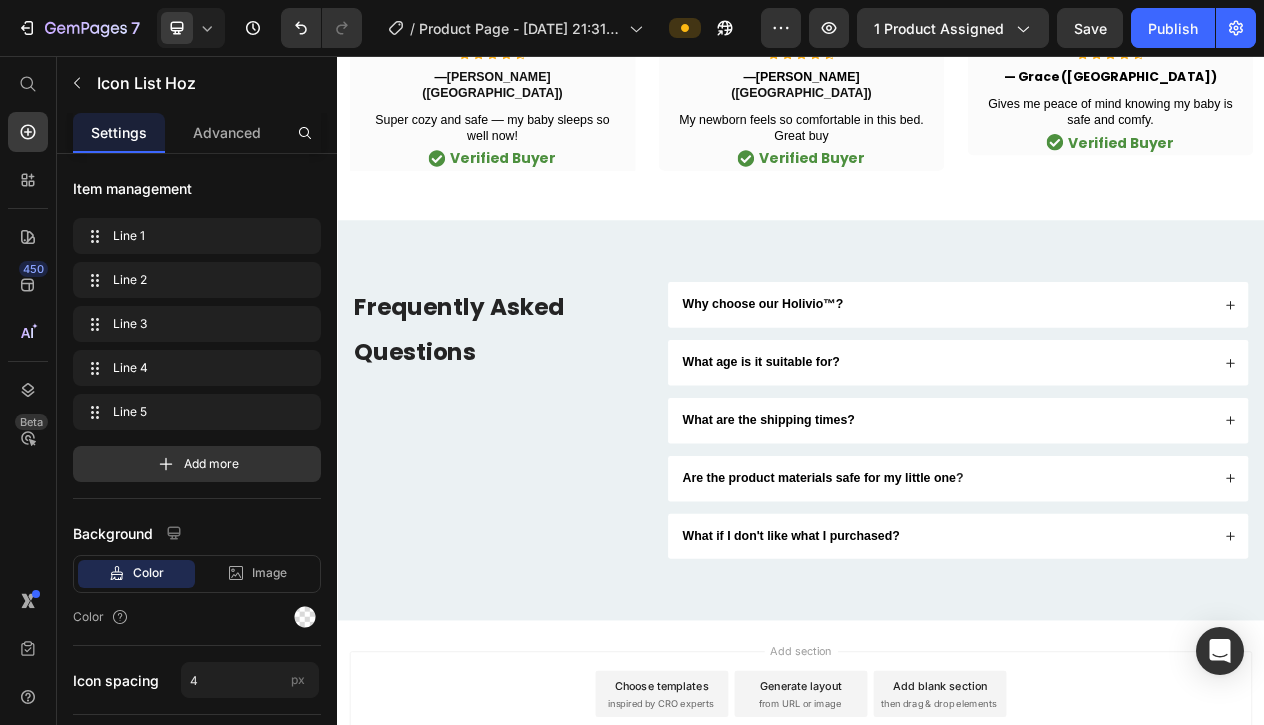 scroll, scrollTop: 9214, scrollLeft: 0, axis: vertical 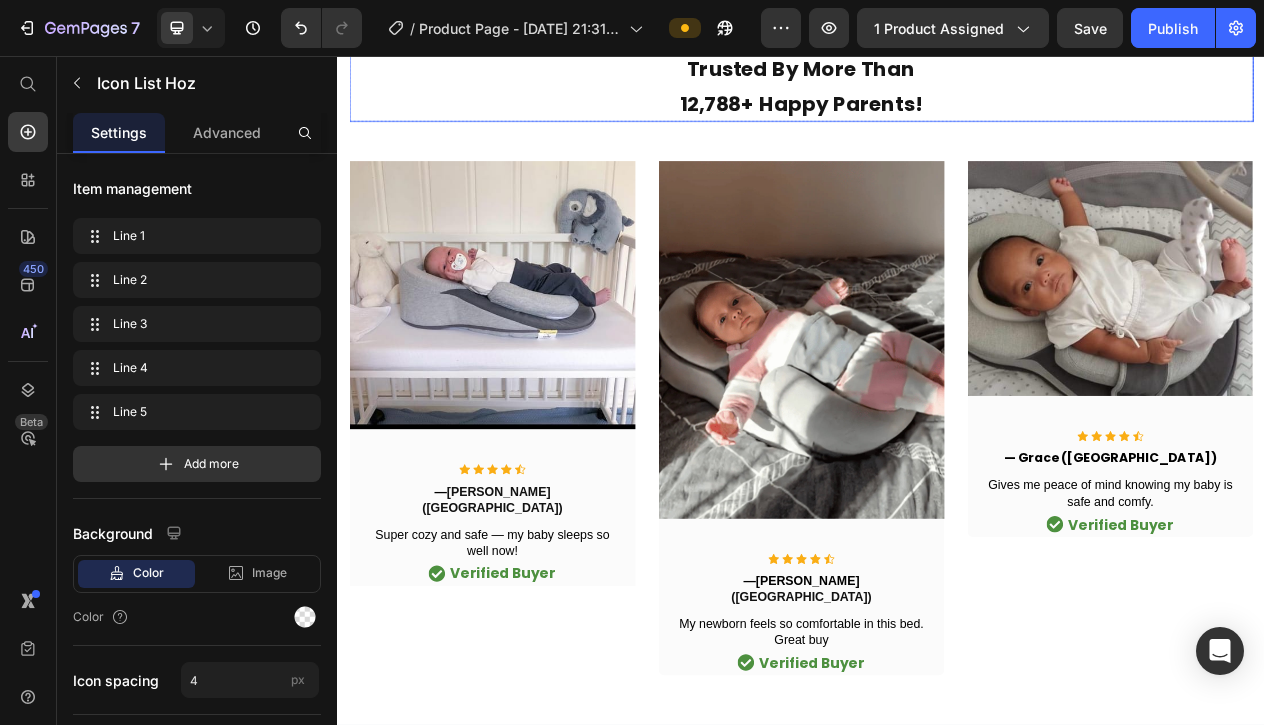 click on "Trusted By More Than  12,788+ Happy Parents!" at bounding box center (937, 93) 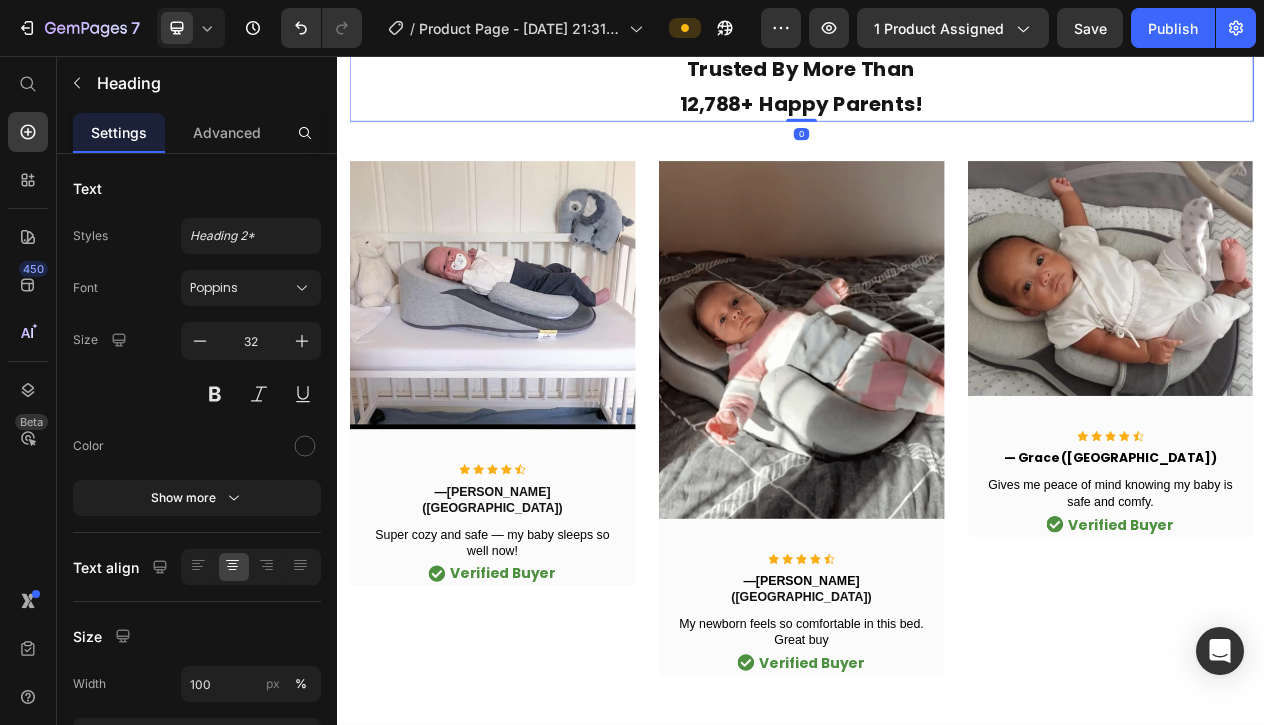click on "Icon                Icon                Icon                Icon
Icon Icon List Hoz Image Image Image Image Row Row" at bounding box center [937, -66] 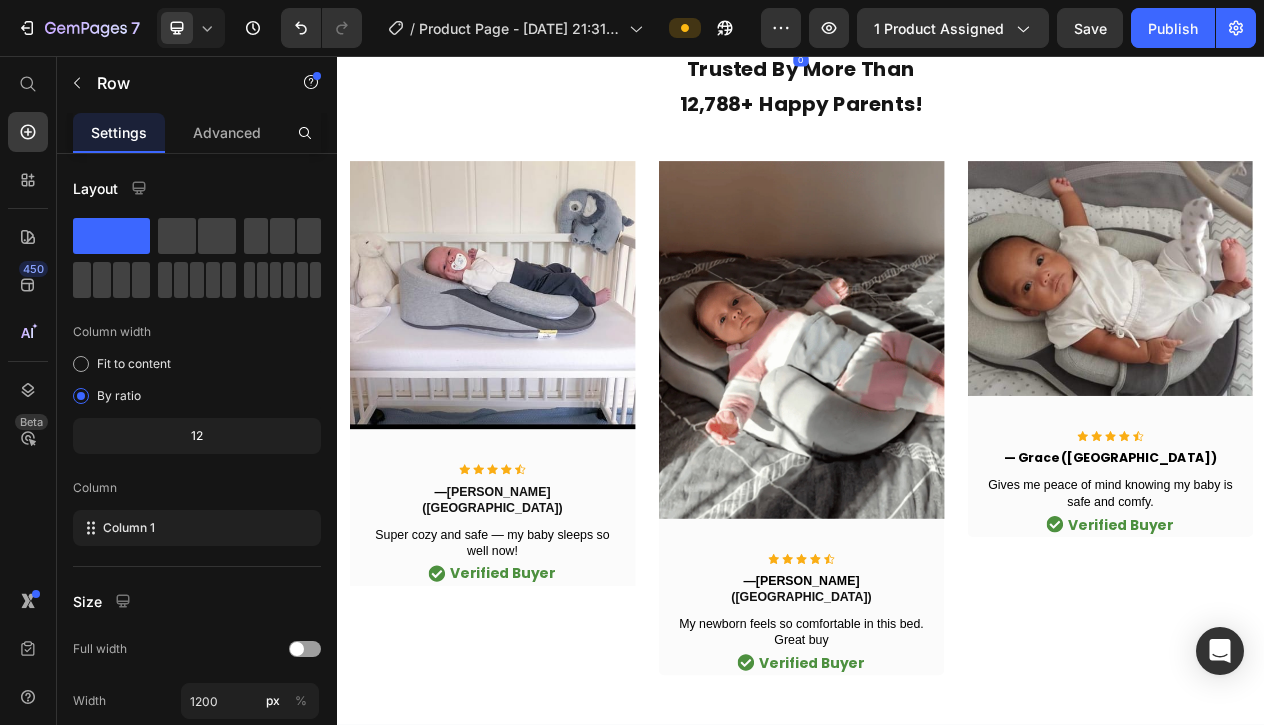 drag, startPoint x: 935, startPoint y: 413, endPoint x: 934, endPoint y: 360, distance: 53.009434 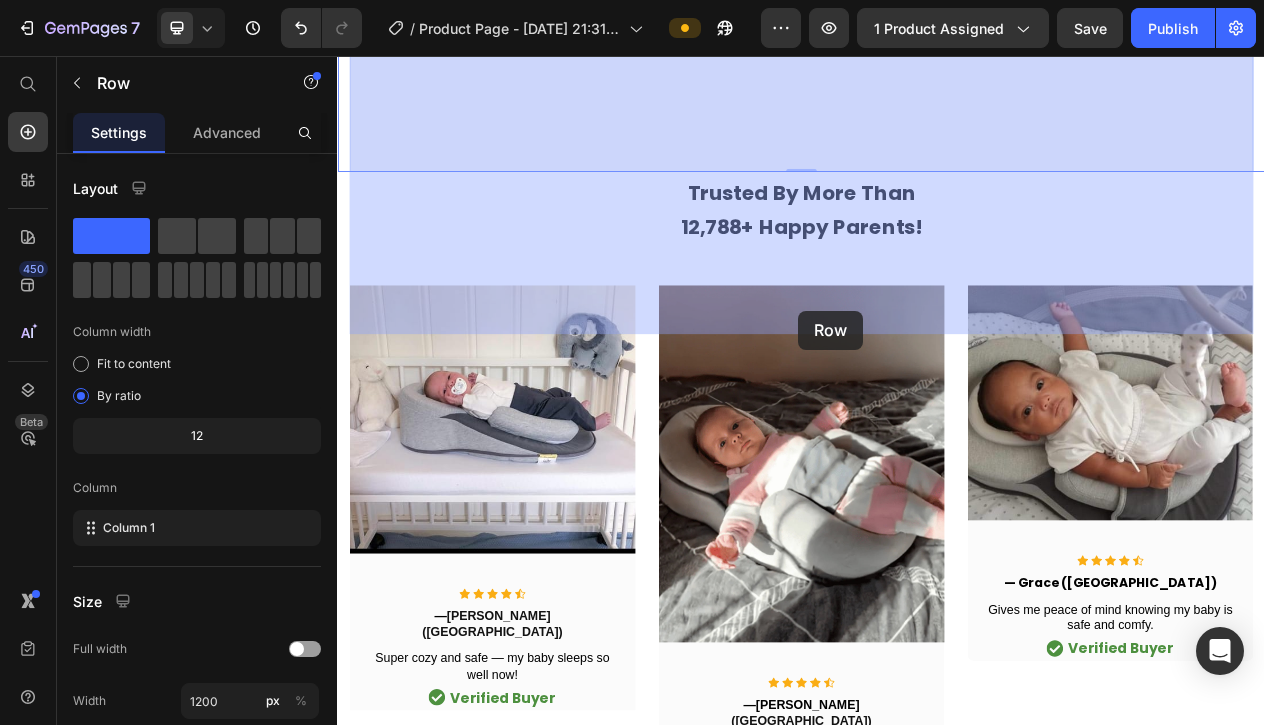 drag, startPoint x: 934, startPoint y: 360, endPoint x: 934, endPoint y: 386, distance: 26 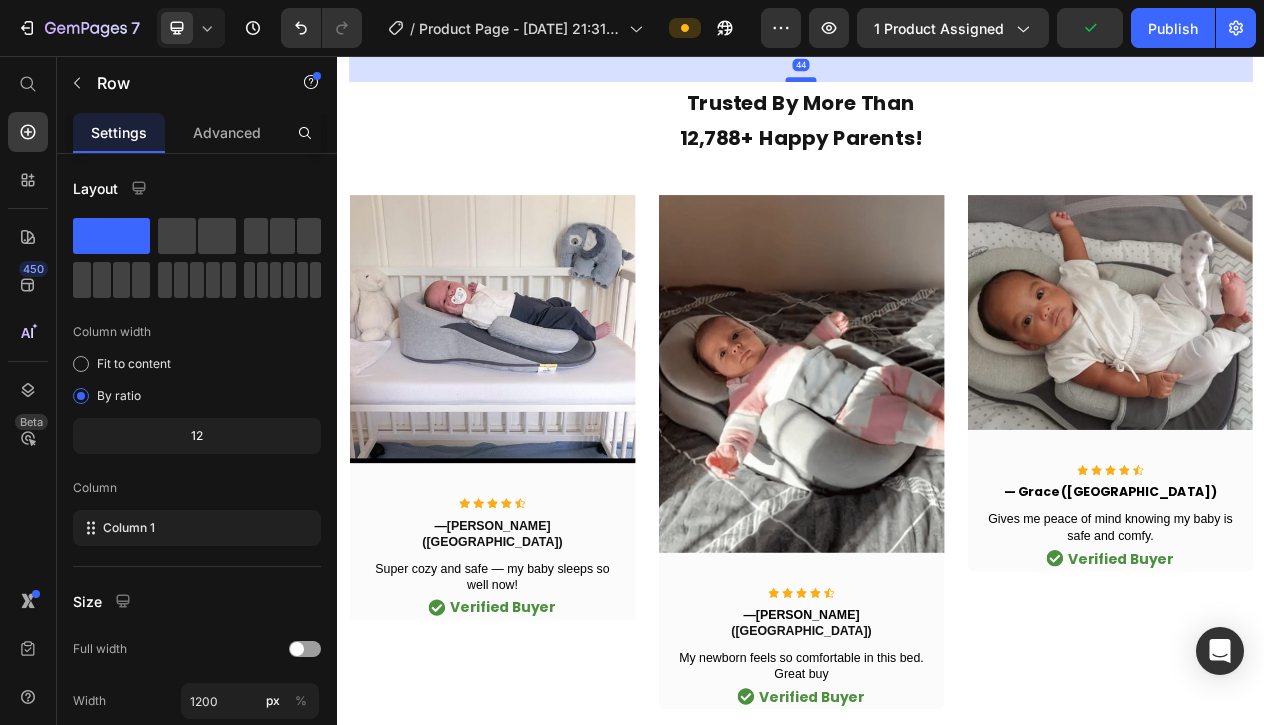 drag, startPoint x: 938, startPoint y: 413, endPoint x: 939, endPoint y: 457, distance: 44.011364 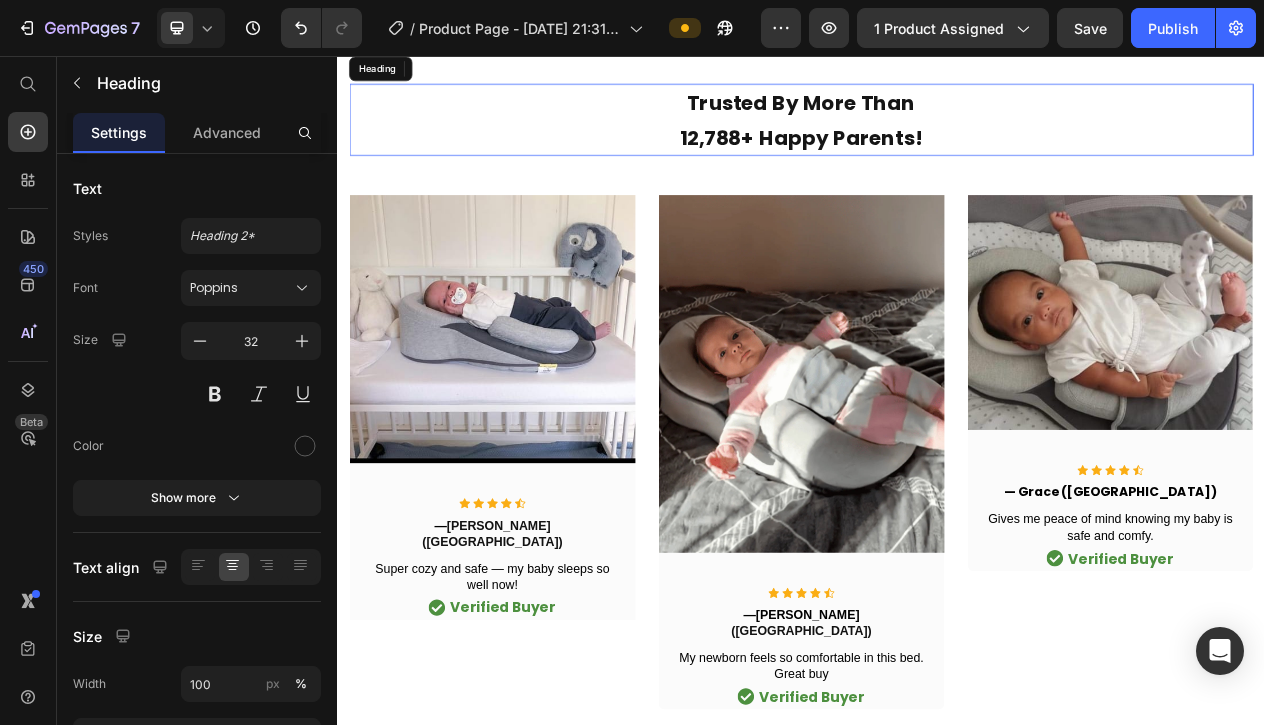 click on "Trusted By More Than  12,788+ Happy Parents!" at bounding box center [937, 137] 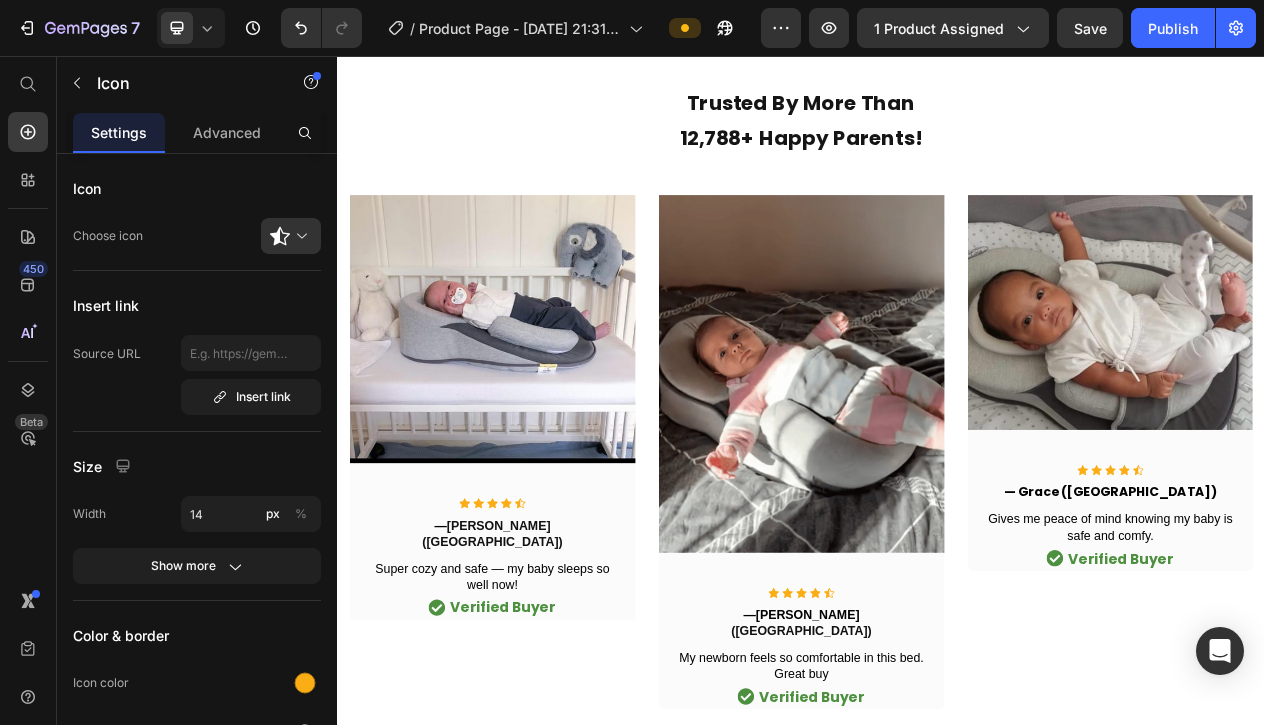 click on "Icon                Icon                Icon                Icon
Icon Icon List Hoz Image Image Image Image Row" at bounding box center [937, -66] 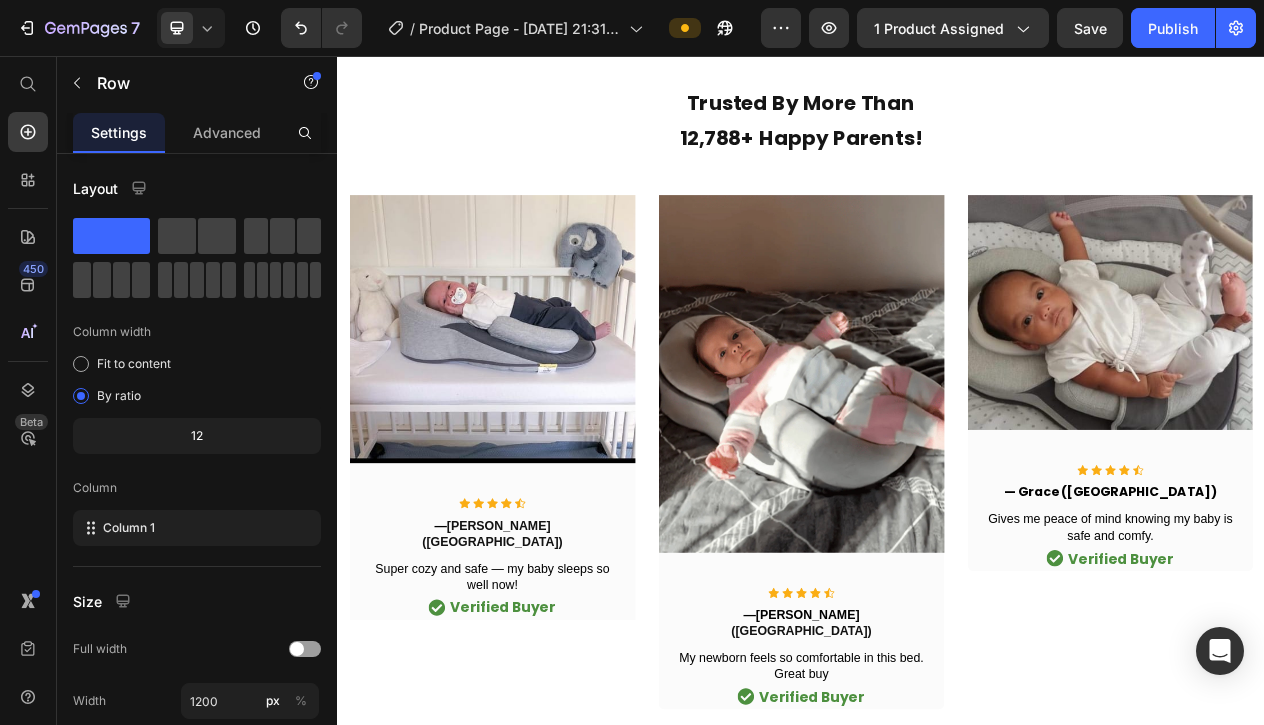 click on "Icon                Icon                Icon                Icon
Icon   0 Icon List Hoz Image Image Image Image Row" at bounding box center (937, -66) 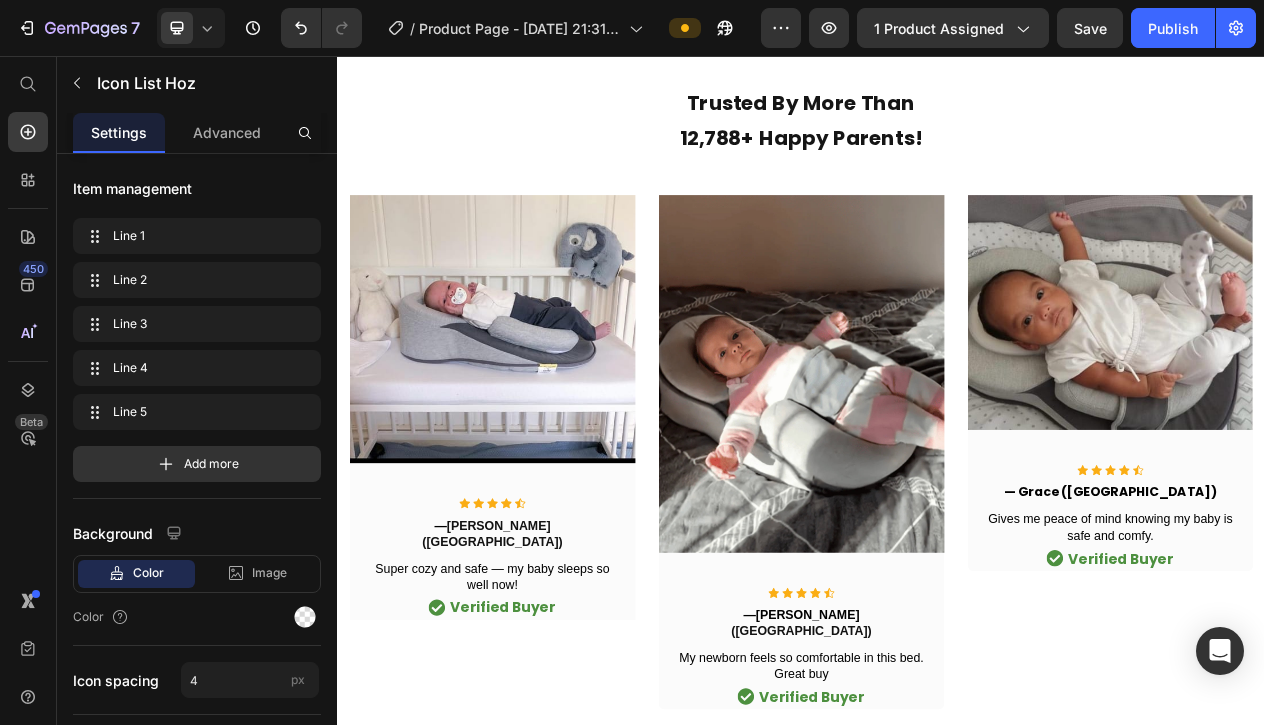 click on "Icon                Icon                Icon                Icon
Icon Icon List Hoz" at bounding box center (937, -66) 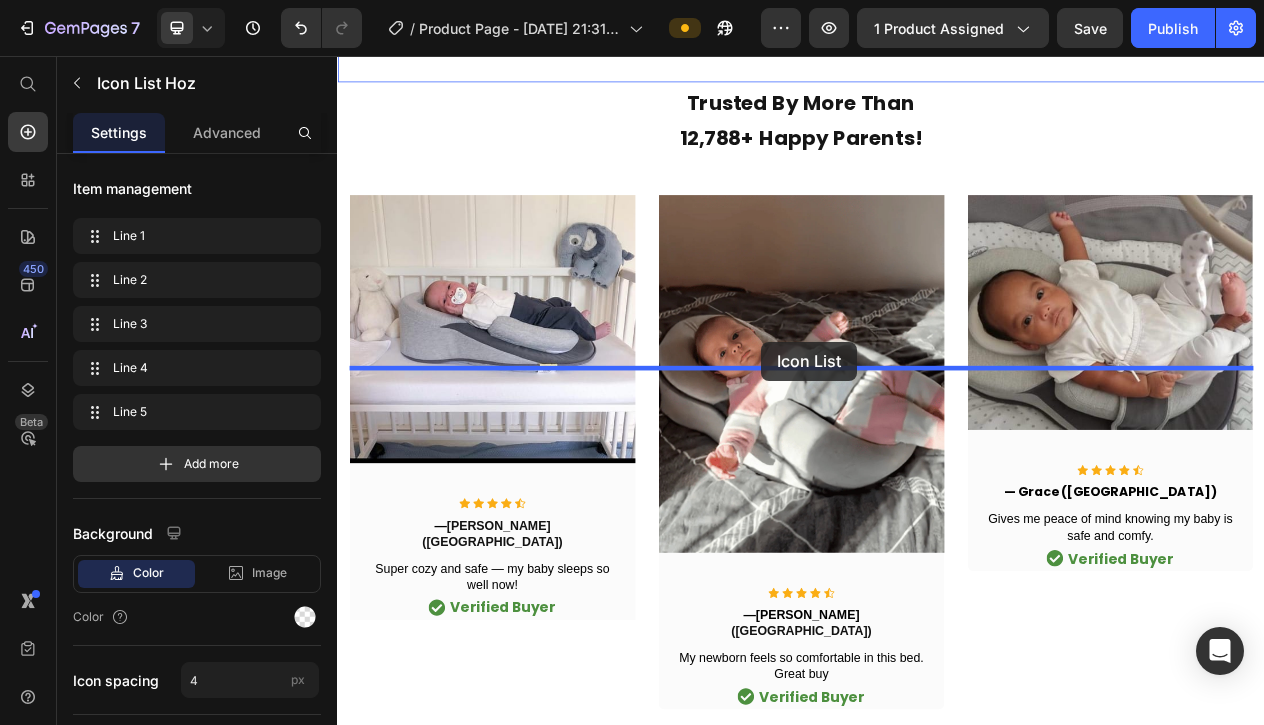 drag, startPoint x: 406, startPoint y: 119, endPoint x: 878, endPoint y: 421, distance: 560.3463 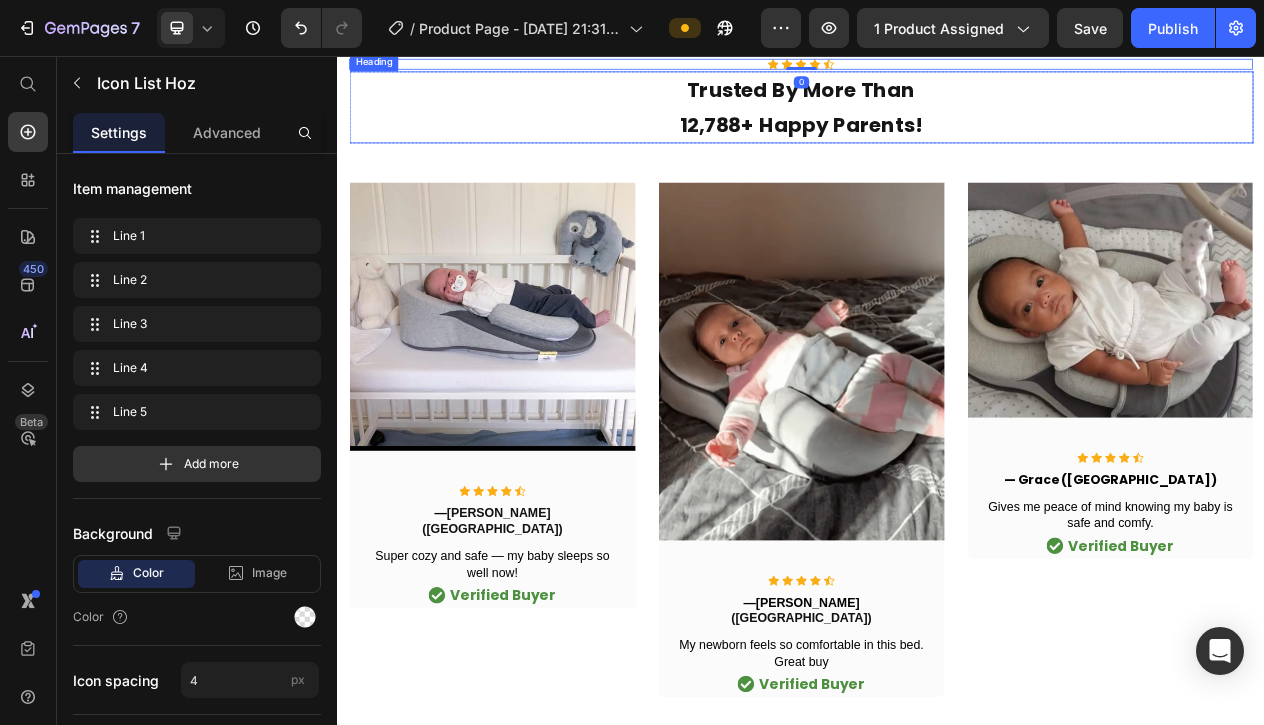click on "Trusted By More Than  12,788+ Happy Parents!" at bounding box center (937, 121) 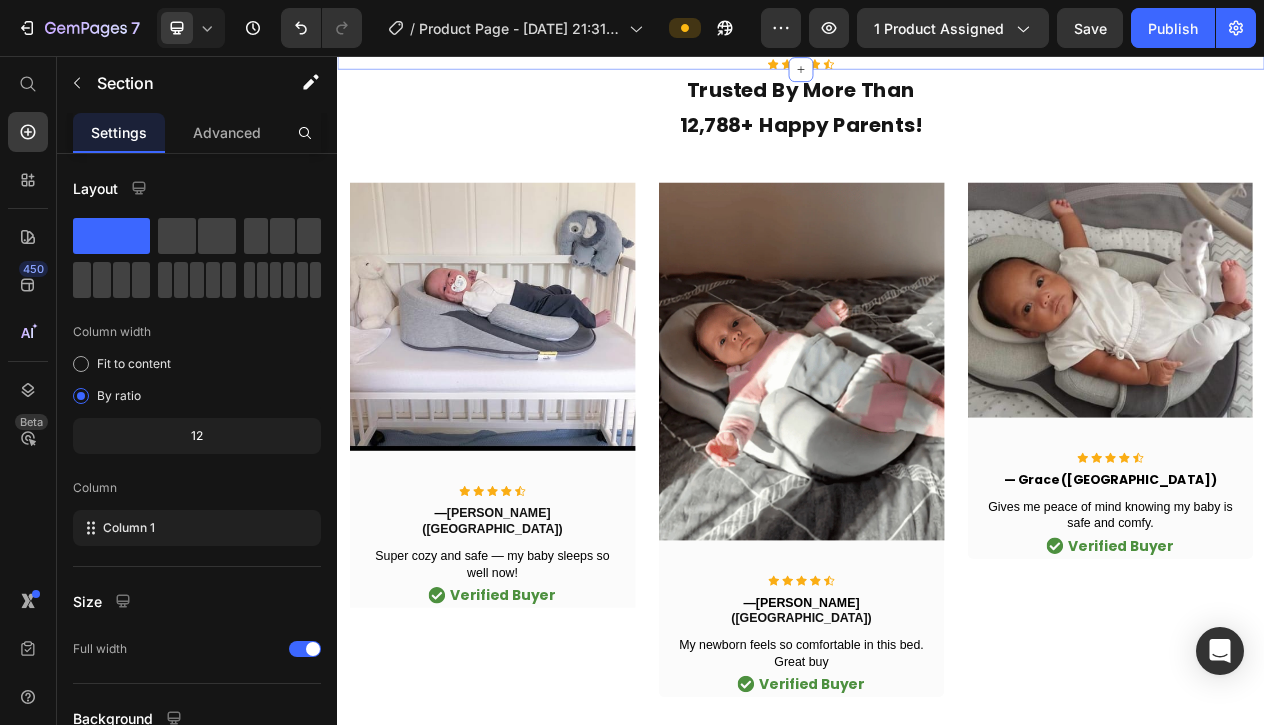 click on "Image Image Image Image Row Row                Icon                Icon                Icon                Icon
Icon Icon List Hoz   0" at bounding box center [937, -52] 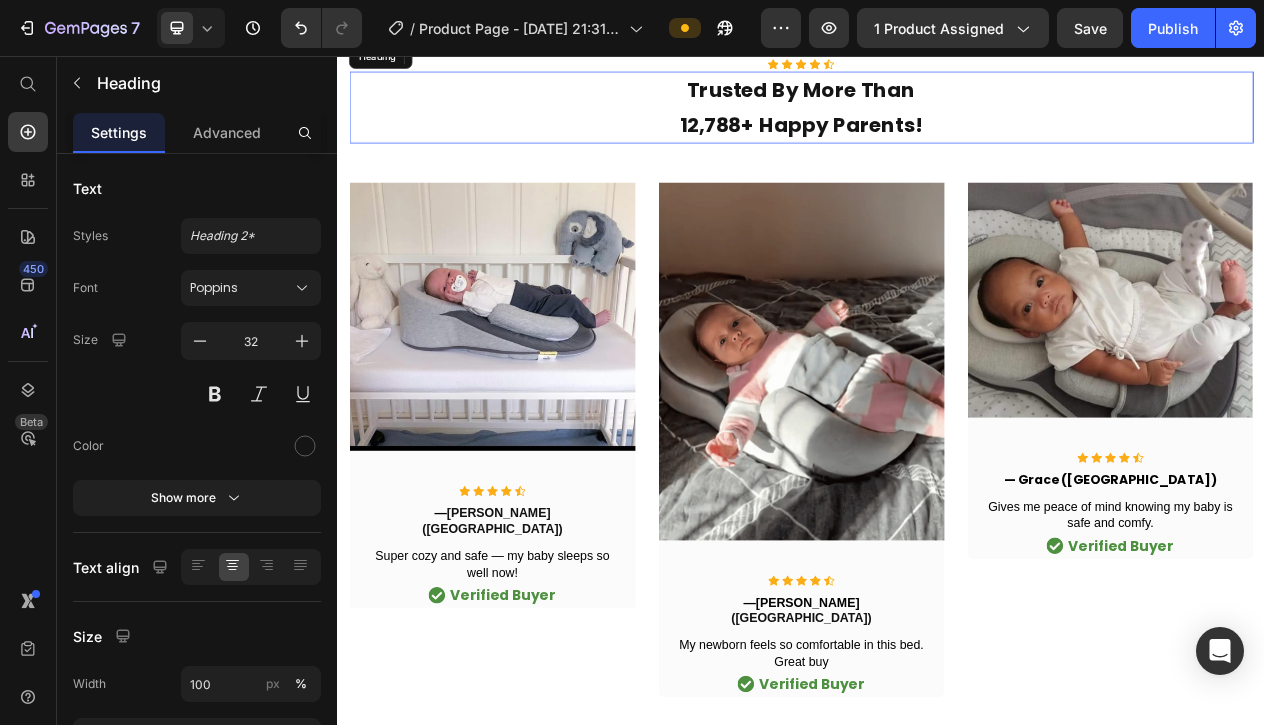 click on "Trusted By More Than  12,788+ Happy Parents!" at bounding box center [937, 121] 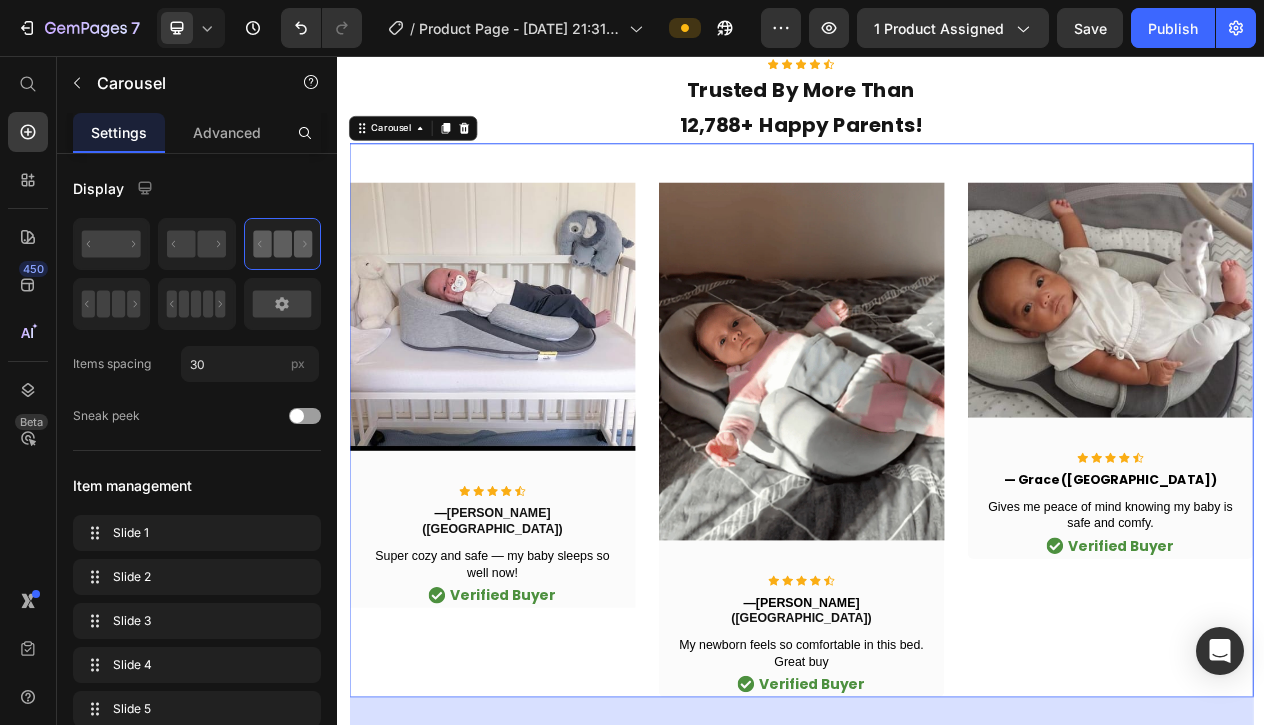 click on "Image                Icon                Icon                Icon                Icon
Icon Icon List Hoz —  Emma (UK) Text Block Super cozy and safe — my baby sleeps so well now! Text Block Verified Buyer Item List Row Row Image                Icon                Icon                Icon                Icon
Icon Icon List Hoz —Amelia  (UK) Text Block My newborn feels so comfortable in this bed. Great buy Text Block Verified Buyer Item List Row Row Image                Icon                Icon                Icon                Icon
Icon Icon List Hoz — Grace (USA) Text Block Gives me peace of mind knowing my baby is safe and comfy. Text Block Verified Buyer Item List Row Row Image                Icon                Icon                Icon                Icon
Icon Icon List Hoz —  Sophia (UK) Text Block Perfect size for naps and travel. We love it! Text Block Verified Buyer Item List Row Row Image                Icon                Icon" at bounding box center (937, 526) 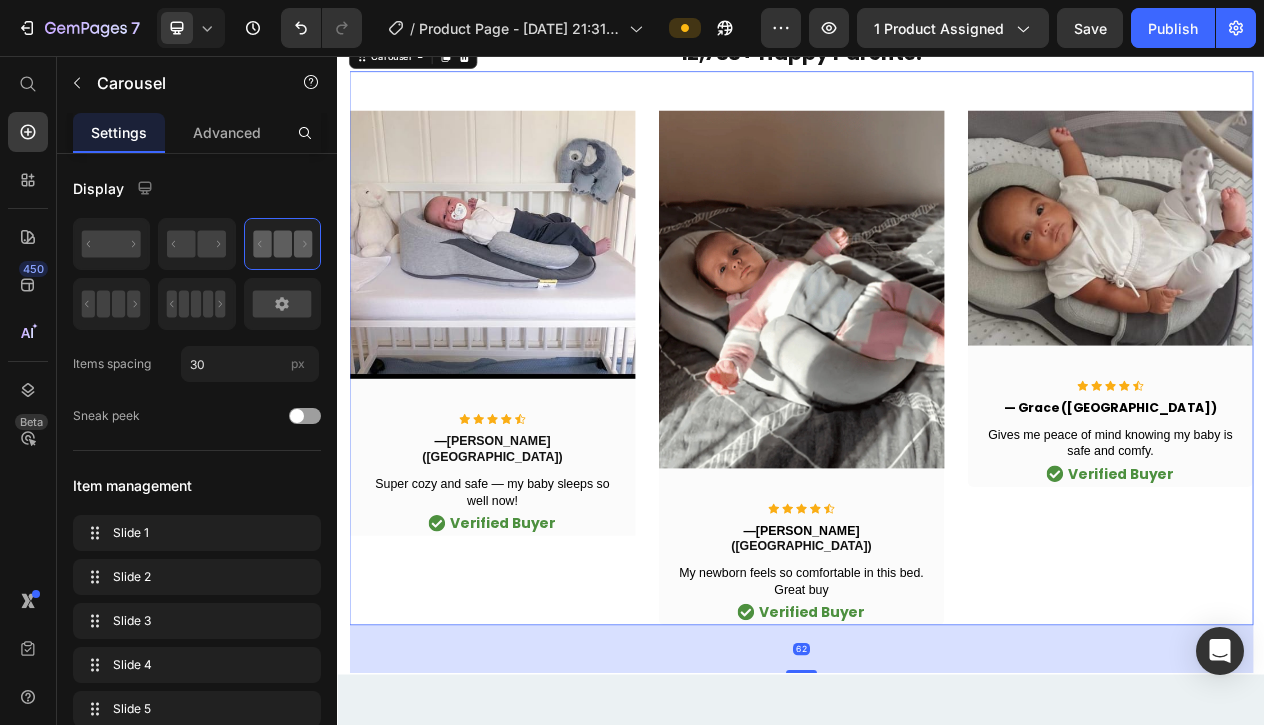 scroll, scrollTop: 9316, scrollLeft: 0, axis: vertical 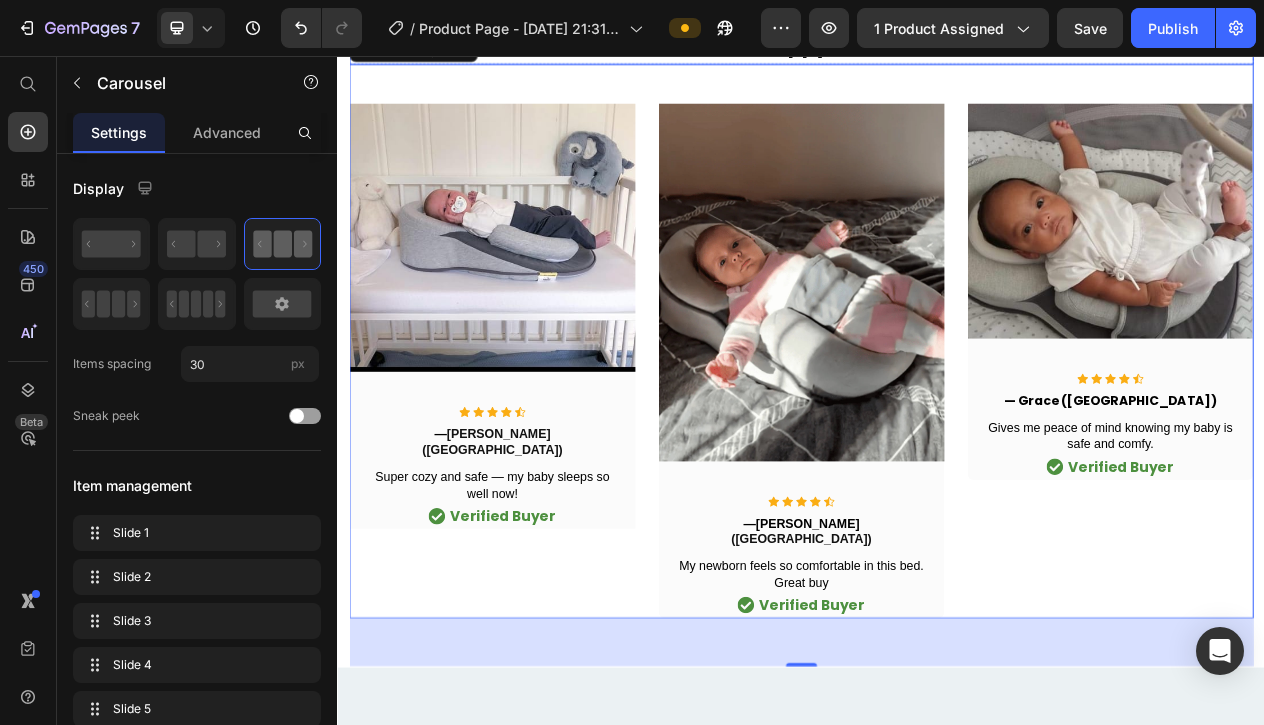click on "Trusted By More Than  12,788+ Happy Parents!" at bounding box center (937, 19) 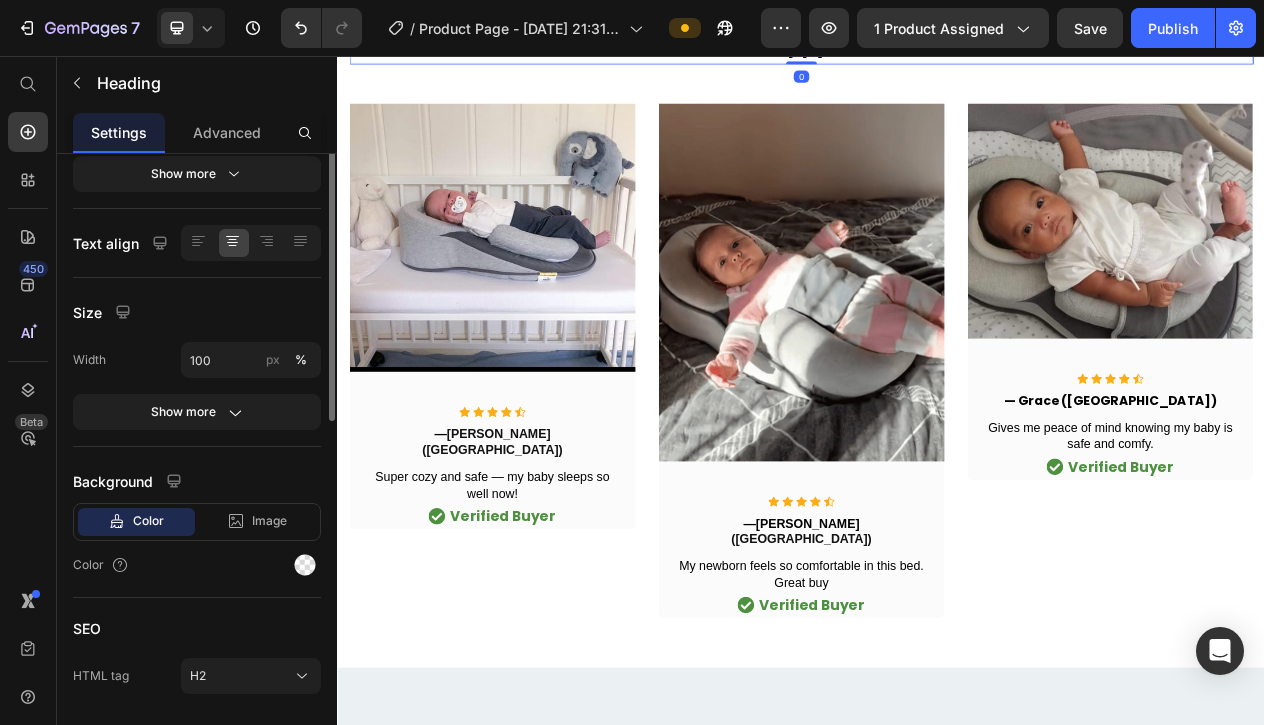 scroll, scrollTop: 384, scrollLeft: 0, axis: vertical 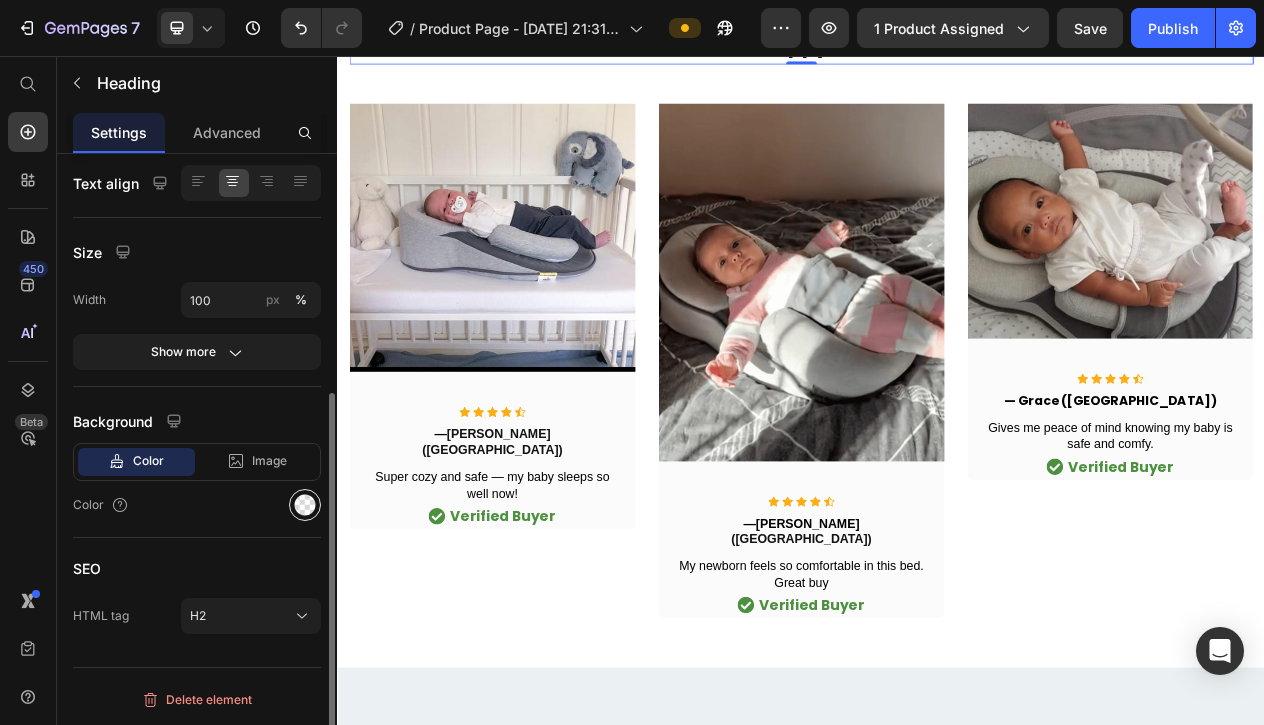 click at bounding box center [305, 505] 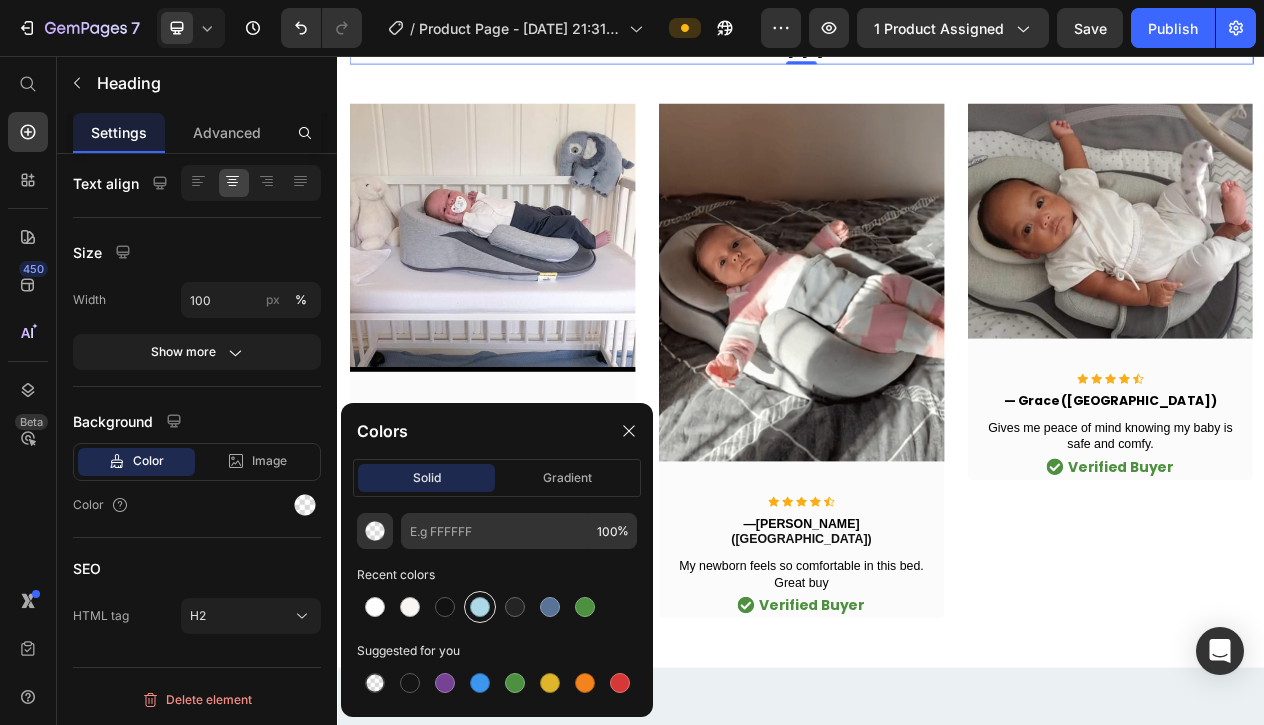 click at bounding box center (480, 607) 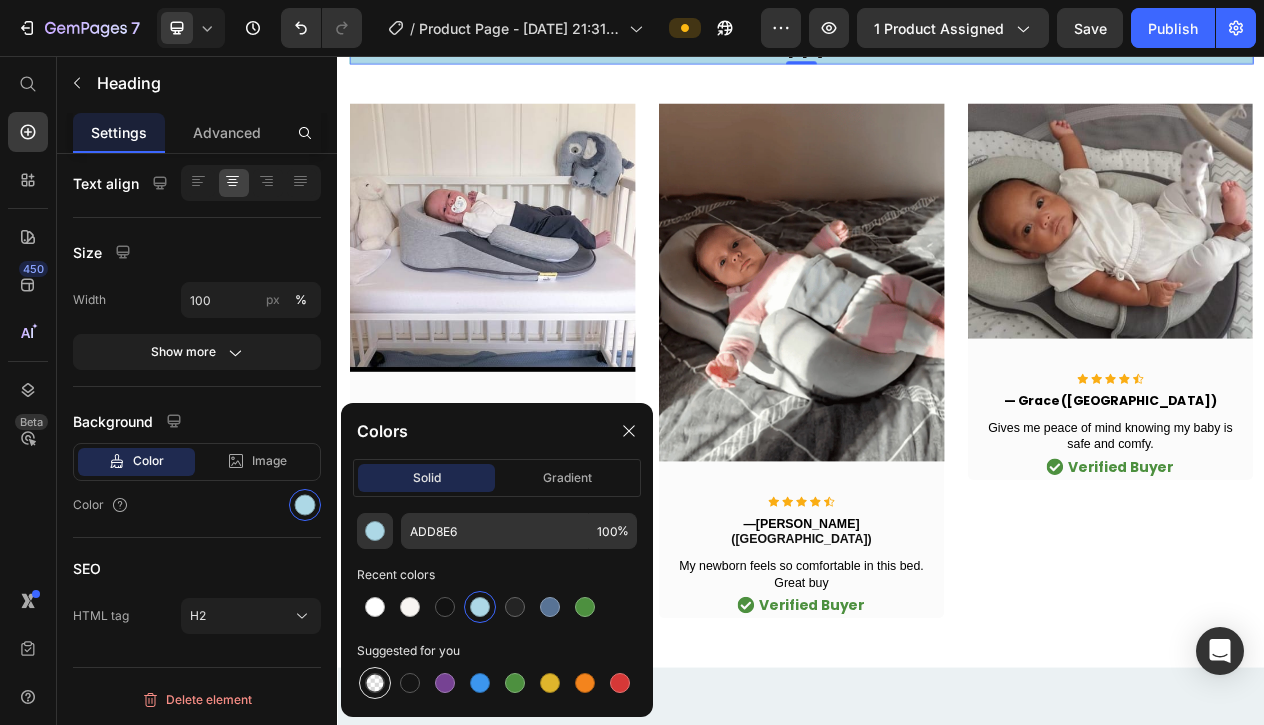 click at bounding box center (375, 683) 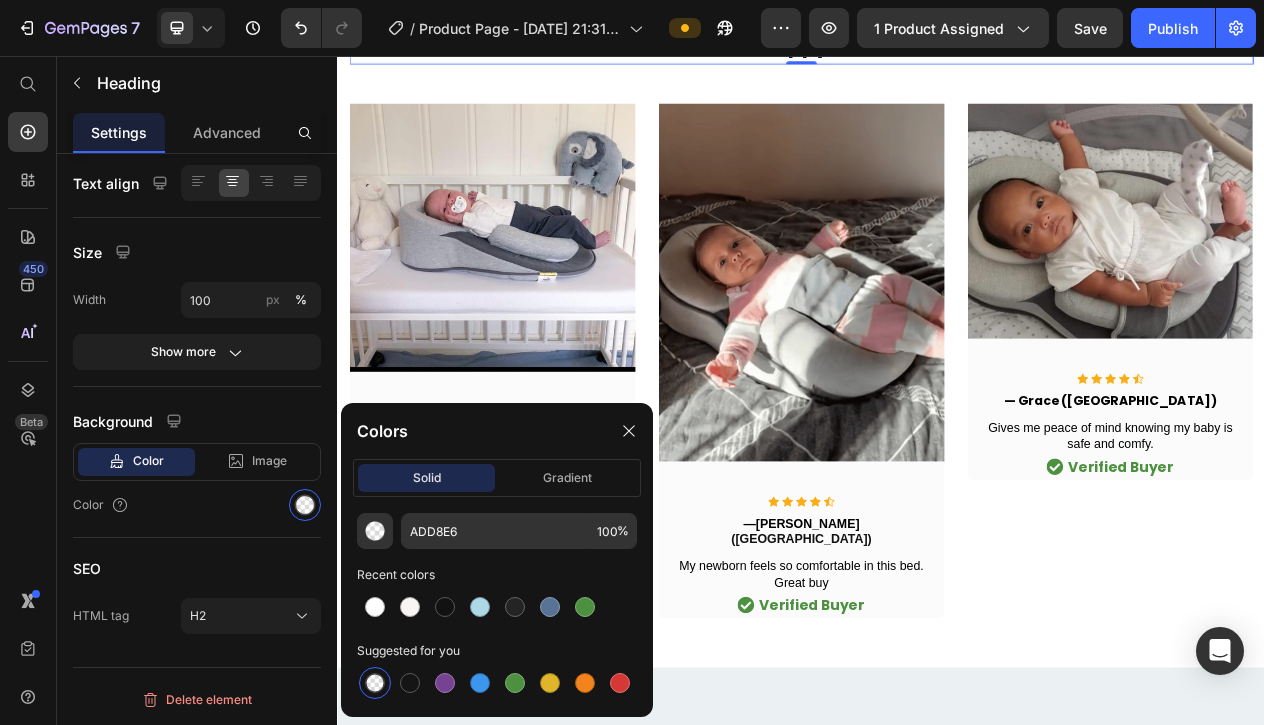 type on "000000" 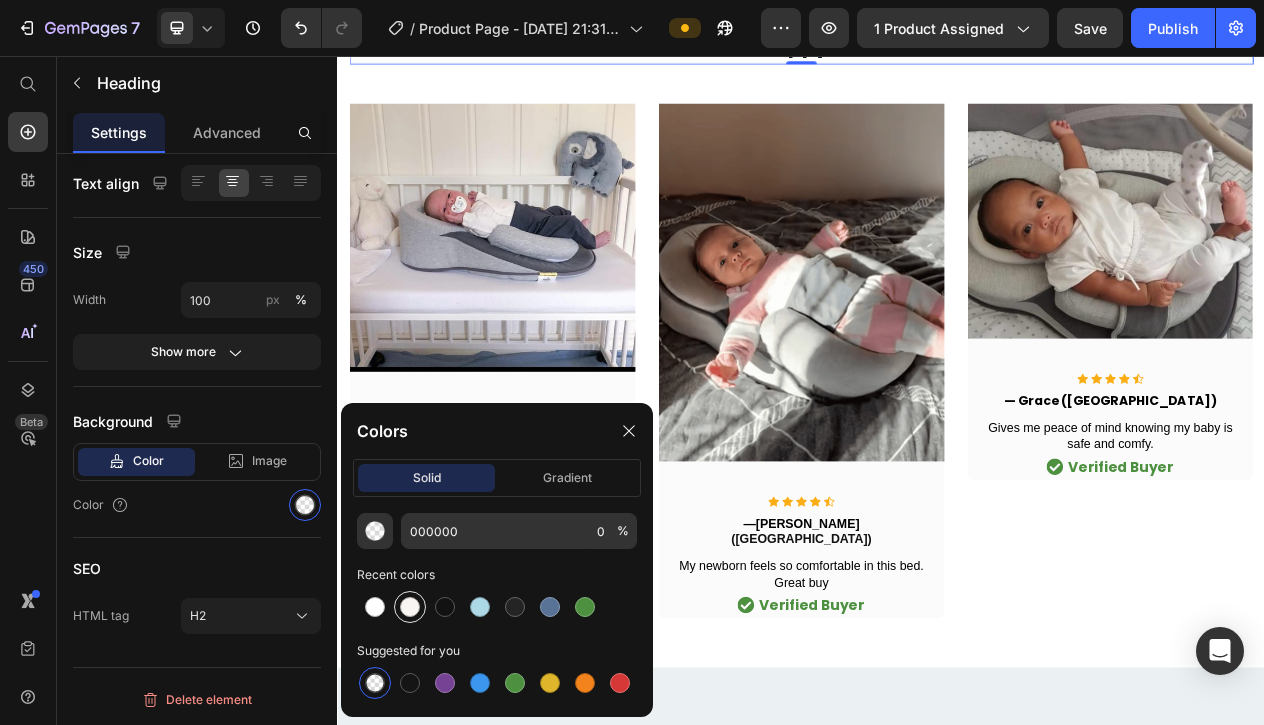 click at bounding box center [410, 607] 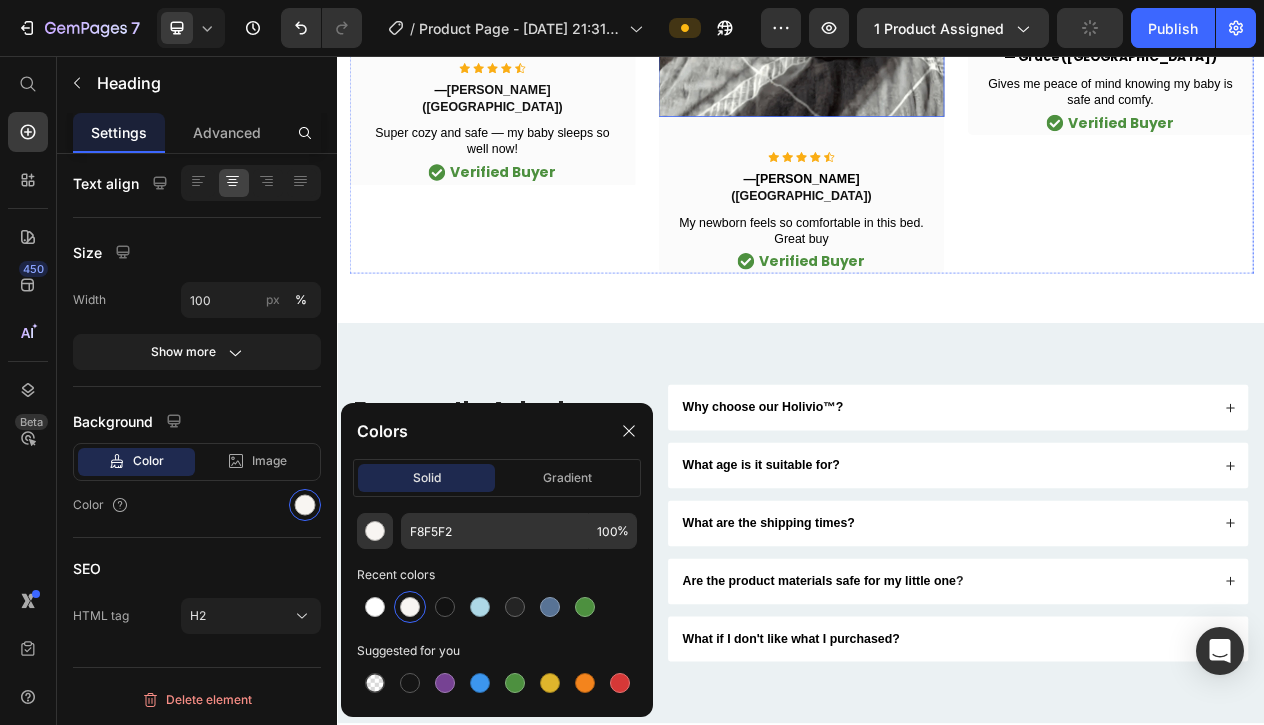 scroll, scrollTop: 9979, scrollLeft: 0, axis: vertical 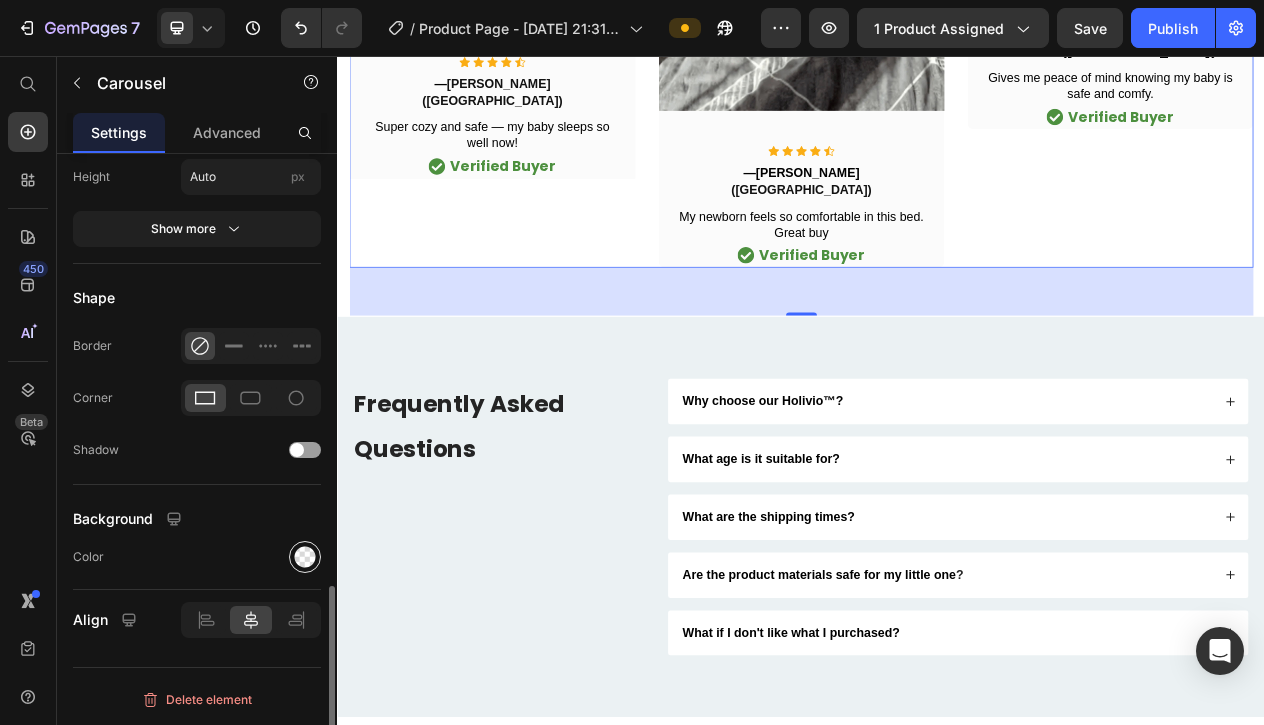 click at bounding box center (305, 557) 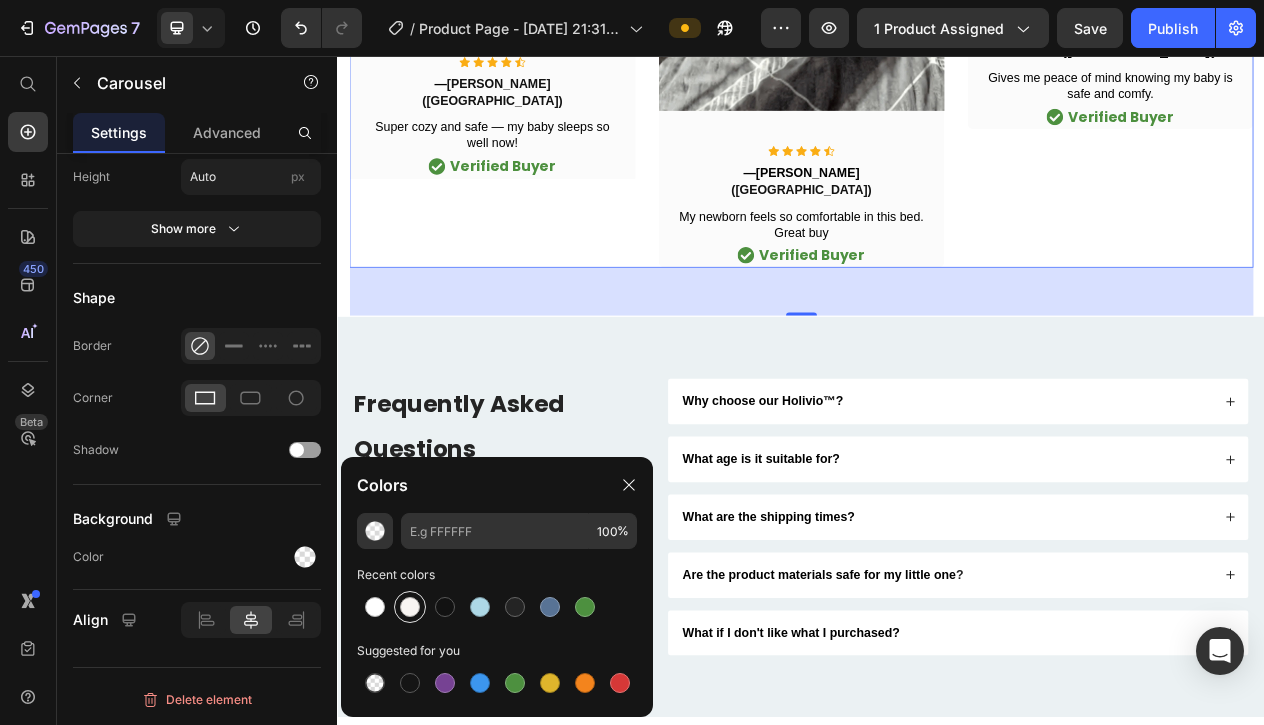 click at bounding box center (410, 607) 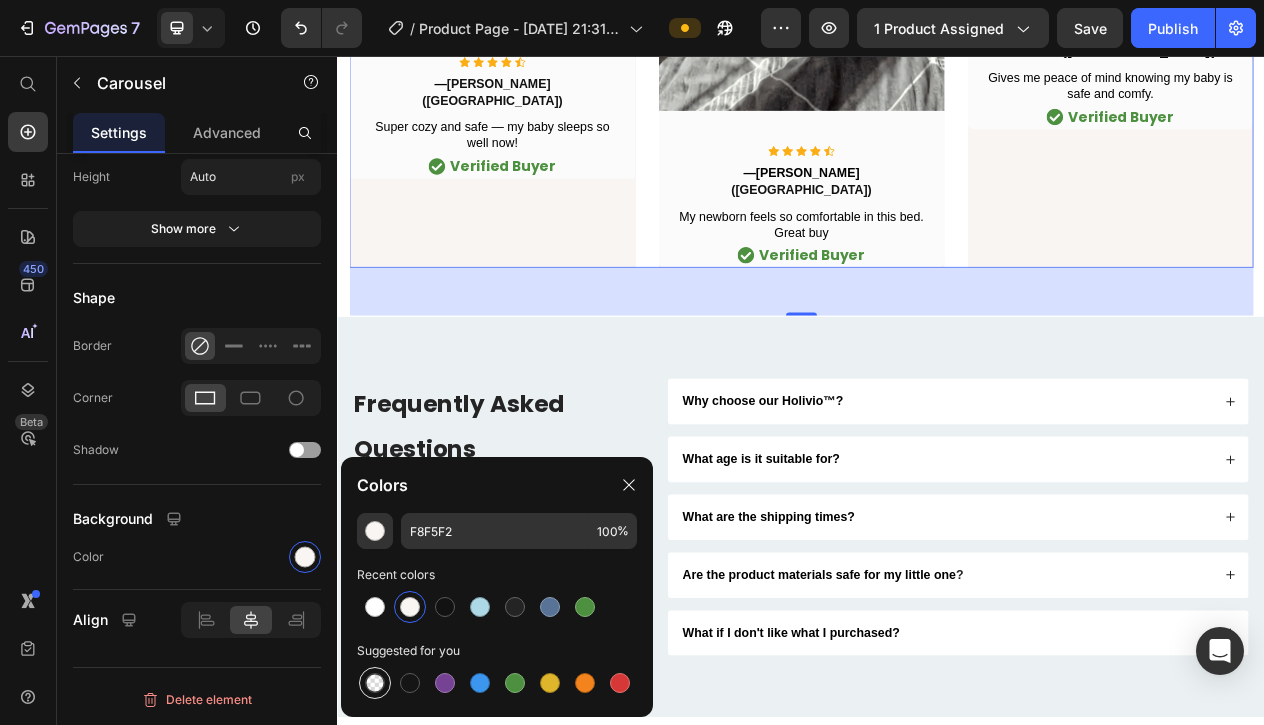 click at bounding box center (375, 683) 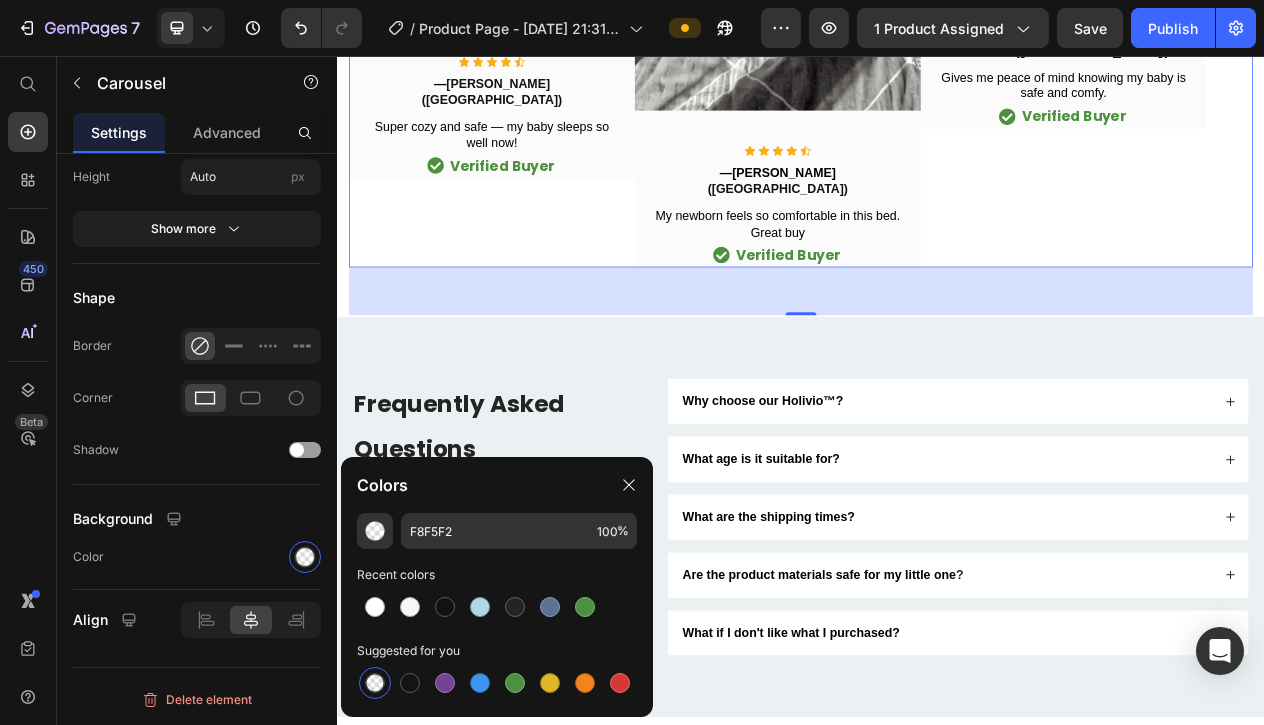 type on "000000" 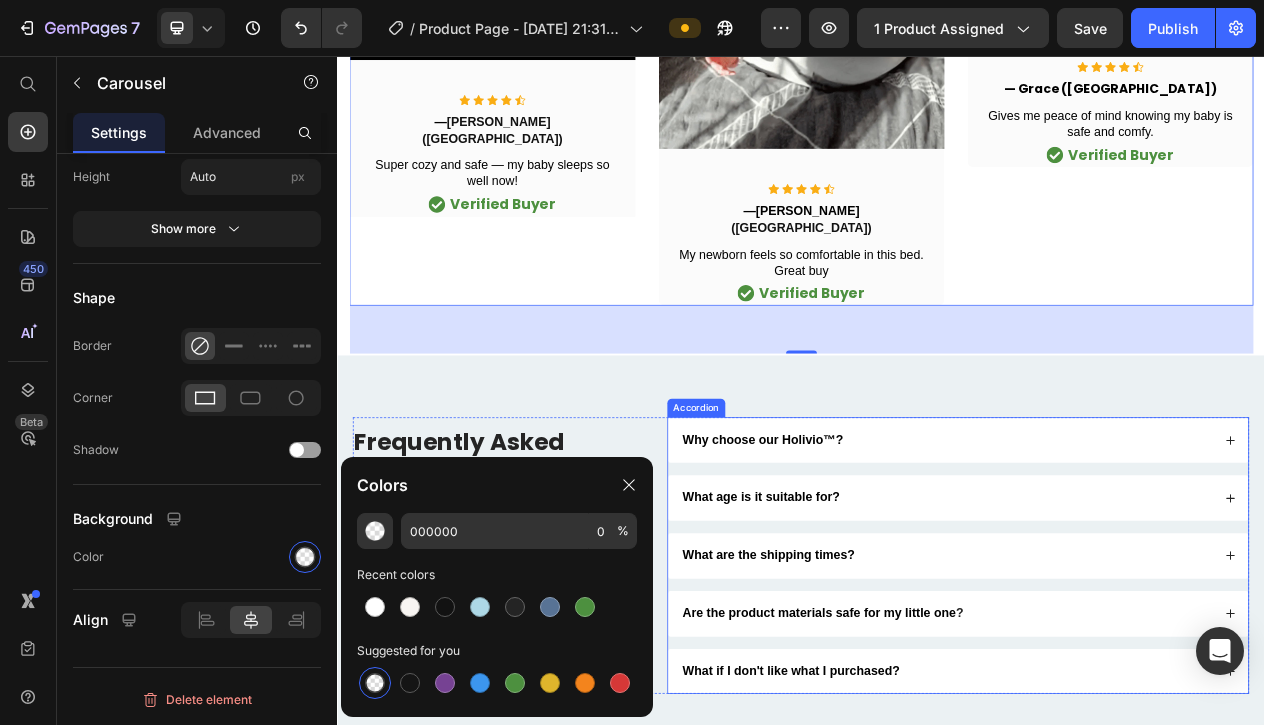 scroll, scrollTop: 9926, scrollLeft: 0, axis: vertical 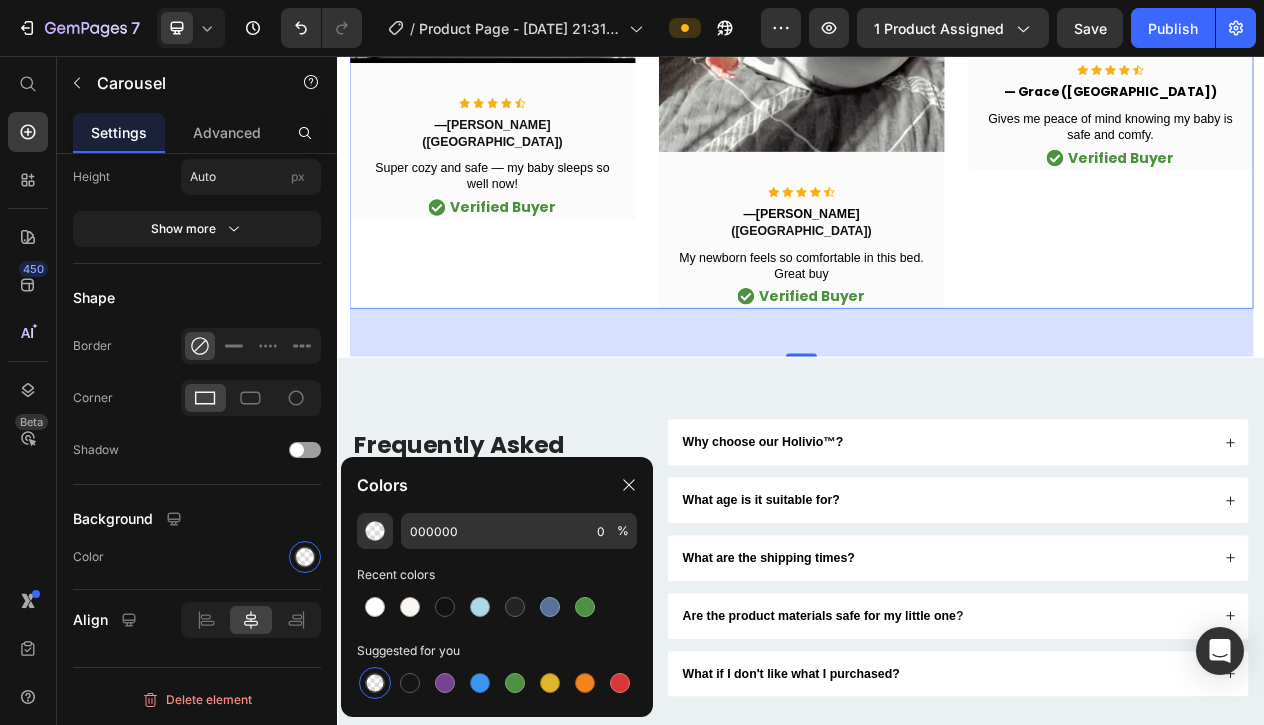 click on "62" at bounding box center [937, 413] 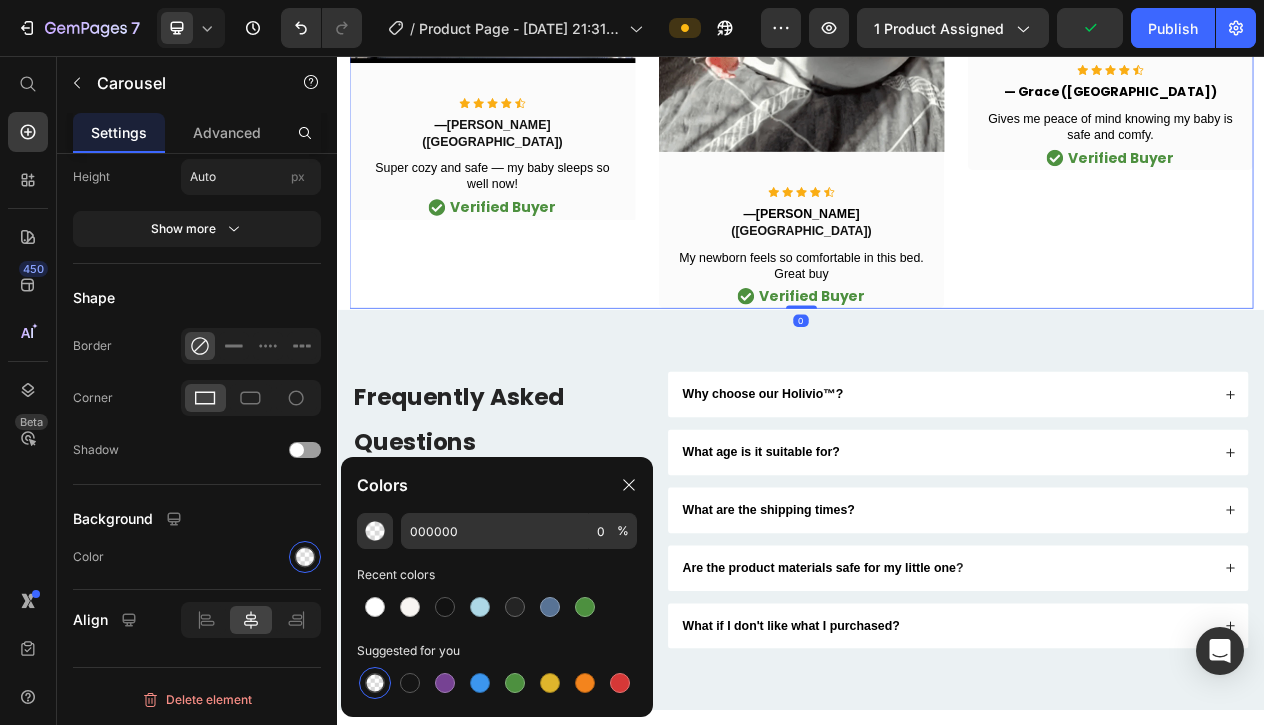 drag, startPoint x: 948, startPoint y: 578, endPoint x: 949, endPoint y: 514, distance: 64.00781 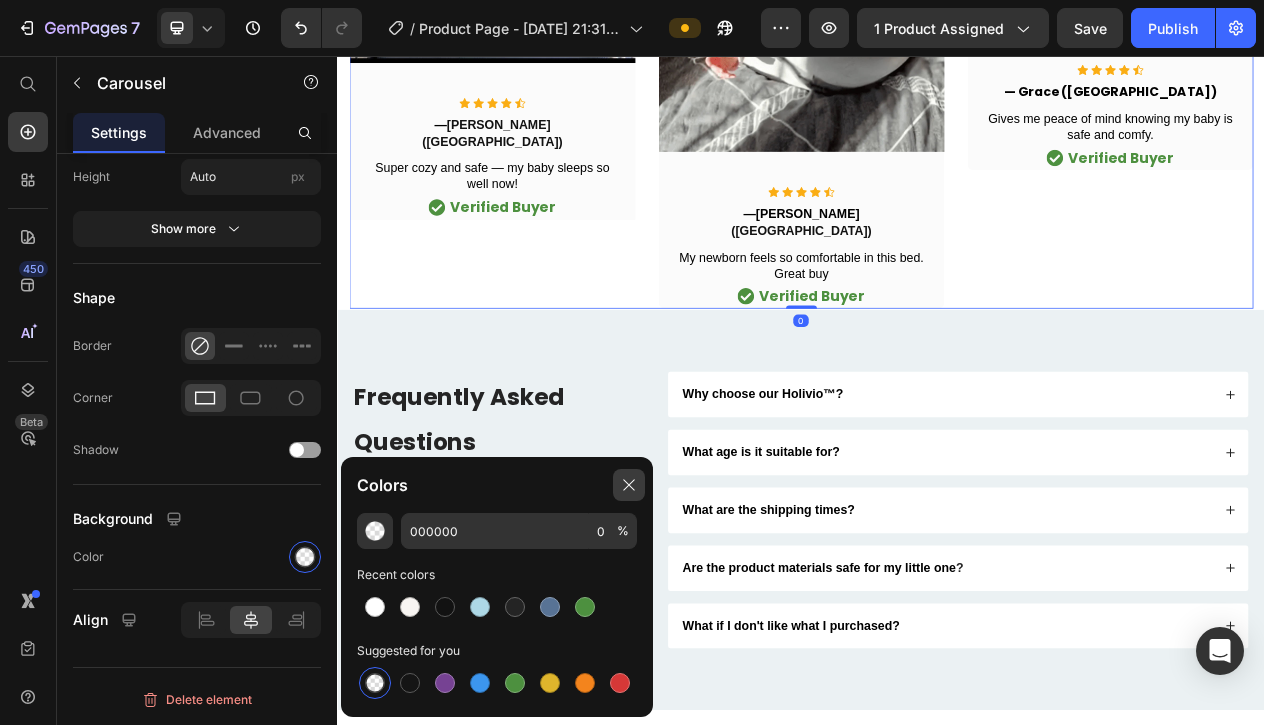 click 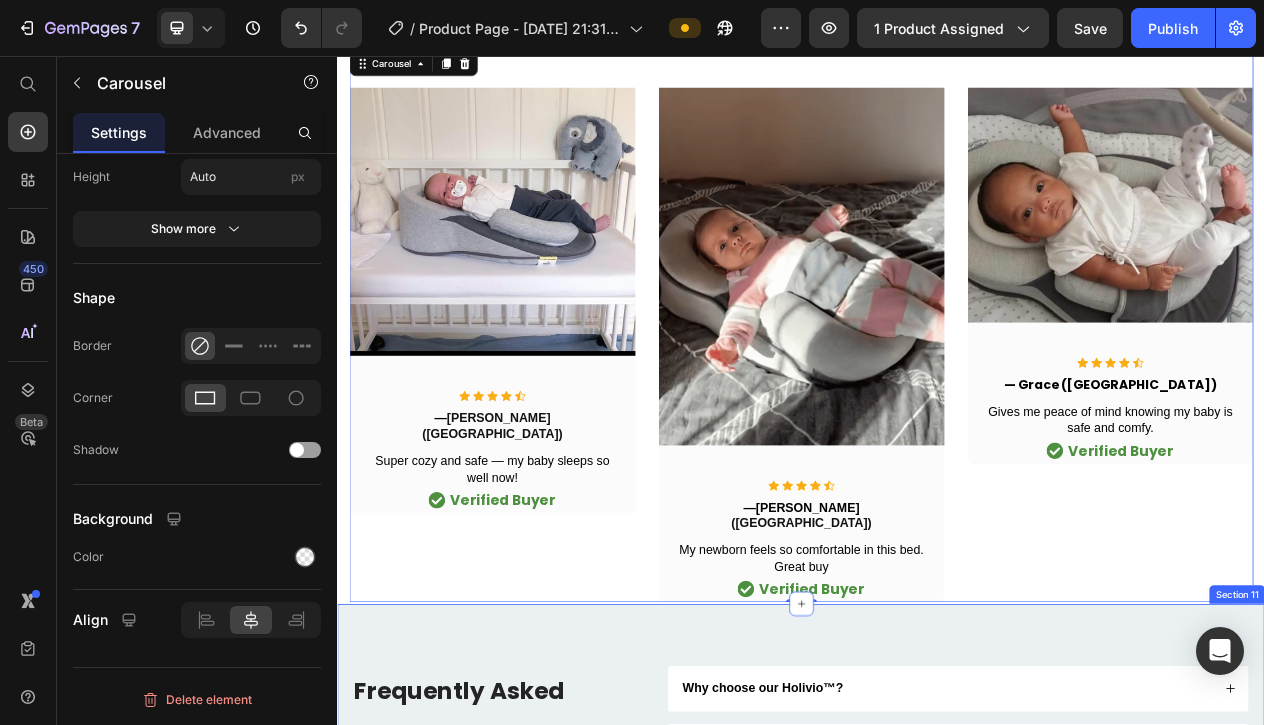 scroll, scrollTop: 9332, scrollLeft: 0, axis: vertical 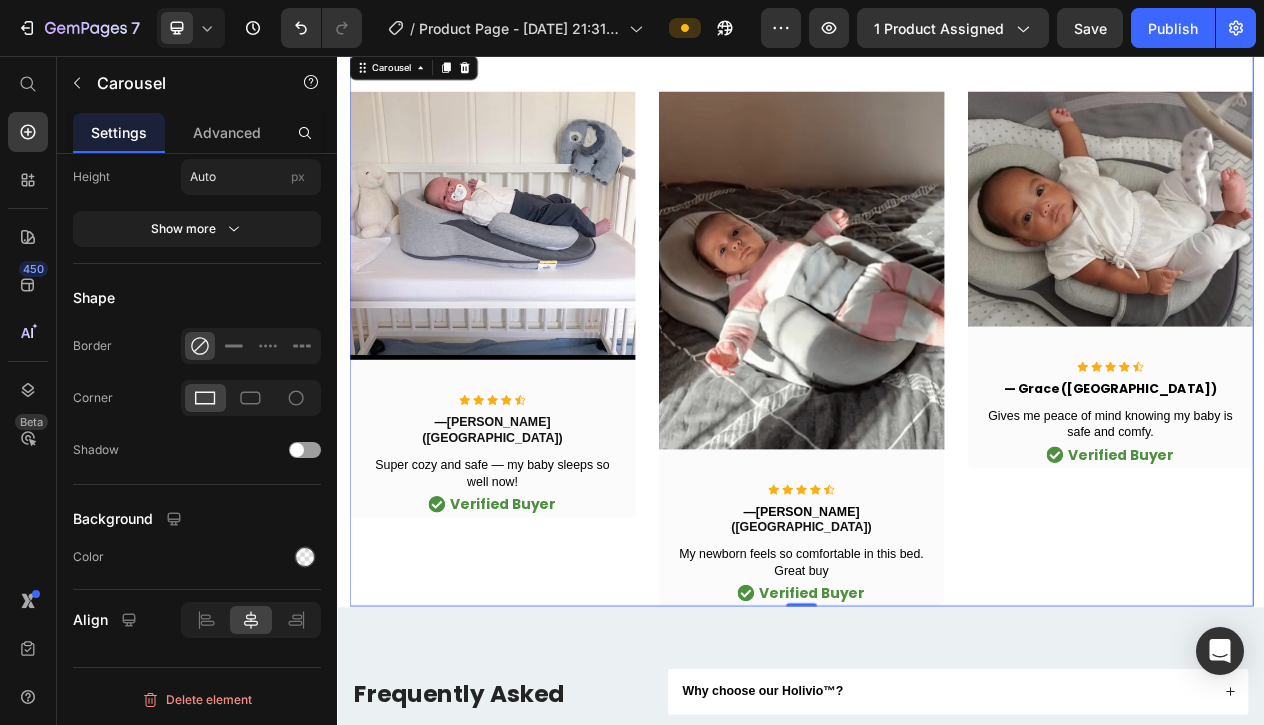 click on "Trusted By More Than  12,788+ Happy Parents!" at bounding box center (937, 3) 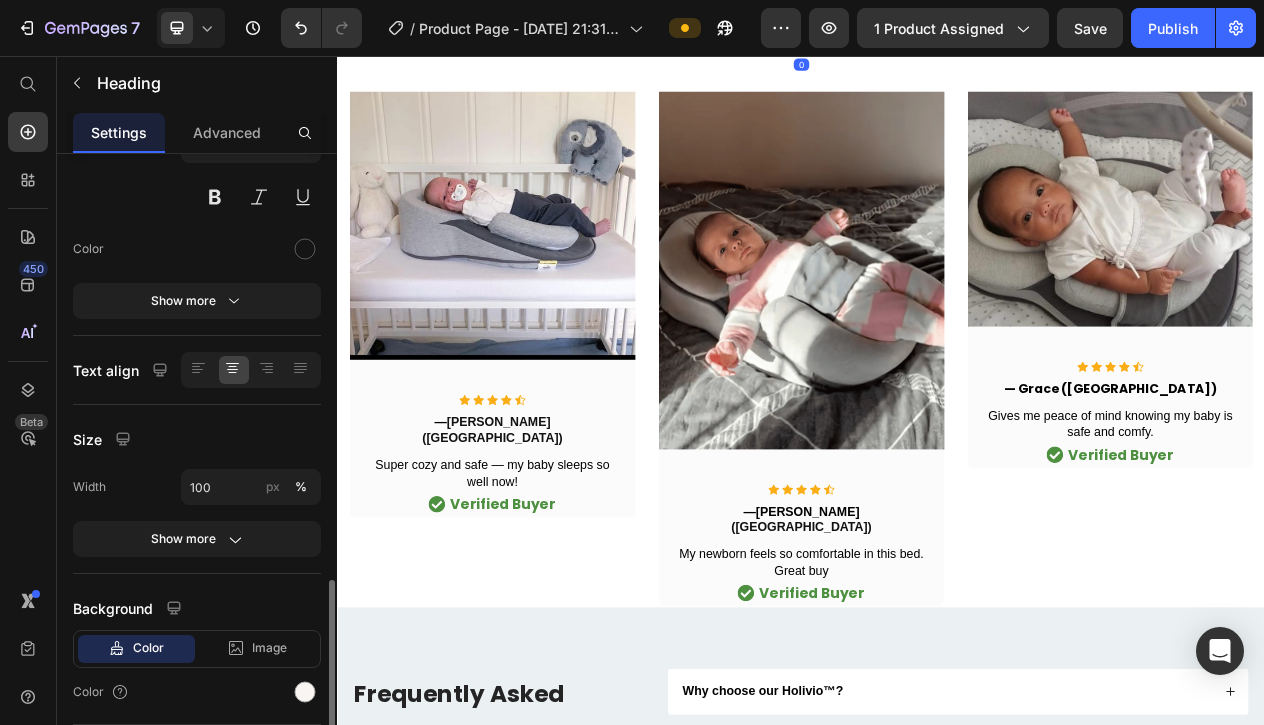 scroll, scrollTop: 384, scrollLeft: 0, axis: vertical 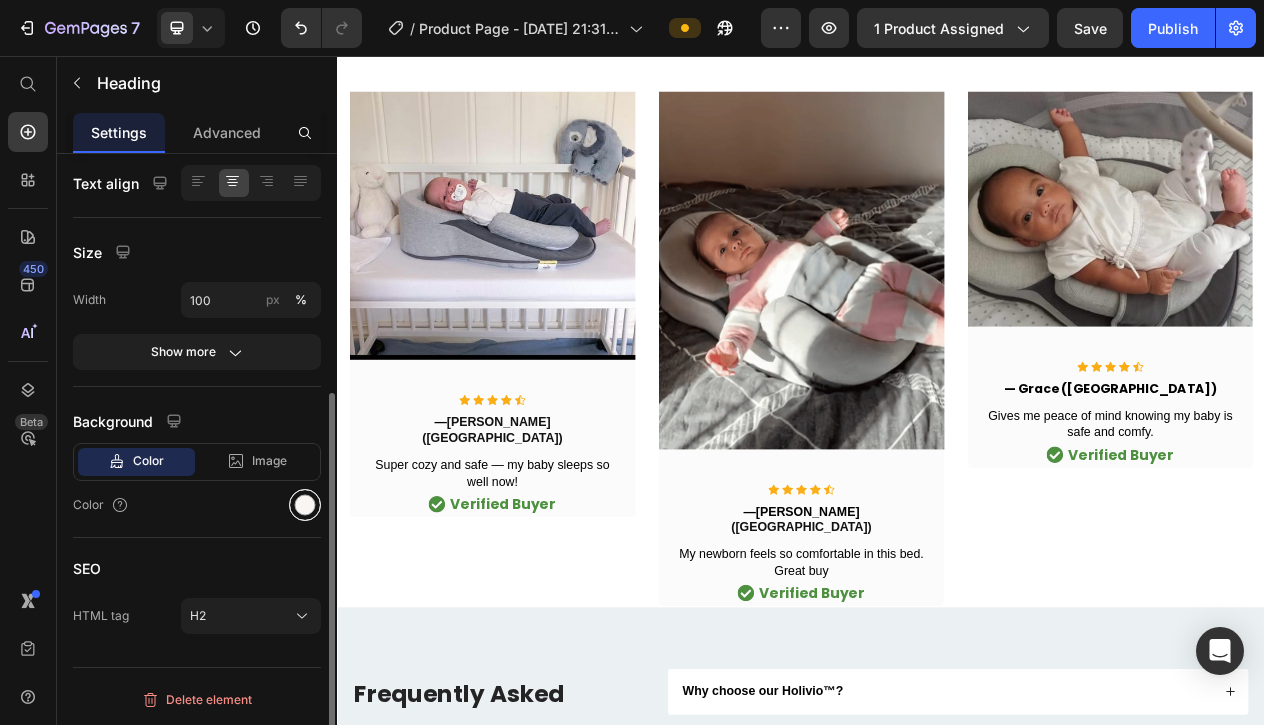 click at bounding box center [305, 505] 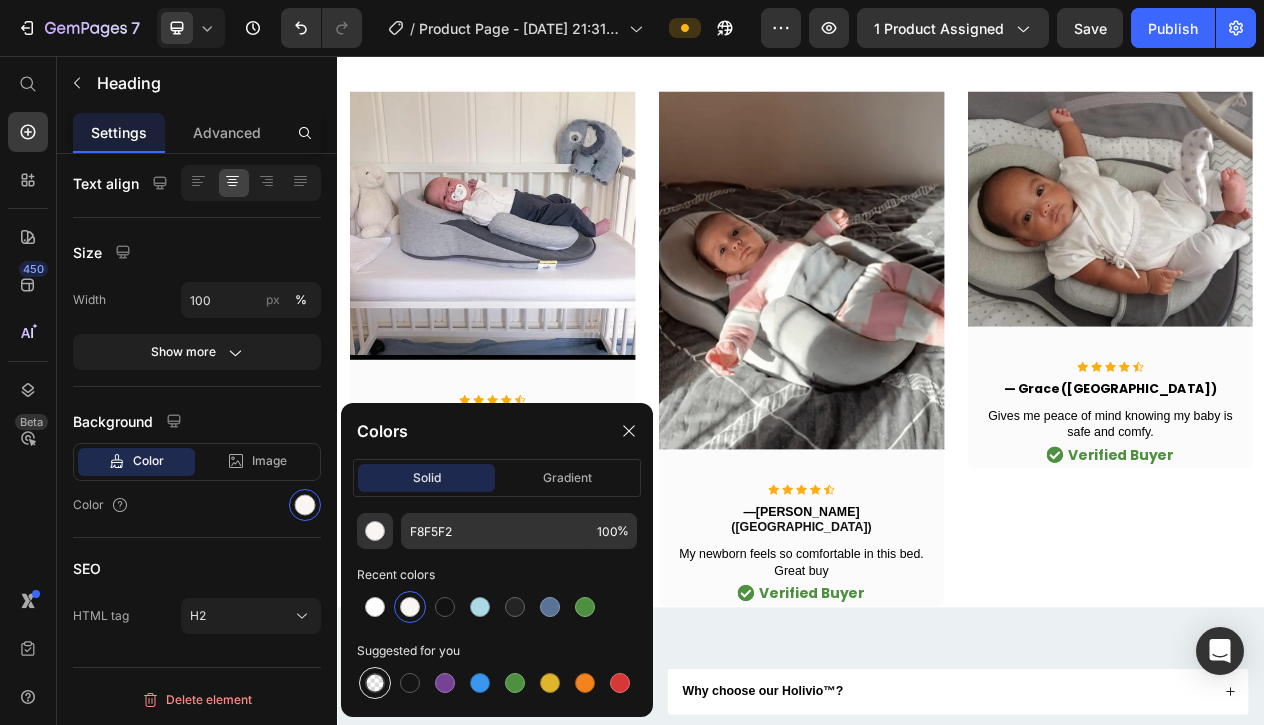 click at bounding box center (375, 683) 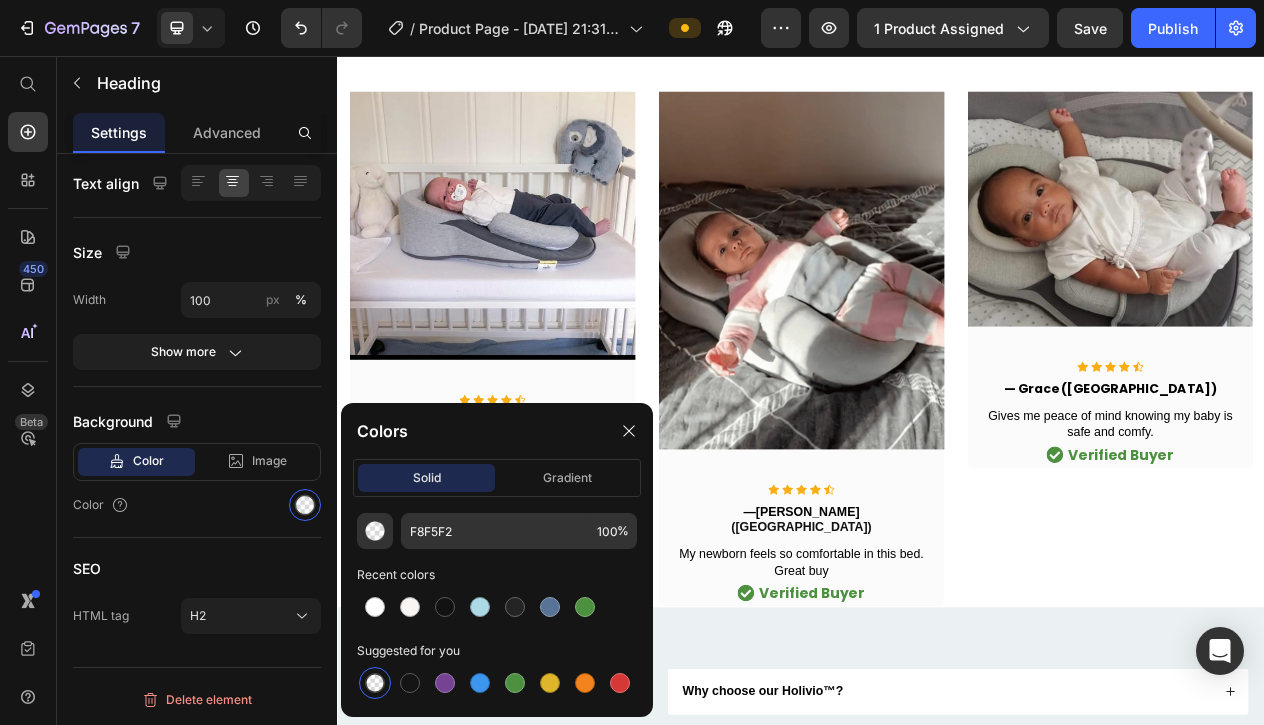 type on "000000" 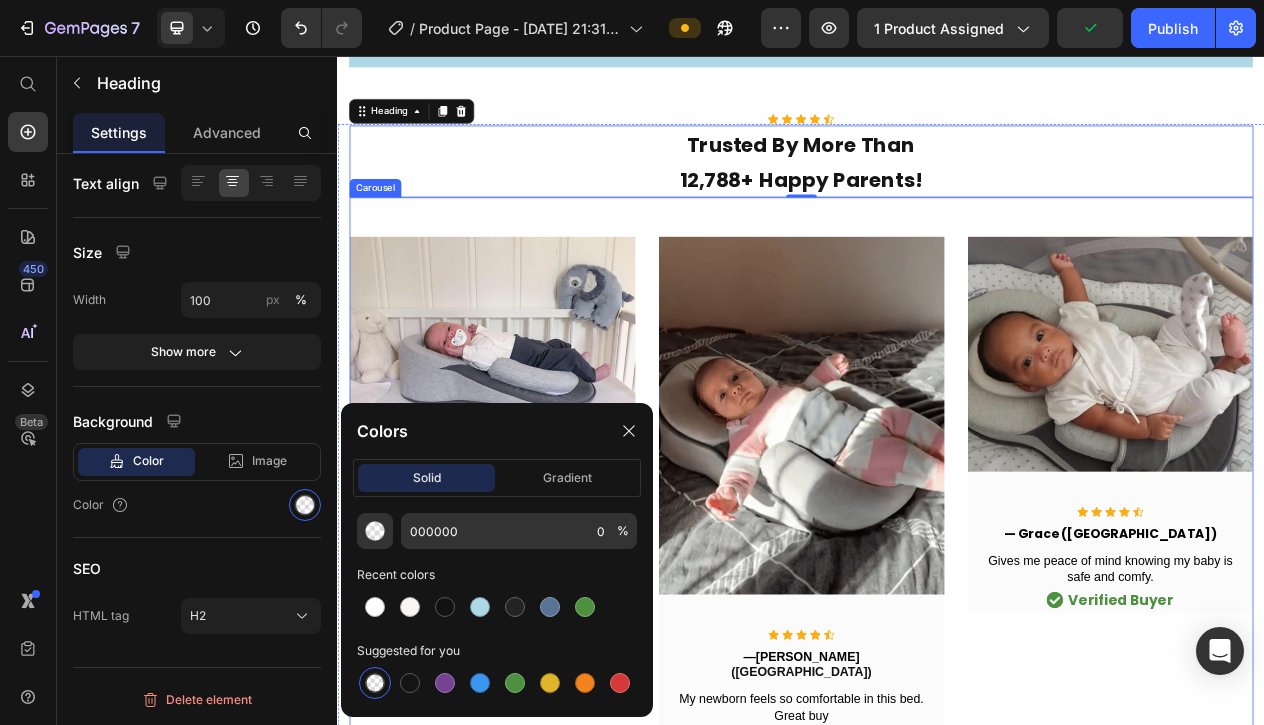 scroll, scrollTop: 8780, scrollLeft: 0, axis: vertical 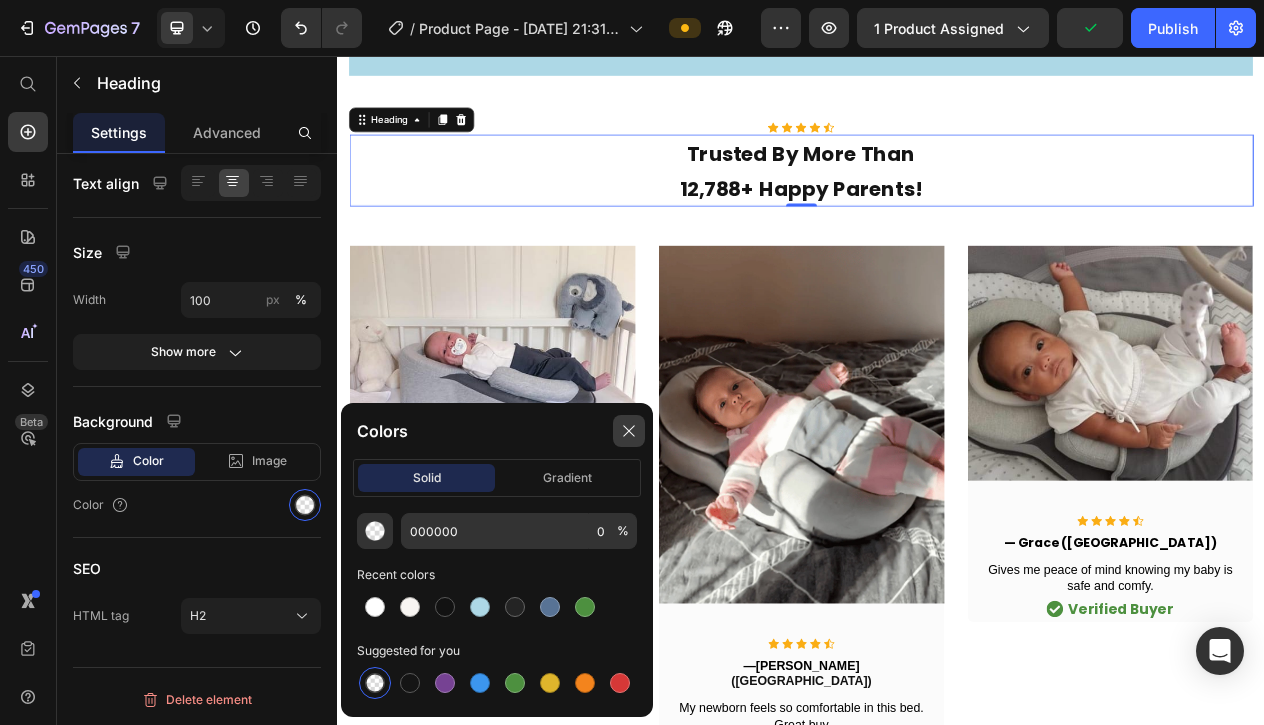 click 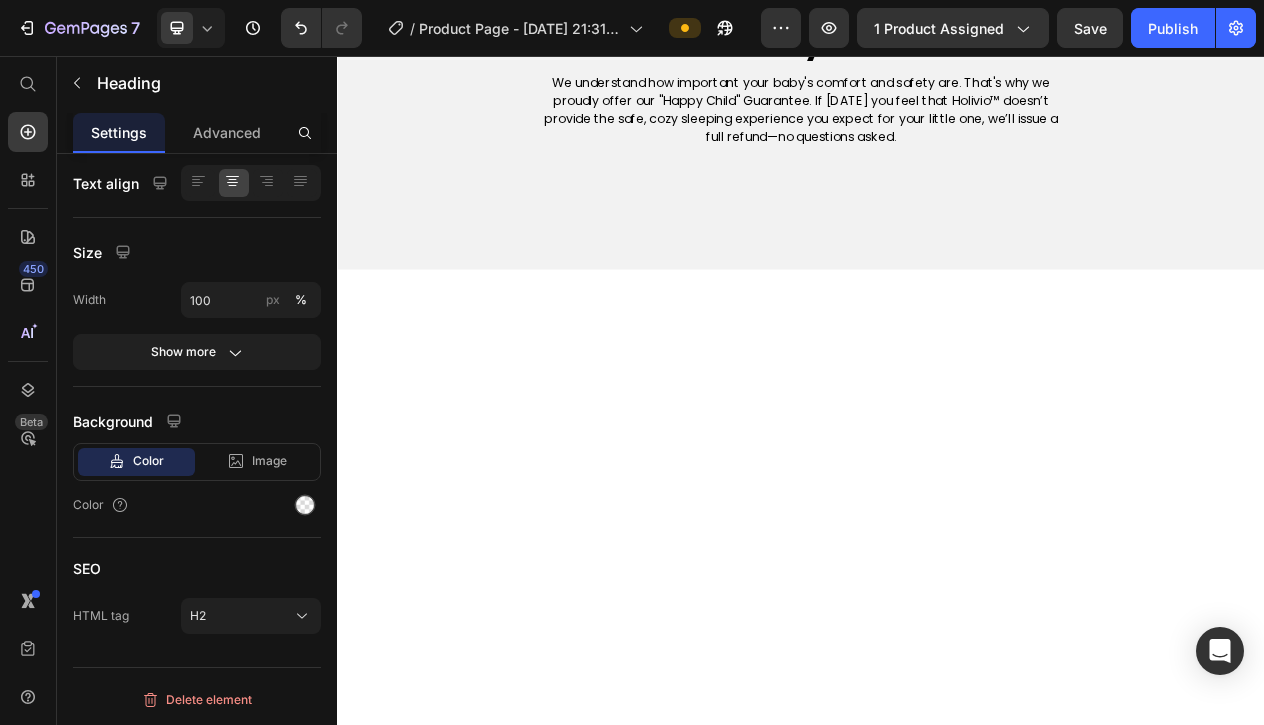 scroll, scrollTop: 6252, scrollLeft: 0, axis: vertical 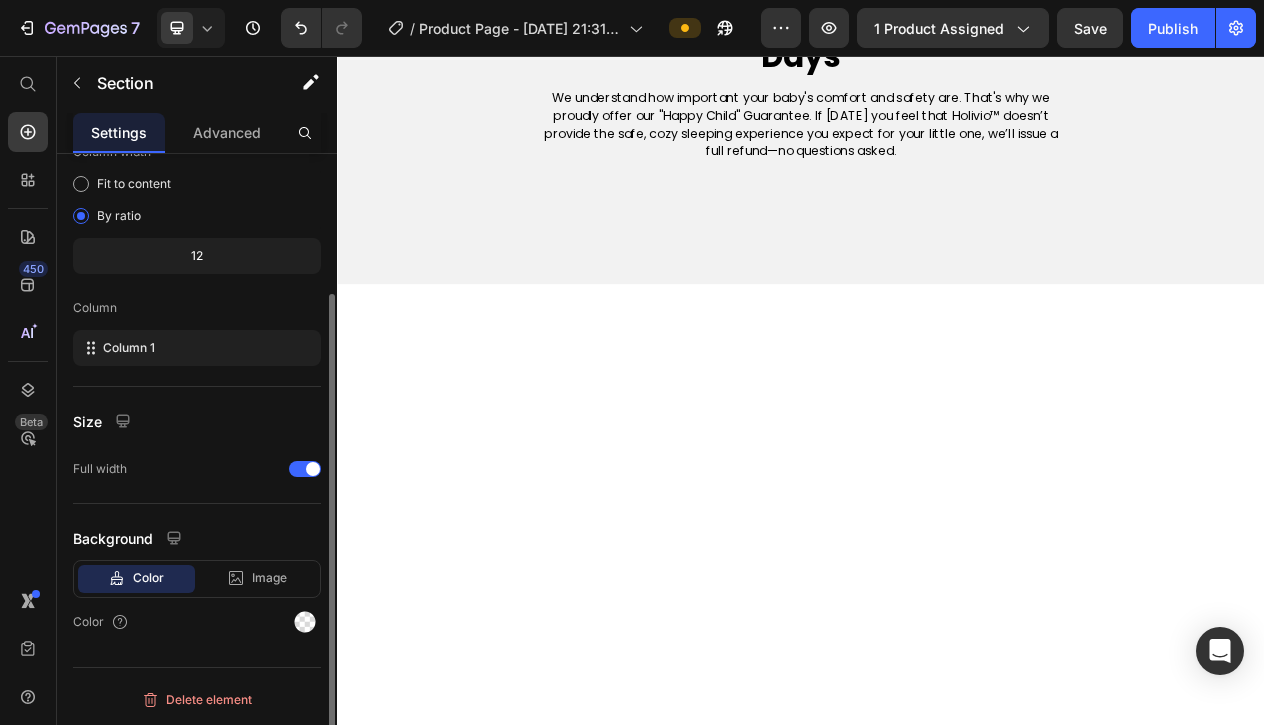 click on "Drop element here" at bounding box center [937, -326] 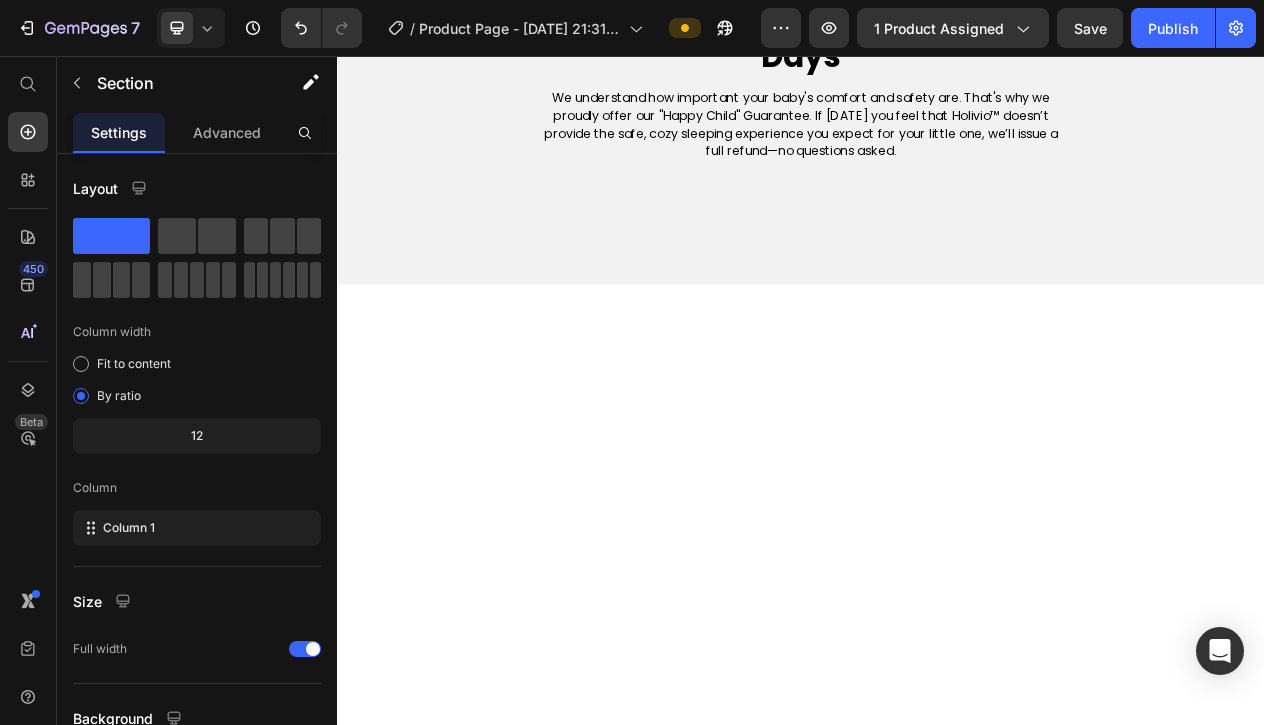 click 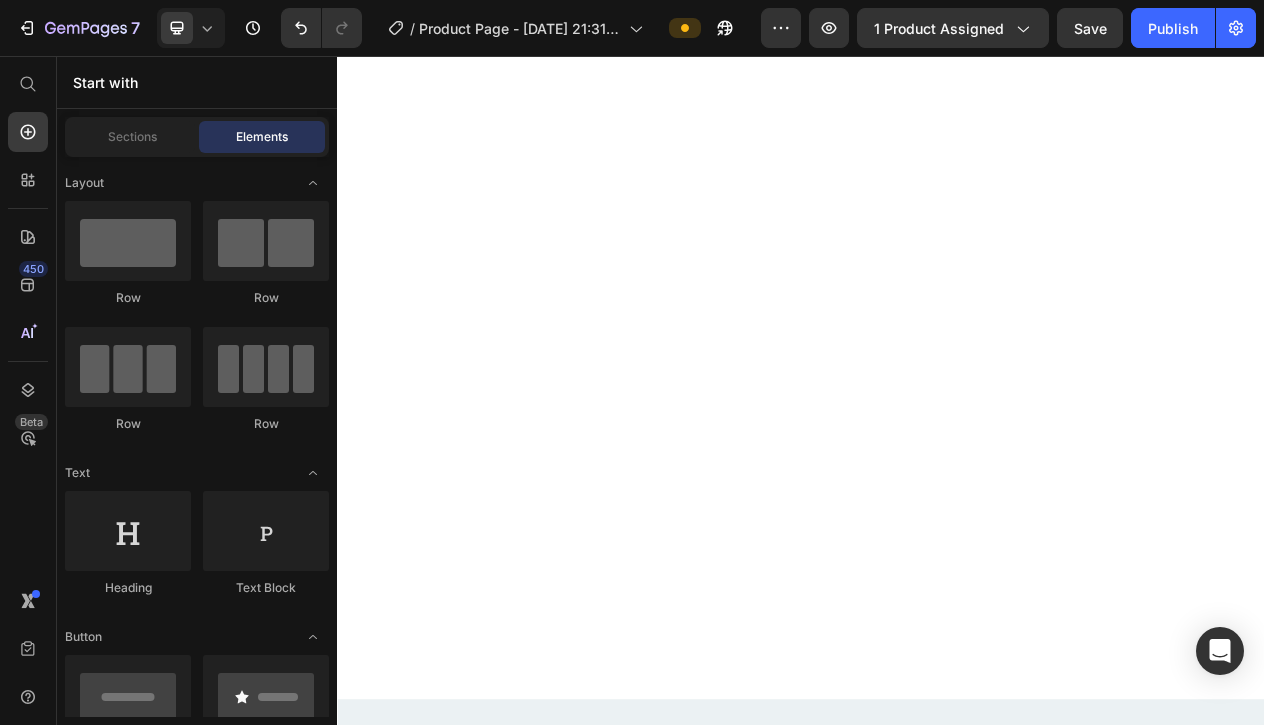 scroll, scrollTop: 3506, scrollLeft: 0, axis: vertical 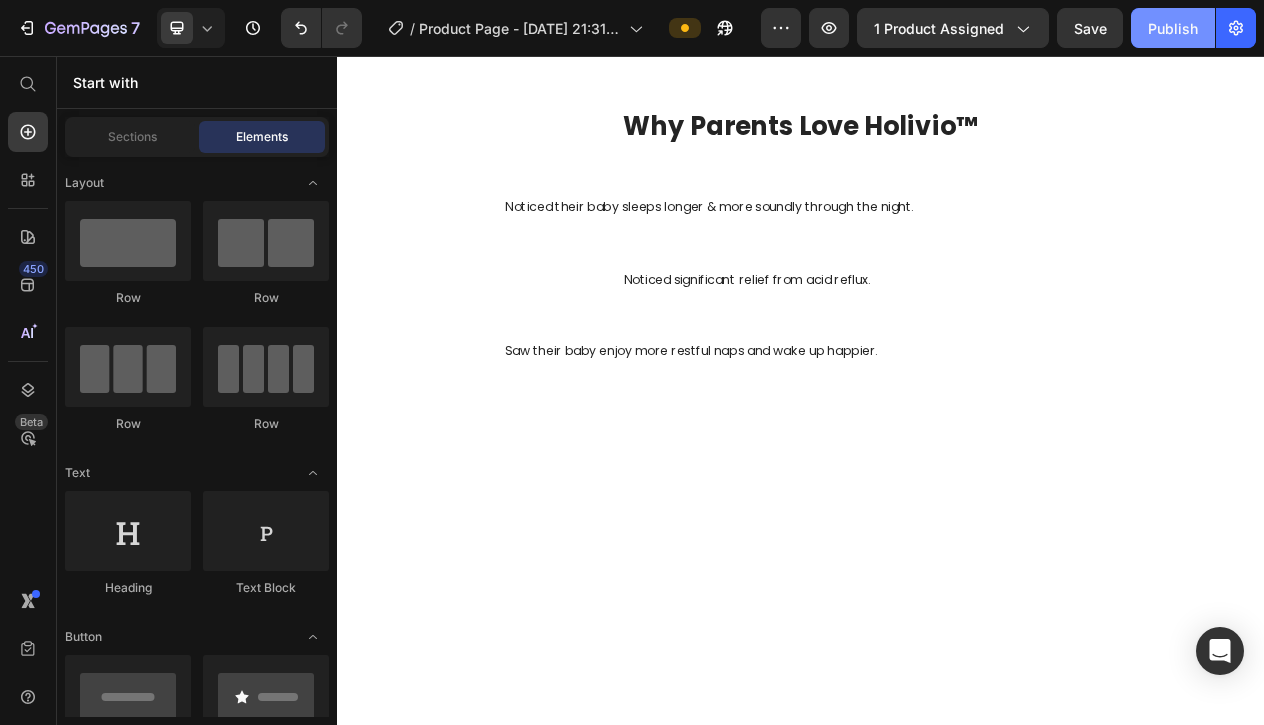 click on "Publish" at bounding box center (1173, 28) 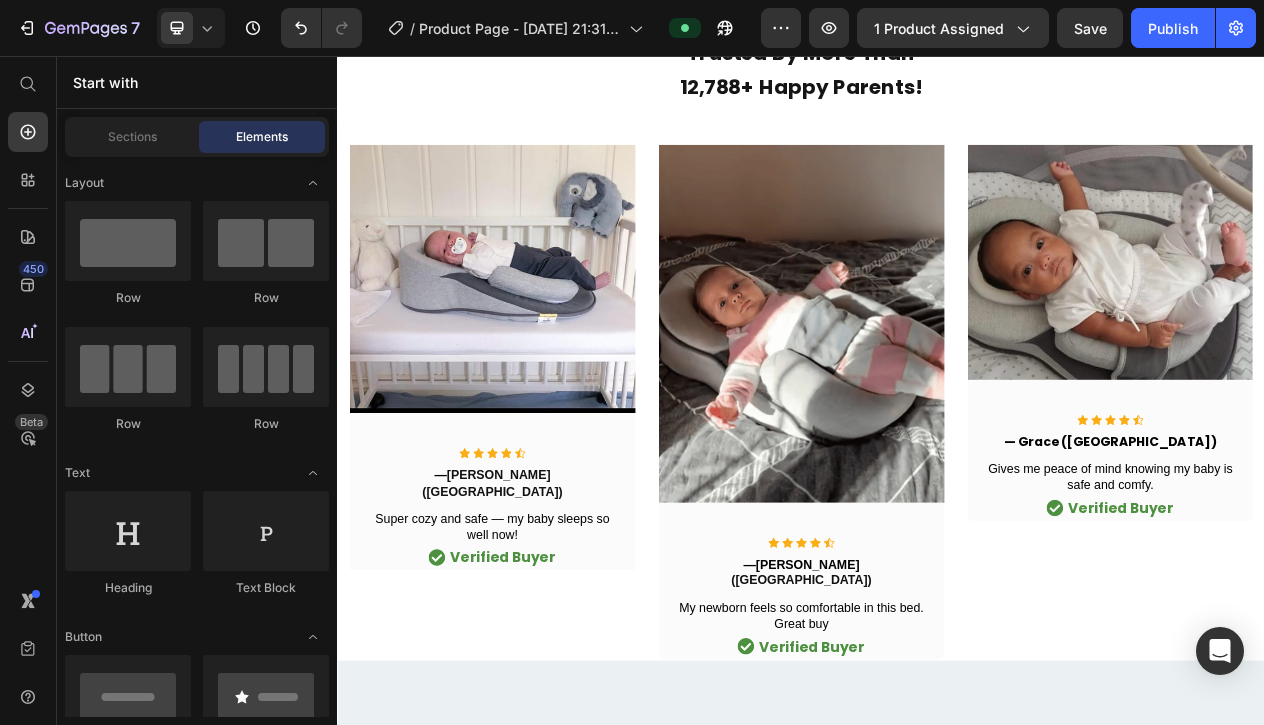 scroll, scrollTop: 7812, scrollLeft: 0, axis: vertical 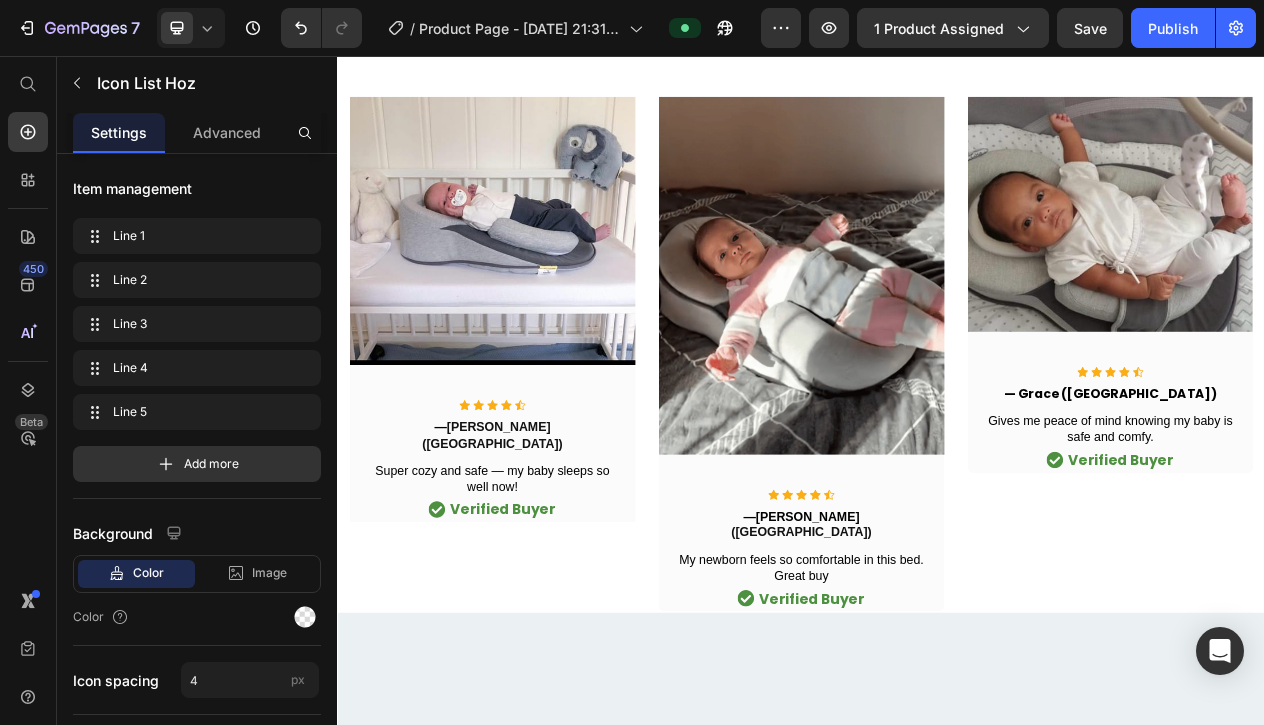 click on "Icon                Icon                Icon                Icon
Icon" at bounding box center [937, -45] 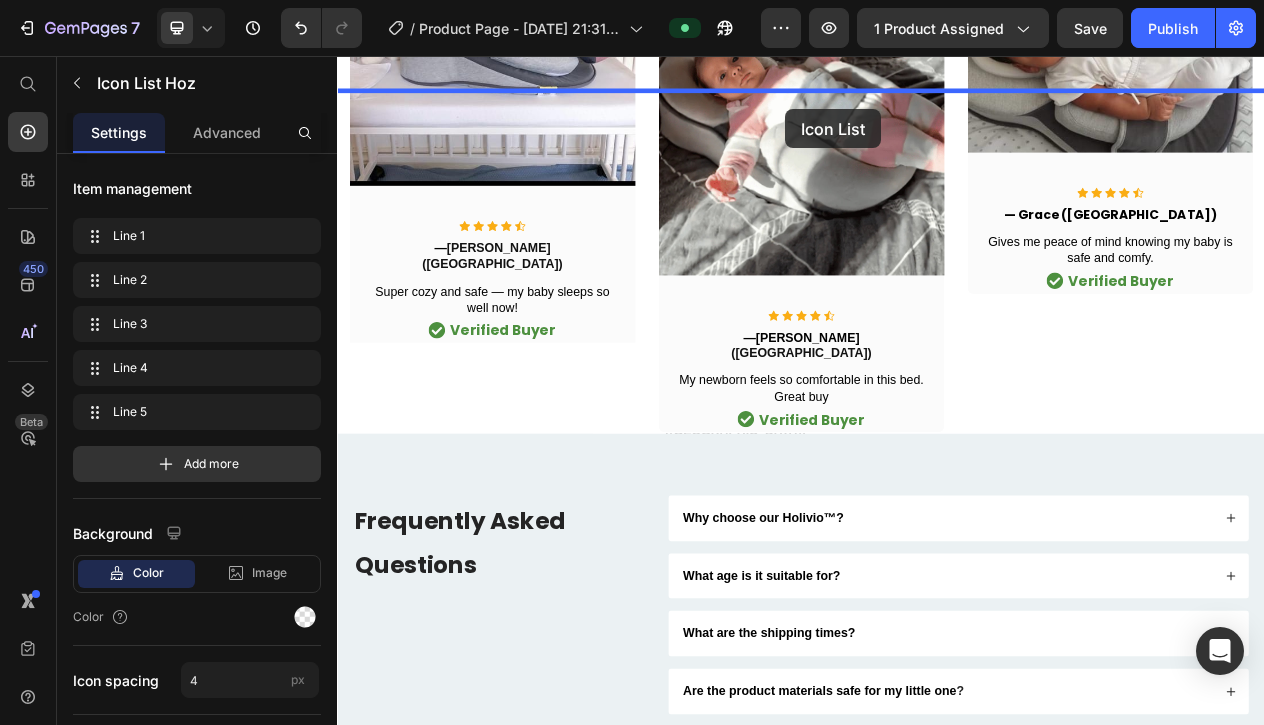 scroll, scrollTop: 8349, scrollLeft: 0, axis: vertical 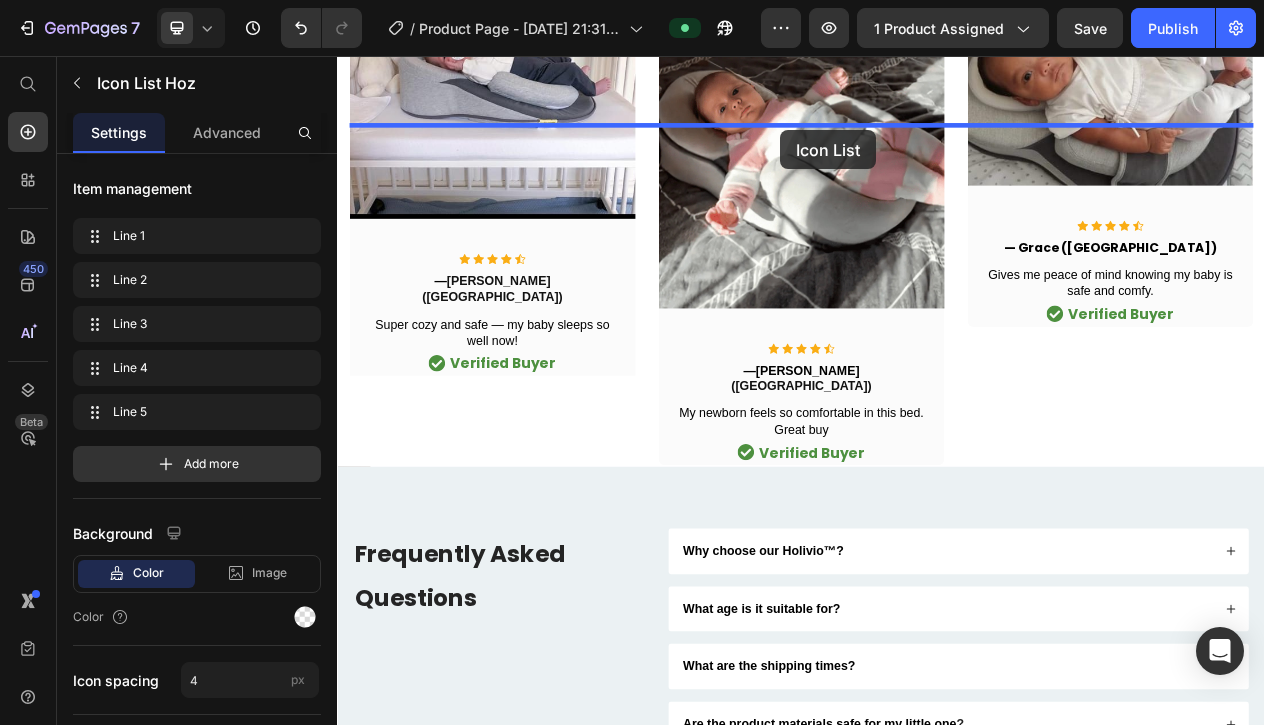drag, startPoint x: 426, startPoint y: 655, endPoint x: 909, endPoint y: 153, distance: 696.62976 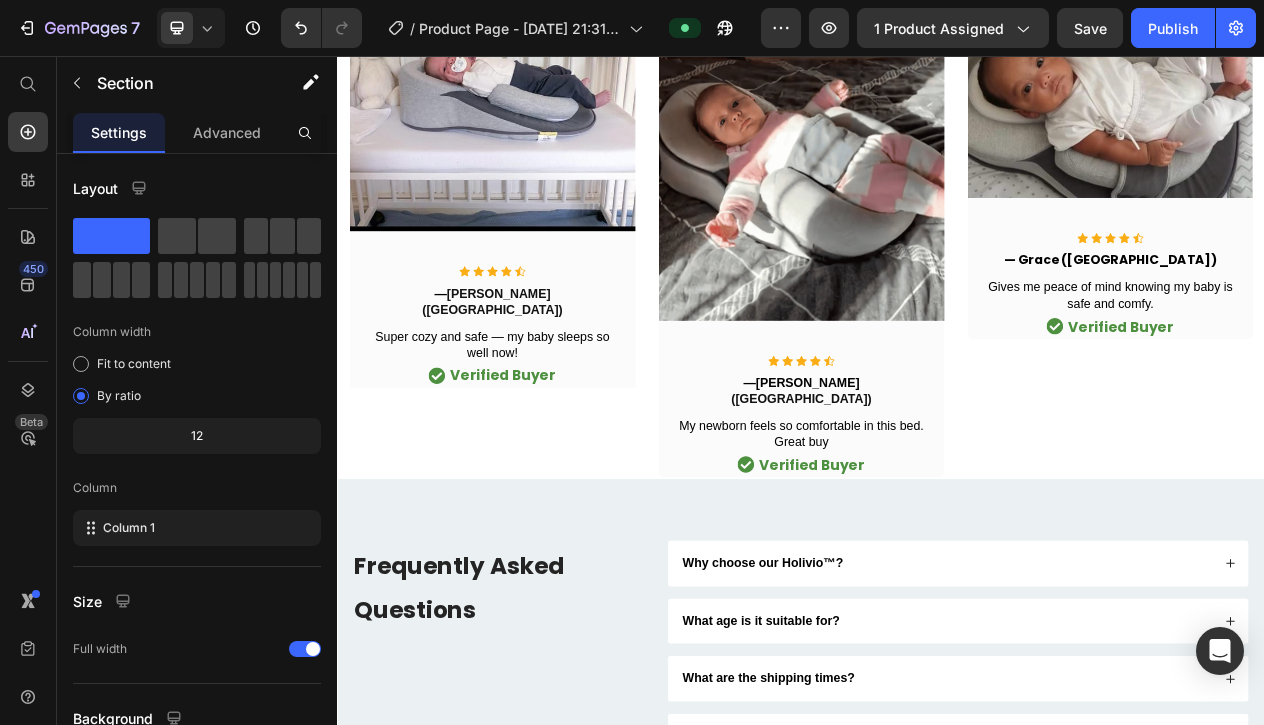 click on "Image Image Image Image Row Row" at bounding box center (937, -367) 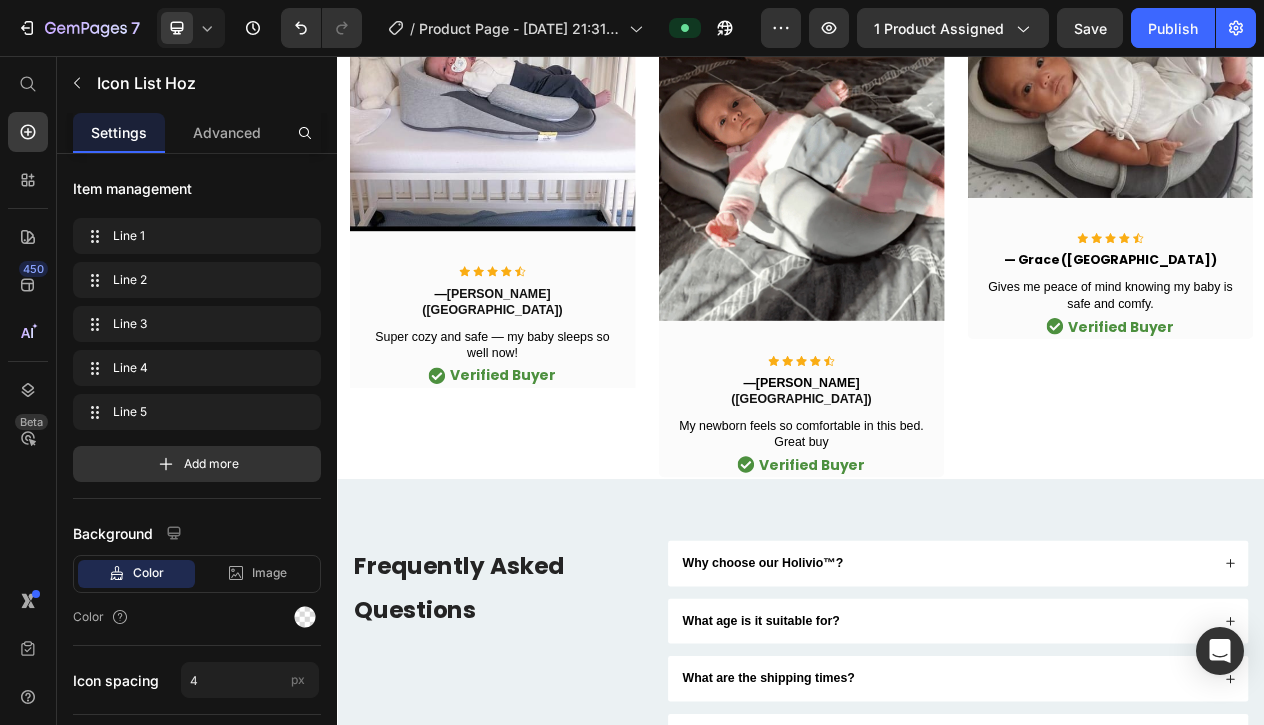 click on "Icon                Icon                Icon                Icon
Icon" at bounding box center (937, -232) 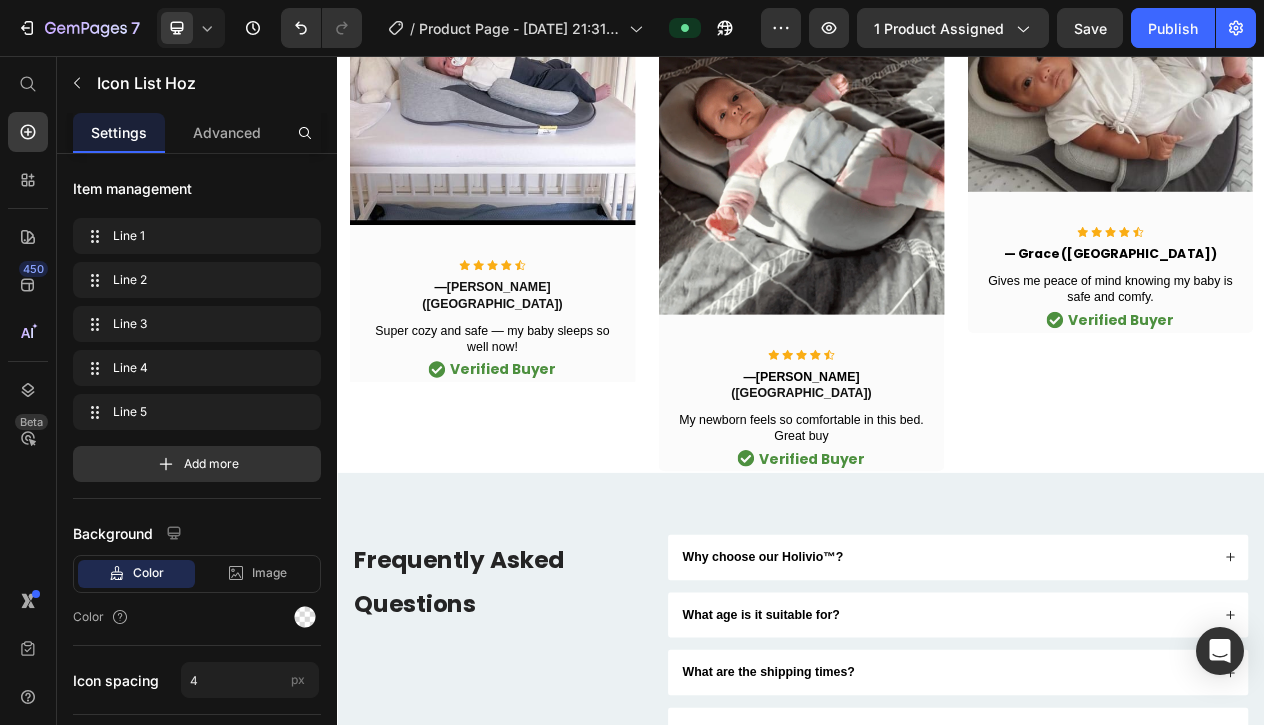 click at bounding box center (937, -220) 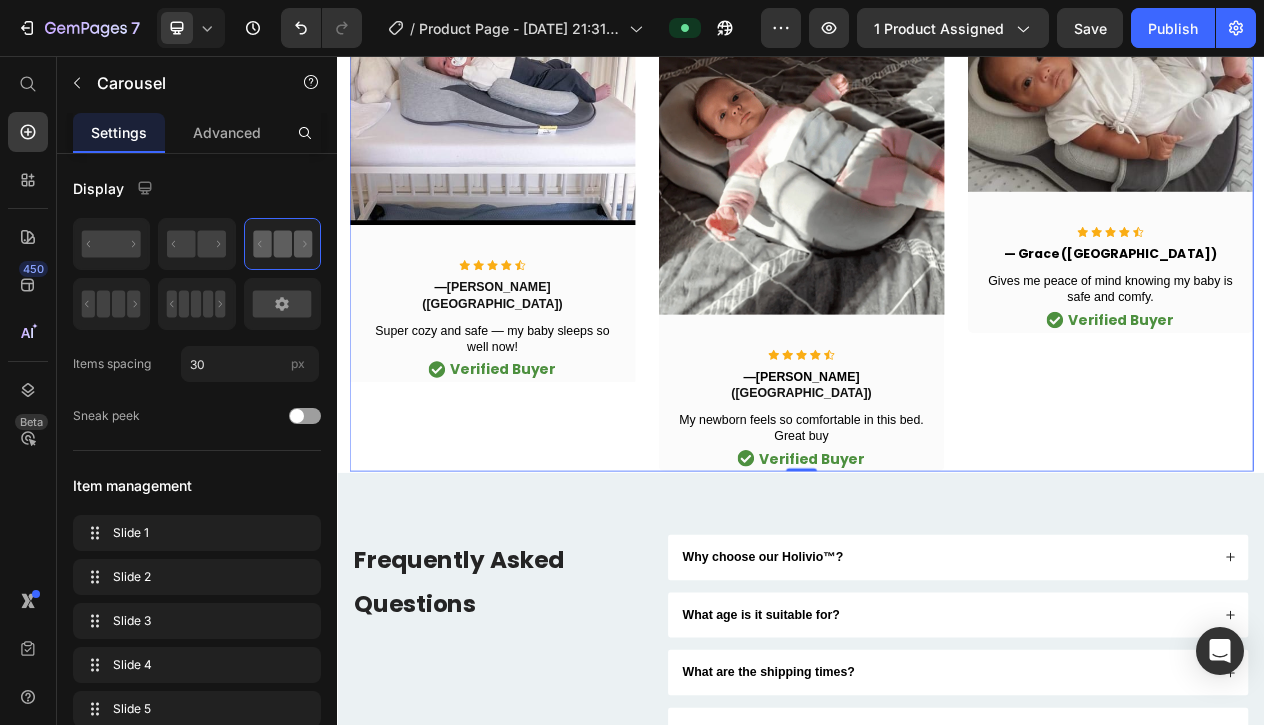 click on "Trusted By More Than  12,788+ Happy Parents!" at bounding box center (937, -171) 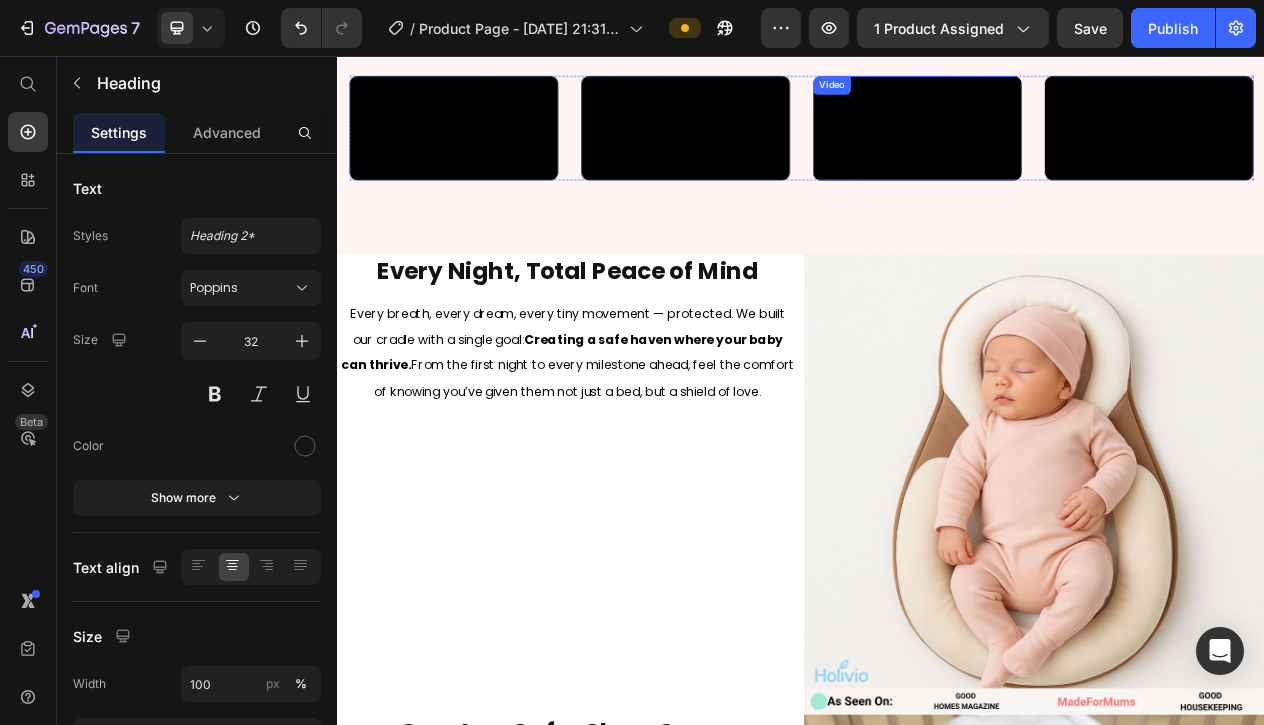 scroll, scrollTop: 1278, scrollLeft: 0, axis: vertical 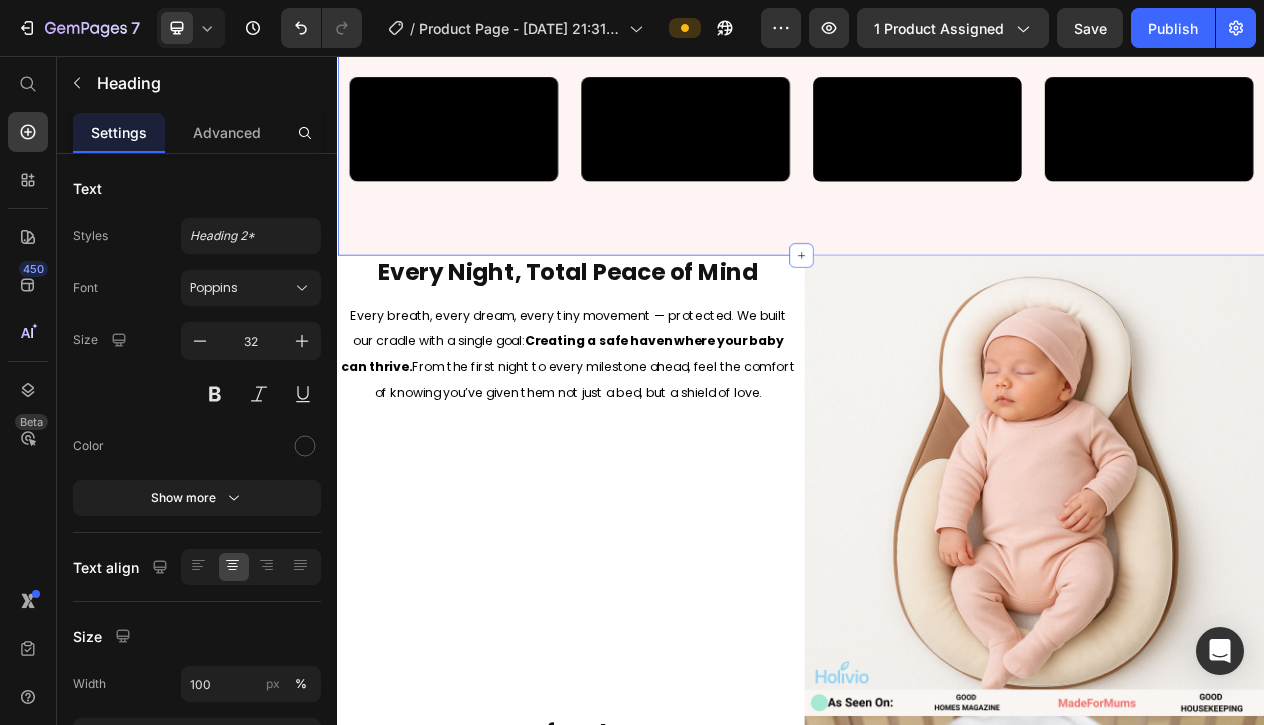 click on "Video Video Video Video Carousel Section 2" at bounding box center [937, 158] 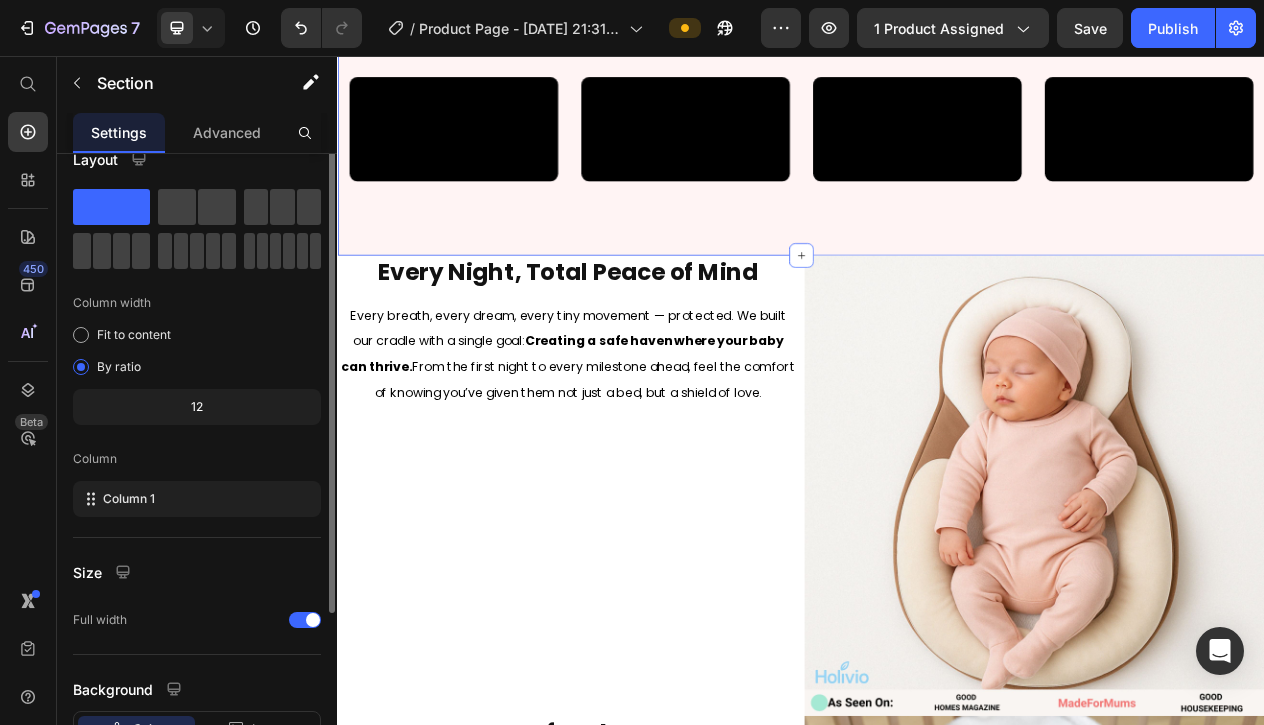 scroll, scrollTop: 0, scrollLeft: 0, axis: both 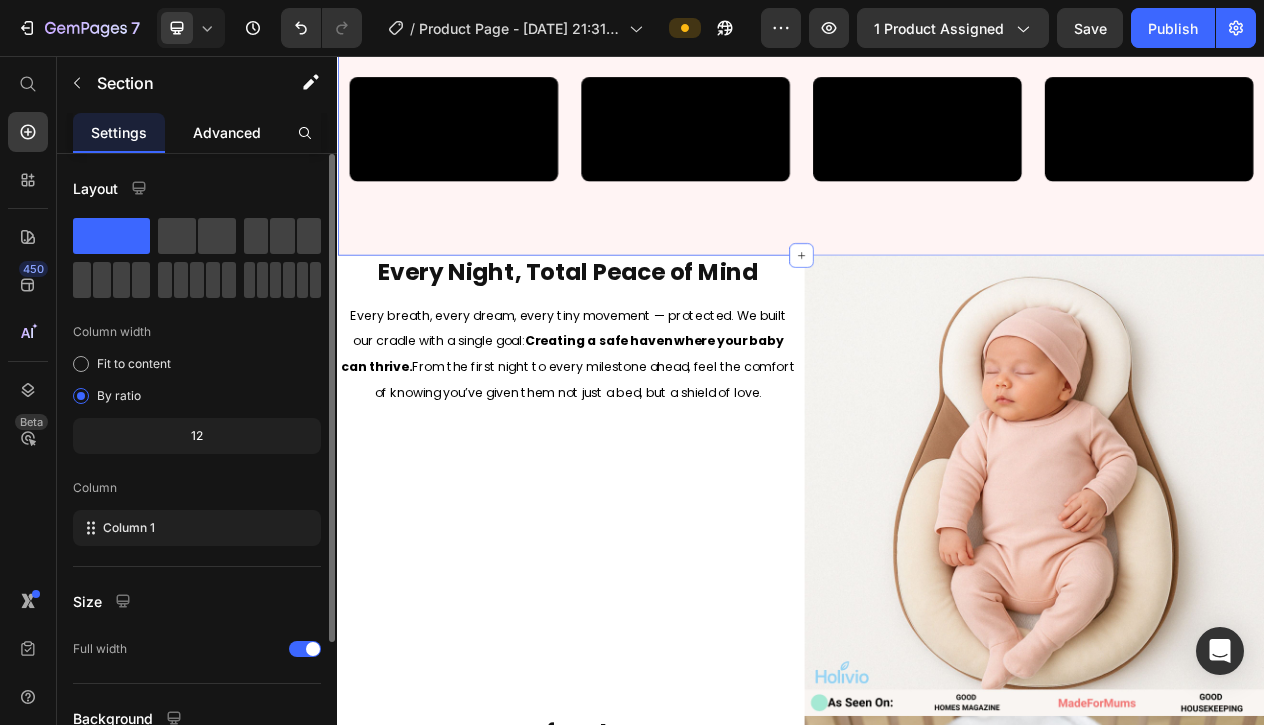 click on "Advanced" at bounding box center [227, 132] 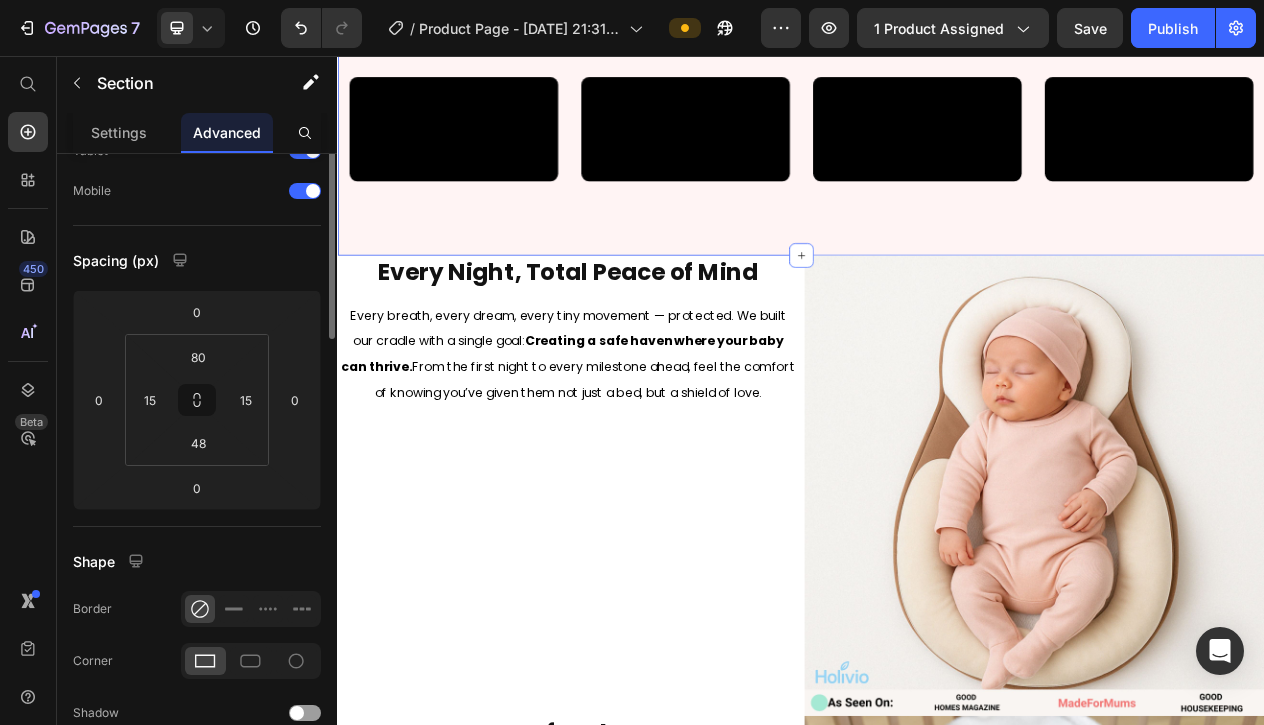 scroll, scrollTop: 0, scrollLeft: 0, axis: both 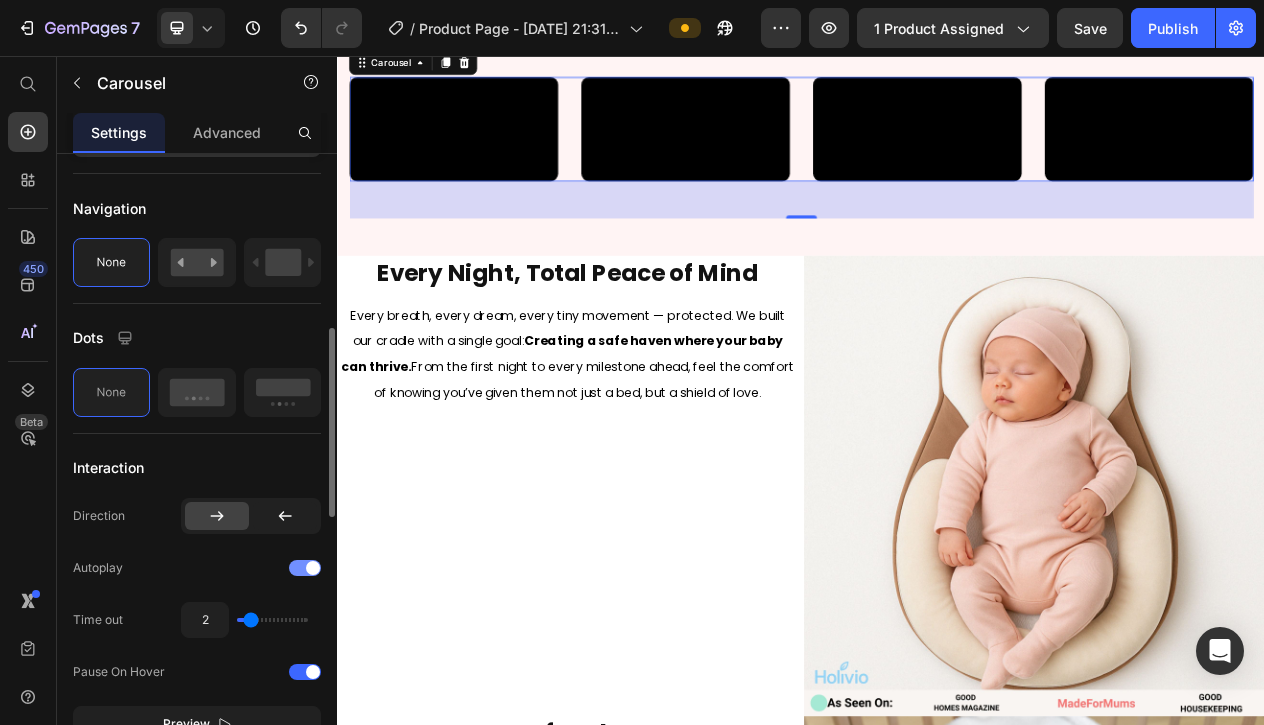 click at bounding box center (305, 568) 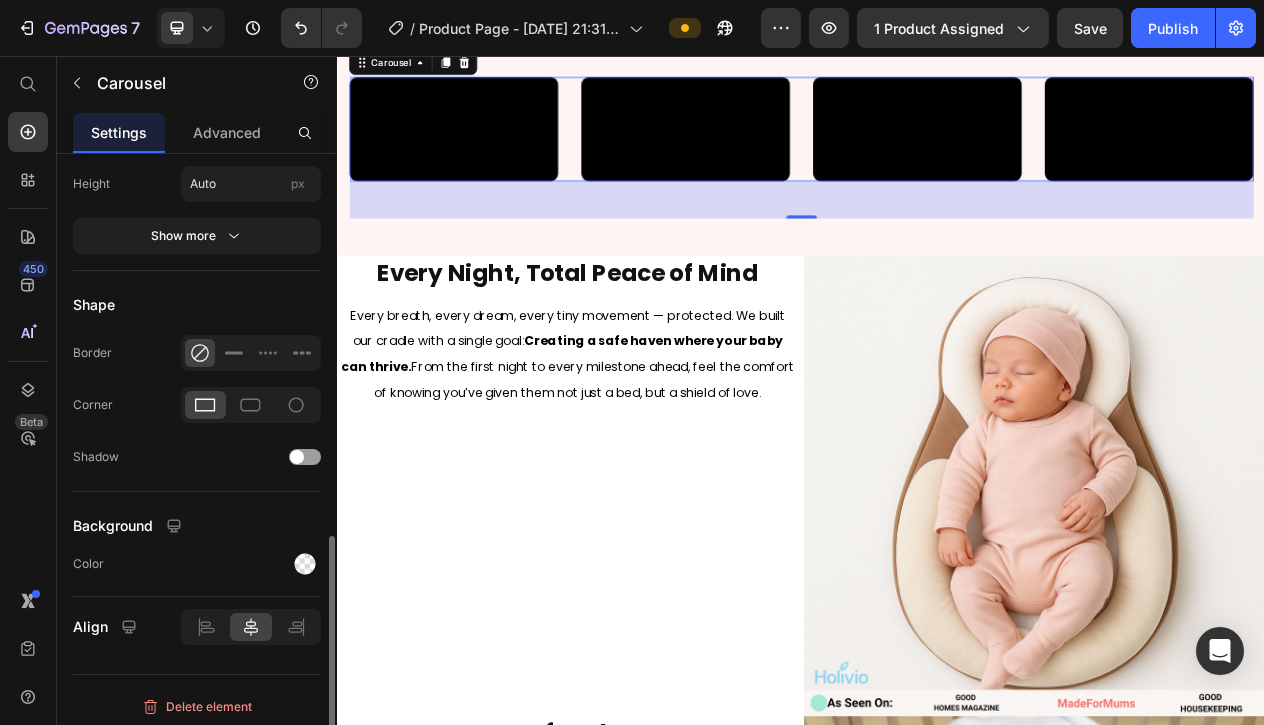 scroll, scrollTop: 1294, scrollLeft: 0, axis: vertical 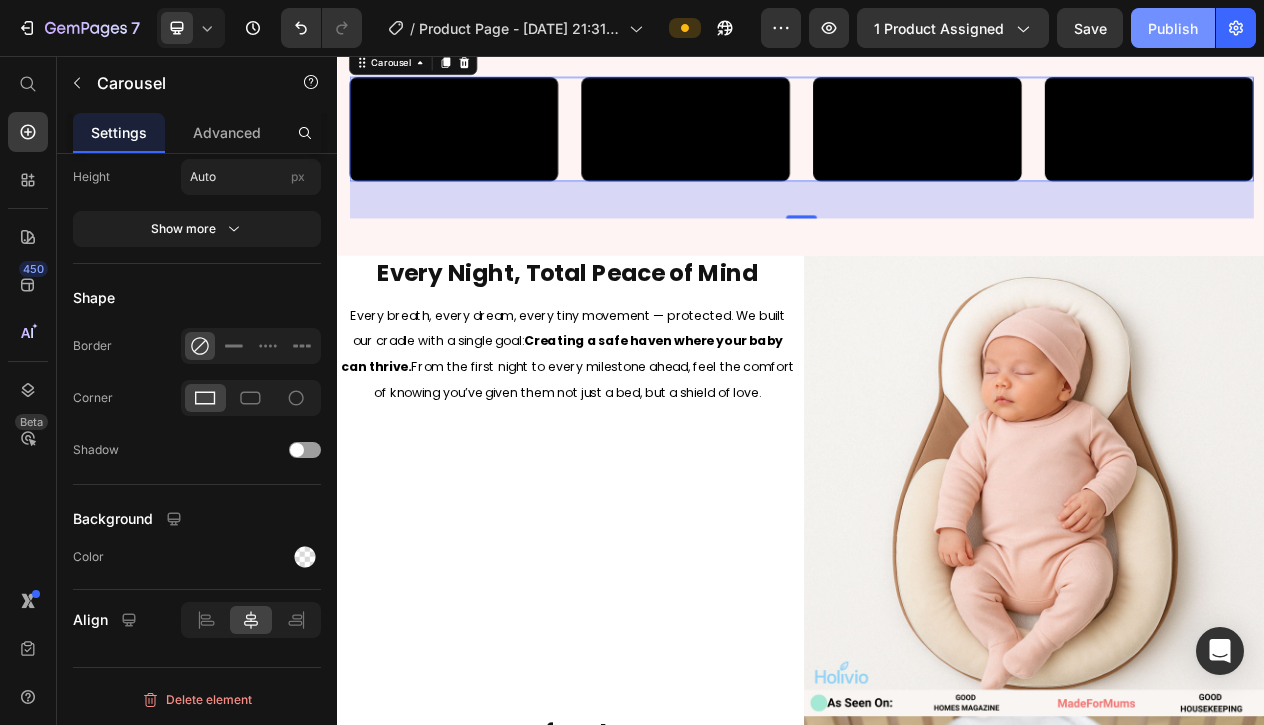 click on "Publish" at bounding box center [1173, 28] 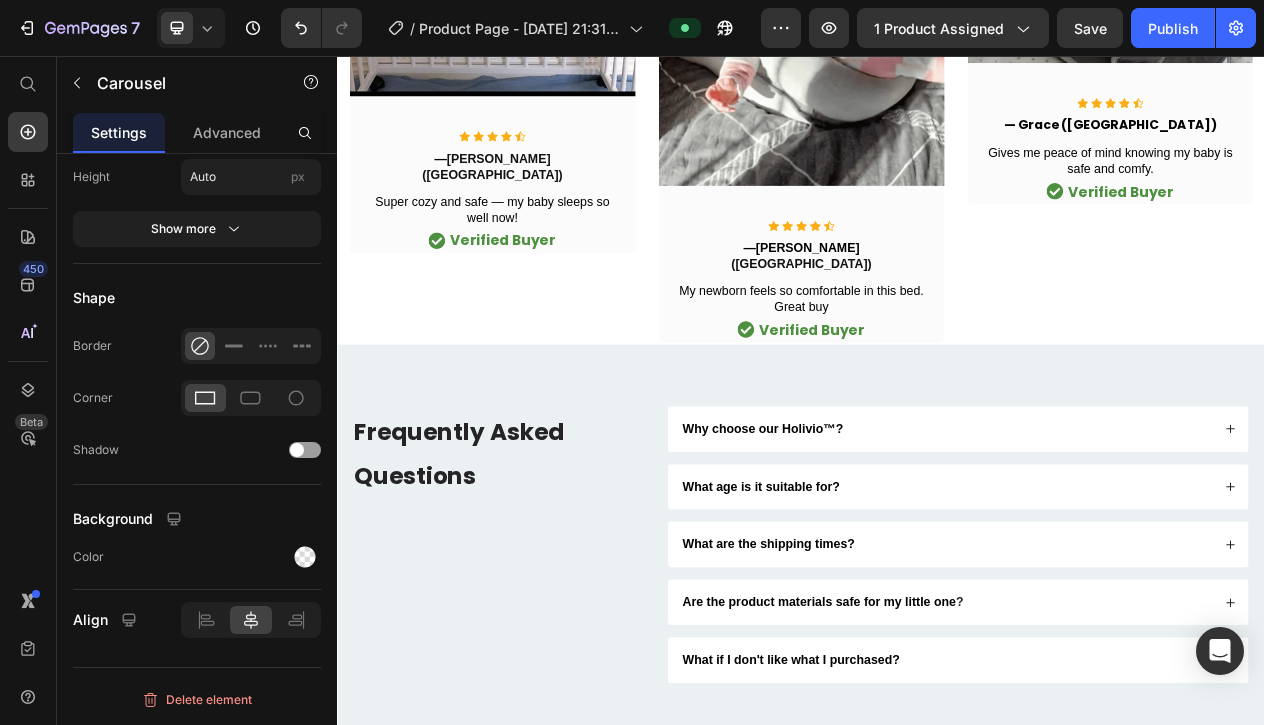 scroll, scrollTop: 9650, scrollLeft: 0, axis: vertical 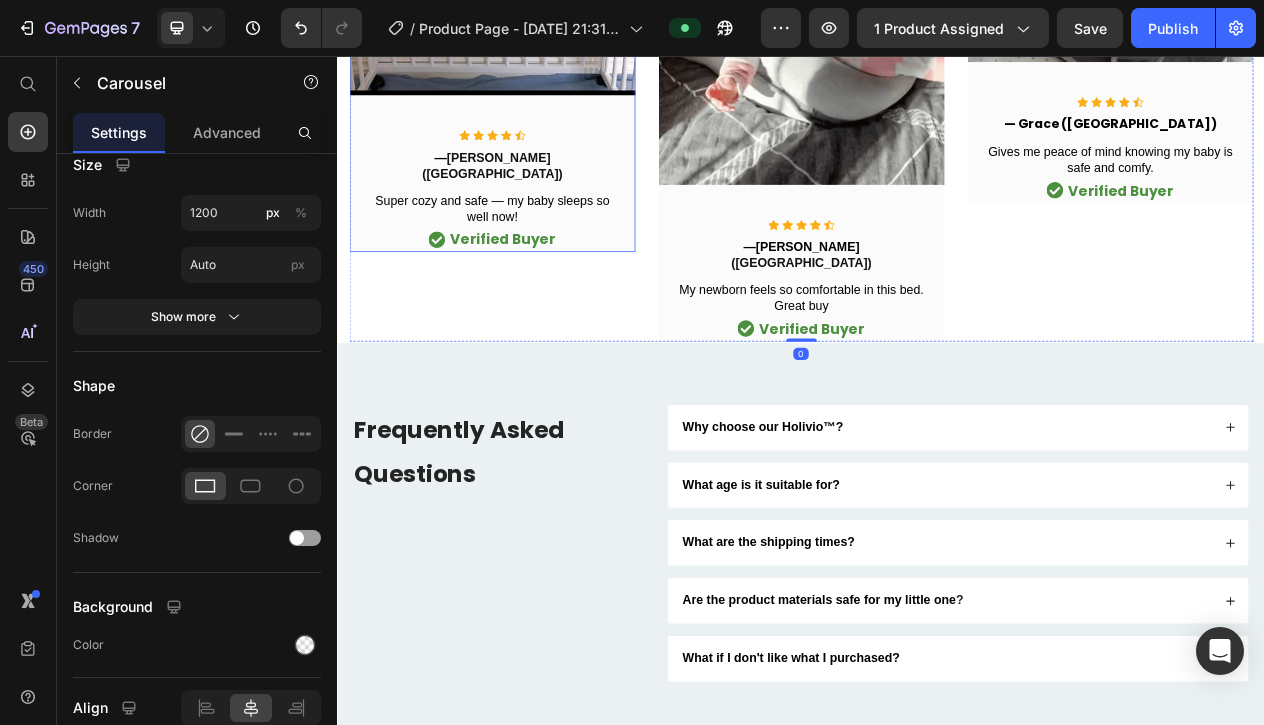 click on "Icon                Icon                Icon                Icon
Icon Icon List Hoz —  Emma (UK) Text Block Super cozy and safe — my baby sleeps so well now! Text Block Verified Buyer Item List Row Row" at bounding box center (537, 182) 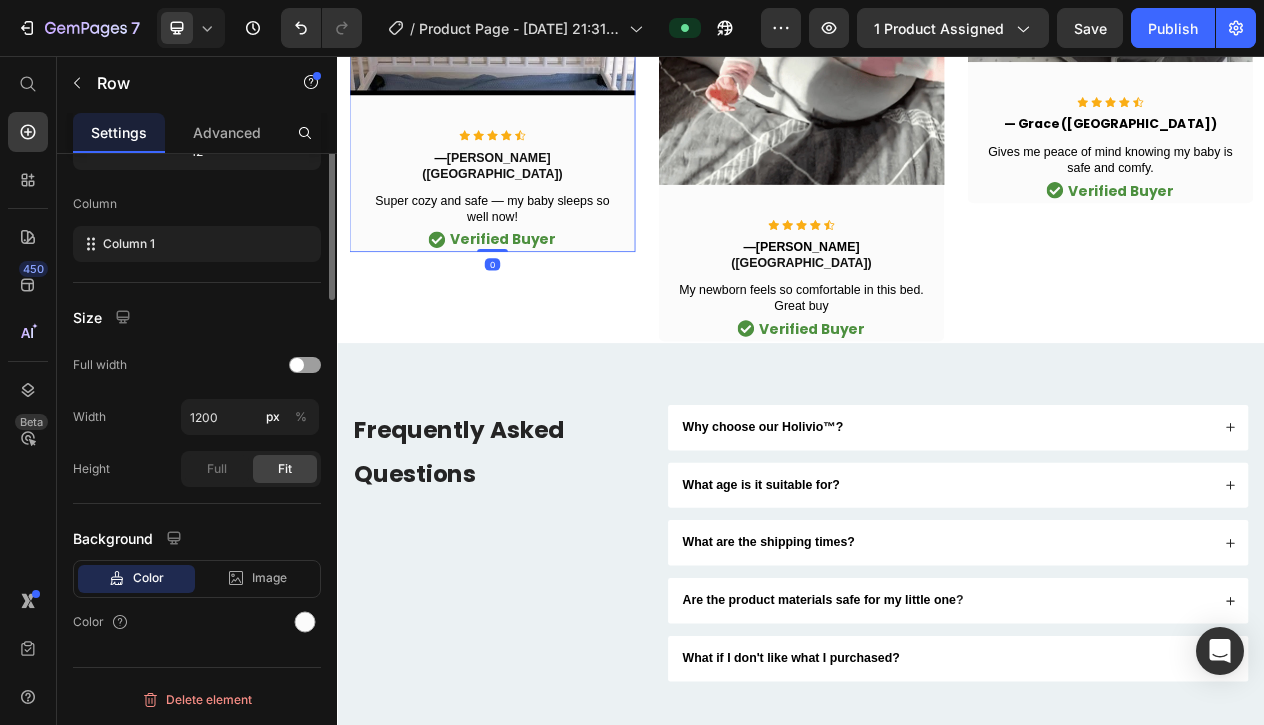 scroll, scrollTop: 0, scrollLeft: 0, axis: both 